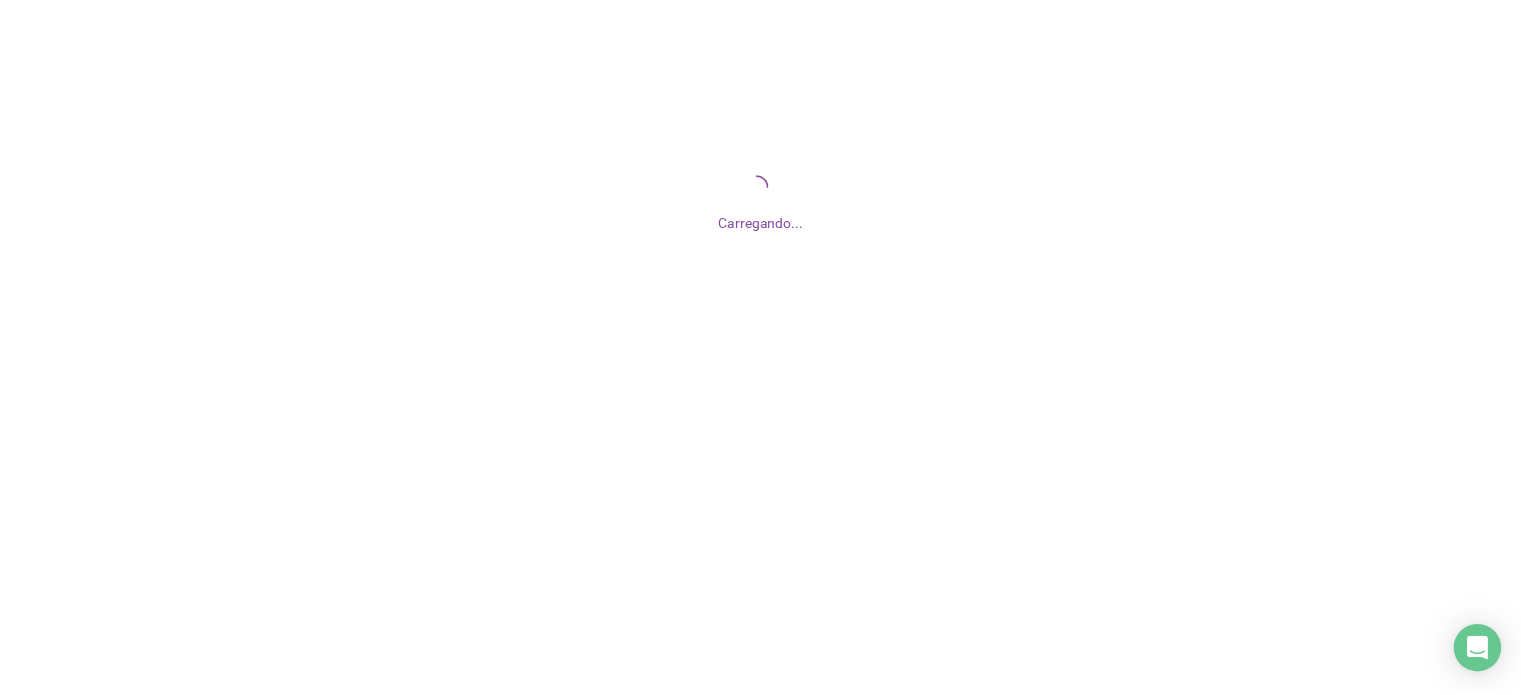 scroll, scrollTop: 0, scrollLeft: 0, axis: both 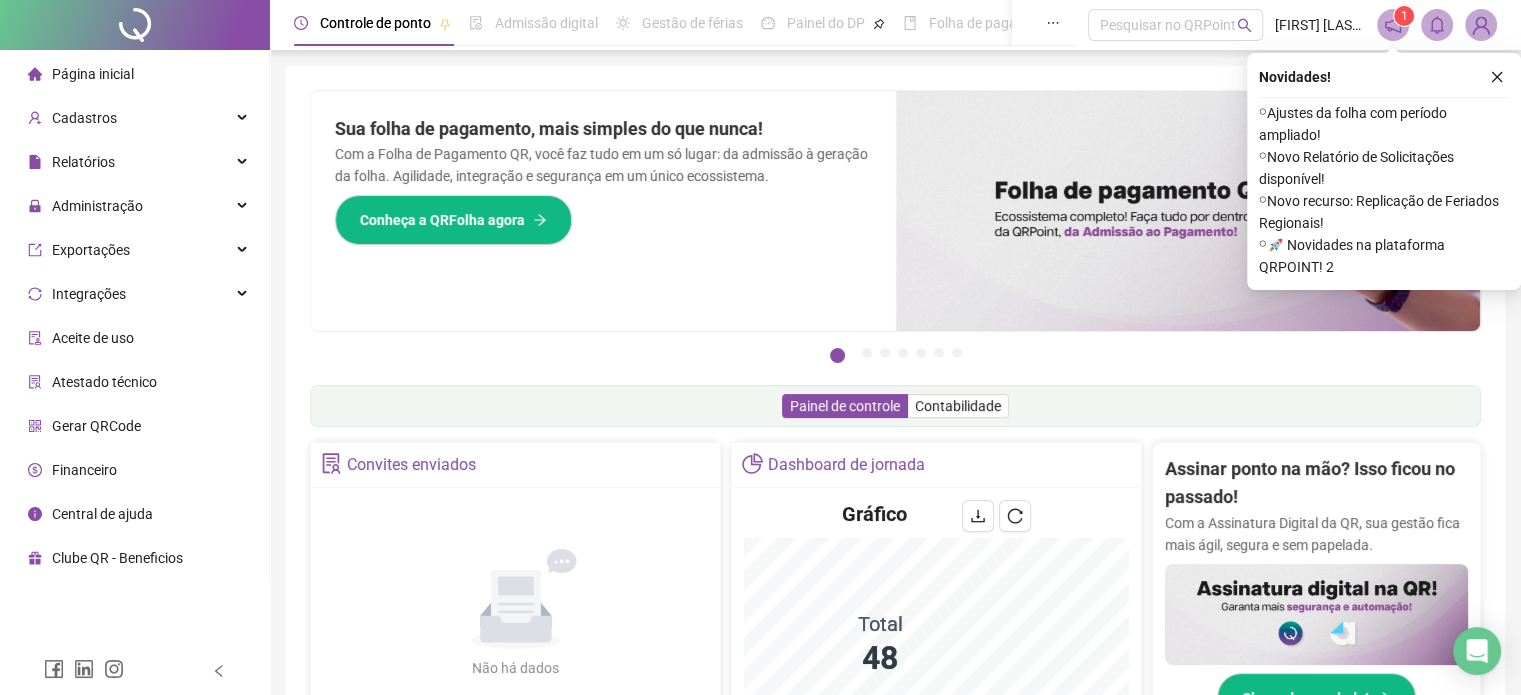 click 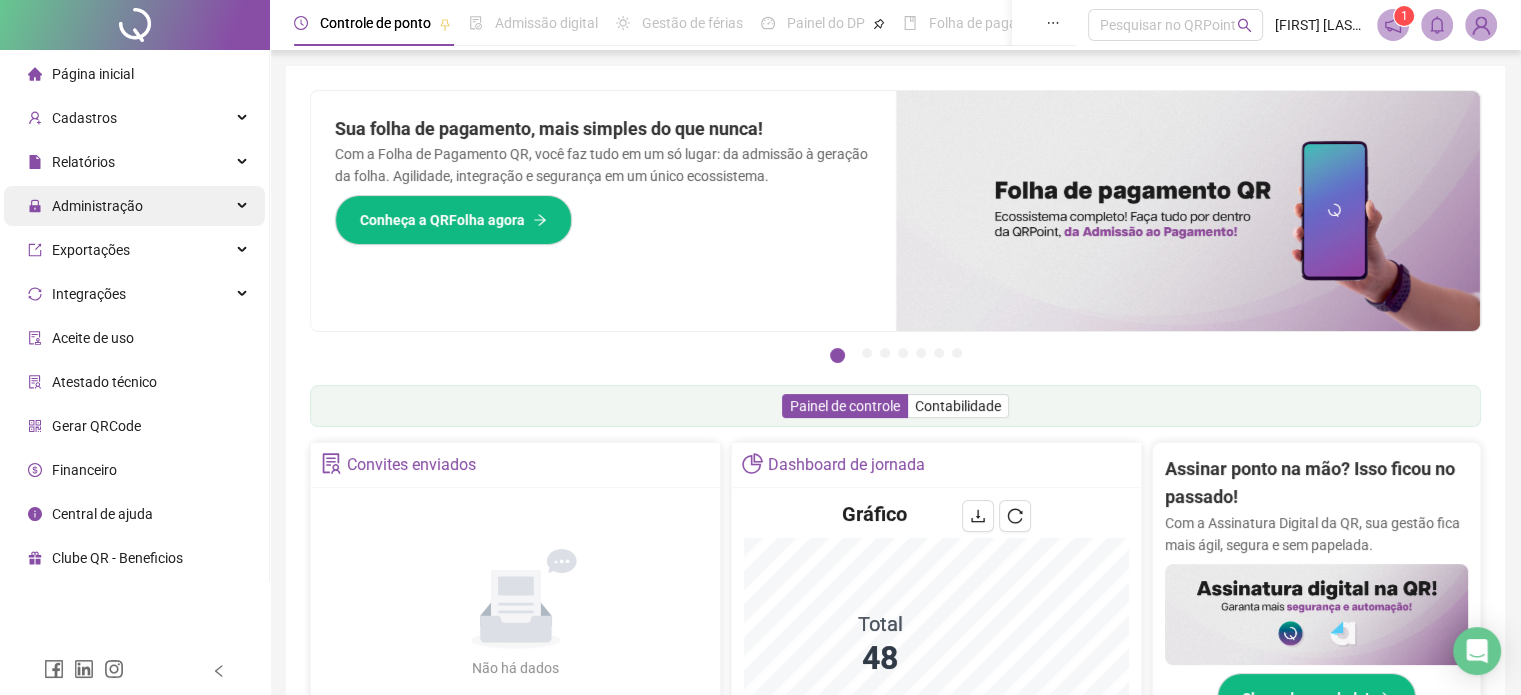 click on "Administração" at bounding box center (97, 206) 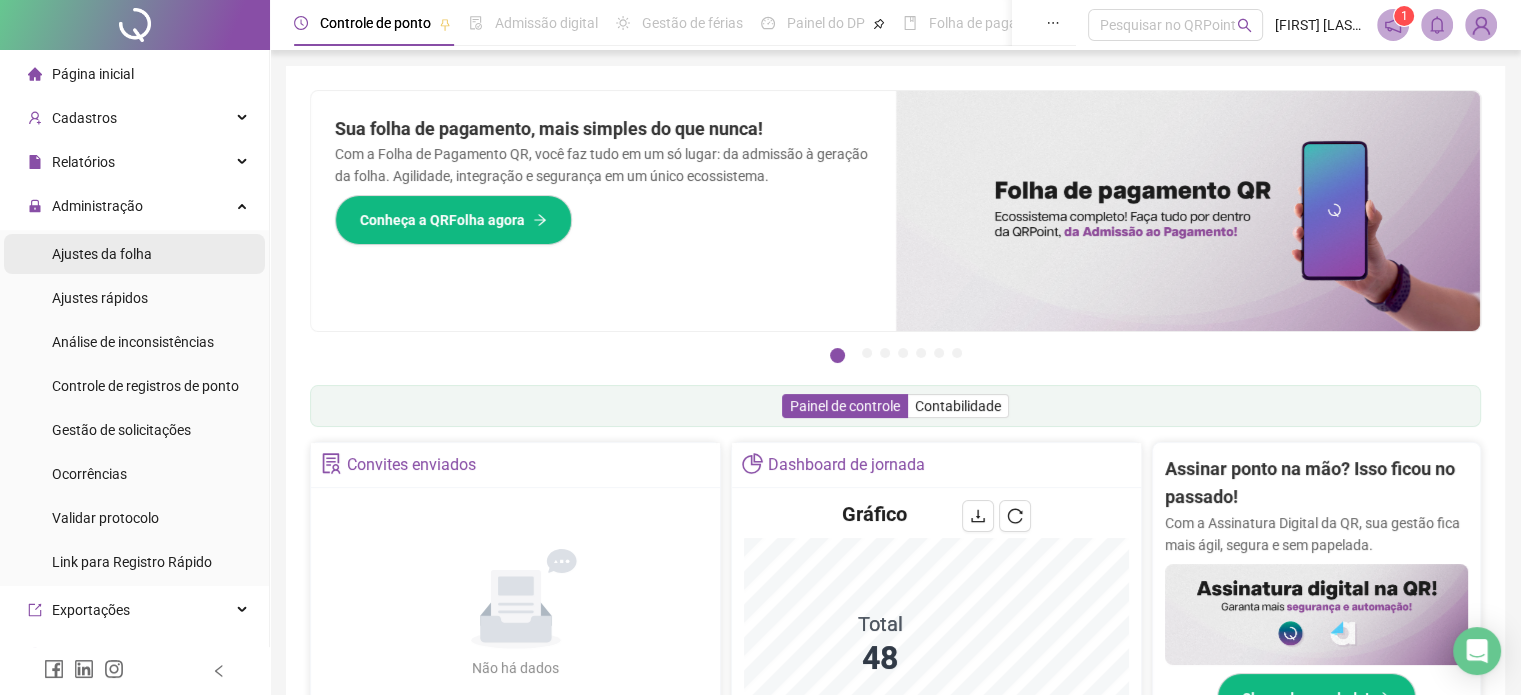 click on "Ajustes da folha" at bounding box center (102, 254) 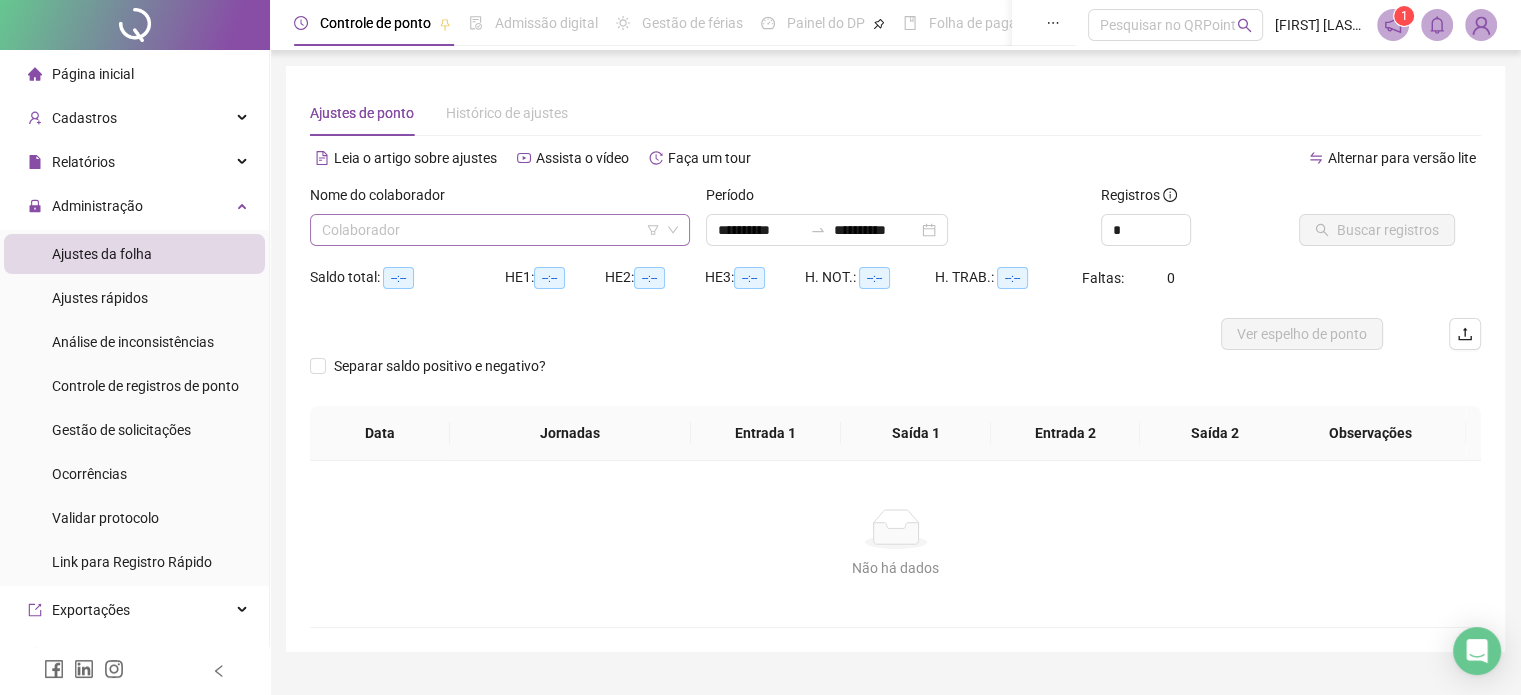 click 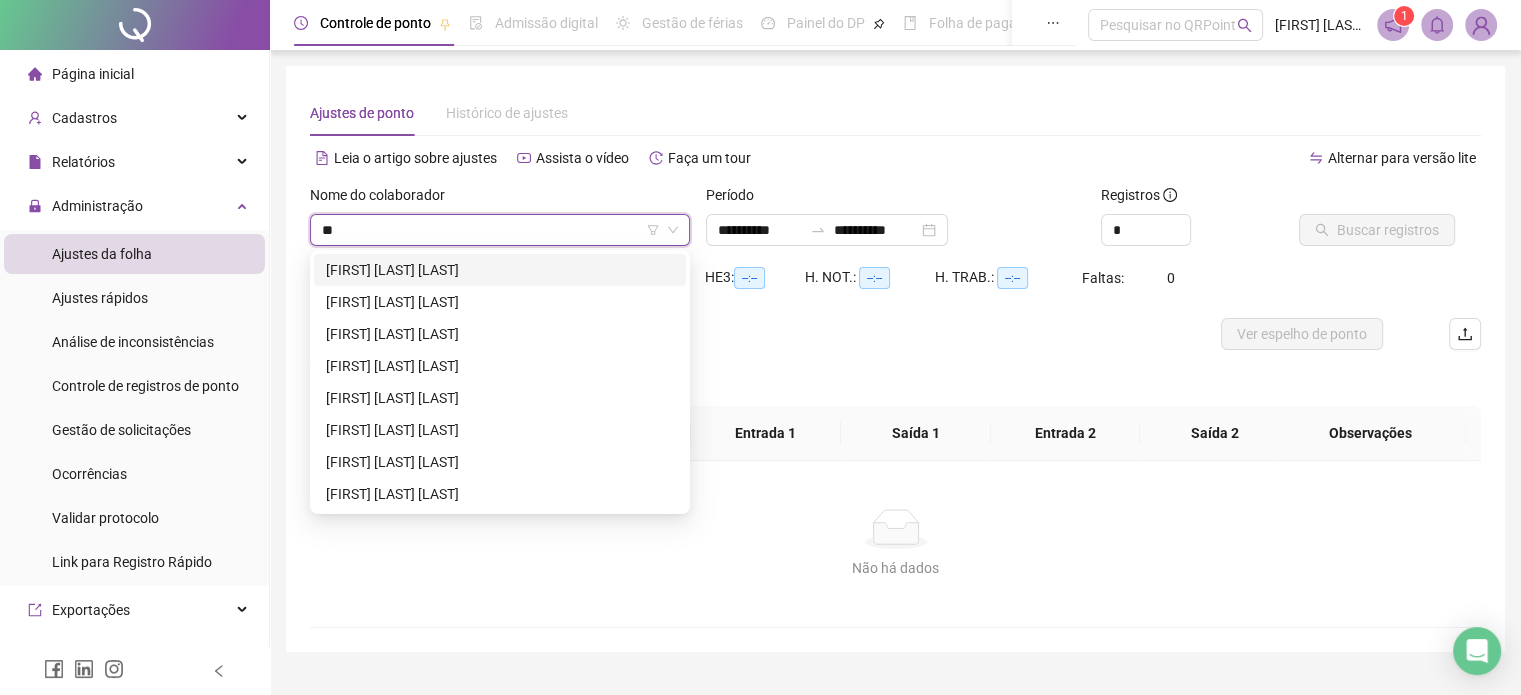 type on "***" 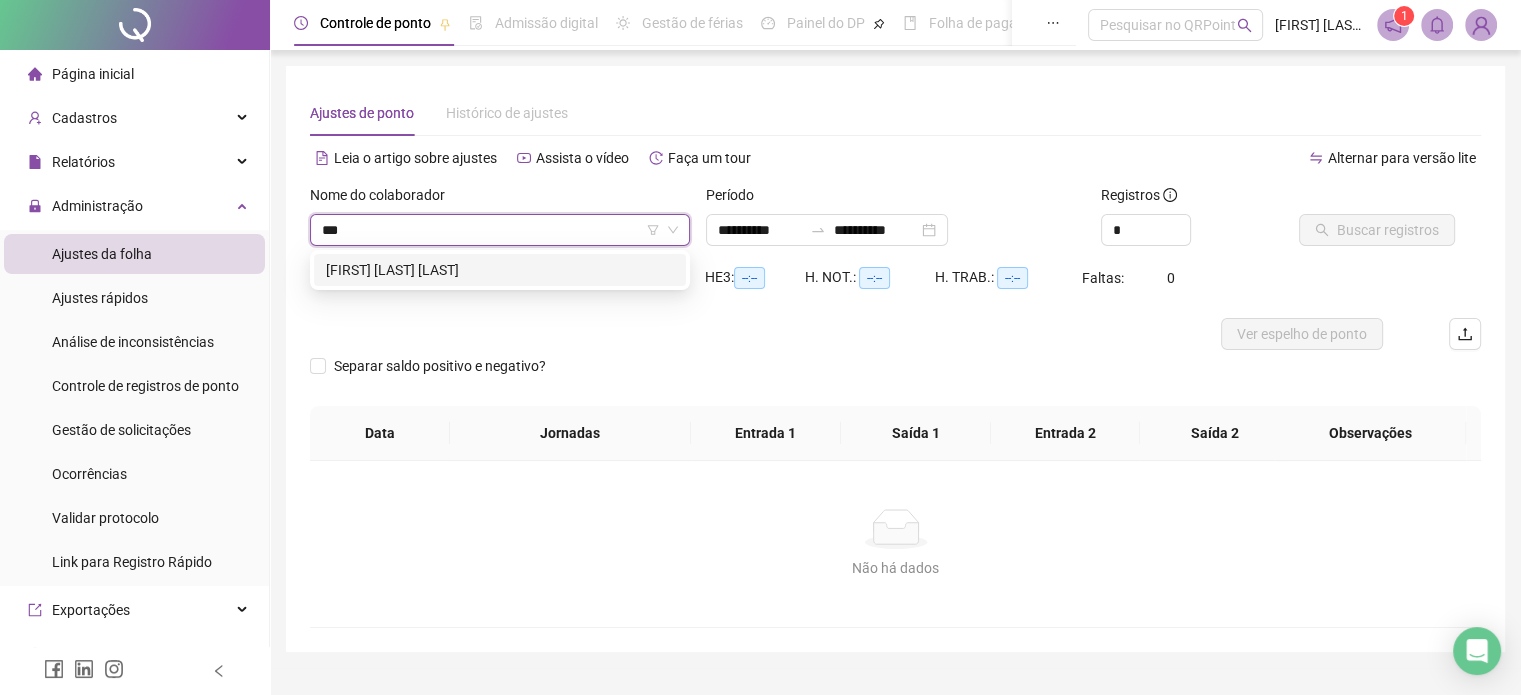 click on "[FIRST] [LAST] [LAST]" at bounding box center (500, 270) 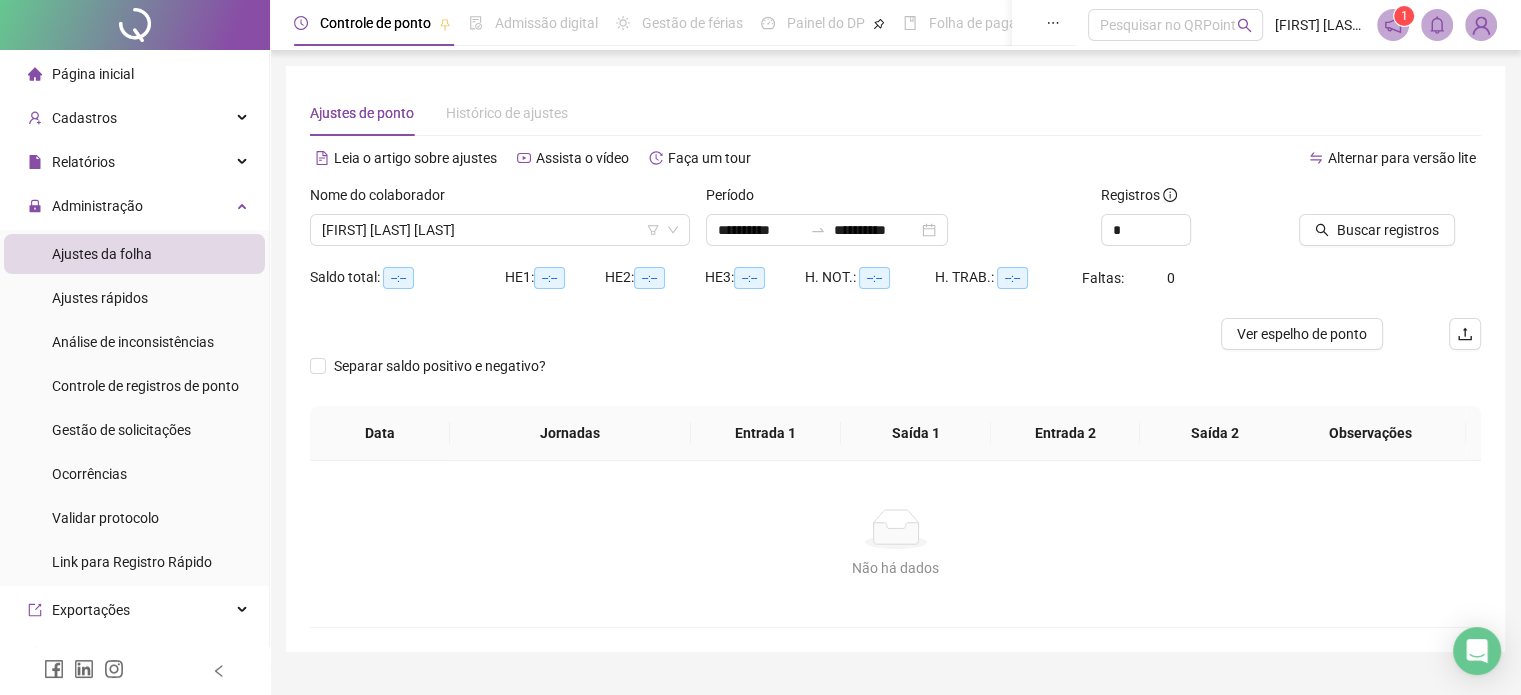 click on "**********" at bounding box center (895, 359) 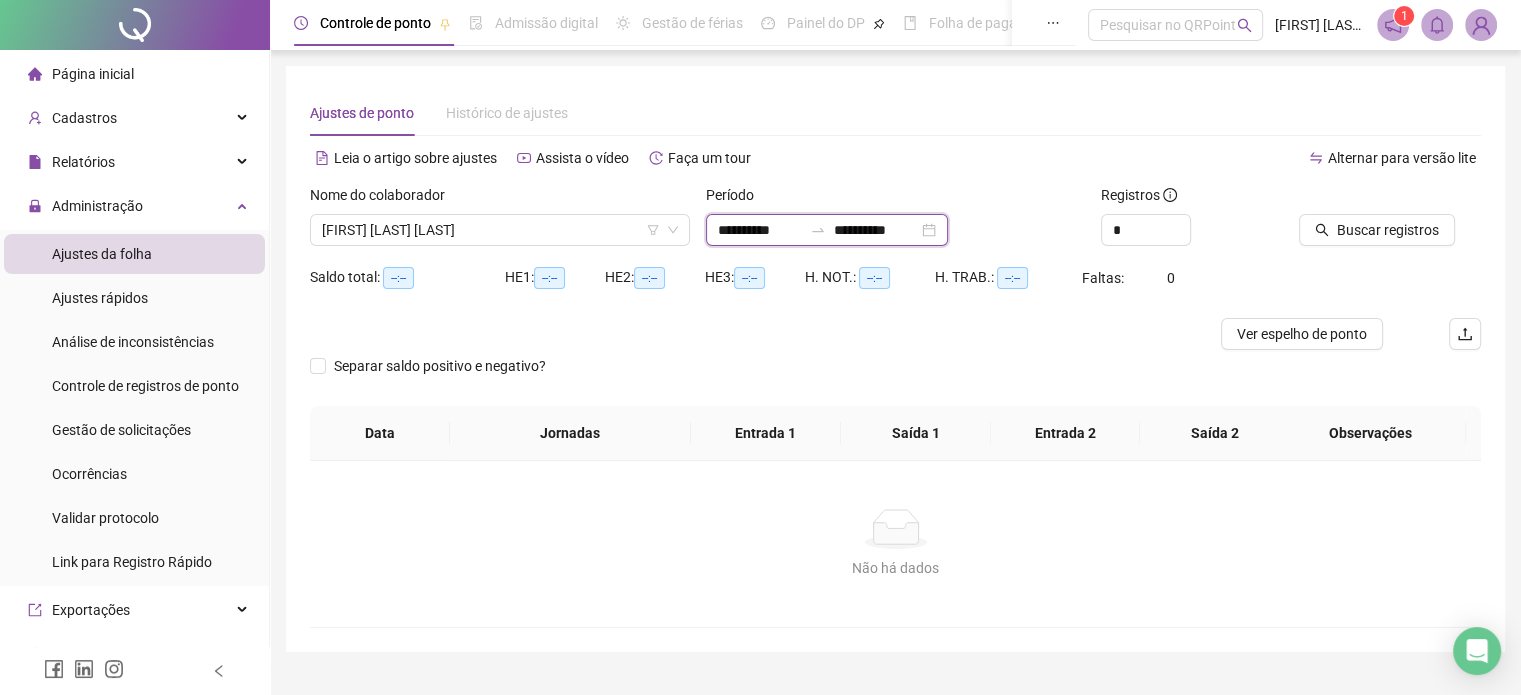 click on "**********" at bounding box center [760, 230] 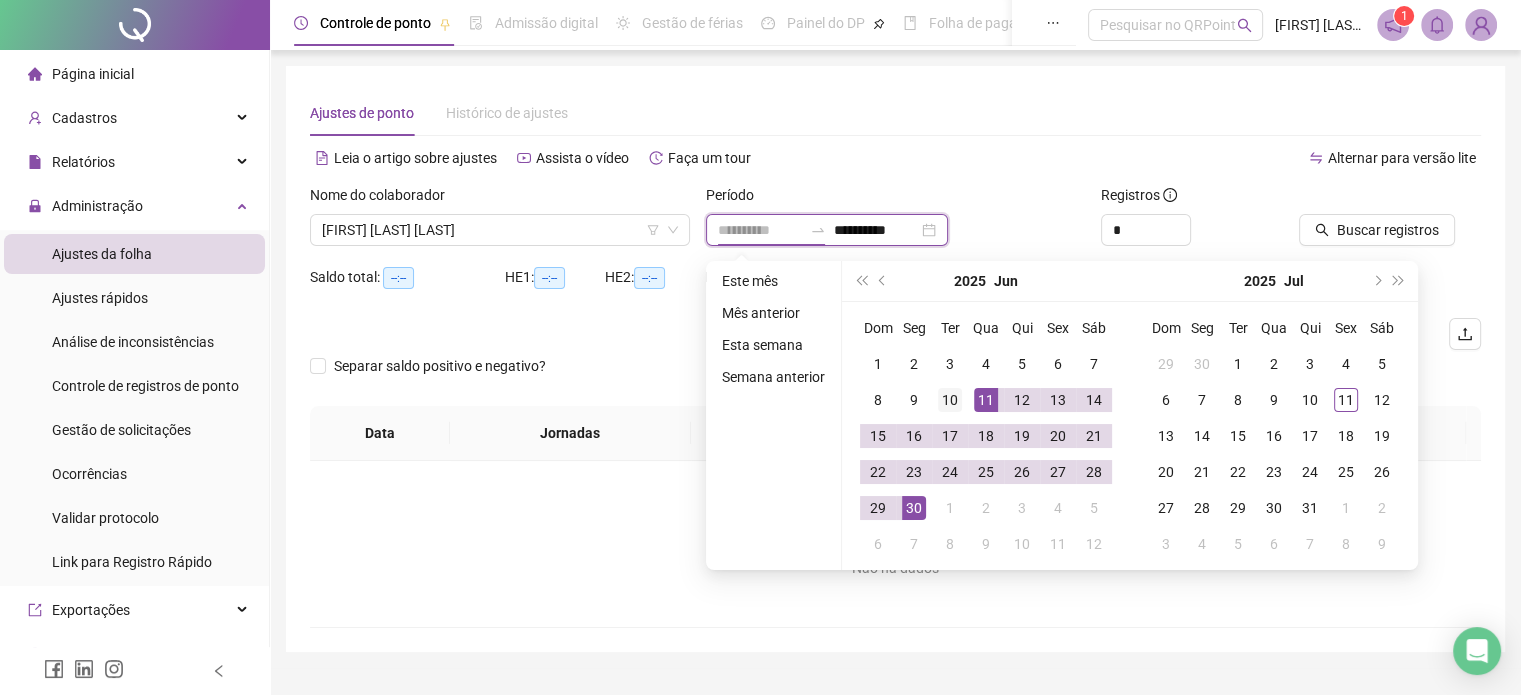 type on "**********" 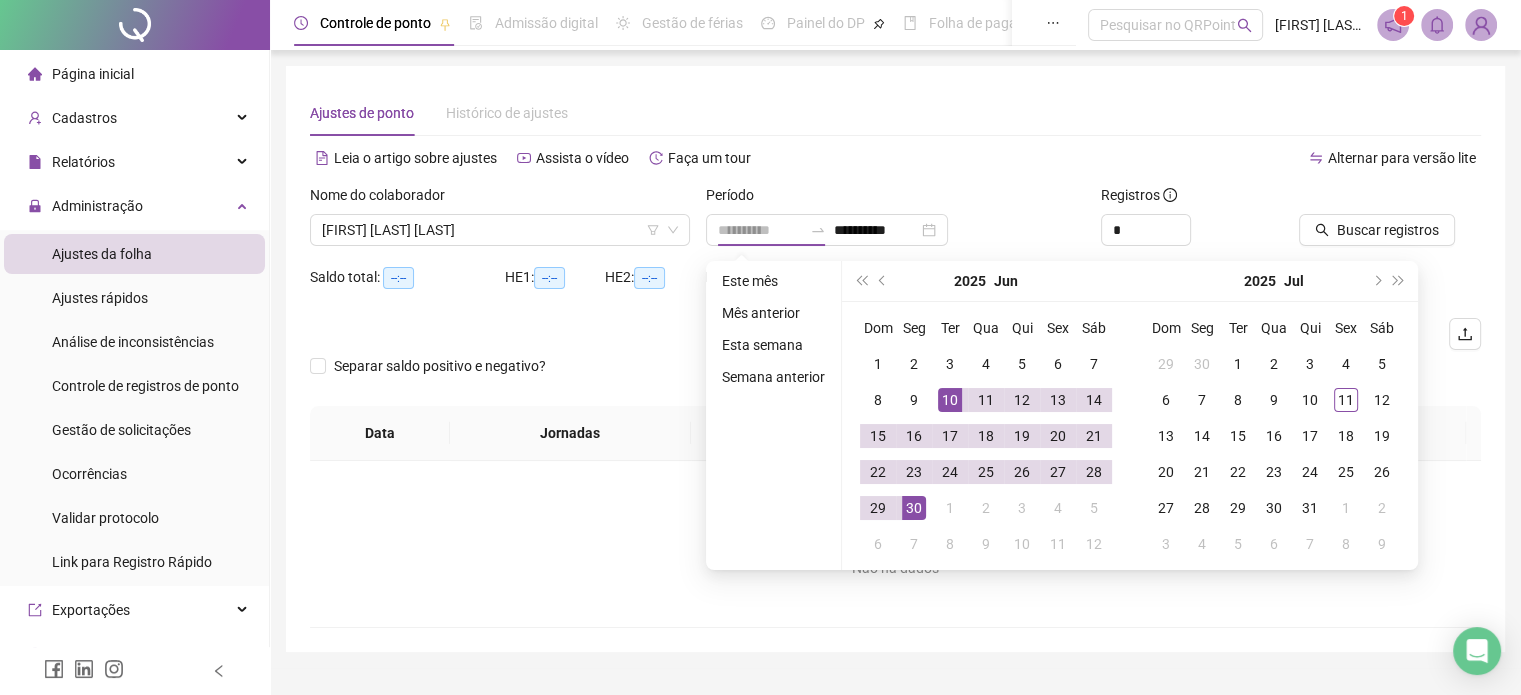 click on "10" at bounding box center [950, 400] 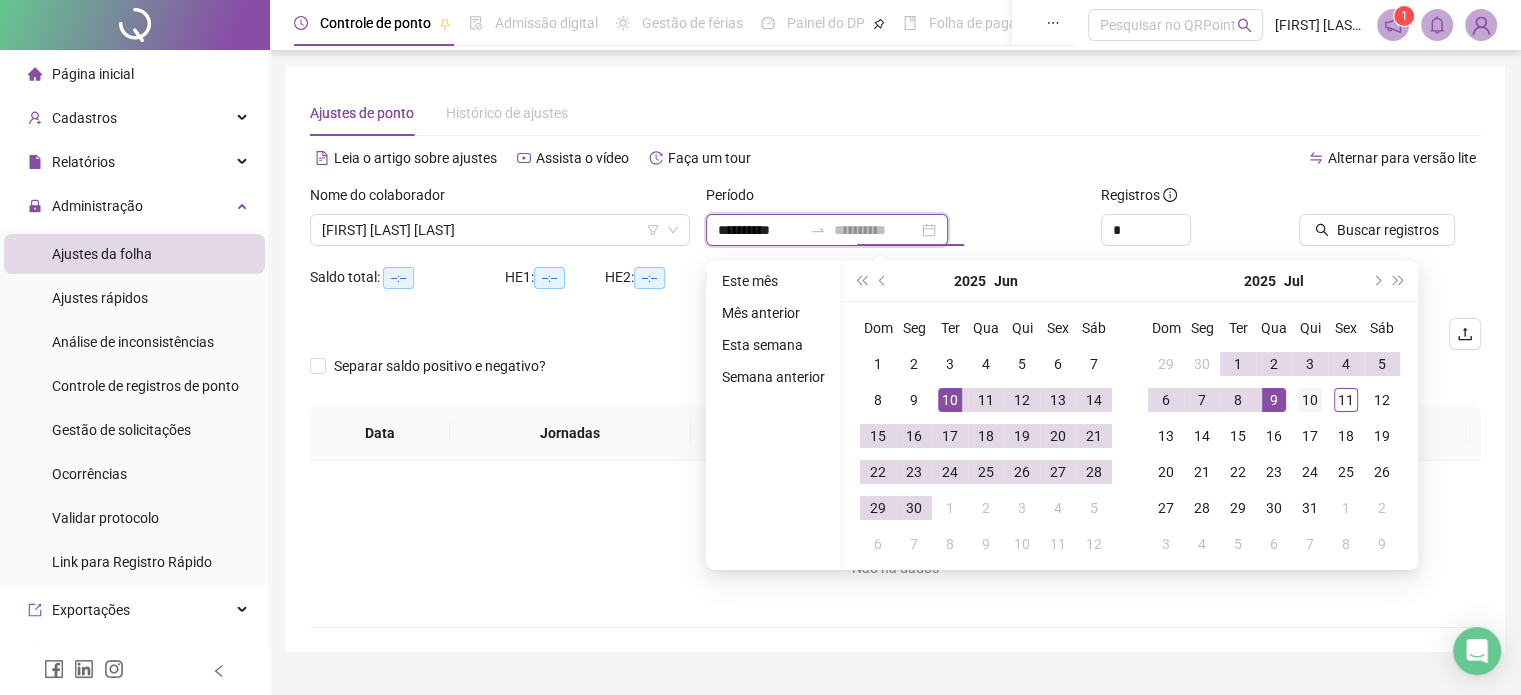 type on "**********" 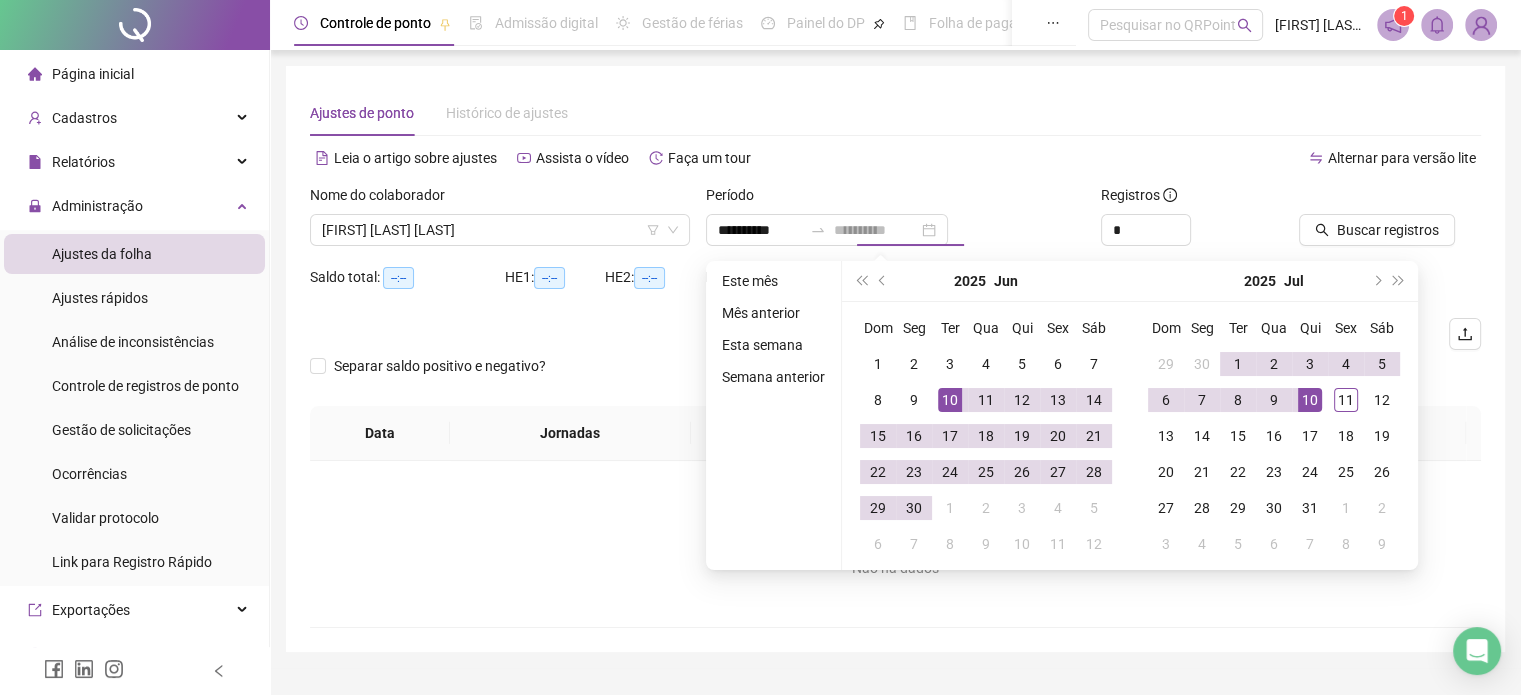 click on "10" at bounding box center (1310, 400) 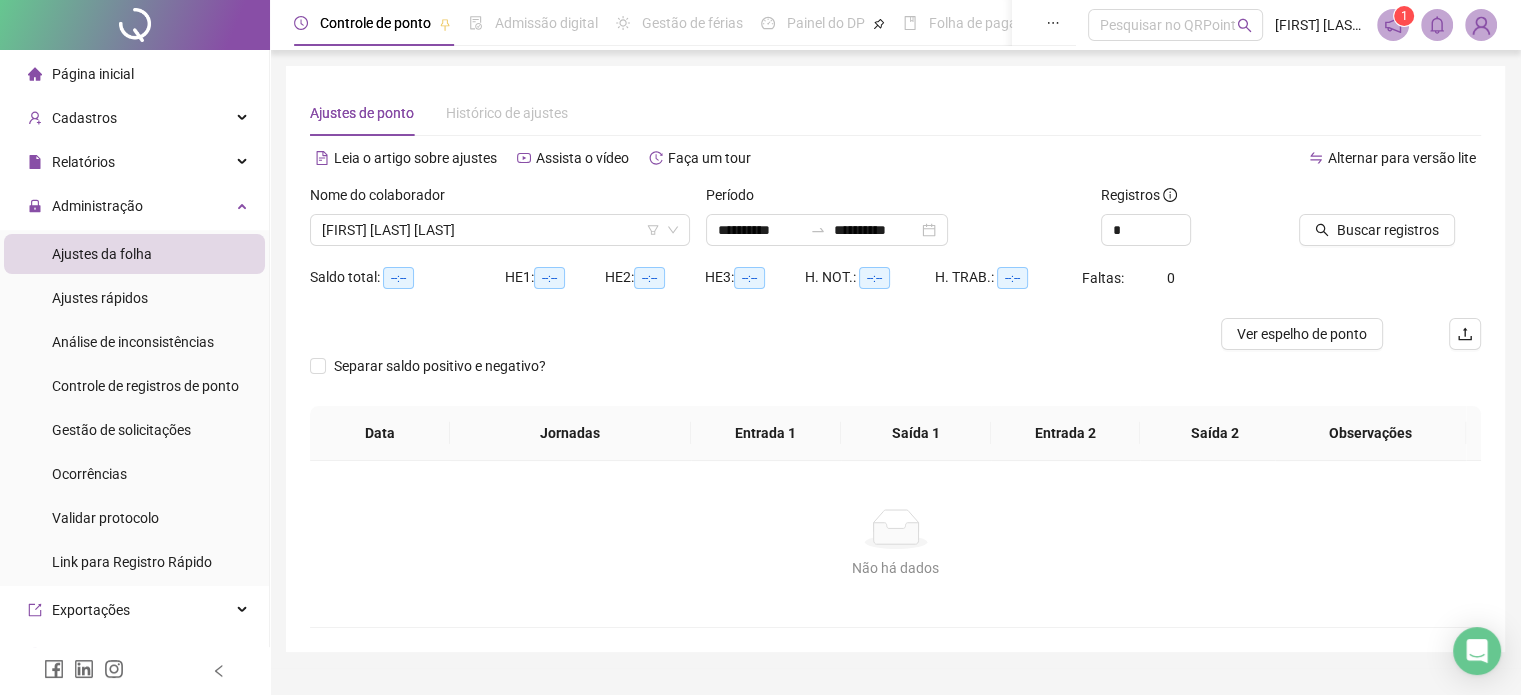 click on "Separar saldo positivo e negativo?" at bounding box center (895, 378) 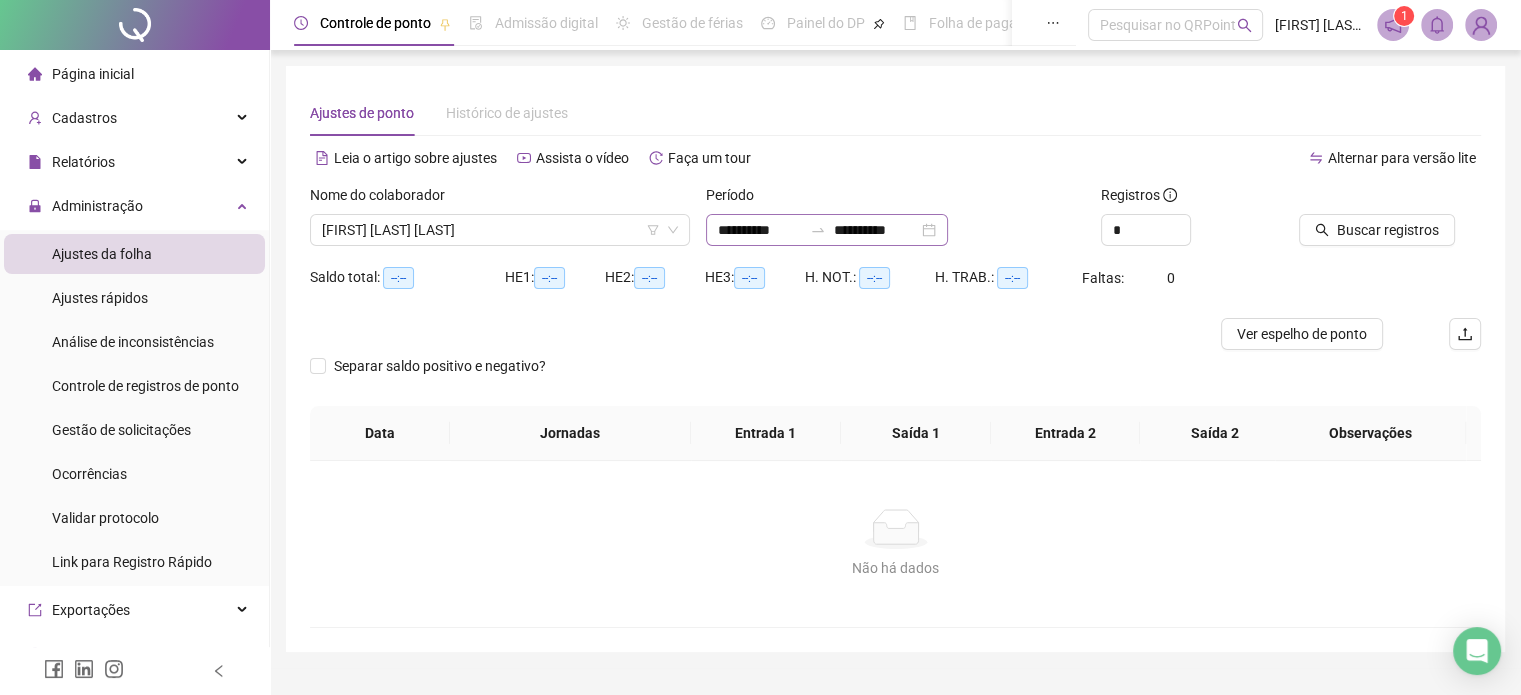 click at bounding box center [818, 230] 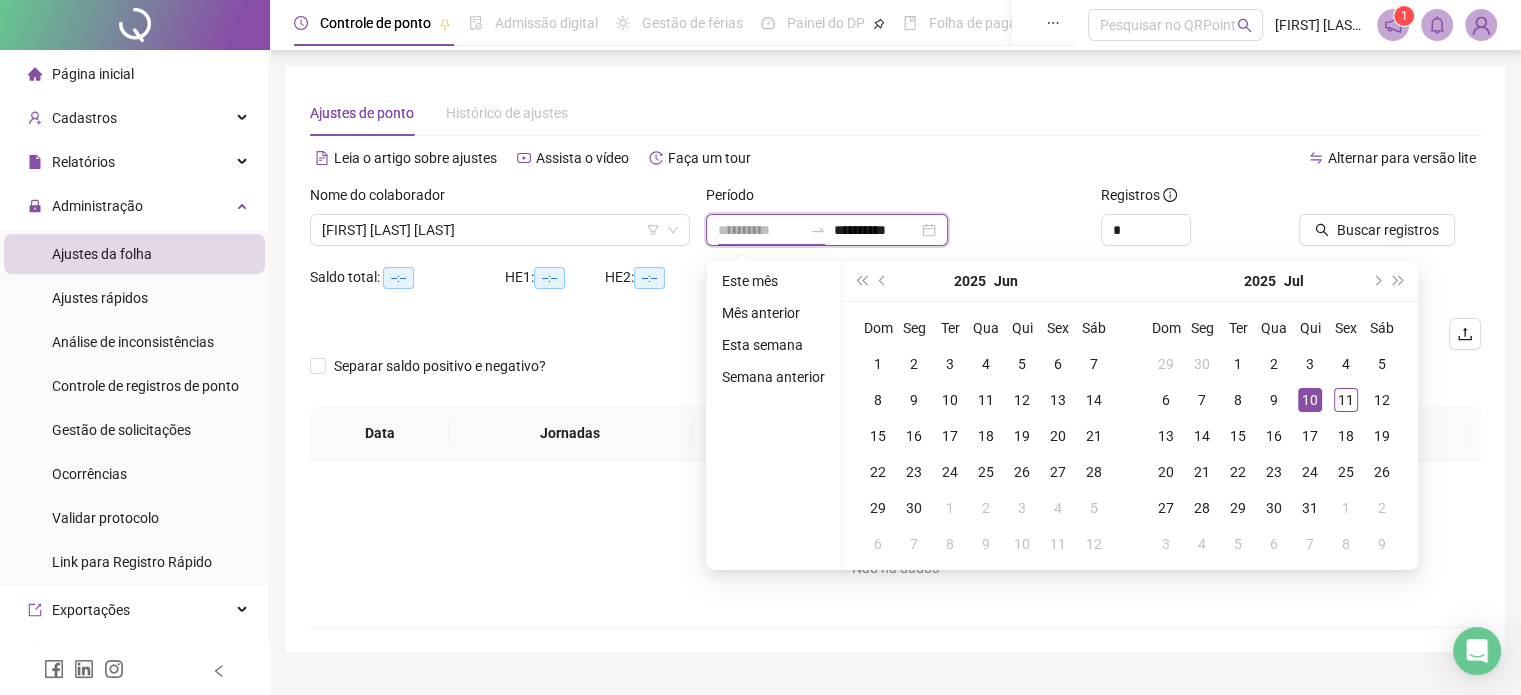 type on "**********" 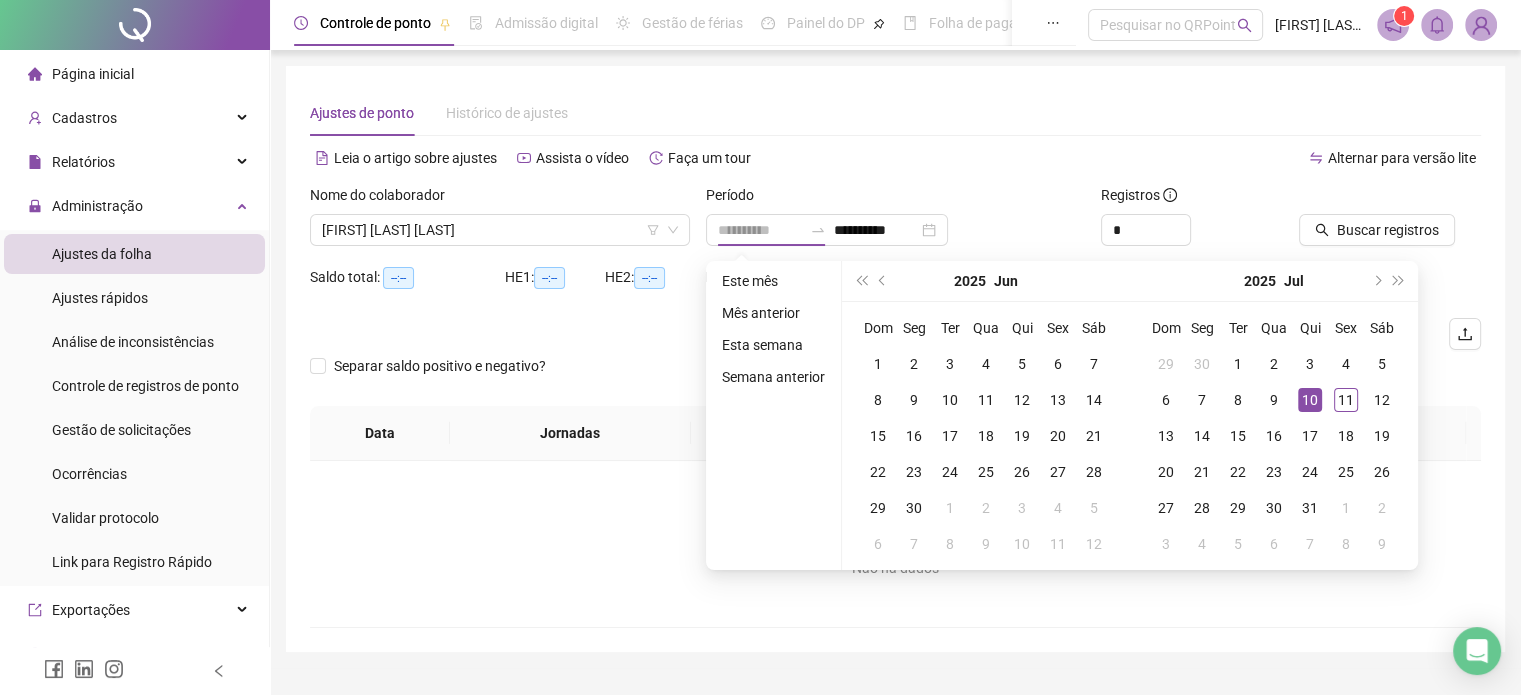 click on "10" at bounding box center [1310, 400] 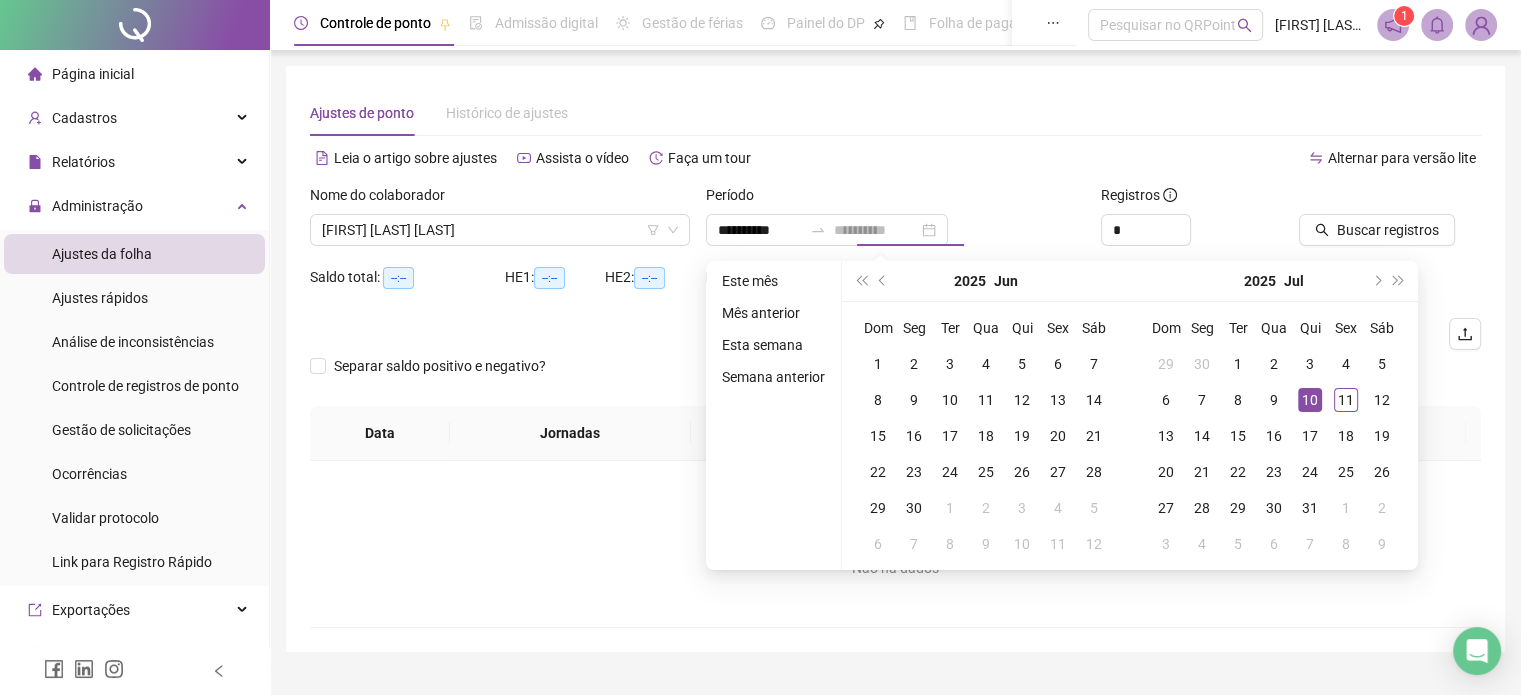 click on "10" at bounding box center [1310, 400] 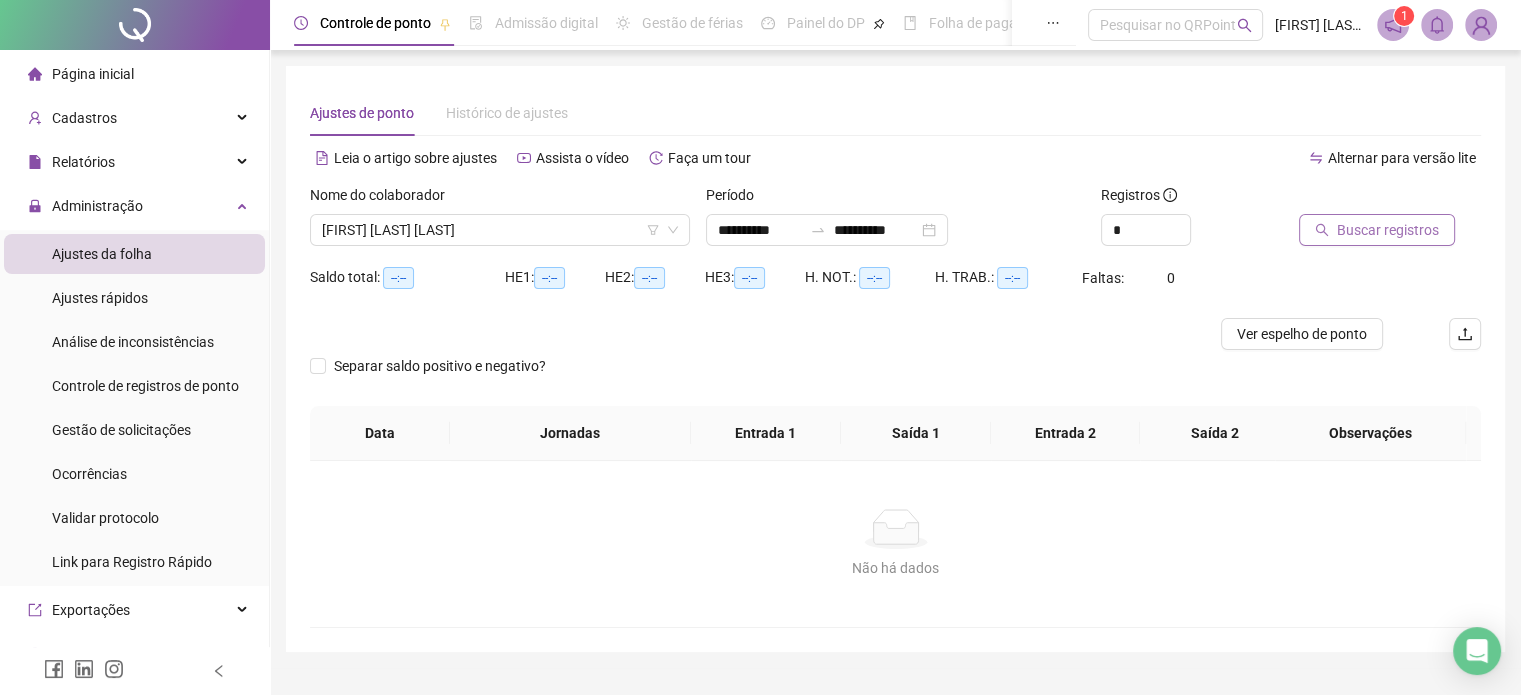 click on "Buscar registros" at bounding box center [1377, 230] 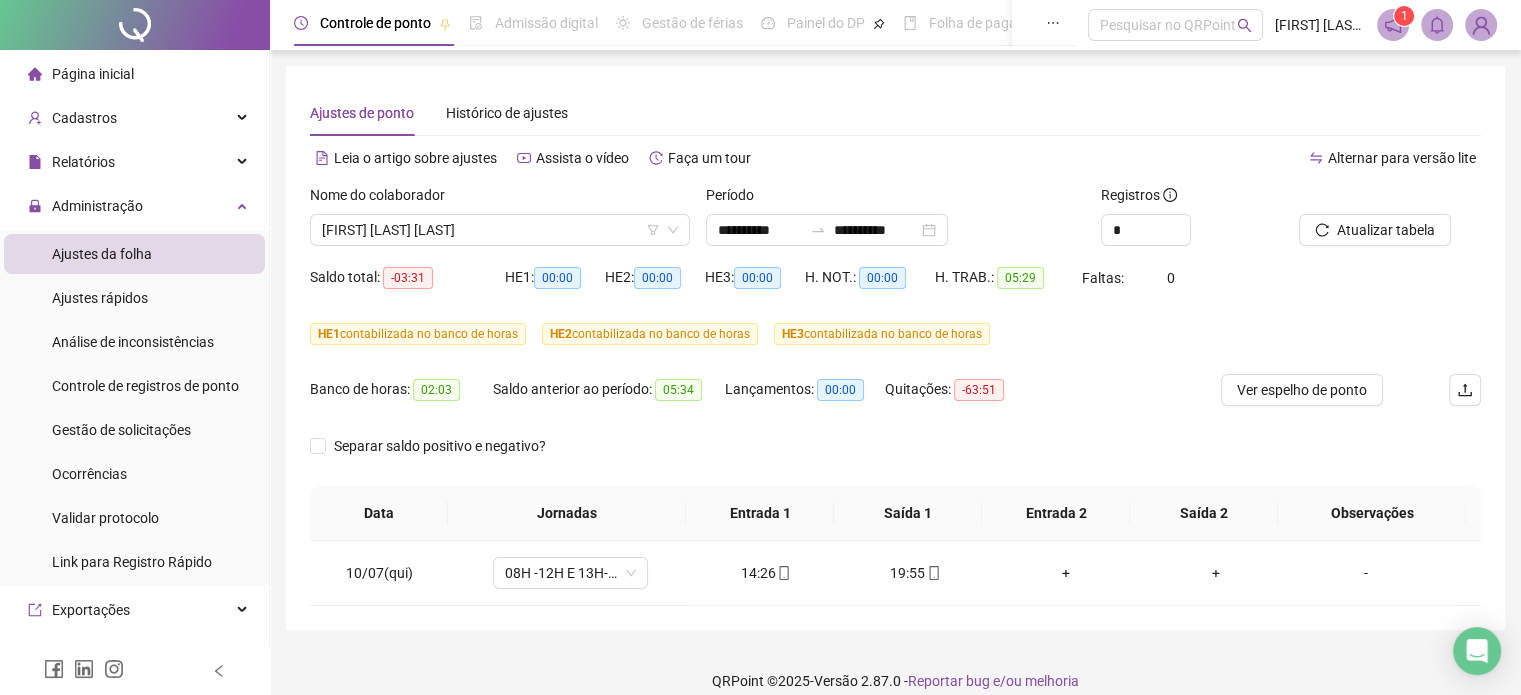 scroll, scrollTop: 20, scrollLeft: 0, axis: vertical 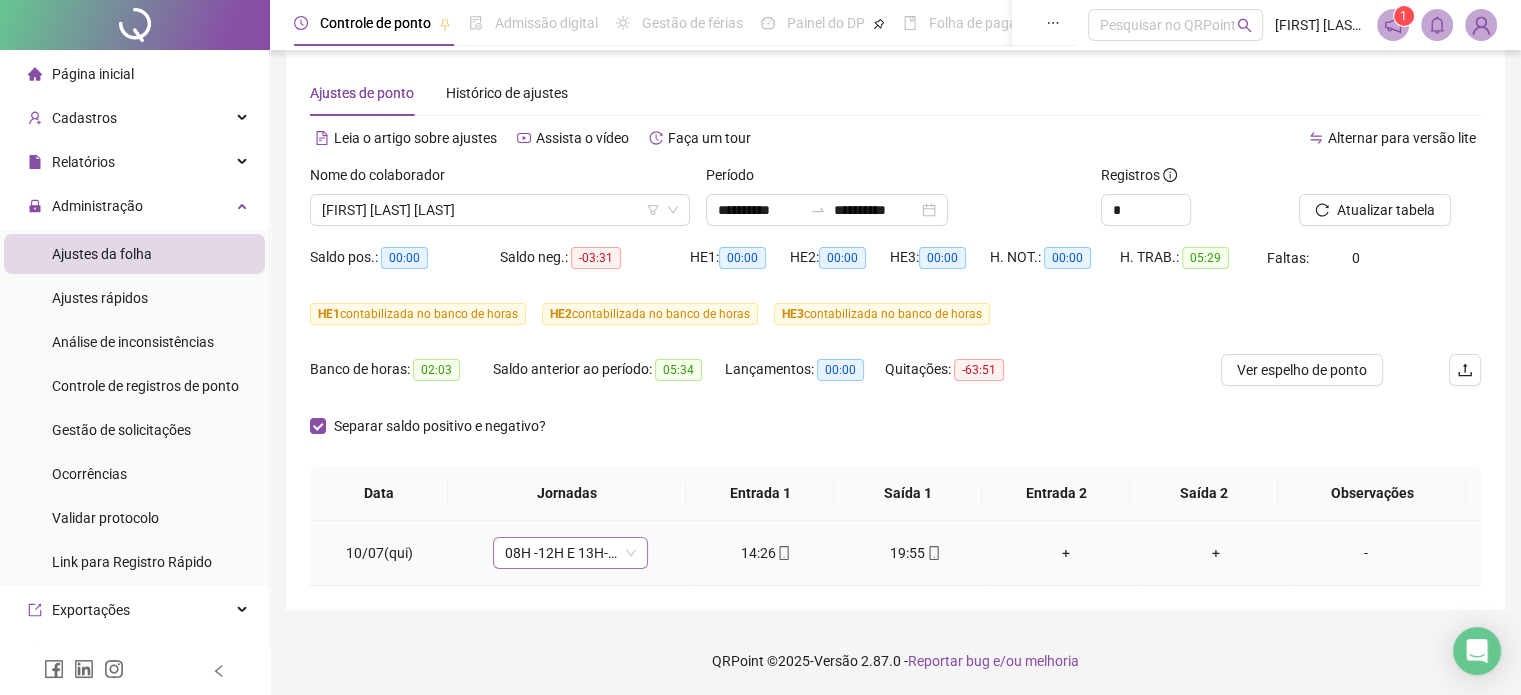 click on "08H -12H E 13H-18H" at bounding box center (570, 553) 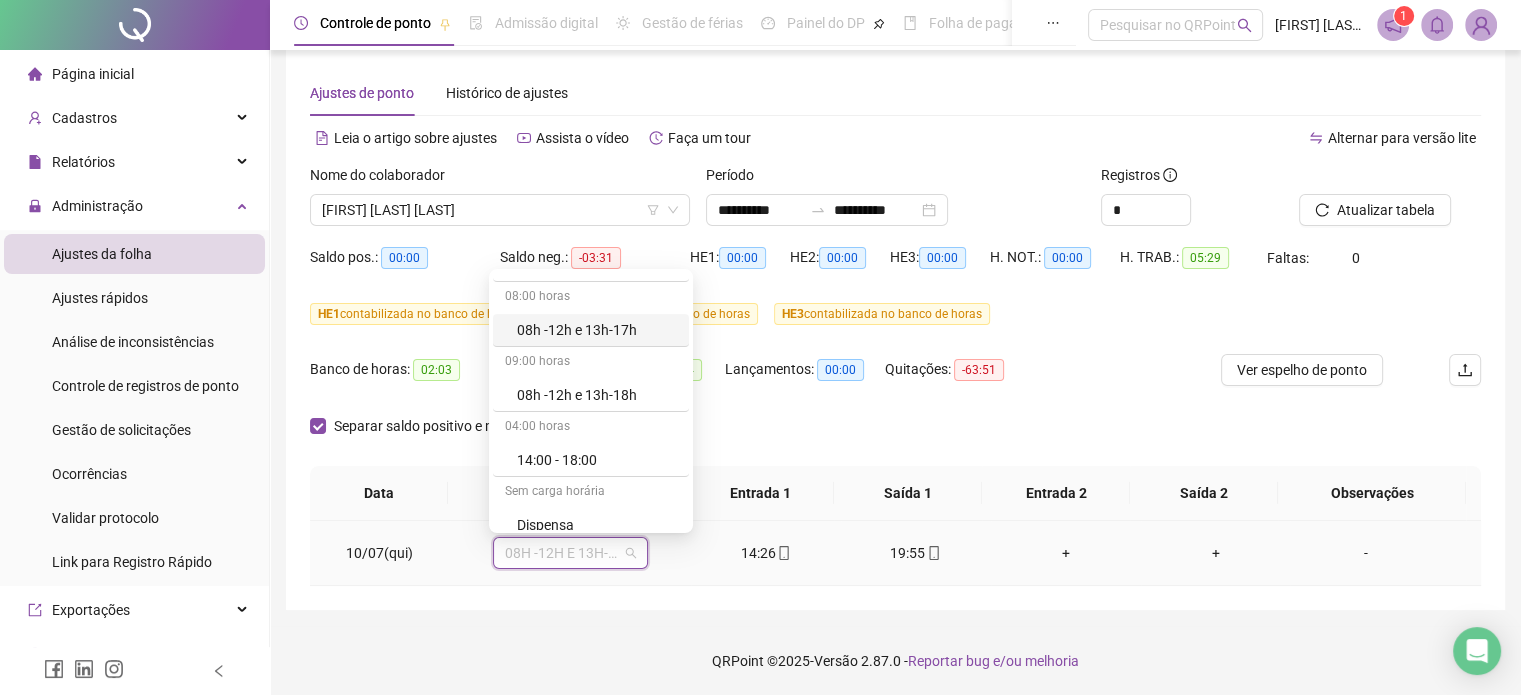 scroll, scrollTop: 0, scrollLeft: 0, axis: both 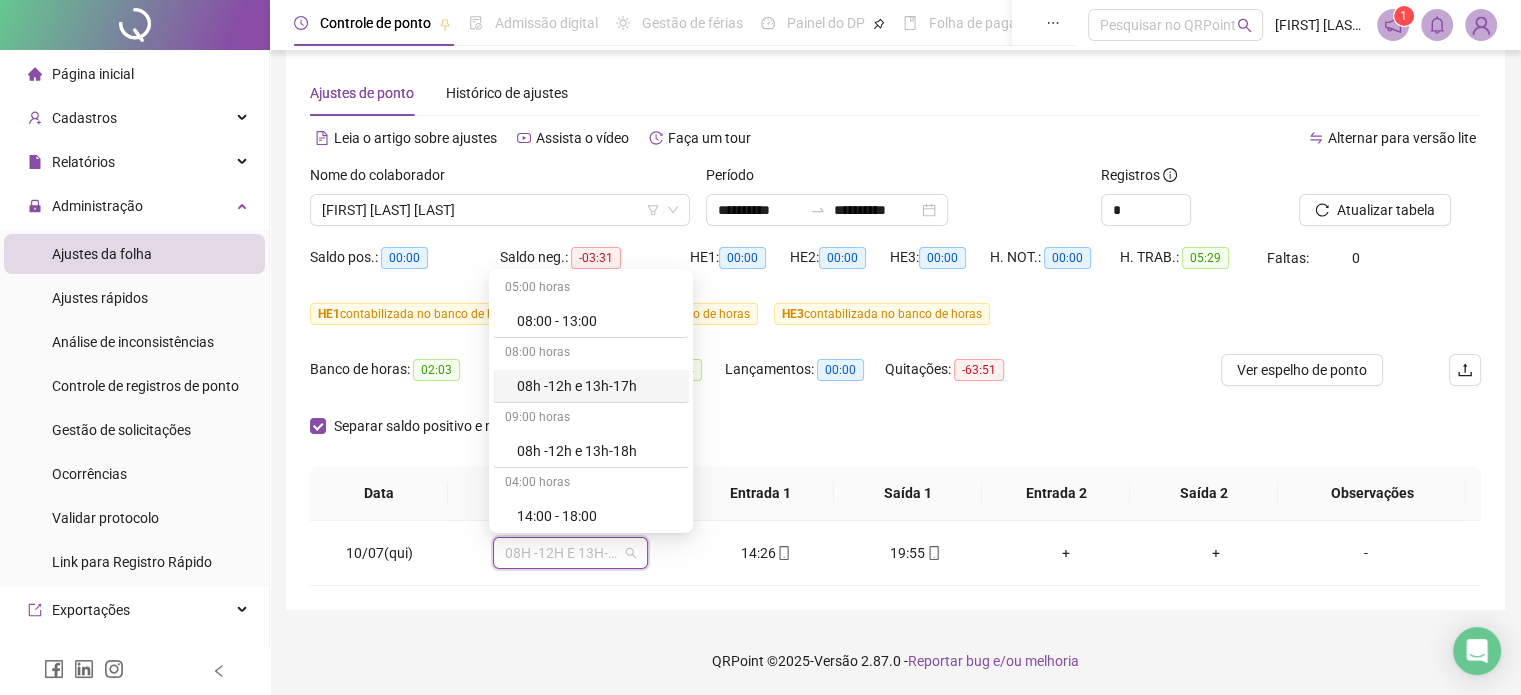 click on "Separar saldo positivo e negativo?" at bounding box center (895, 438) 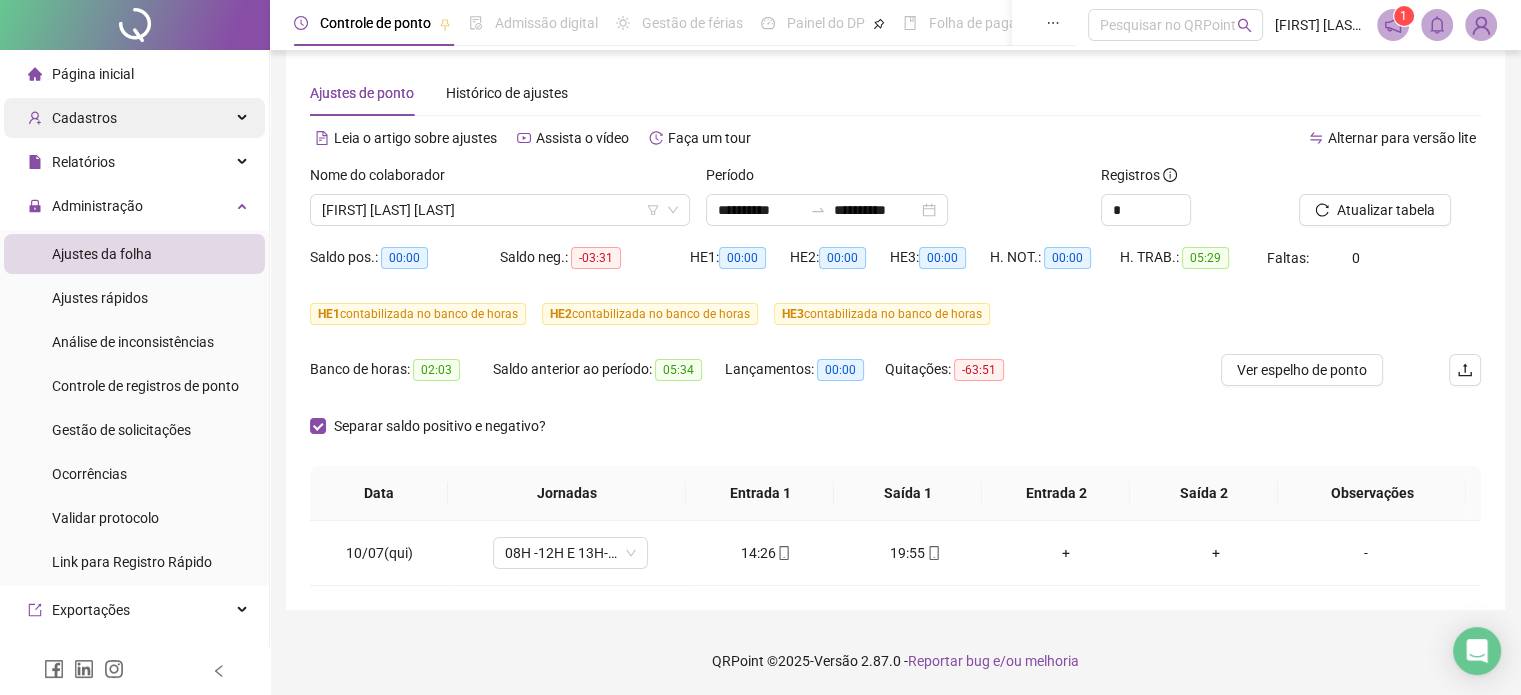 click on "Cadastros" at bounding box center [134, 118] 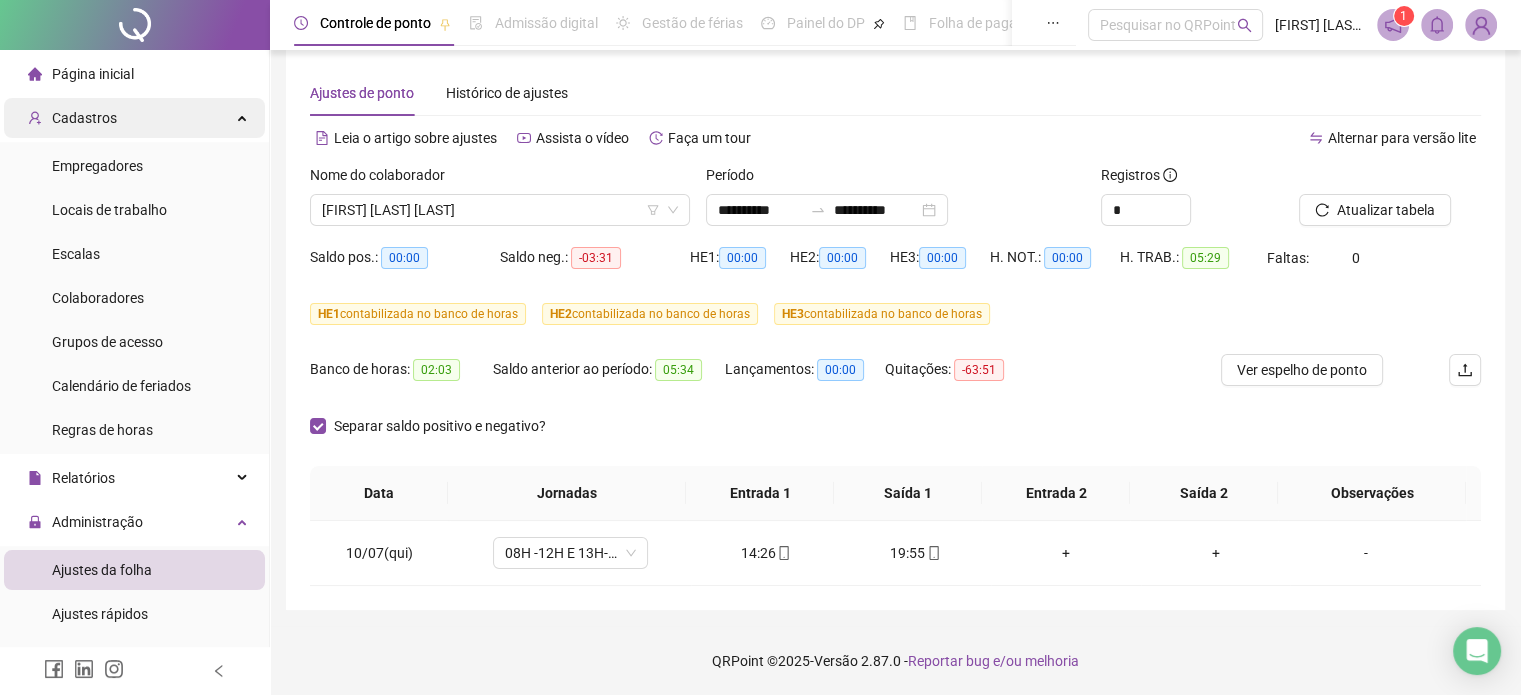 click on "Cadastros" at bounding box center [134, 118] 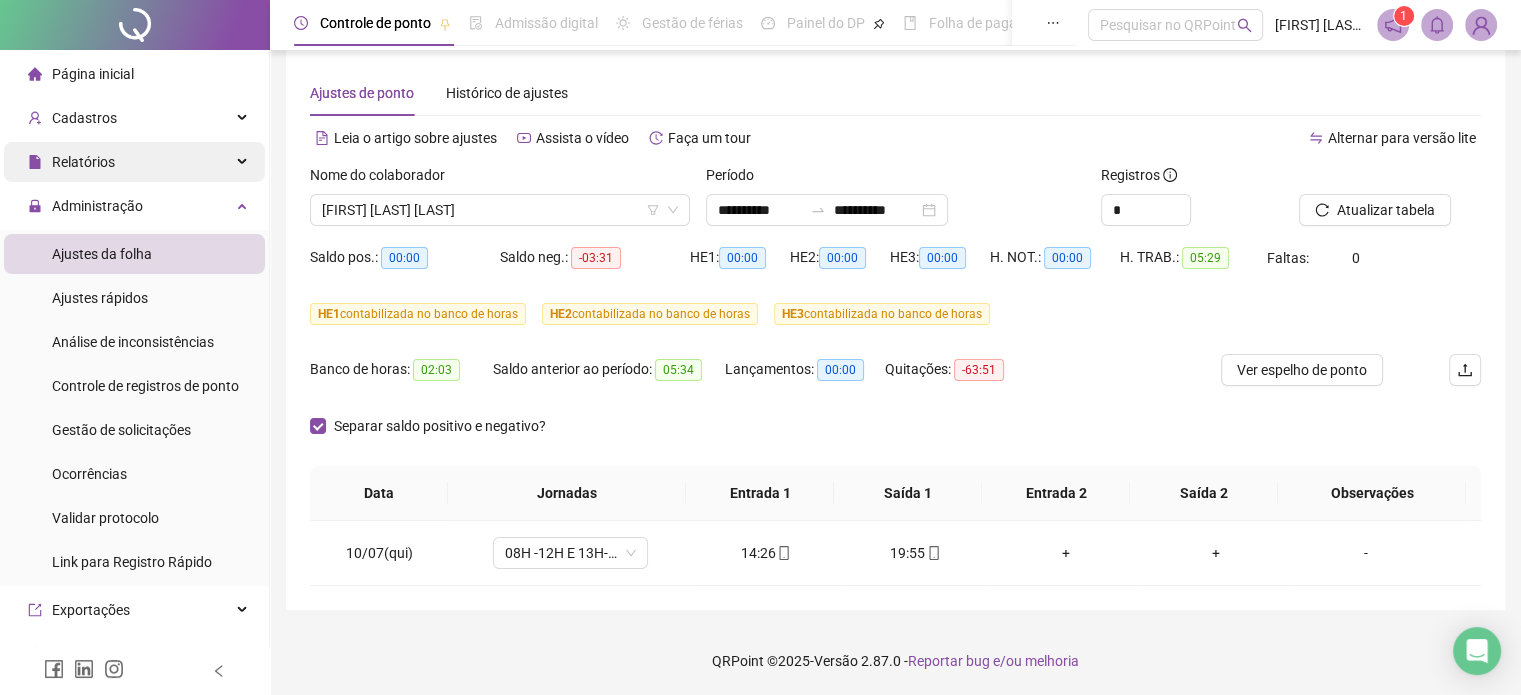 click on "Relatórios" at bounding box center [134, 162] 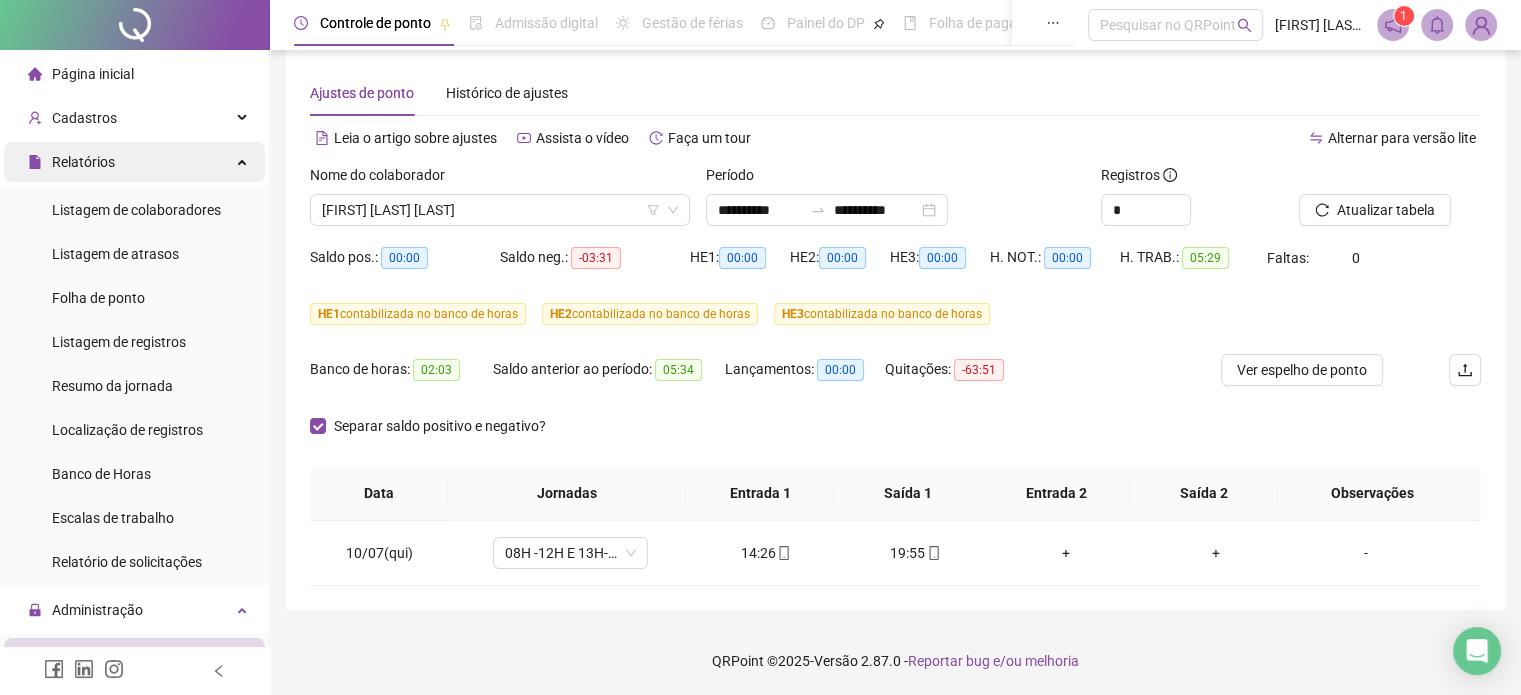 click on "Relatórios" at bounding box center [134, 162] 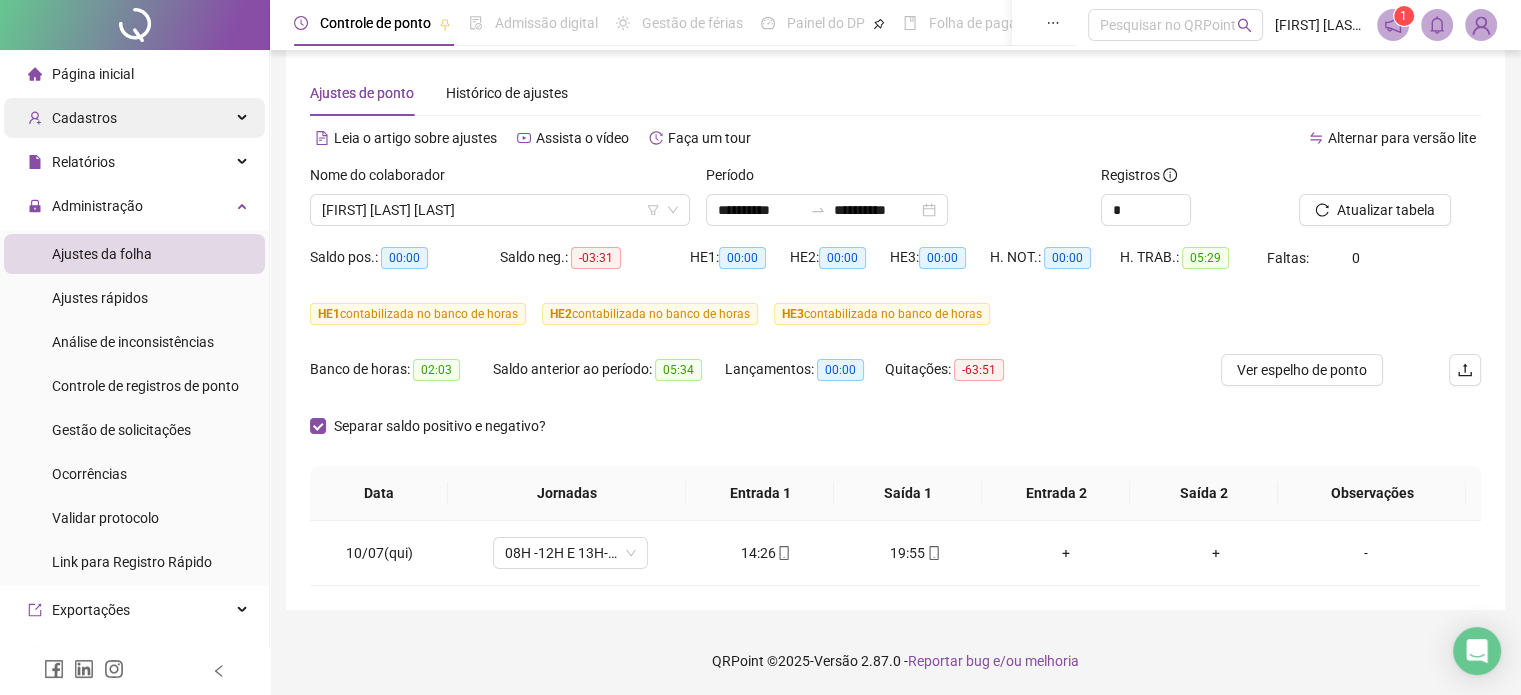 click on "Cadastros" at bounding box center [134, 118] 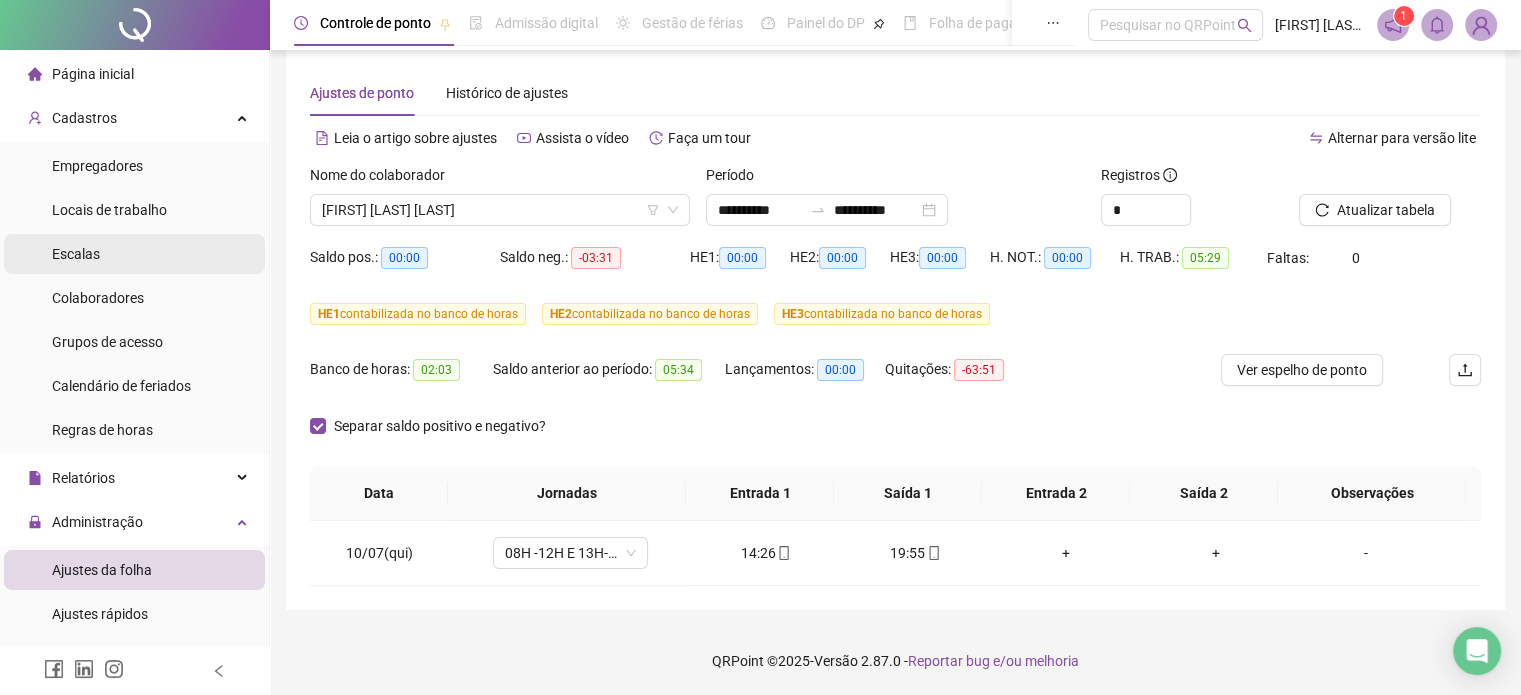 click on "Escalas" at bounding box center (134, 254) 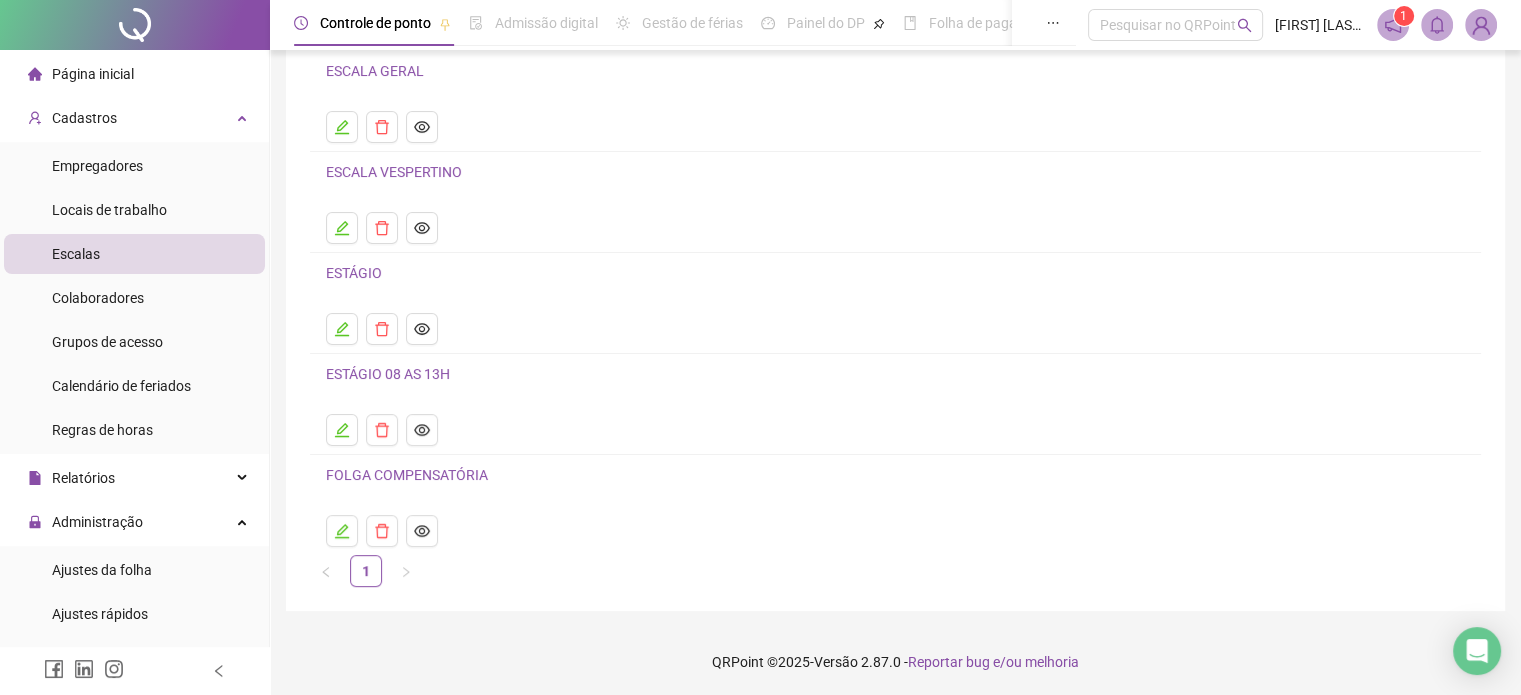 scroll, scrollTop: 60, scrollLeft: 0, axis: vertical 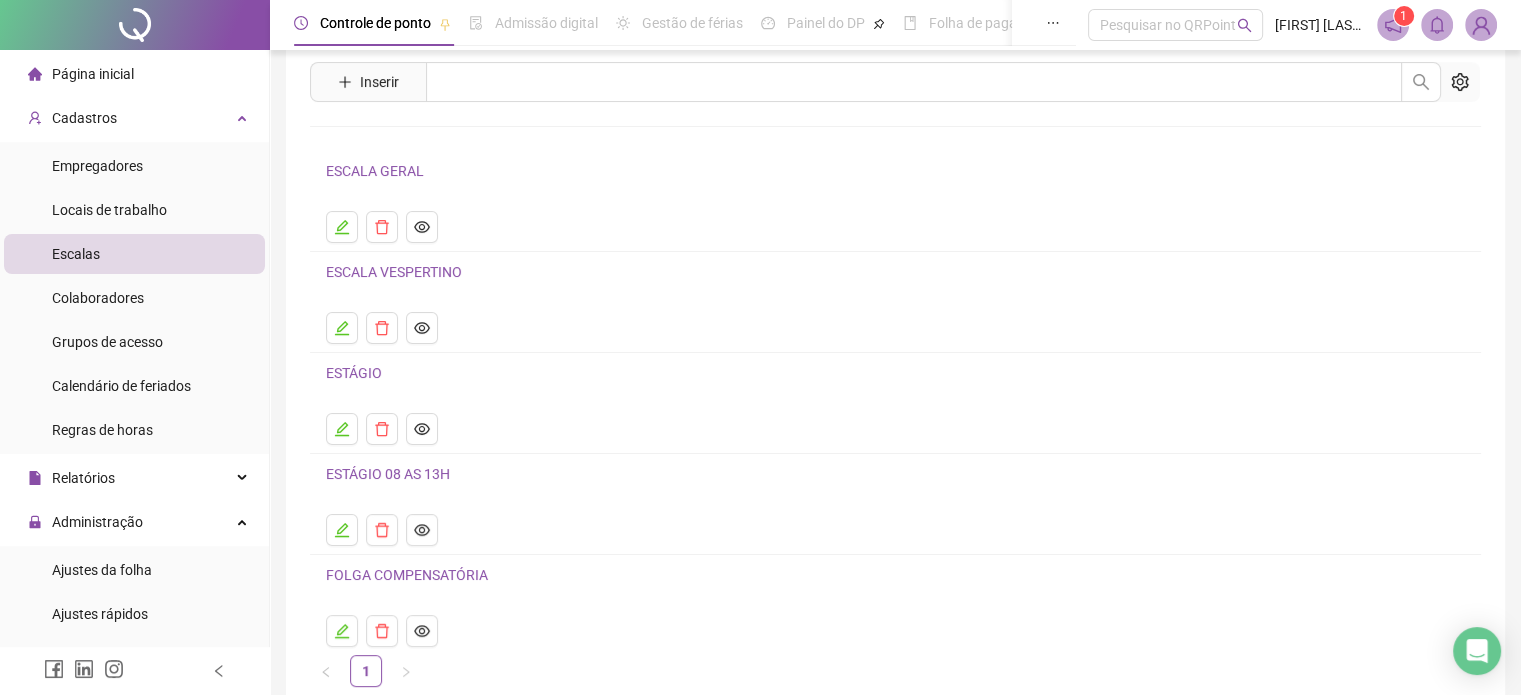 click on "ESCALA GERAL" at bounding box center [375, 171] 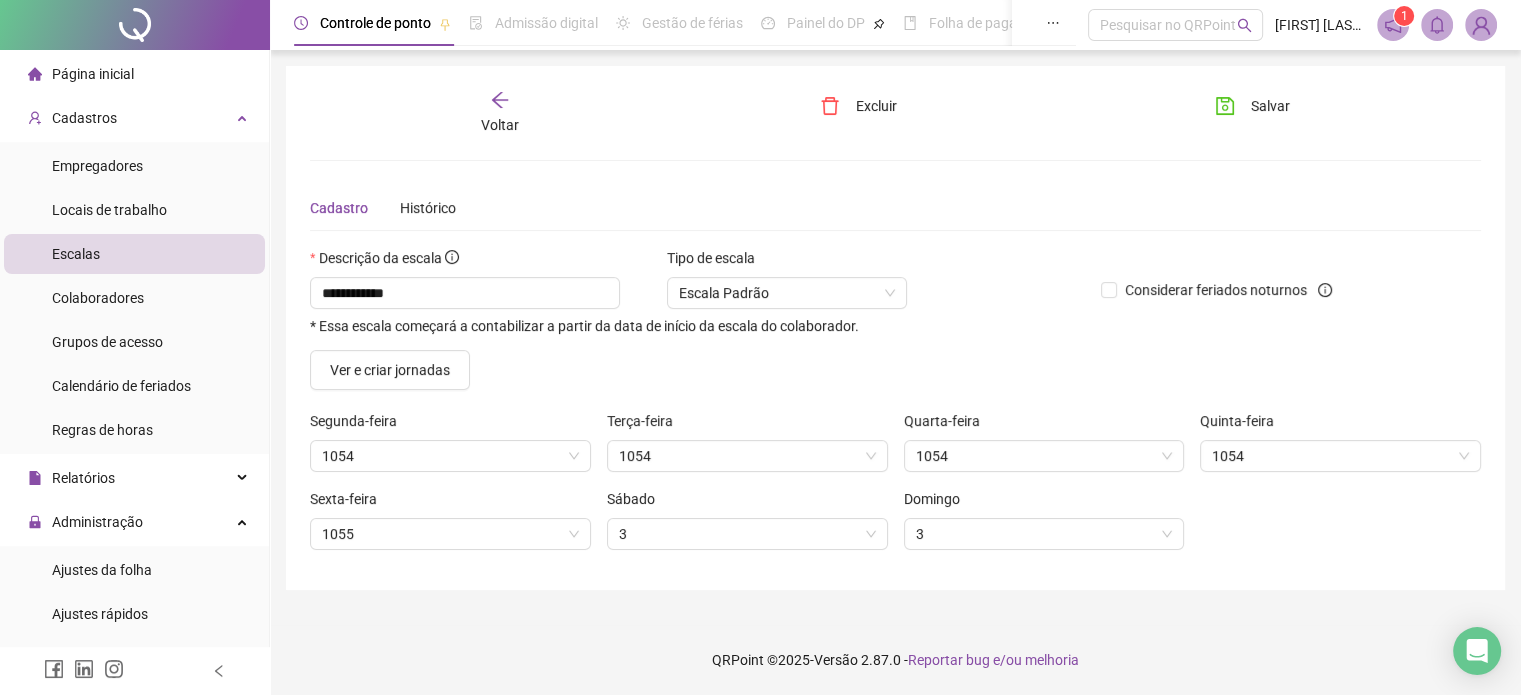 scroll, scrollTop: 0, scrollLeft: 0, axis: both 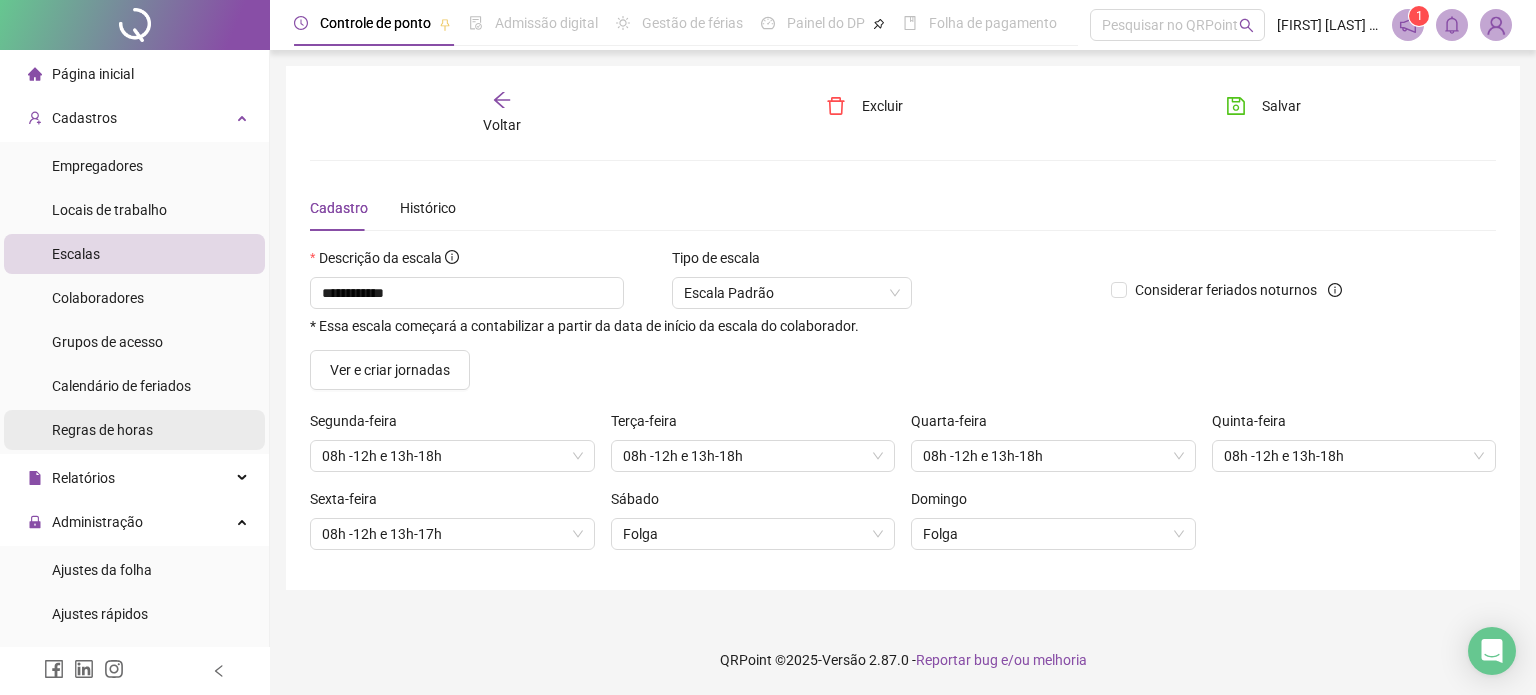 click on "Regras de horas" at bounding box center [102, 430] 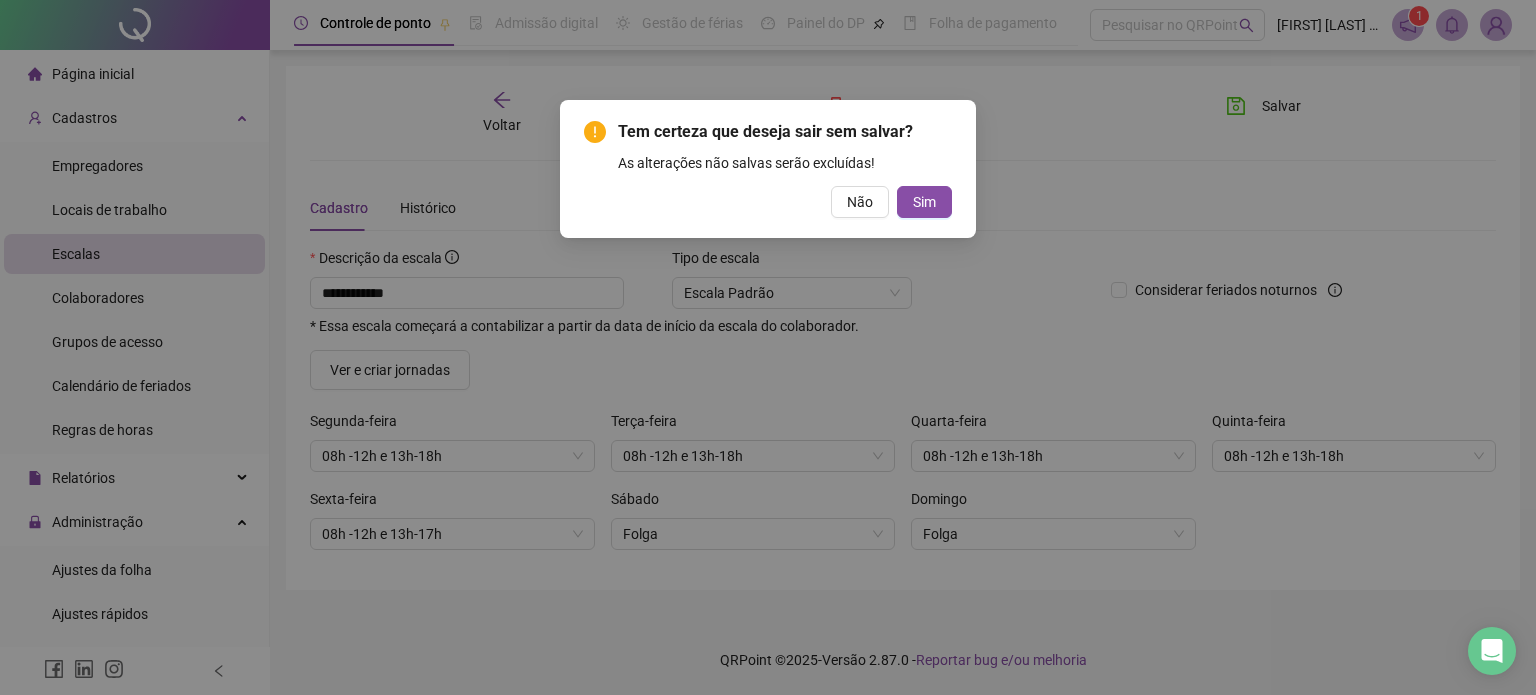 drag, startPoint x: 948, startPoint y: 199, endPoint x: 980, endPoint y: 225, distance: 41.231056 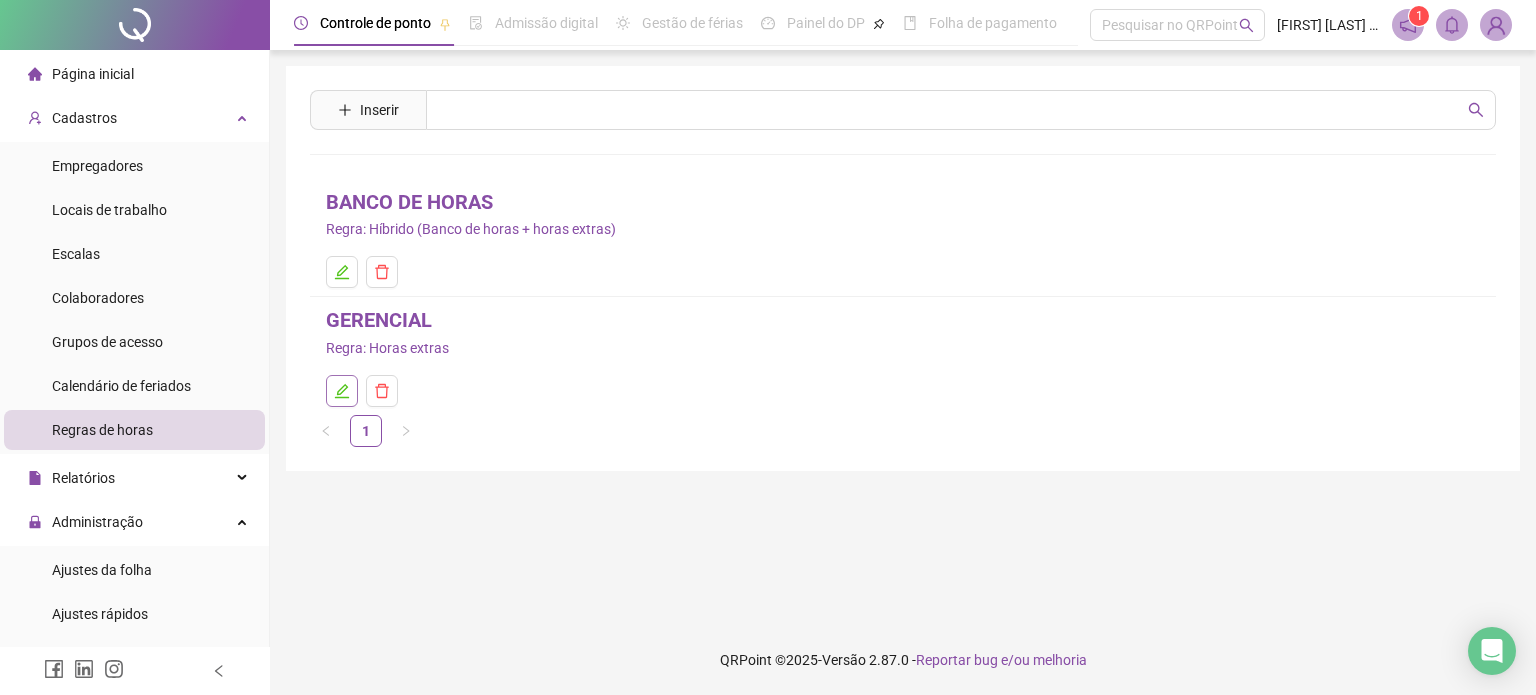 click at bounding box center (342, 391) 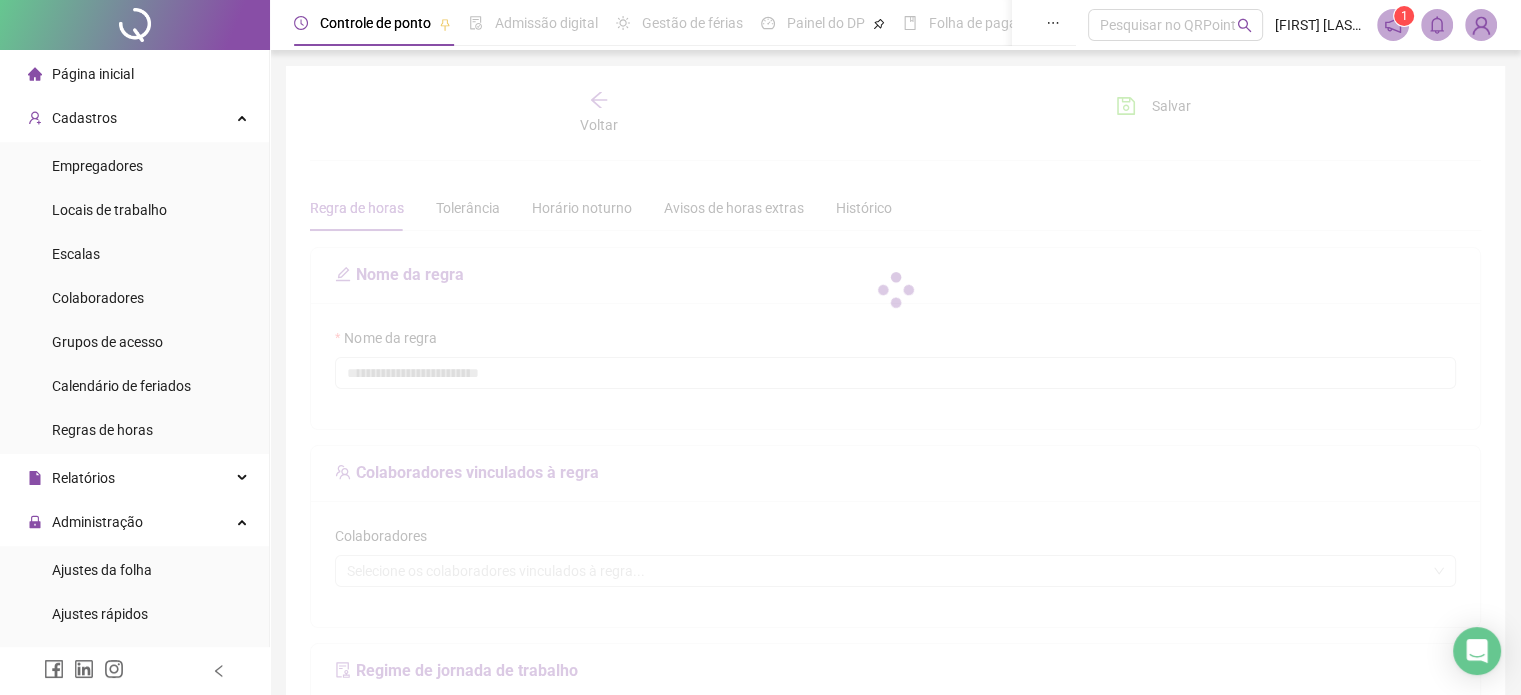 type on "*********" 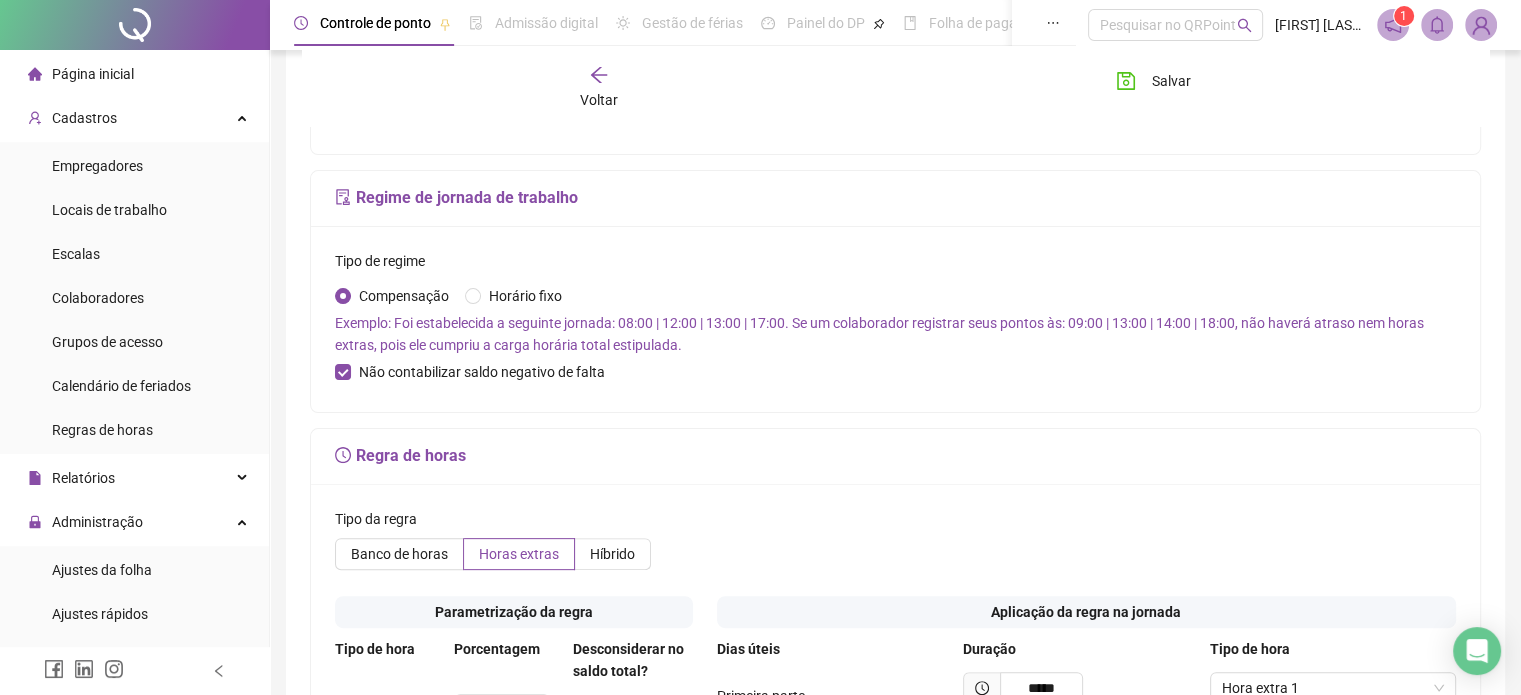 scroll, scrollTop: 600, scrollLeft: 0, axis: vertical 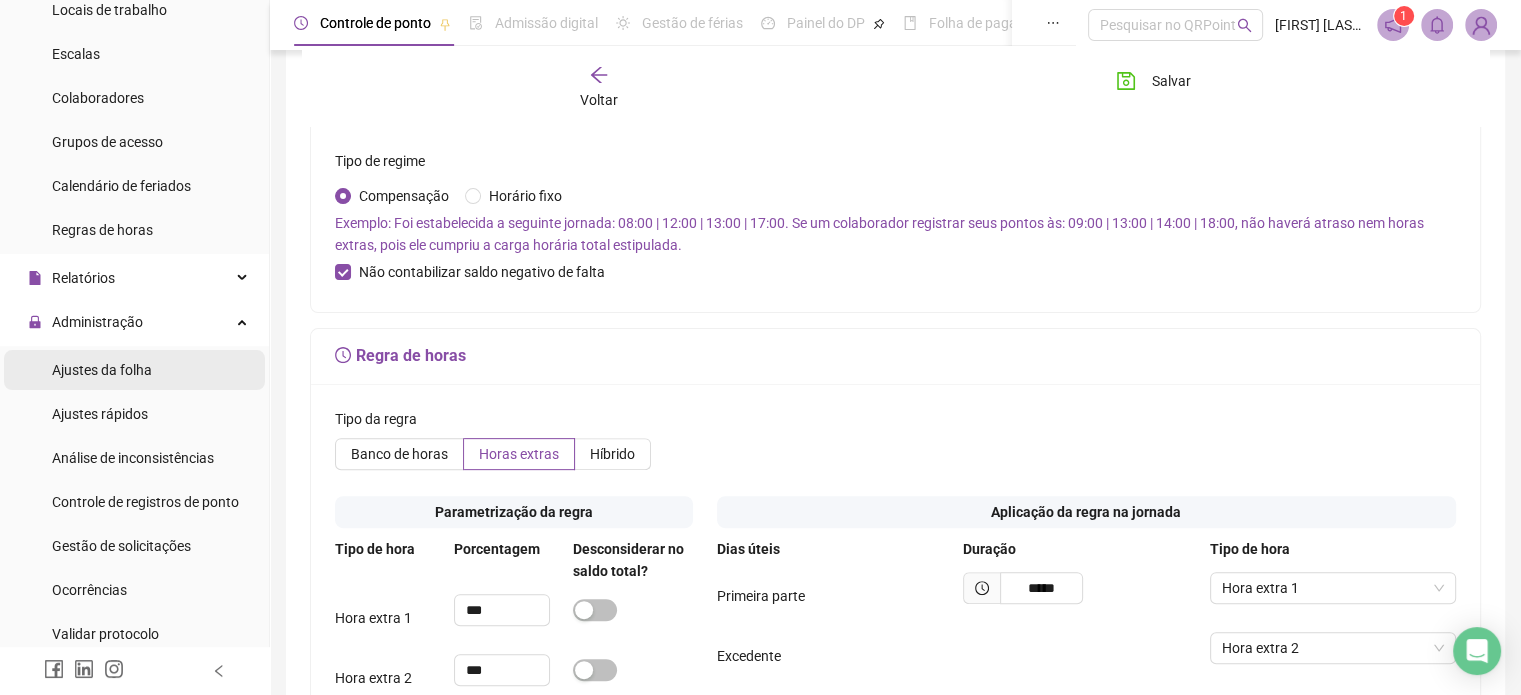click on "Ajustes da folha" at bounding box center [102, 370] 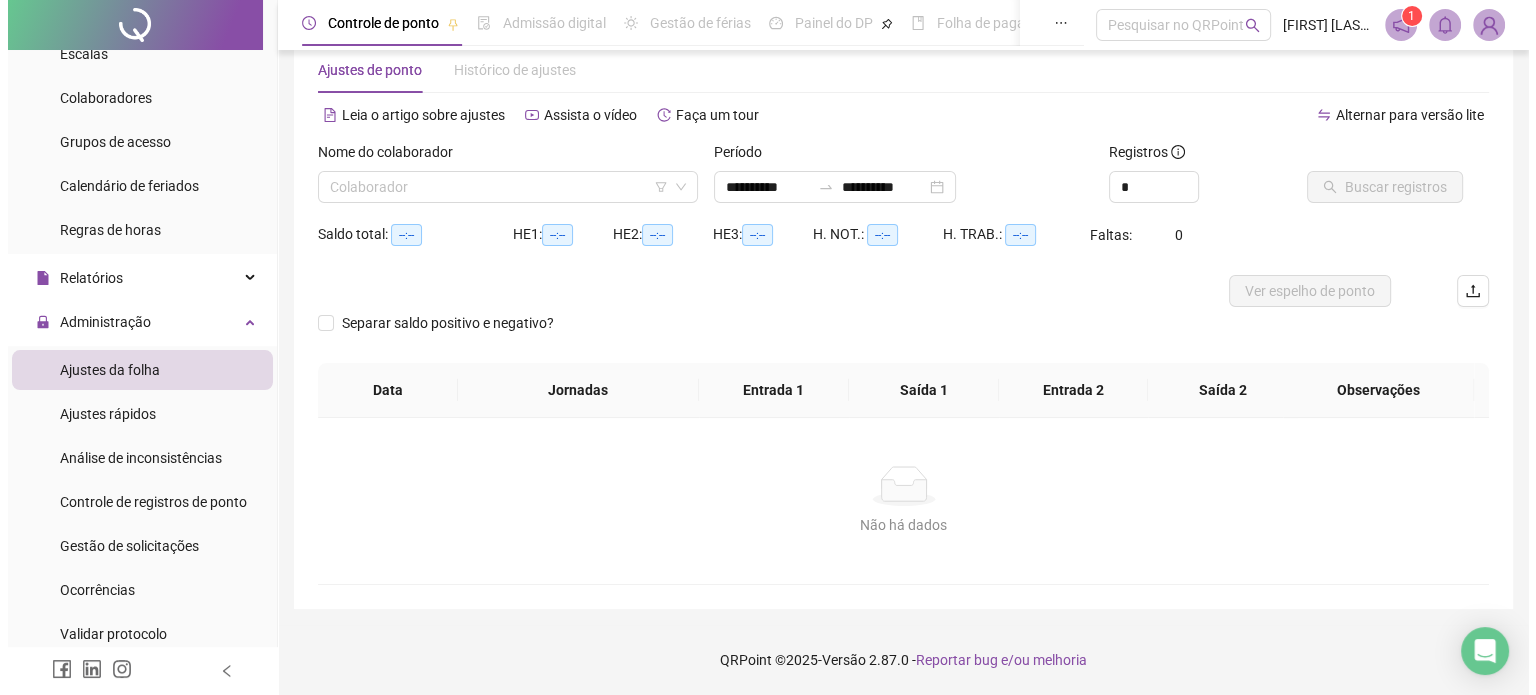 scroll, scrollTop: 42, scrollLeft: 0, axis: vertical 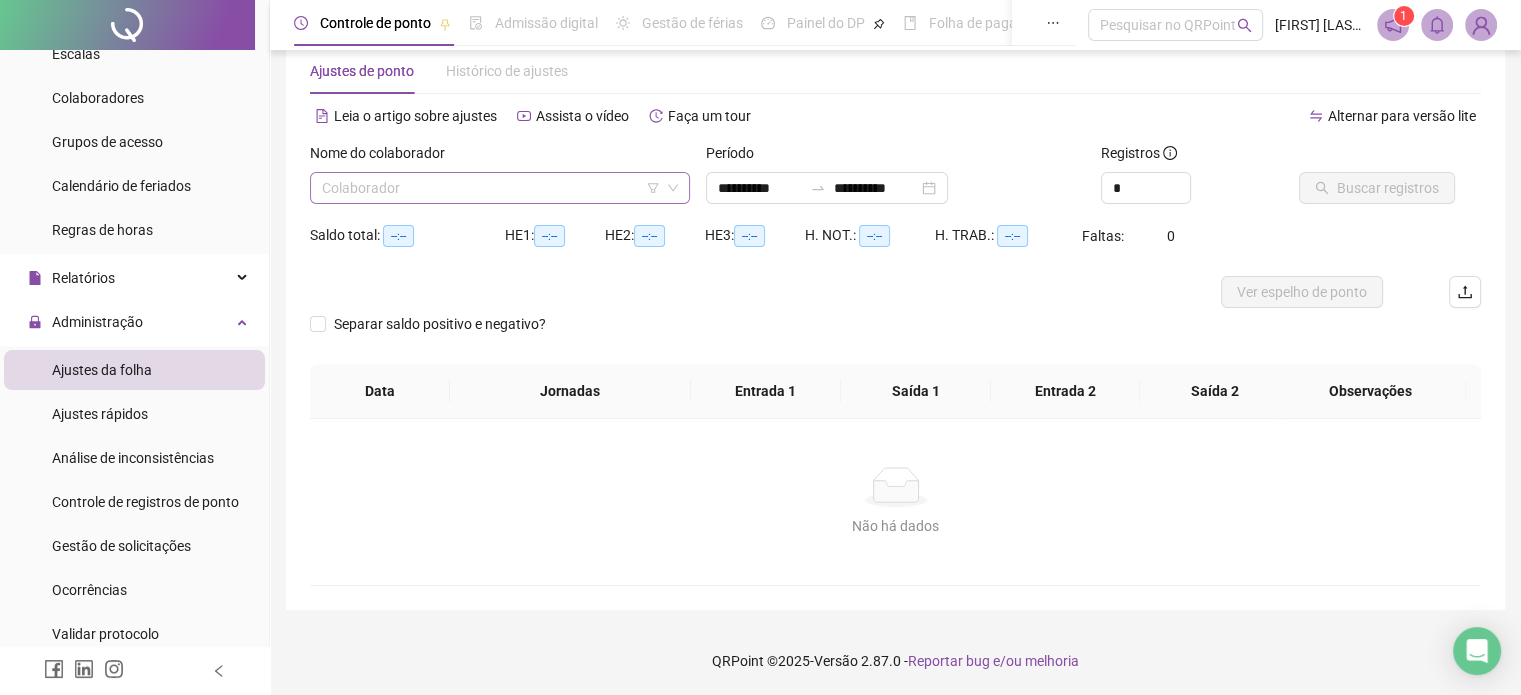 click at bounding box center (494, 188) 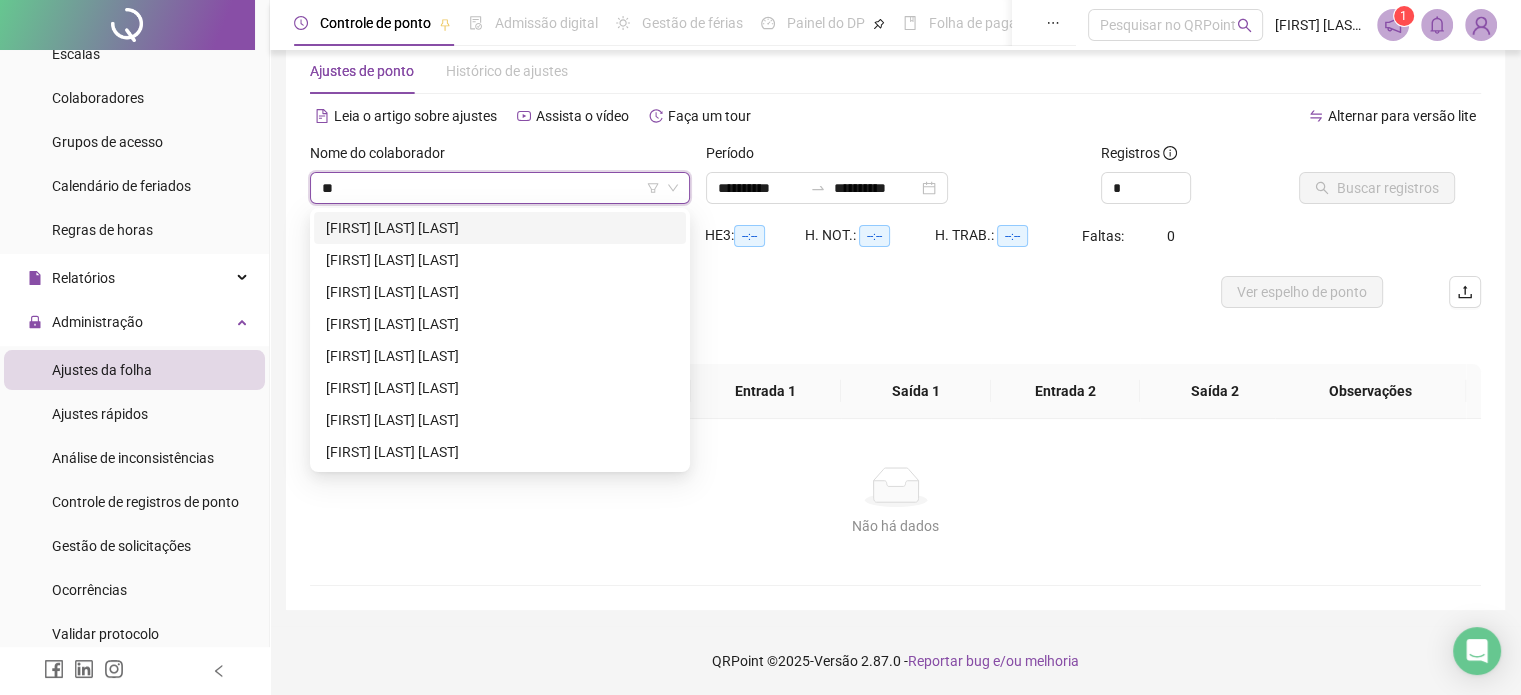 type on "***" 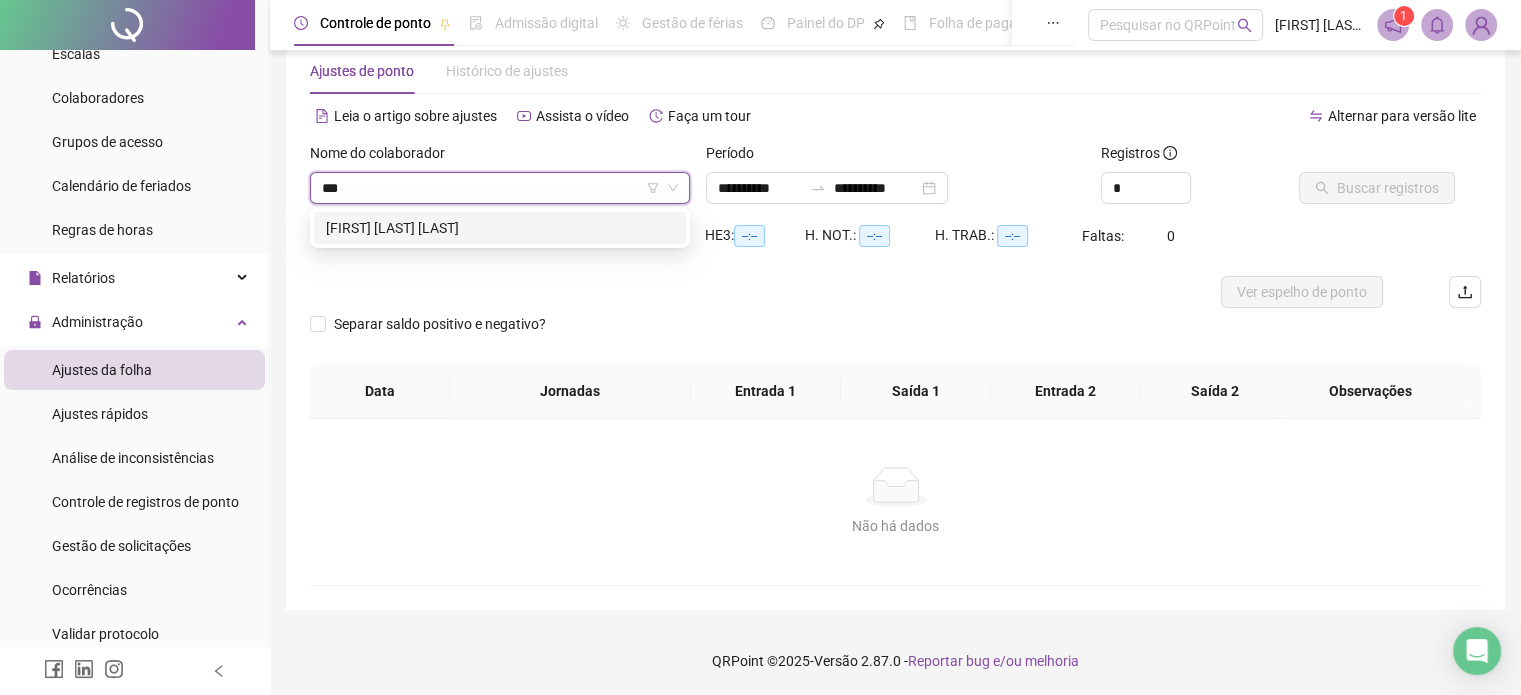 click on "[FIRST] [LAST] [LAST]" at bounding box center (500, 228) 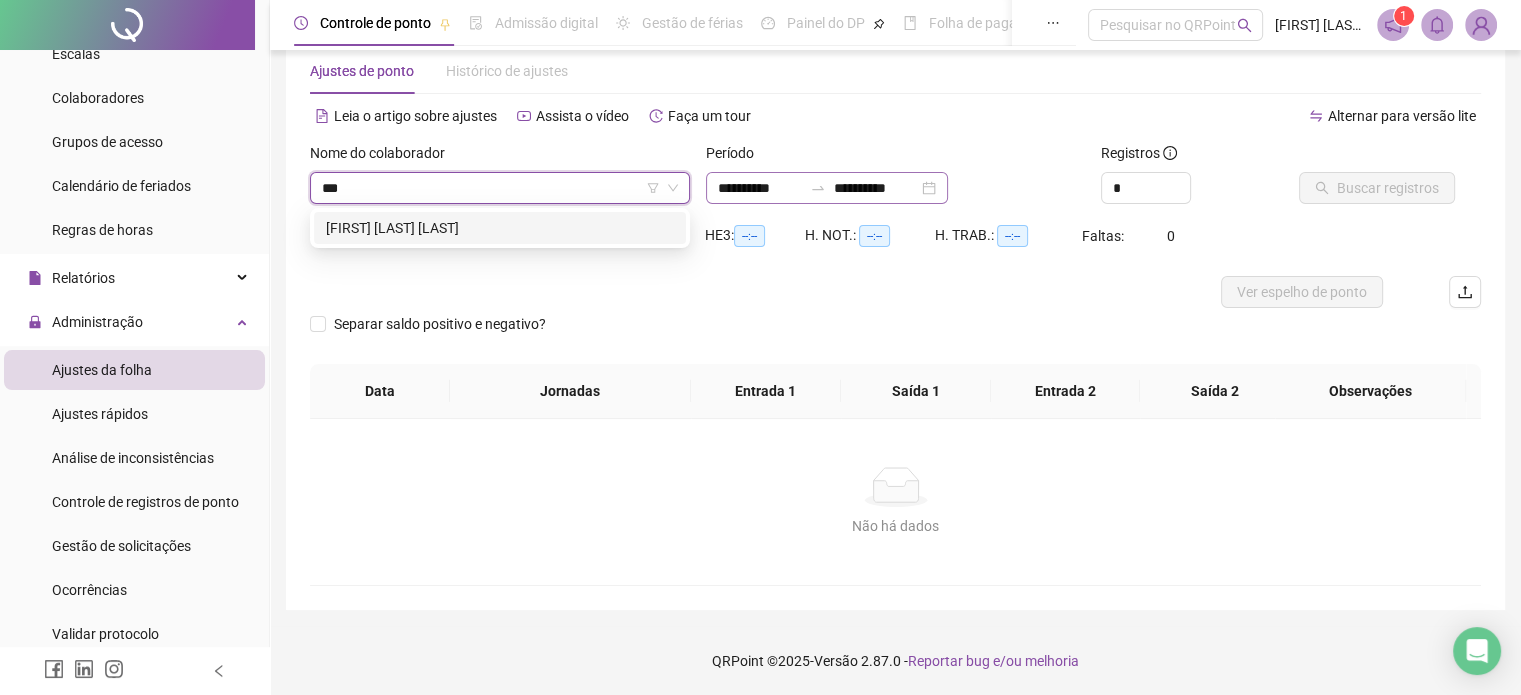 type 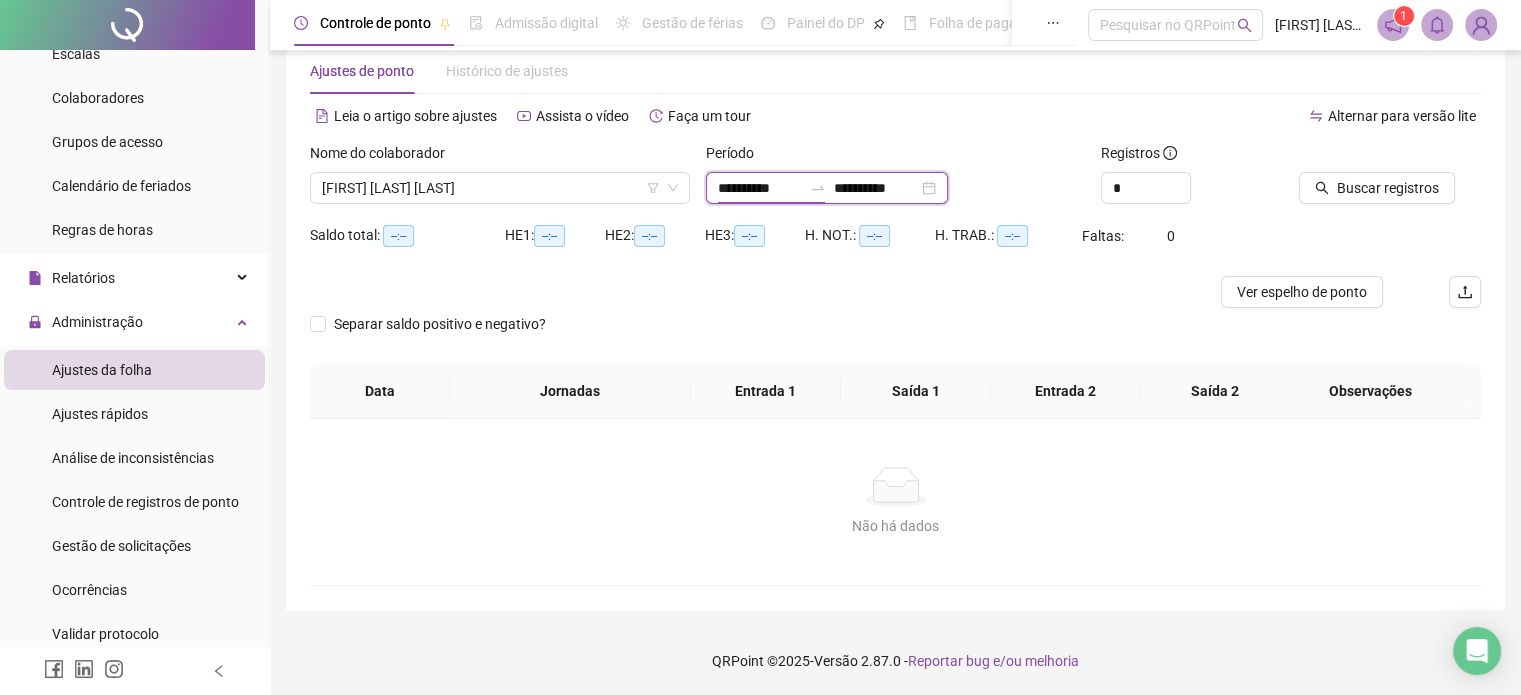 click on "**********" at bounding box center [760, 188] 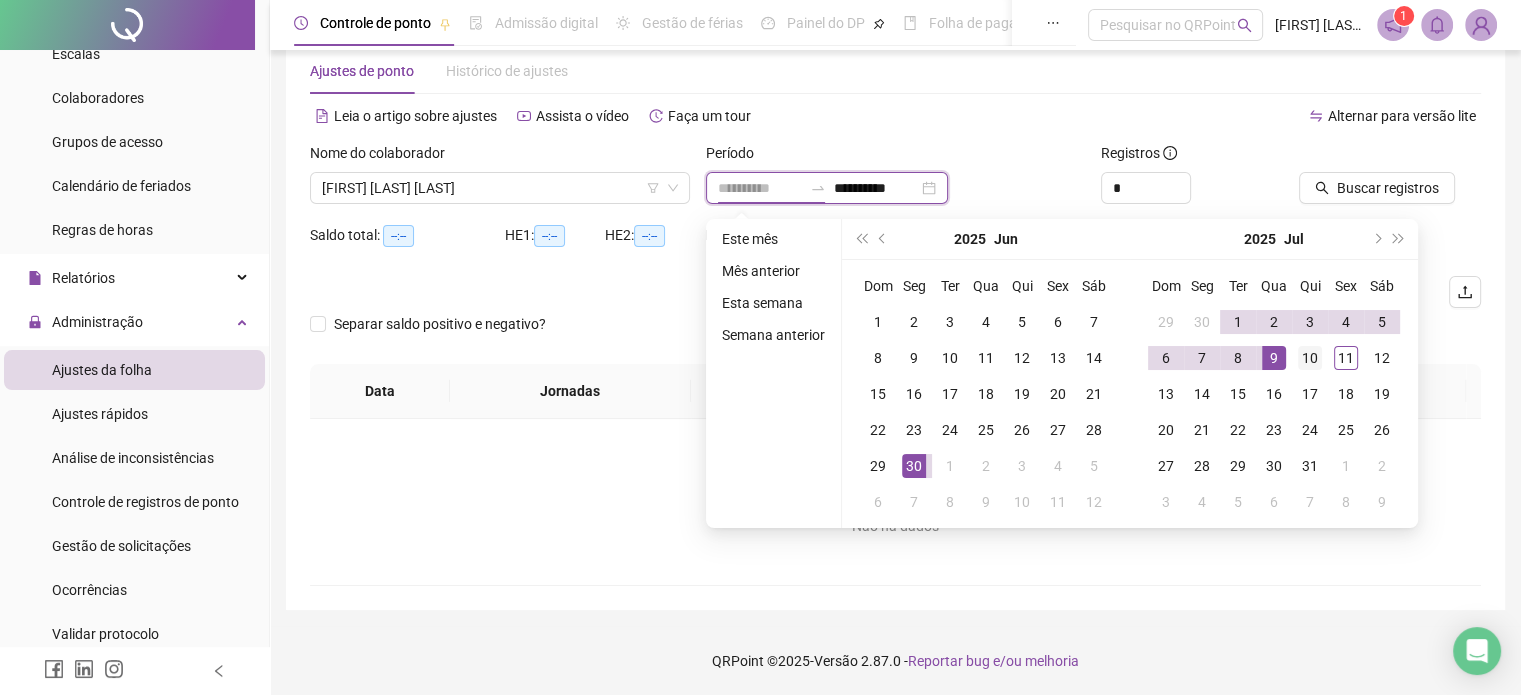 type on "**********" 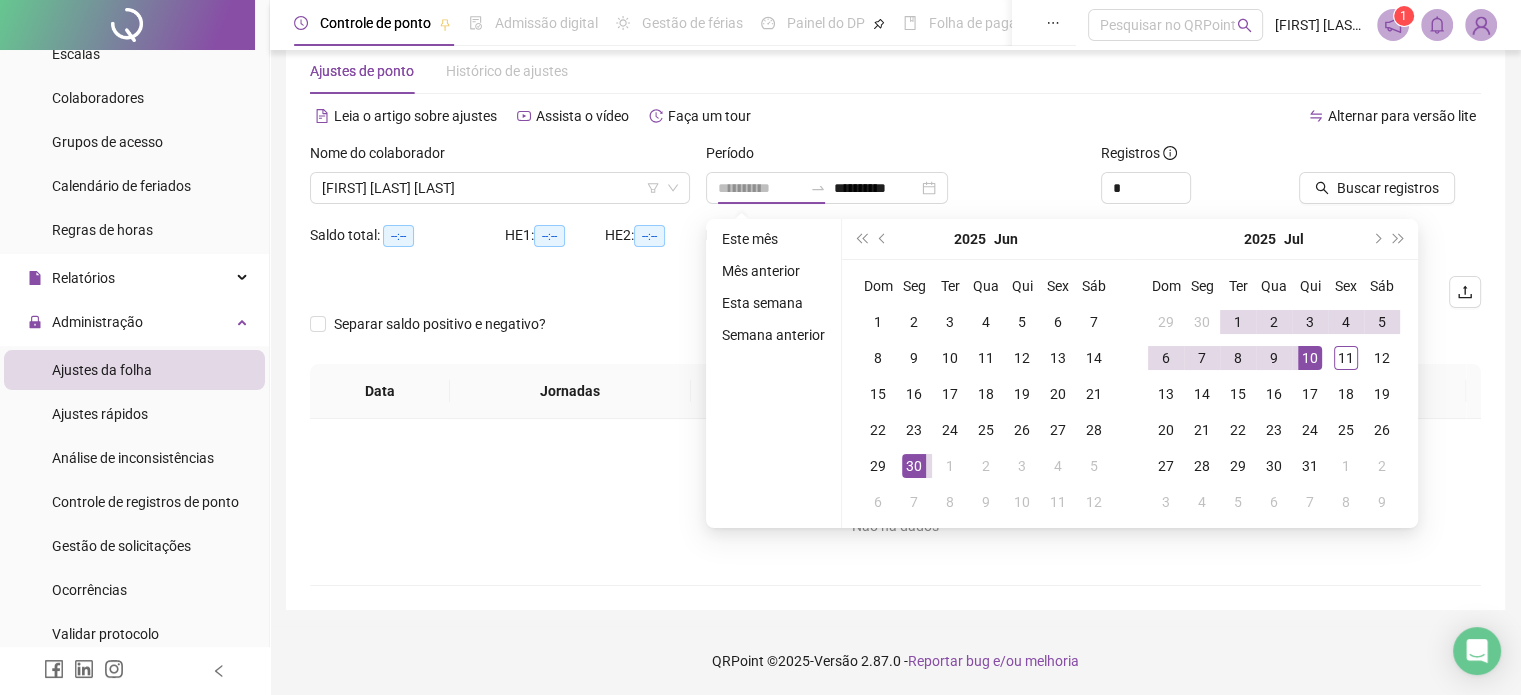 click on "10" at bounding box center (1310, 358) 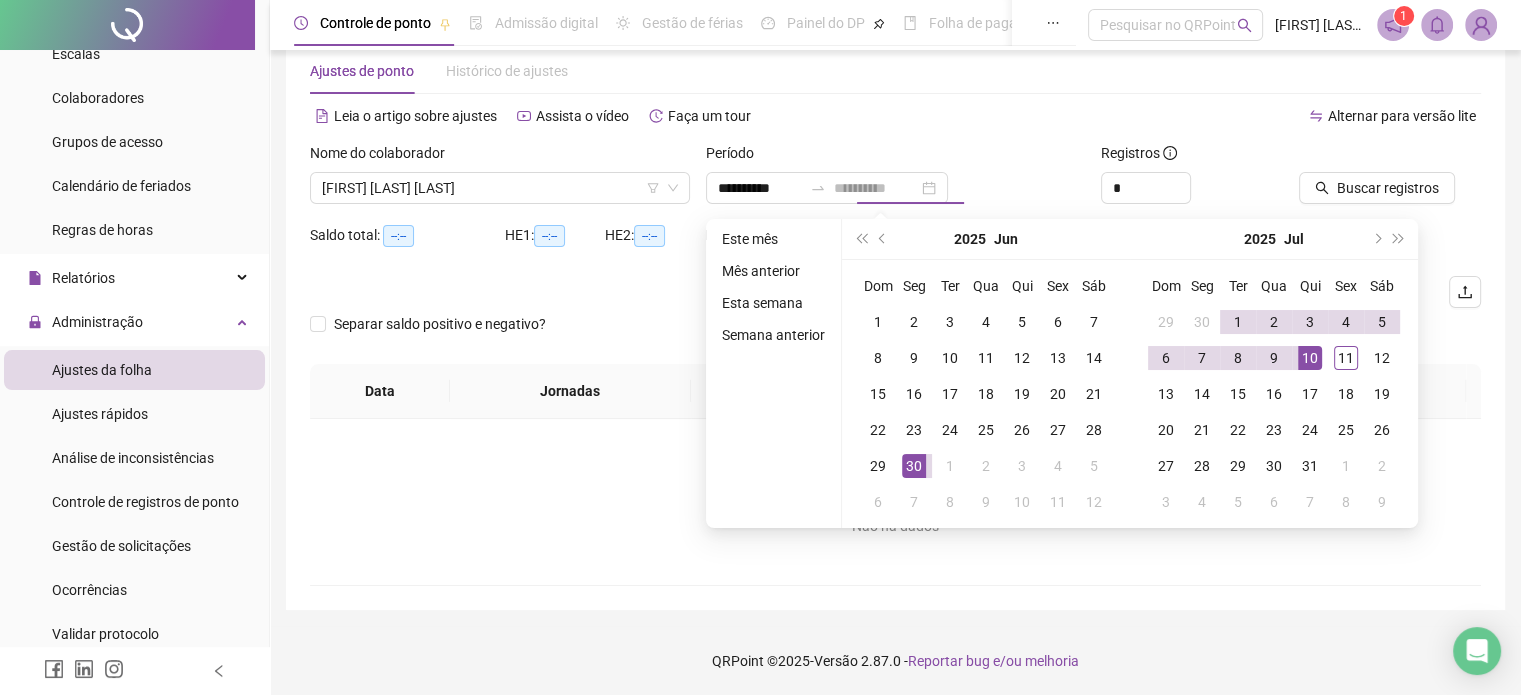 click on "10" at bounding box center [1310, 358] 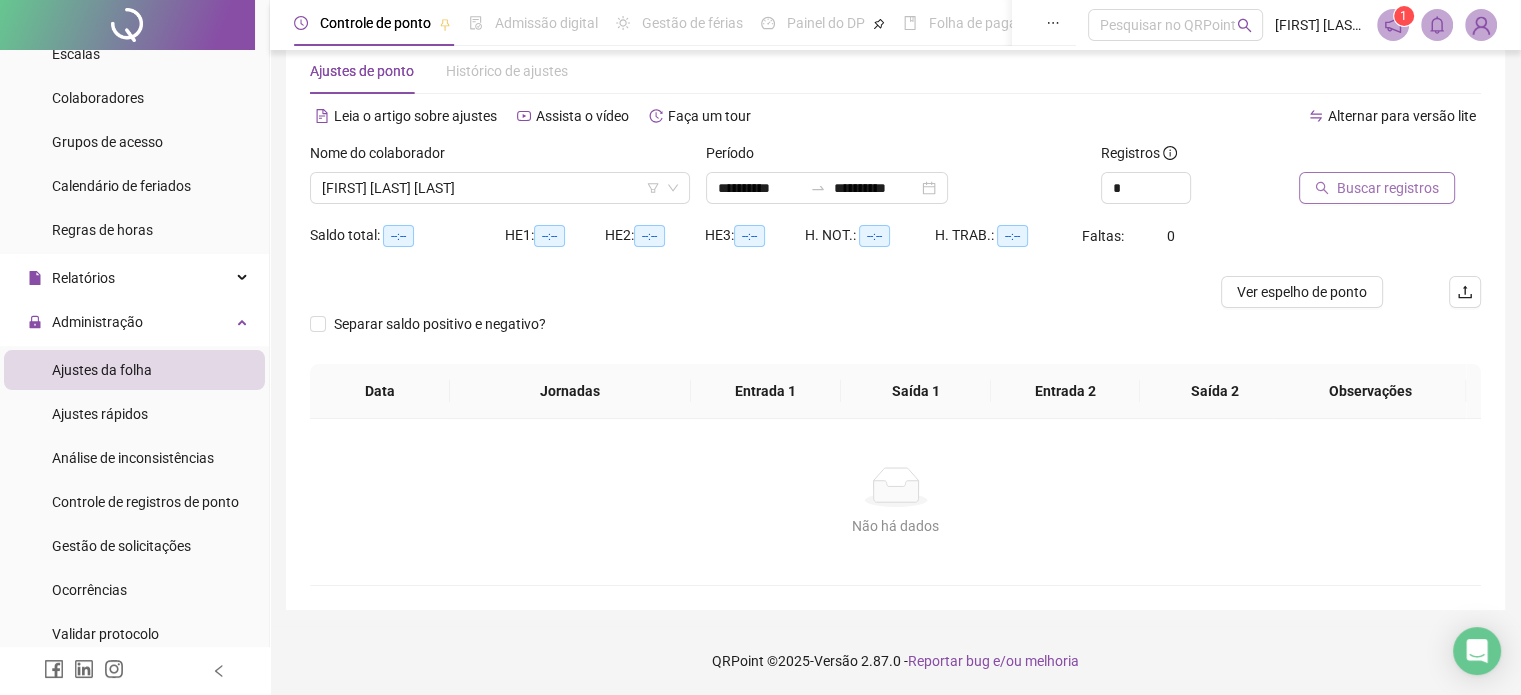 click on "Buscar registros" at bounding box center [1388, 188] 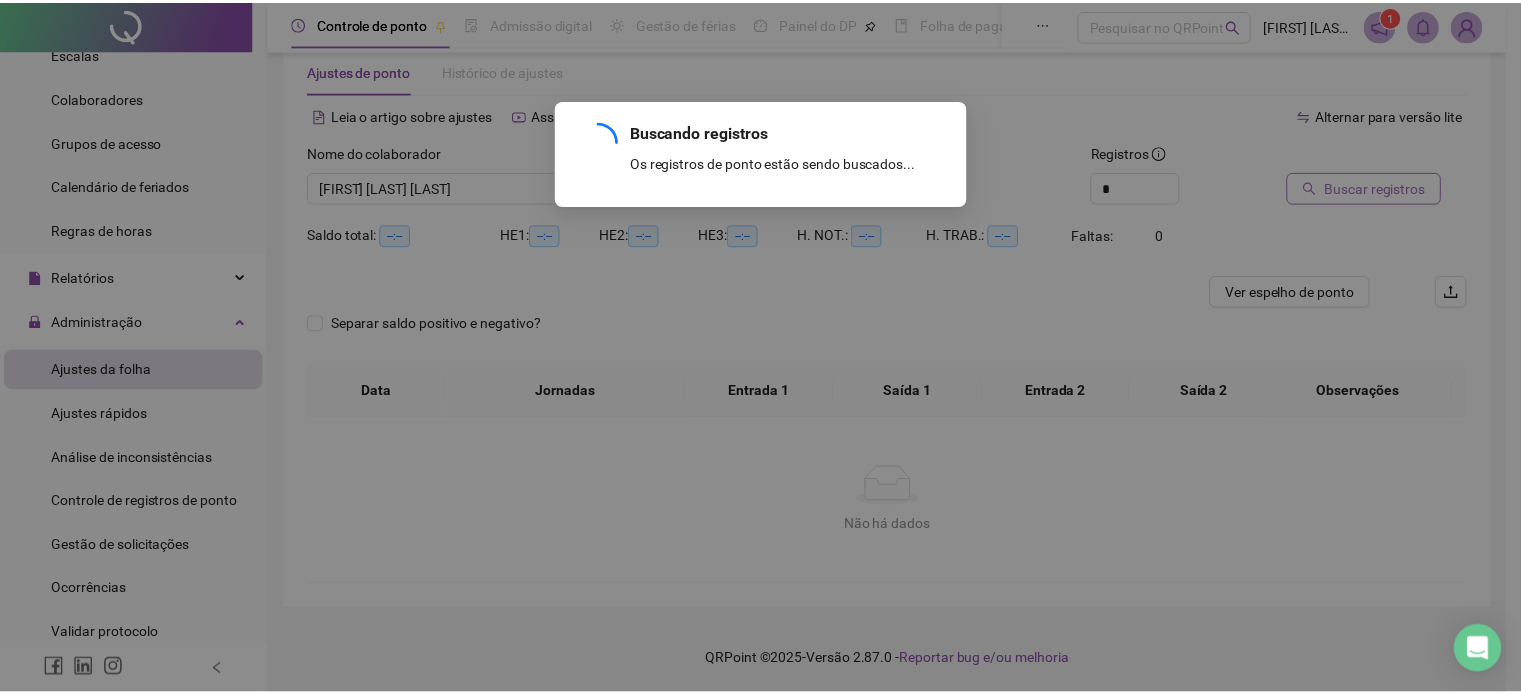 scroll, scrollTop: 20, scrollLeft: 0, axis: vertical 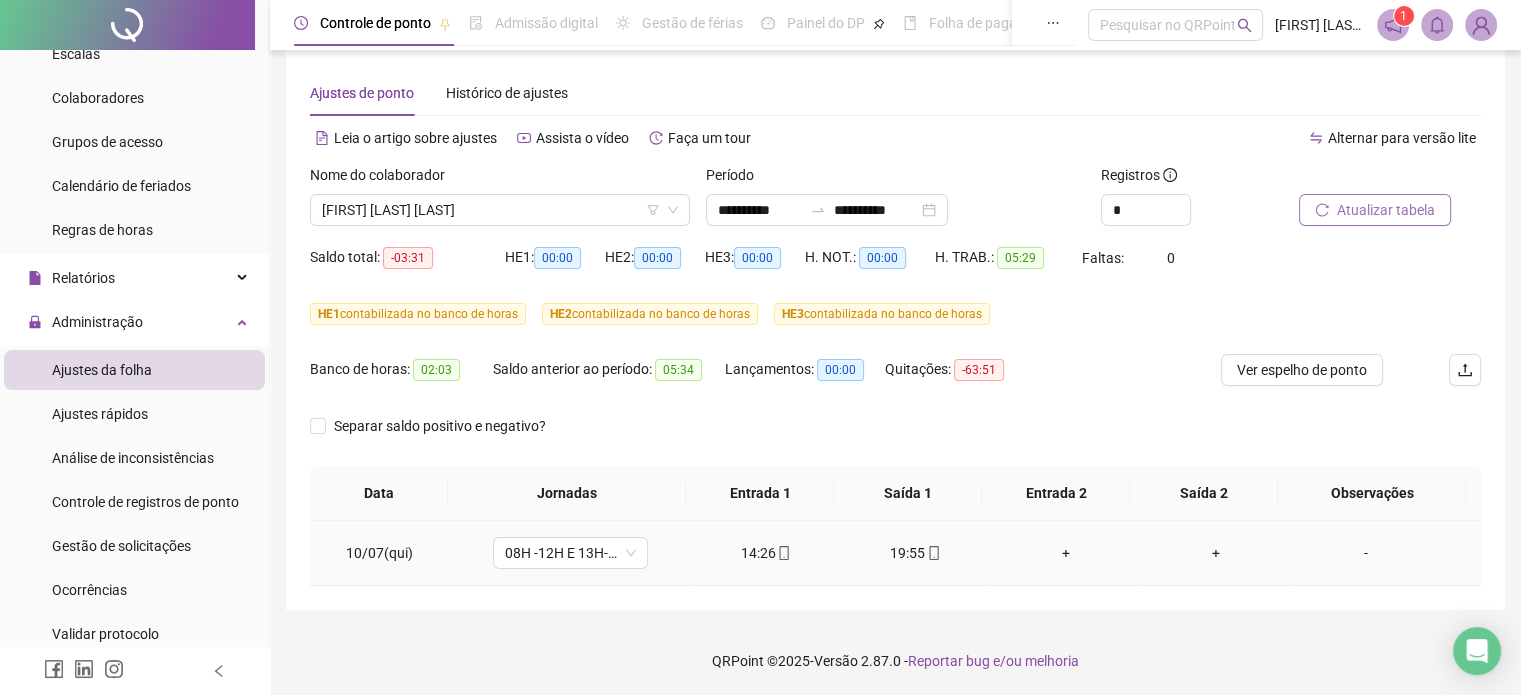 click on "+" at bounding box center [1066, 553] 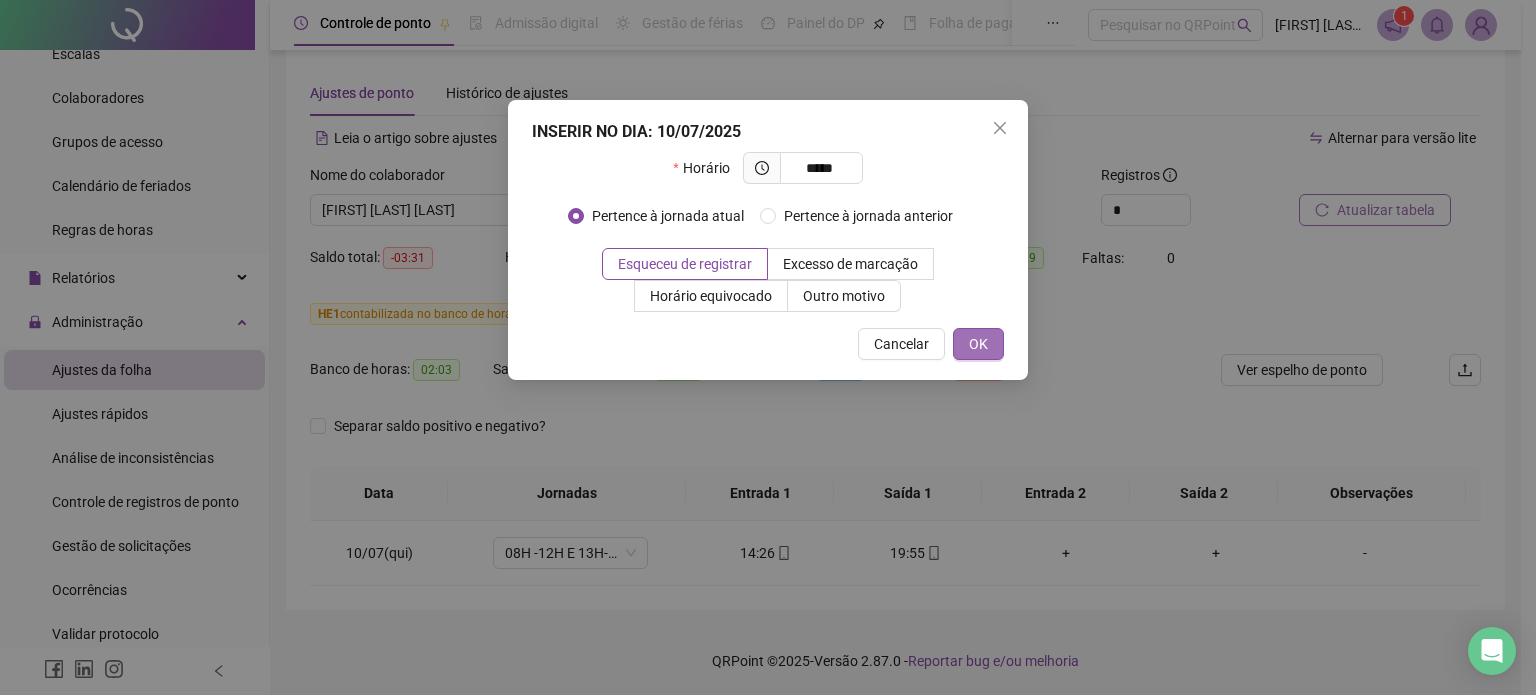 type on "*****" 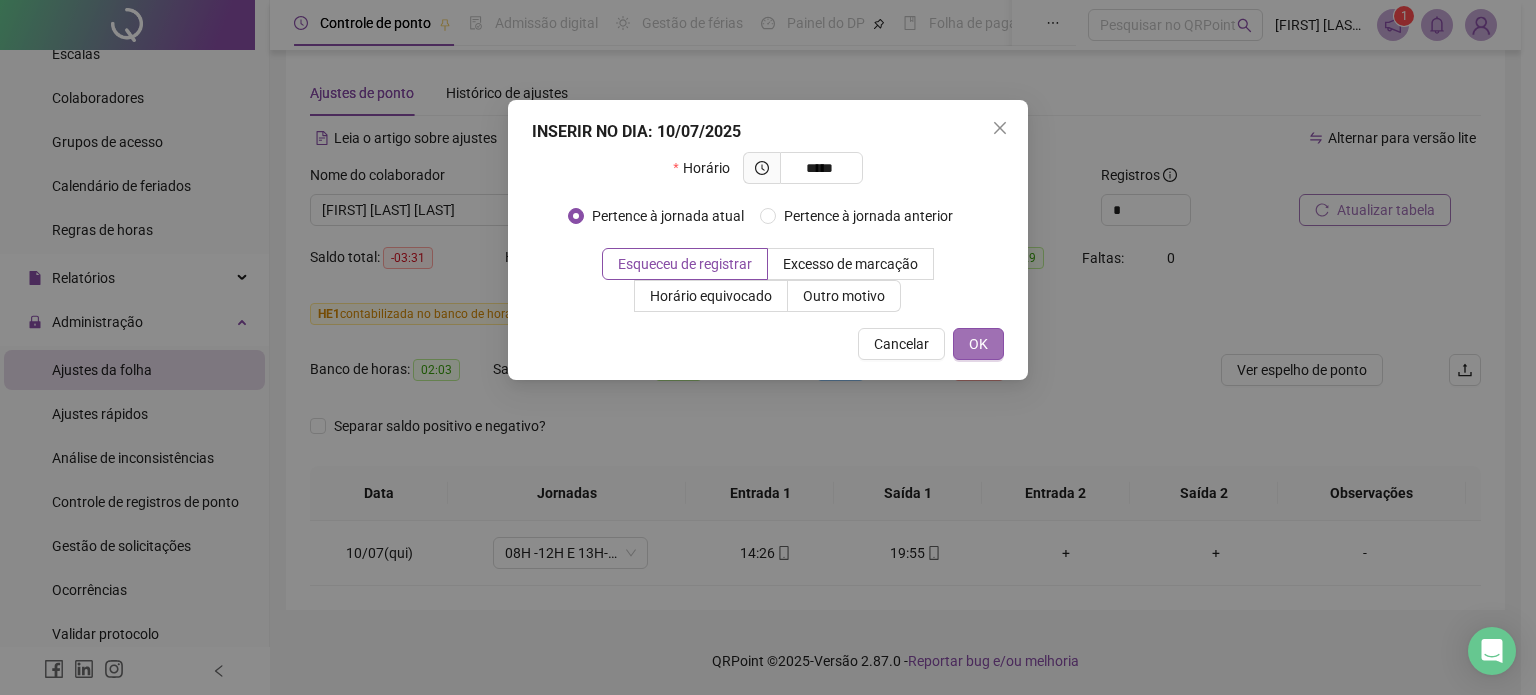 click on "OK" at bounding box center [978, 344] 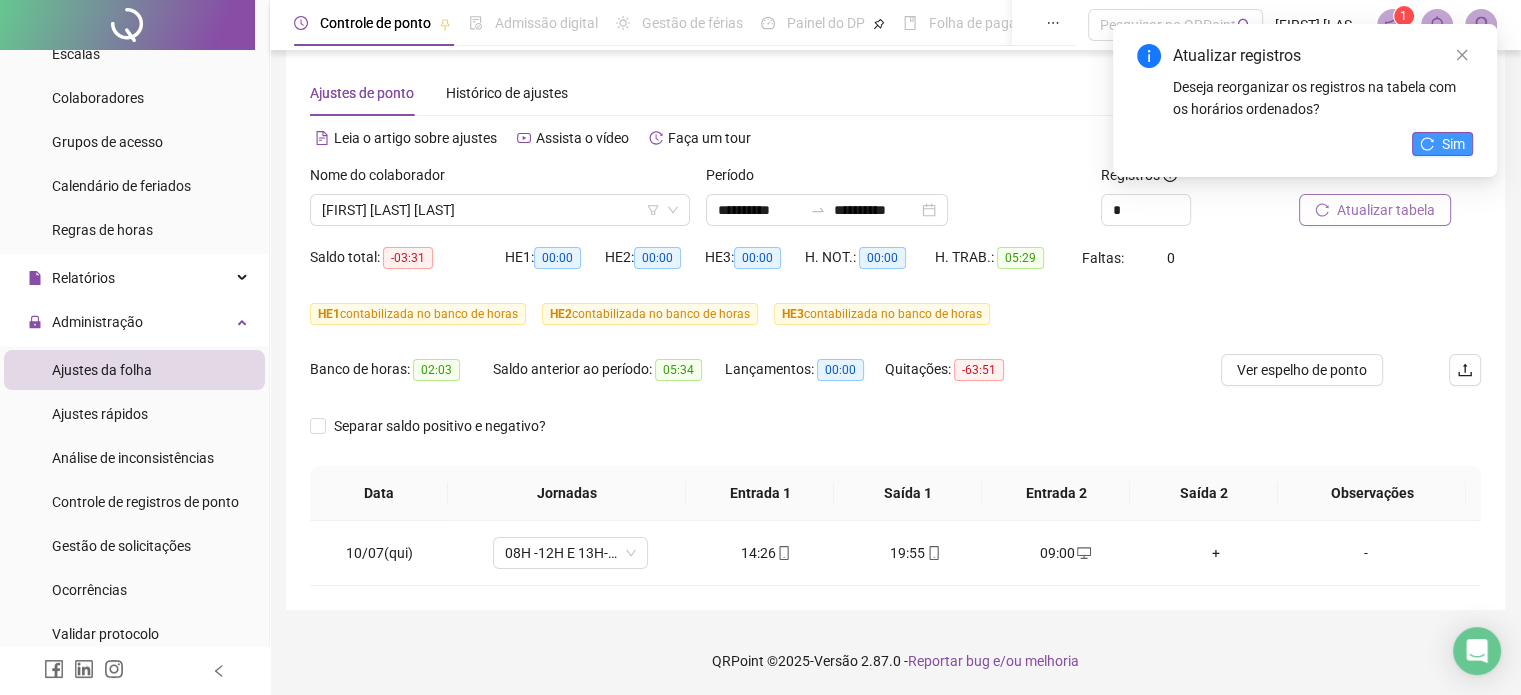 click on "Sim" at bounding box center (1442, 144) 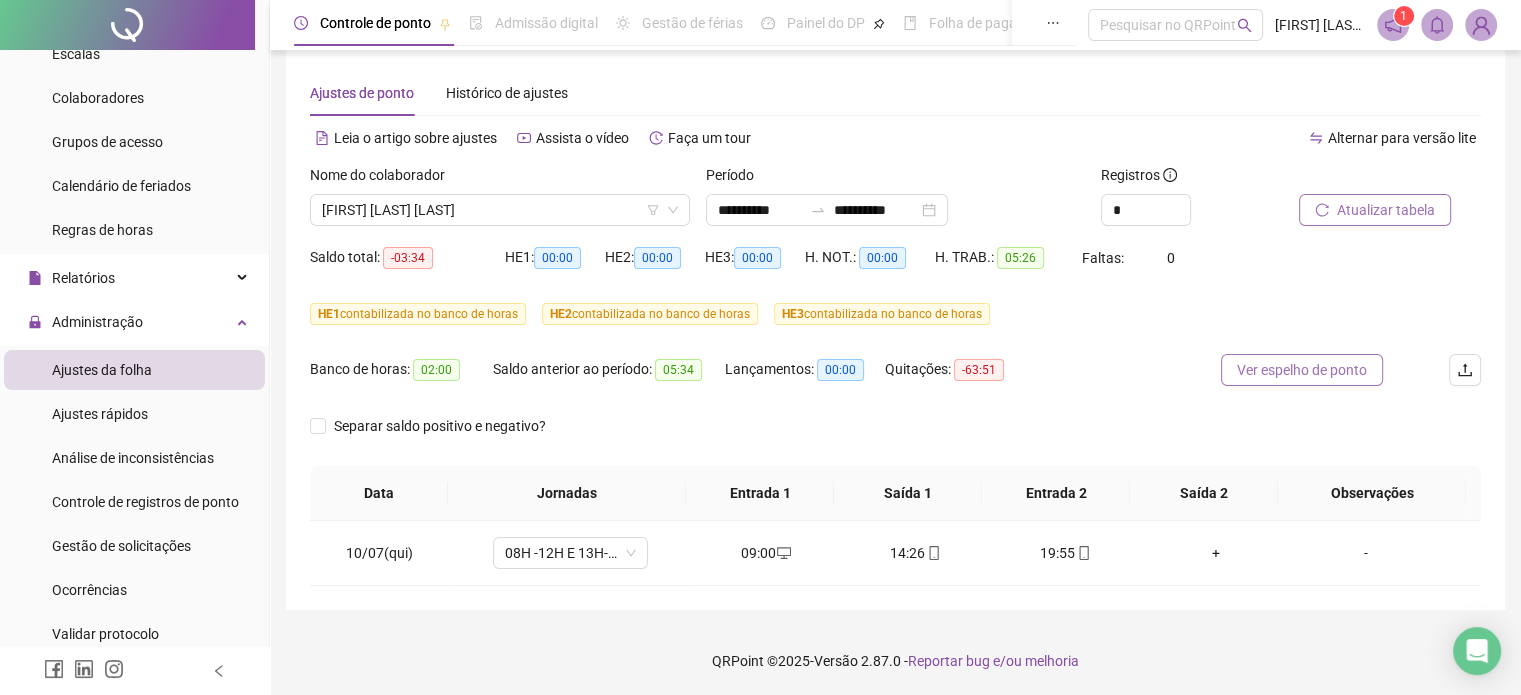 click on "Ver espelho de ponto" at bounding box center (1302, 370) 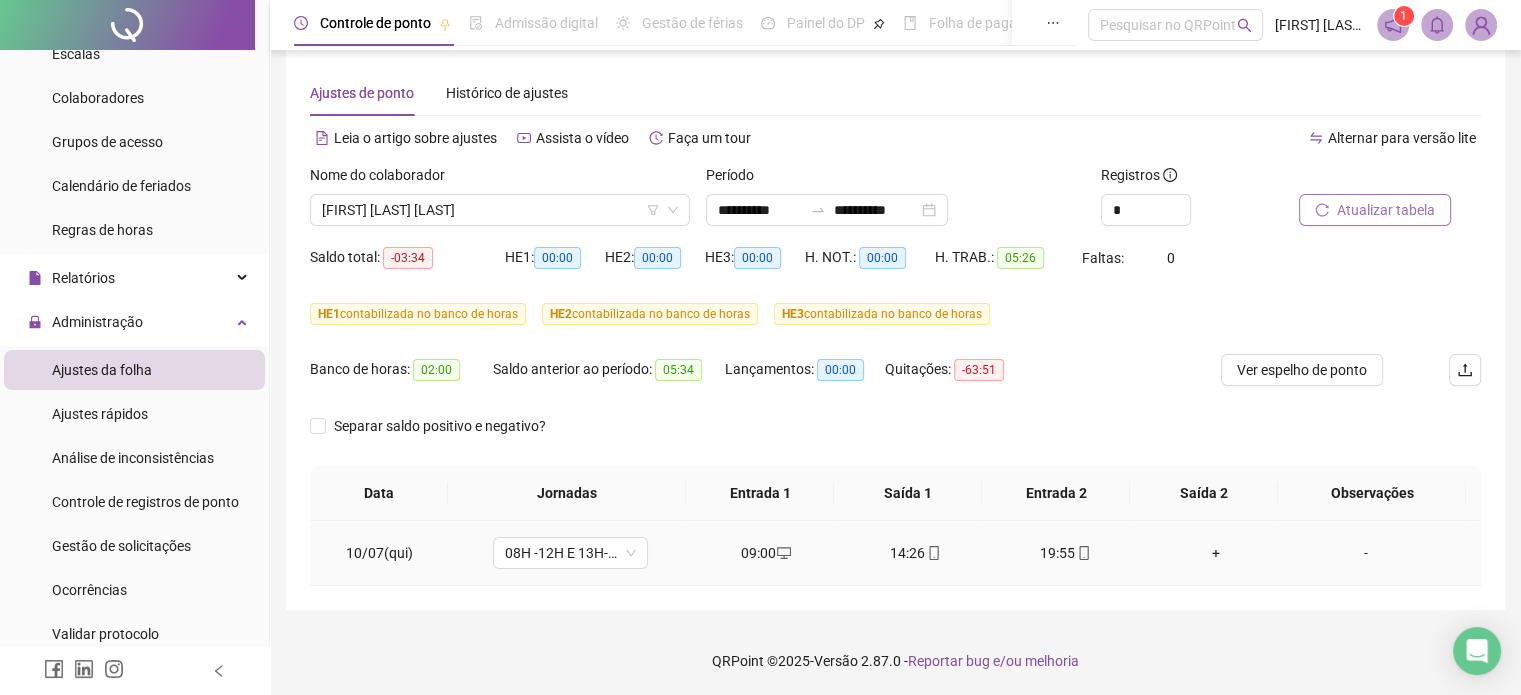 click on "+" at bounding box center [1216, 553] 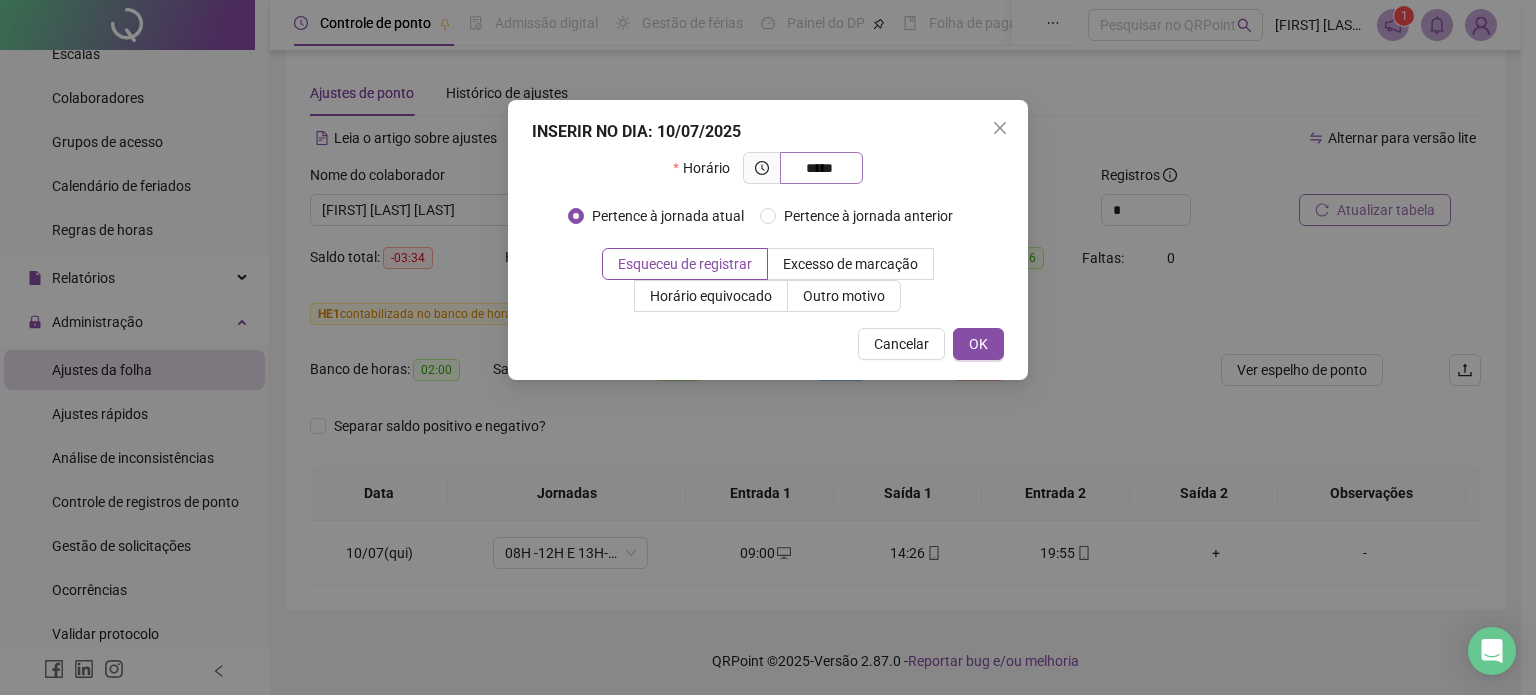 click on "*****" at bounding box center (819, 168) 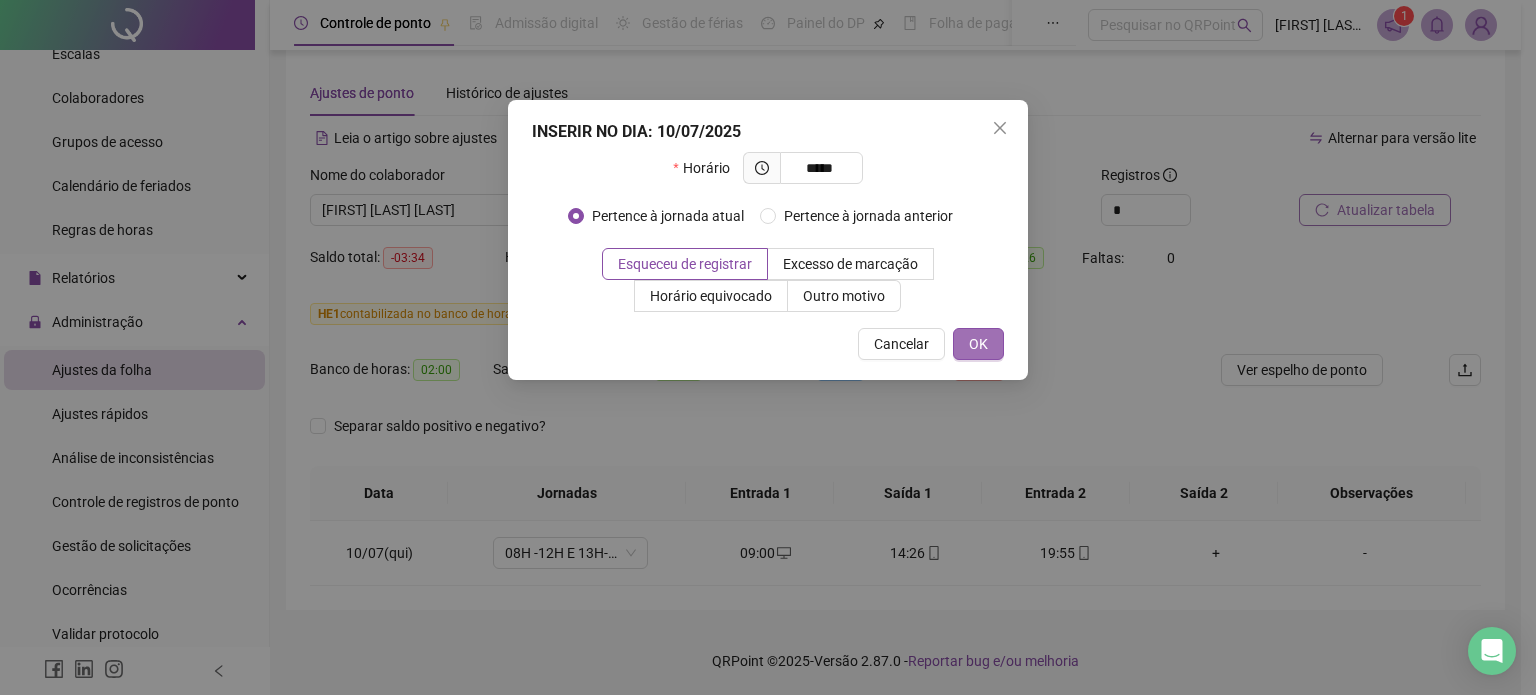 type on "*****" 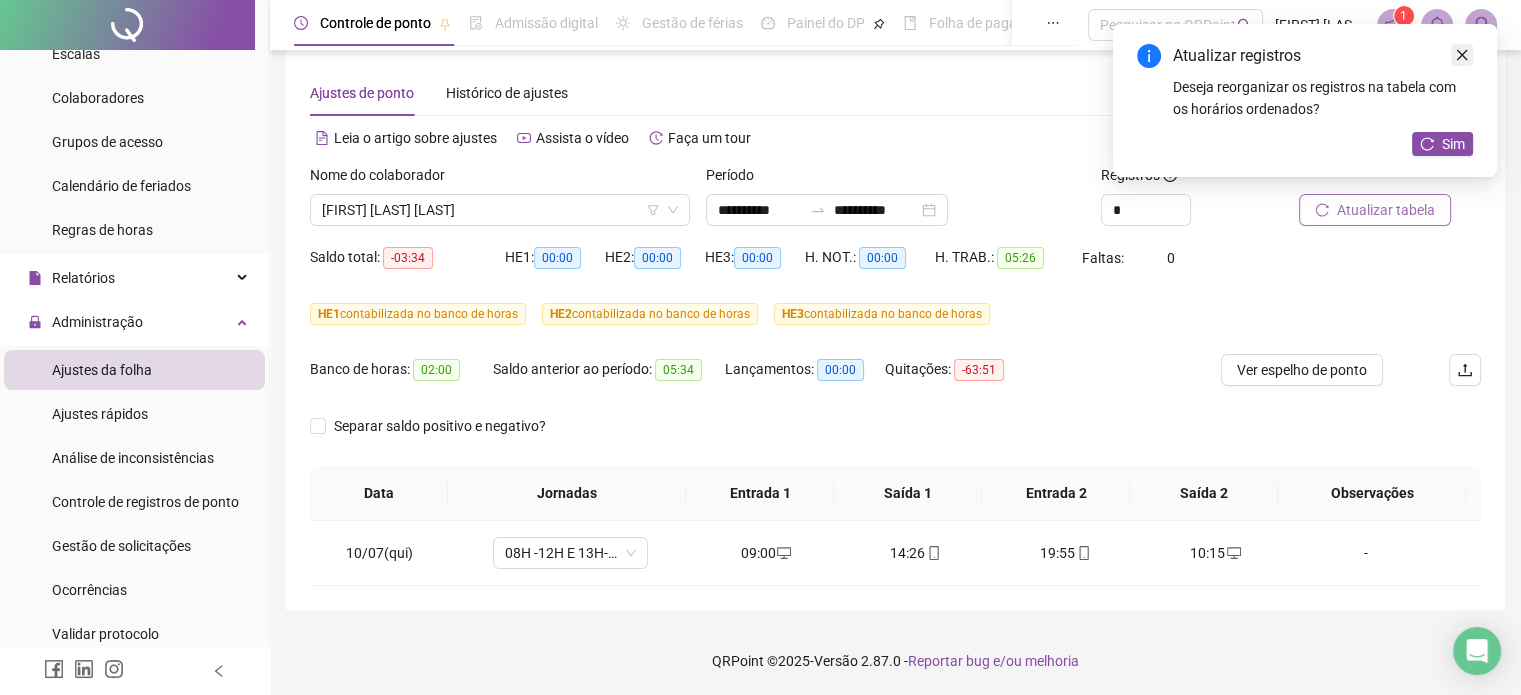 click 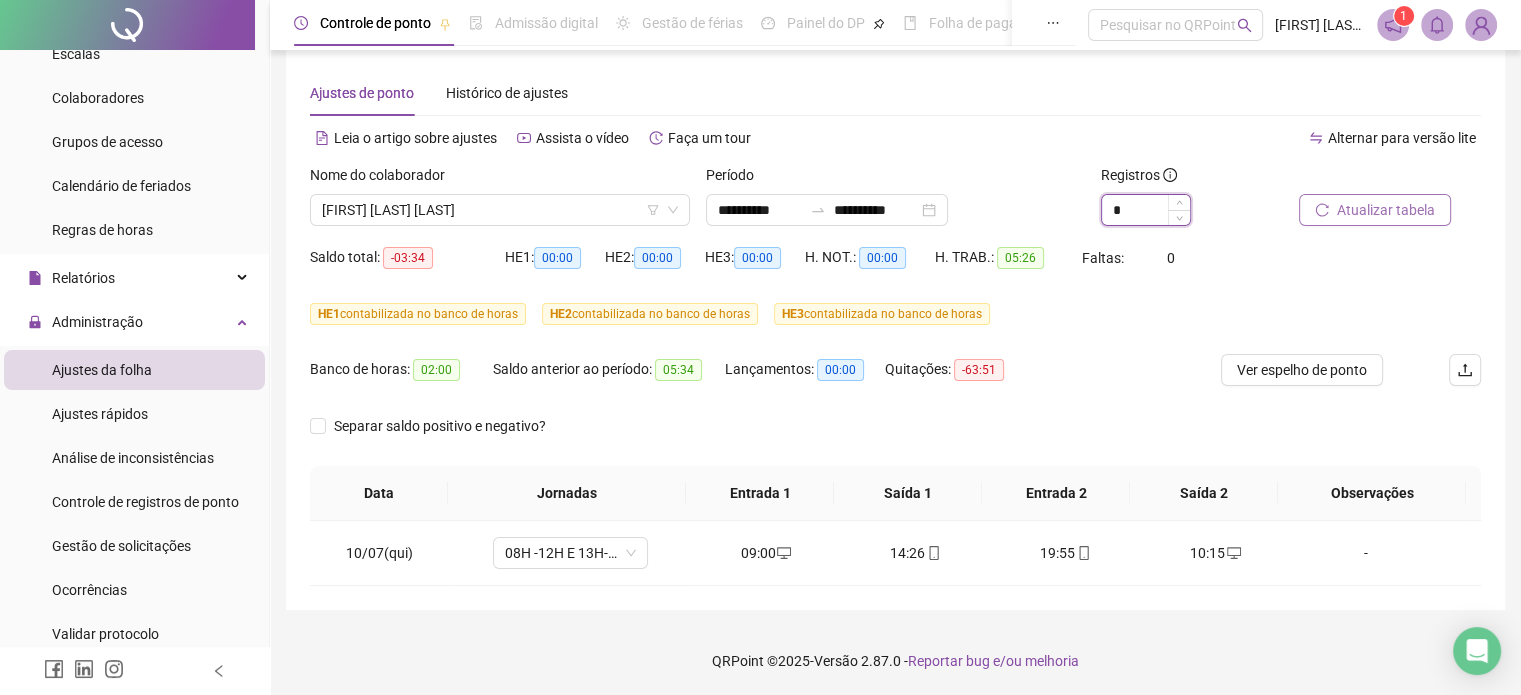 click on "*" at bounding box center [1146, 210] 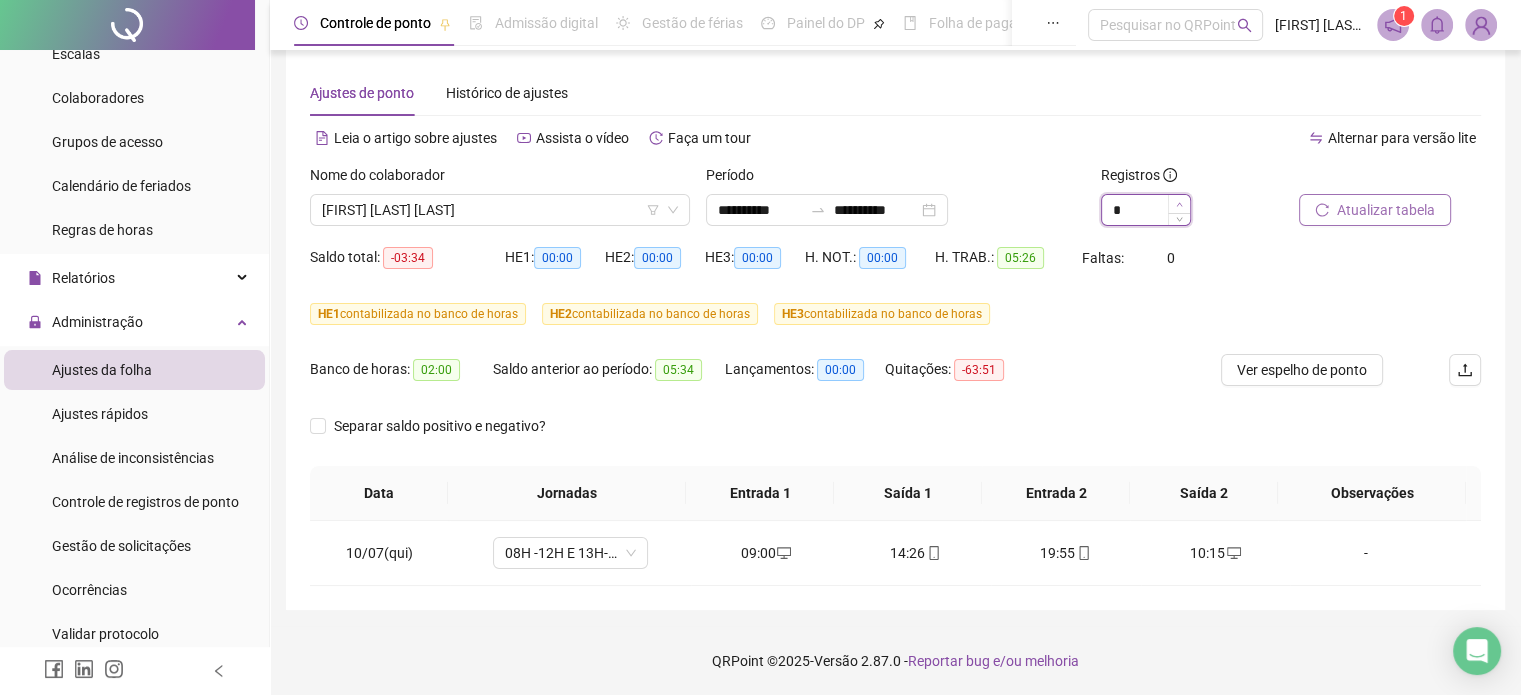 type on "*" 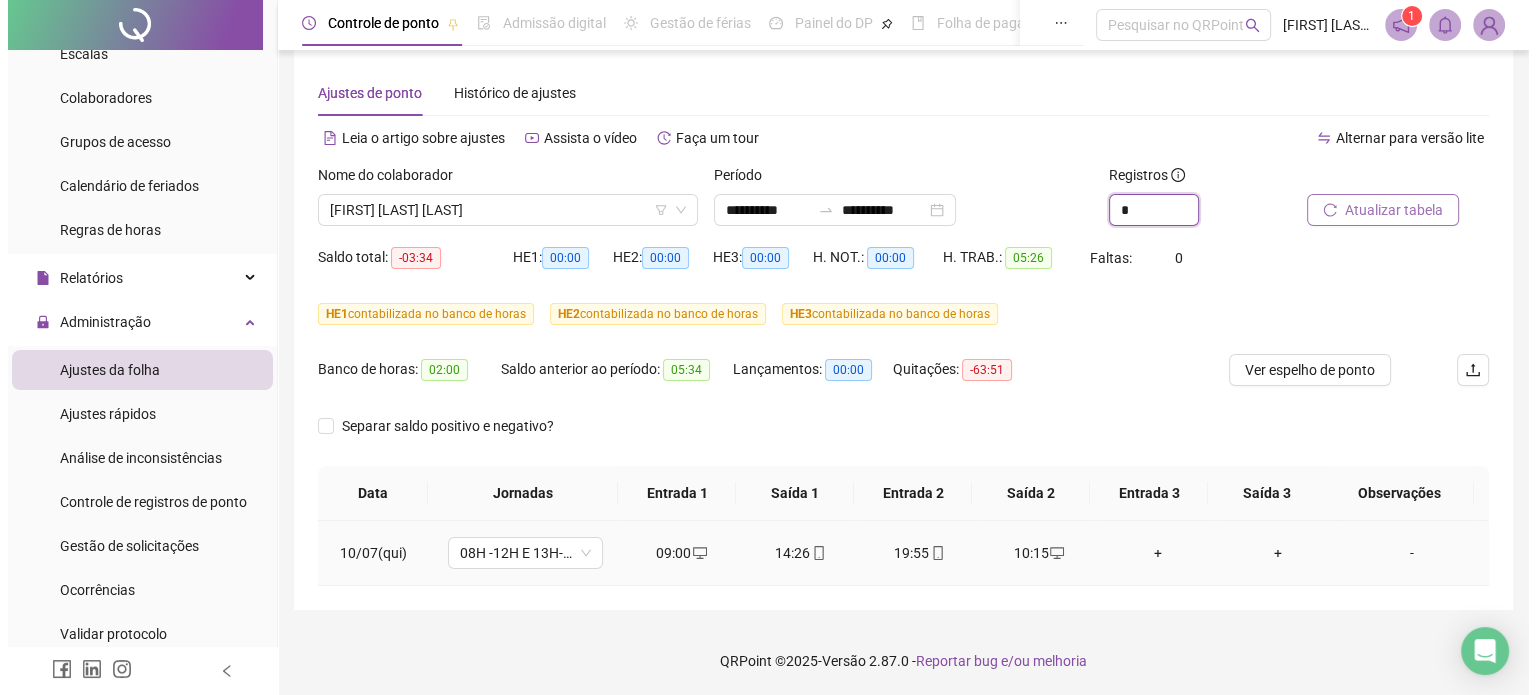 scroll, scrollTop: 36, scrollLeft: 0, axis: vertical 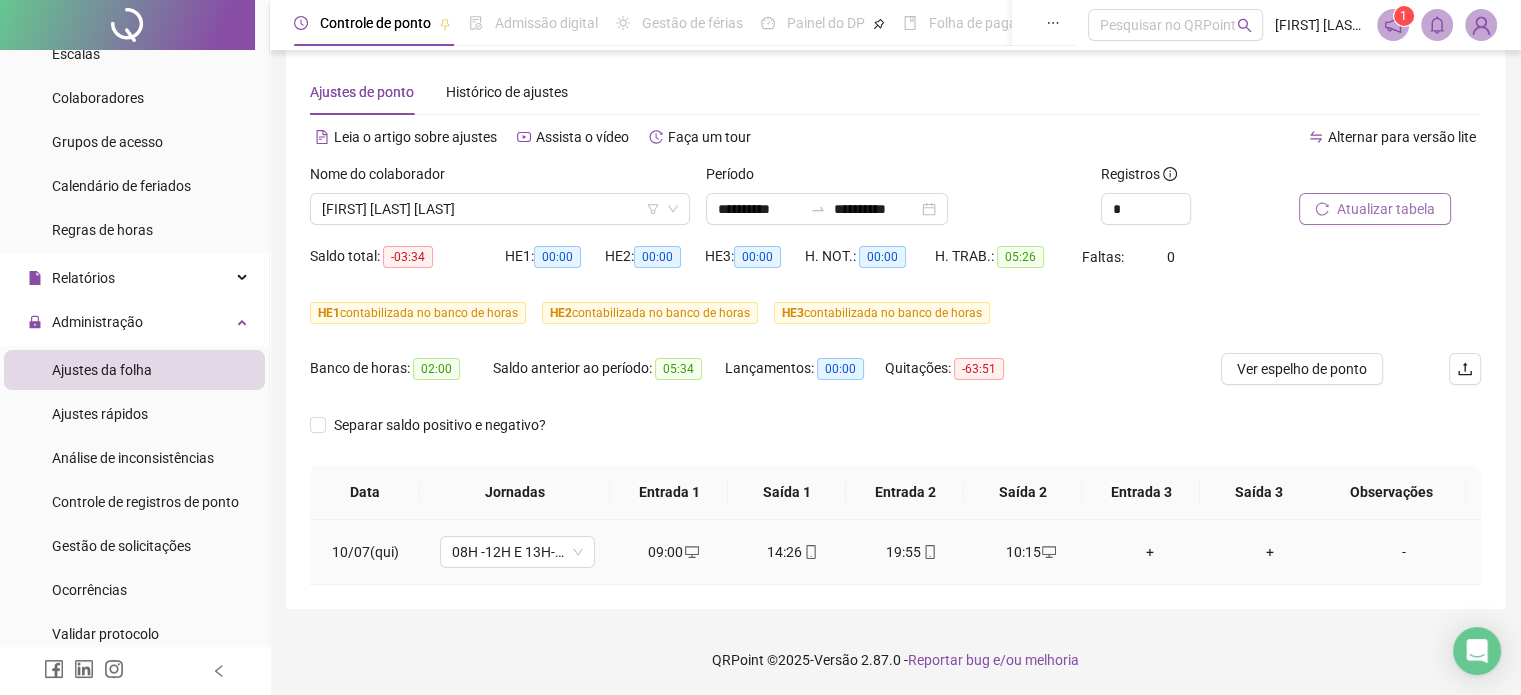 click on "+" at bounding box center (1150, 552) 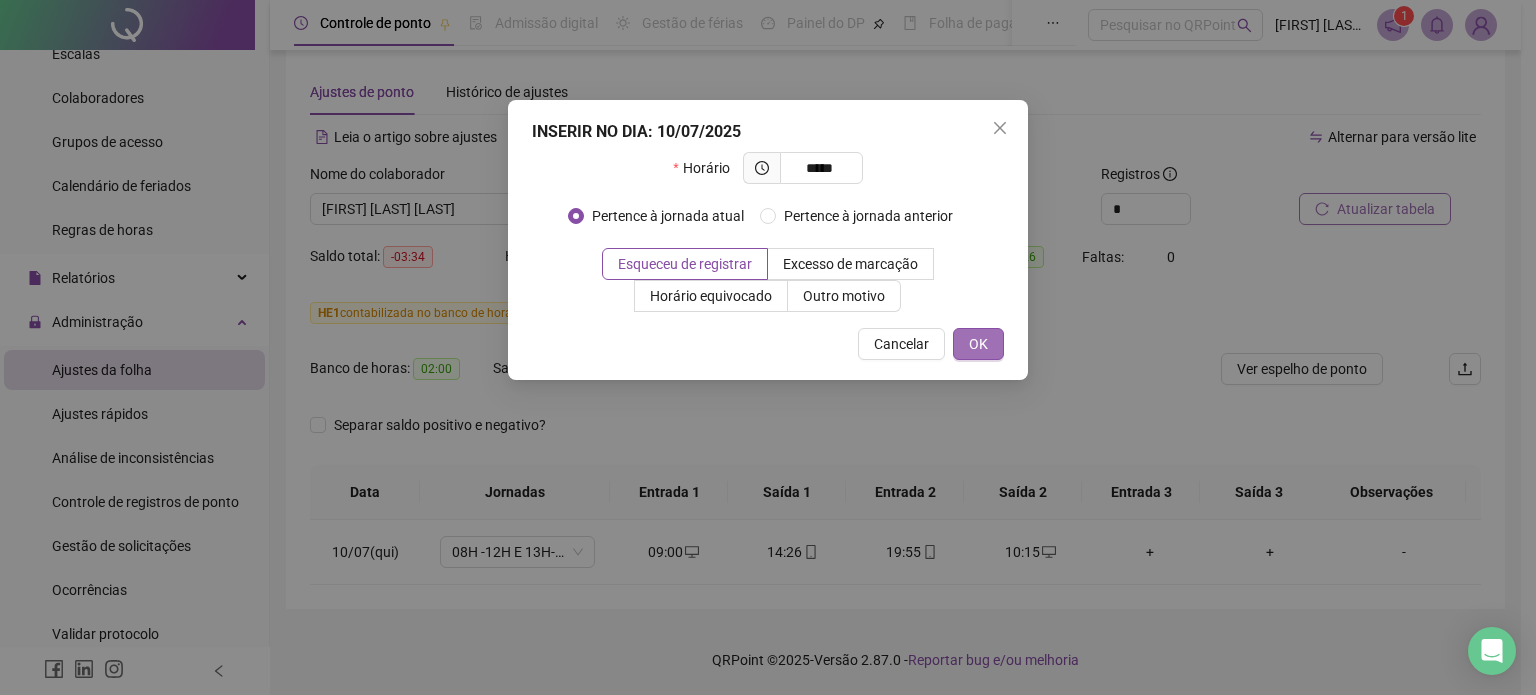 type on "*****" 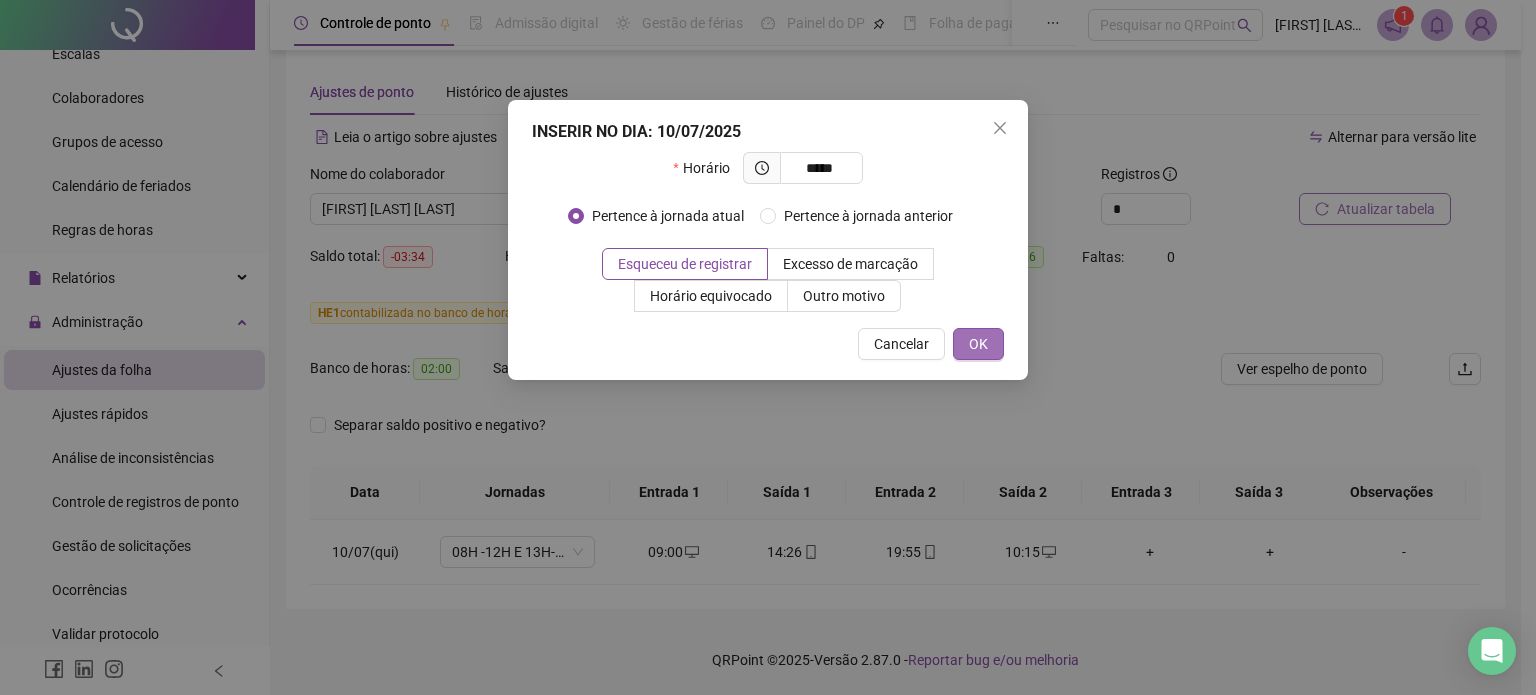 click on "OK" at bounding box center (978, 344) 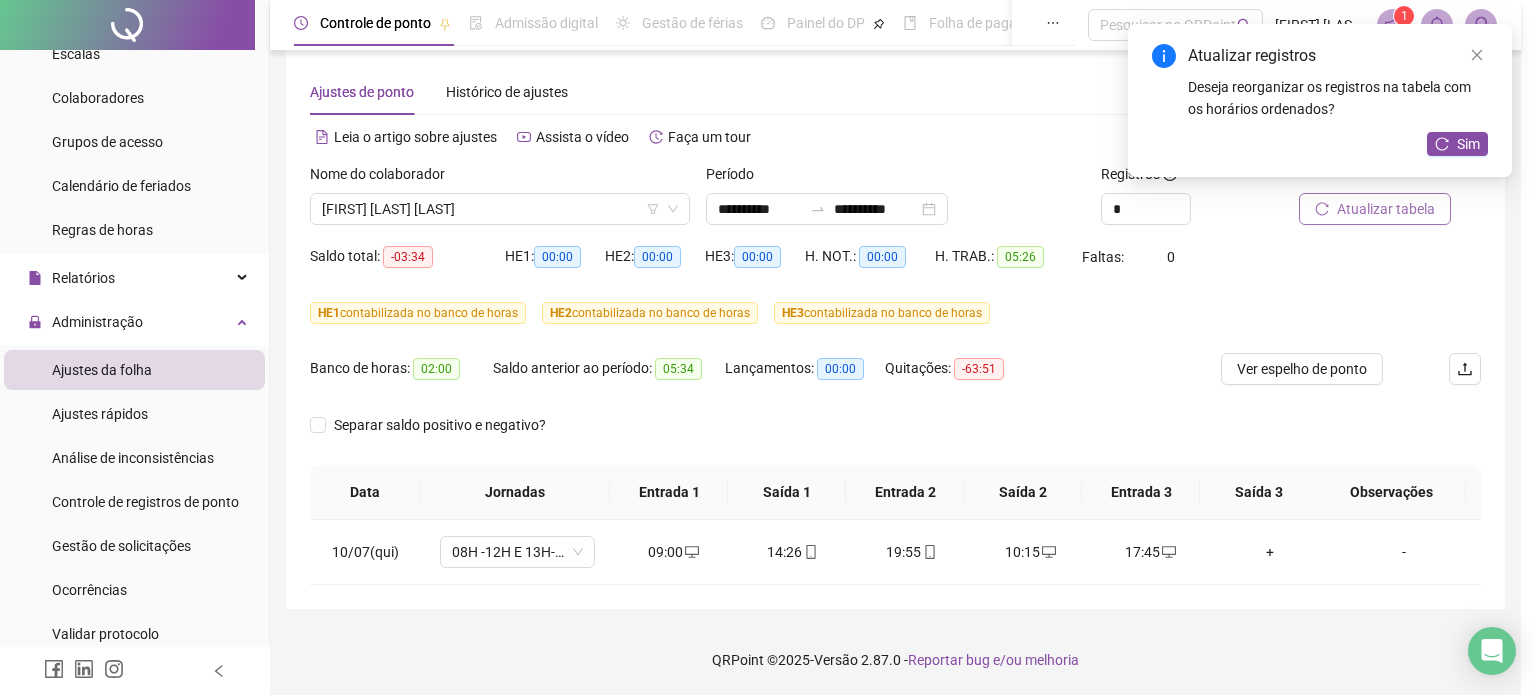 scroll, scrollTop: 20, scrollLeft: 0, axis: vertical 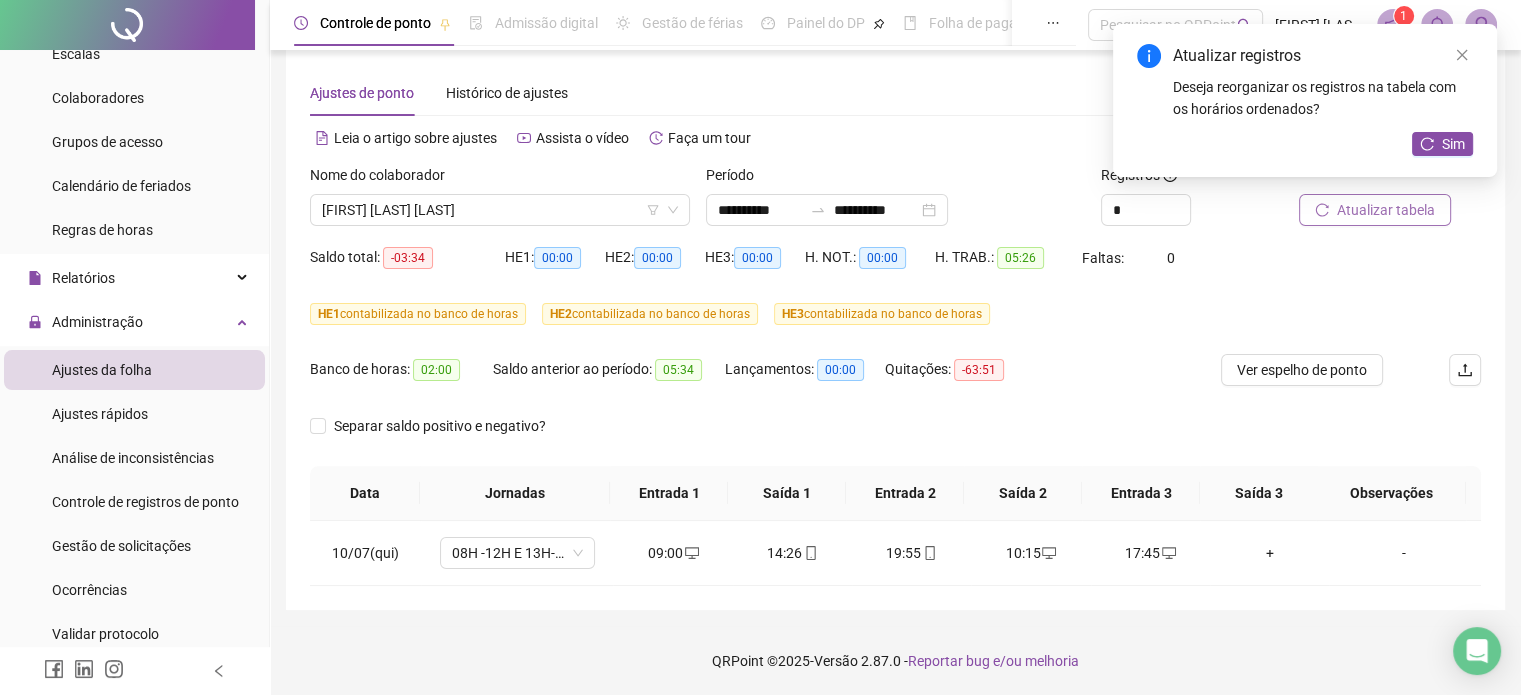 drag, startPoint x: 1464, startPoint y: 58, endPoint x: 1319, endPoint y: 509, distance: 473.7362 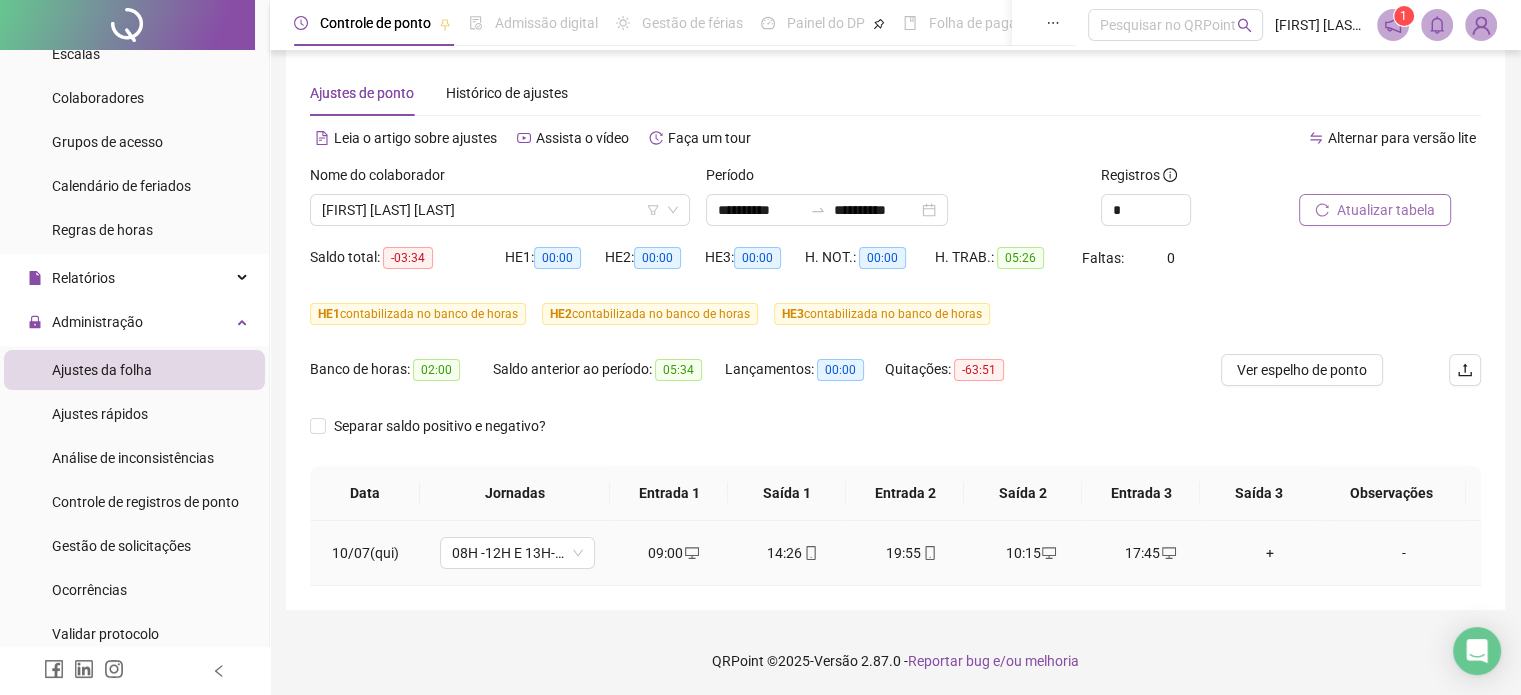 click on "+" at bounding box center (1269, 553) 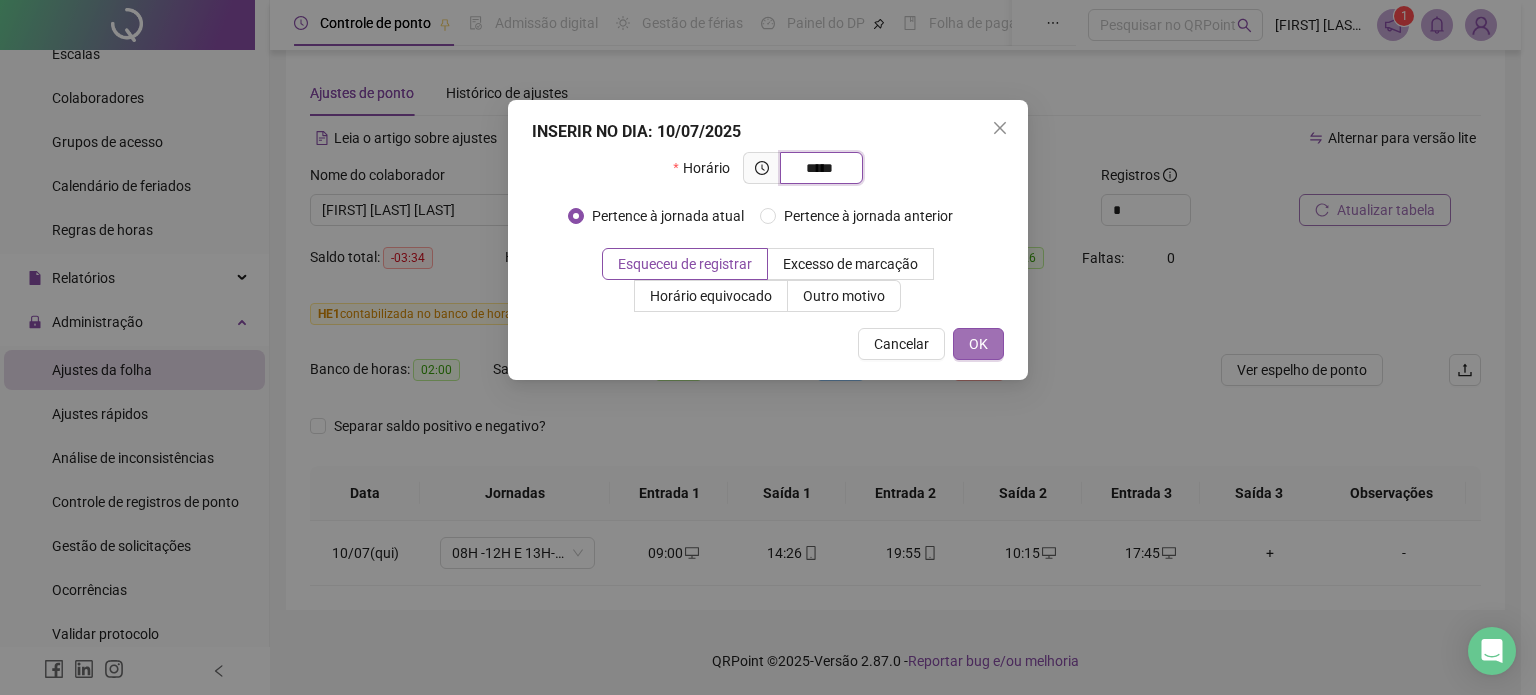 type on "*****" 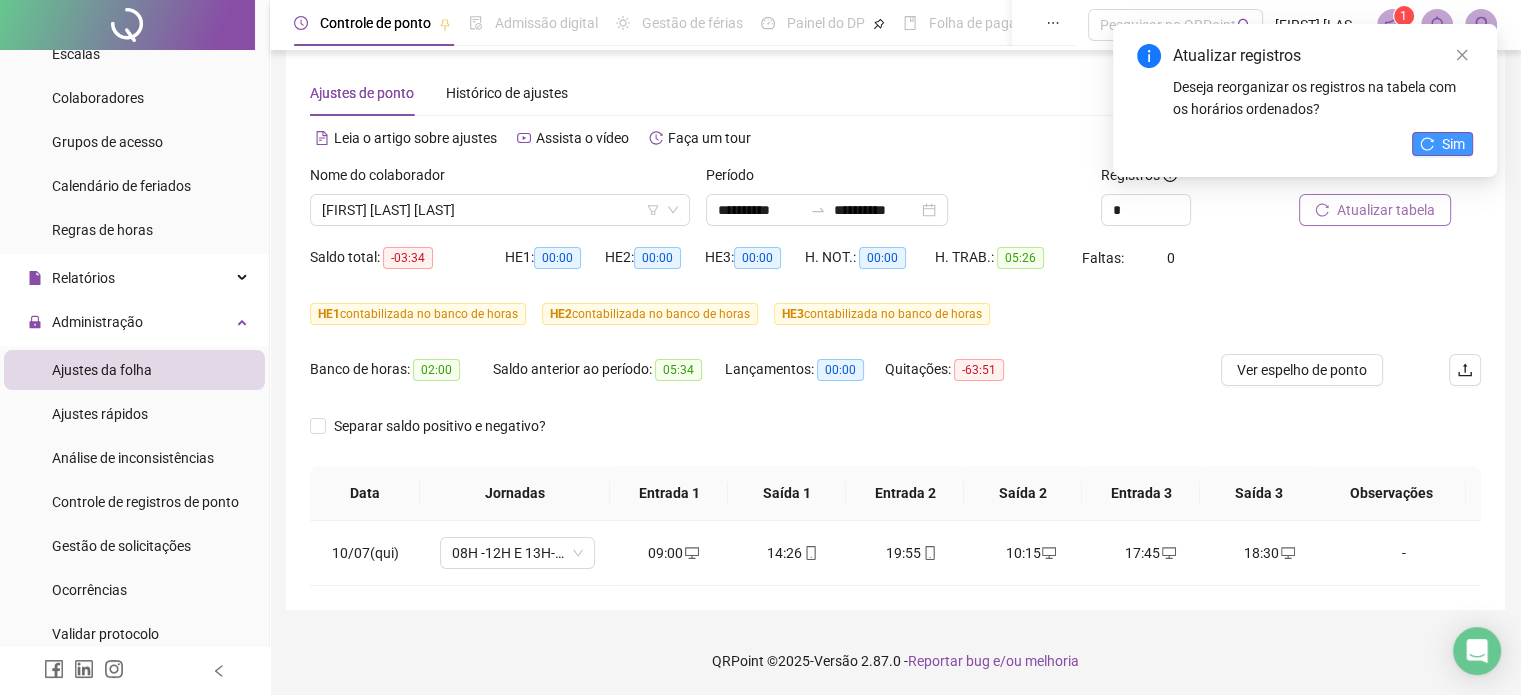 click on "Sim" at bounding box center [1453, 144] 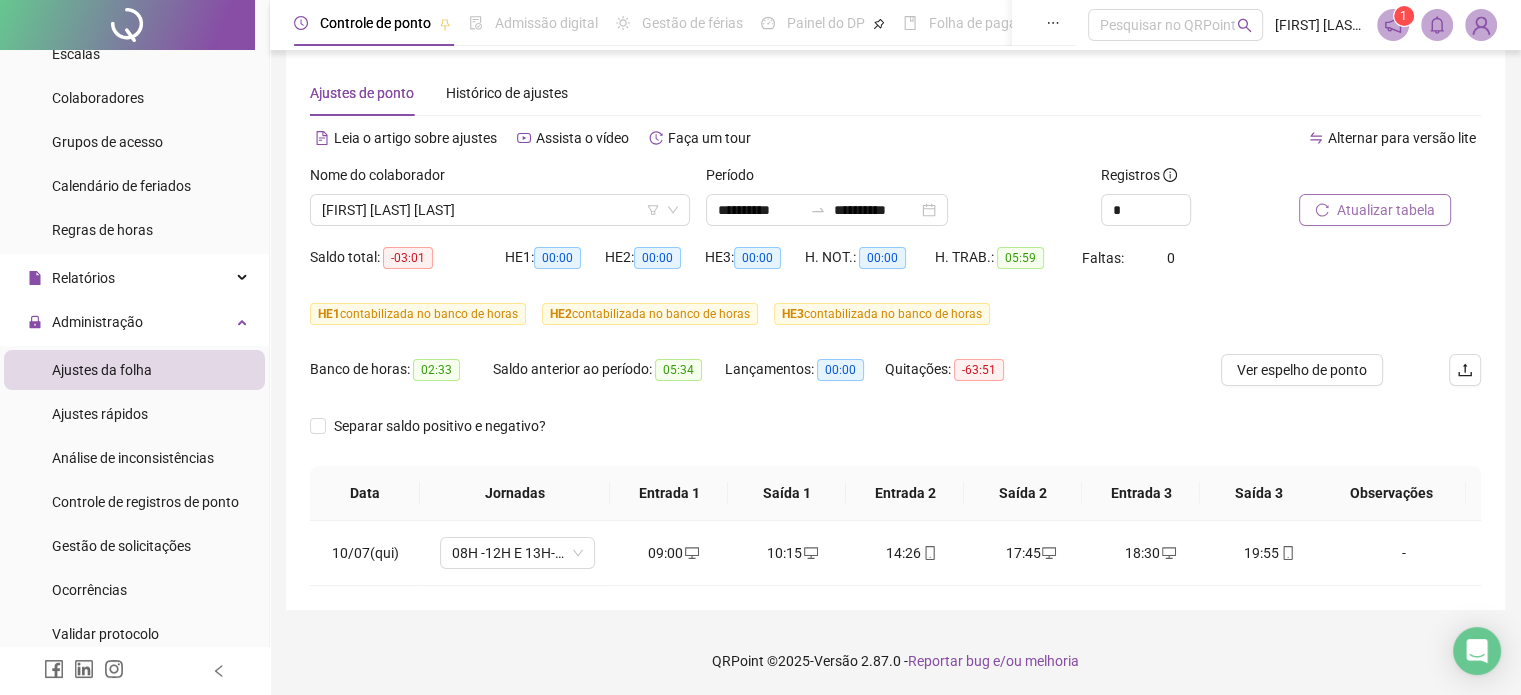click at bounding box center [1481, 25] 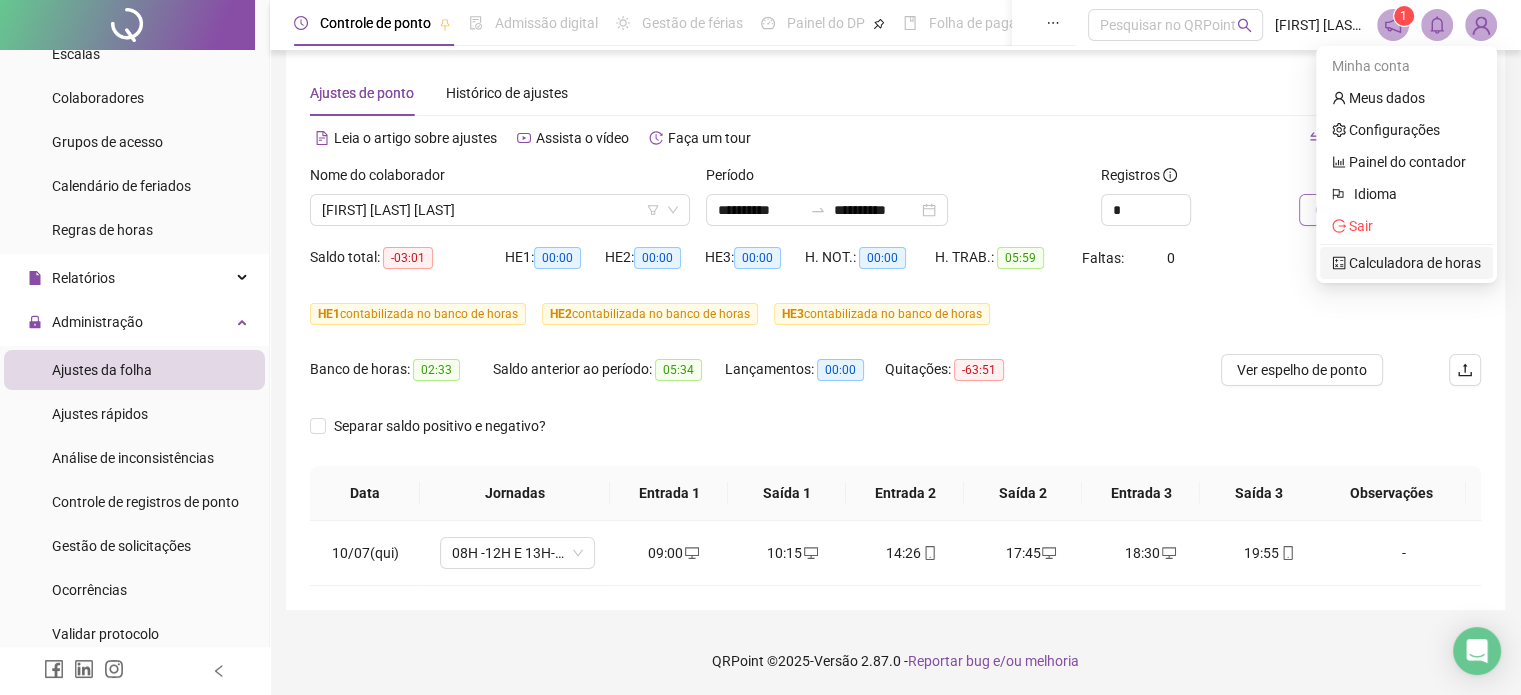 click on "Calculadora de horas" at bounding box center (1406, 263) 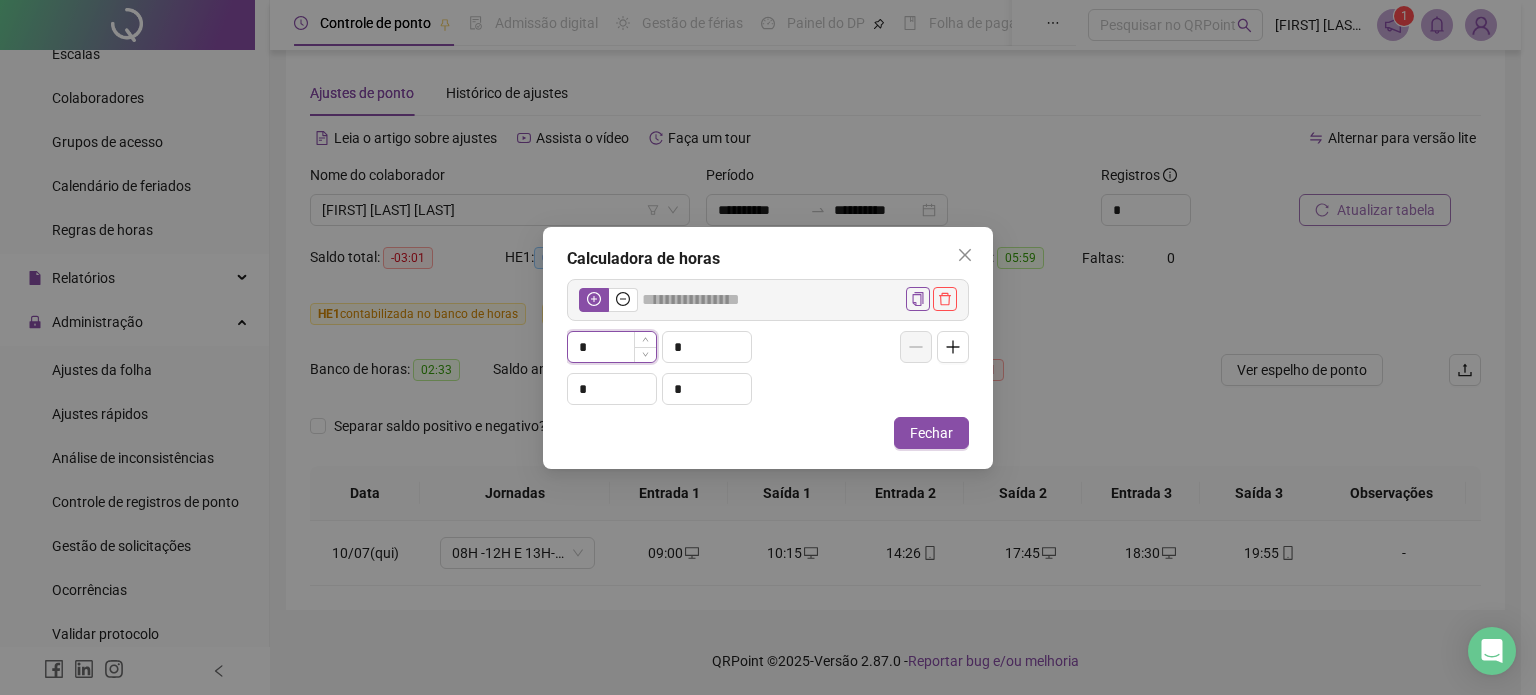 click on "*" at bounding box center [612, 347] 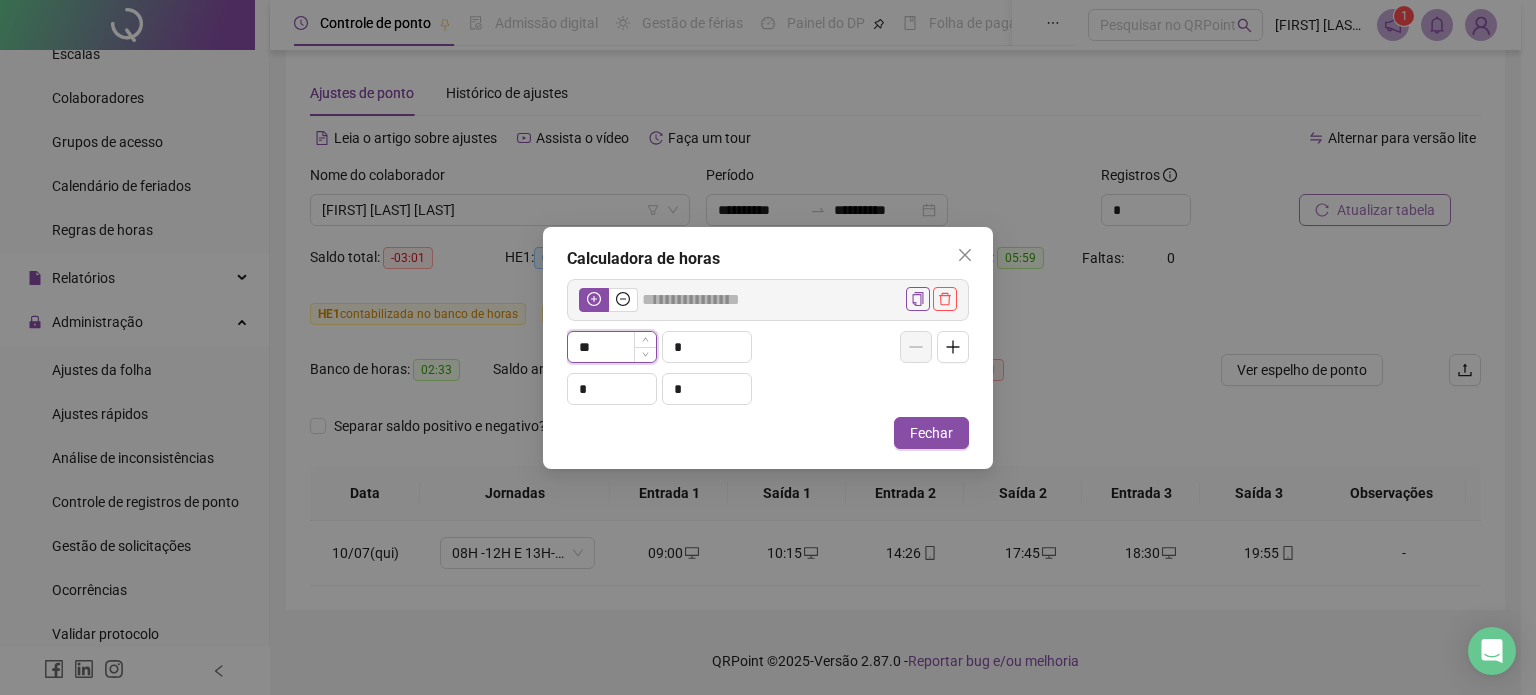 type on "*****" 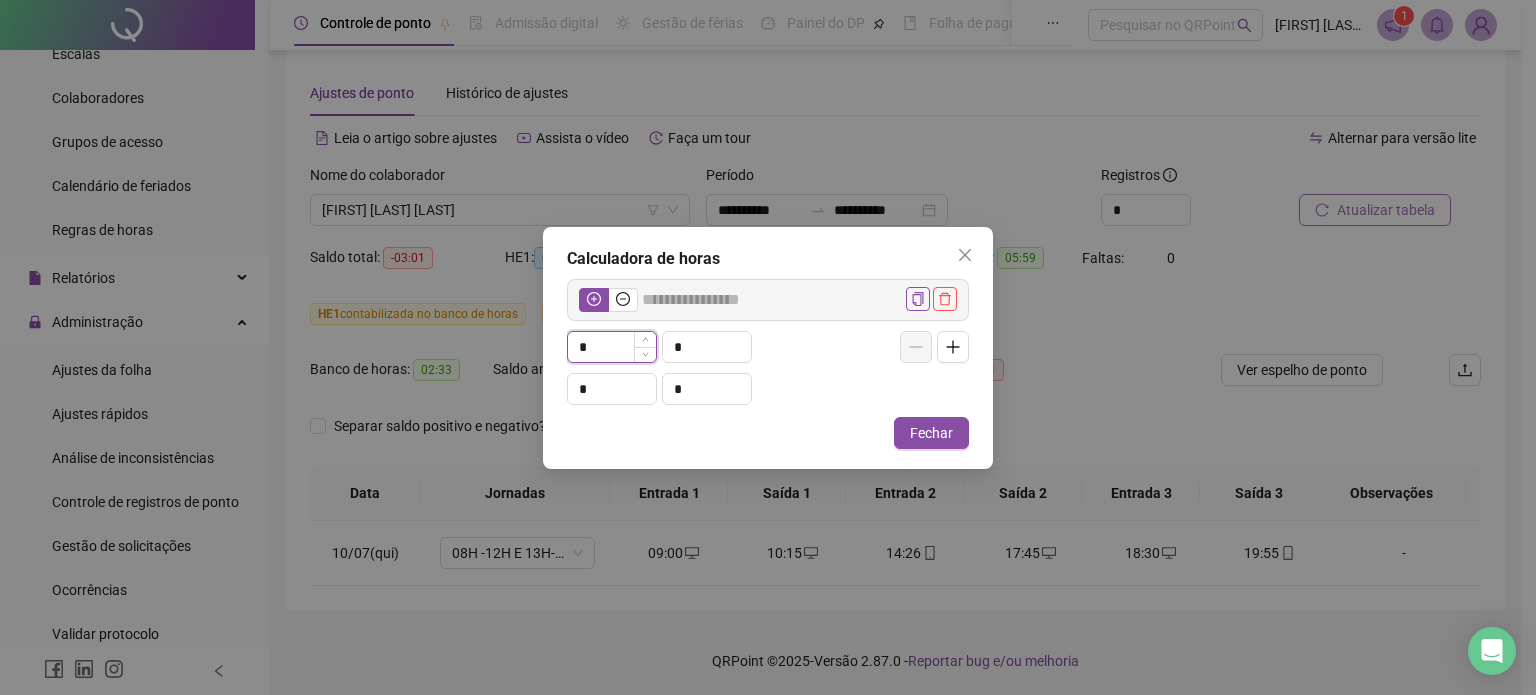 type 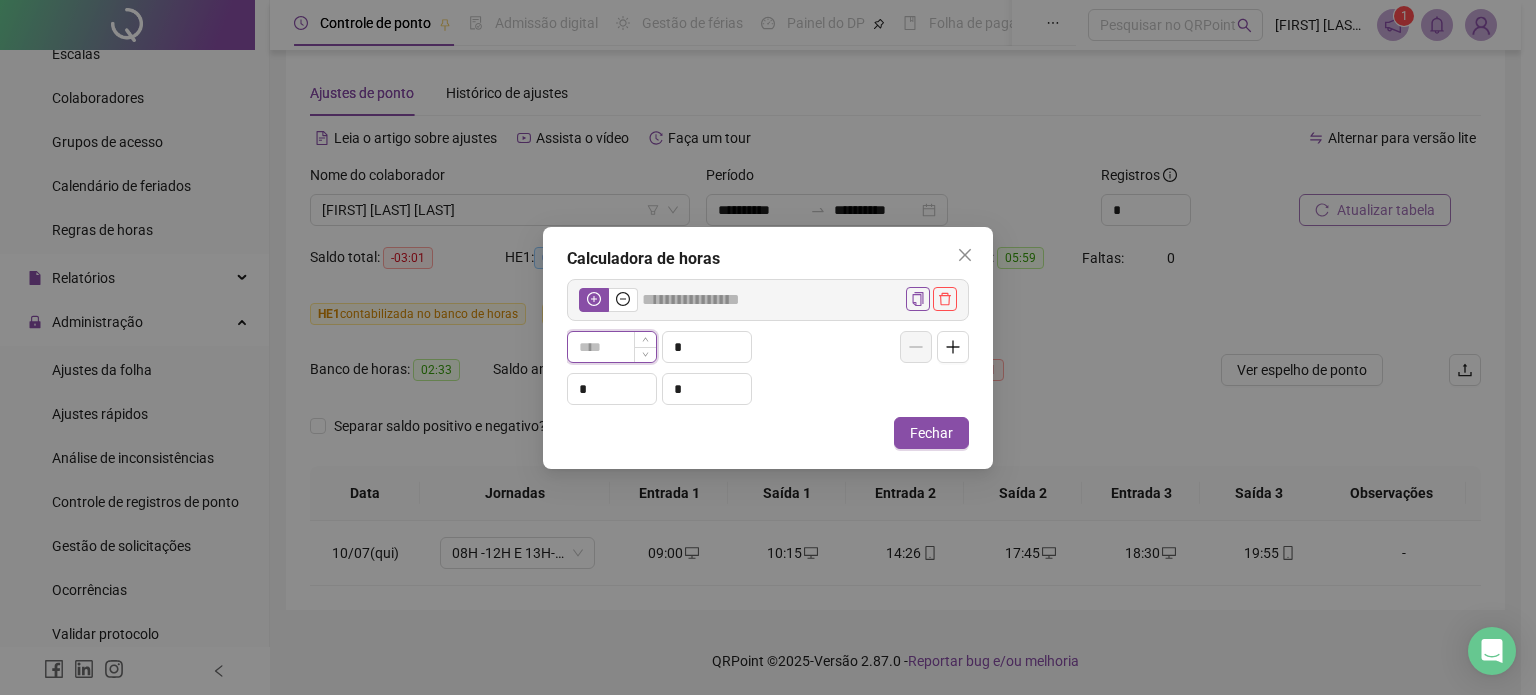 type on "*****" 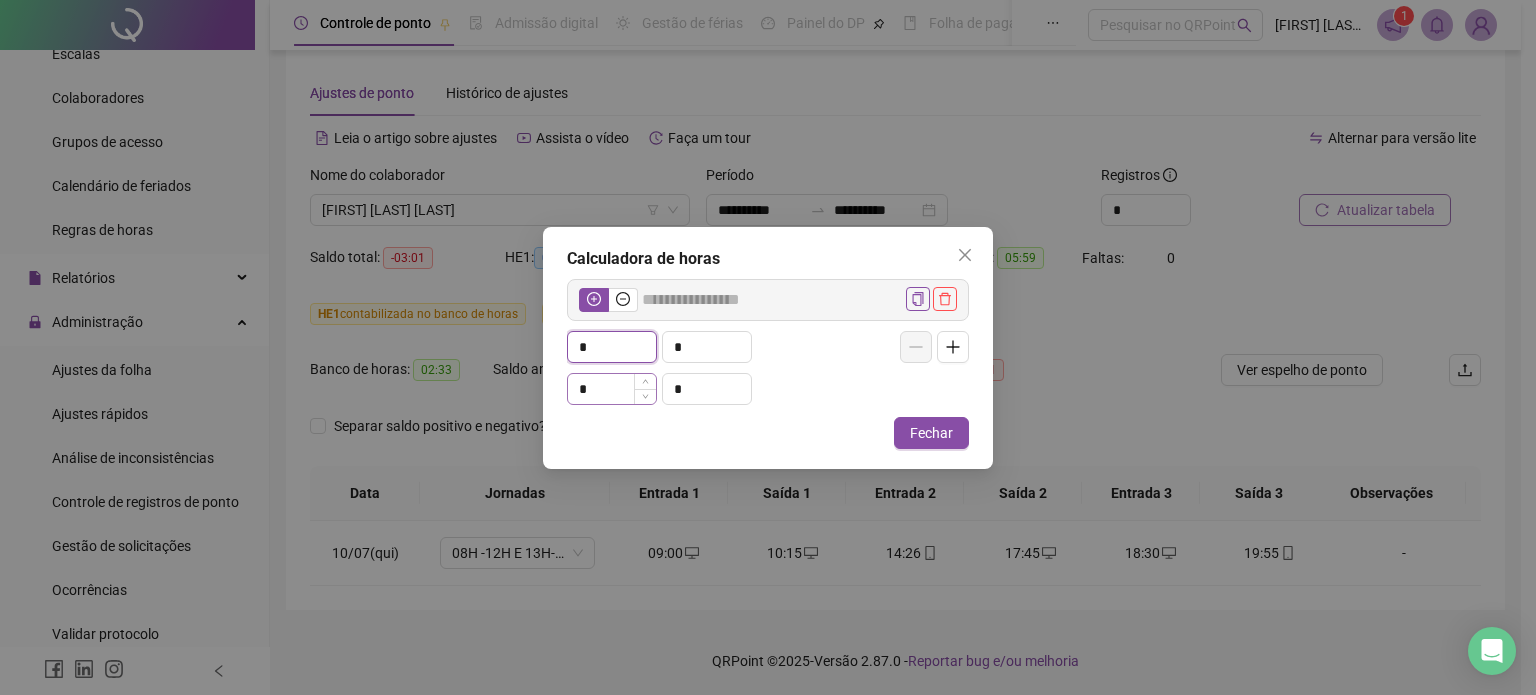 type on "*" 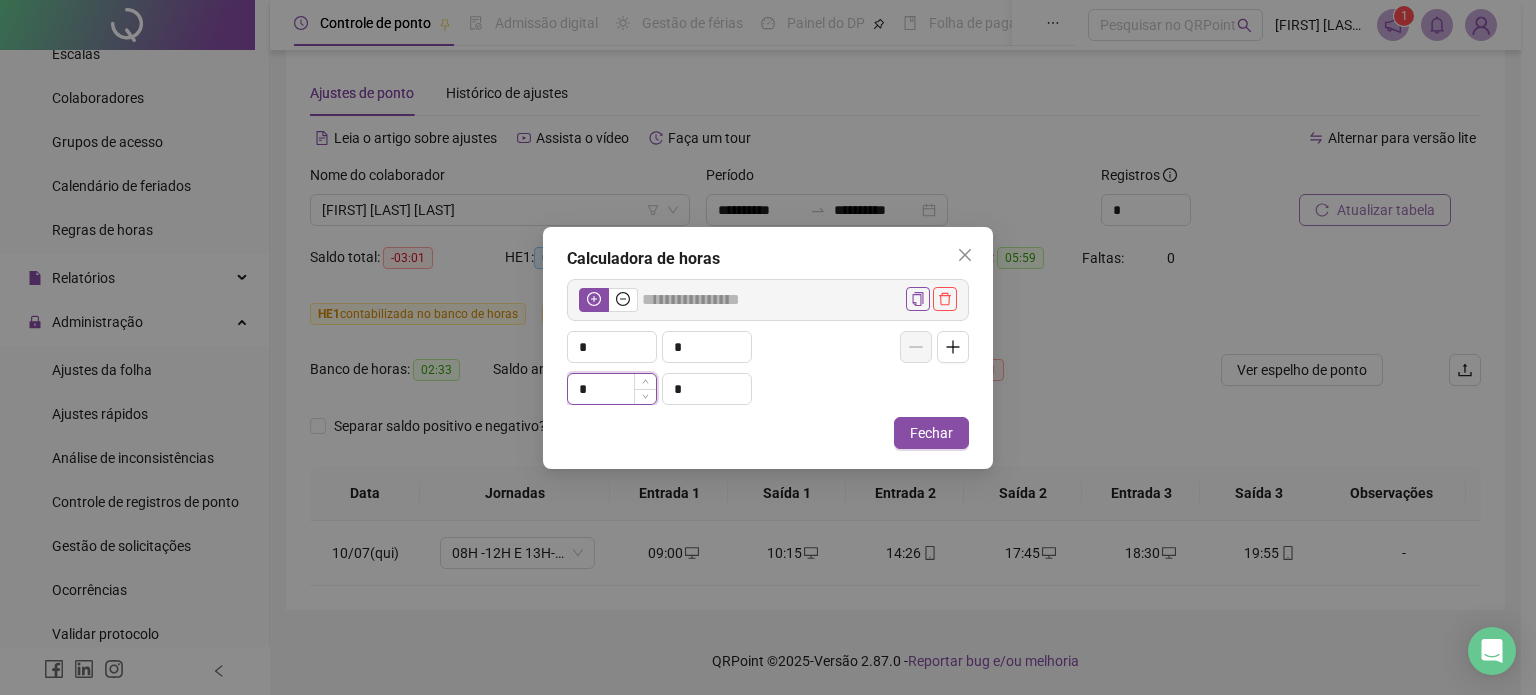 click on "*" at bounding box center [612, 389] 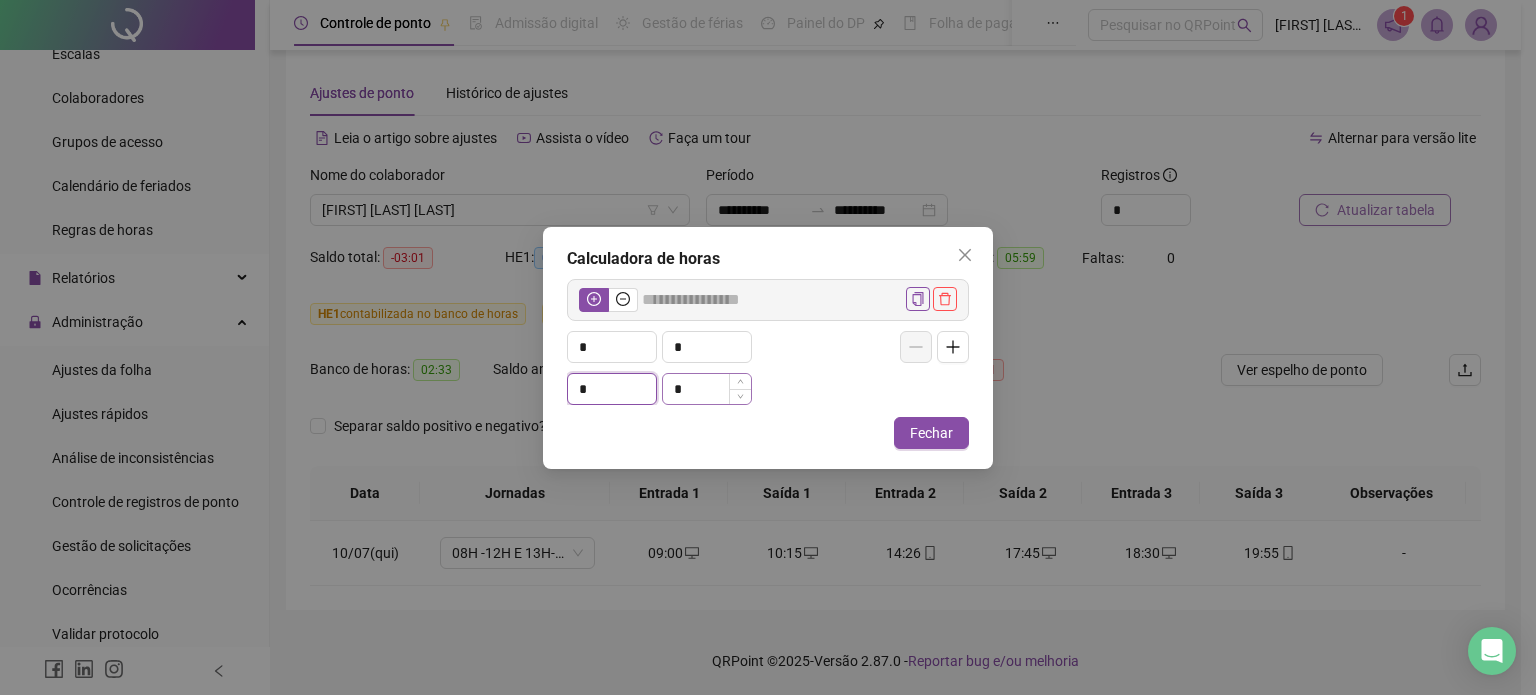 type on "*****" 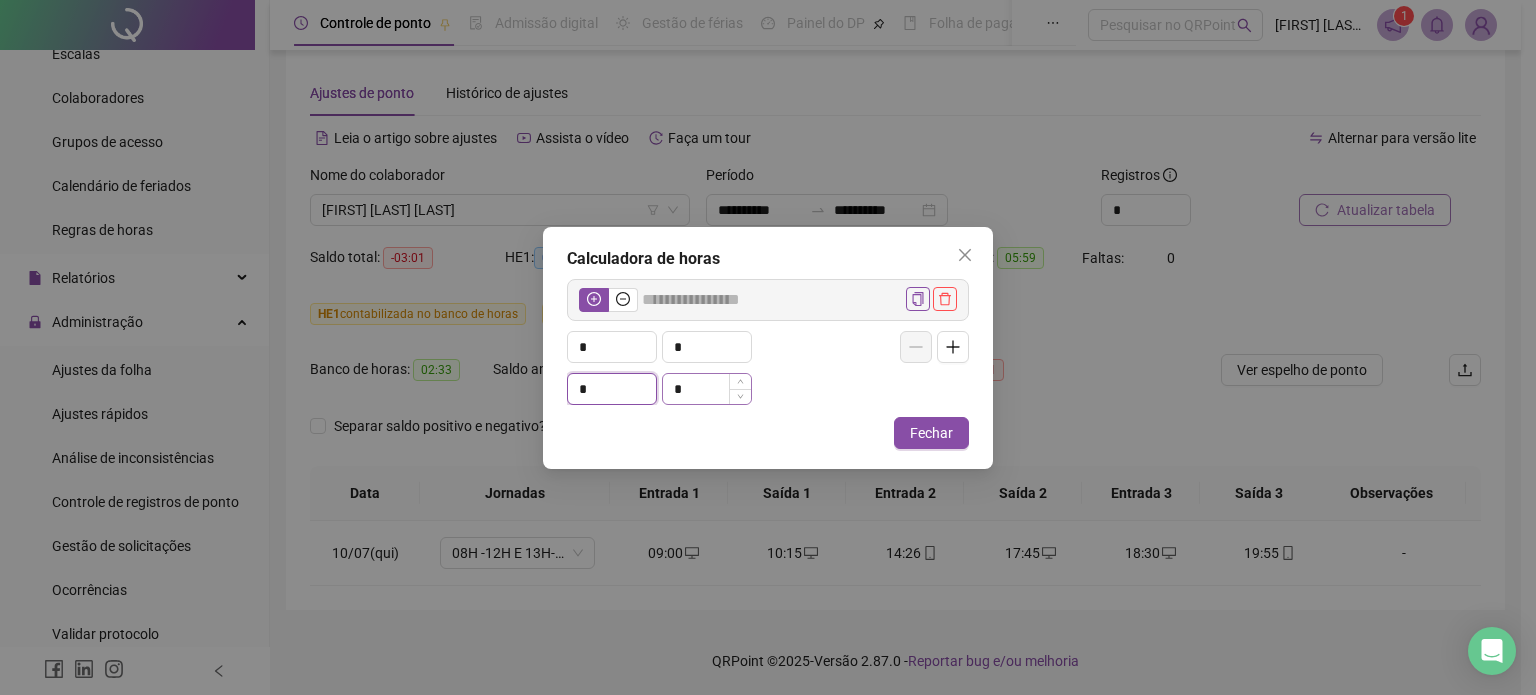 type on "**" 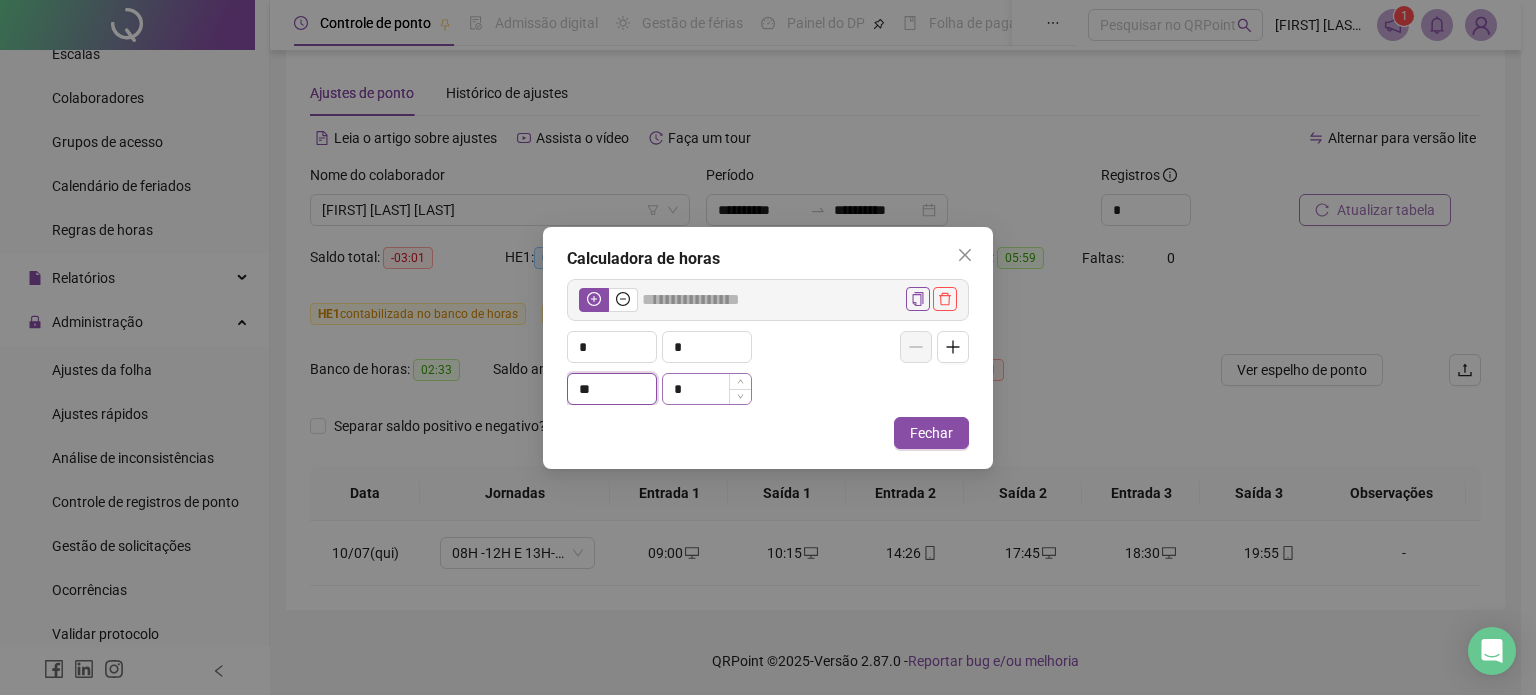 type on "*****" 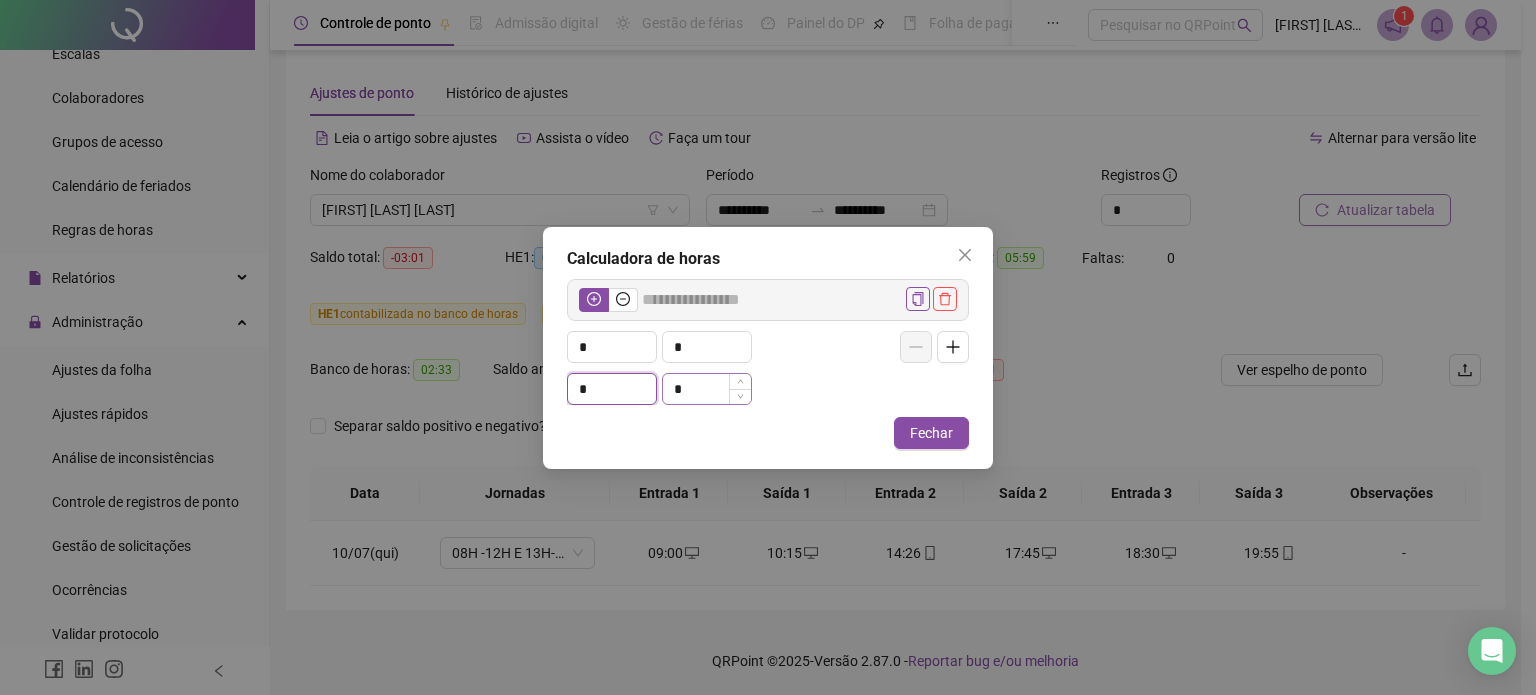 type 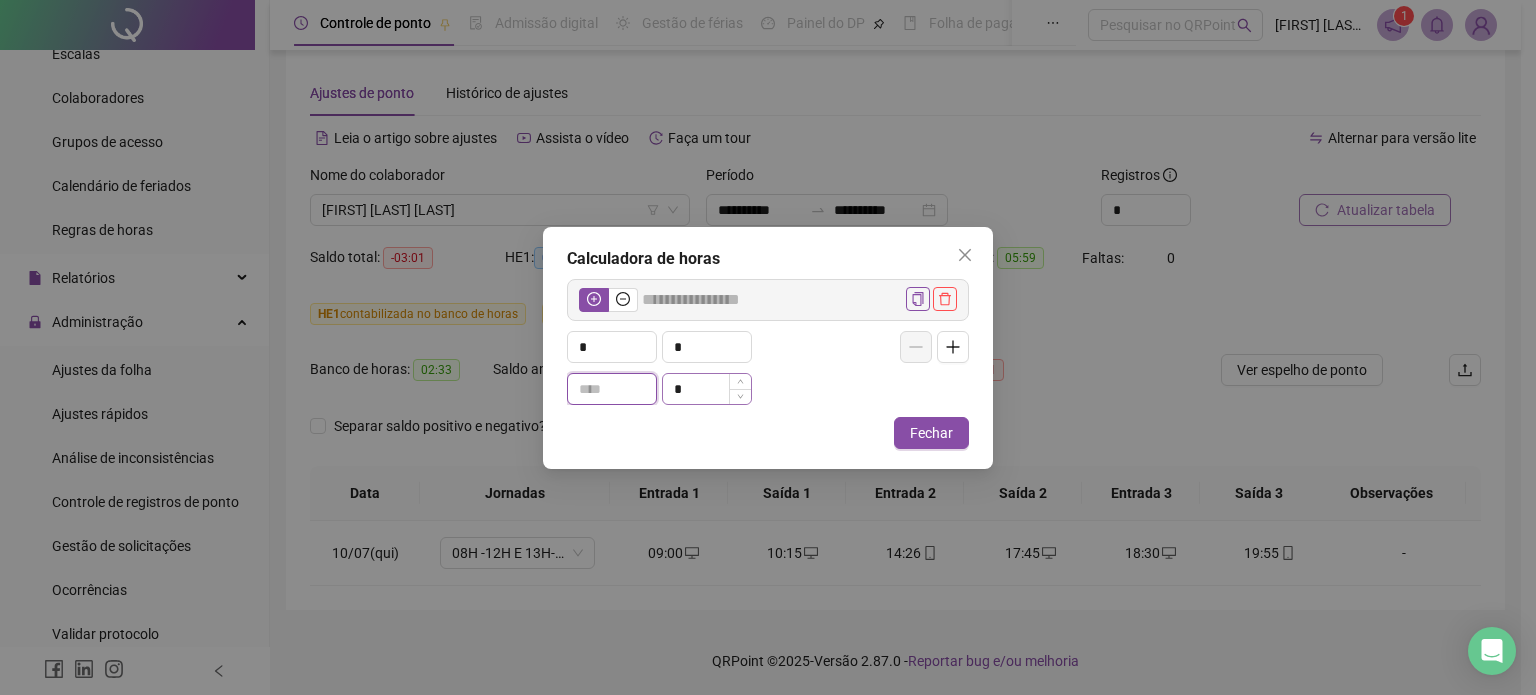 type on "*****" 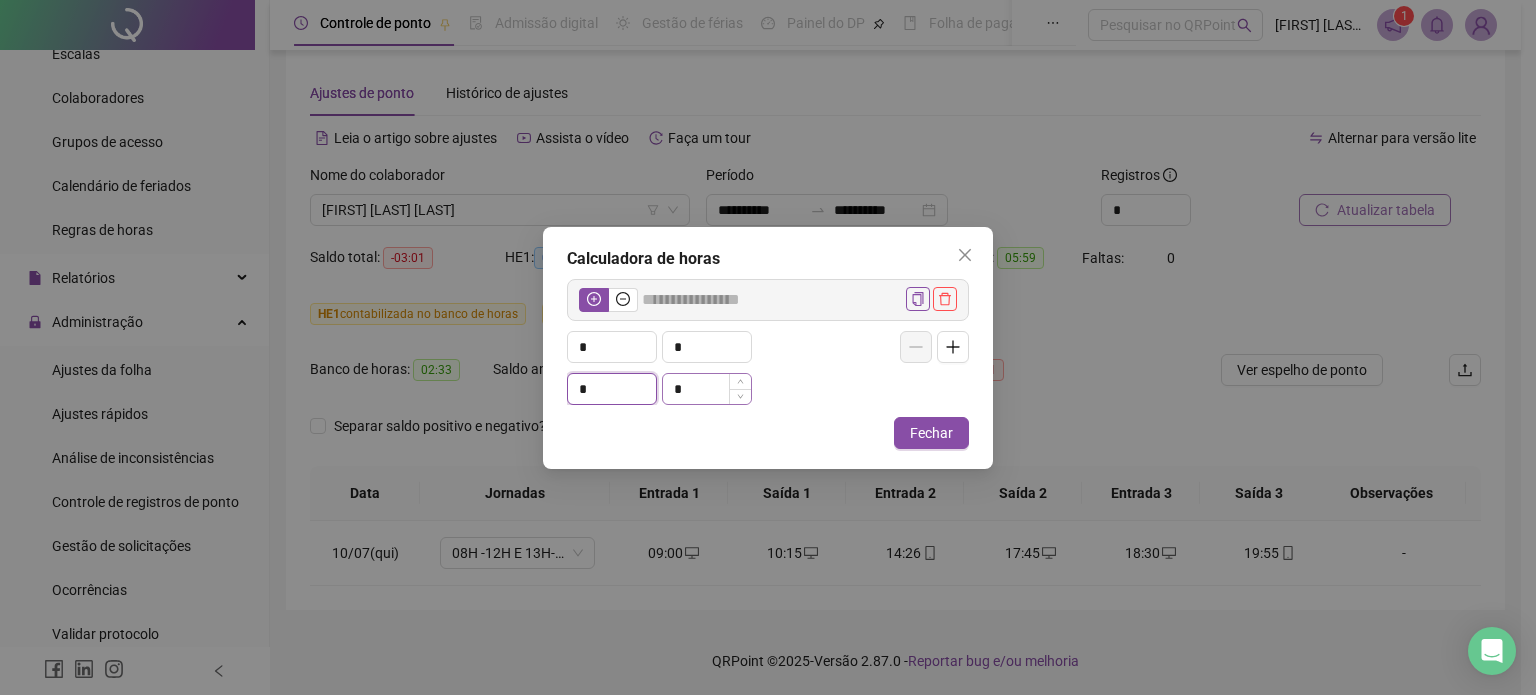type on "*" 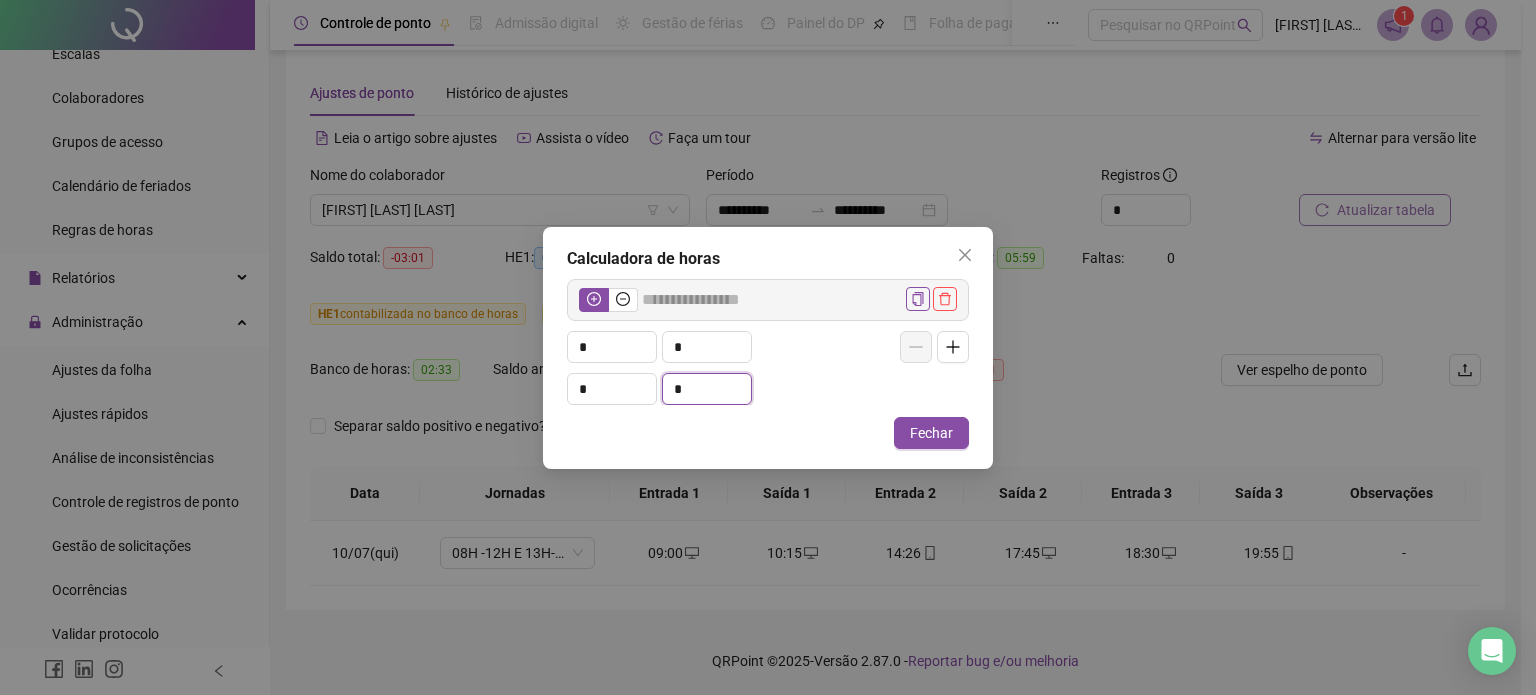 drag, startPoint x: 711, startPoint y: 392, endPoint x: 534, endPoint y: 387, distance: 177.0706 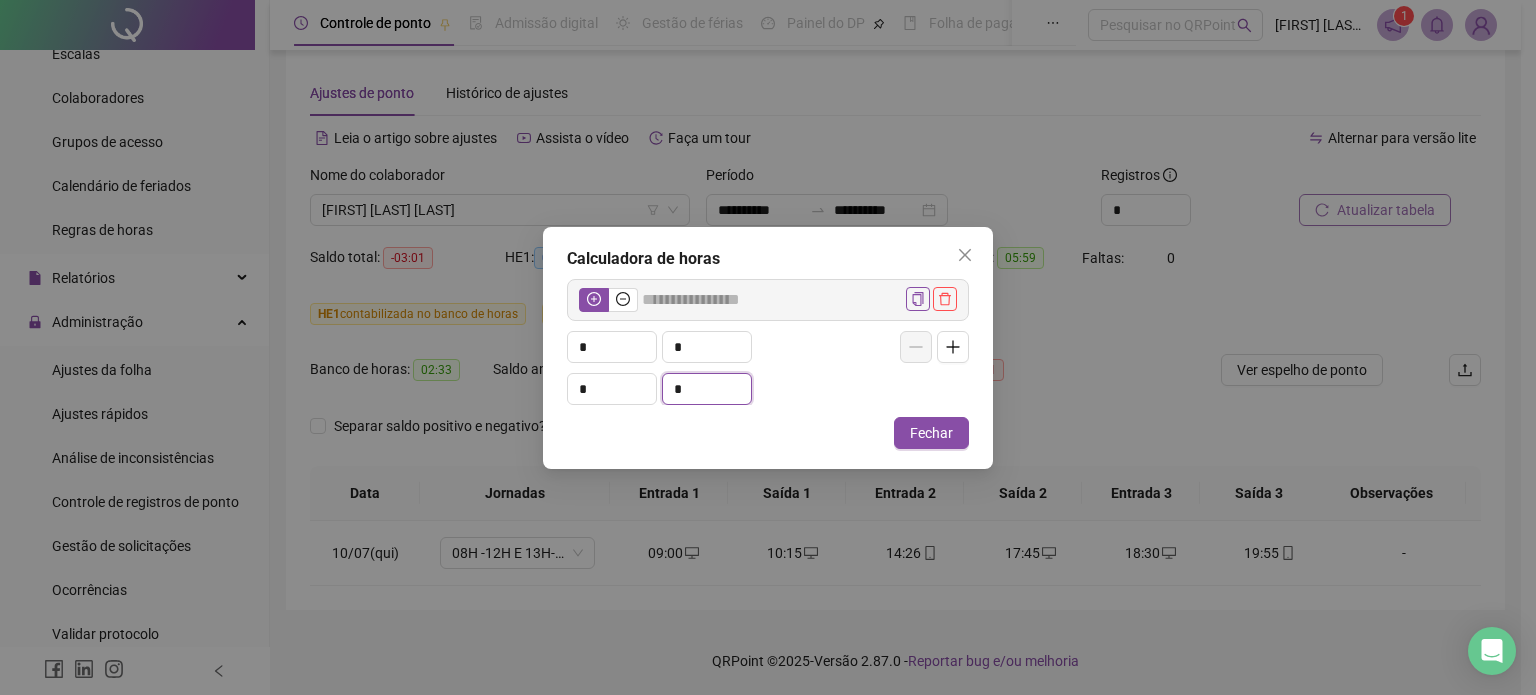 click on "Calculadora de horas ***** * * * * Fechar" at bounding box center (768, 347) 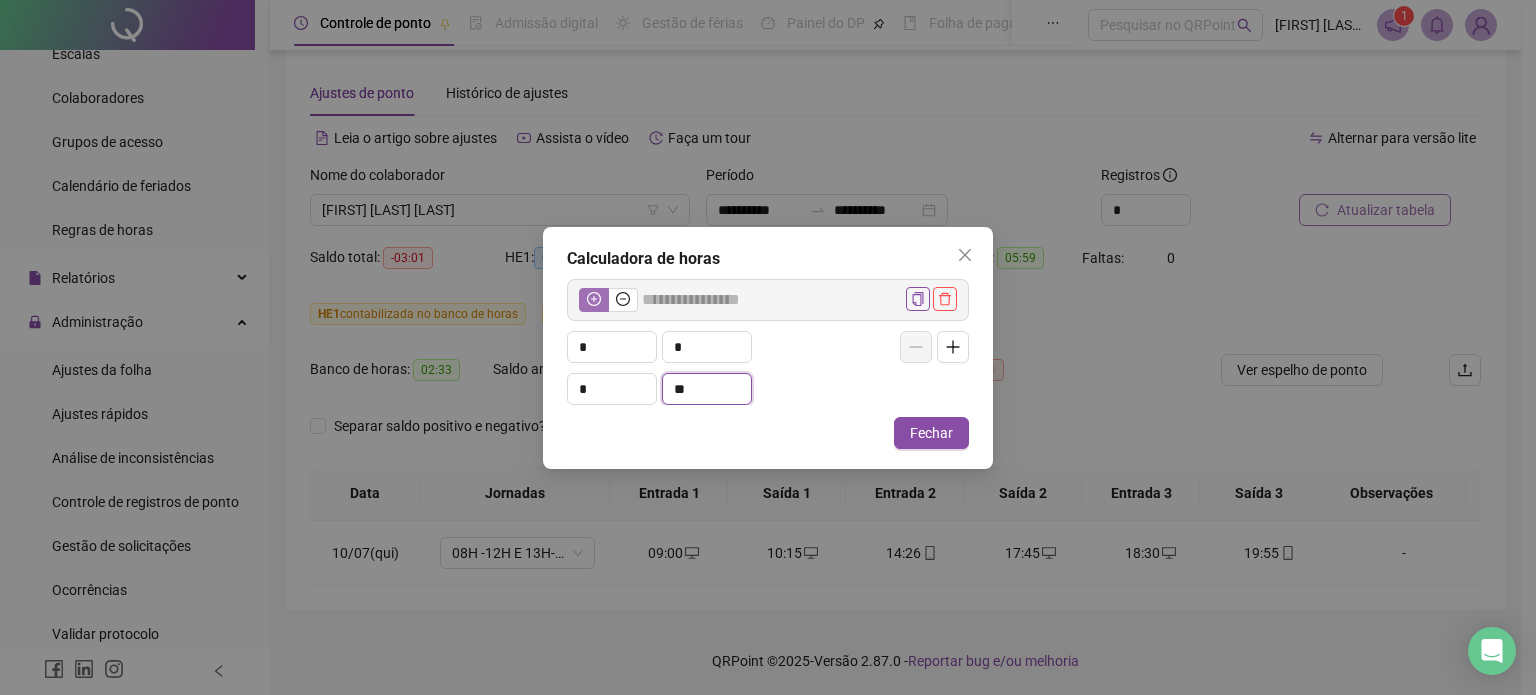 type on "**" 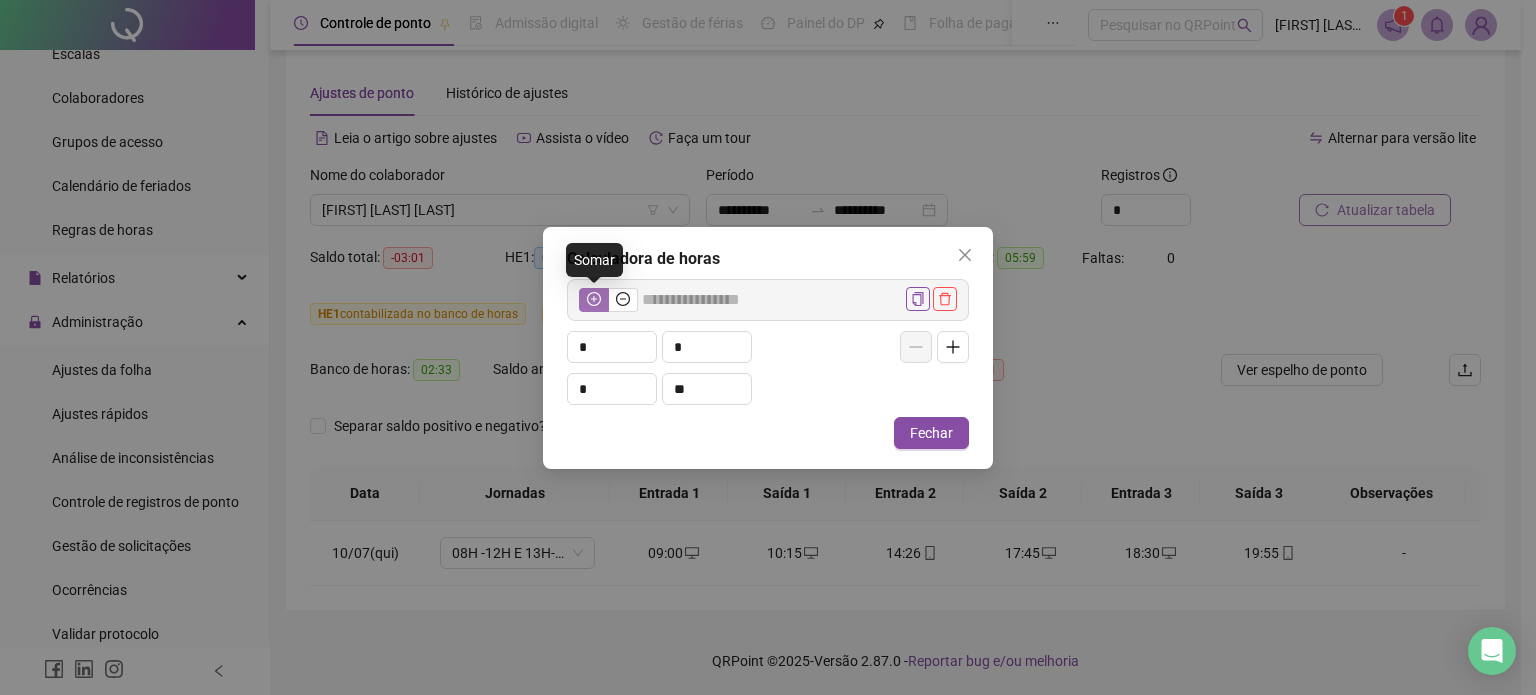 click 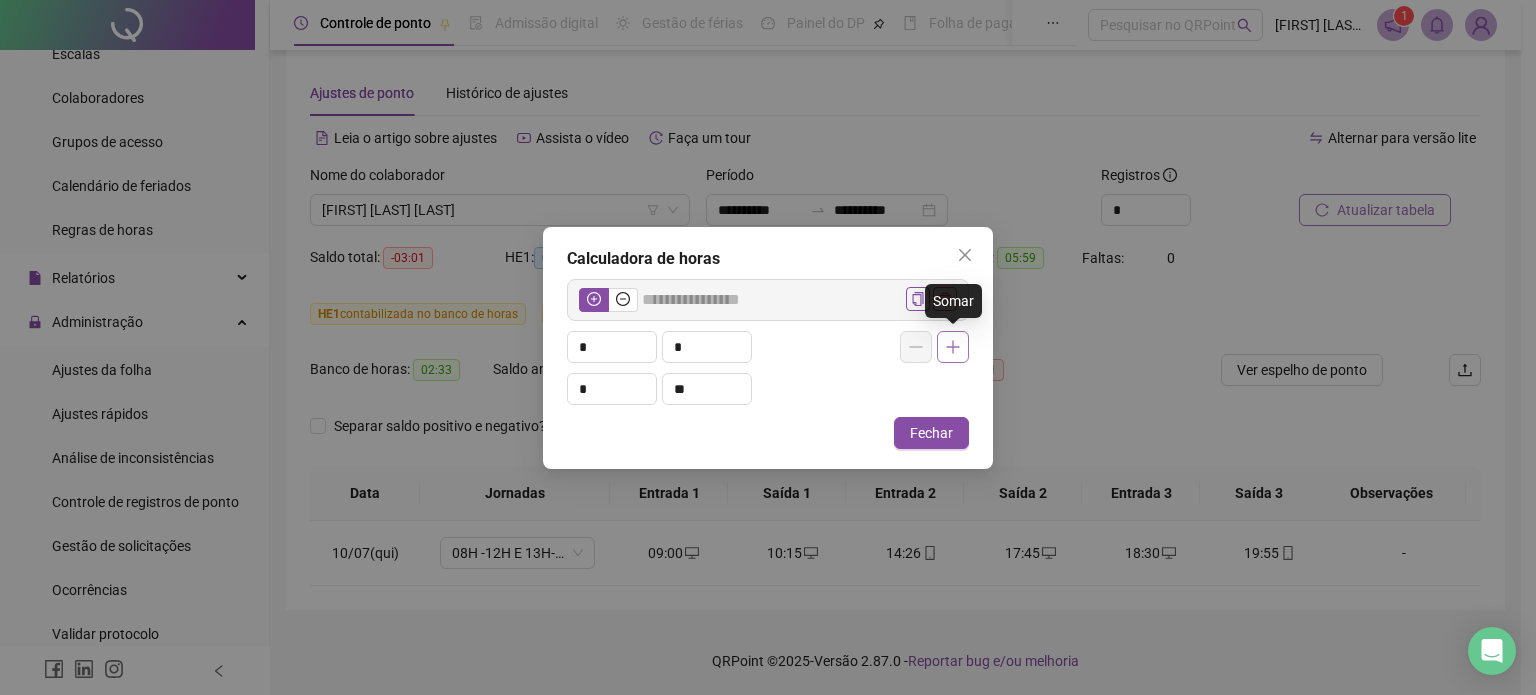 click 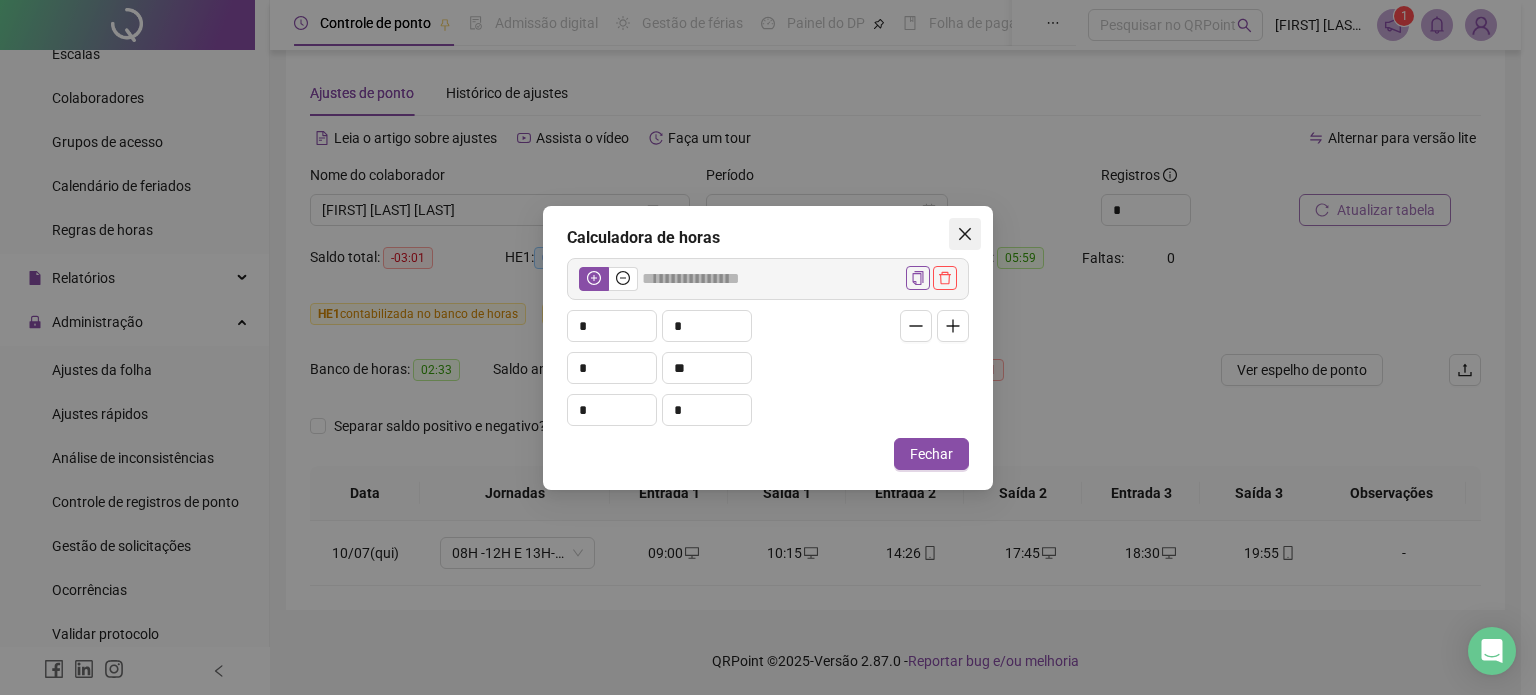 click 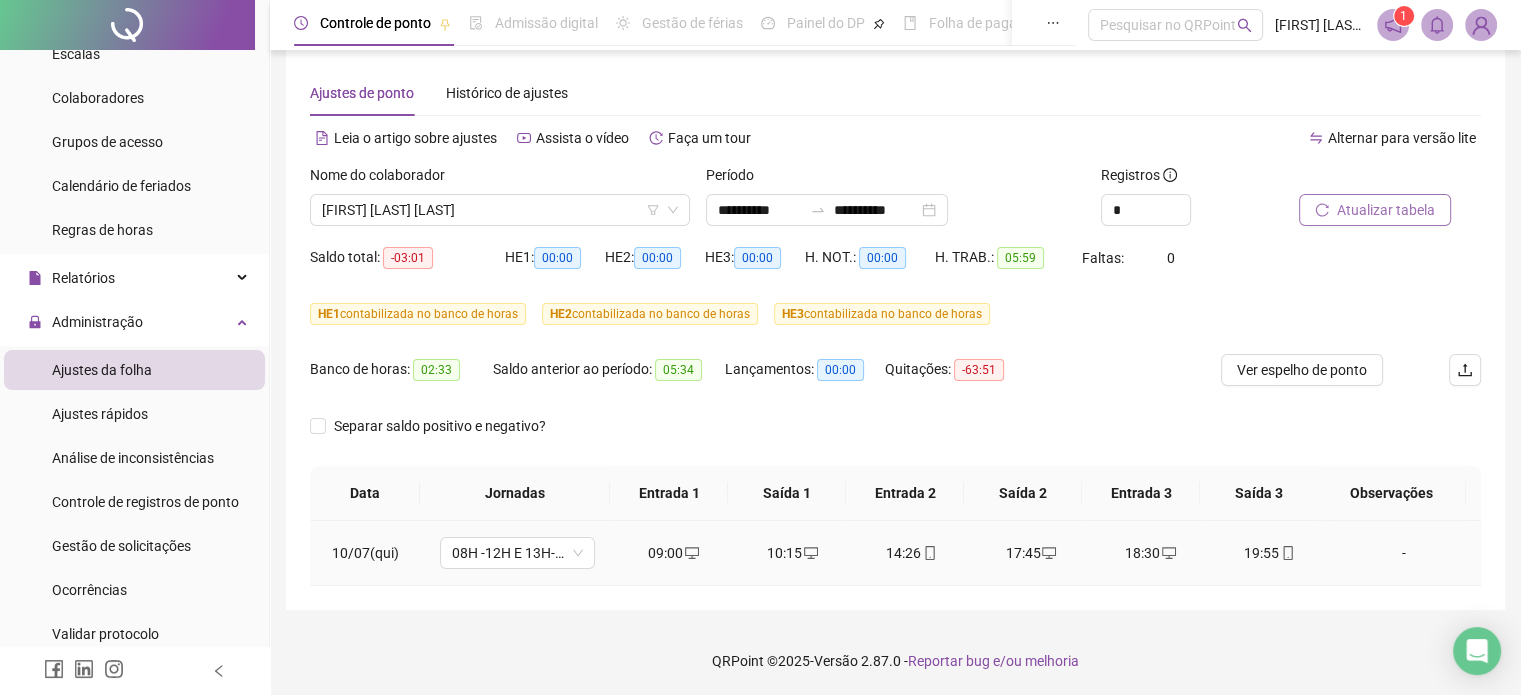 click on "-" at bounding box center (1404, 553) 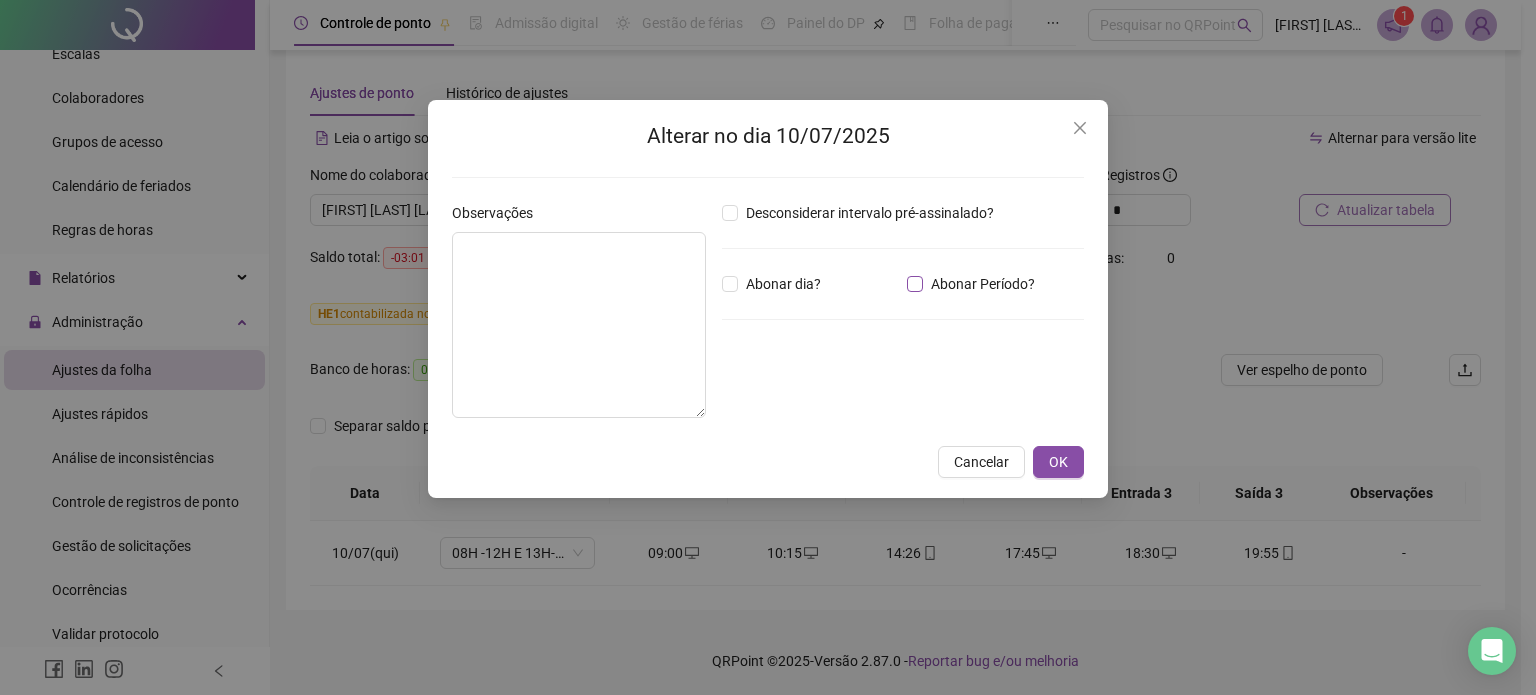 click on "Abonar Período?" at bounding box center [983, 284] 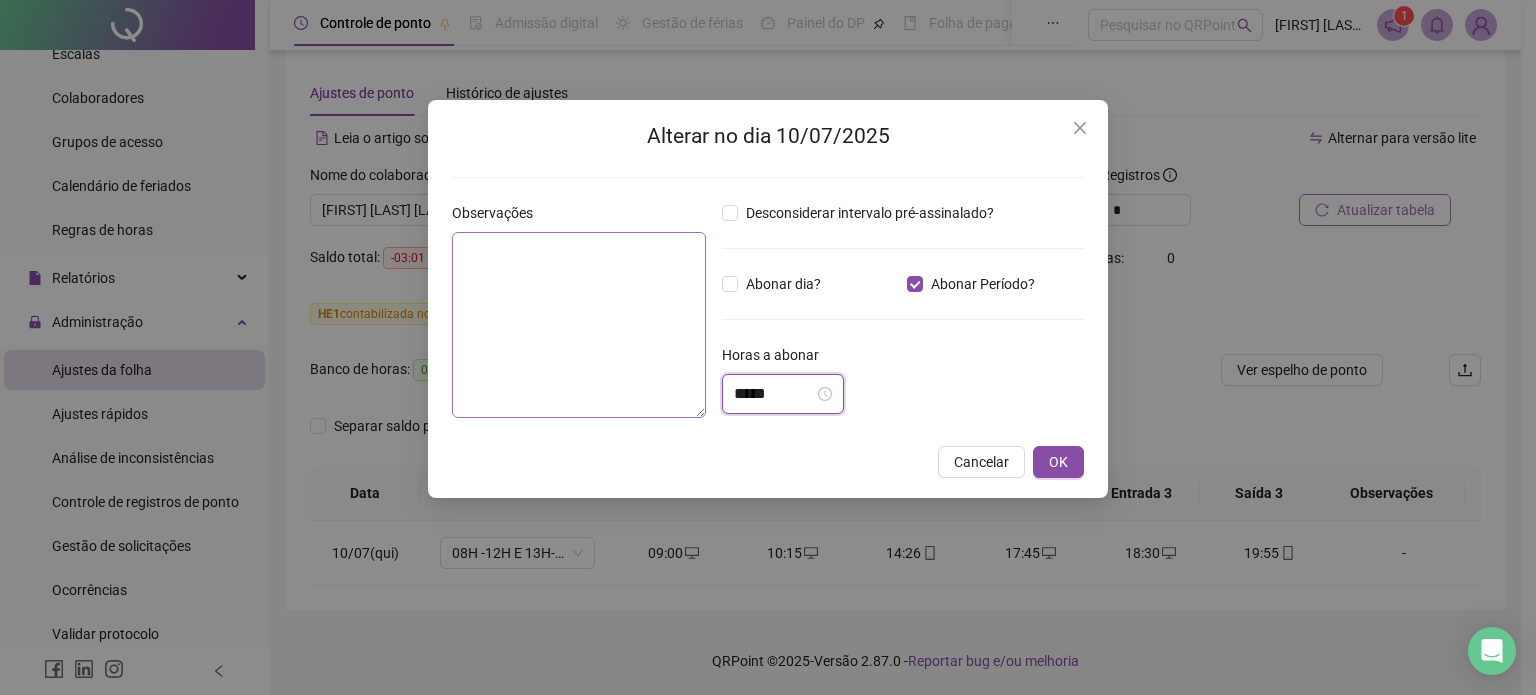 drag, startPoint x: 788, startPoint y: 400, endPoint x: 624, endPoint y: 404, distance: 164.04877 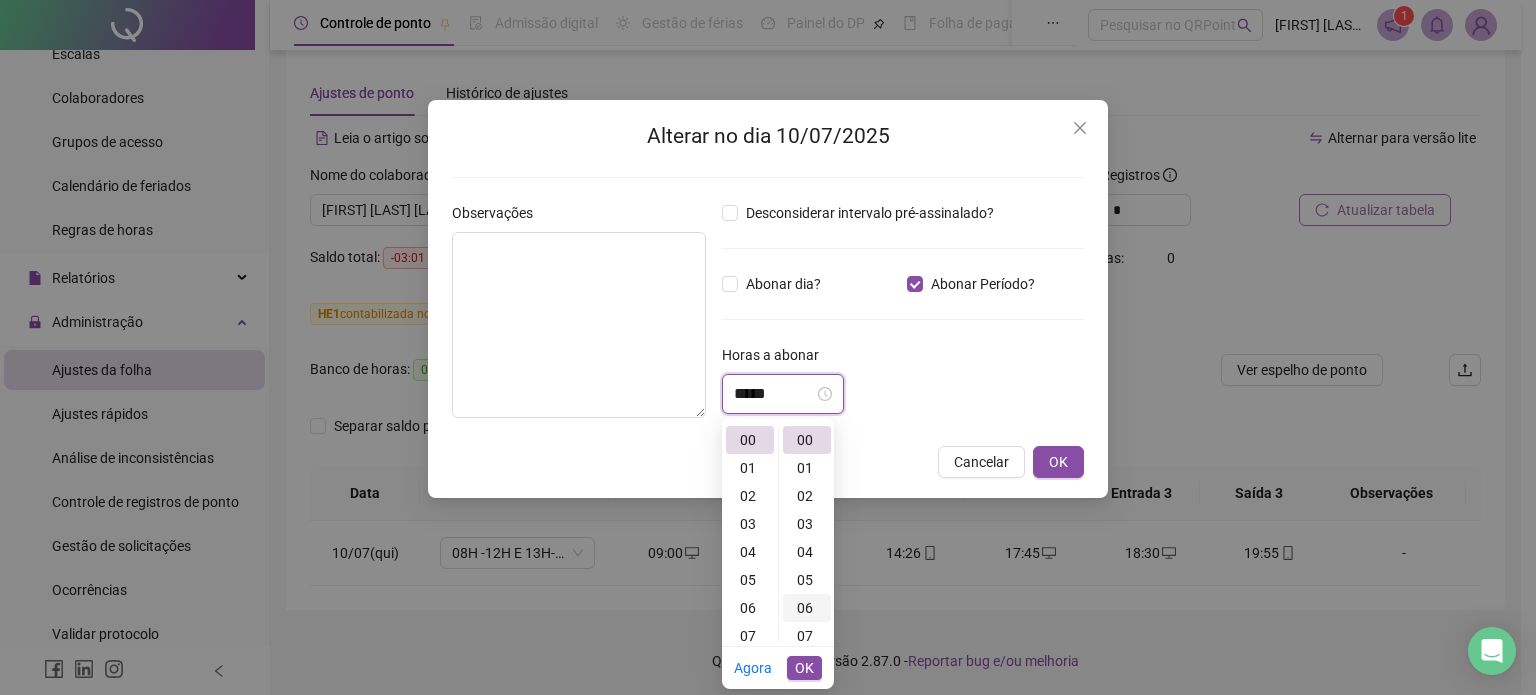 scroll, scrollTop: 100, scrollLeft: 0, axis: vertical 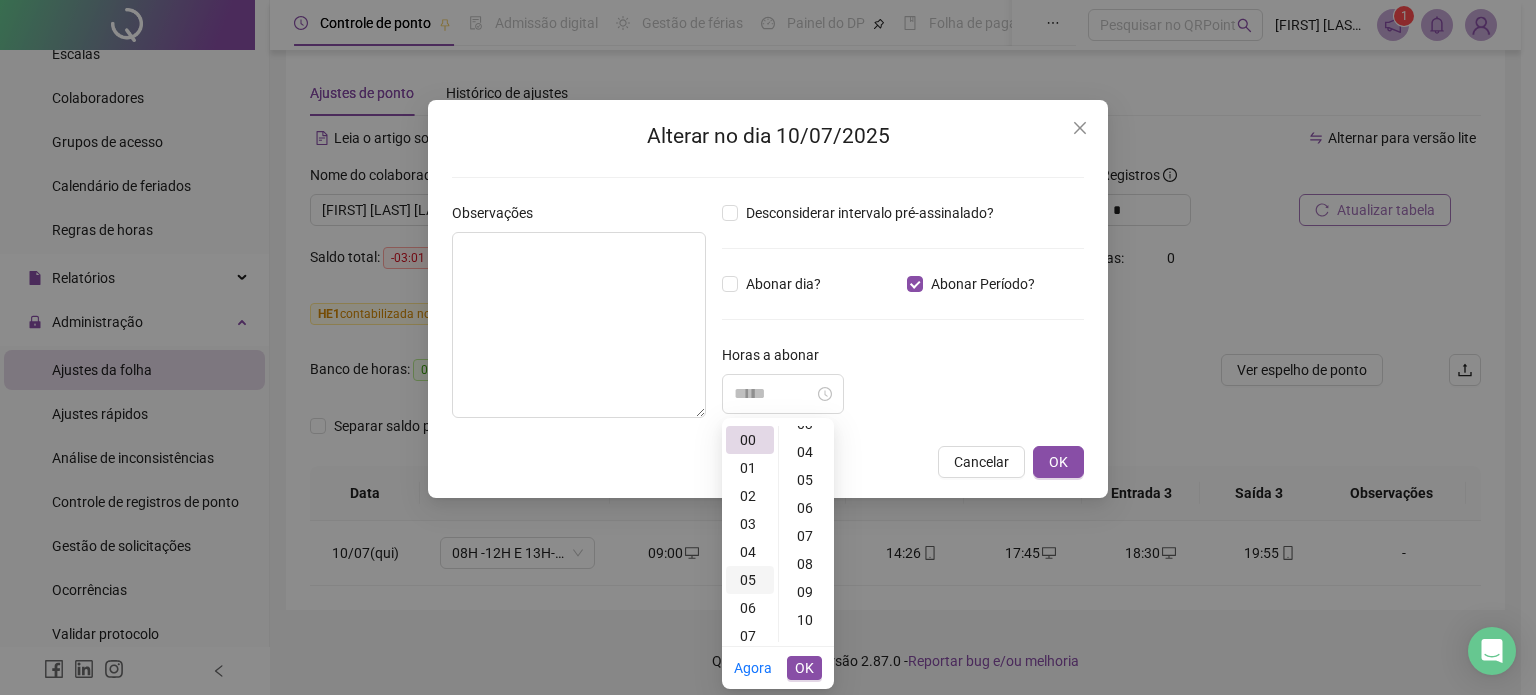 click on "05" at bounding box center (750, 580) 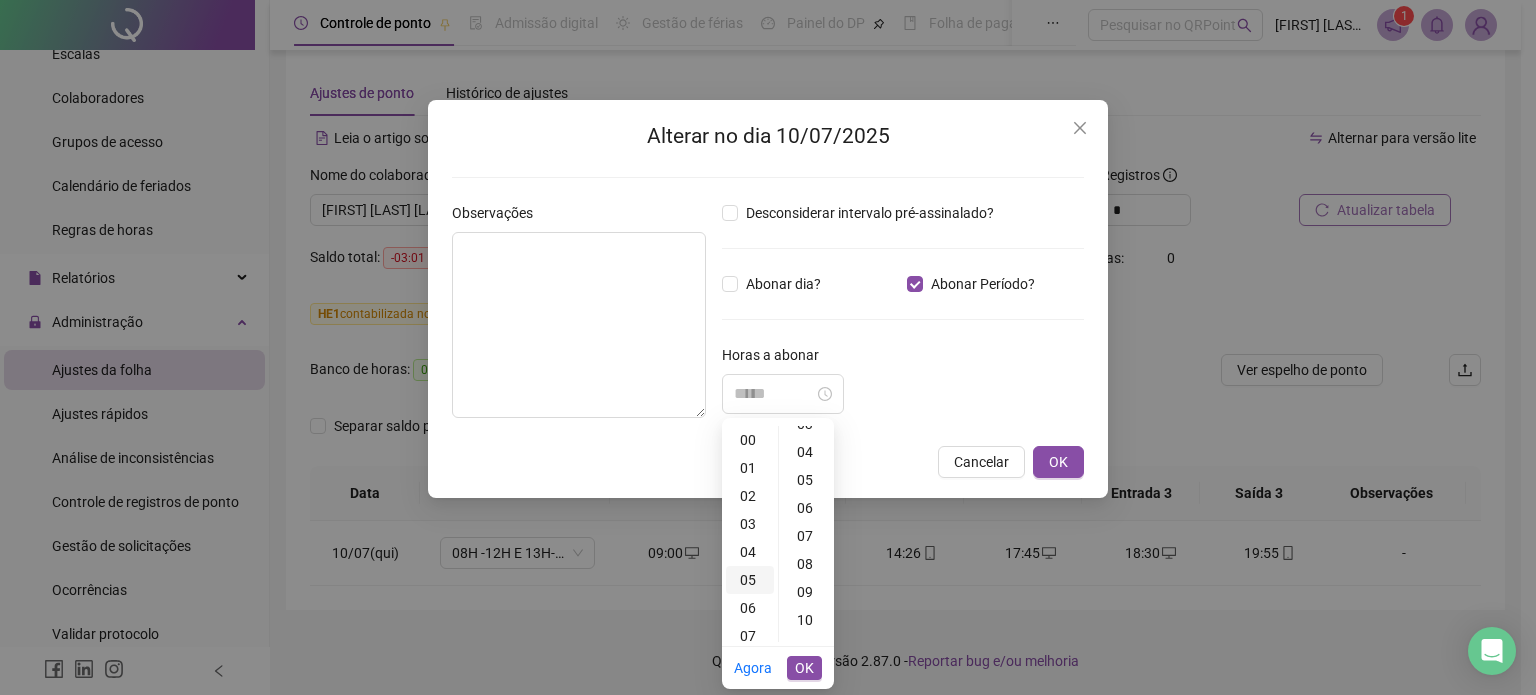 scroll, scrollTop: 140, scrollLeft: 0, axis: vertical 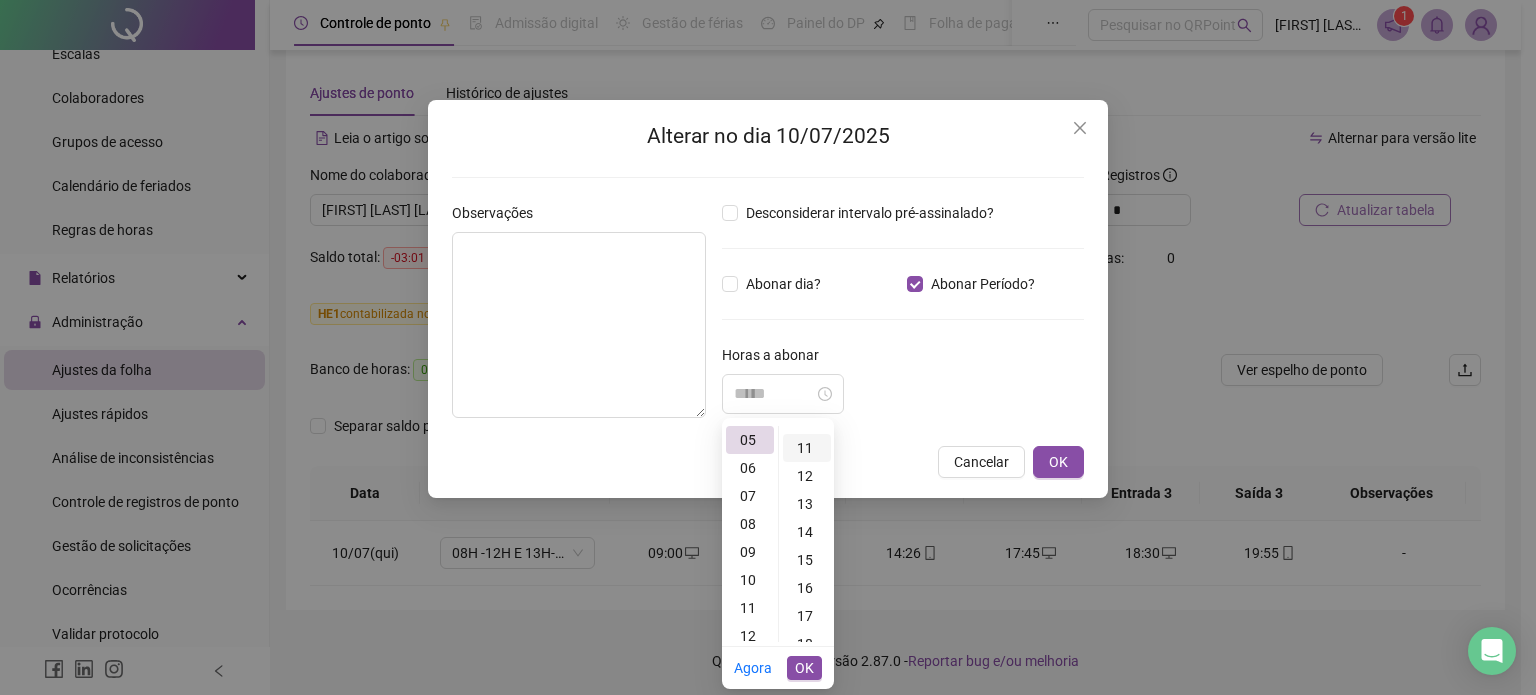 click on "11" at bounding box center [807, 448] 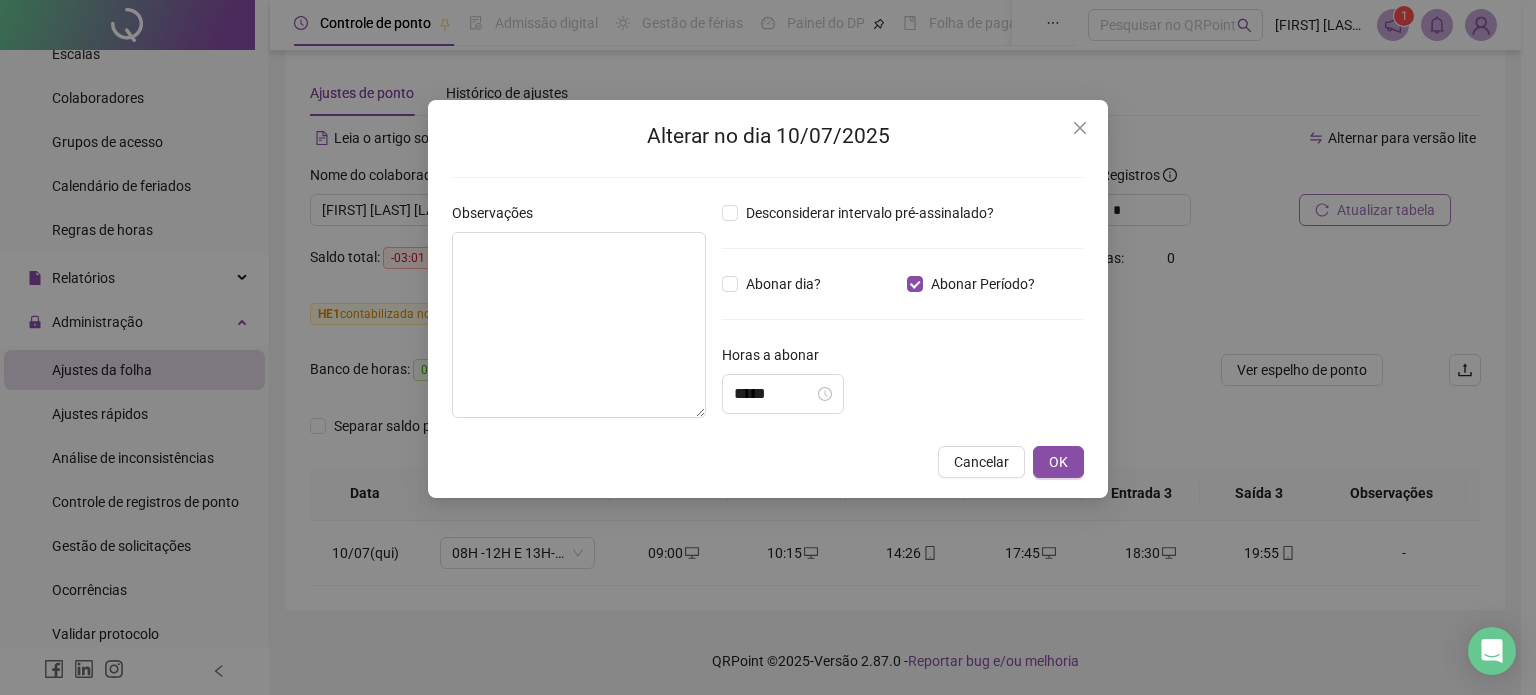 click on "*****" at bounding box center [903, 394] 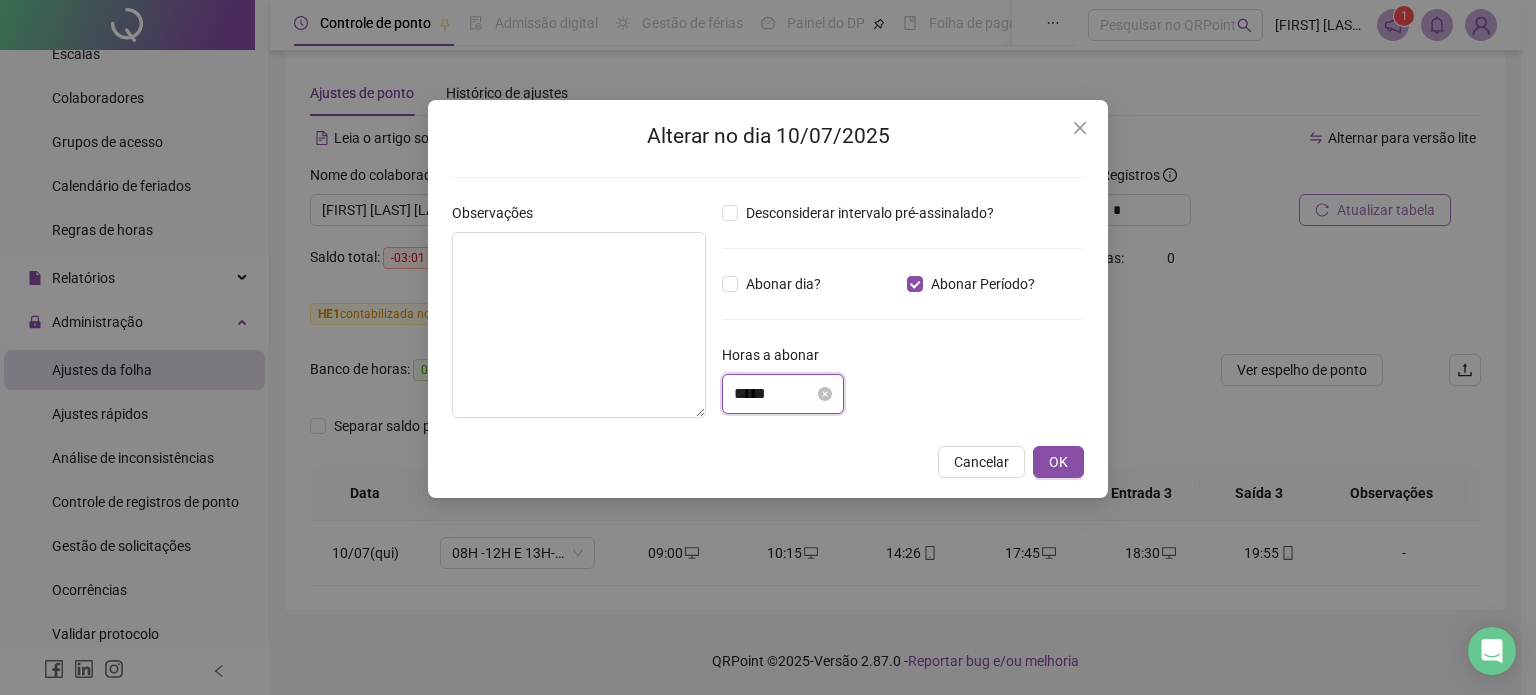 click on "*****" at bounding box center (774, 394) 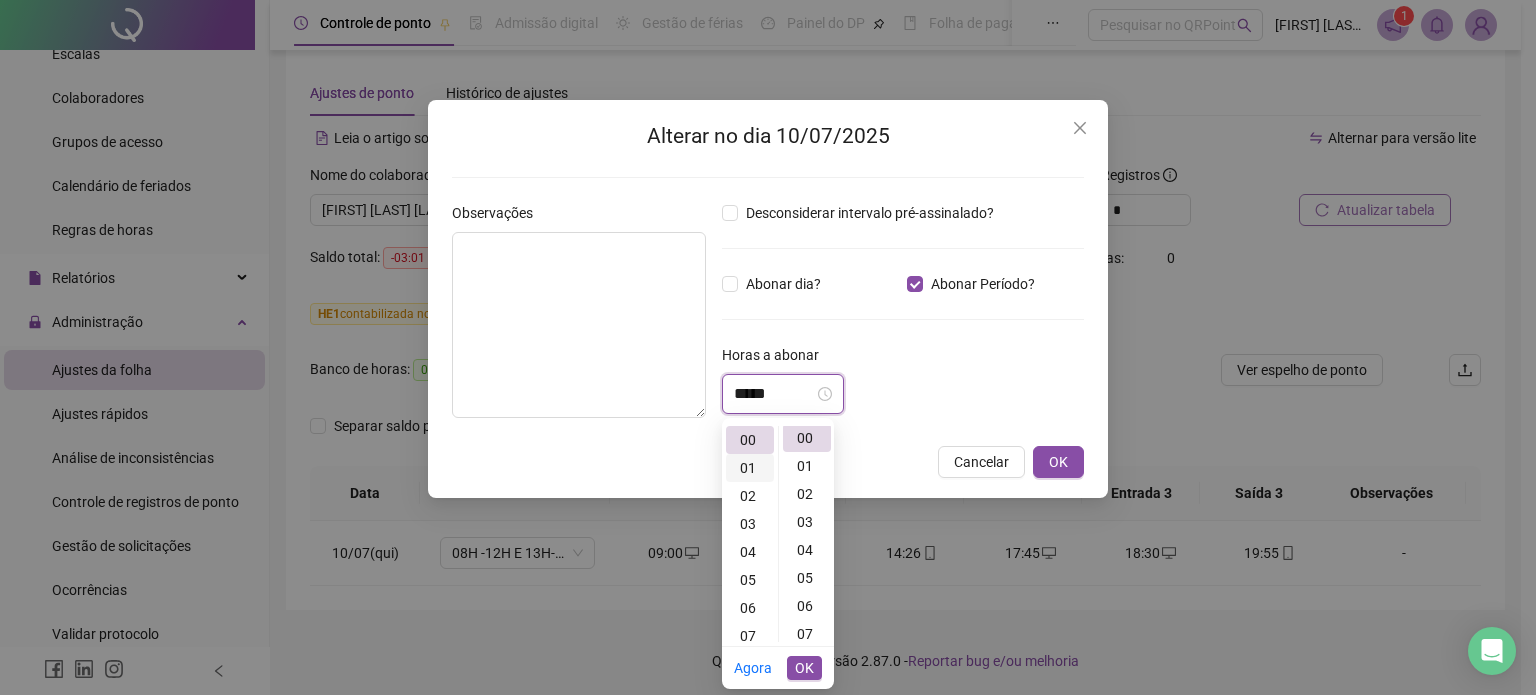 scroll, scrollTop: 0, scrollLeft: 0, axis: both 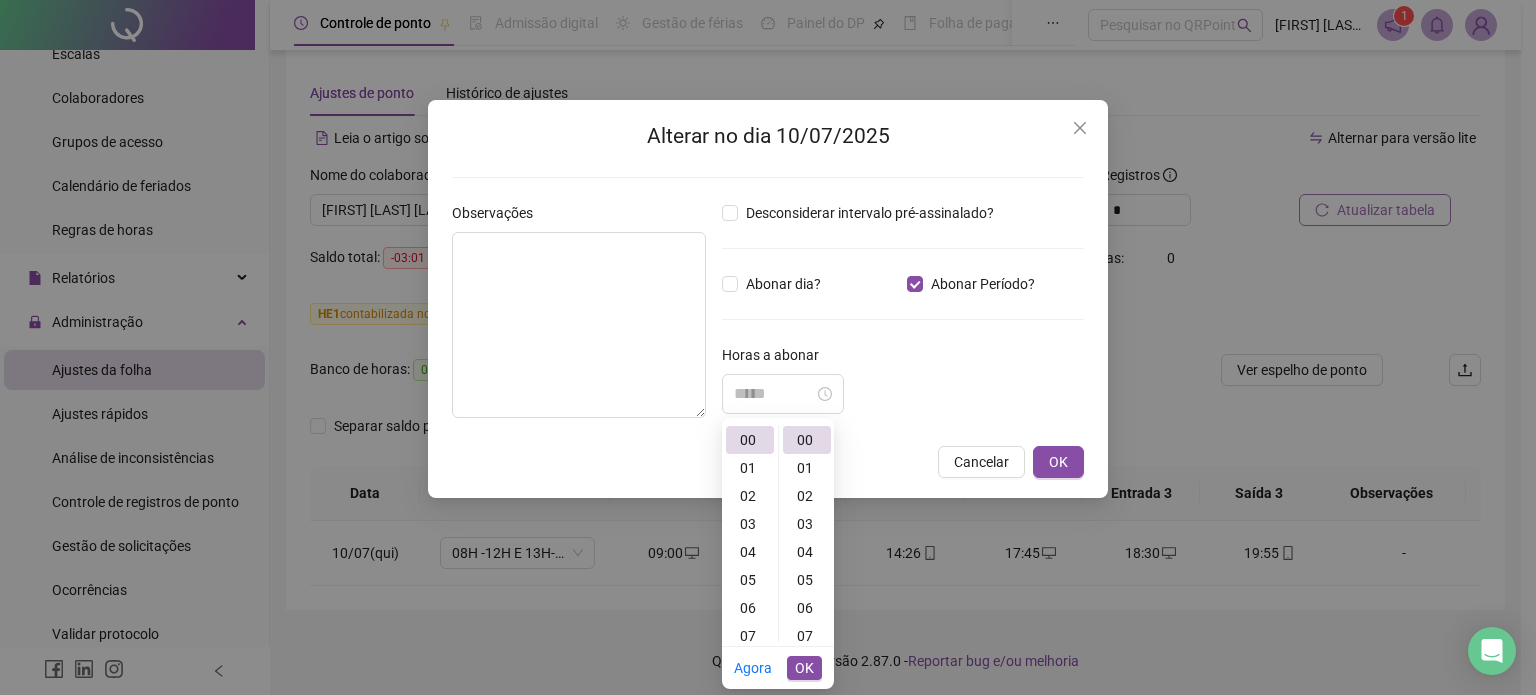 drag, startPoint x: 748, startPoint y: 579, endPoint x: 764, endPoint y: 560, distance: 24.839485 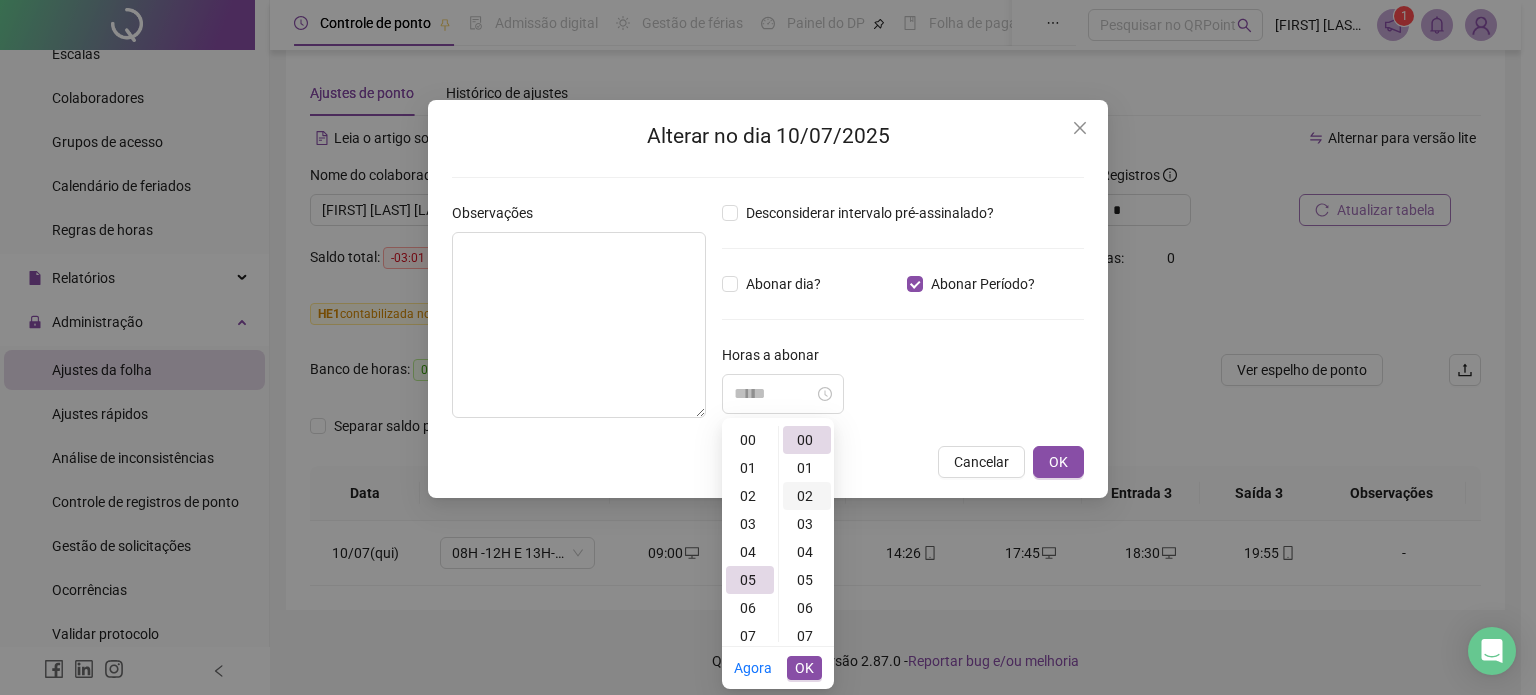 scroll, scrollTop: 140, scrollLeft: 0, axis: vertical 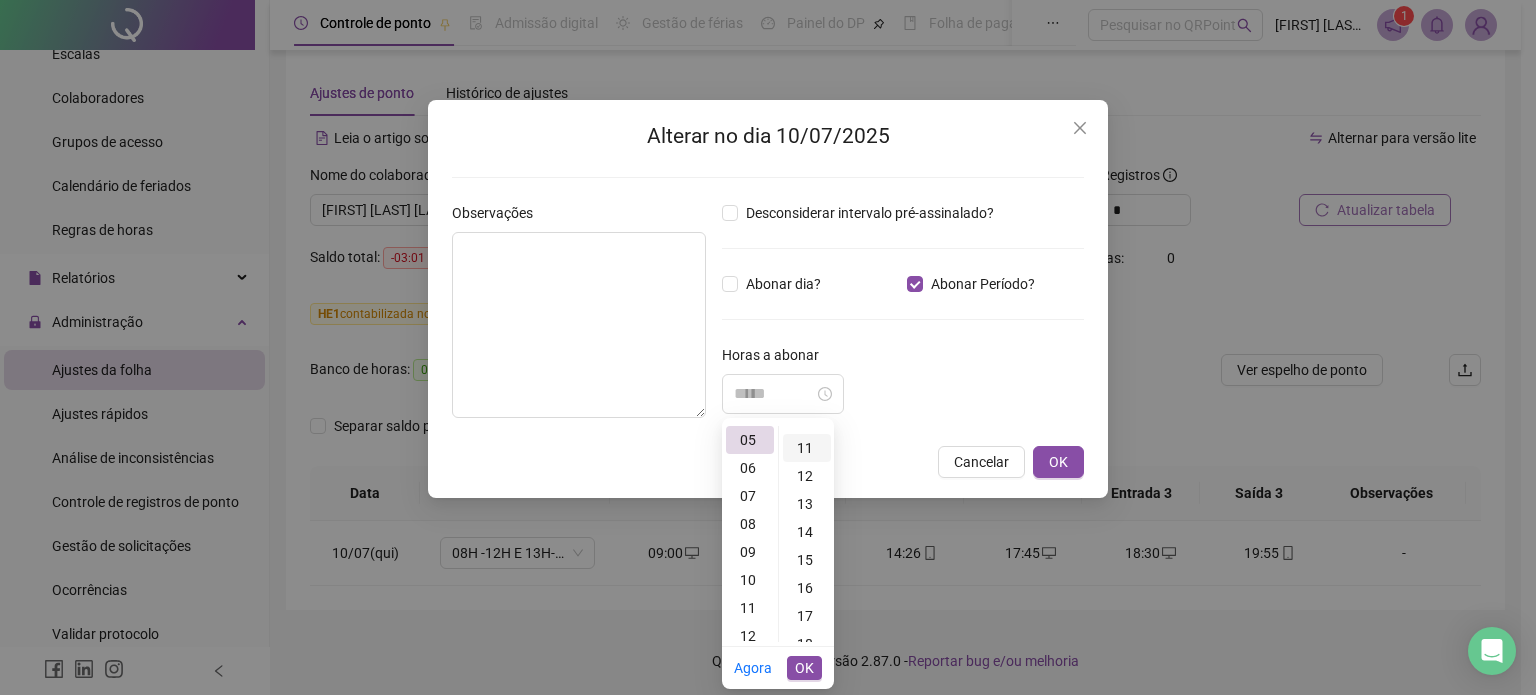 click on "11" at bounding box center (807, 448) 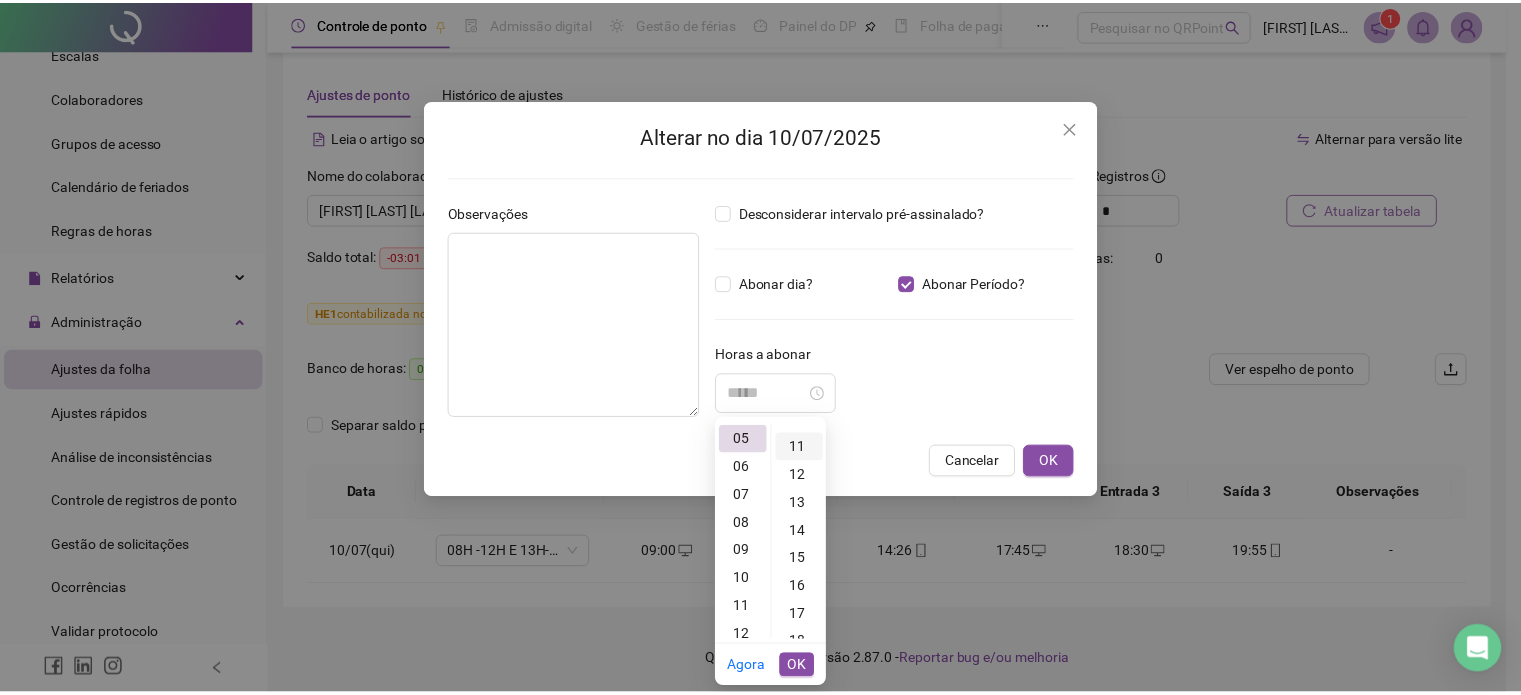 scroll, scrollTop: 308, scrollLeft: 0, axis: vertical 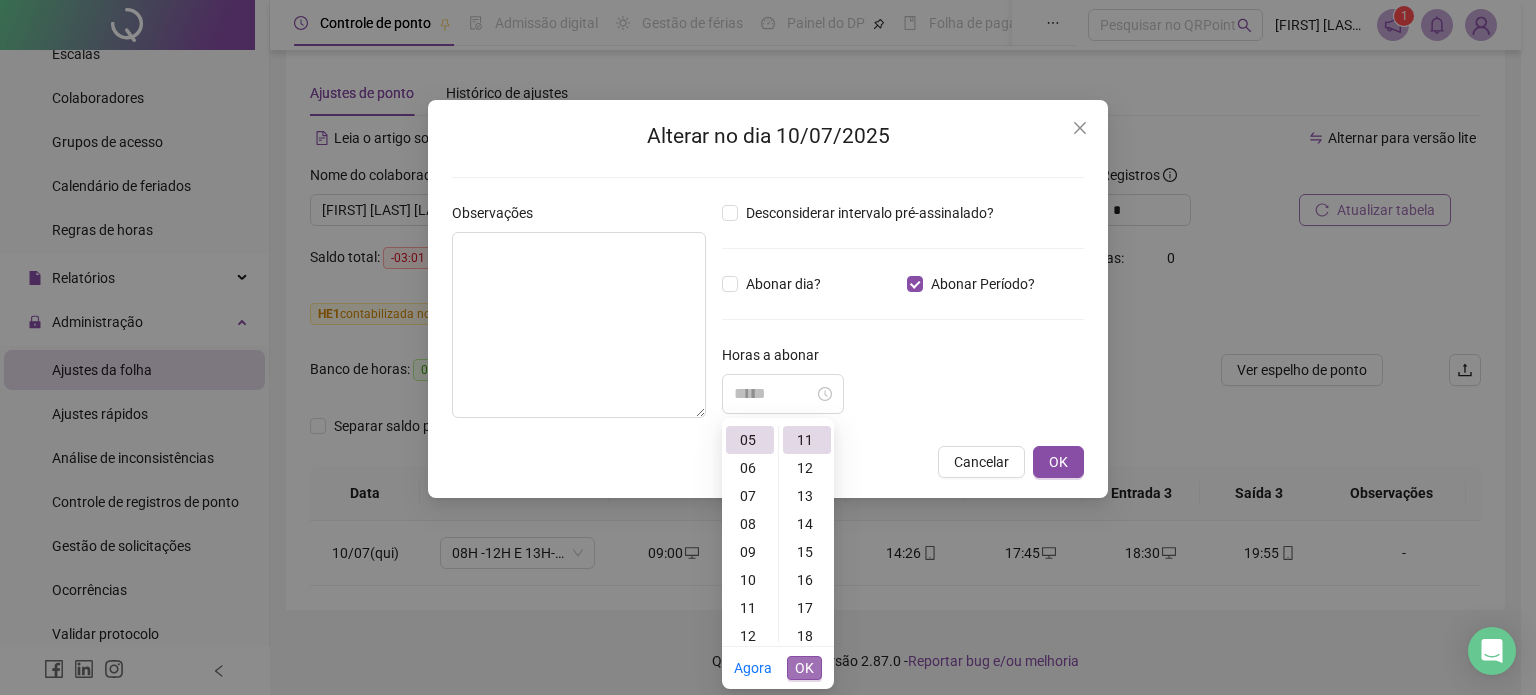 type on "*****" 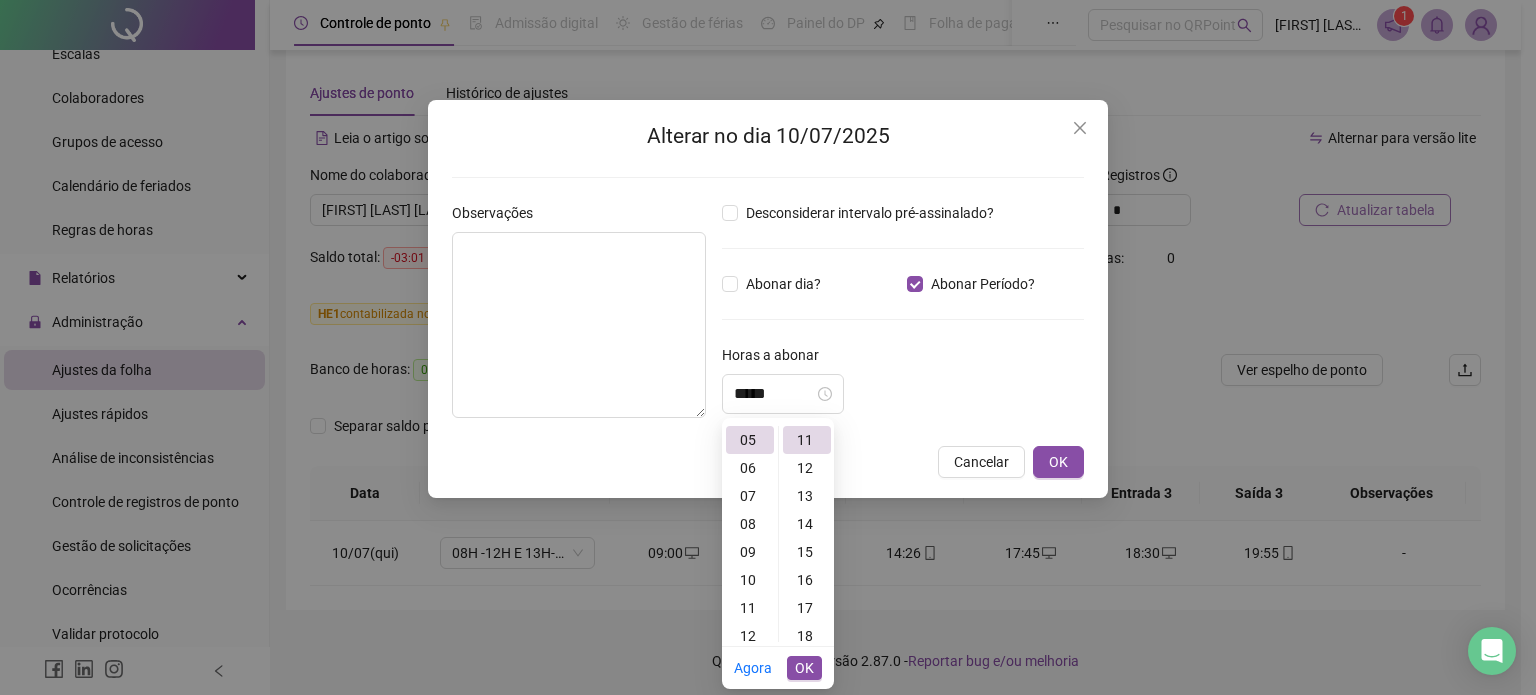 click on "OK" at bounding box center [804, 668] 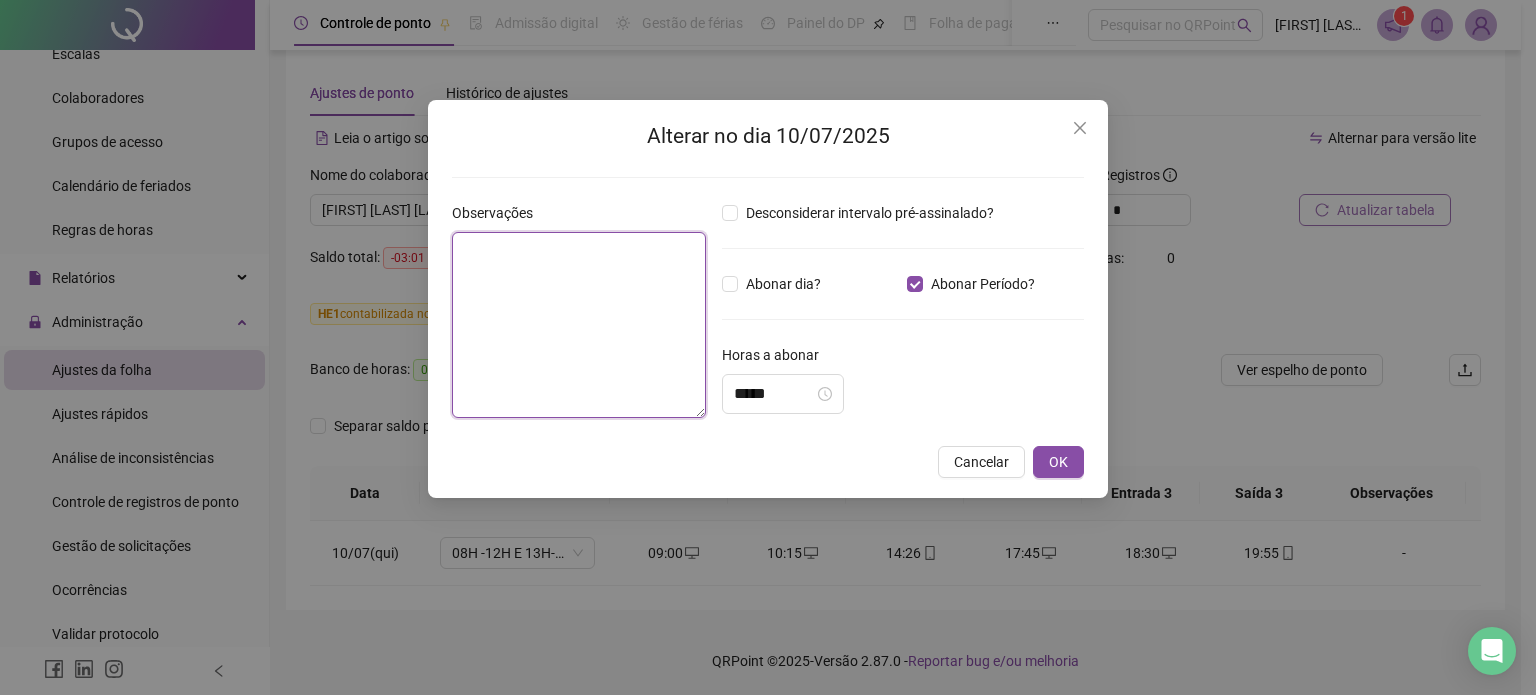 click at bounding box center [579, 325] 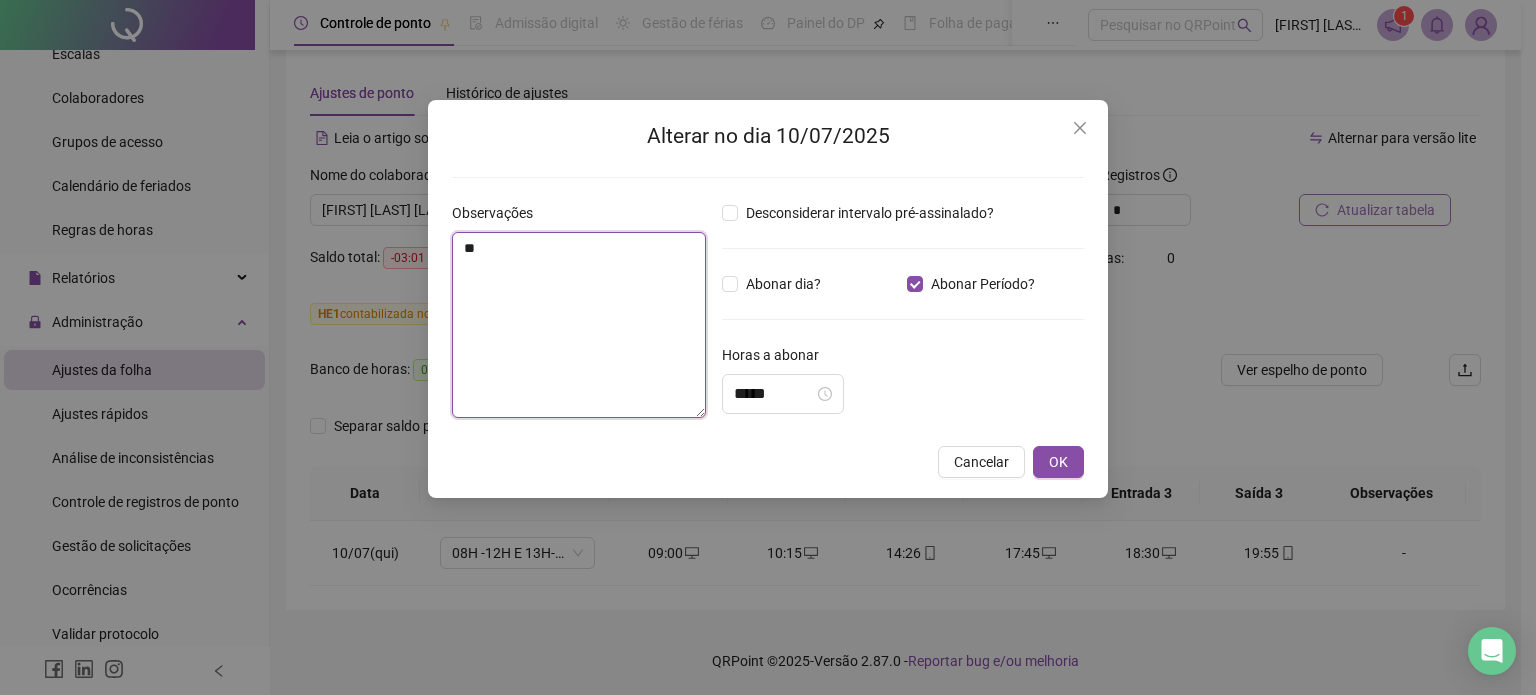 type on "*" 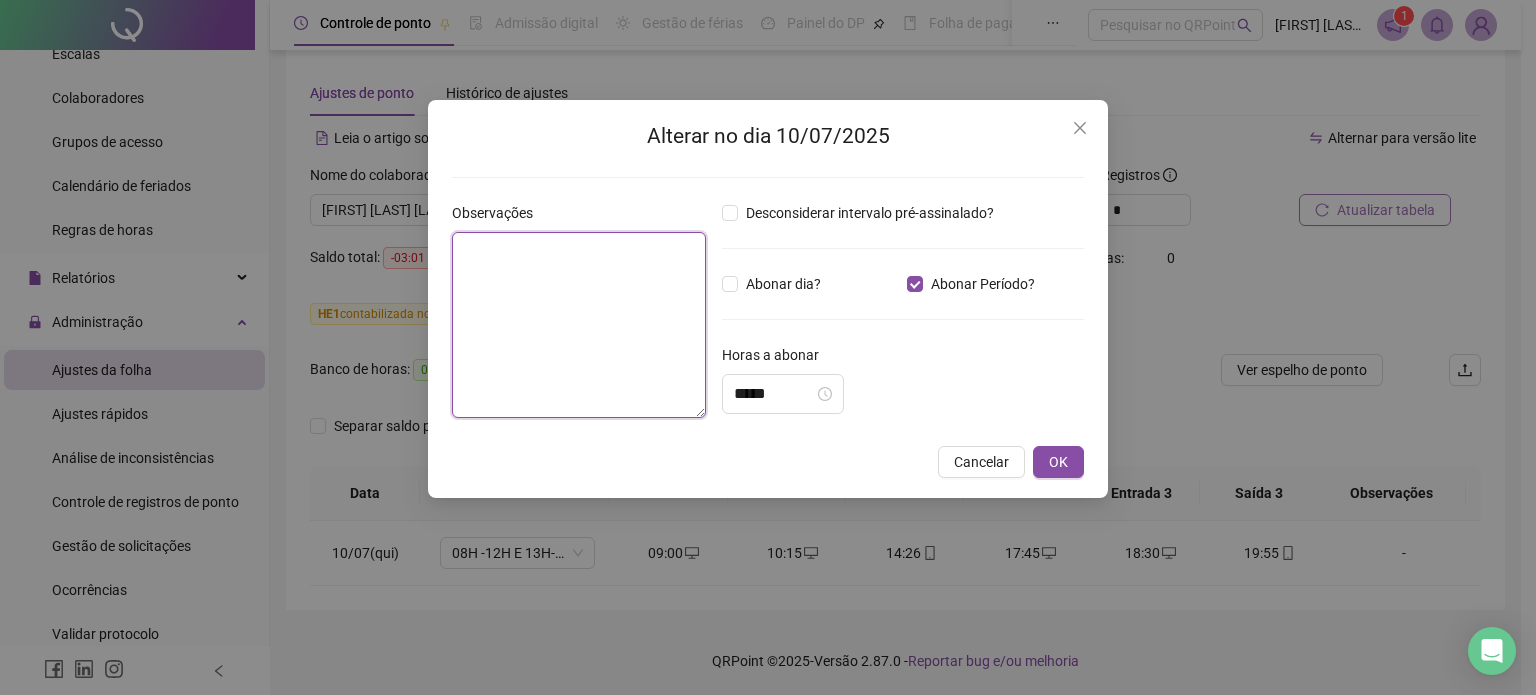 type on "*" 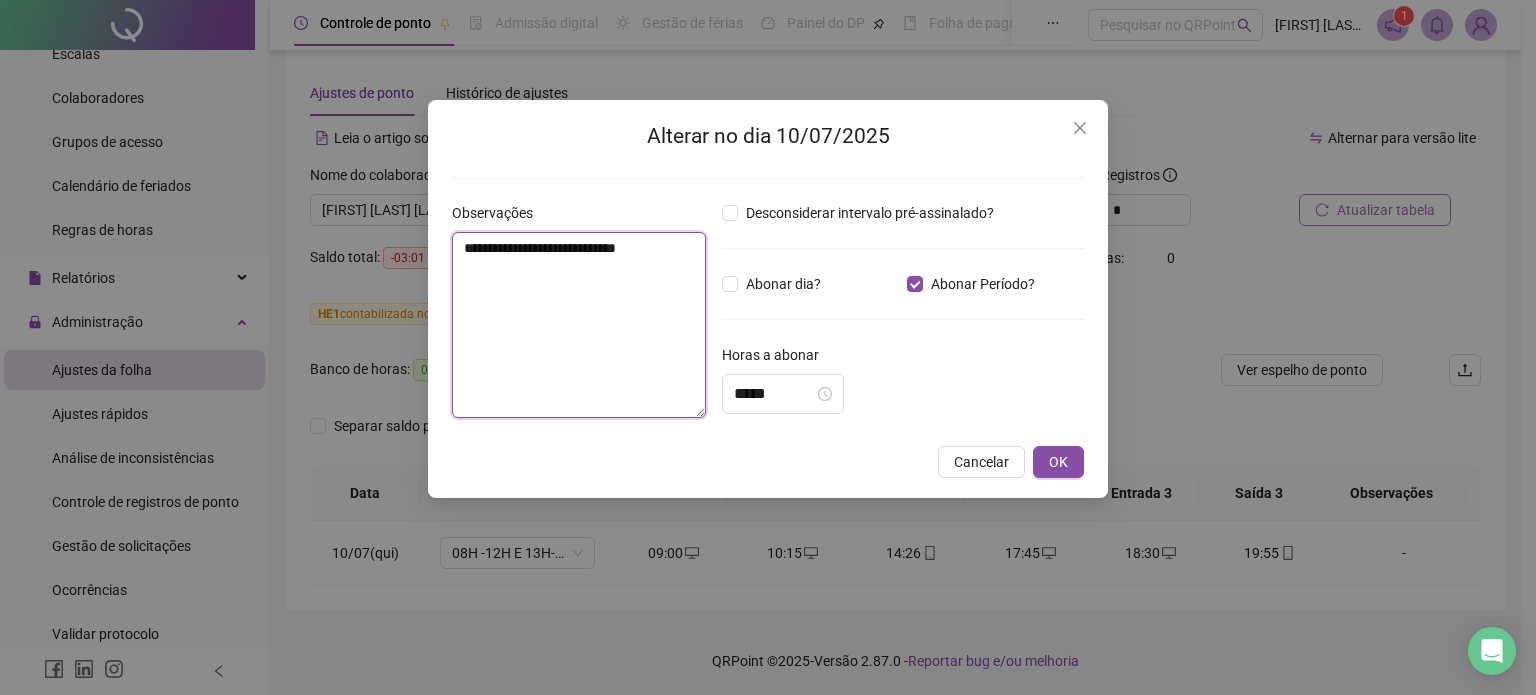 click on "**********" at bounding box center [579, 325] 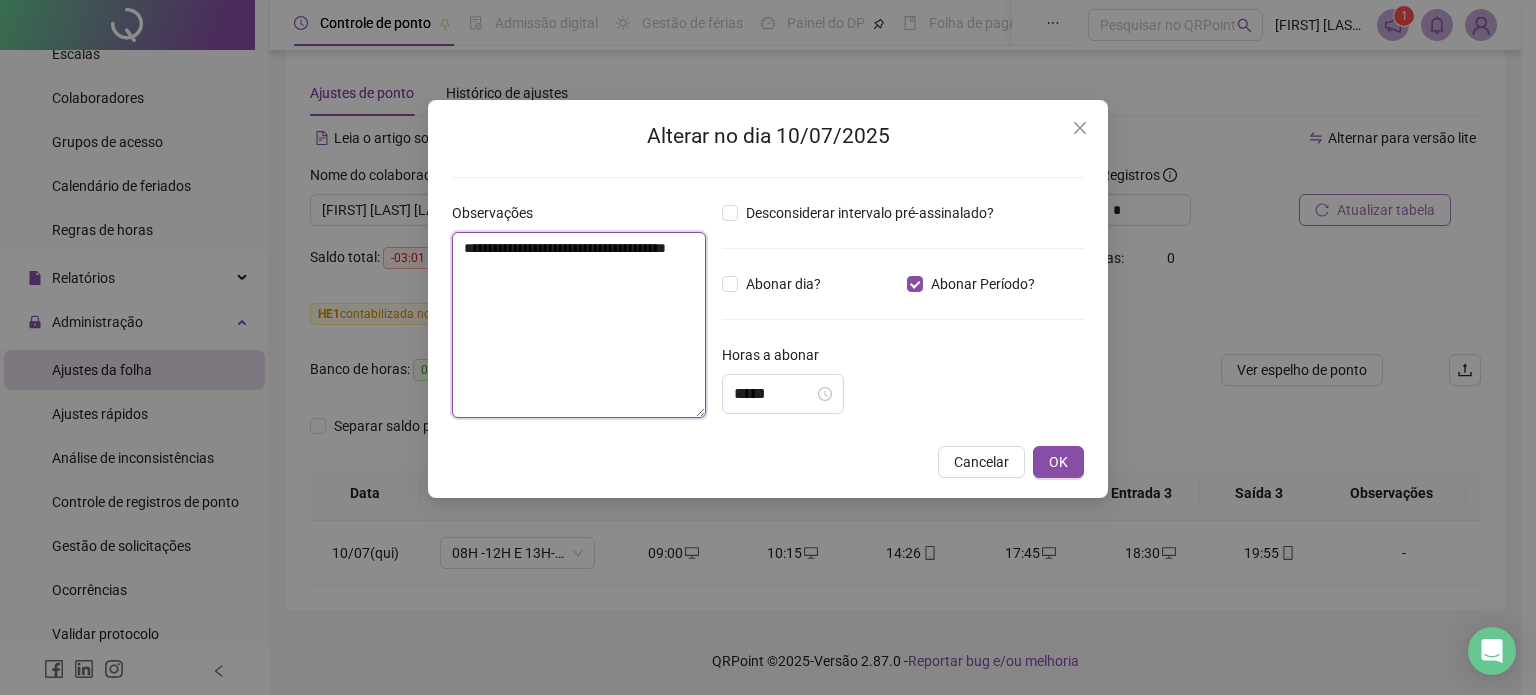 click on "**********" at bounding box center [579, 325] 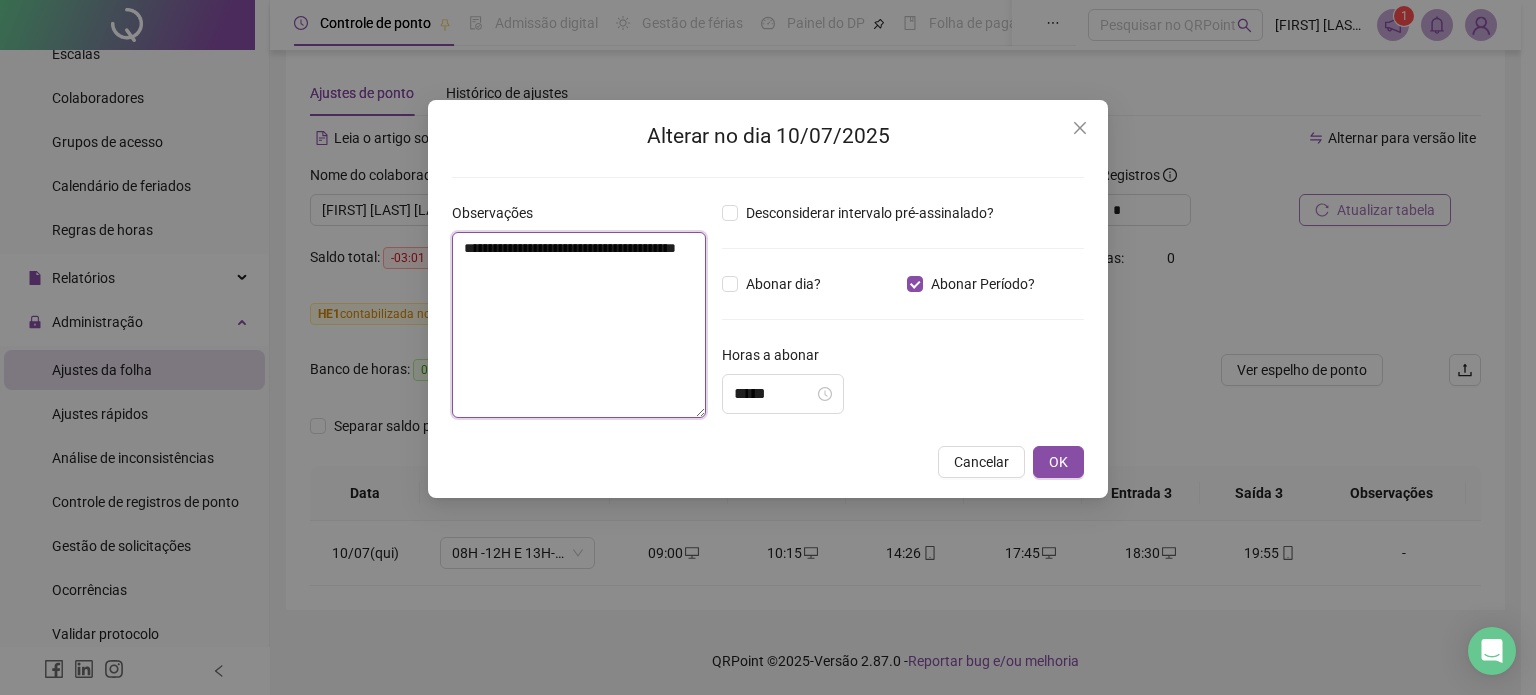 drag, startPoint x: 609, startPoint y: 264, endPoint x: 436, endPoint y: 242, distance: 174.39323 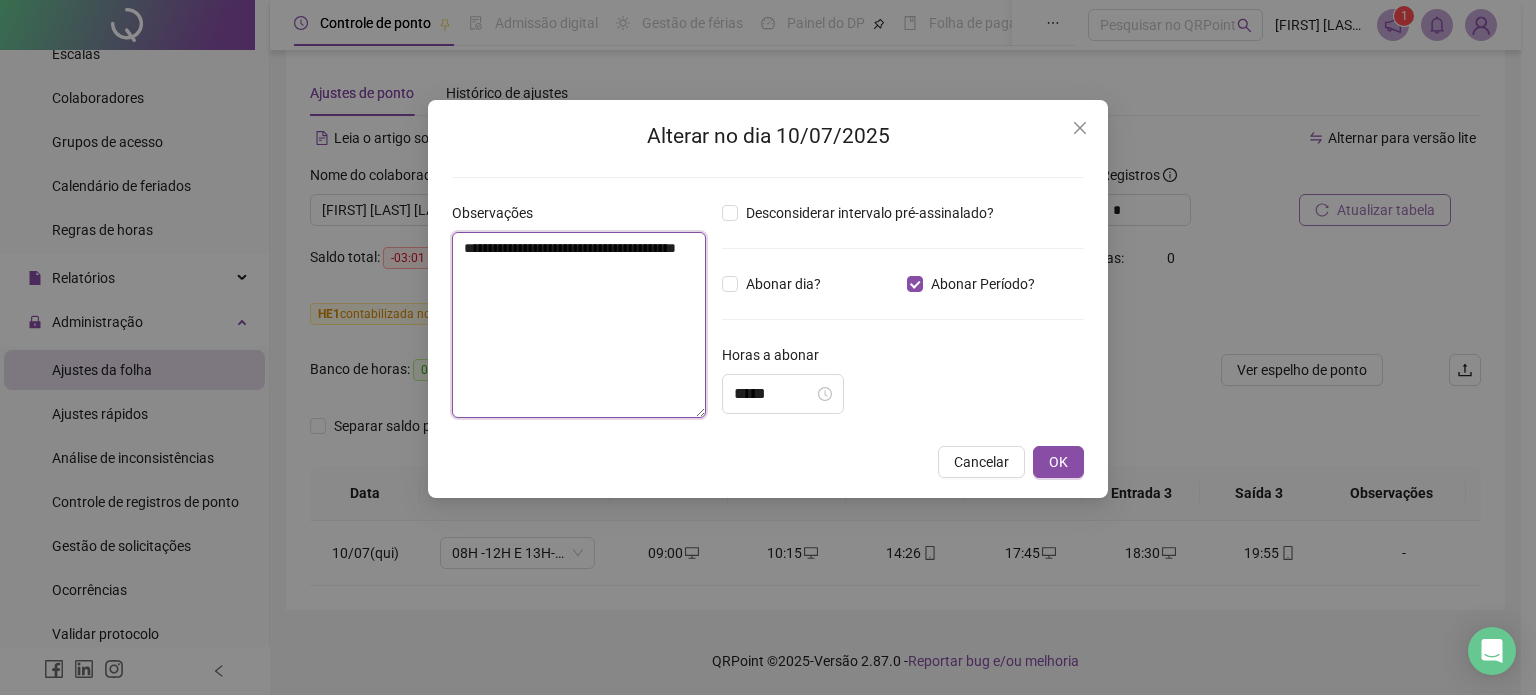 type on "**********" 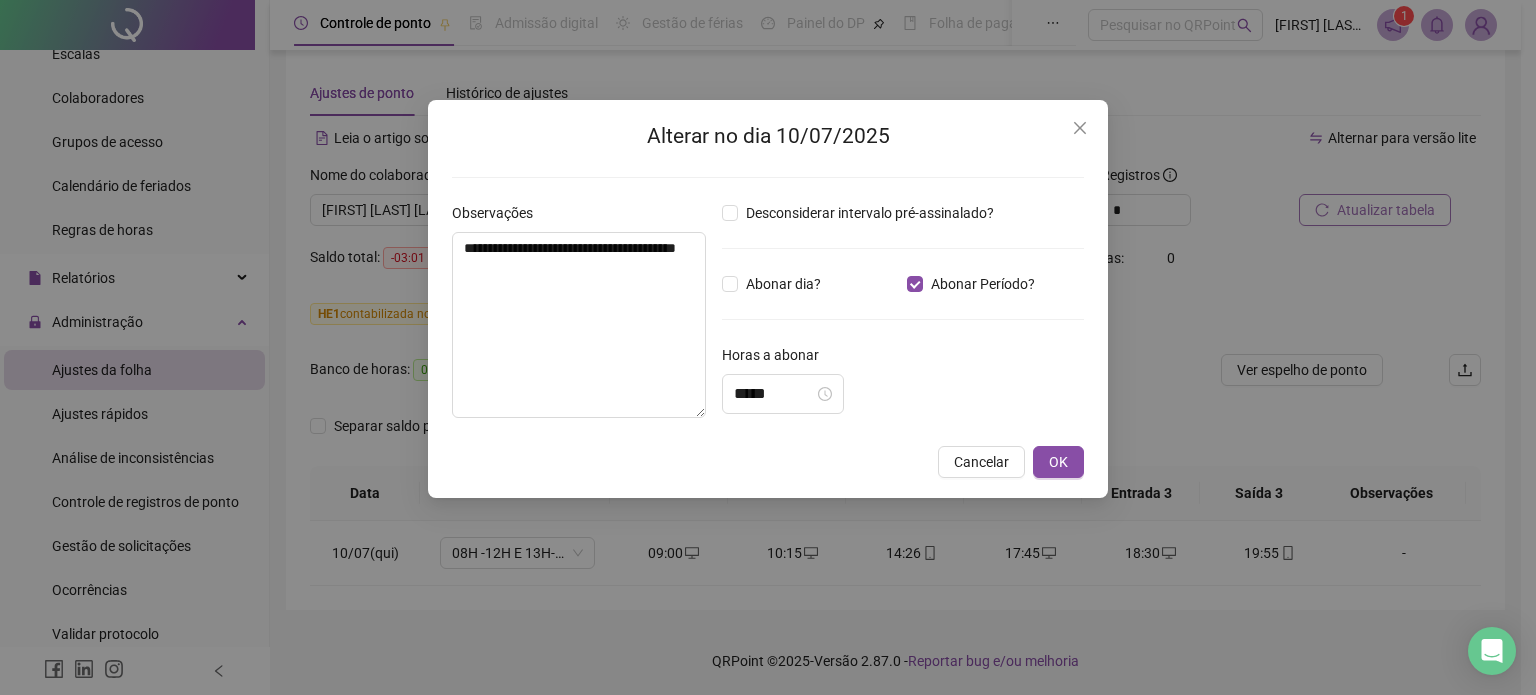 click on "Horas a abonar" at bounding box center [903, 359] 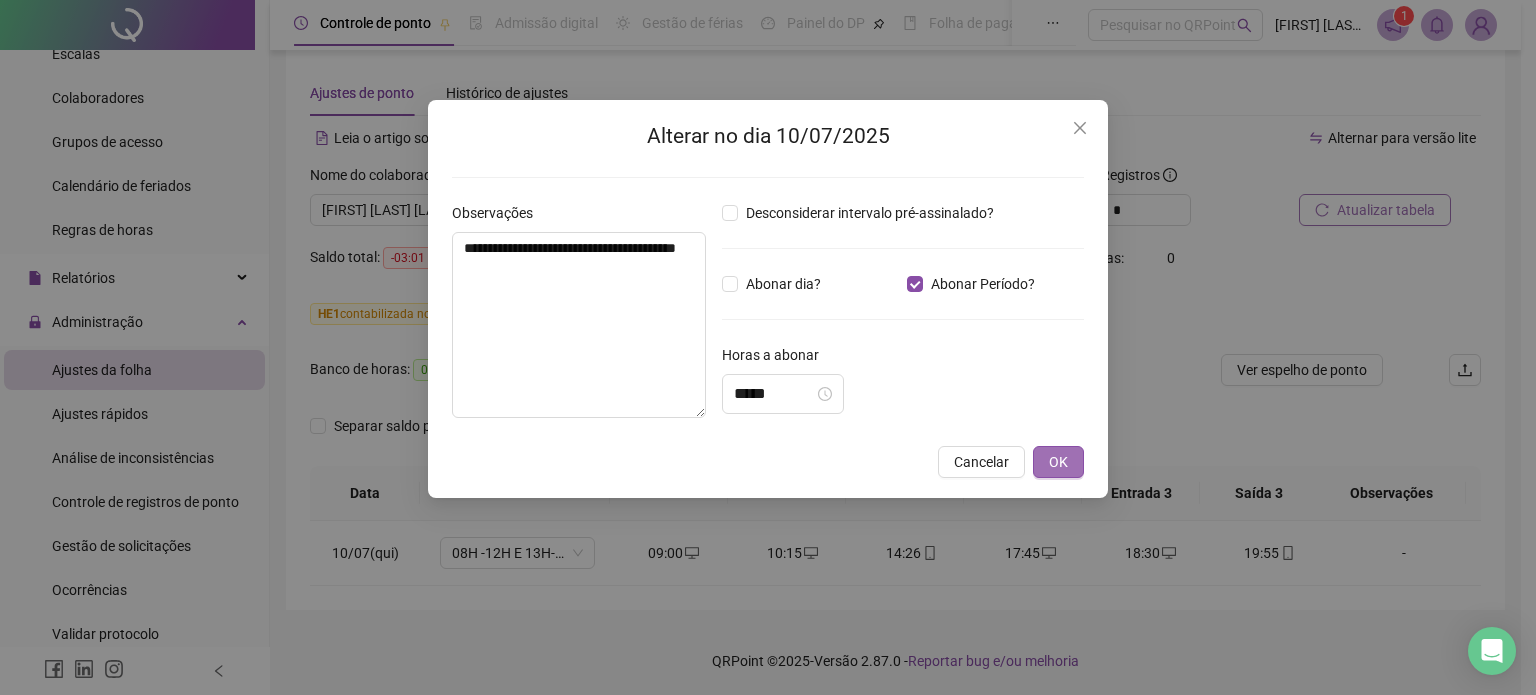 click on "OK" at bounding box center [1058, 462] 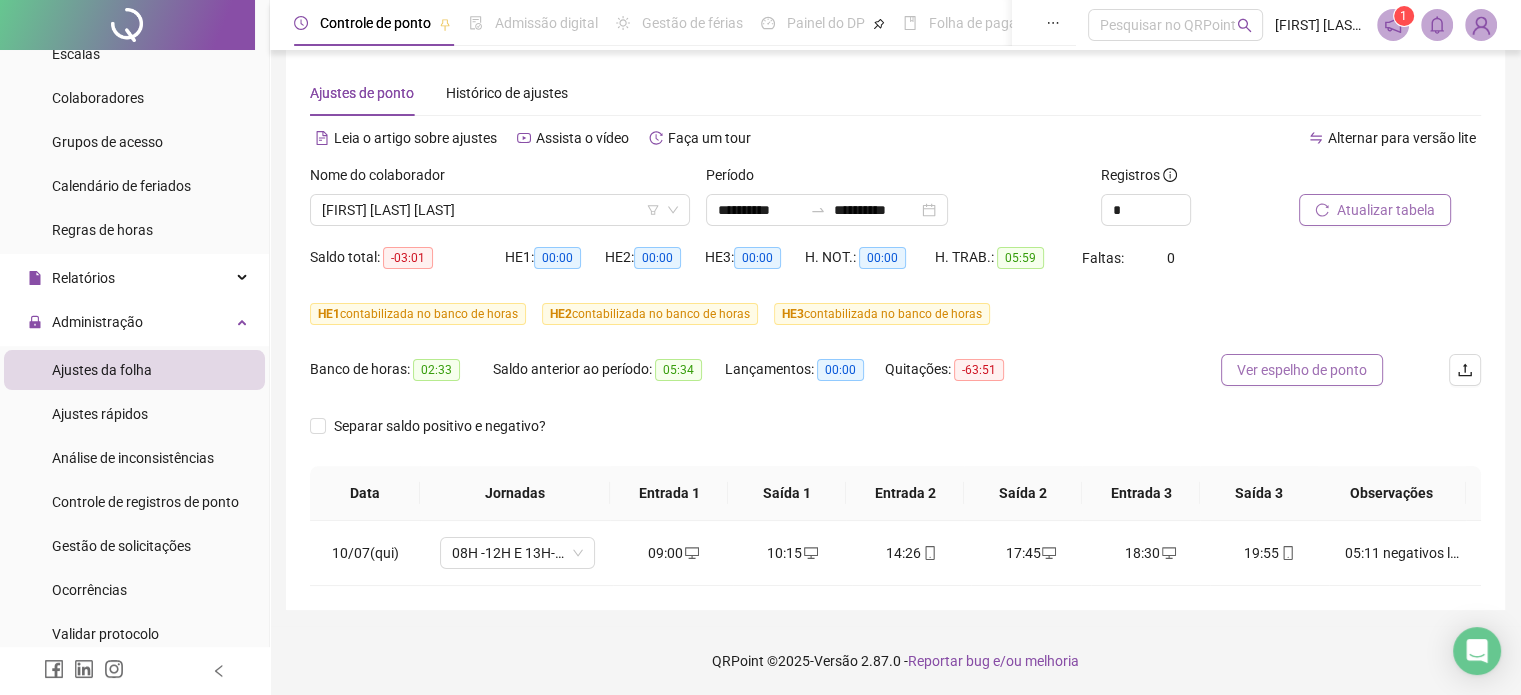 click on "Ver espelho de ponto" at bounding box center (1302, 370) 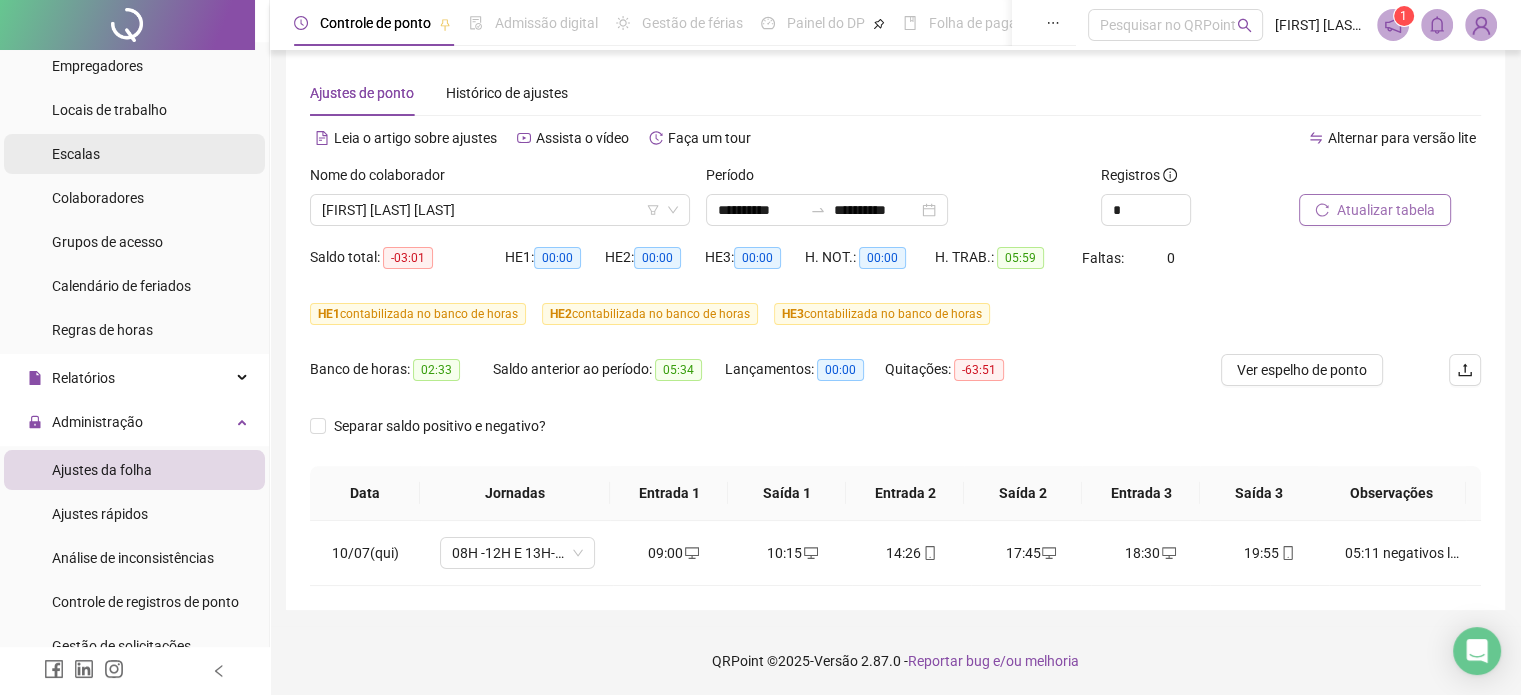scroll, scrollTop: 0, scrollLeft: 0, axis: both 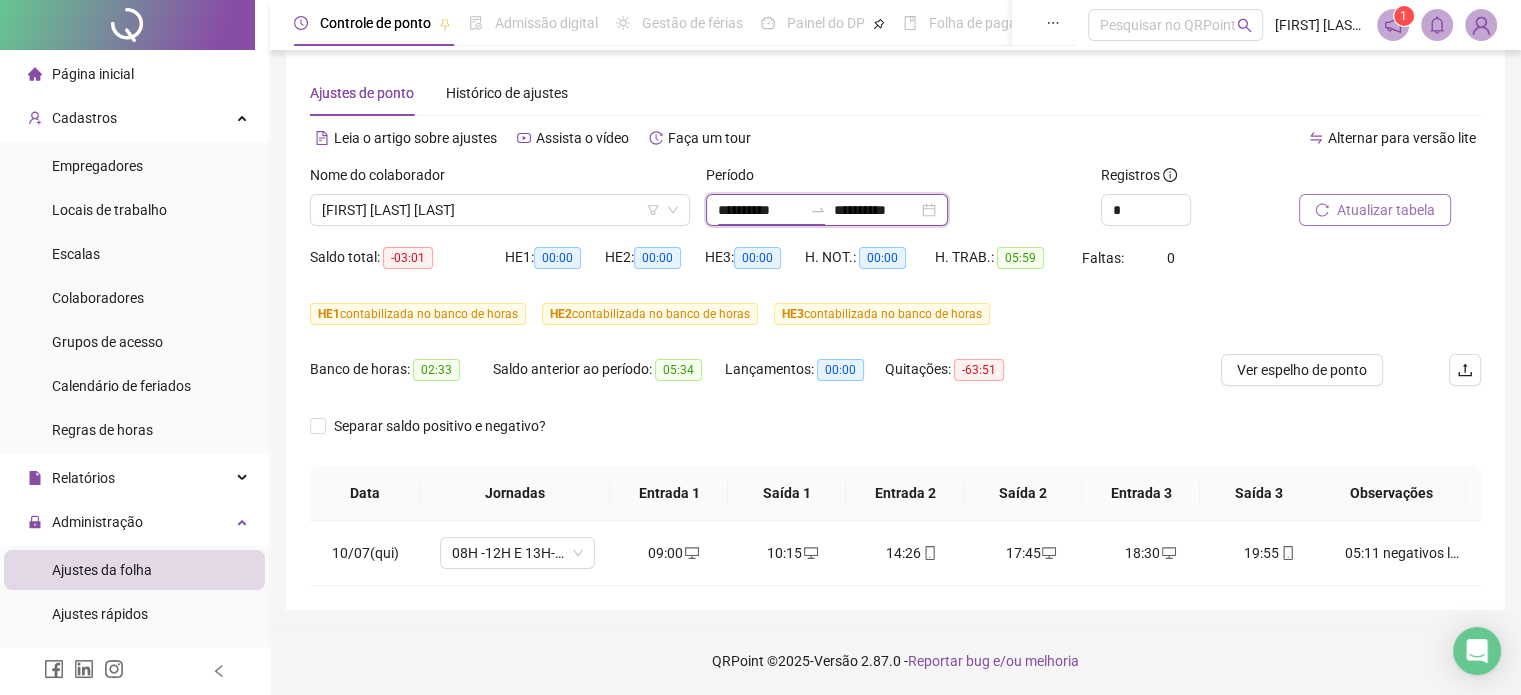 click on "**********" at bounding box center [760, 210] 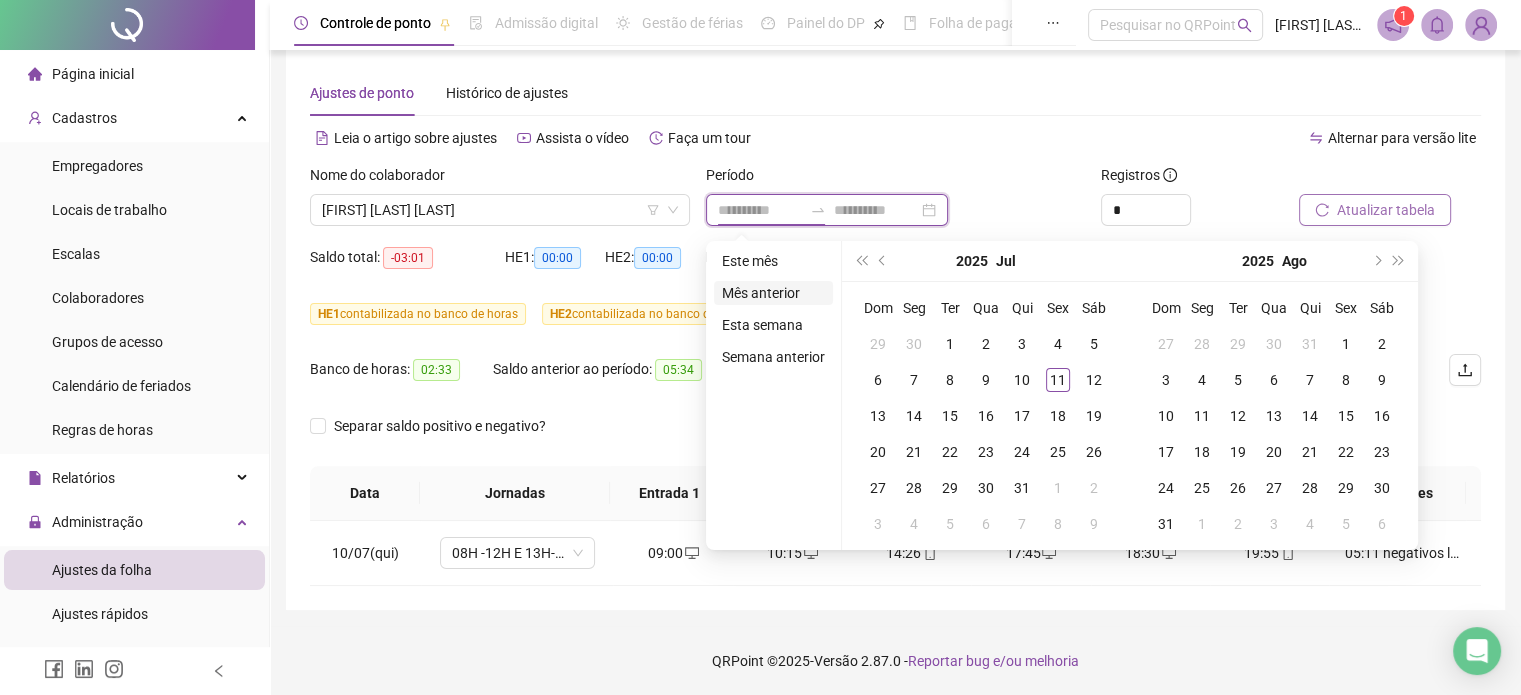 type on "**********" 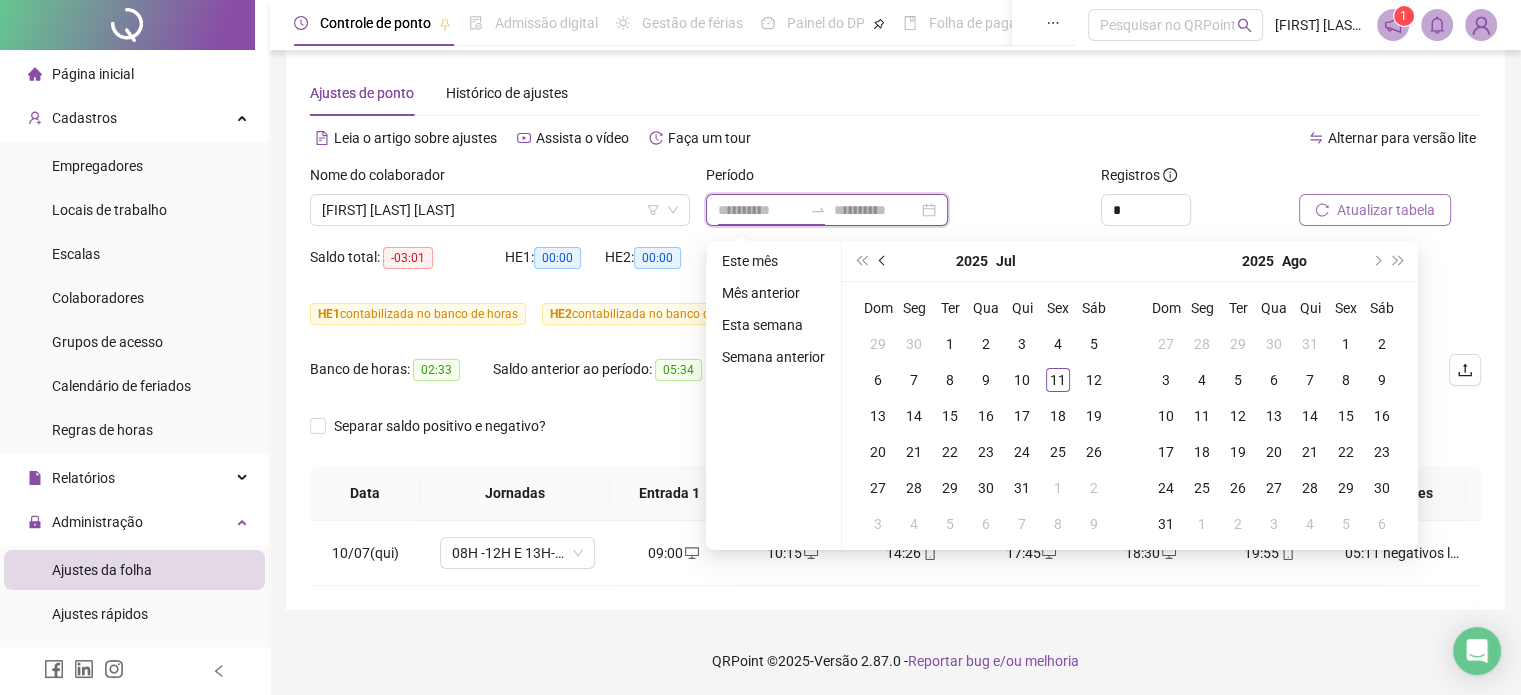 type on "**********" 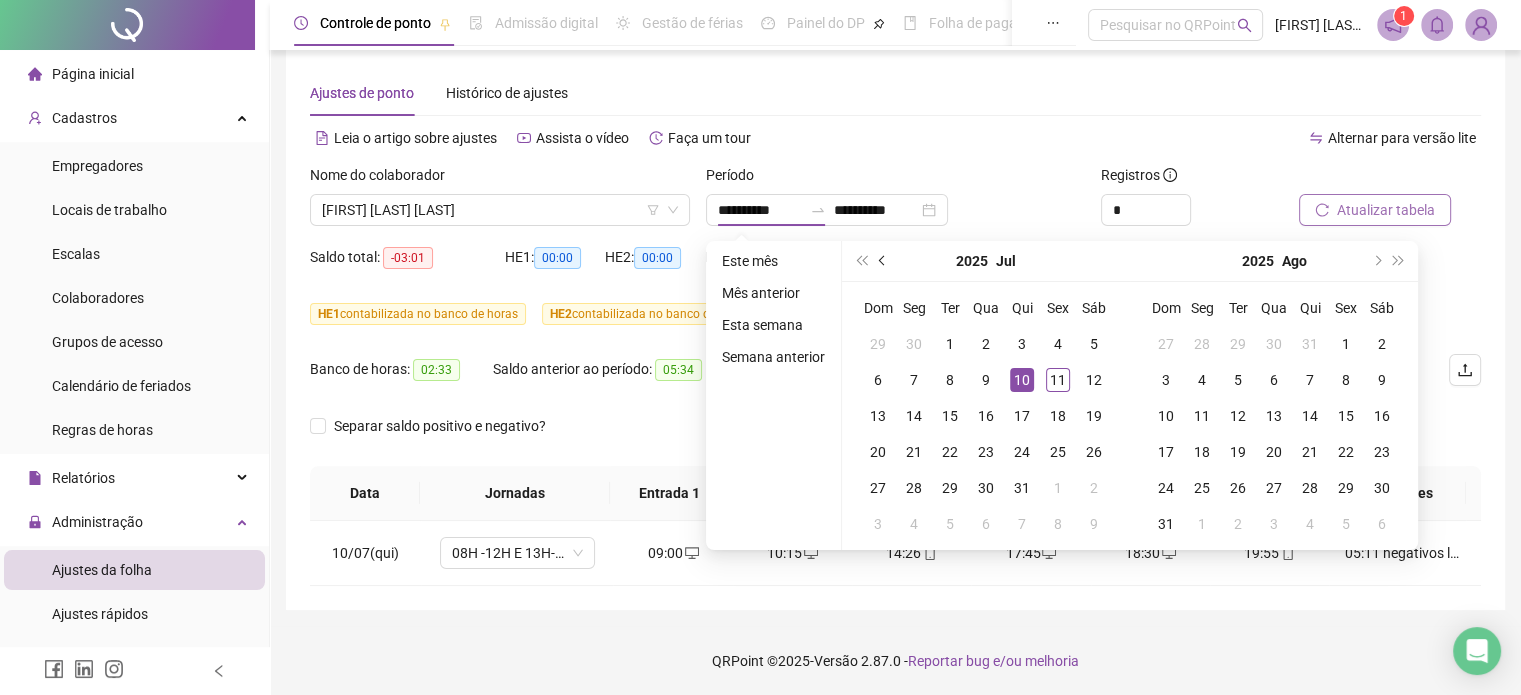 click at bounding box center [884, 261] 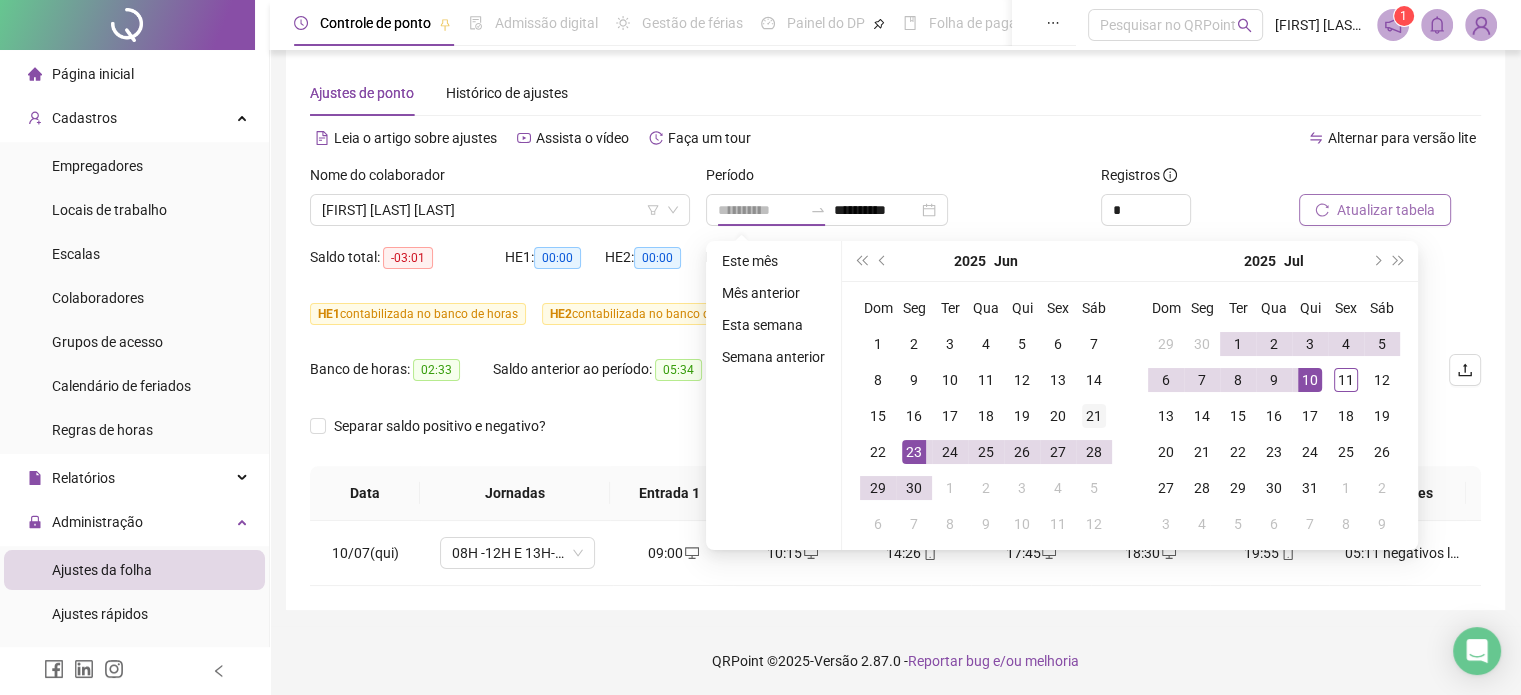 type on "**********" 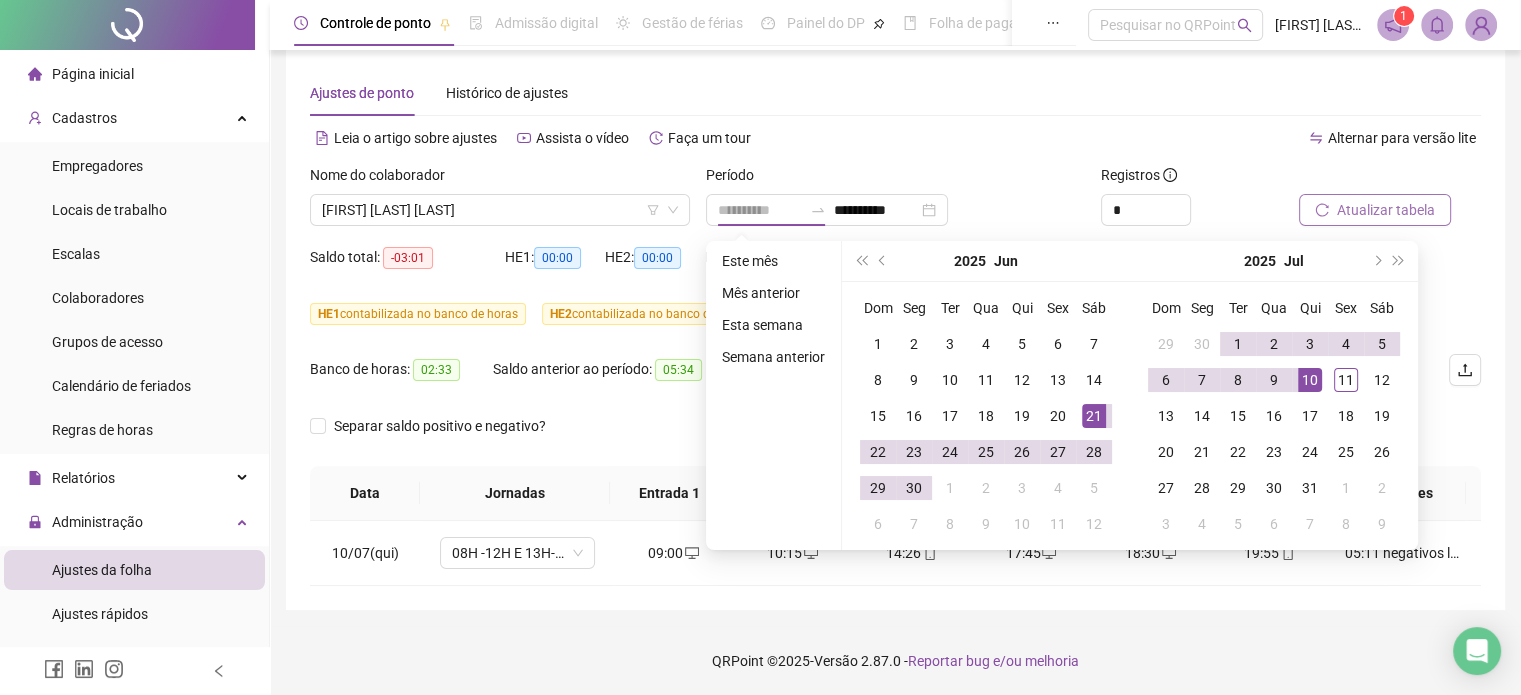 click on "21" at bounding box center (1094, 416) 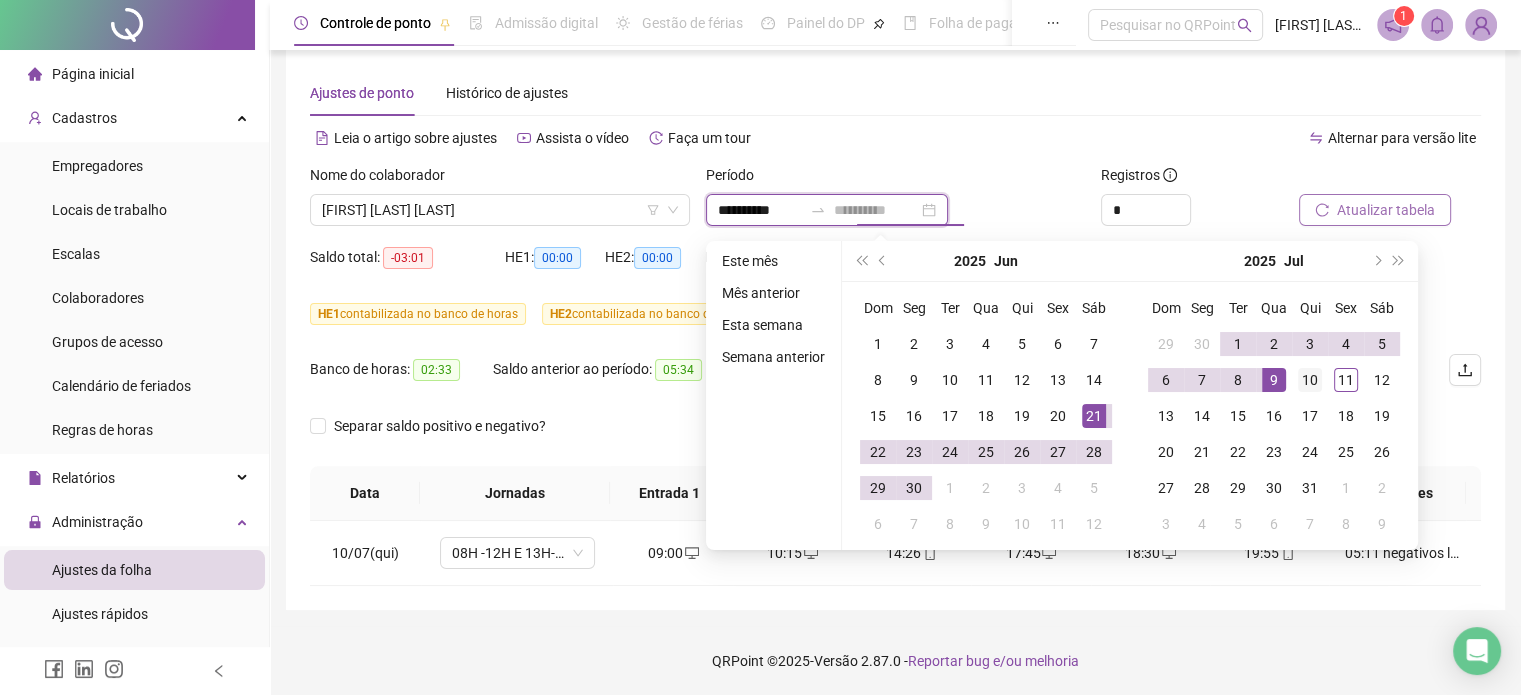 type on "**********" 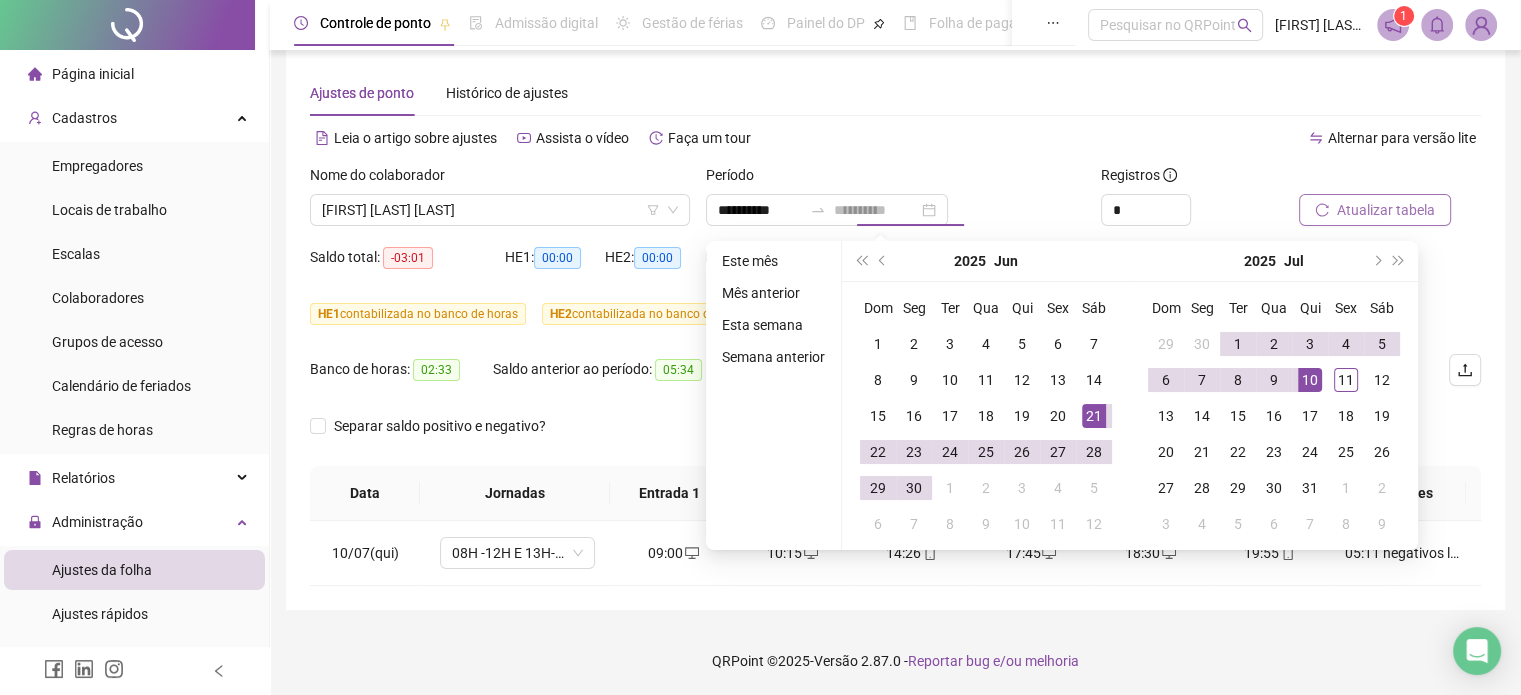 click on "10" at bounding box center [1310, 380] 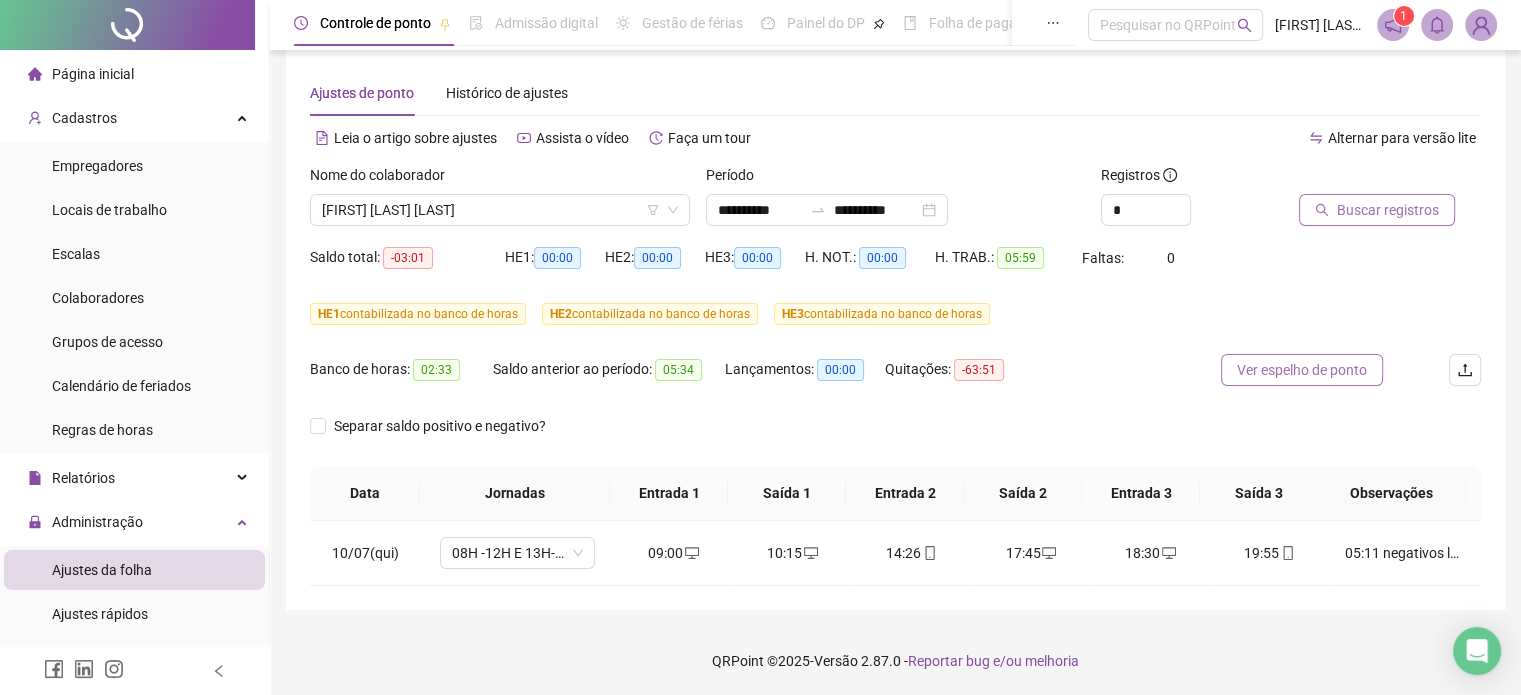 click on "Ver espelho de ponto" at bounding box center (1302, 370) 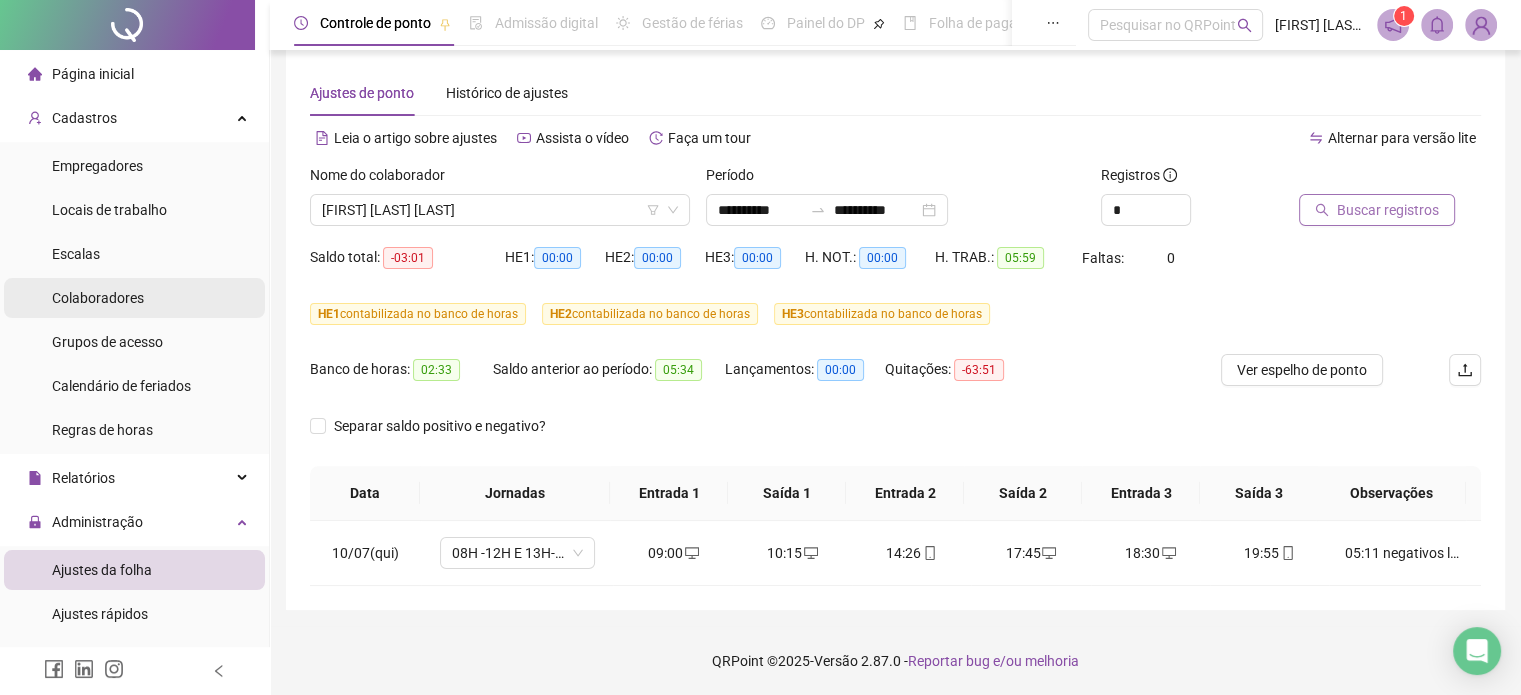 scroll, scrollTop: 0, scrollLeft: 0, axis: both 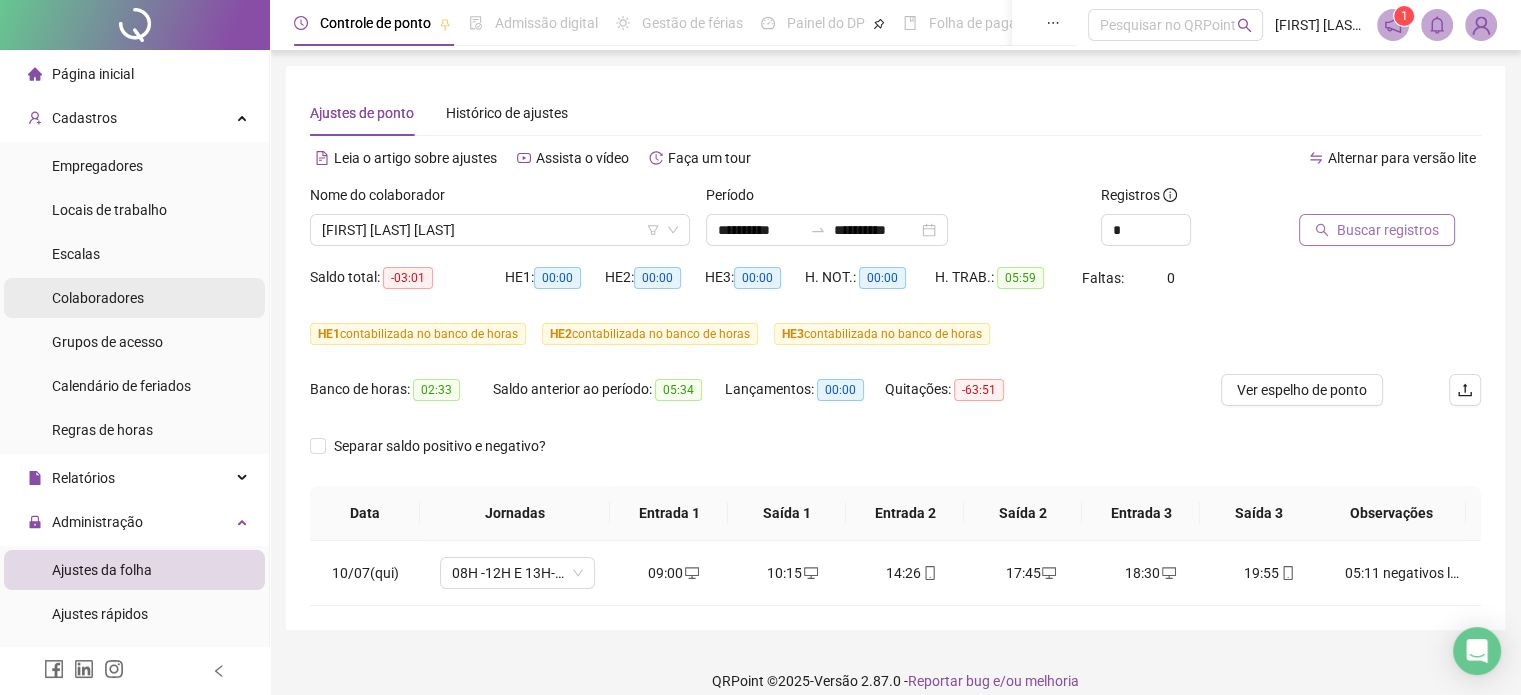 click on "Colaboradores" at bounding box center (98, 298) 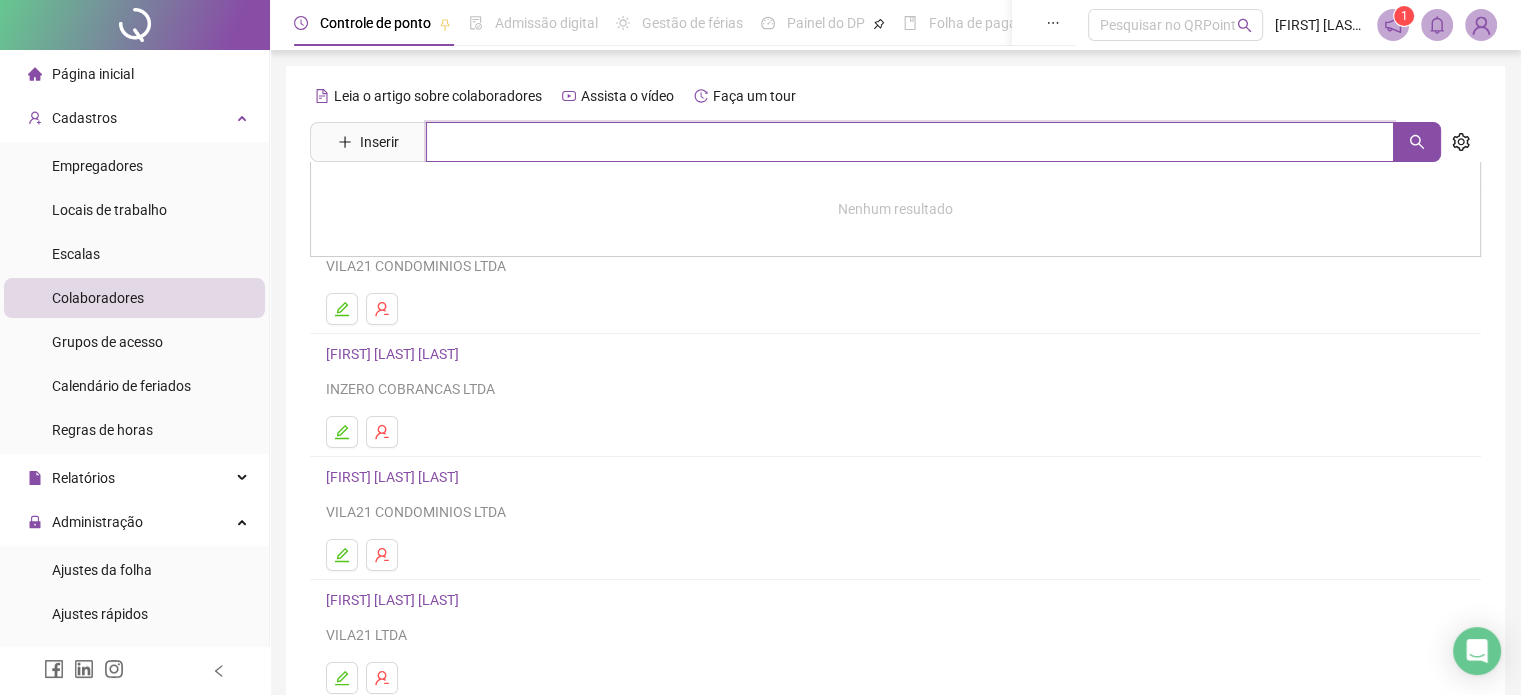 click at bounding box center [910, 142] 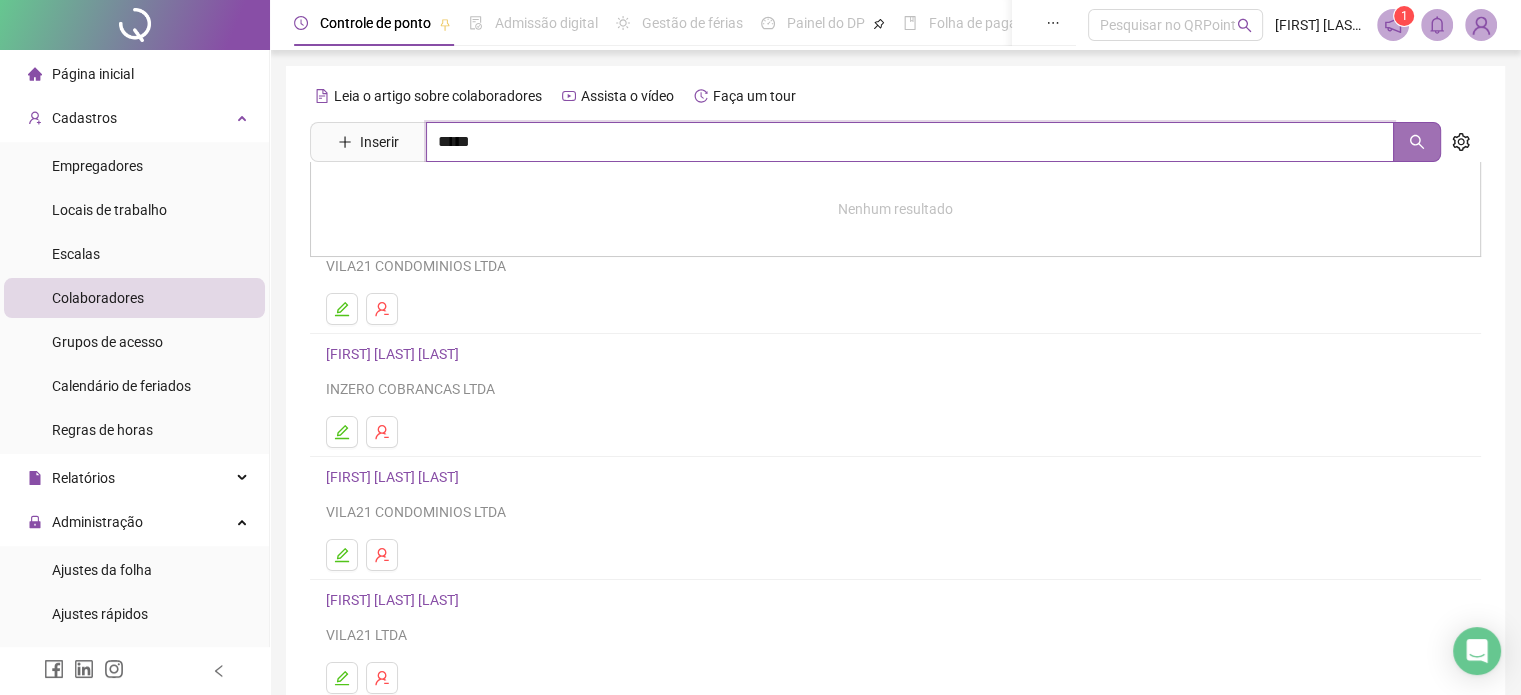 click 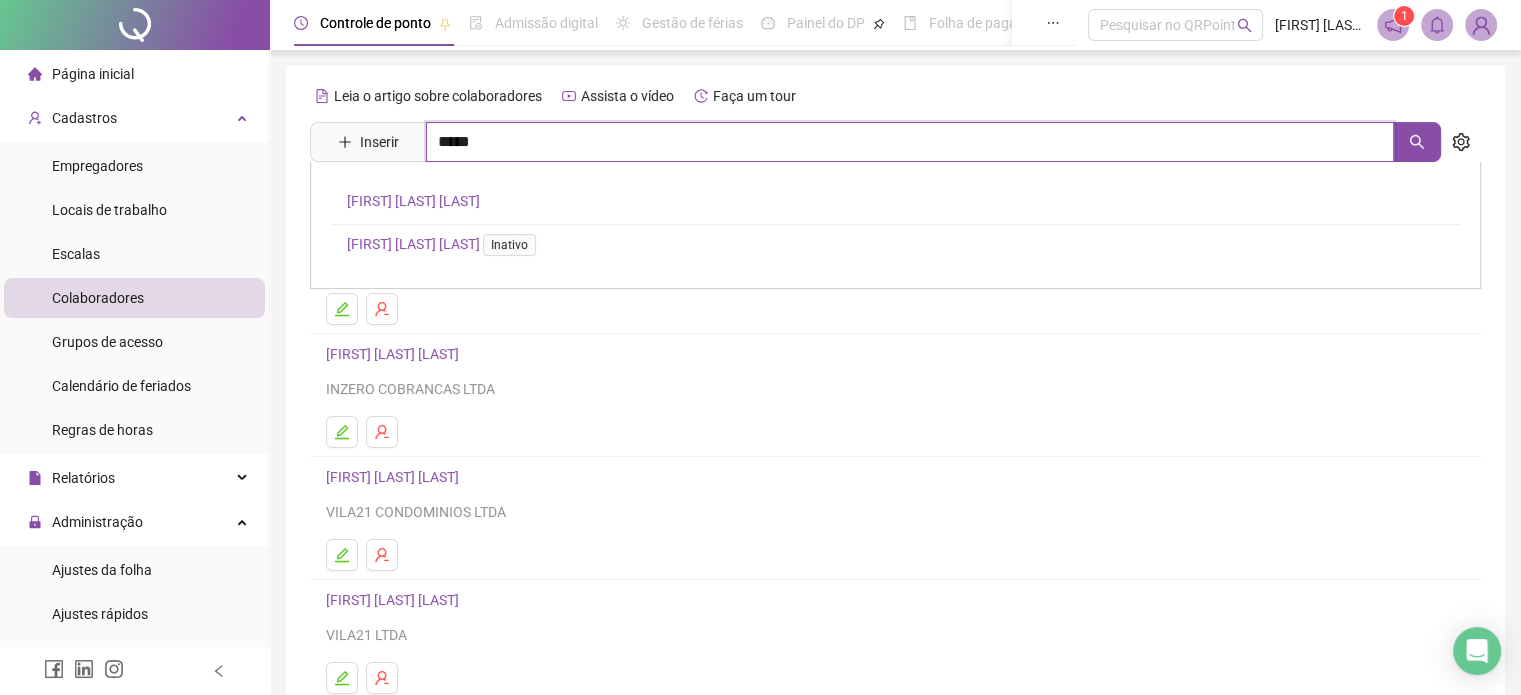 type on "*****" 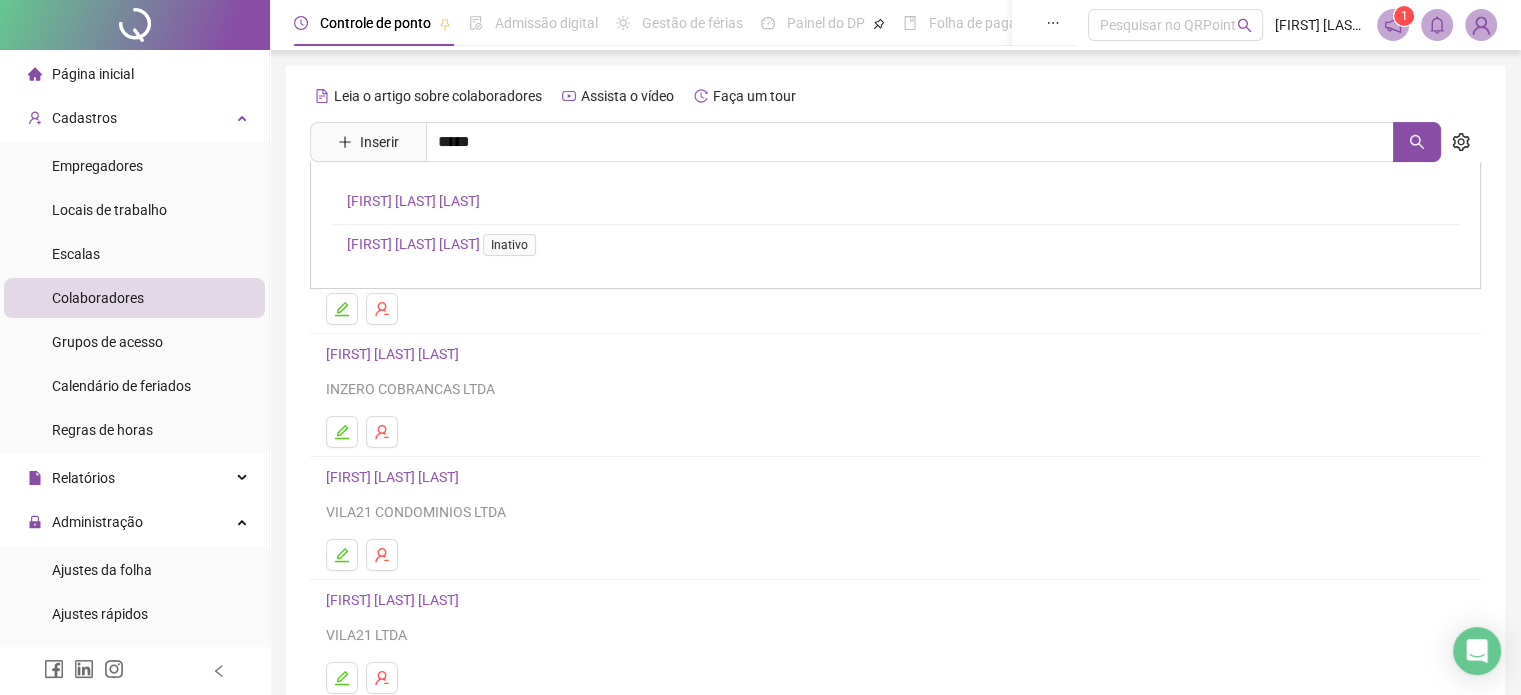 click on "[FIRST] [LAST] [LAST]" at bounding box center [413, 201] 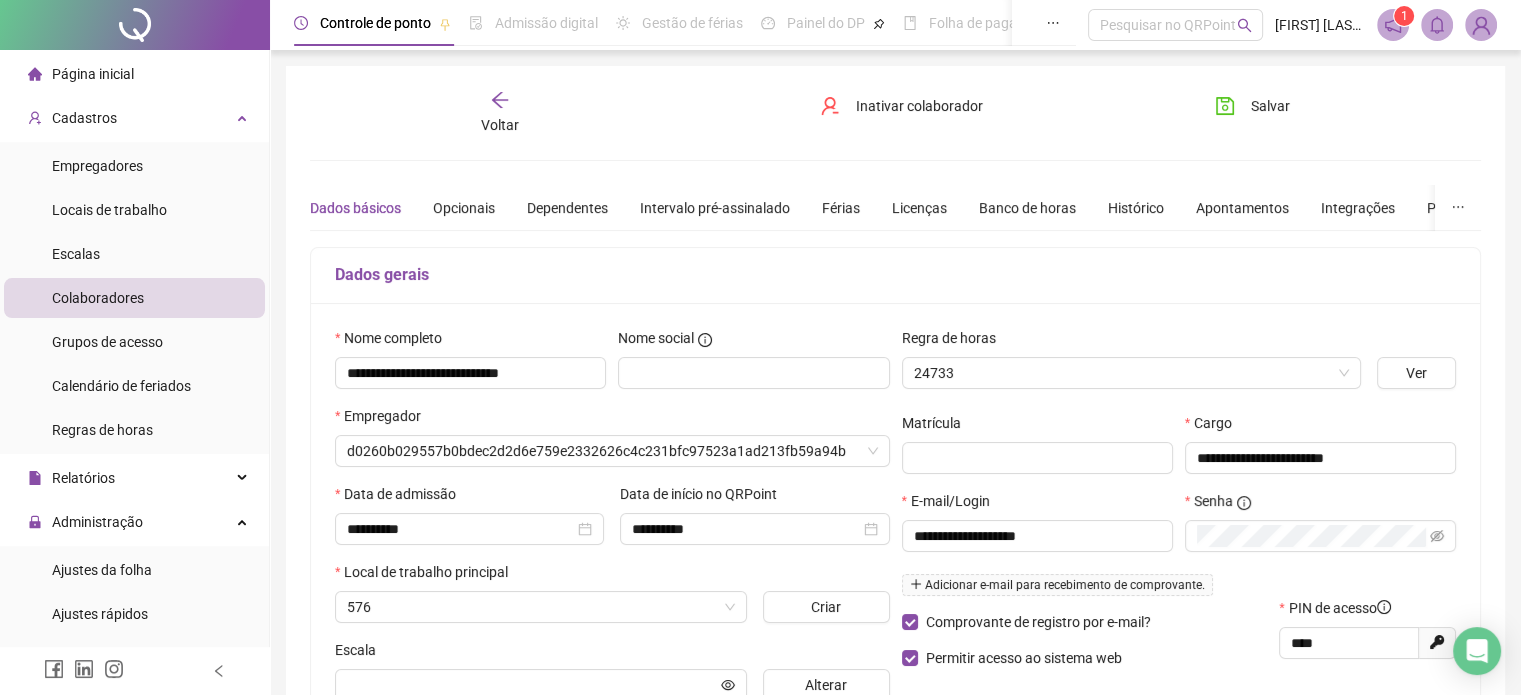 type on "**********" 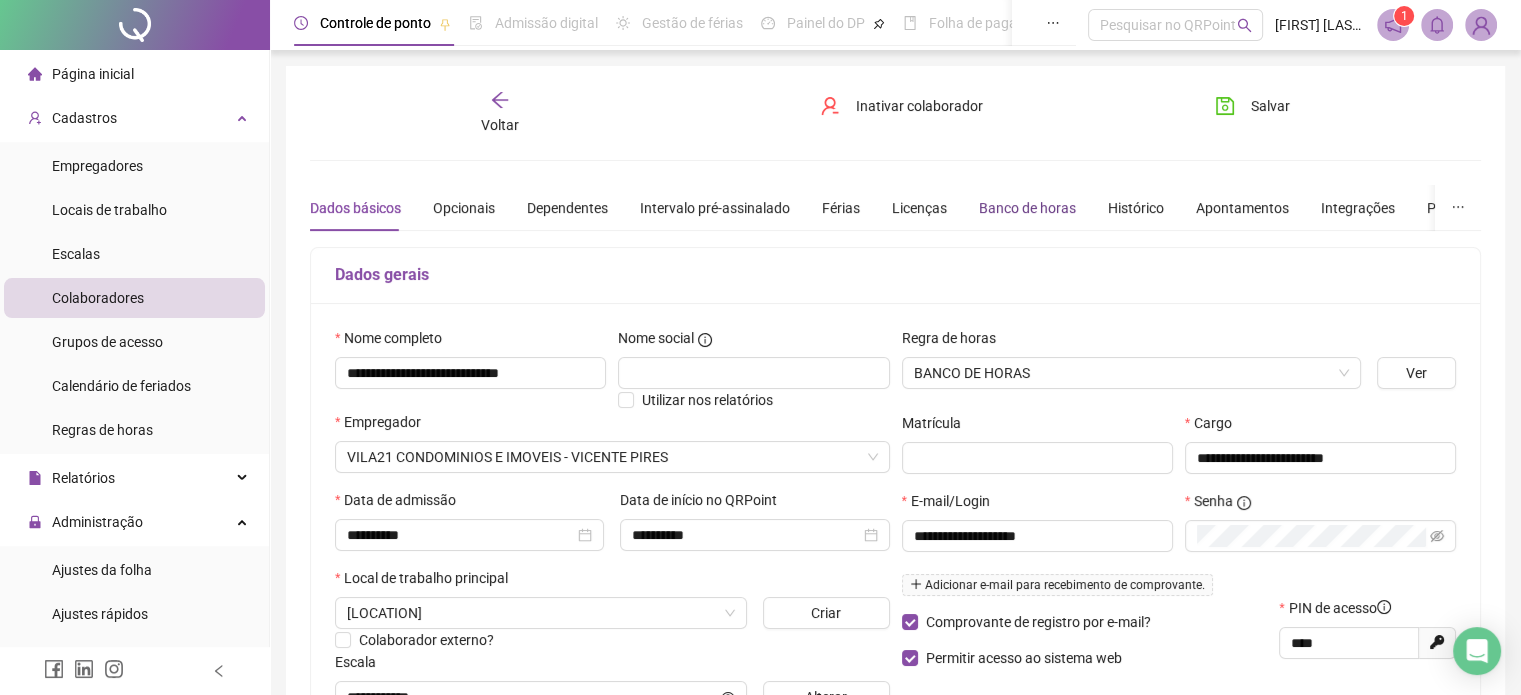 click on "Banco de horas" at bounding box center [1027, 208] 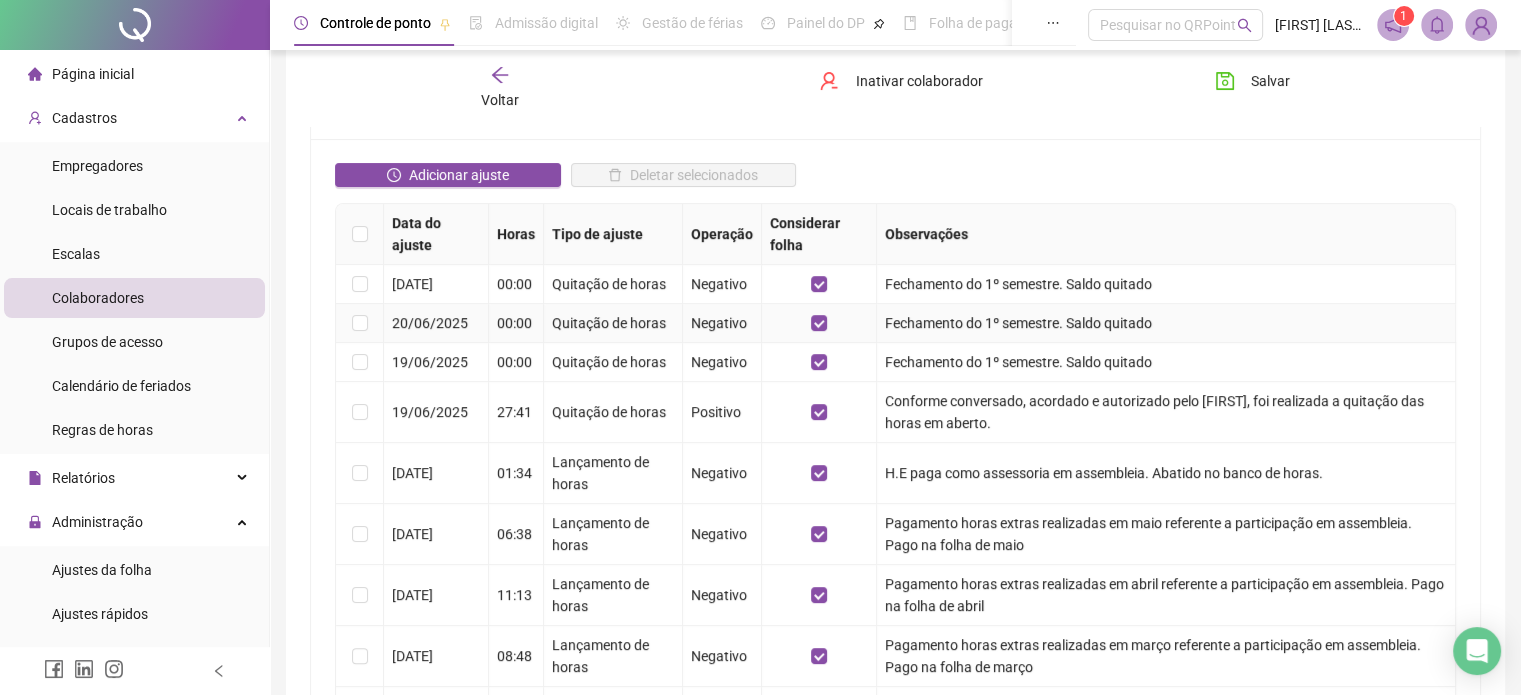scroll, scrollTop: 200, scrollLeft: 0, axis: vertical 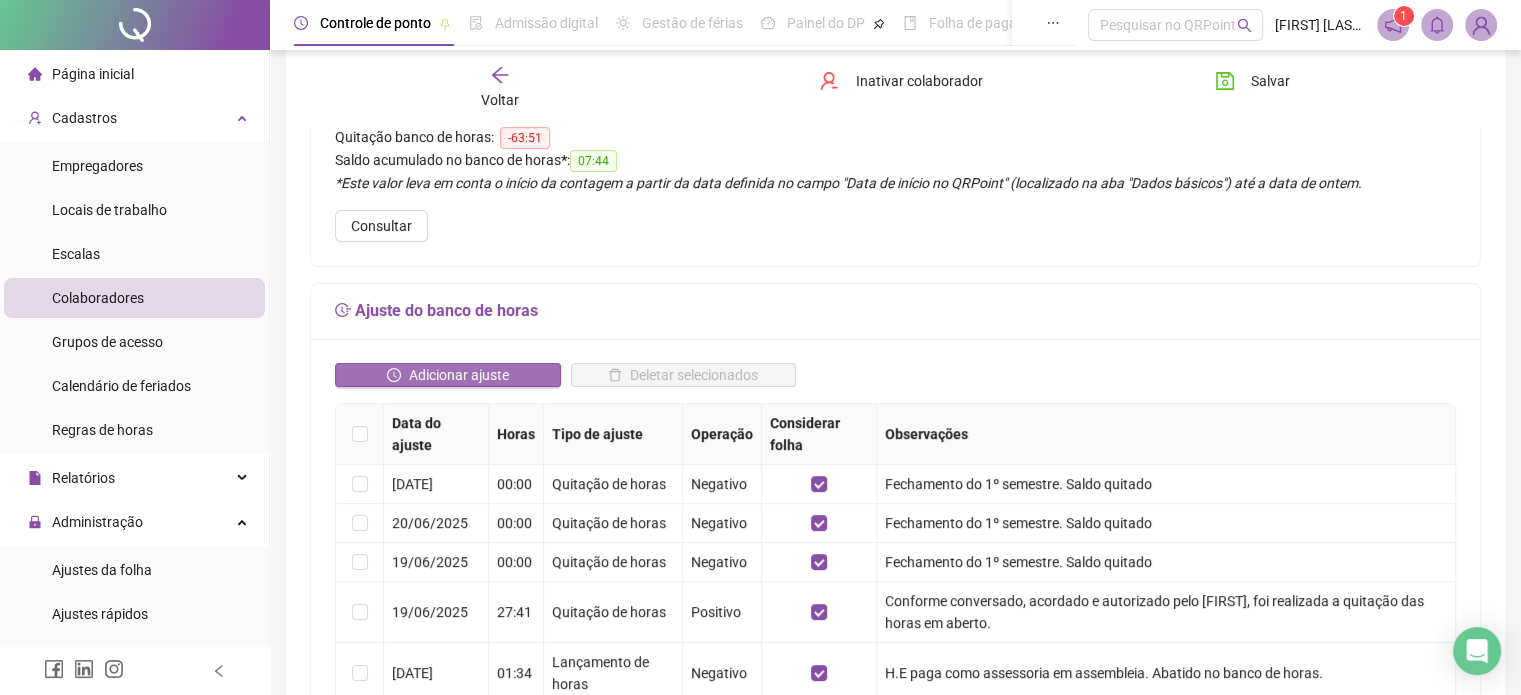 click on "Adicionar ajuste" at bounding box center (459, 375) 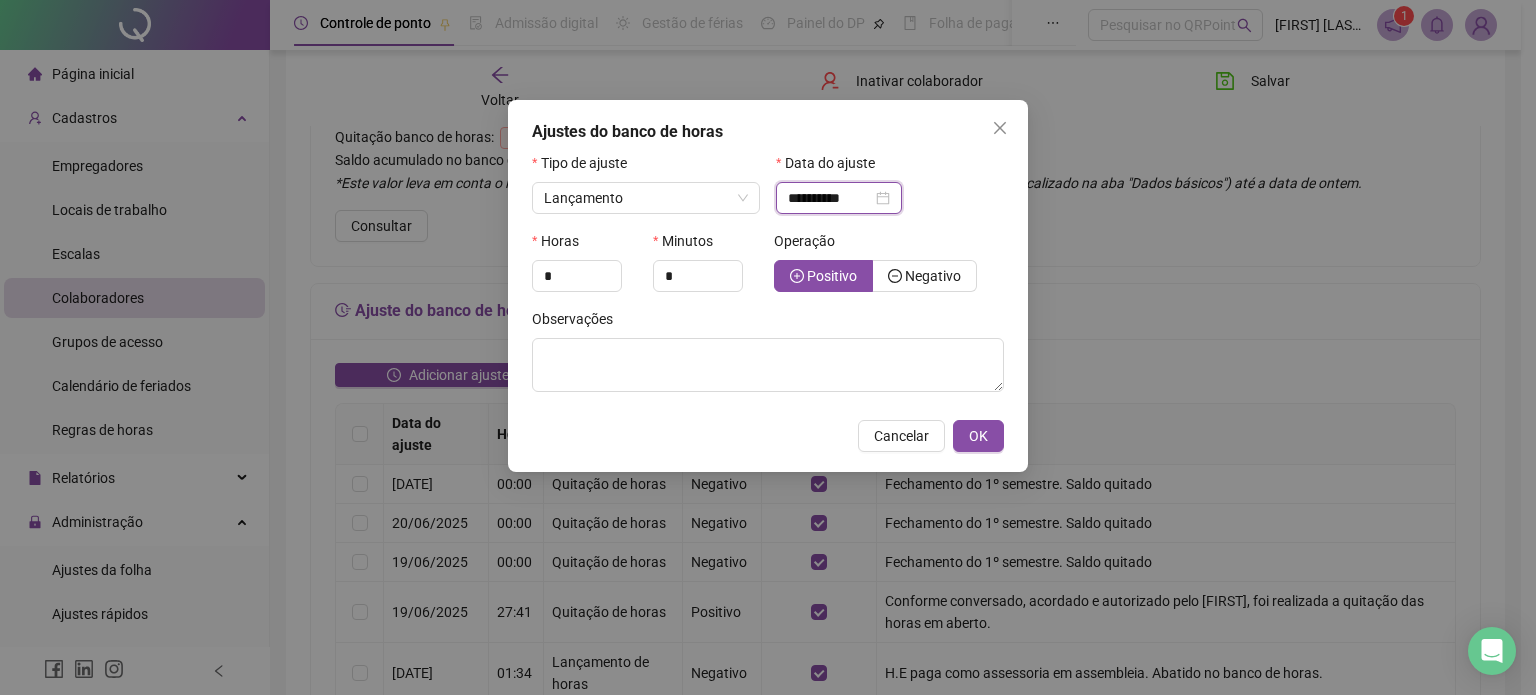 click on "**********" at bounding box center [830, 198] 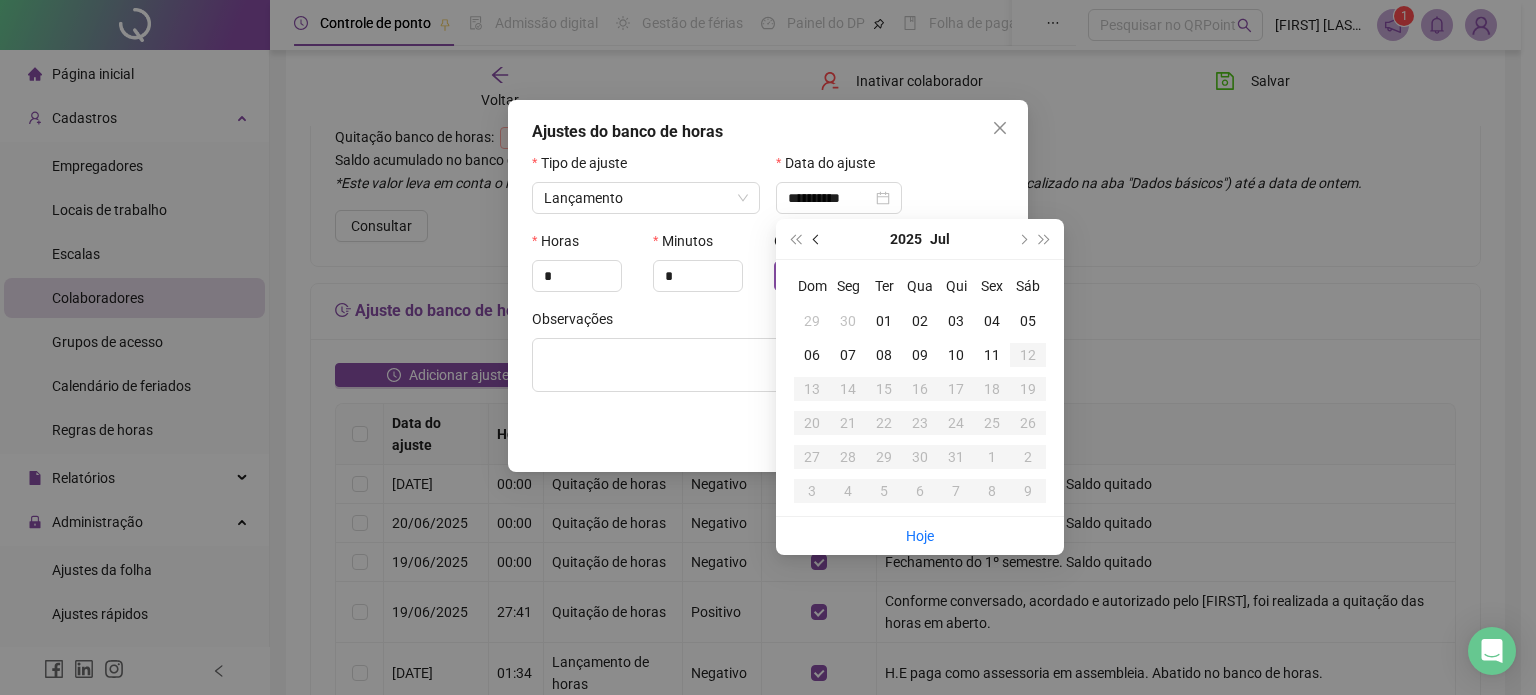 click at bounding box center [817, 239] 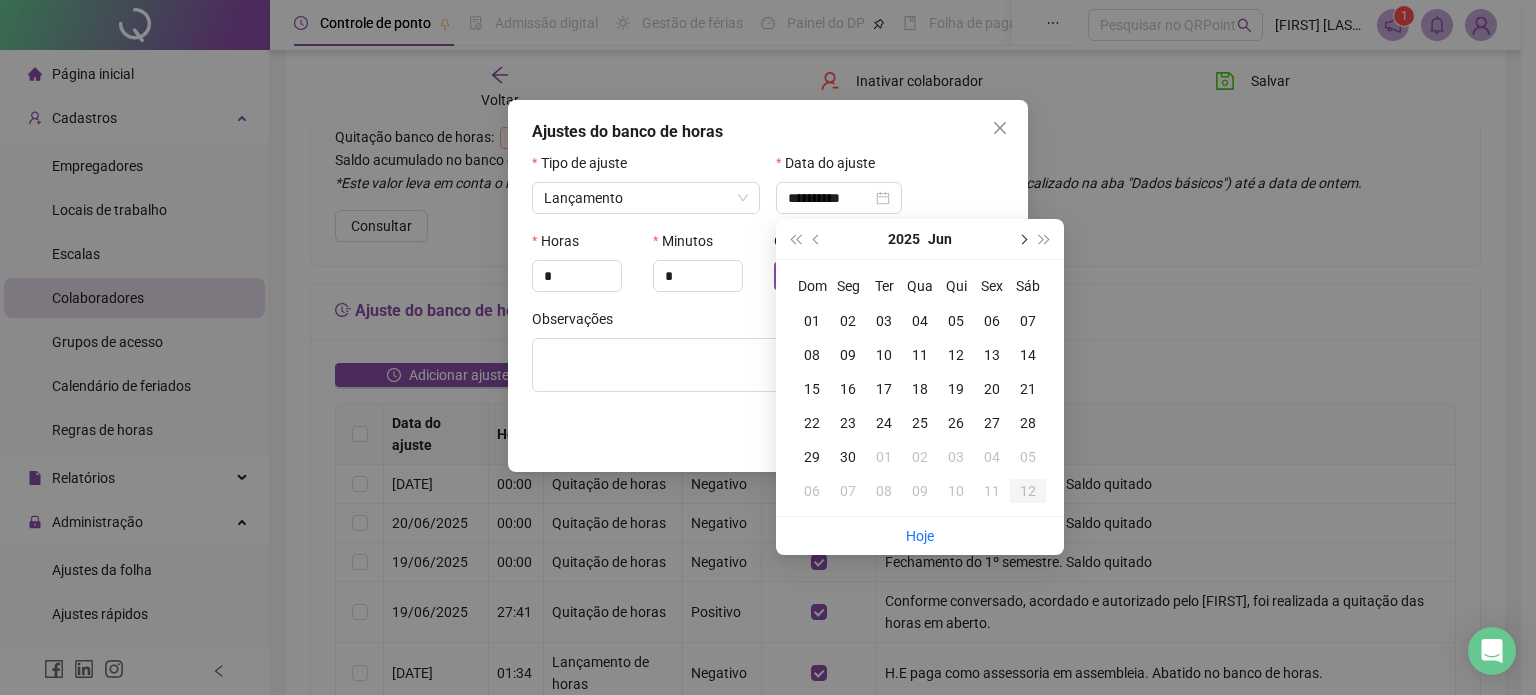 click at bounding box center [1022, 239] 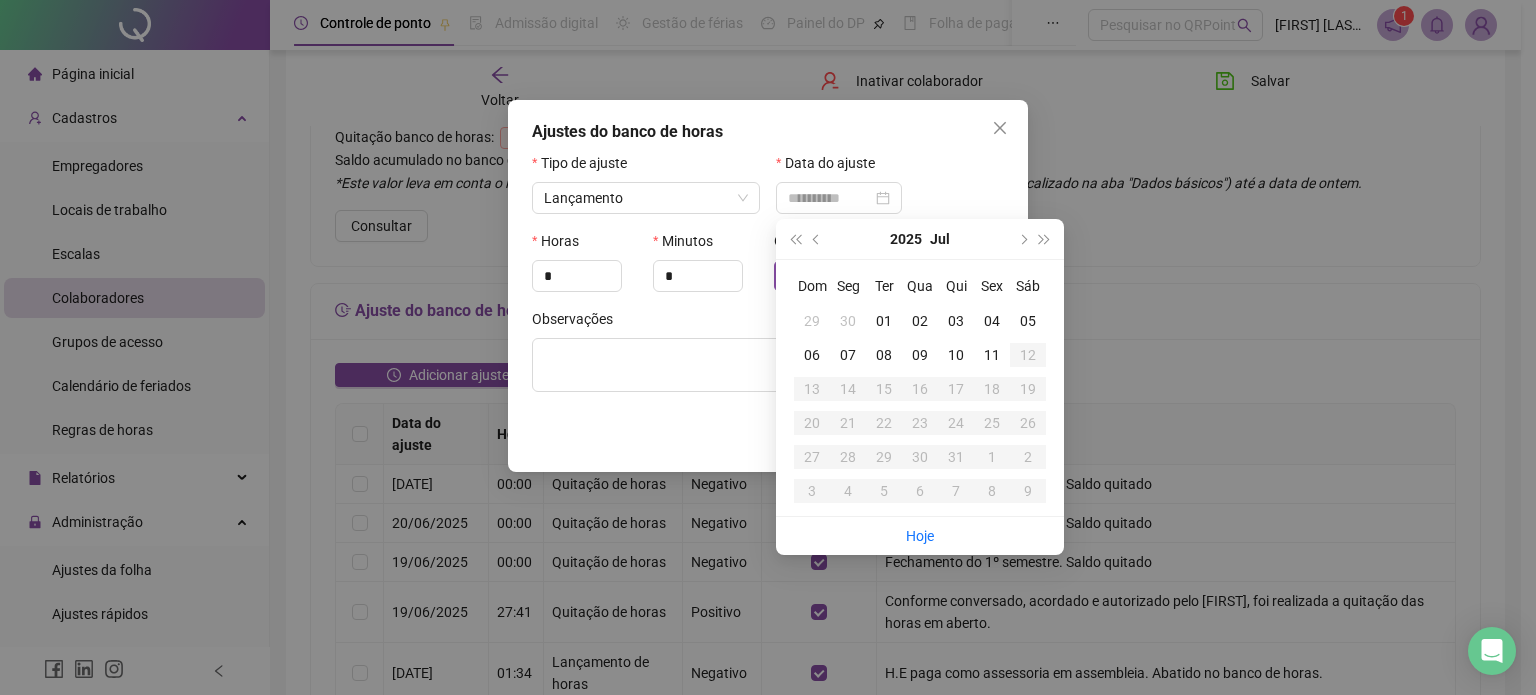 click on "09" at bounding box center (920, 355) 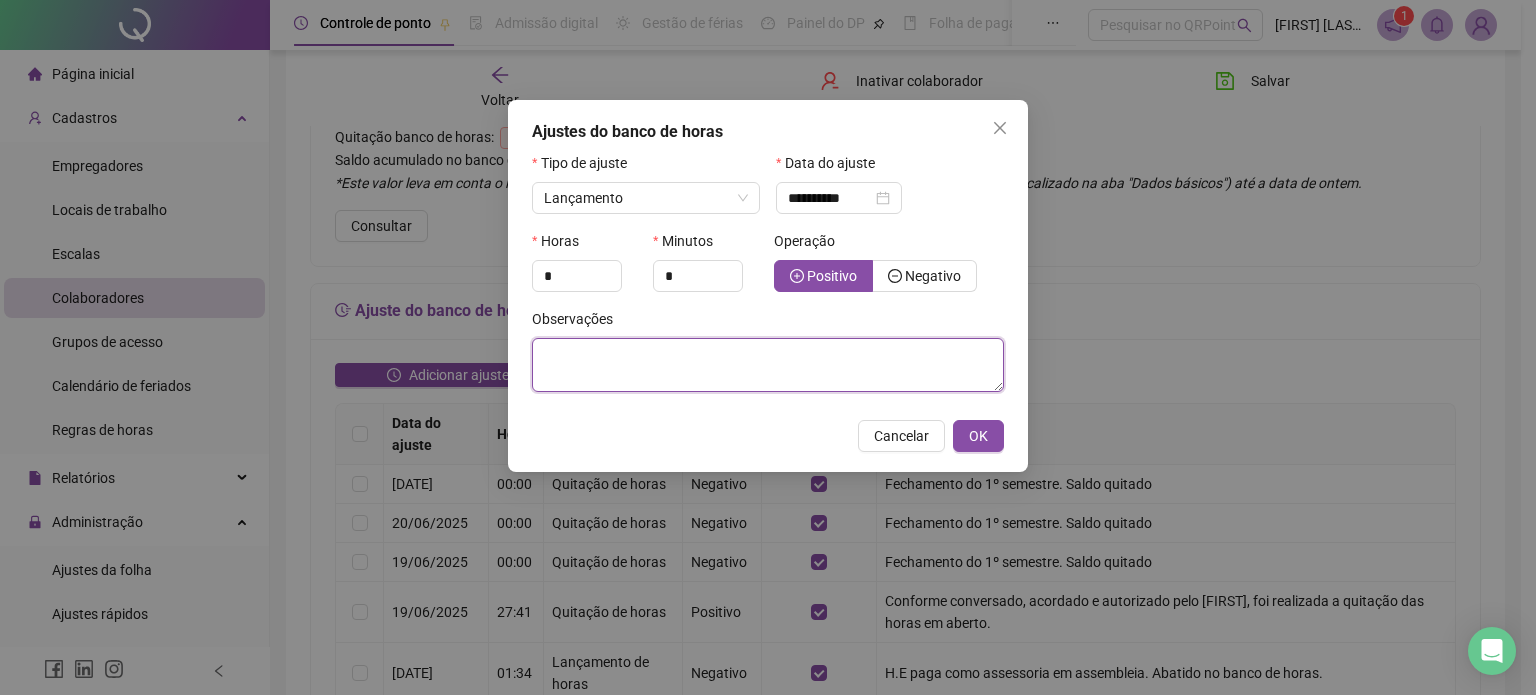 click at bounding box center (768, 365) 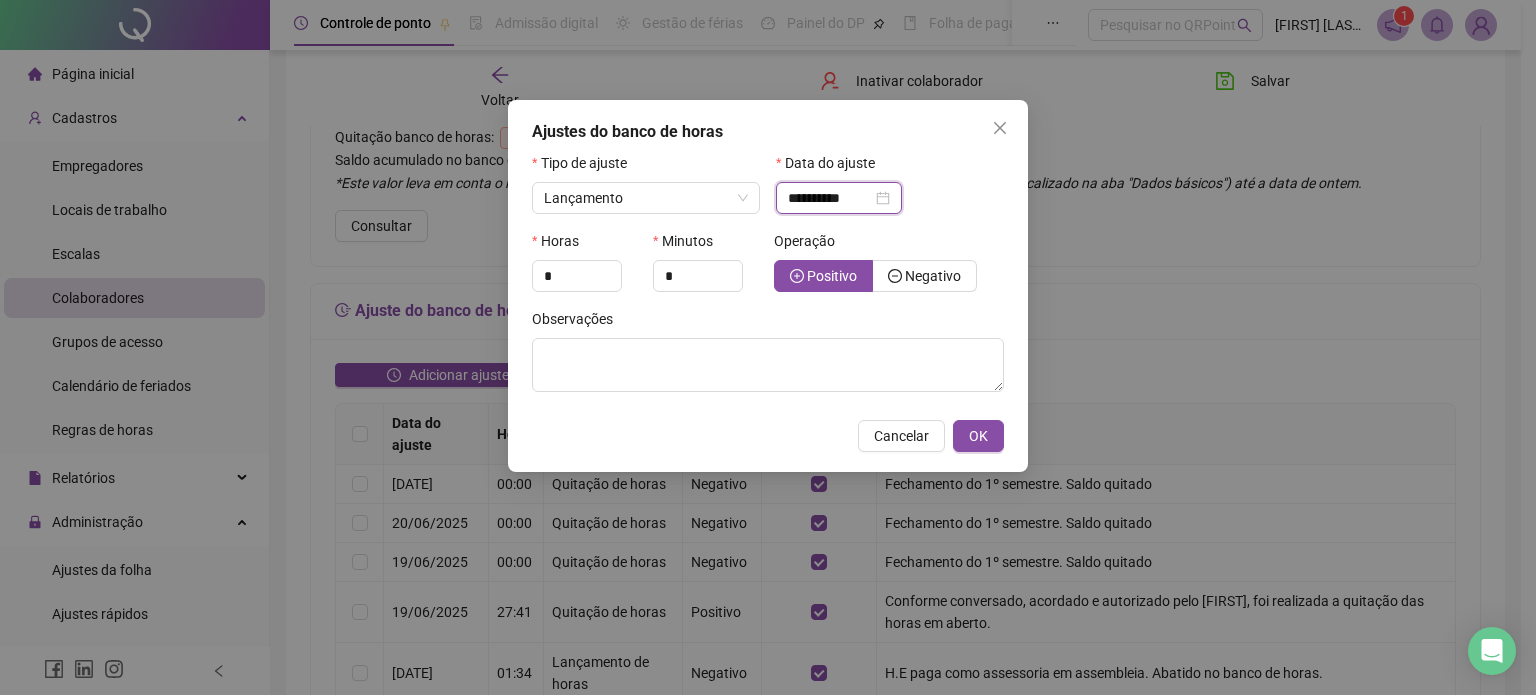 click on "**********" at bounding box center [830, 198] 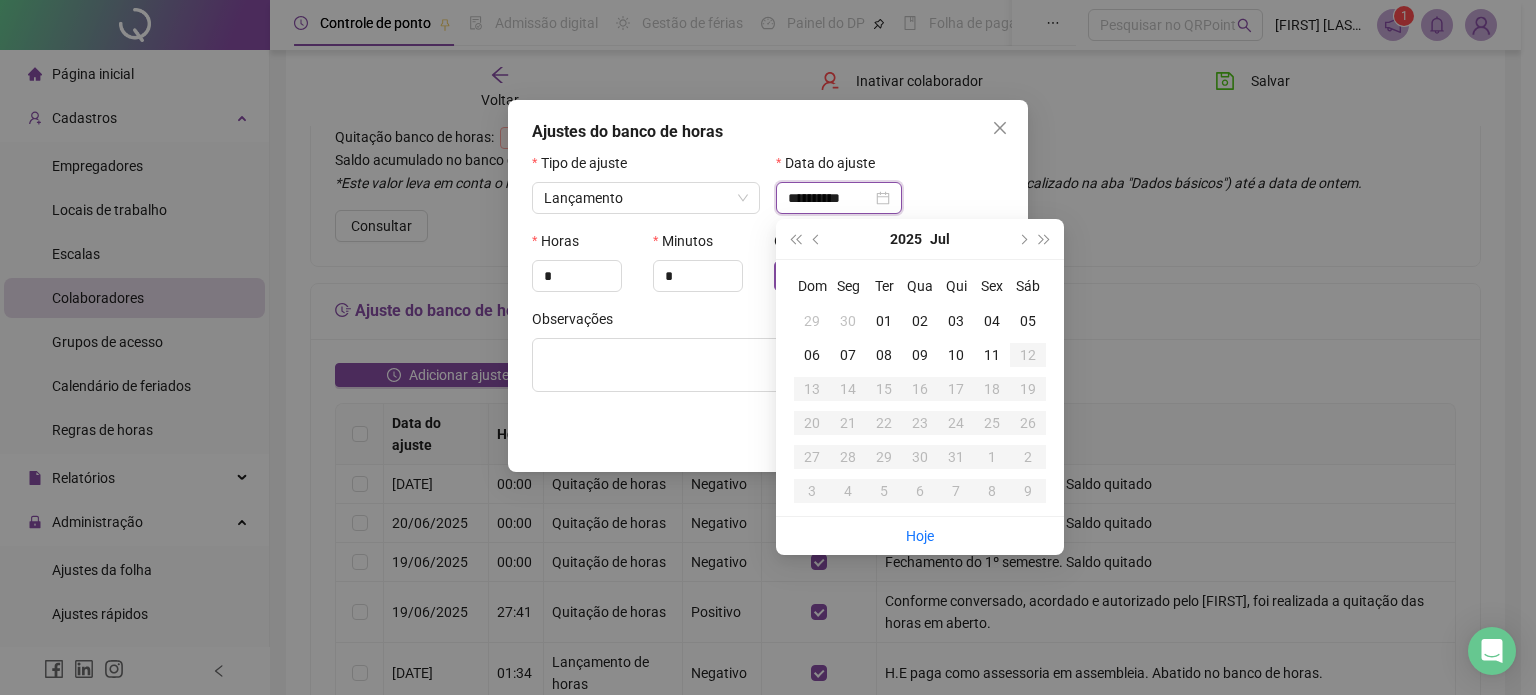 type on "**********" 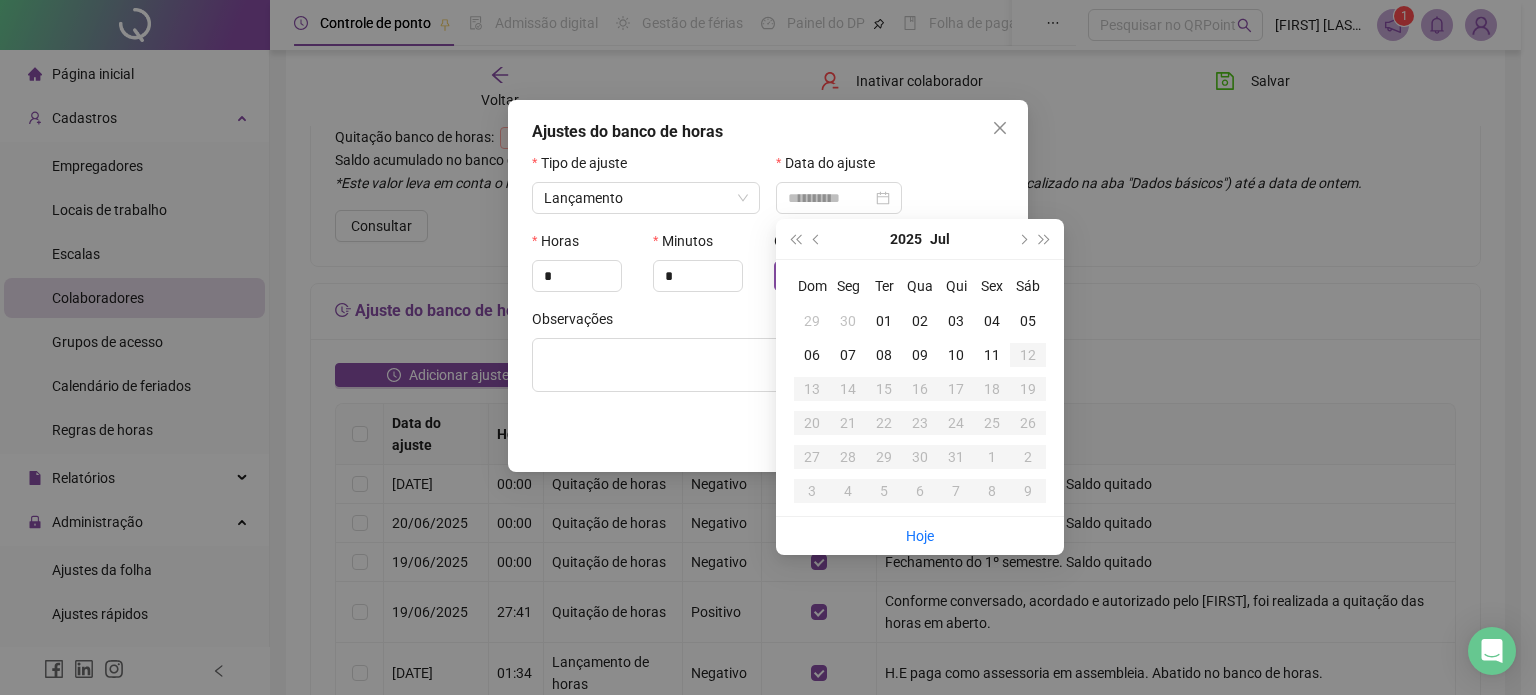 click on "10" at bounding box center (956, 355) 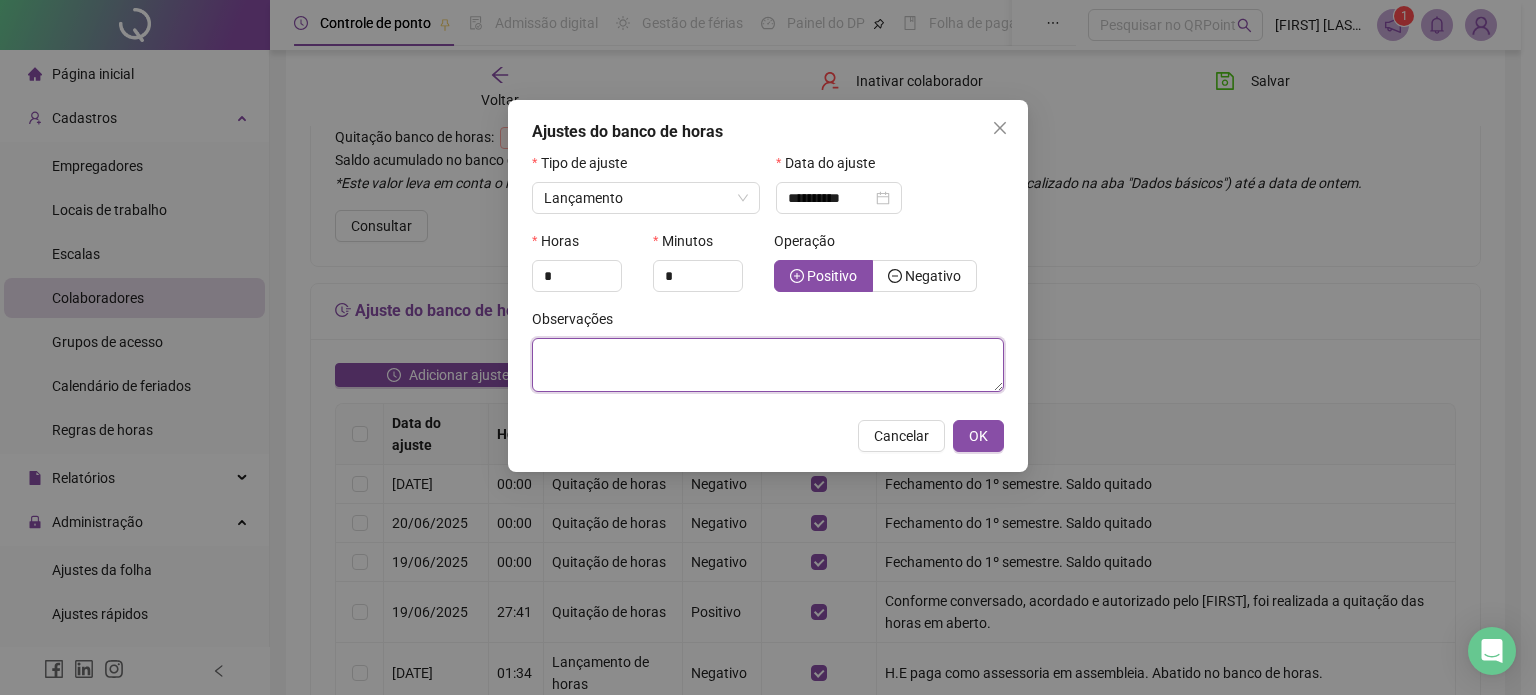 click at bounding box center (768, 365) 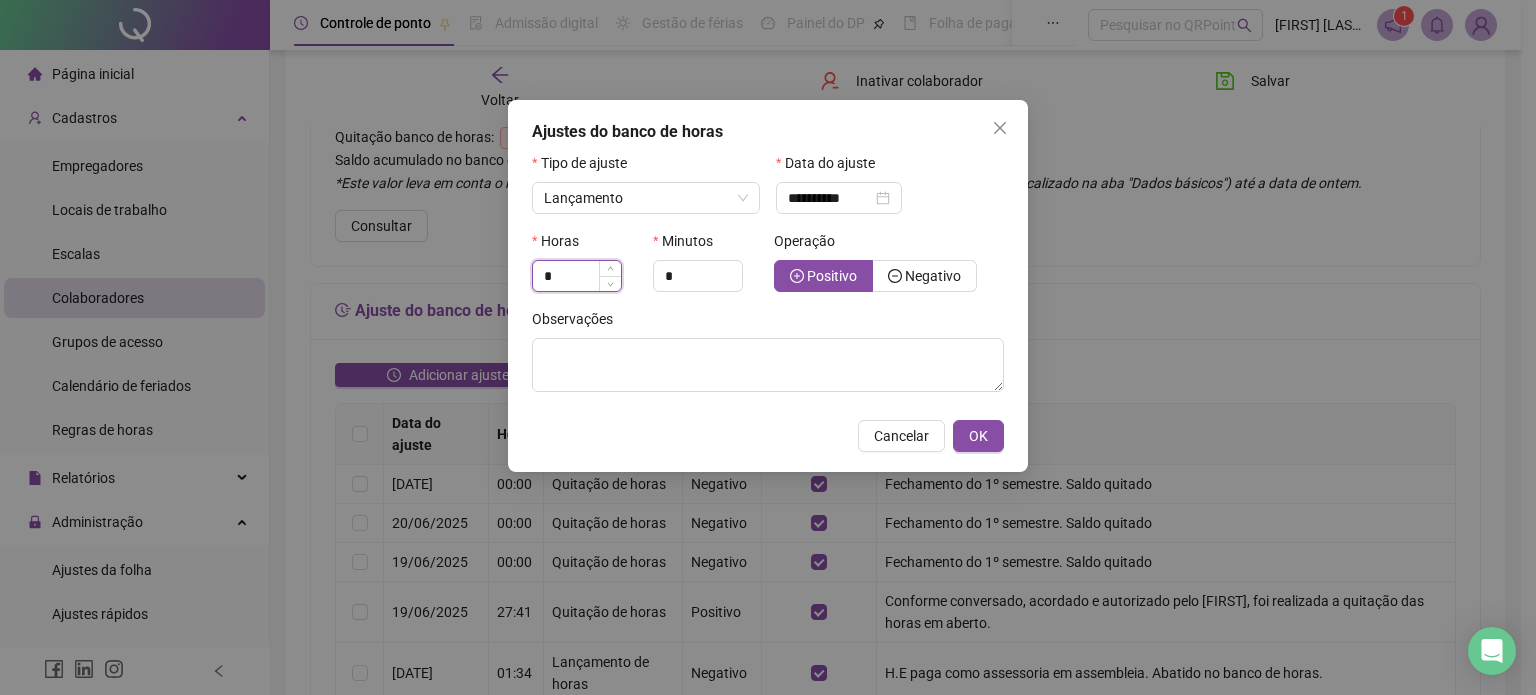 drag, startPoint x: 578, startPoint y: 278, endPoint x: 538, endPoint y: 283, distance: 40.311287 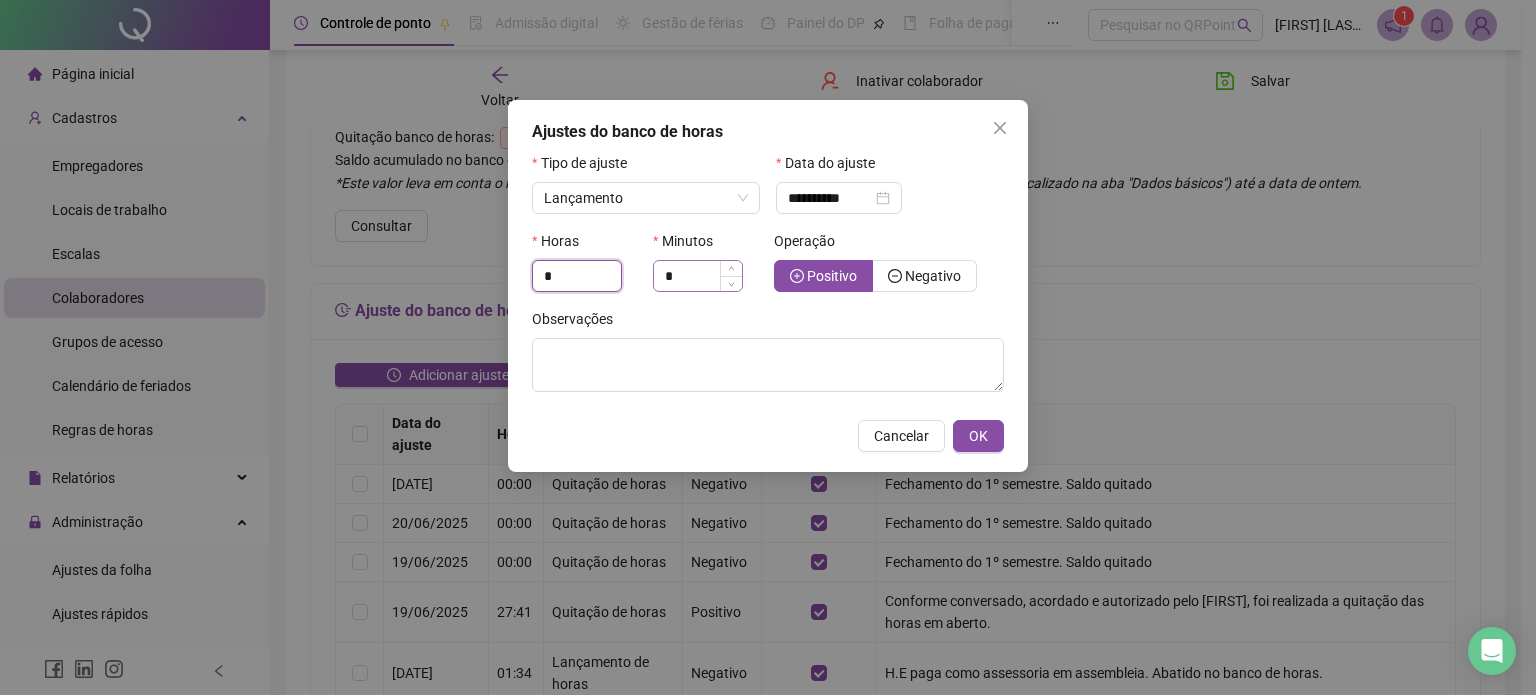 type on "*" 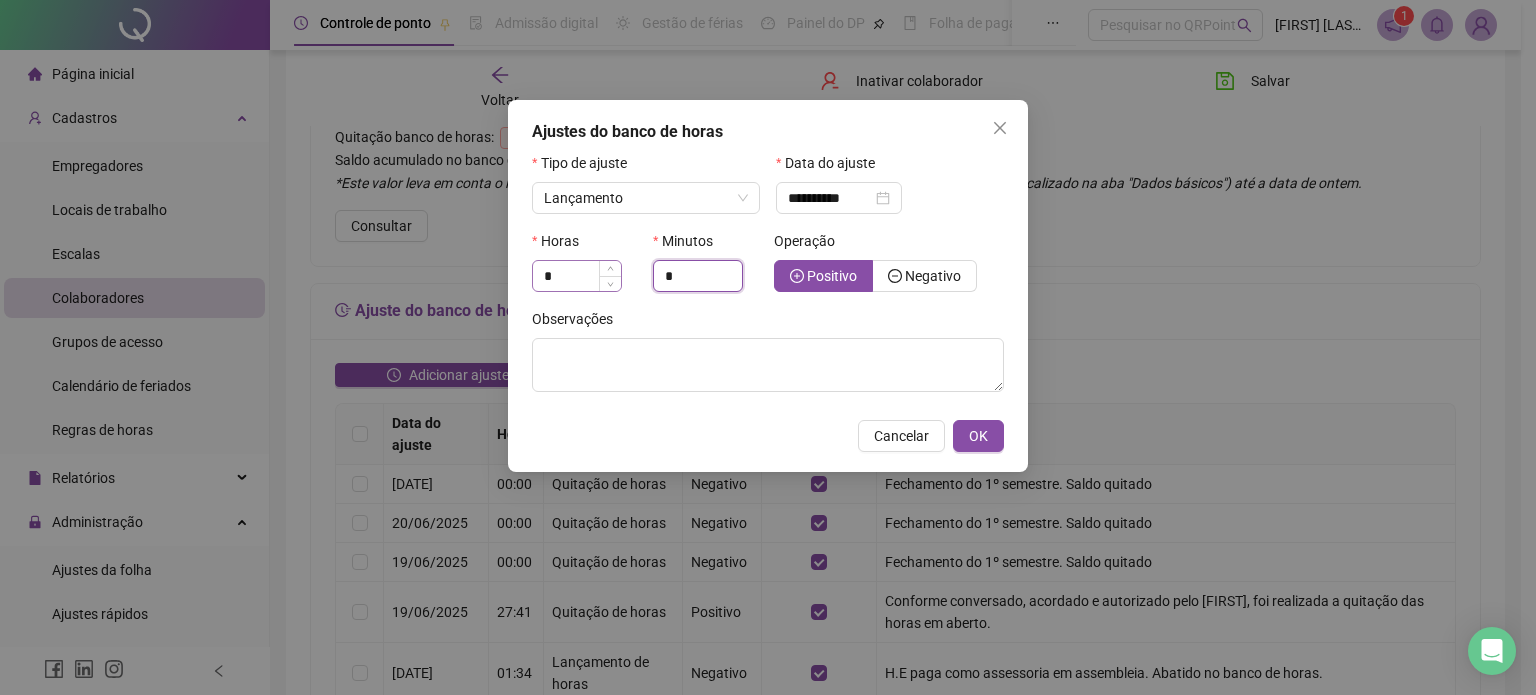 drag, startPoint x: 692, startPoint y: 279, endPoint x: 606, endPoint y: 279, distance: 86 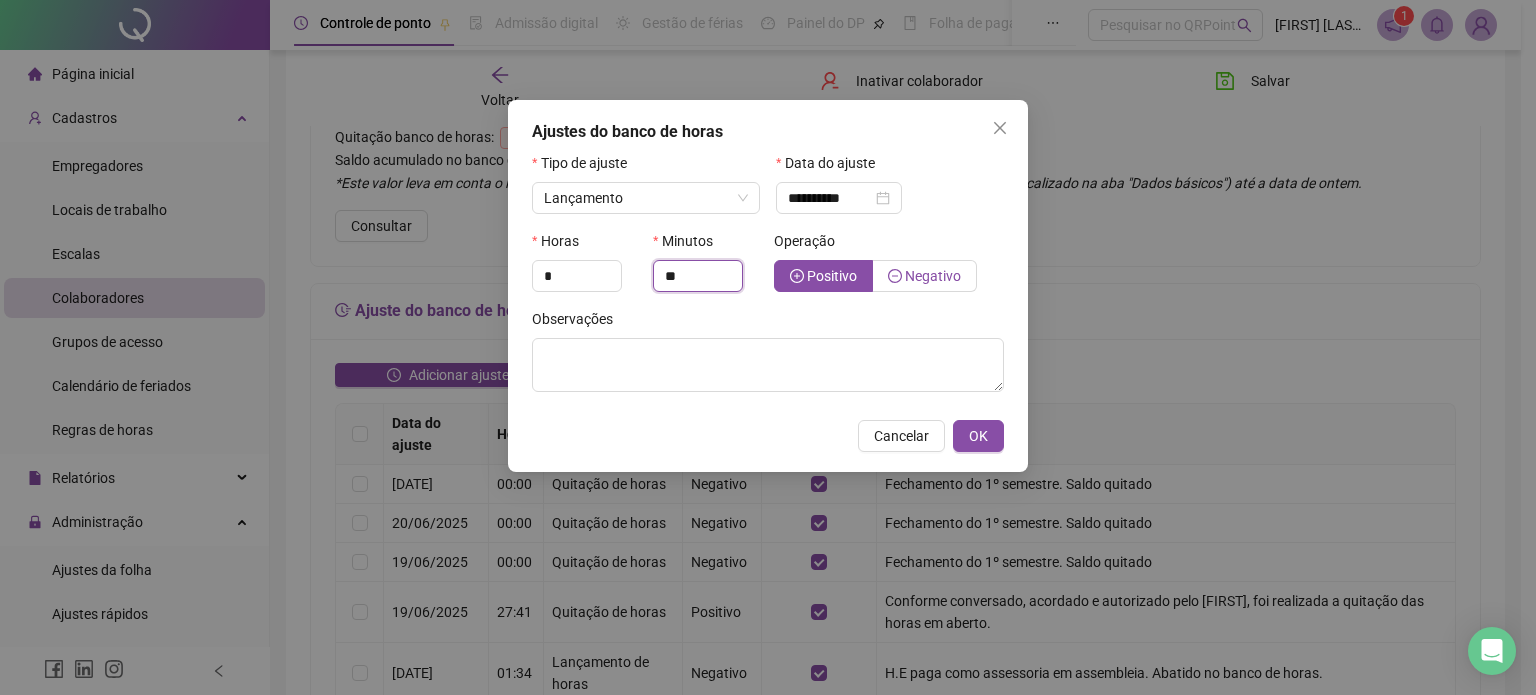 type on "**" 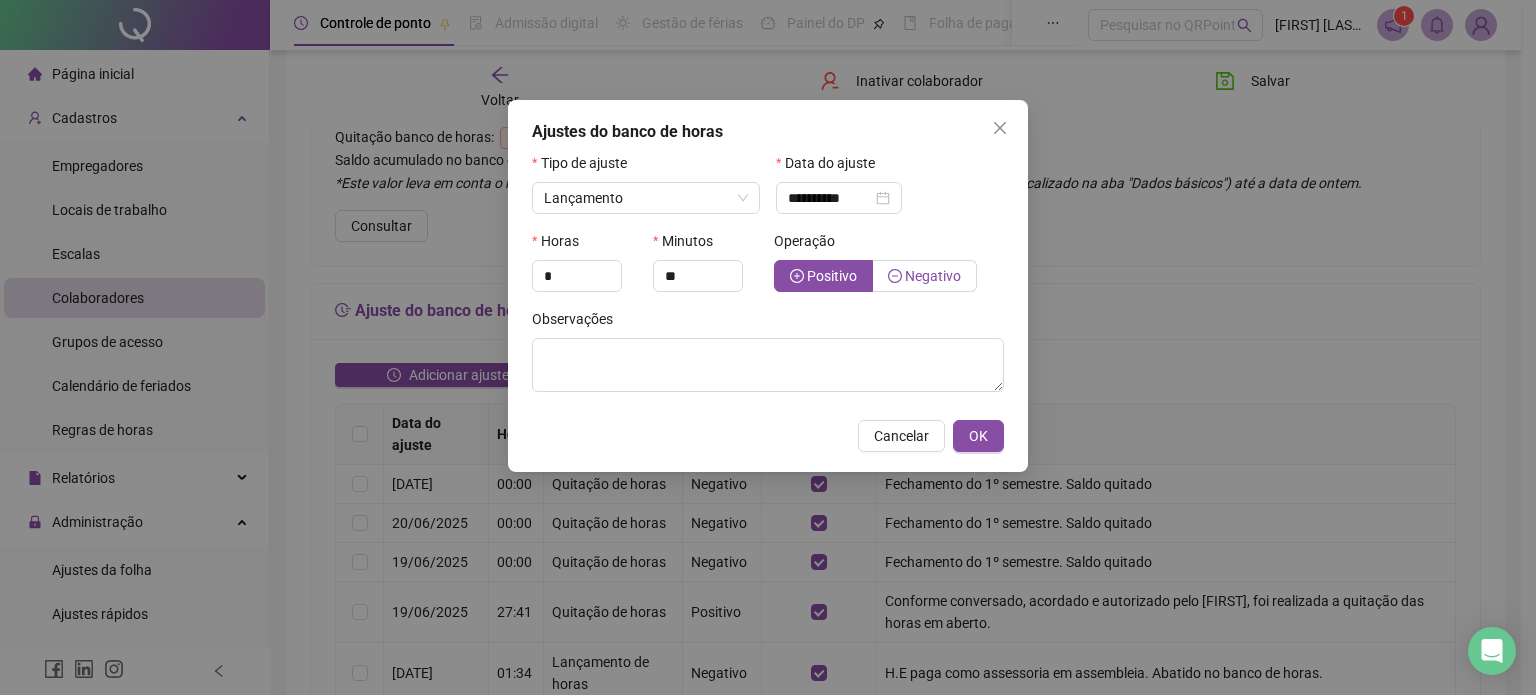 click on "Negativo" at bounding box center (933, 276) 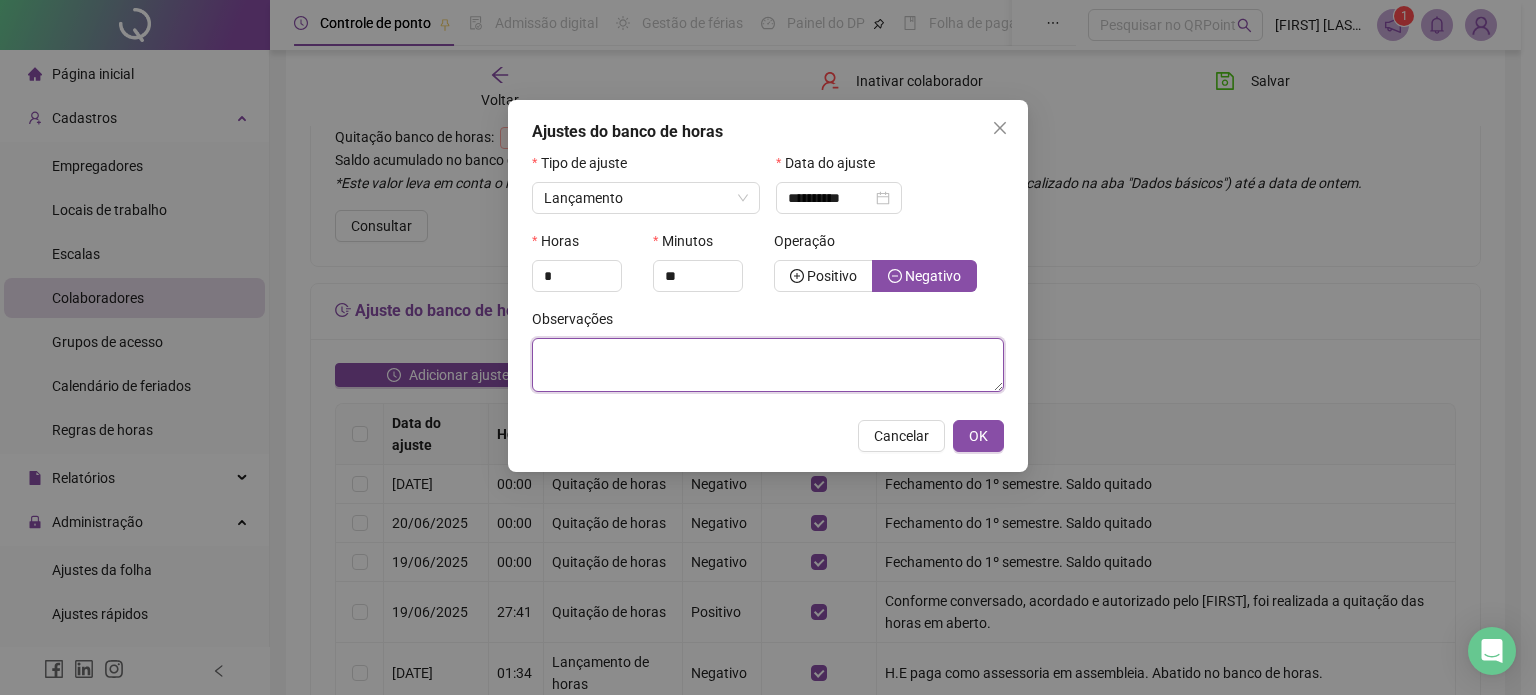 click at bounding box center (768, 365) 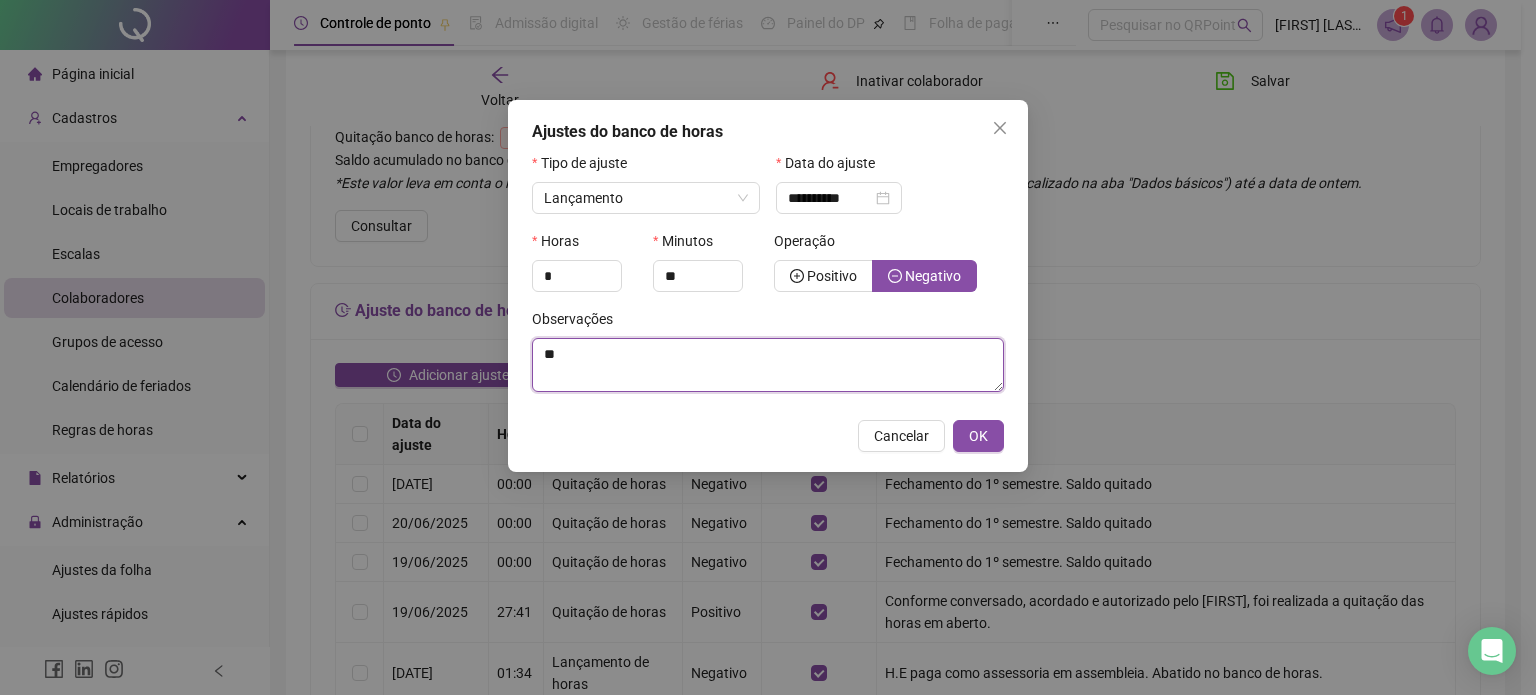 type on "*" 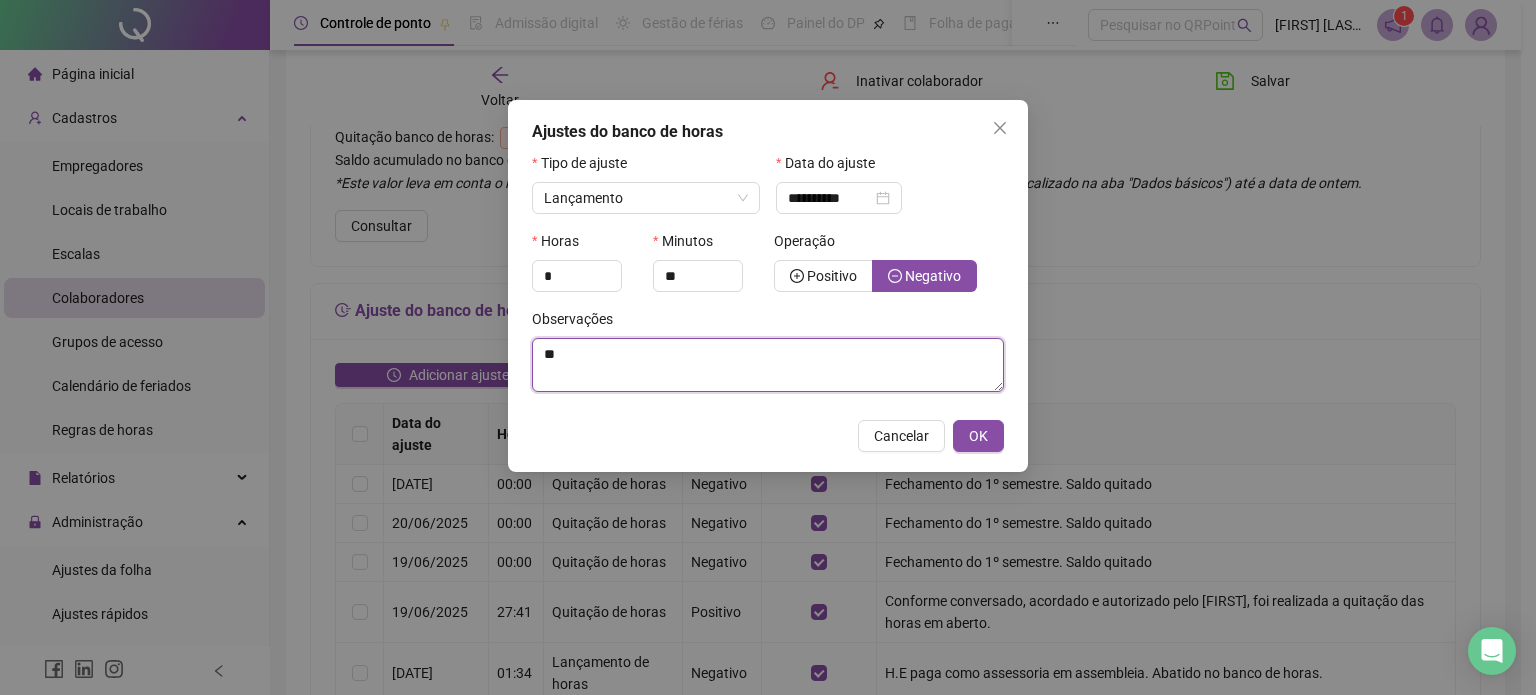 type on "*" 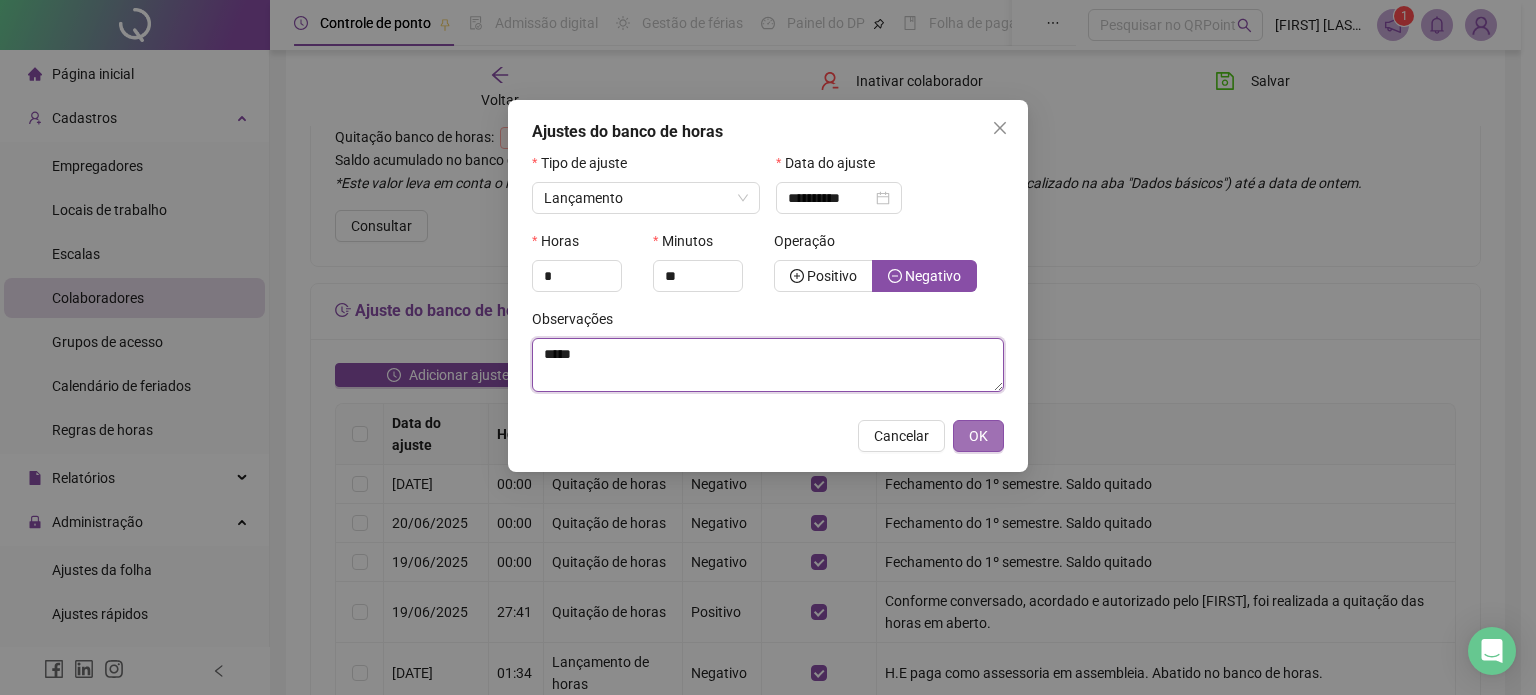 type on "*****" 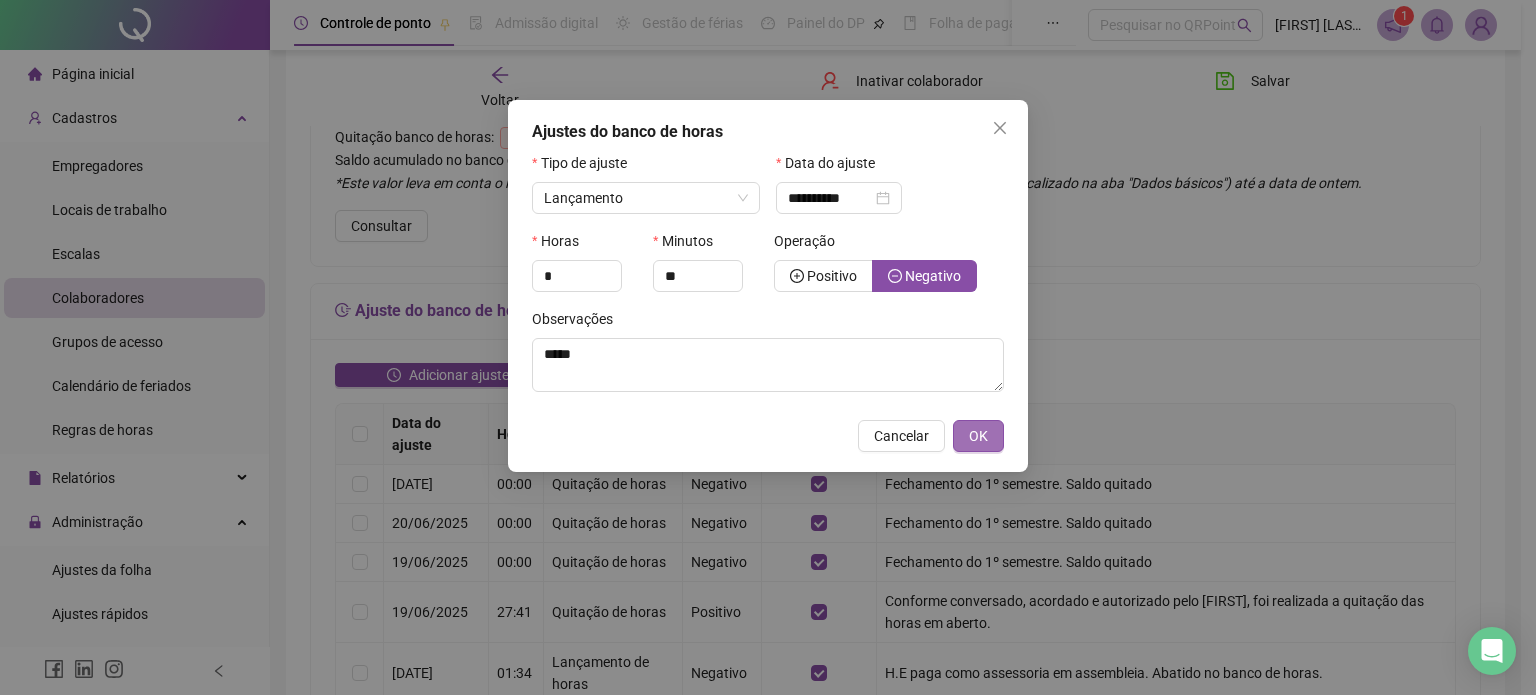 click on "OK" at bounding box center [978, 436] 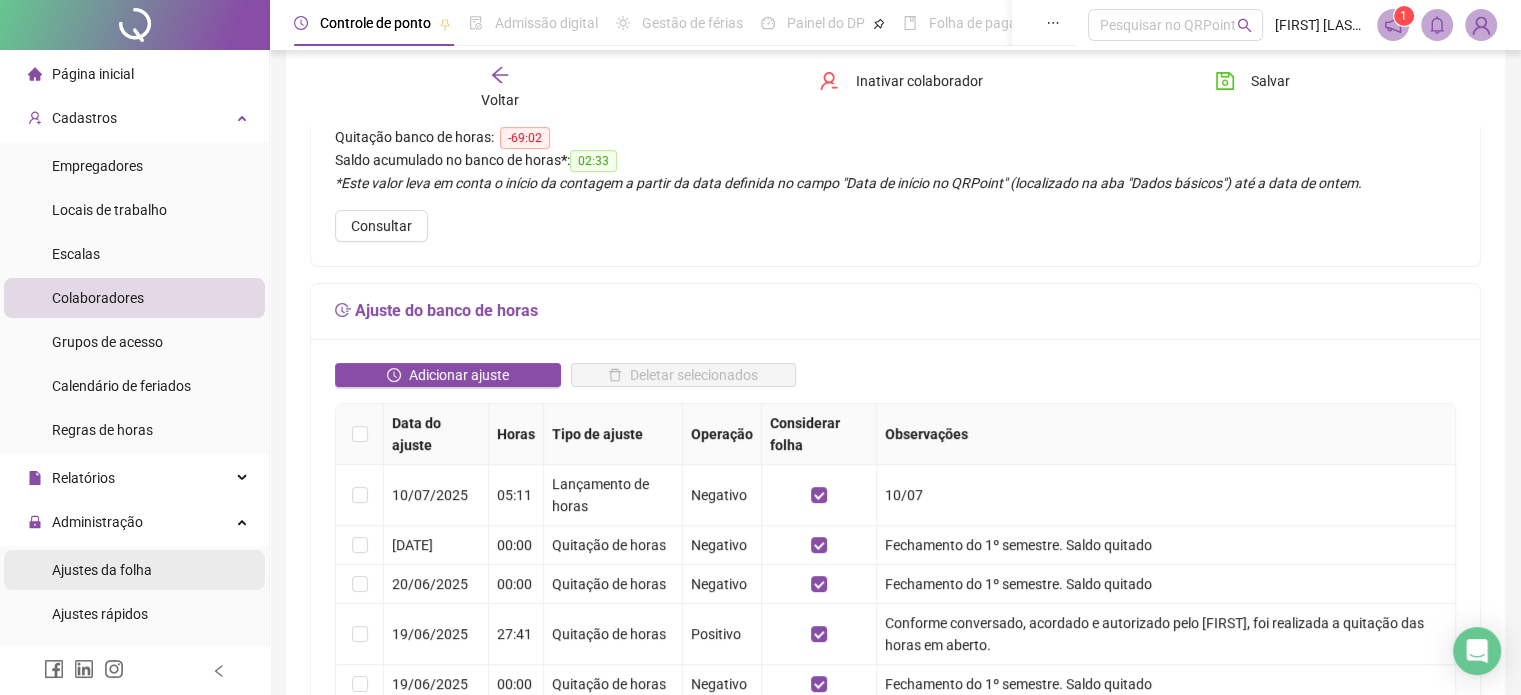 click on "Ajustes da folha" at bounding box center (102, 570) 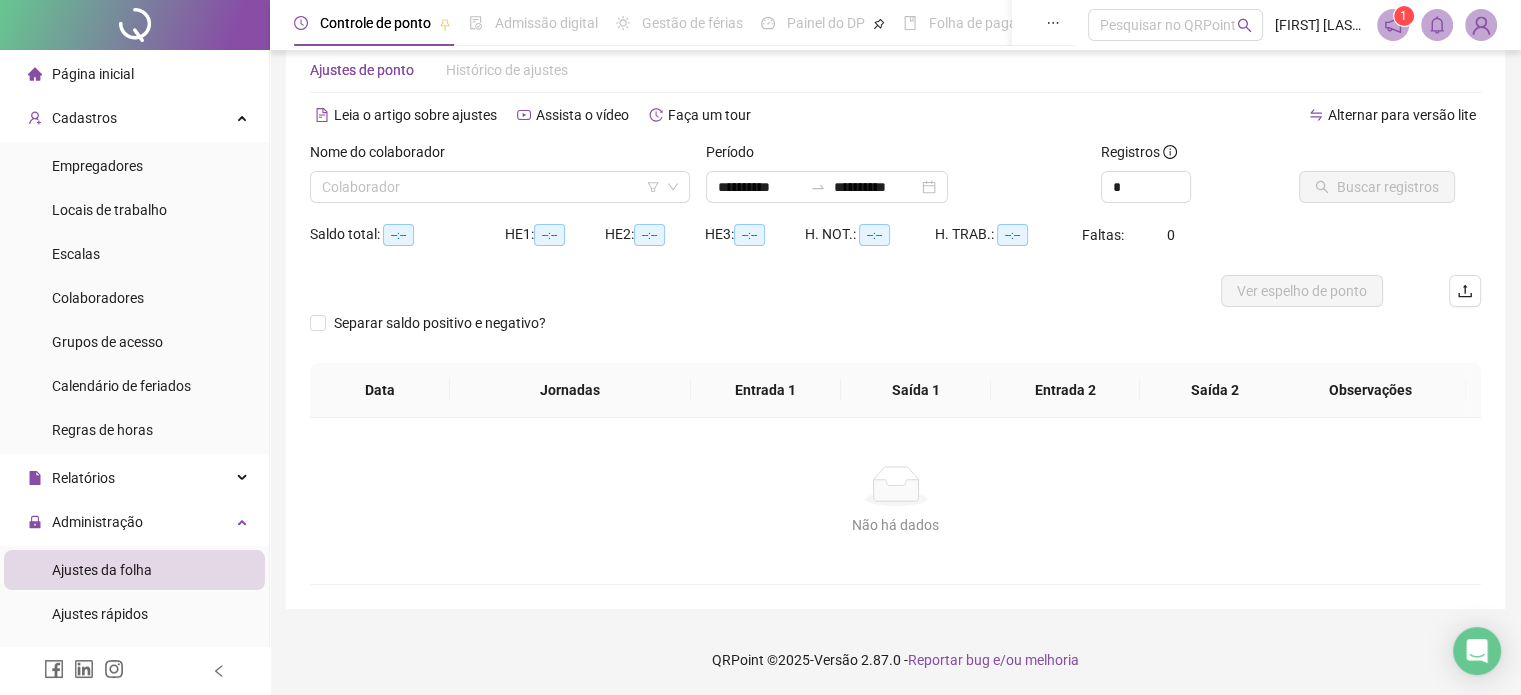 scroll, scrollTop: 42, scrollLeft: 0, axis: vertical 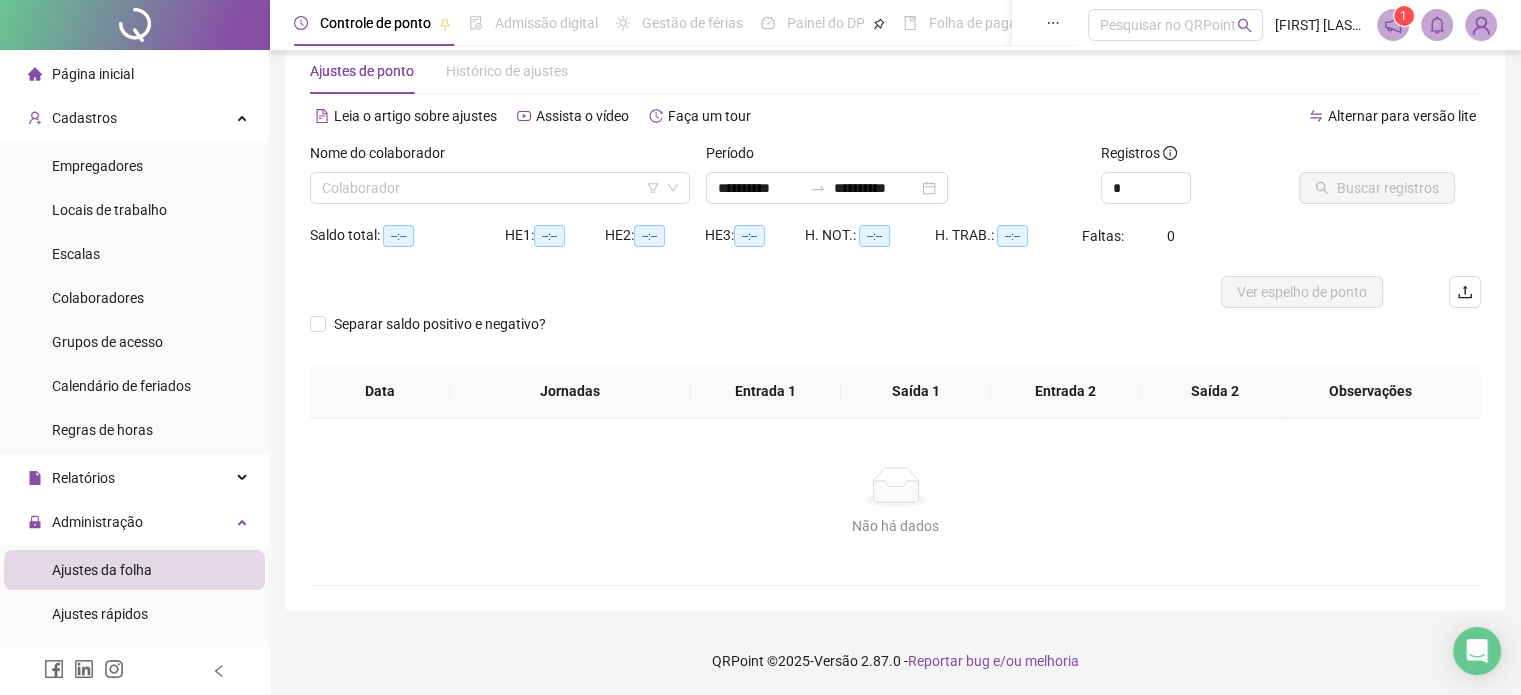 click on "Nome do colaborador" at bounding box center (500, 157) 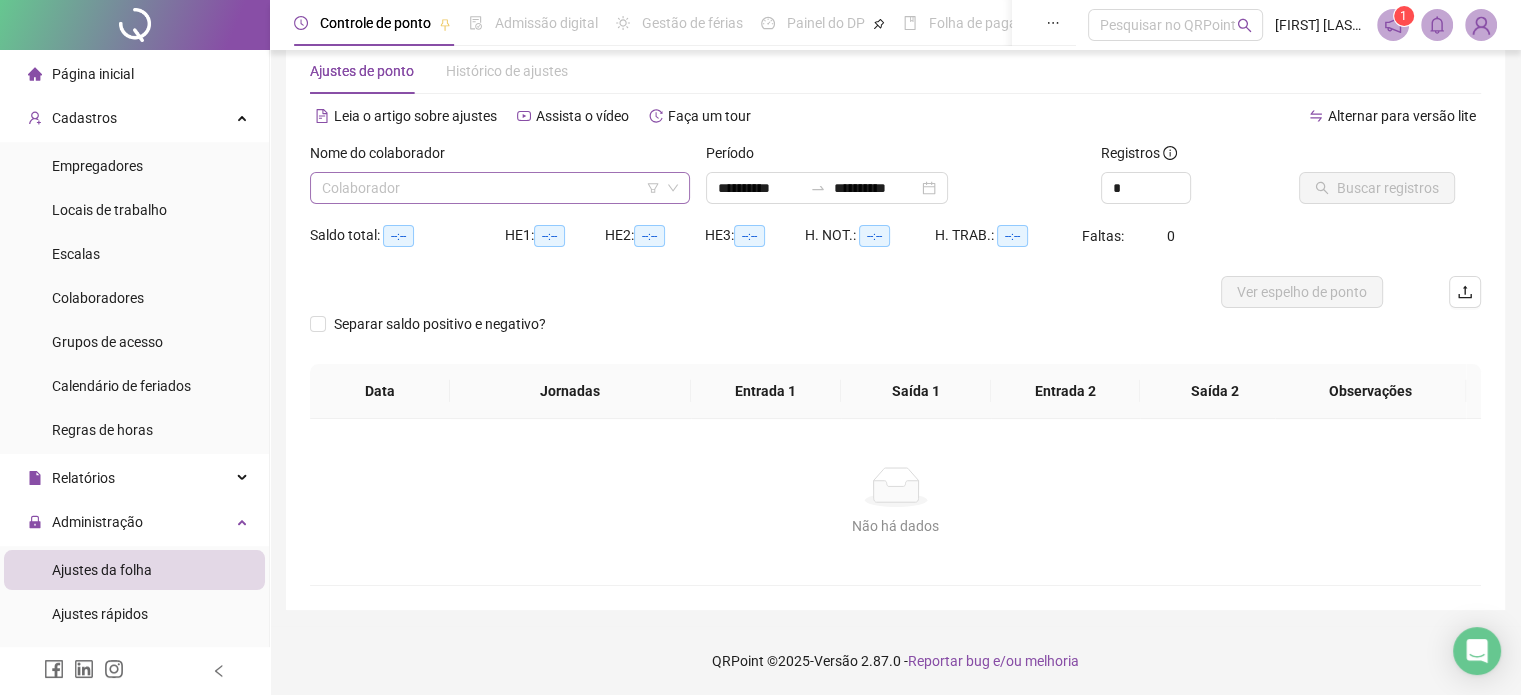 click at bounding box center [494, 188] 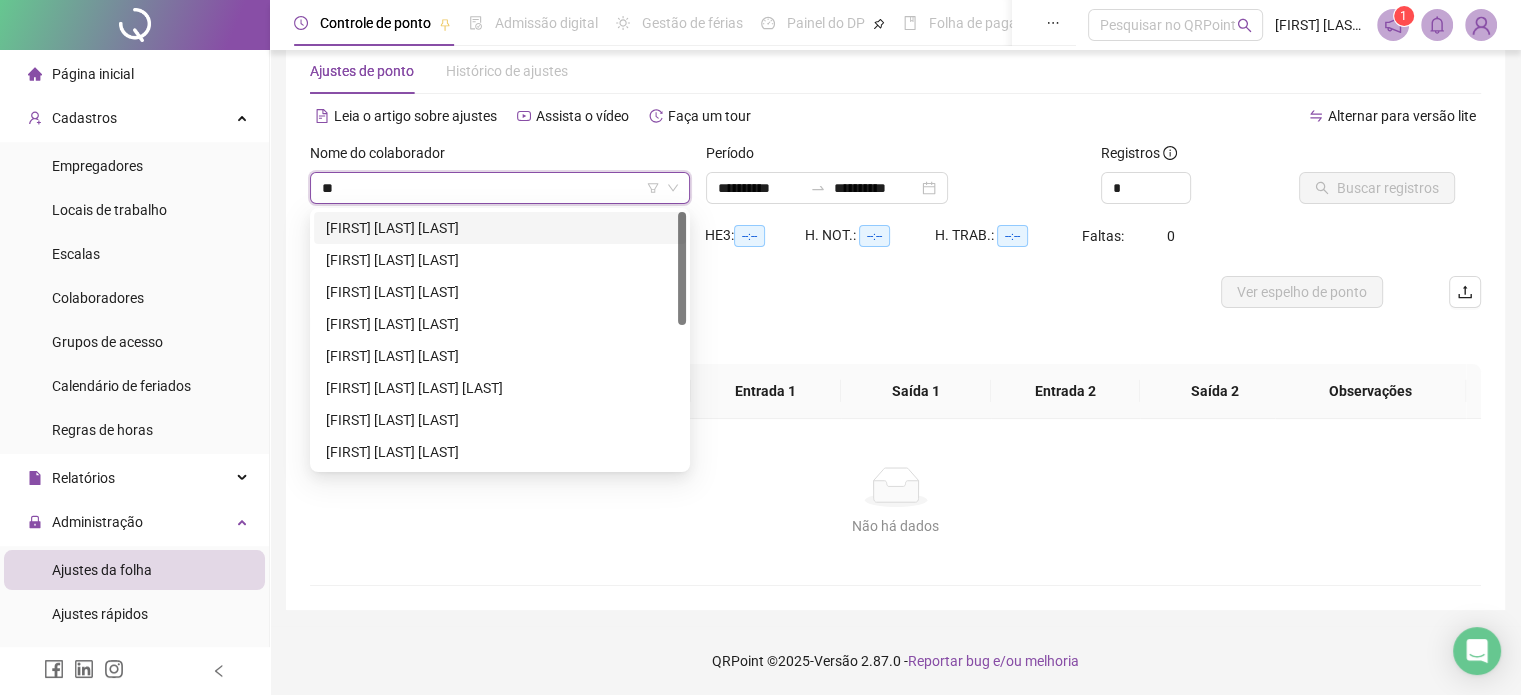 type on "***" 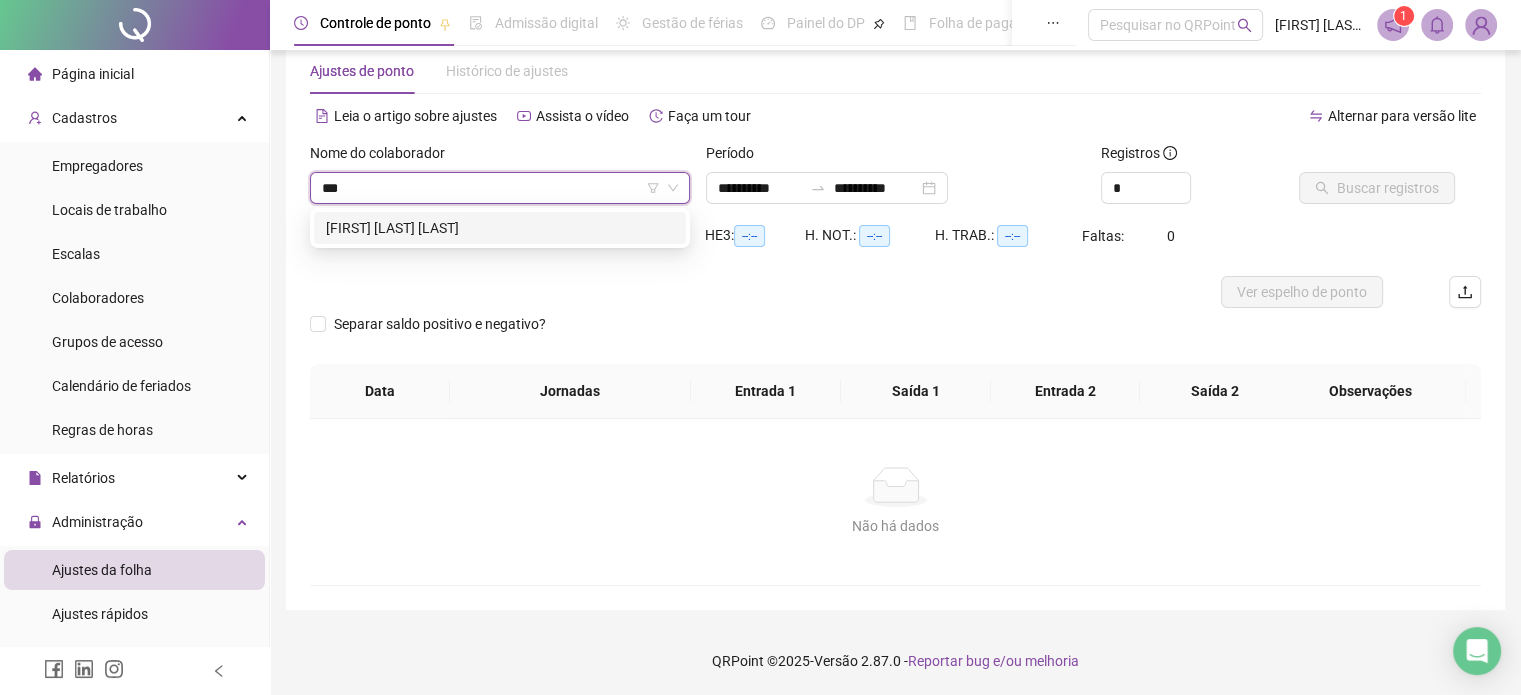 click on "[FIRST] [LAST] [LAST]" at bounding box center [500, 228] 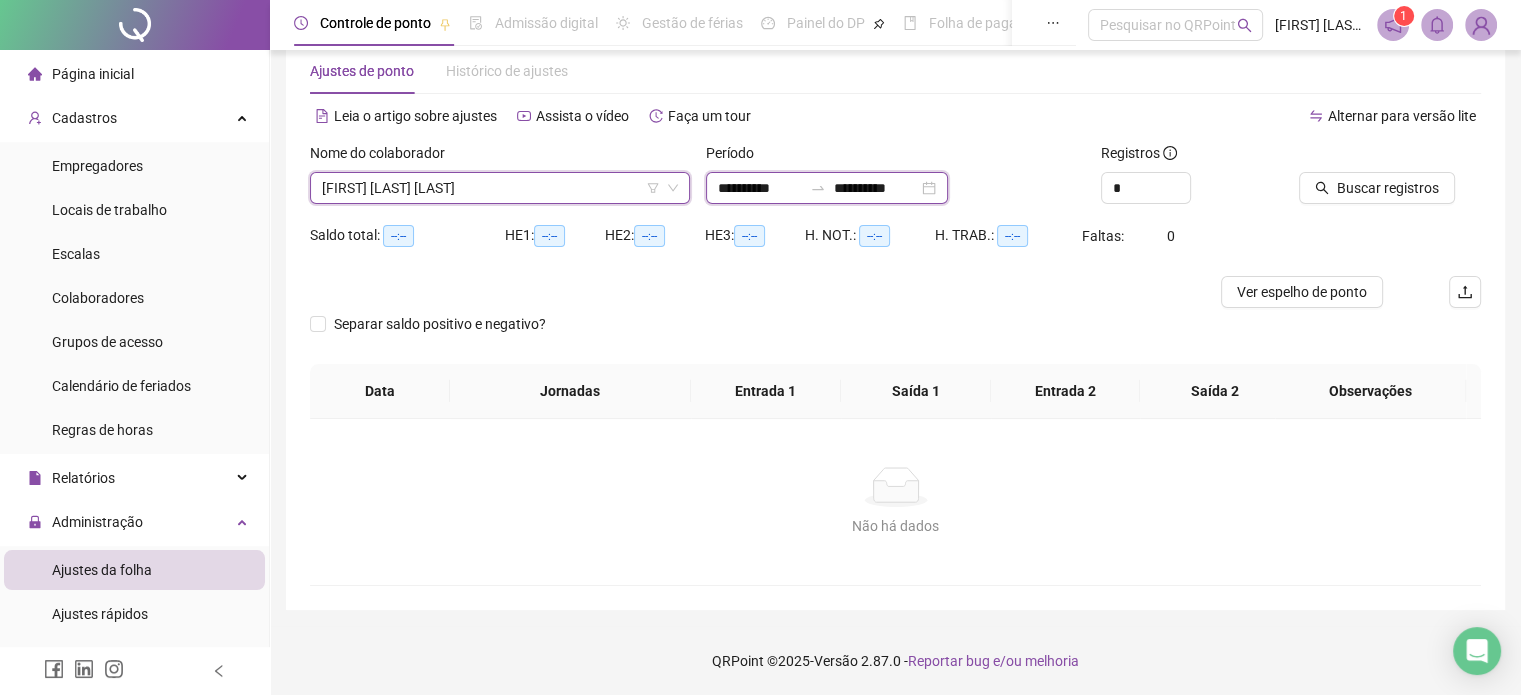 click on "**********" at bounding box center (760, 188) 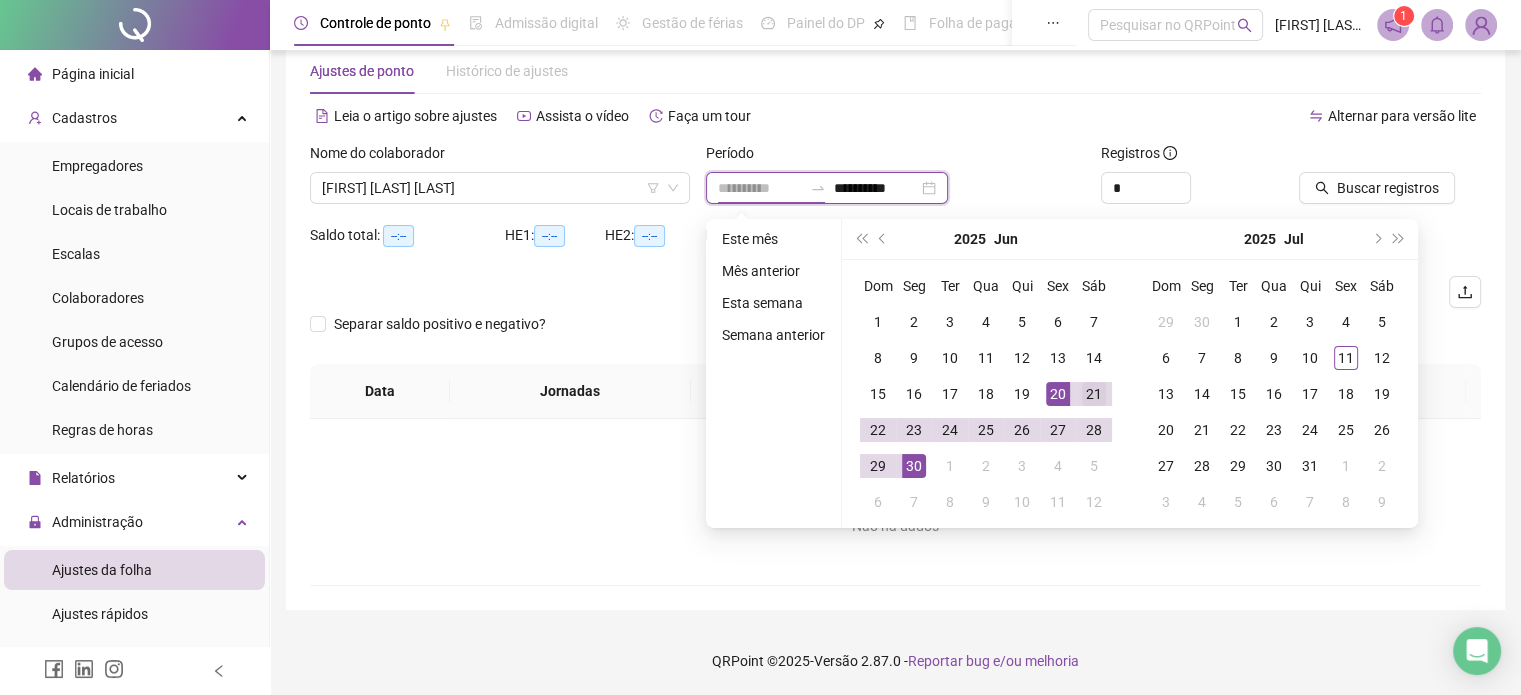 type on "**********" 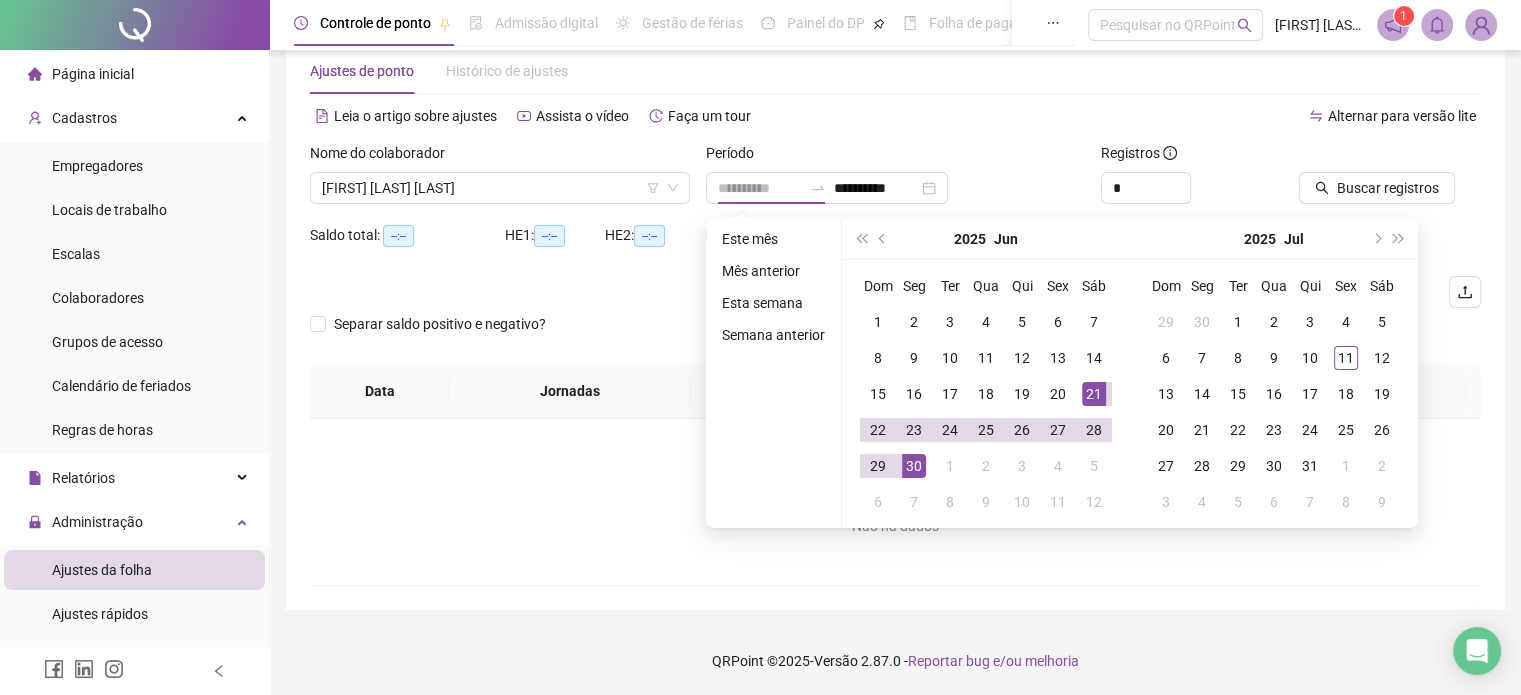 click on "21" at bounding box center [1094, 394] 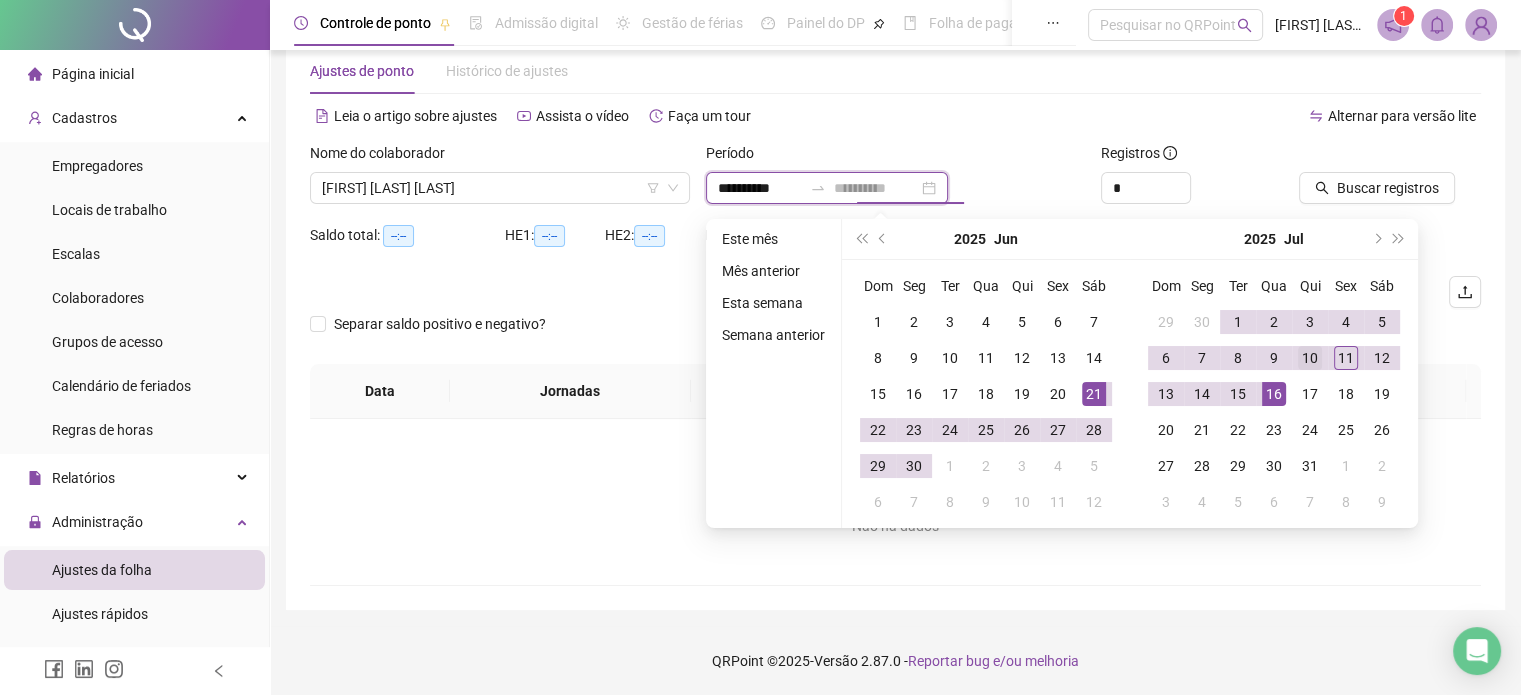 type on "**********" 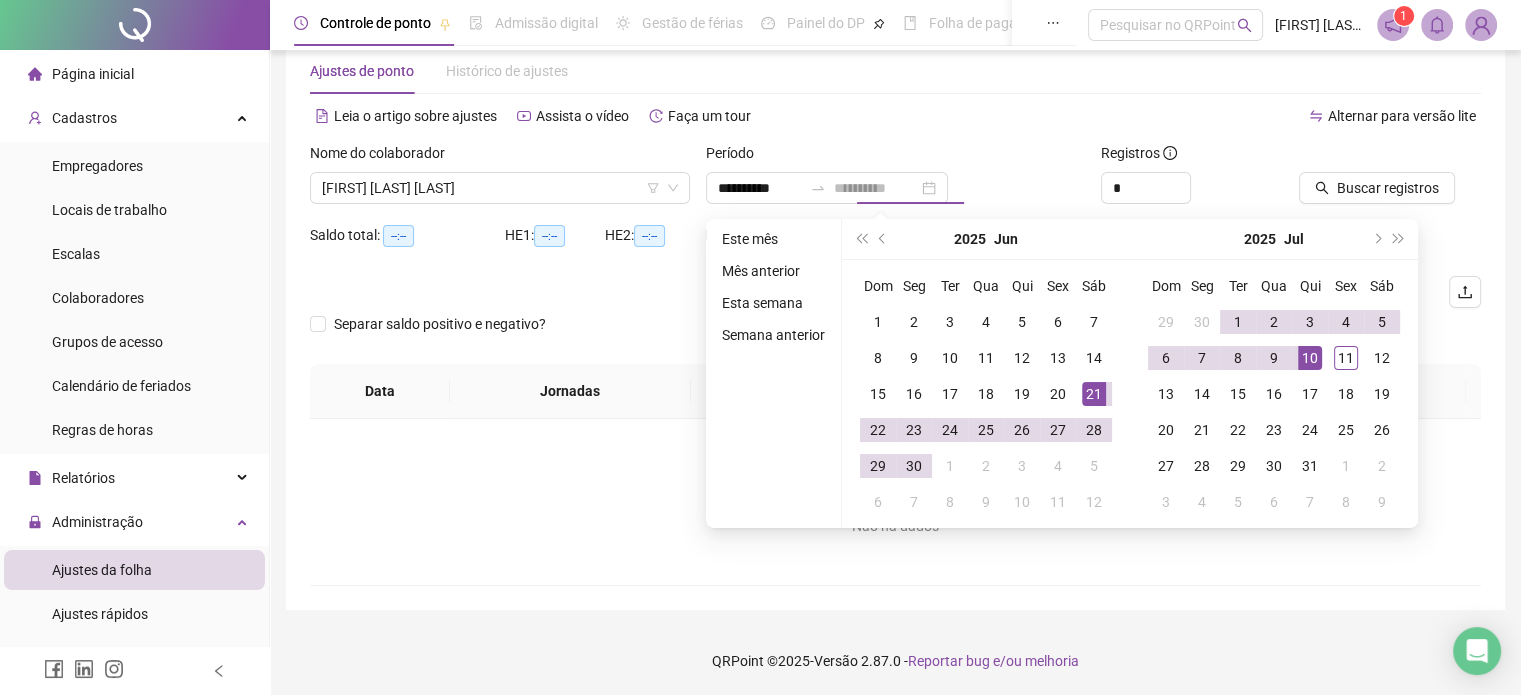 click on "10" at bounding box center [1310, 358] 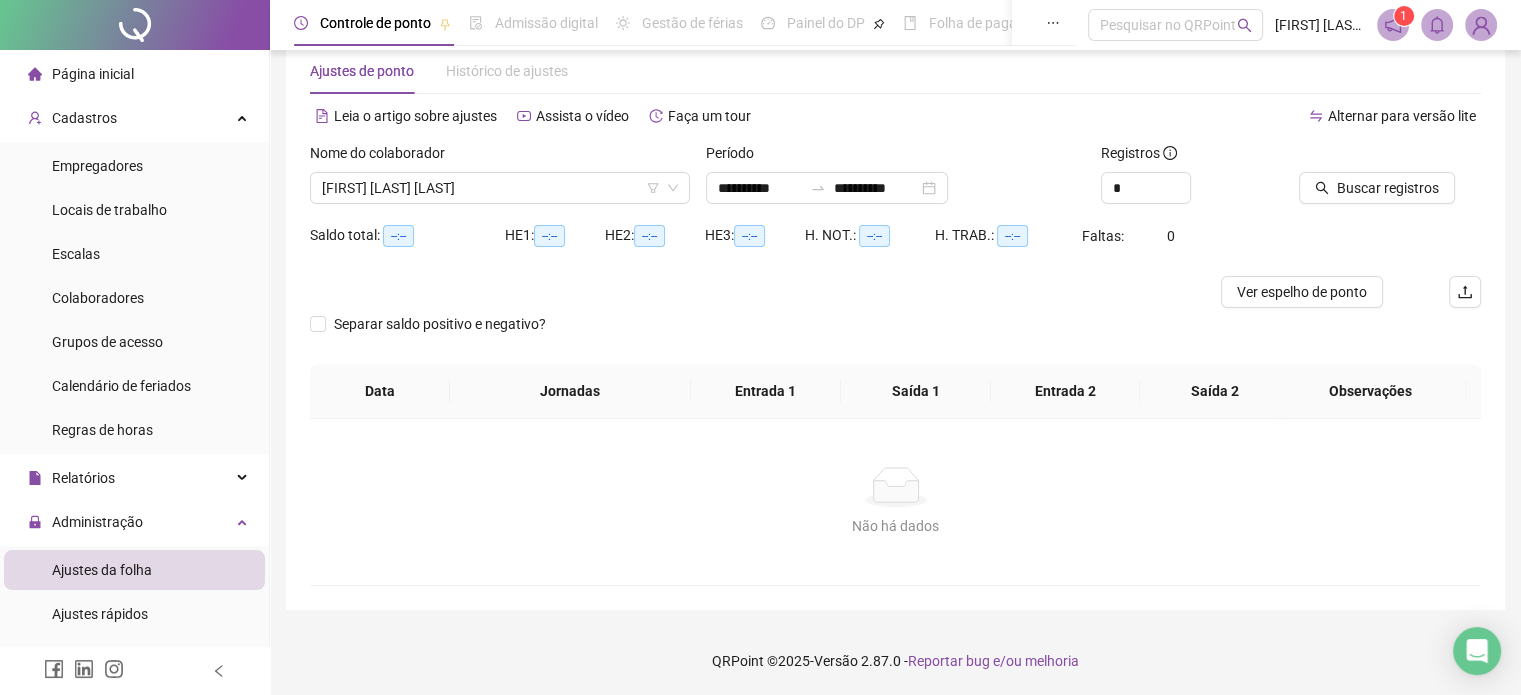drag, startPoint x: 1374, startPoint y: 186, endPoint x: 1244, endPoint y: 209, distance: 132.01894 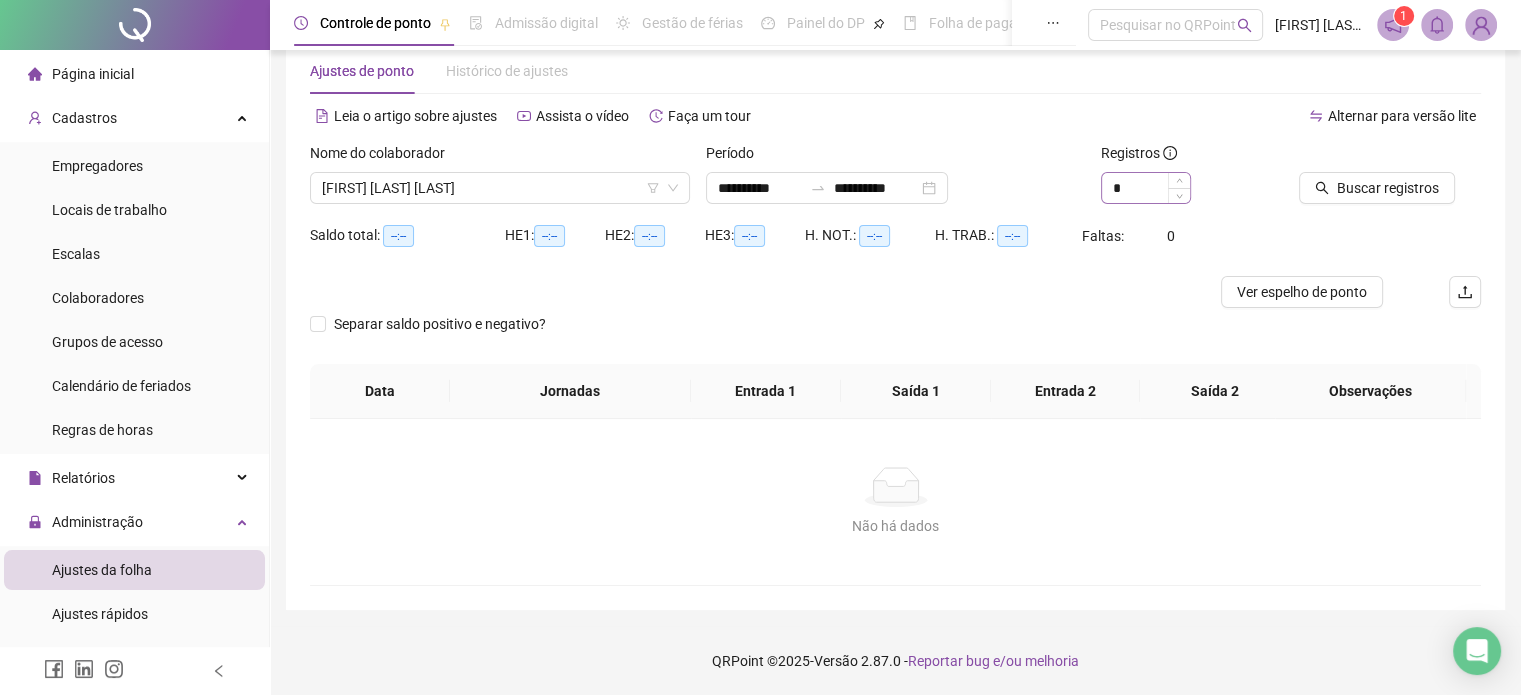 click at bounding box center [1179, 195] 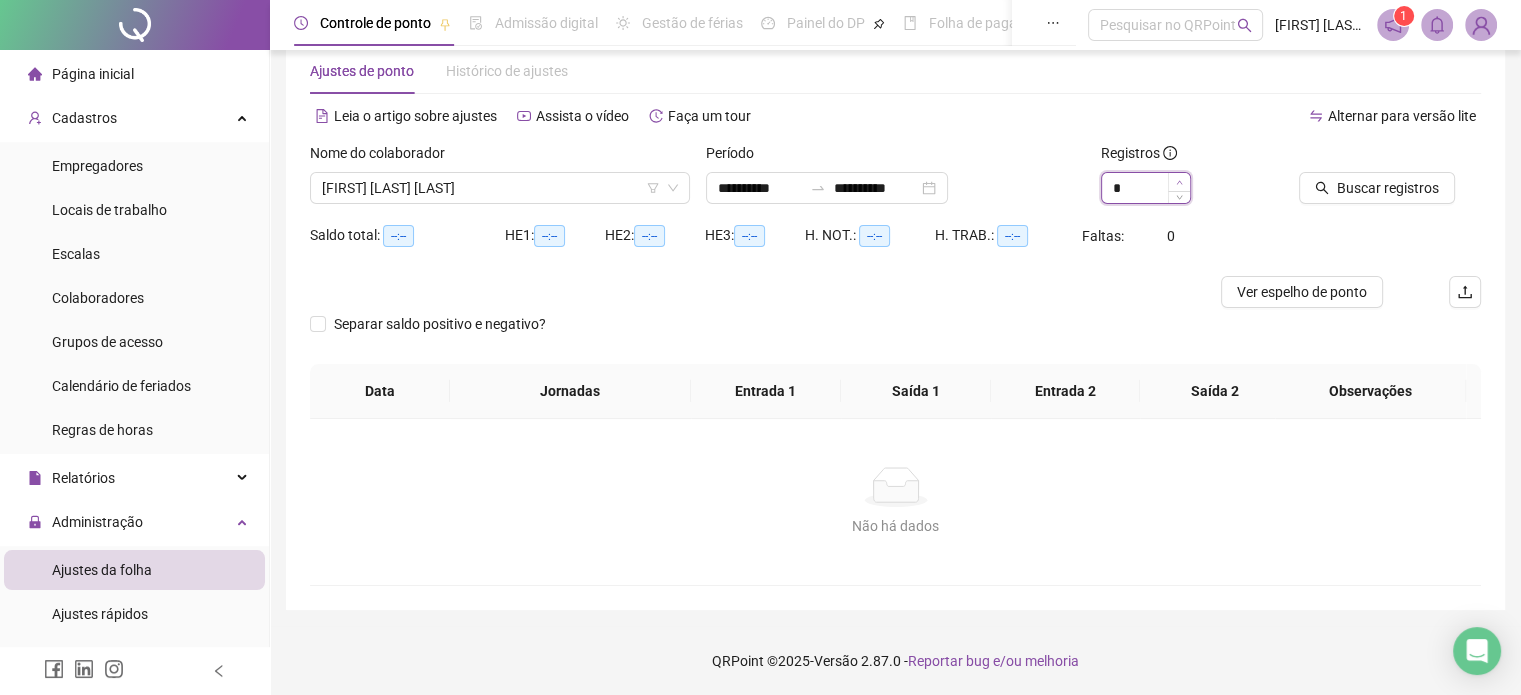 type on "*" 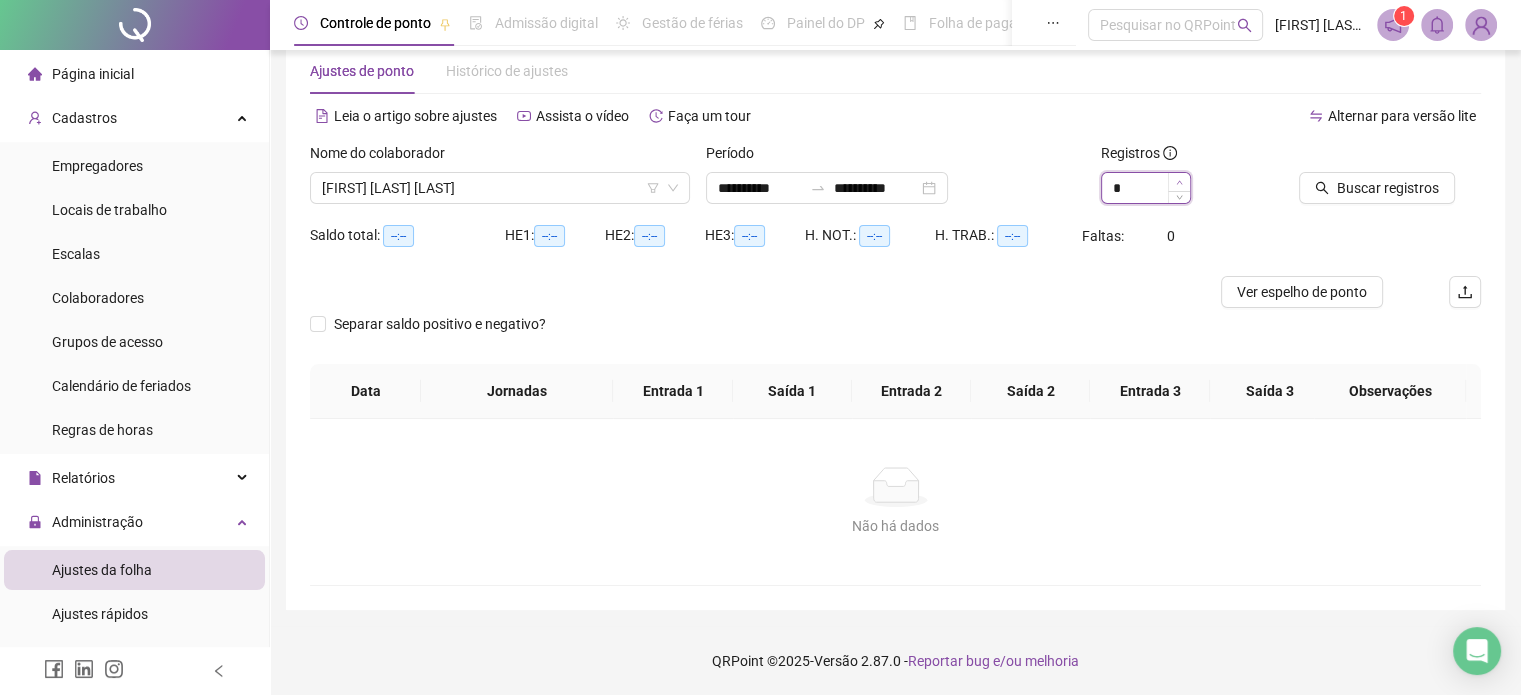 click at bounding box center [1179, 182] 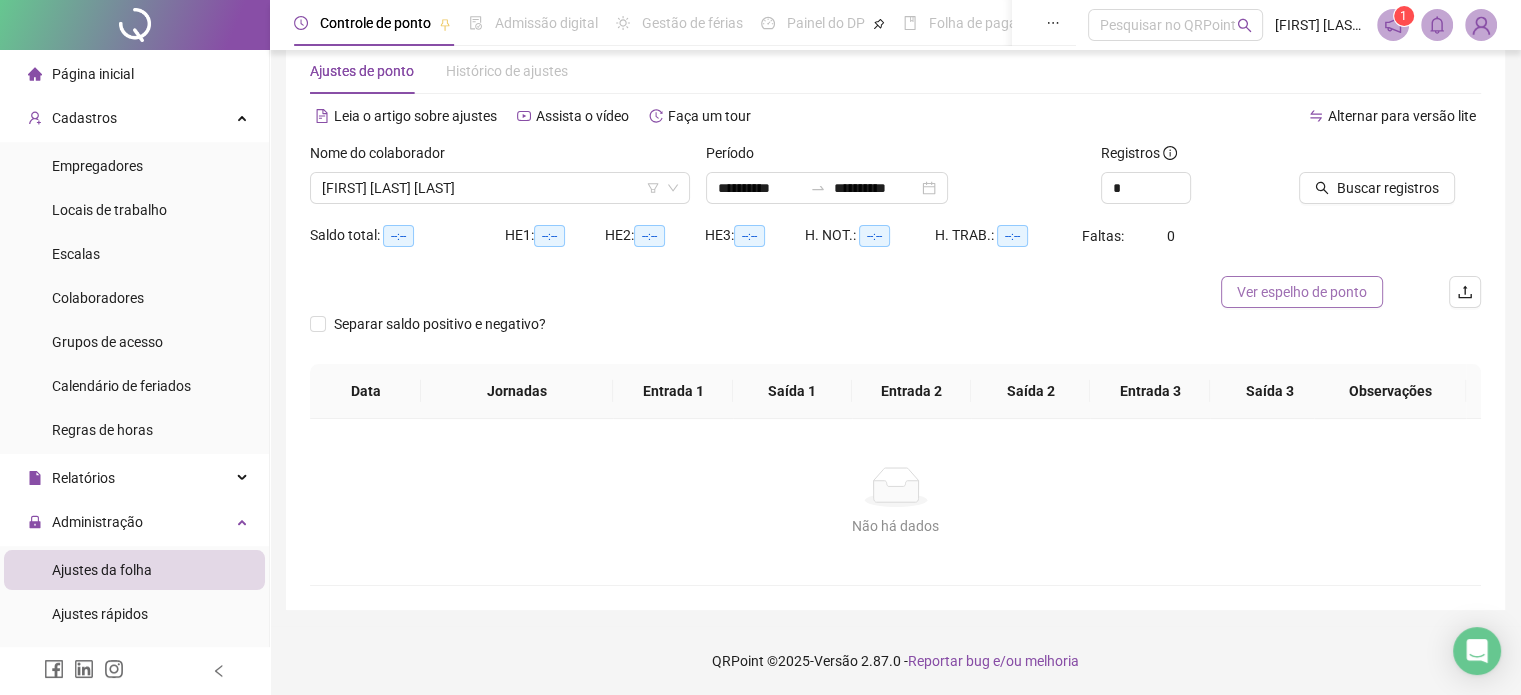 click on "Ver espelho de ponto" at bounding box center [1302, 292] 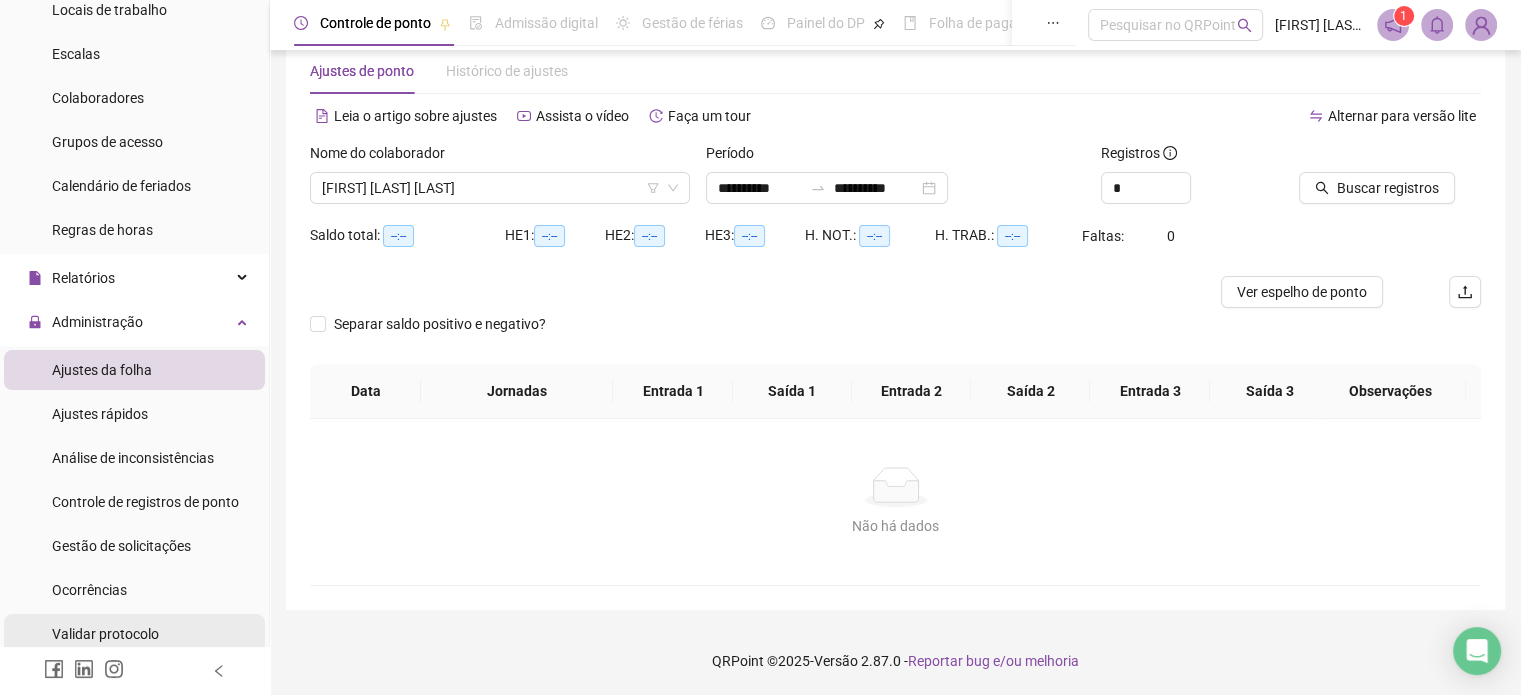 scroll, scrollTop: 300, scrollLeft: 0, axis: vertical 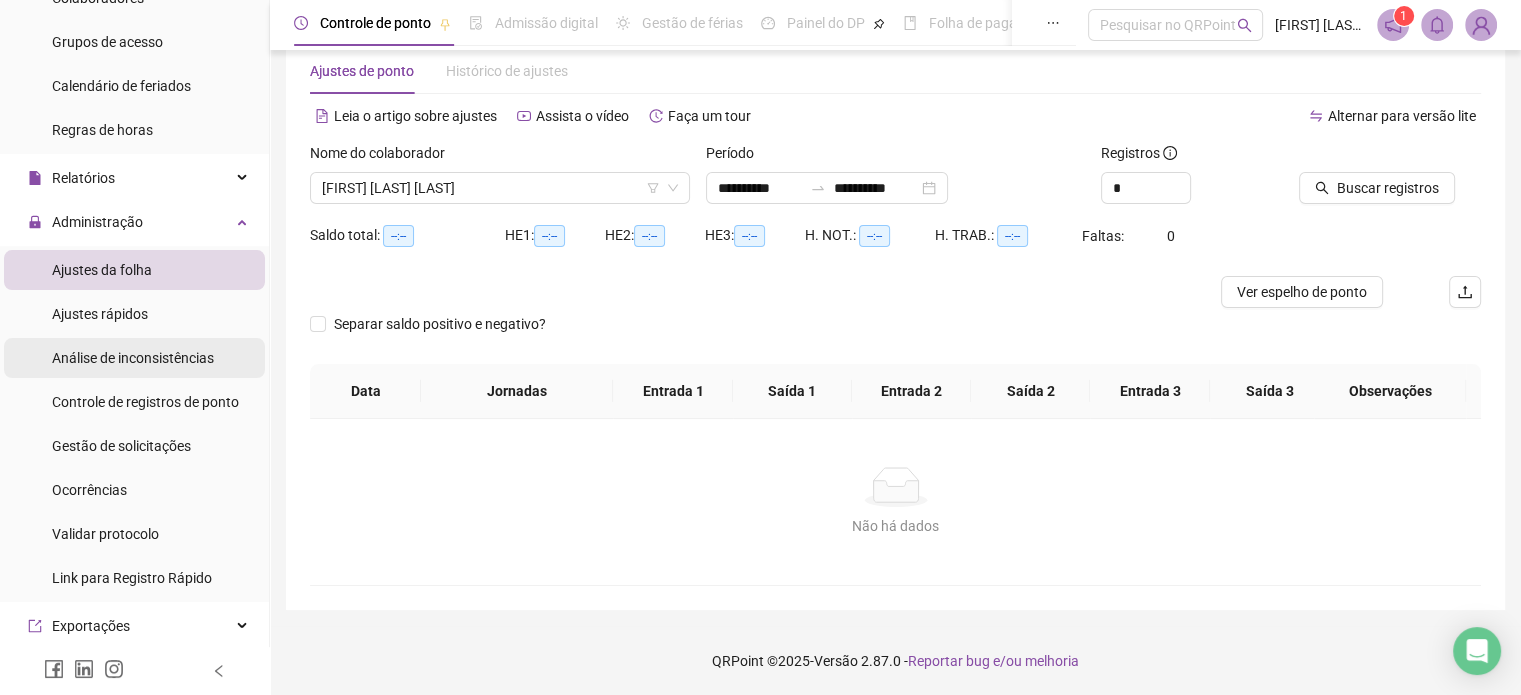 click on "Análise de inconsistências" at bounding box center (133, 358) 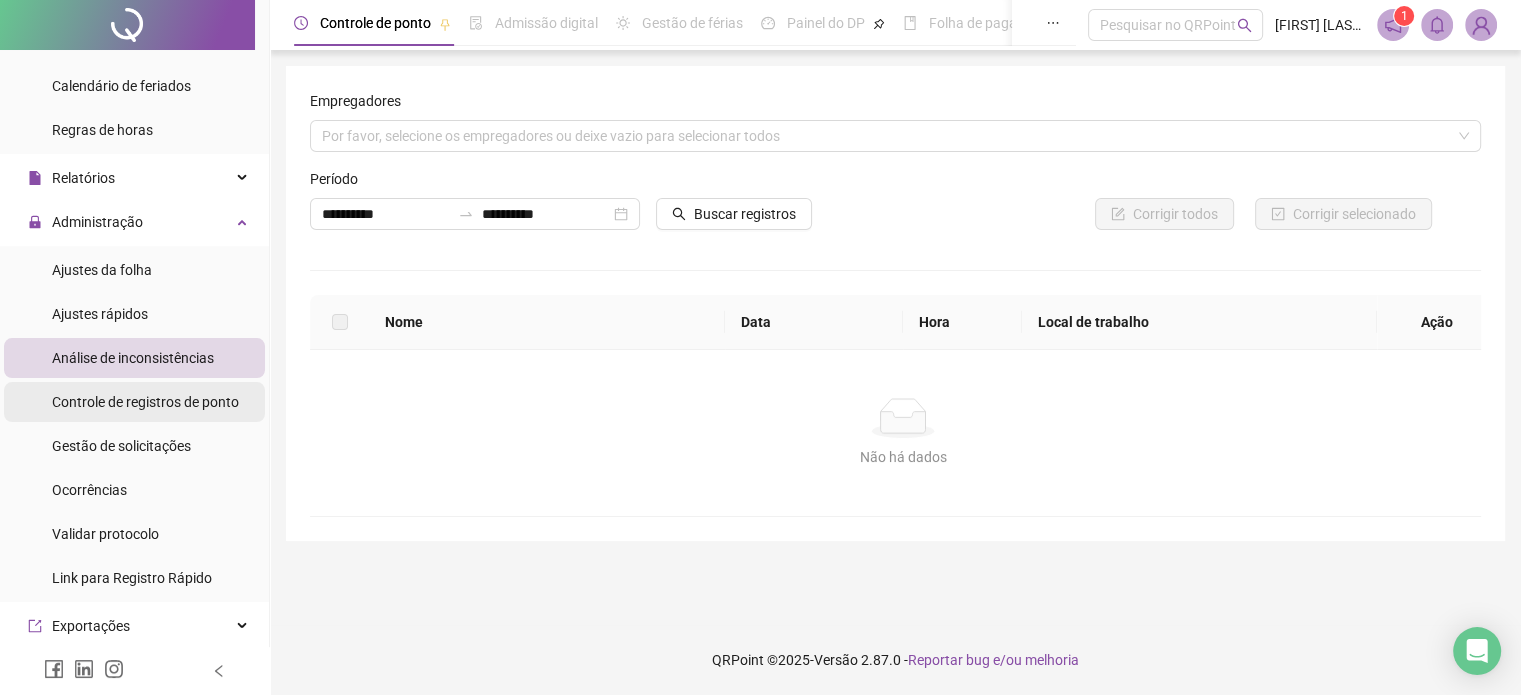 scroll, scrollTop: 0, scrollLeft: 0, axis: both 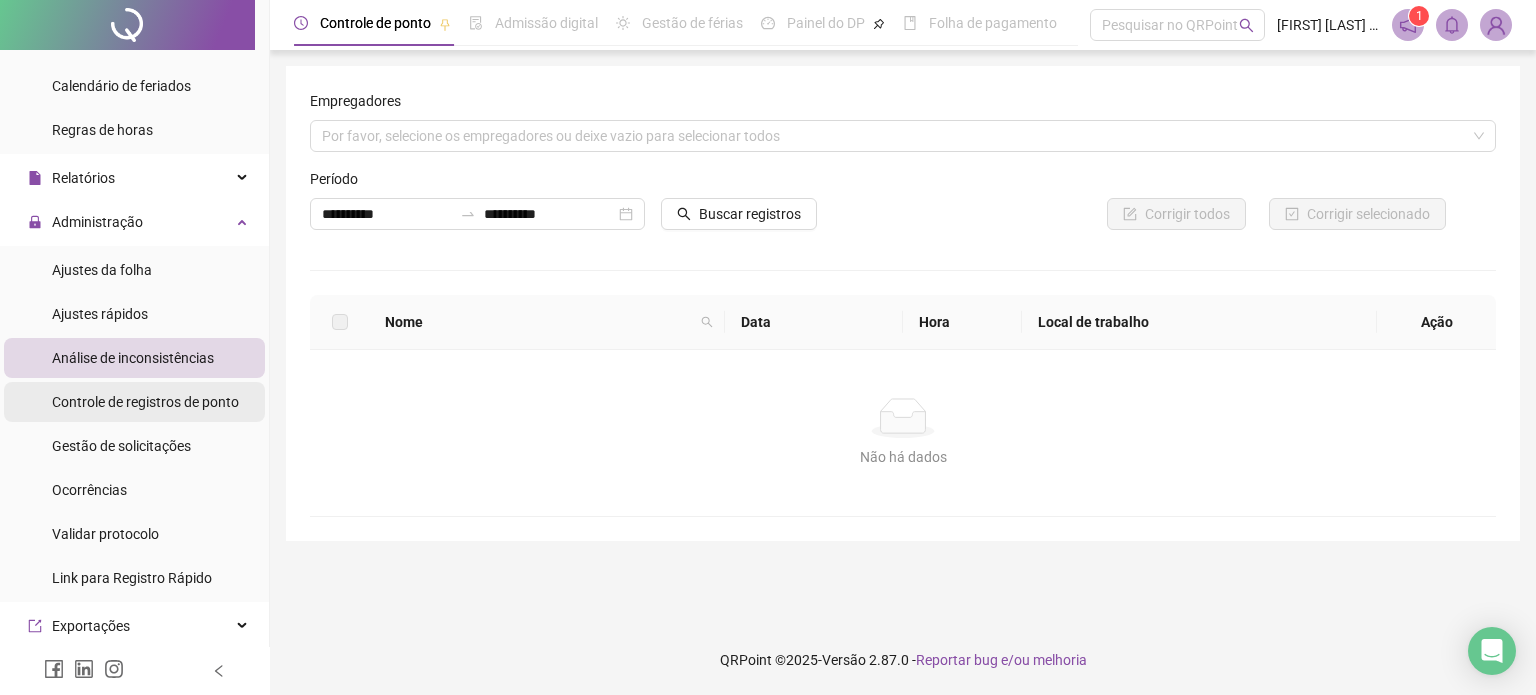 click on "Controle de registros de ponto" at bounding box center (145, 402) 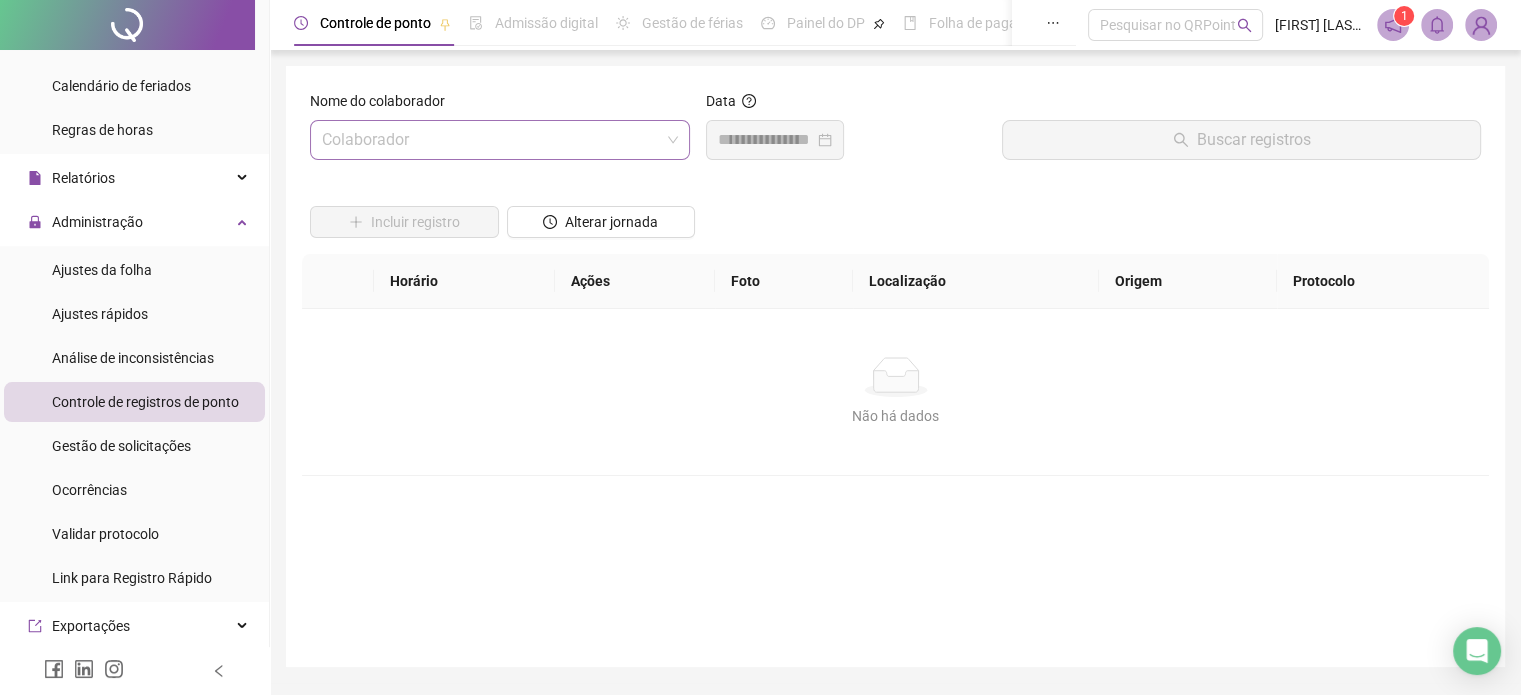 click at bounding box center (494, 140) 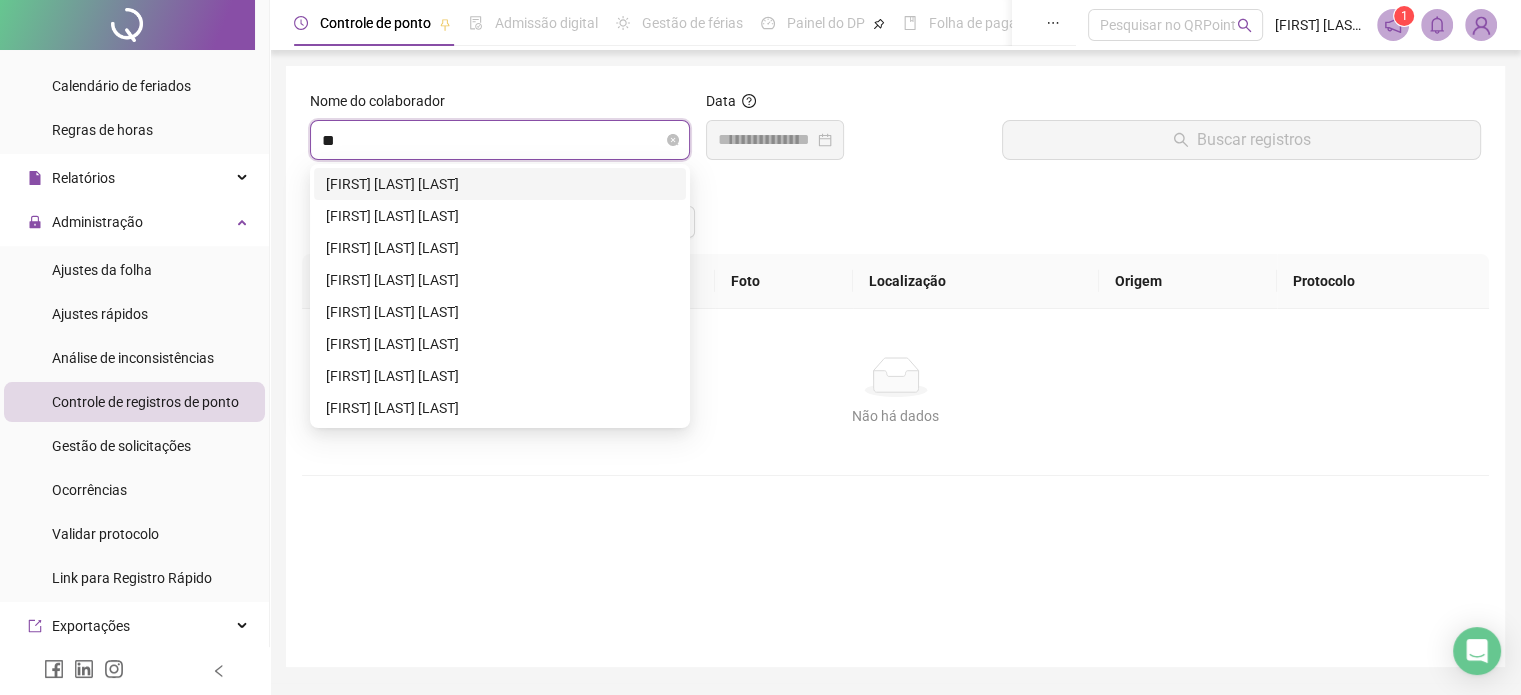 type on "***" 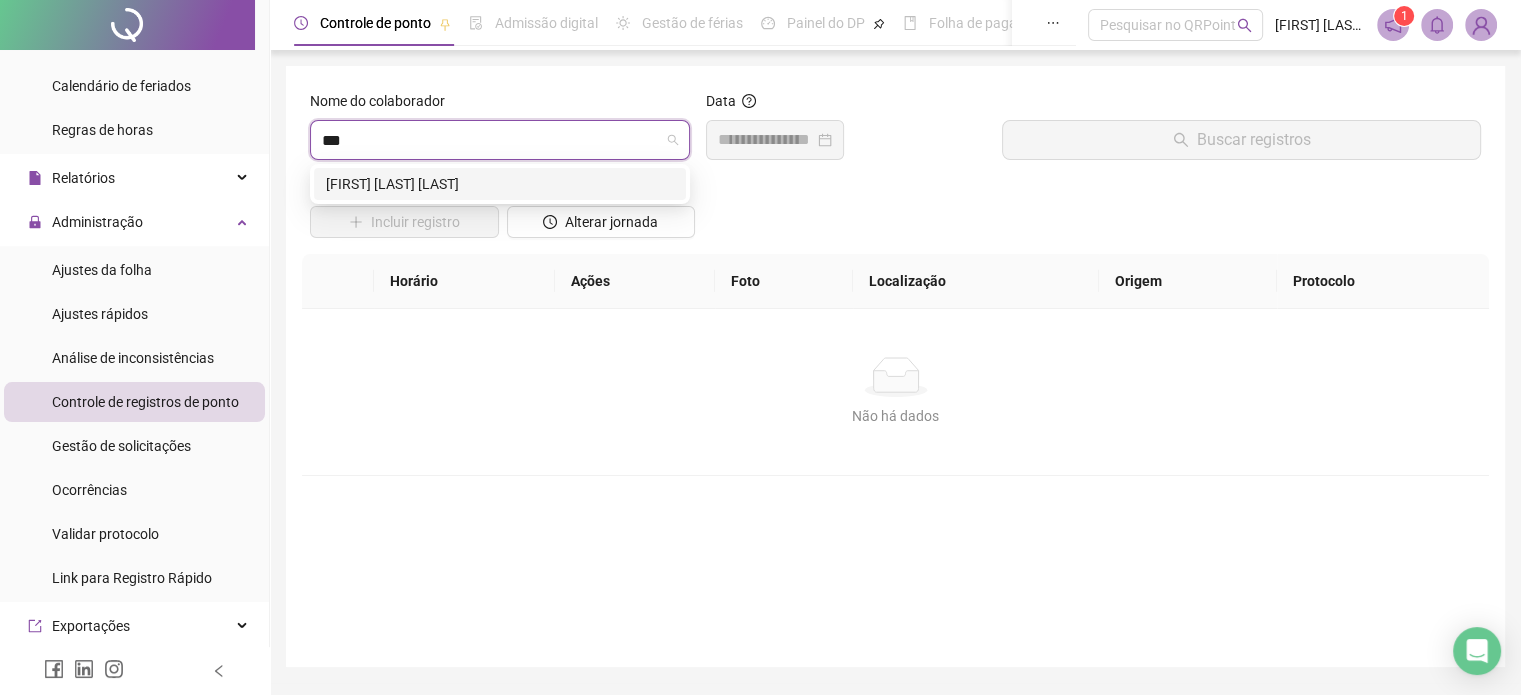 click on "[FIRST] [LAST] [LAST]" at bounding box center (500, 184) 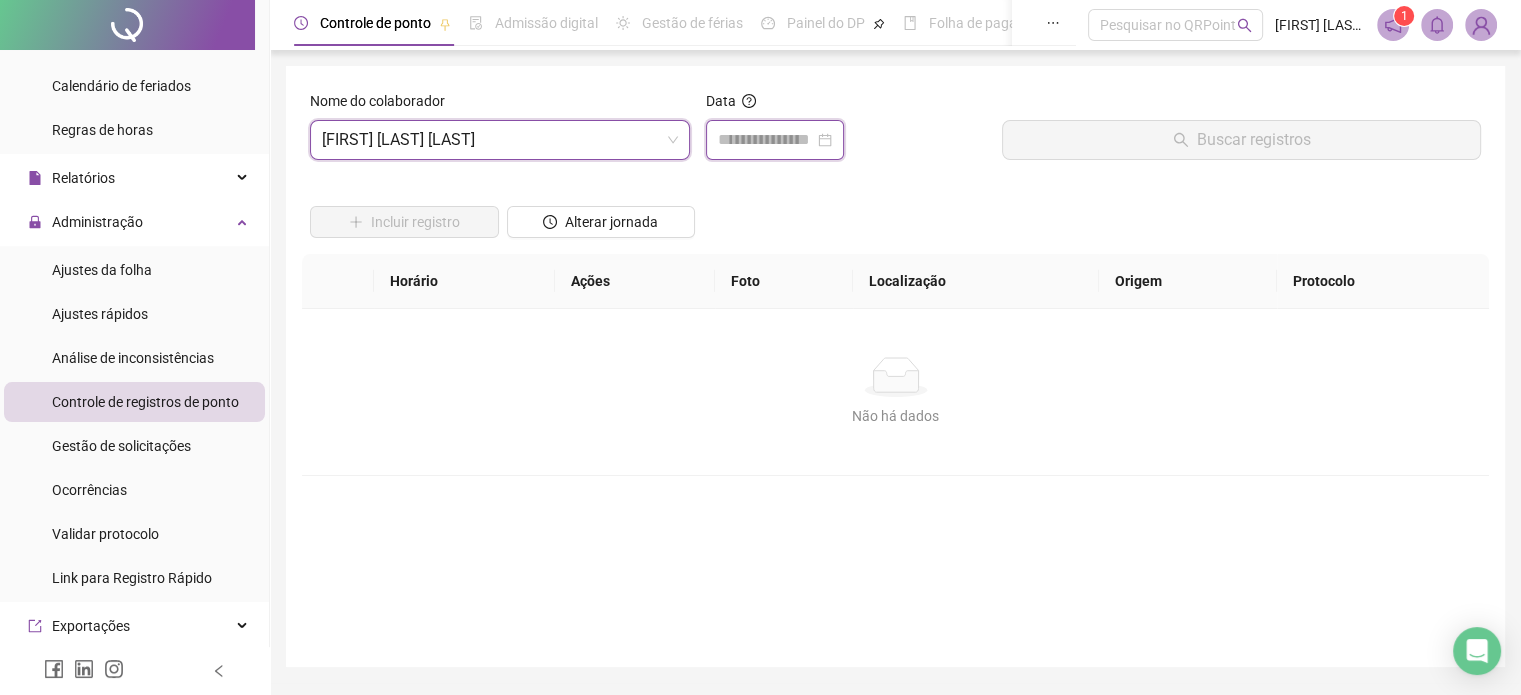 click at bounding box center (766, 140) 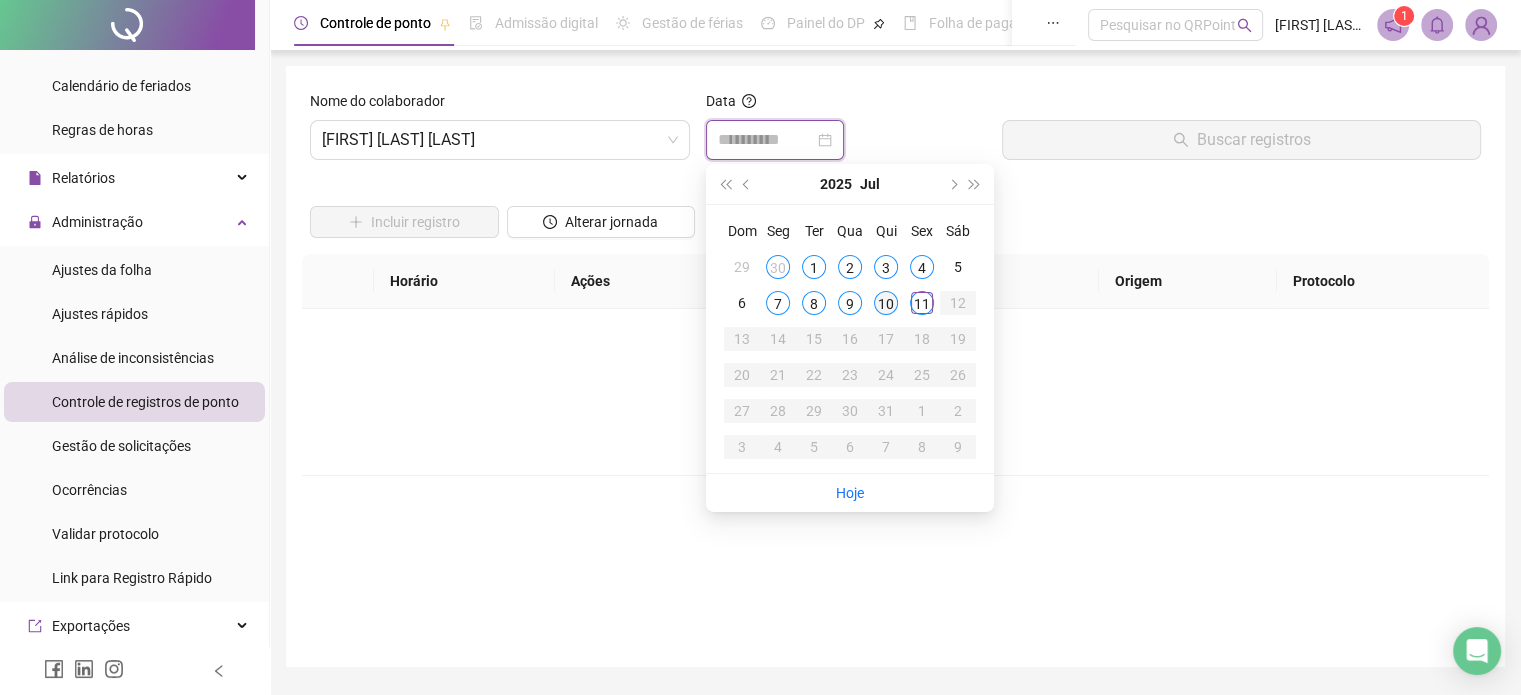 type on "**********" 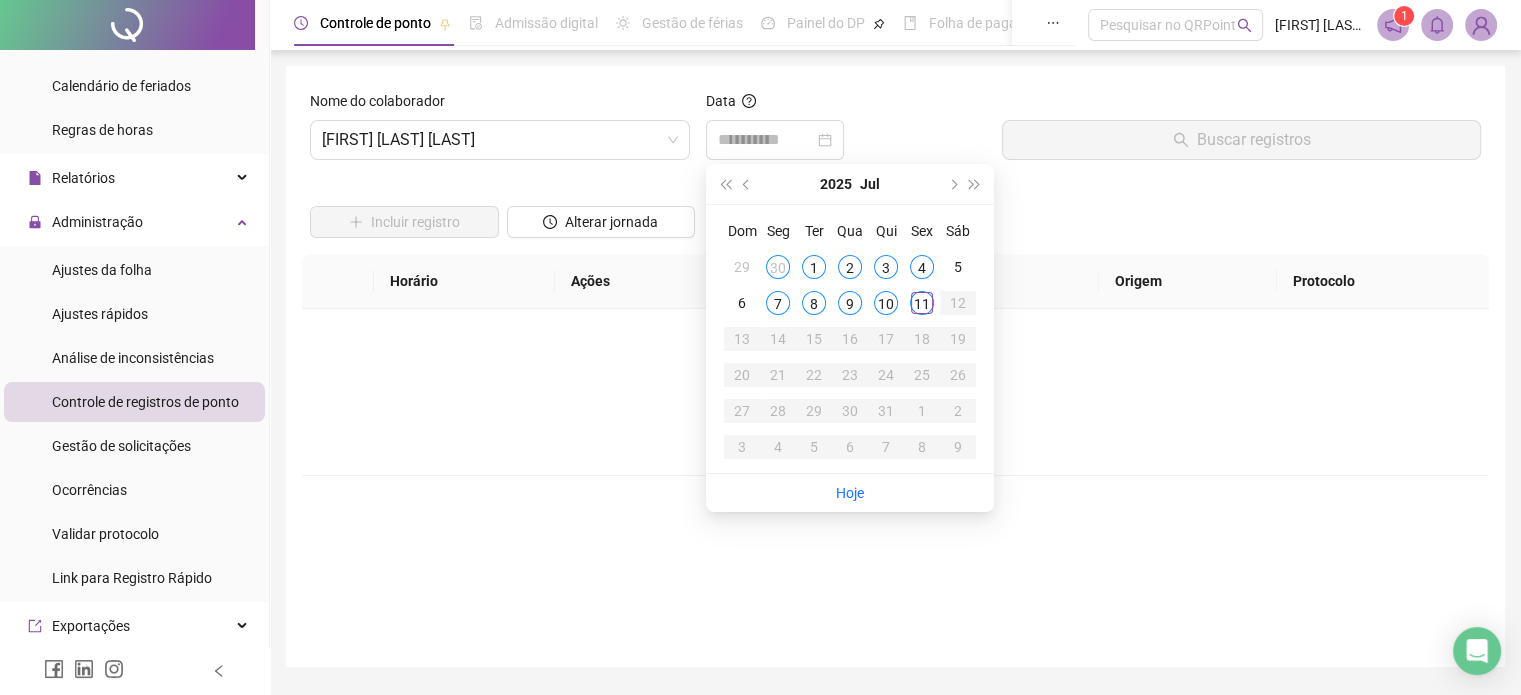 click on "10" at bounding box center [886, 303] 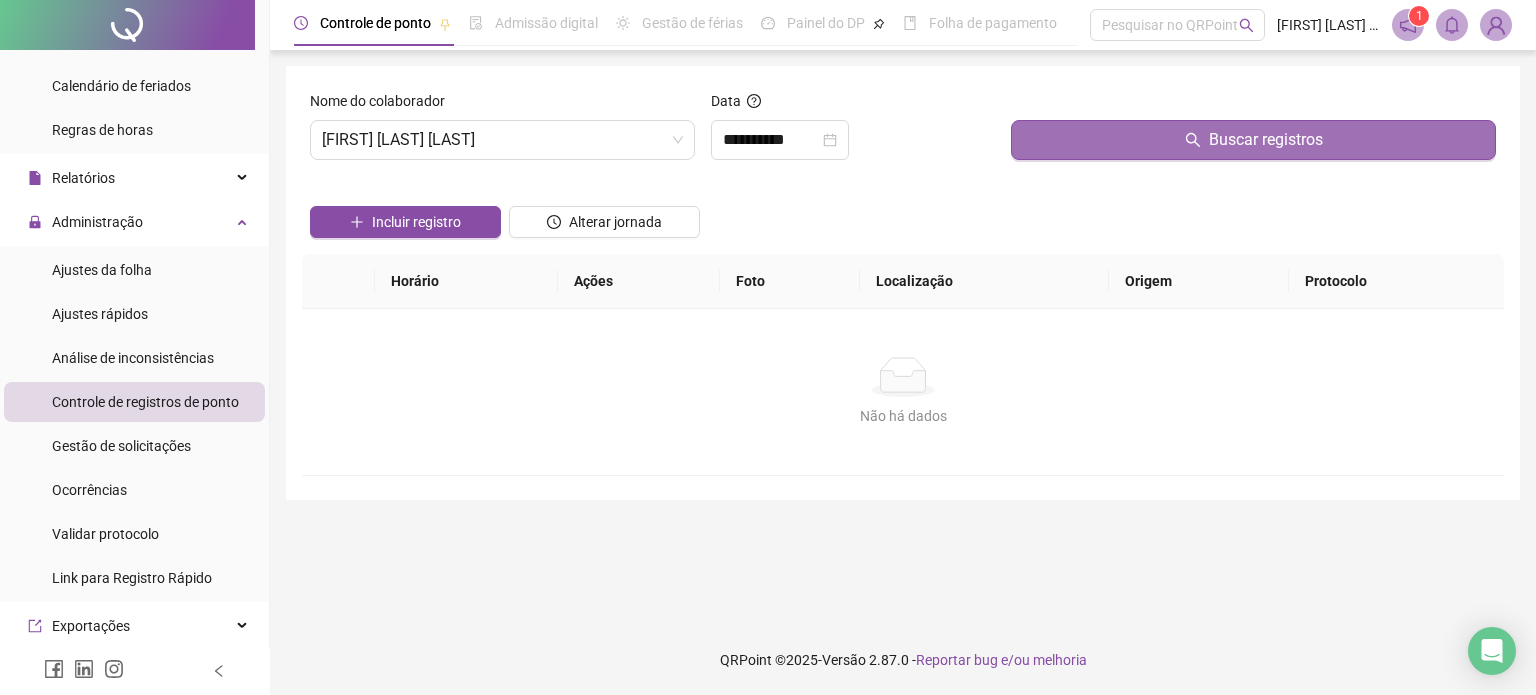 click on "Buscar registros" at bounding box center [1253, 140] 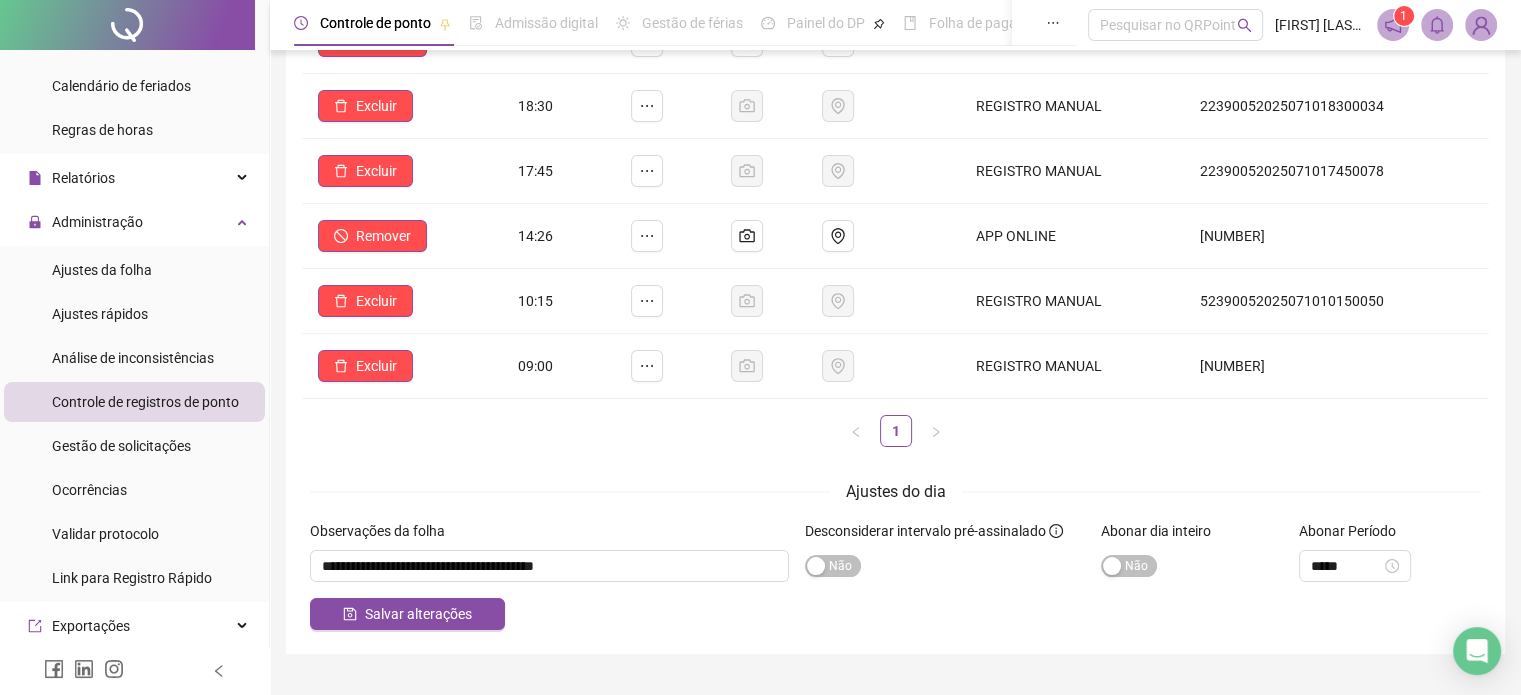 scroll, scrollTop: 100, scrollLeft: 0, axis: vertical 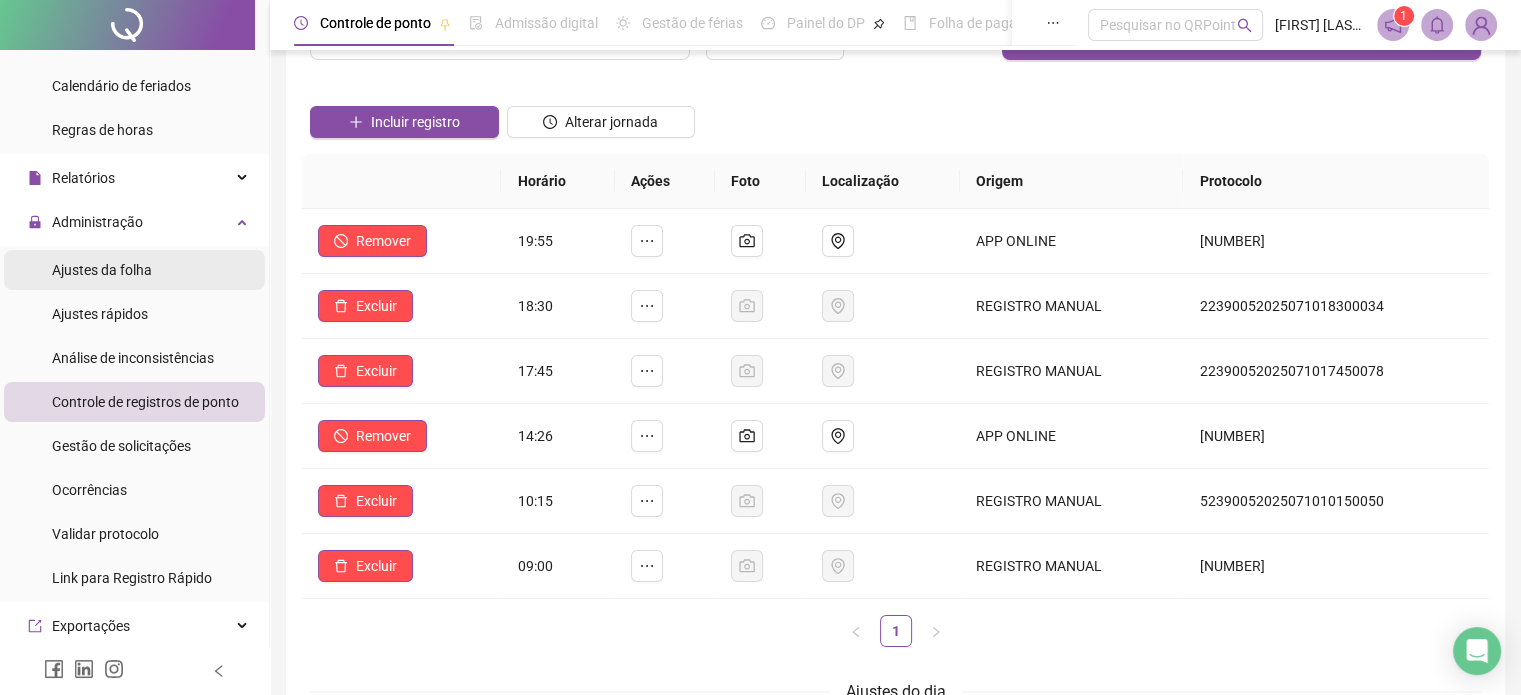 click on "Ajustes da folha" at bounding box center (102, 270) 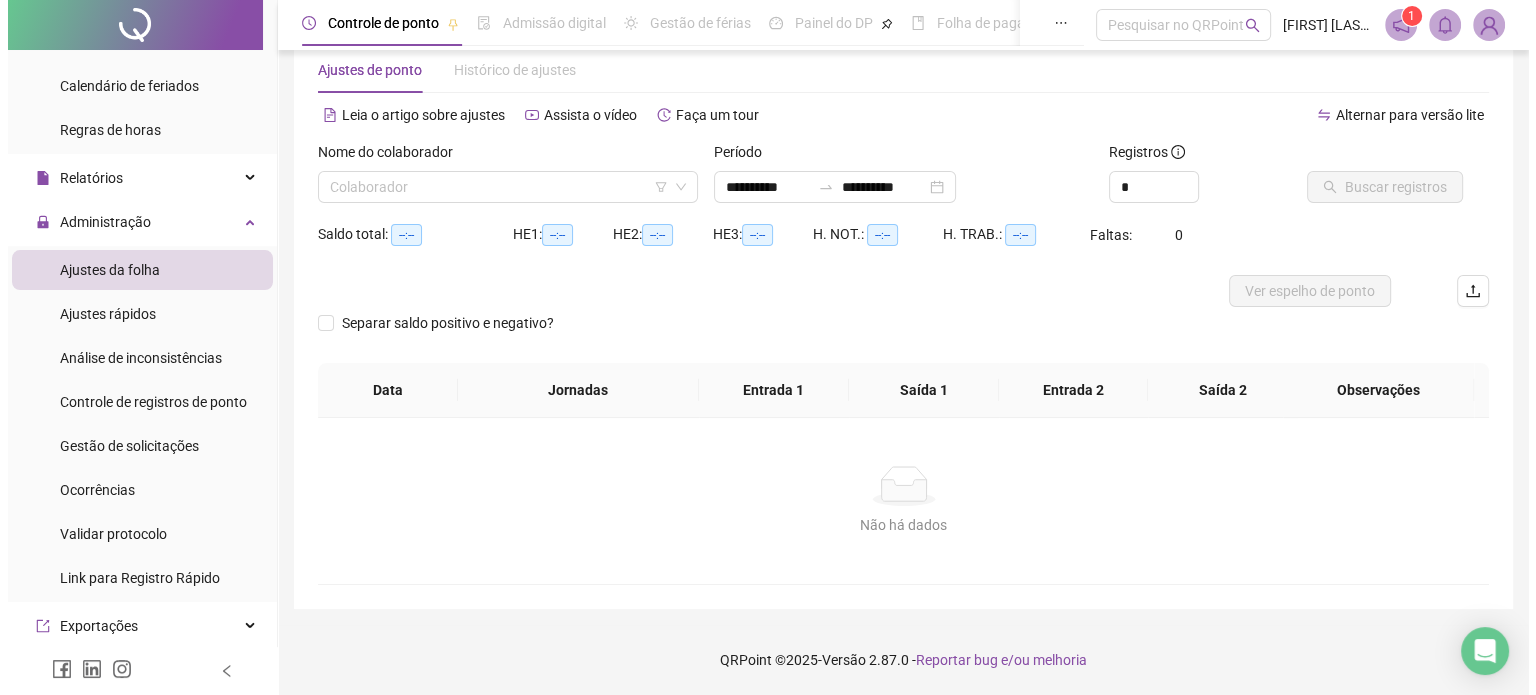 scroll, scrollTop: 42, scrollLeft: 0, axis: vertical 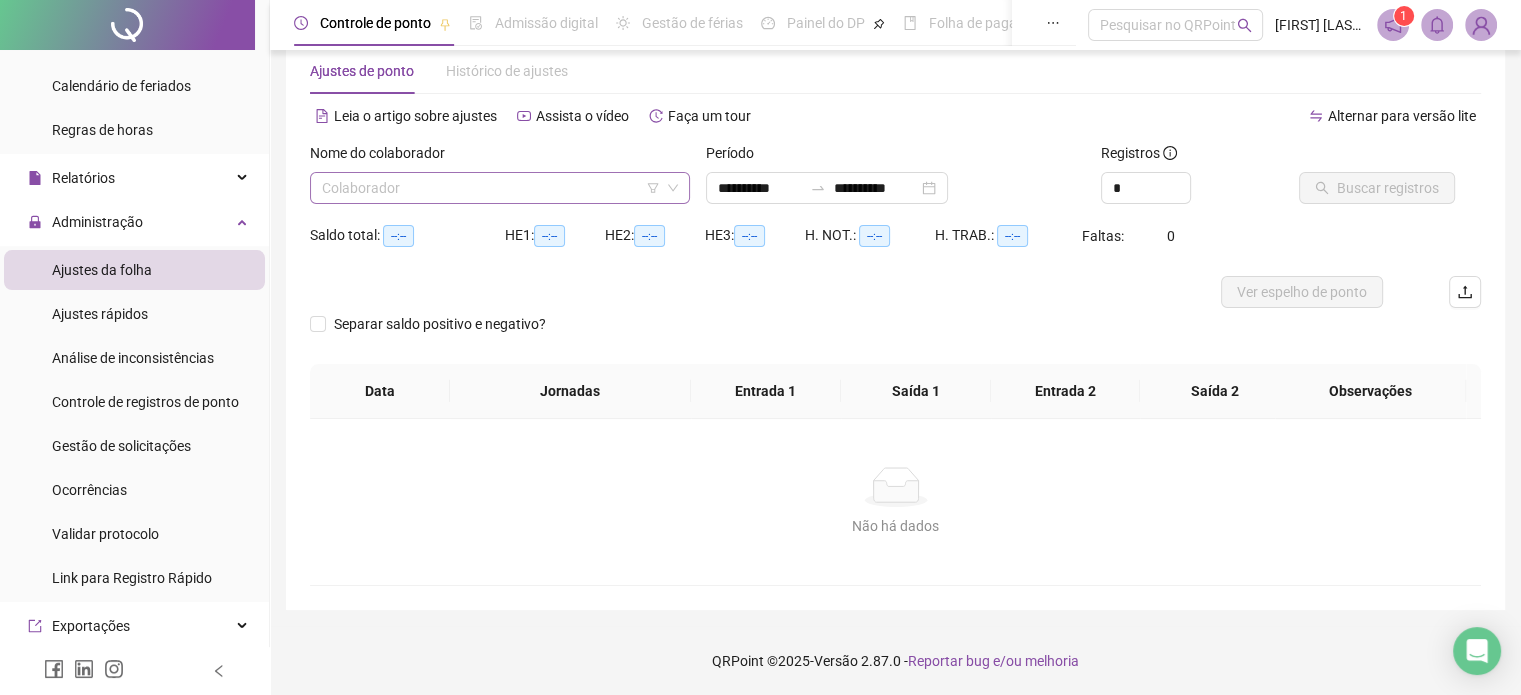 click at bounding box center [494, 188] 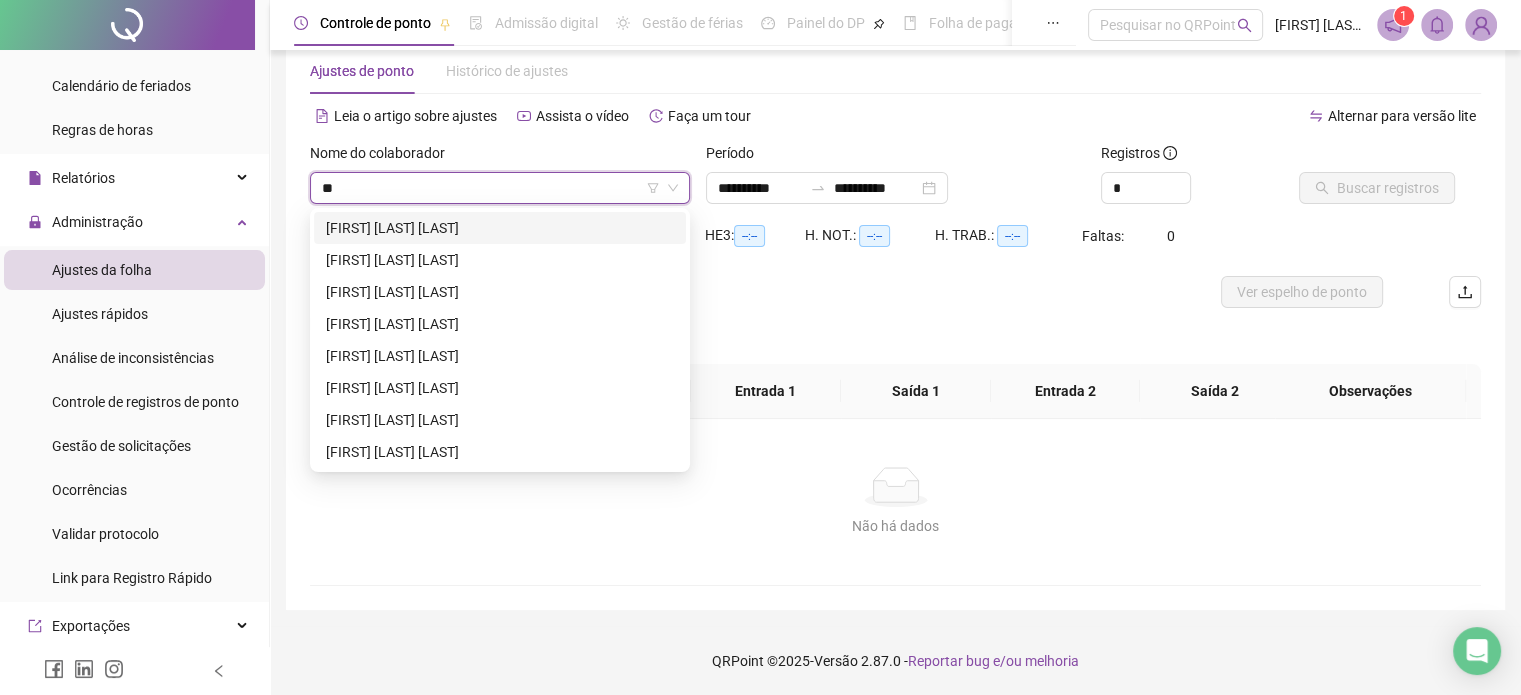 type on "***" 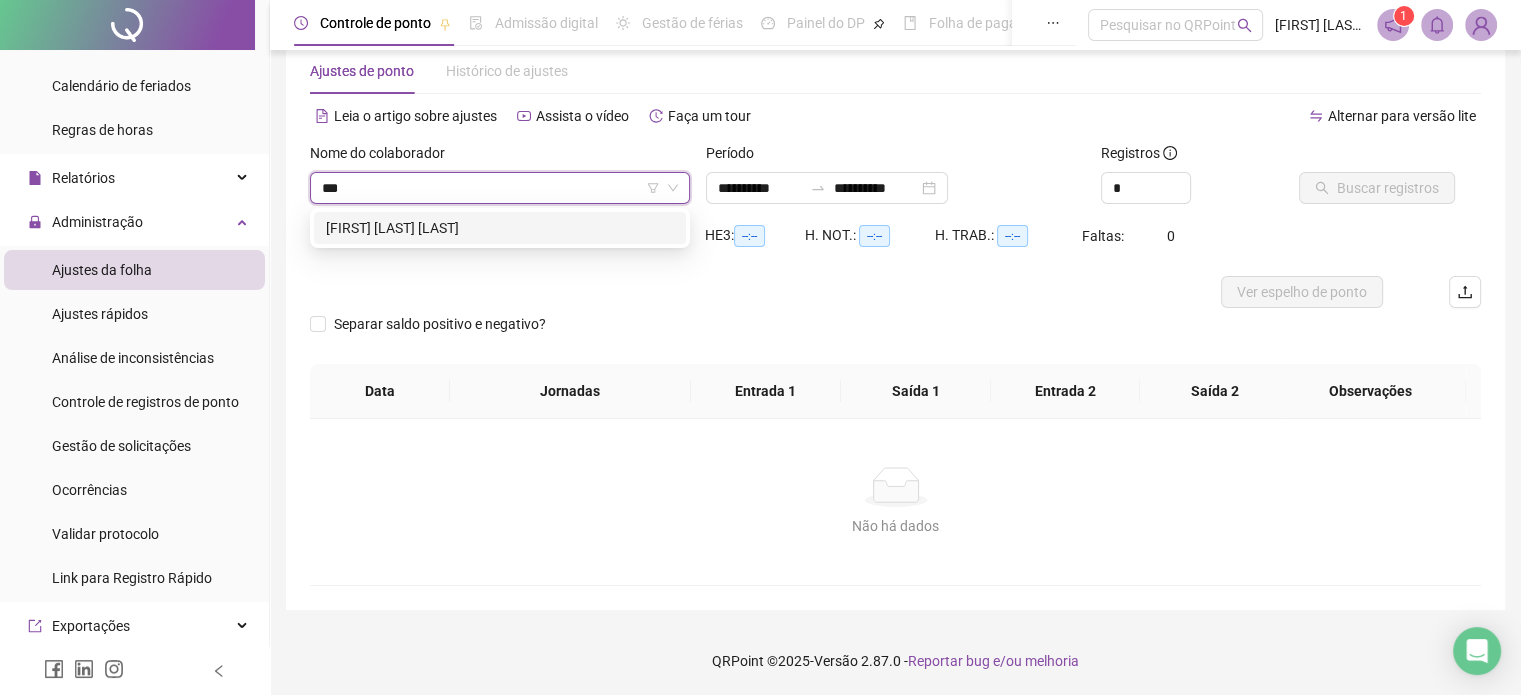 click on "[FIRST] [LAST] [LAST]" at bounding box center [500, 228] 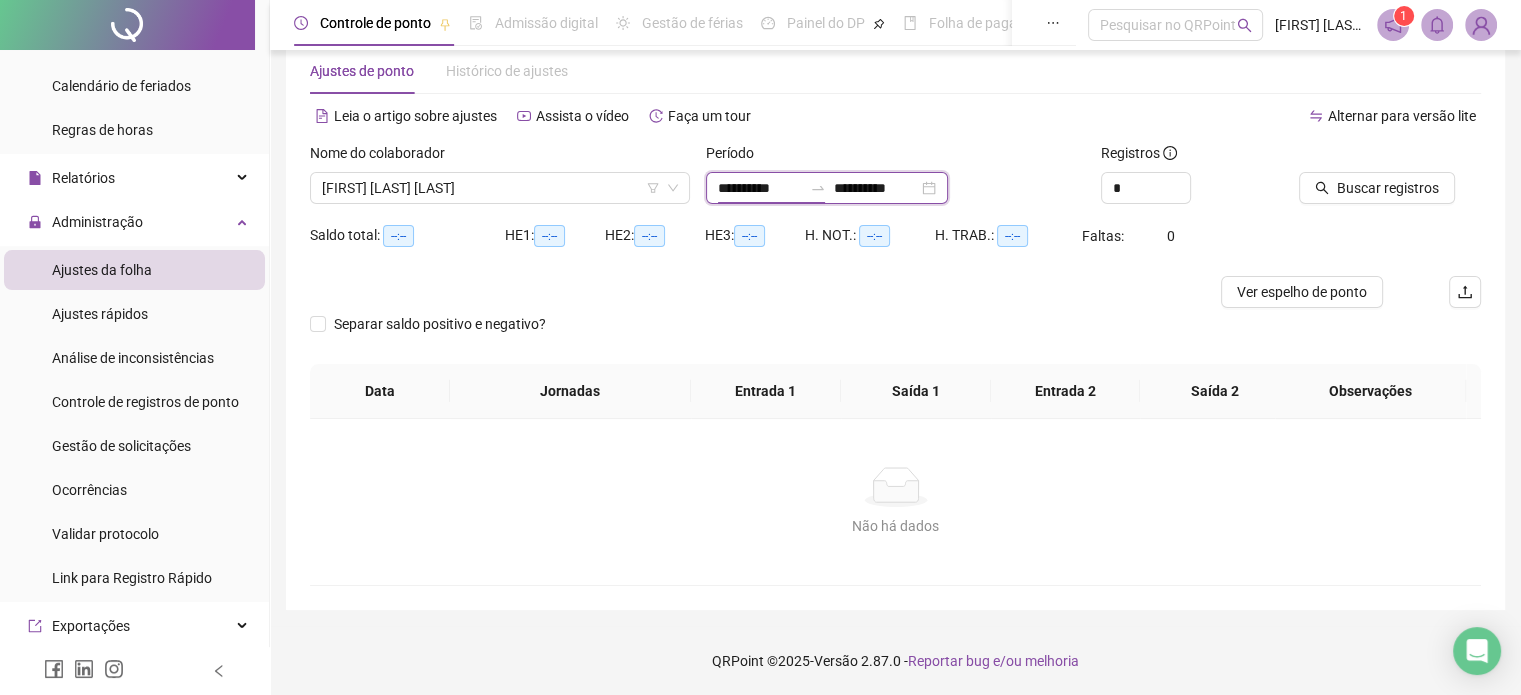 click on "**********" at bounding box center [760, 188] 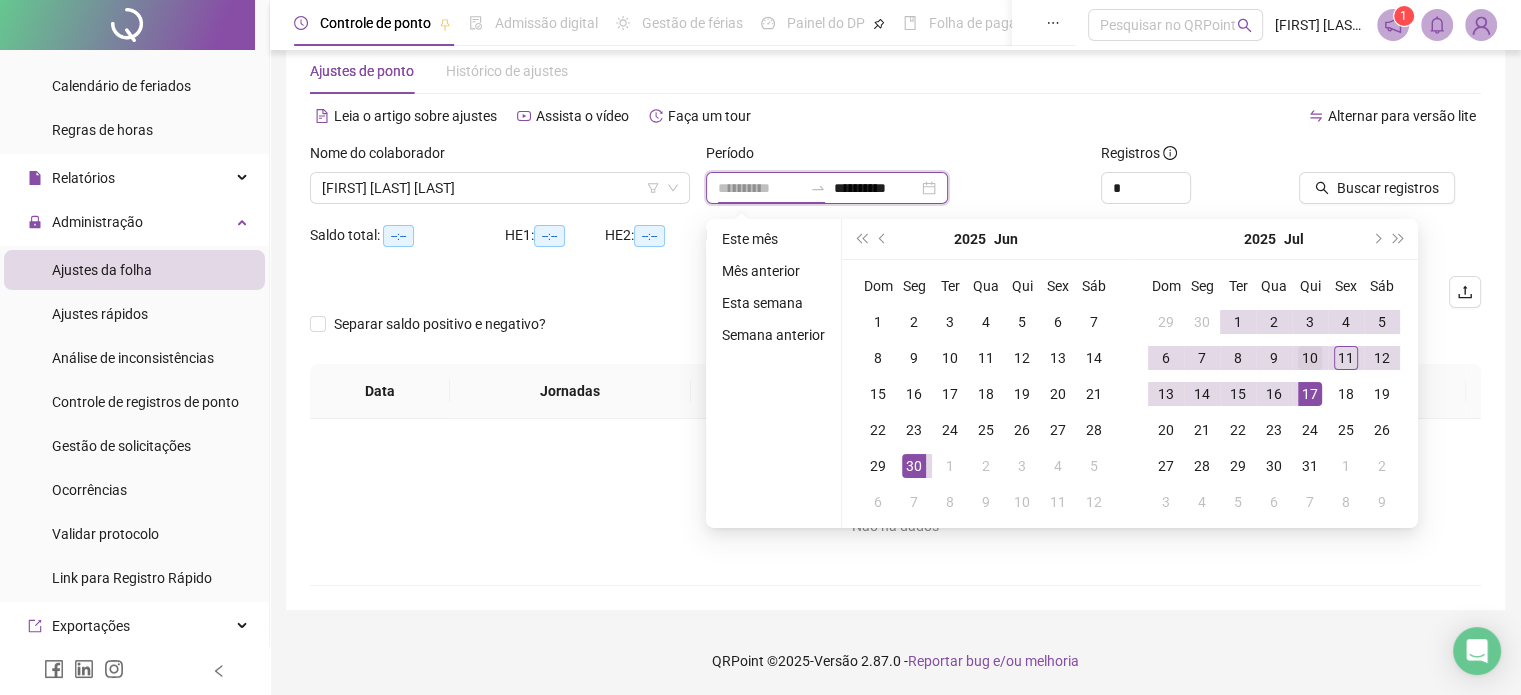 type on "**********" 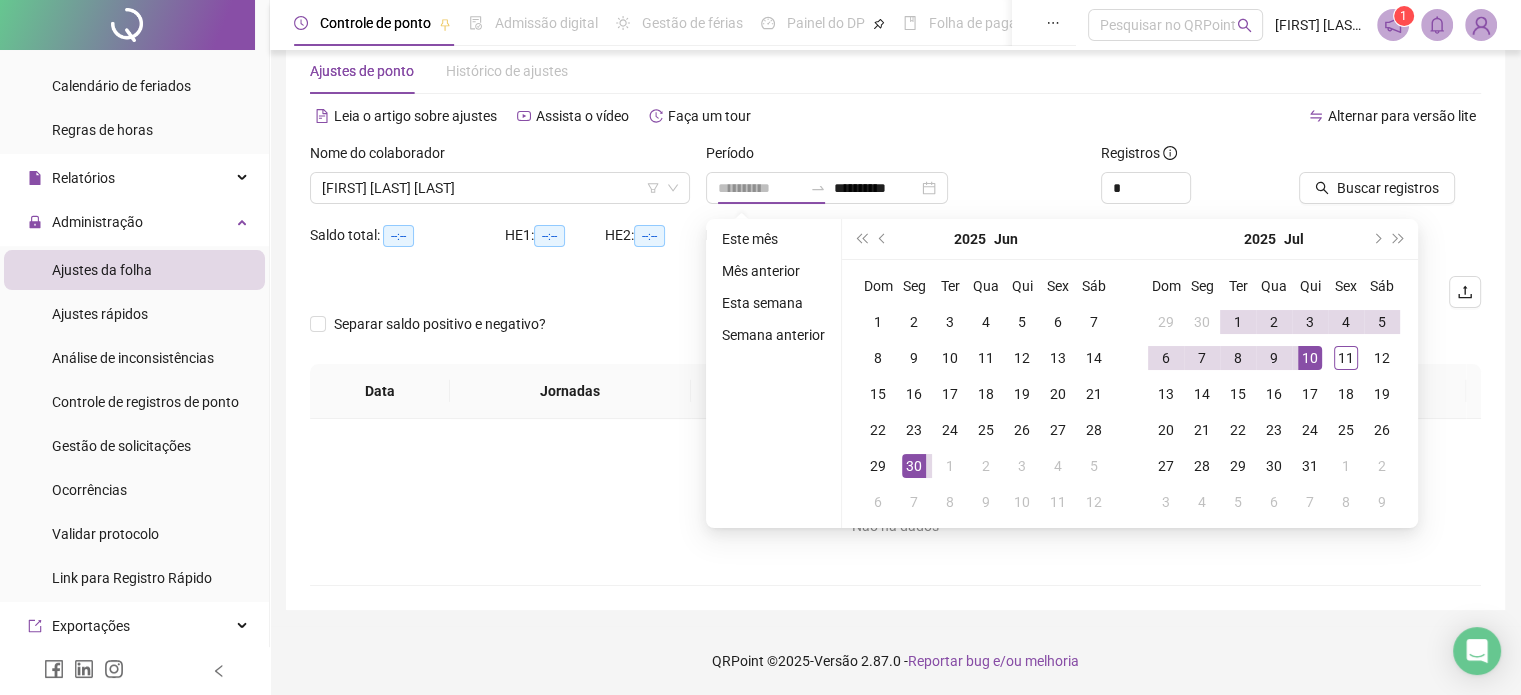 click on "10" at bounding box center (1310, 358) 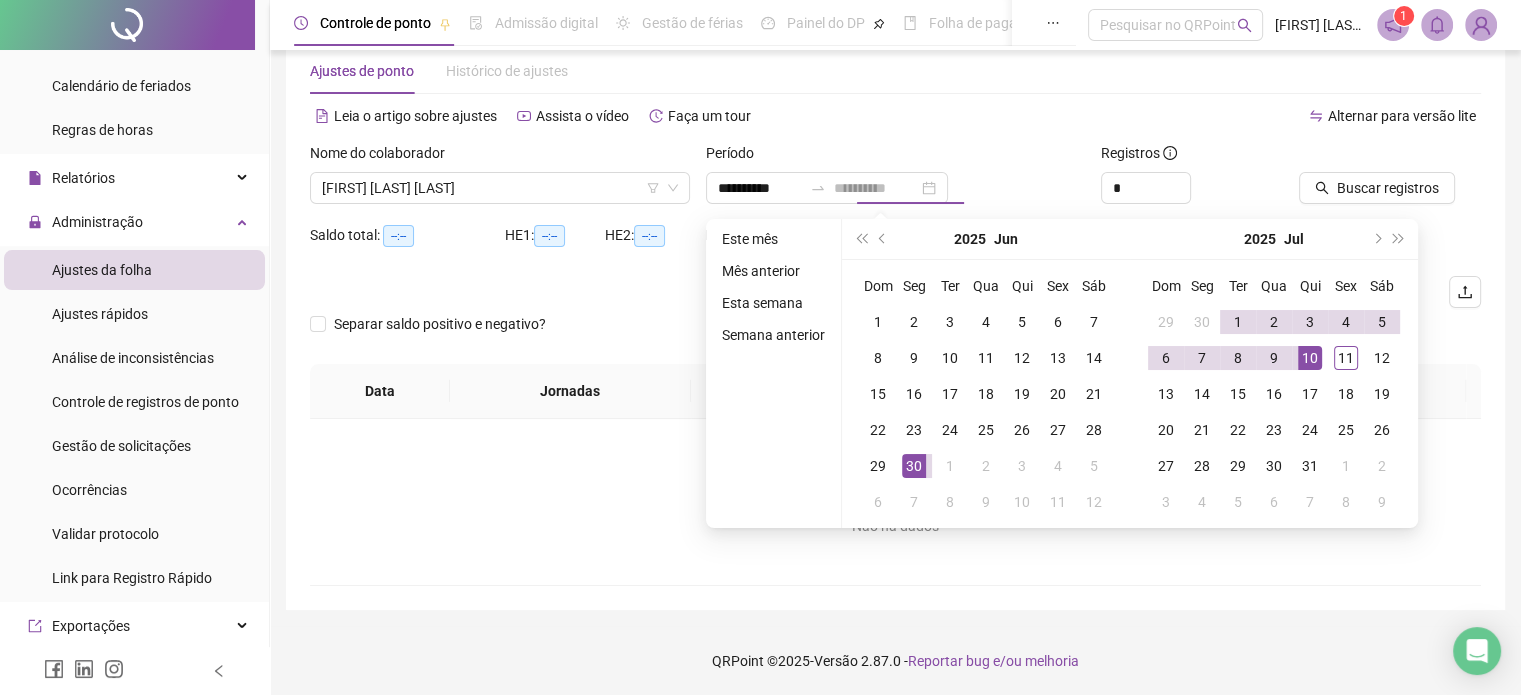 click on "10" at bounding box center (1310, 358) 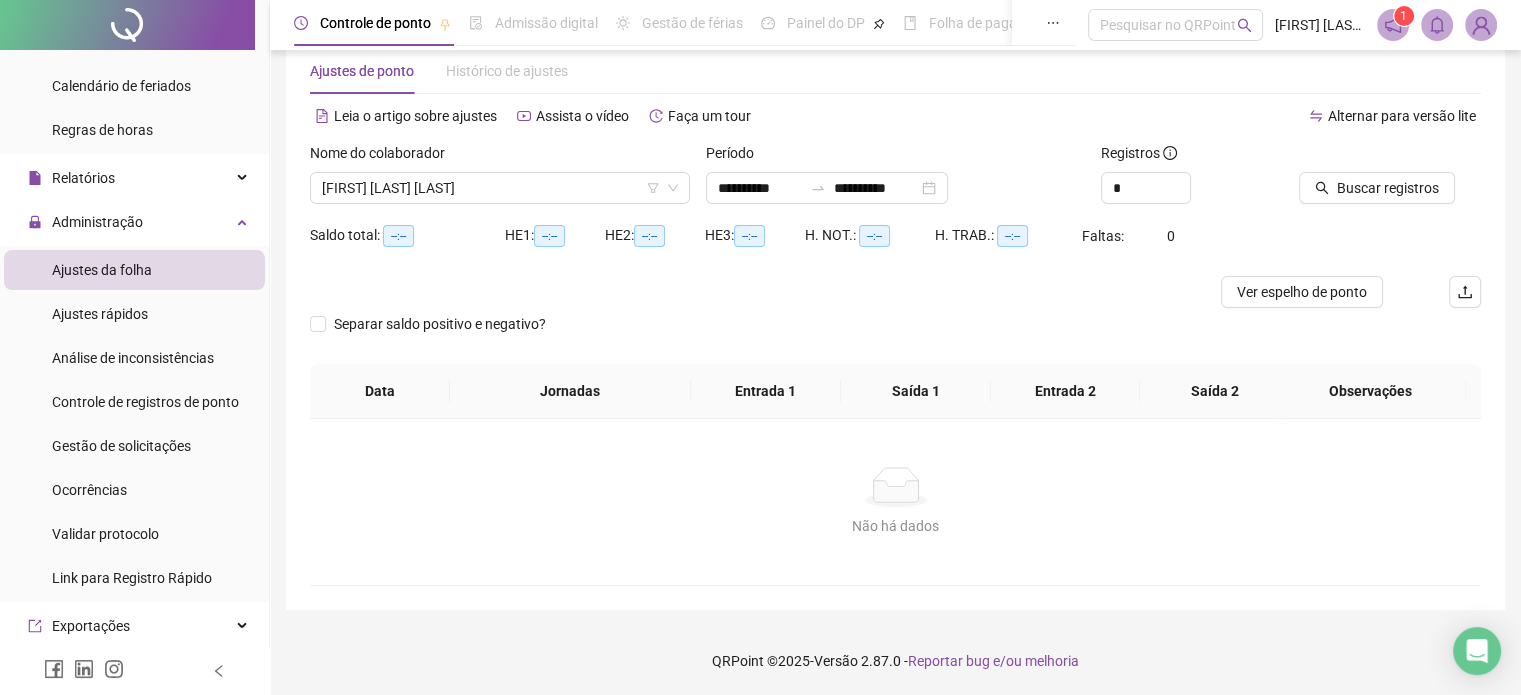 click at bounding box center (1365, 157) 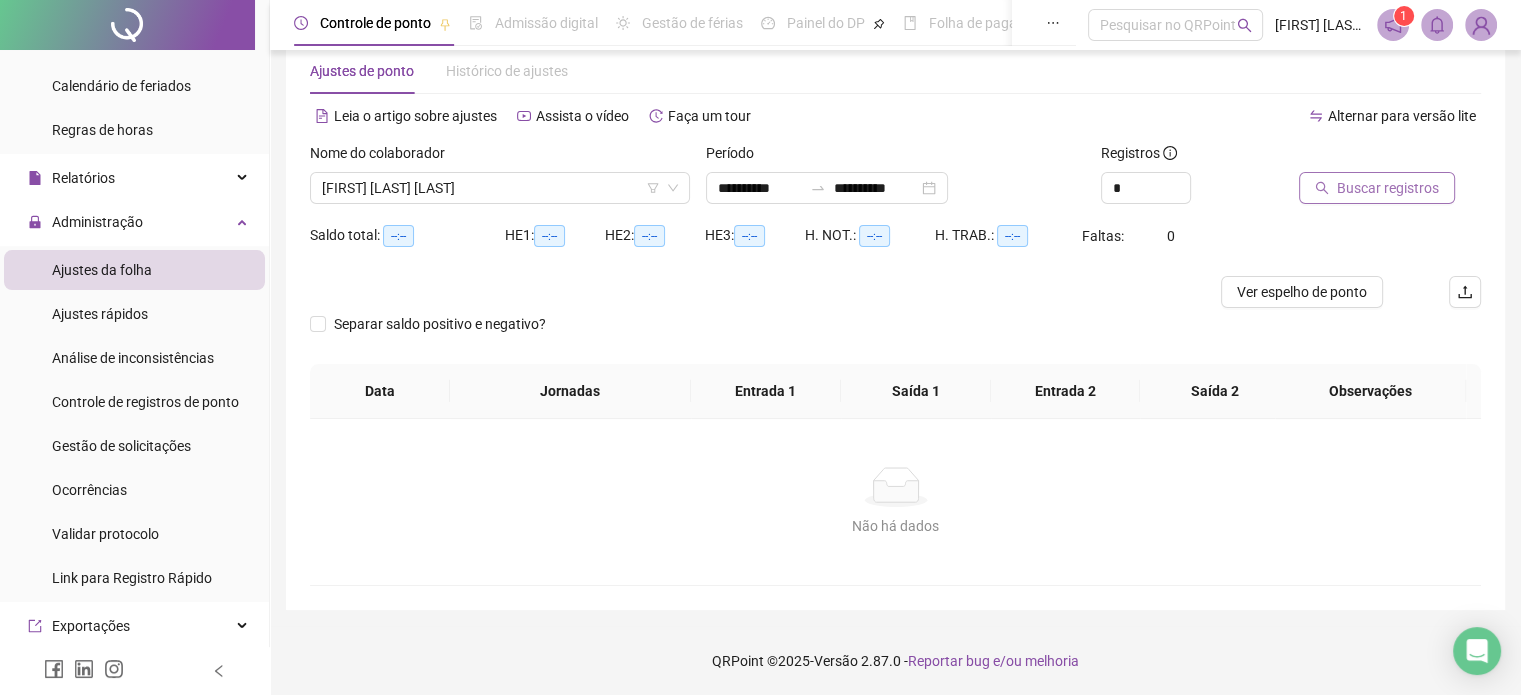 click on "Buscar registros" at bounding box center [1388, 188] 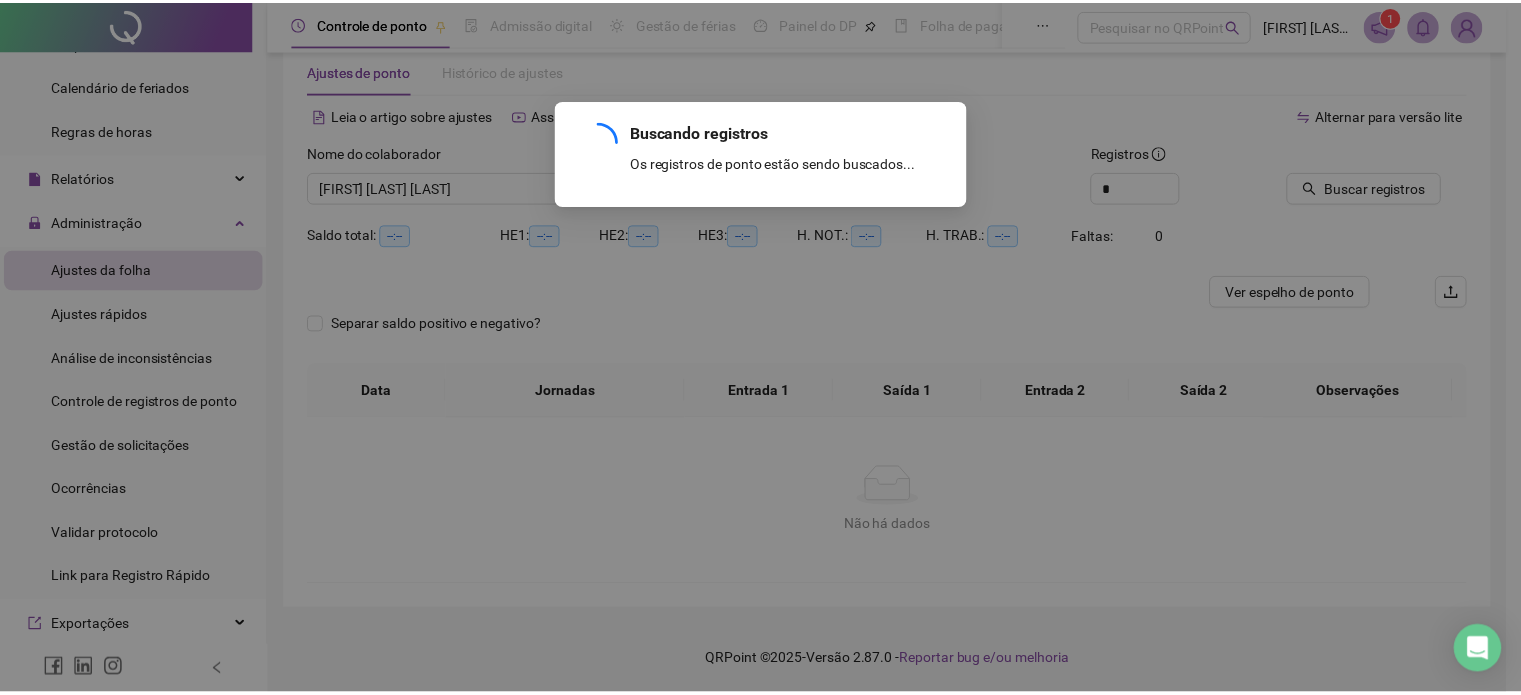 scroll, scrollTop: 20, scrollLeft: 0, axis: vertical 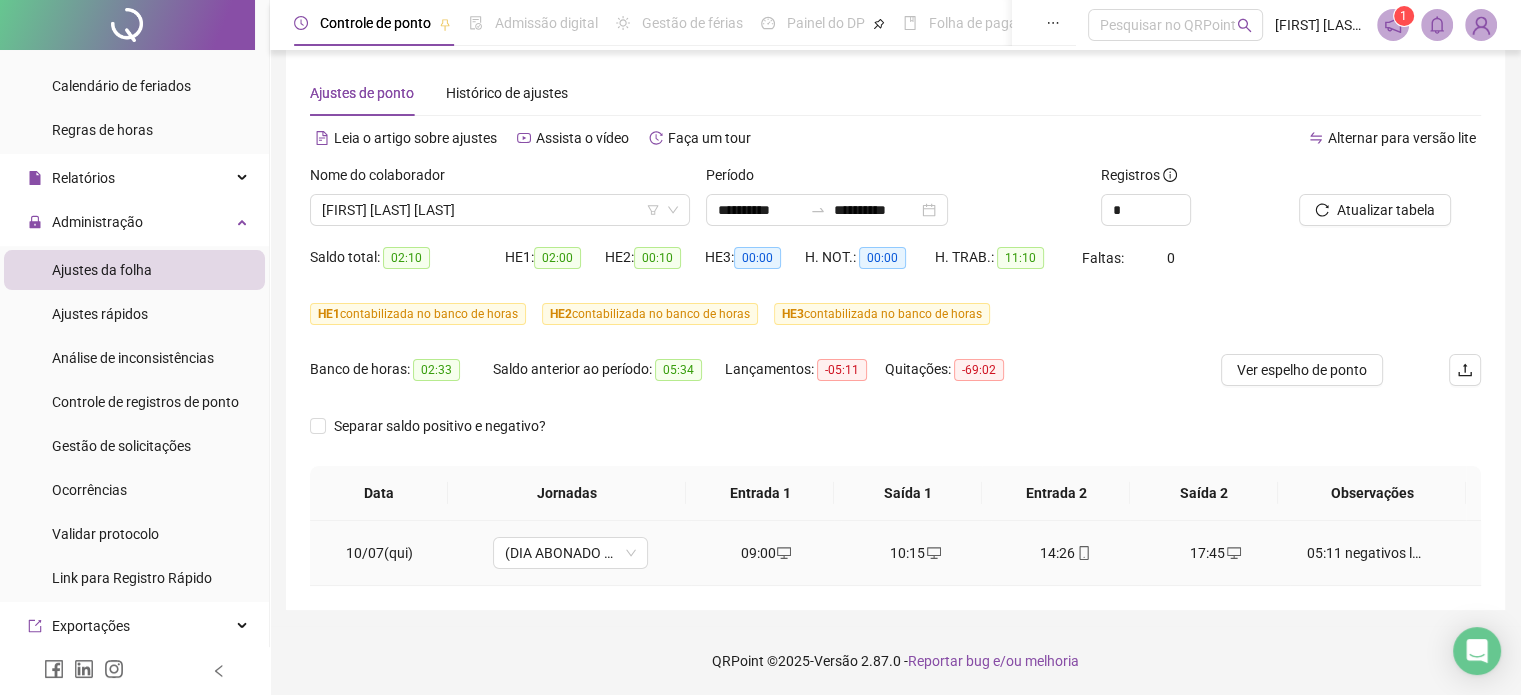 click on "05:11 negativos lançados manualmente no BH" at bounding box center (1365, 553) 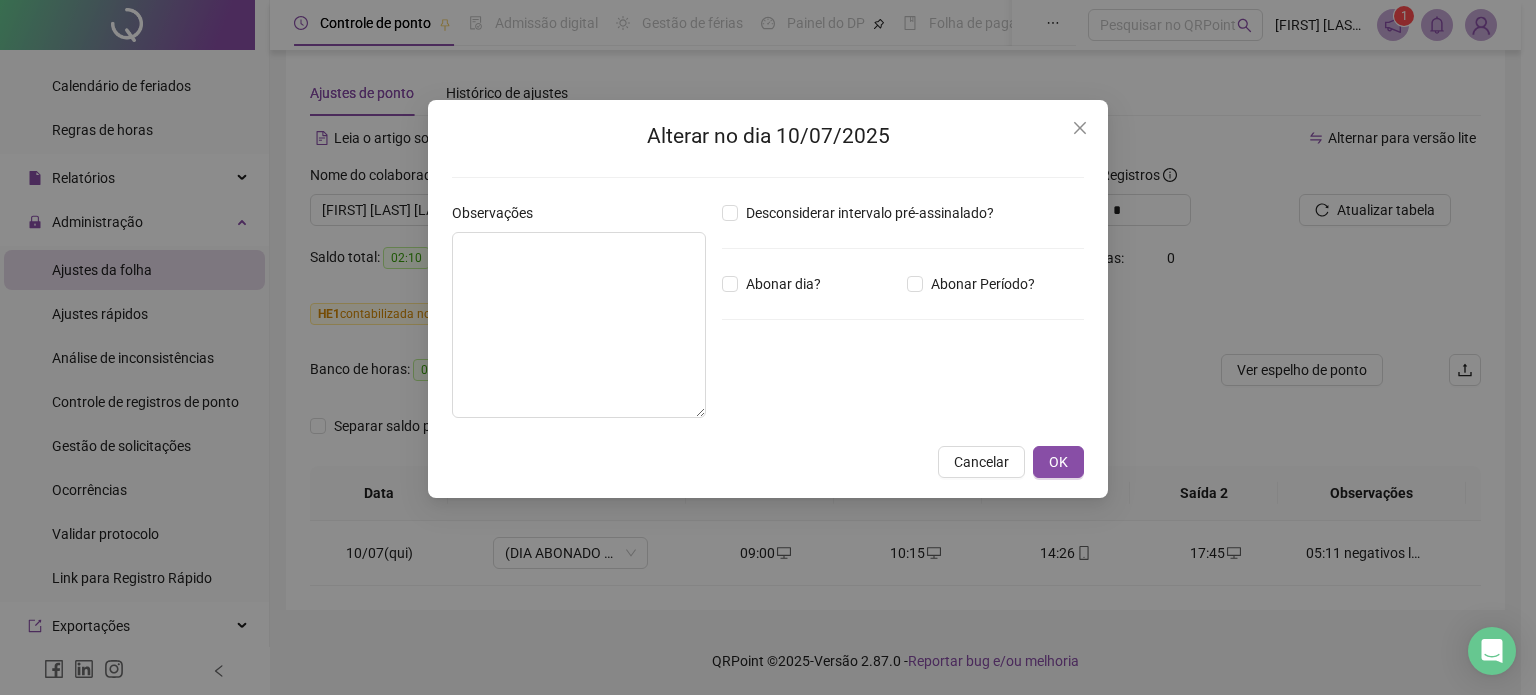 type on "**********" 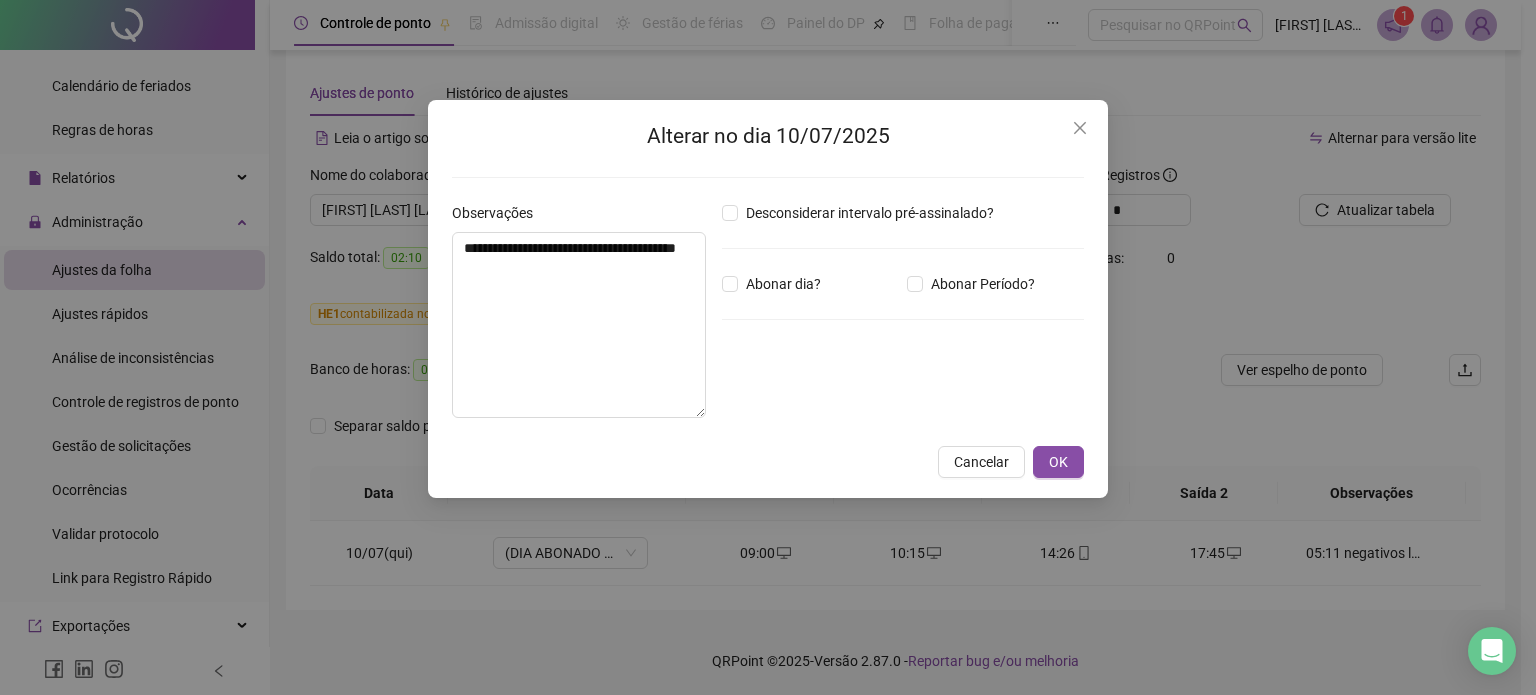 type on "*****" 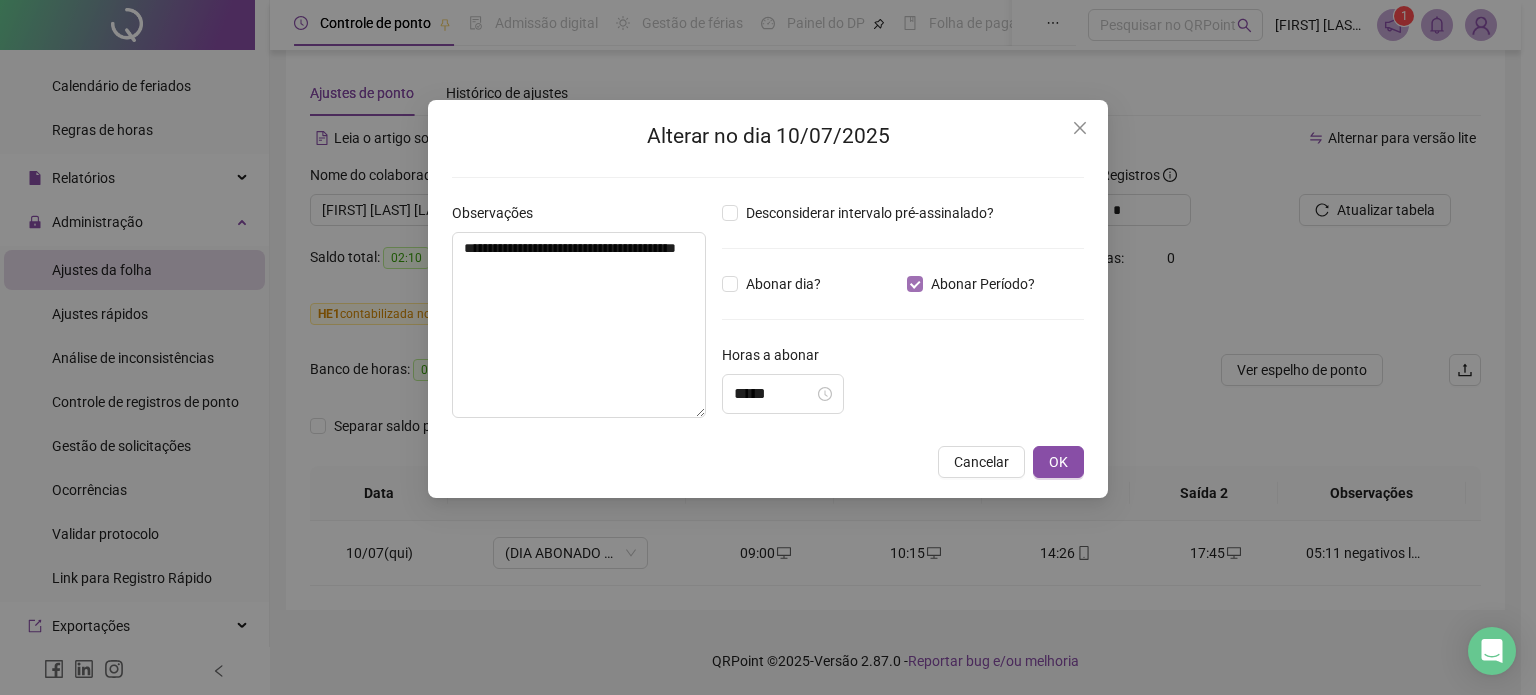 click on "Abonar Período?" at bounding box center [983, 284] 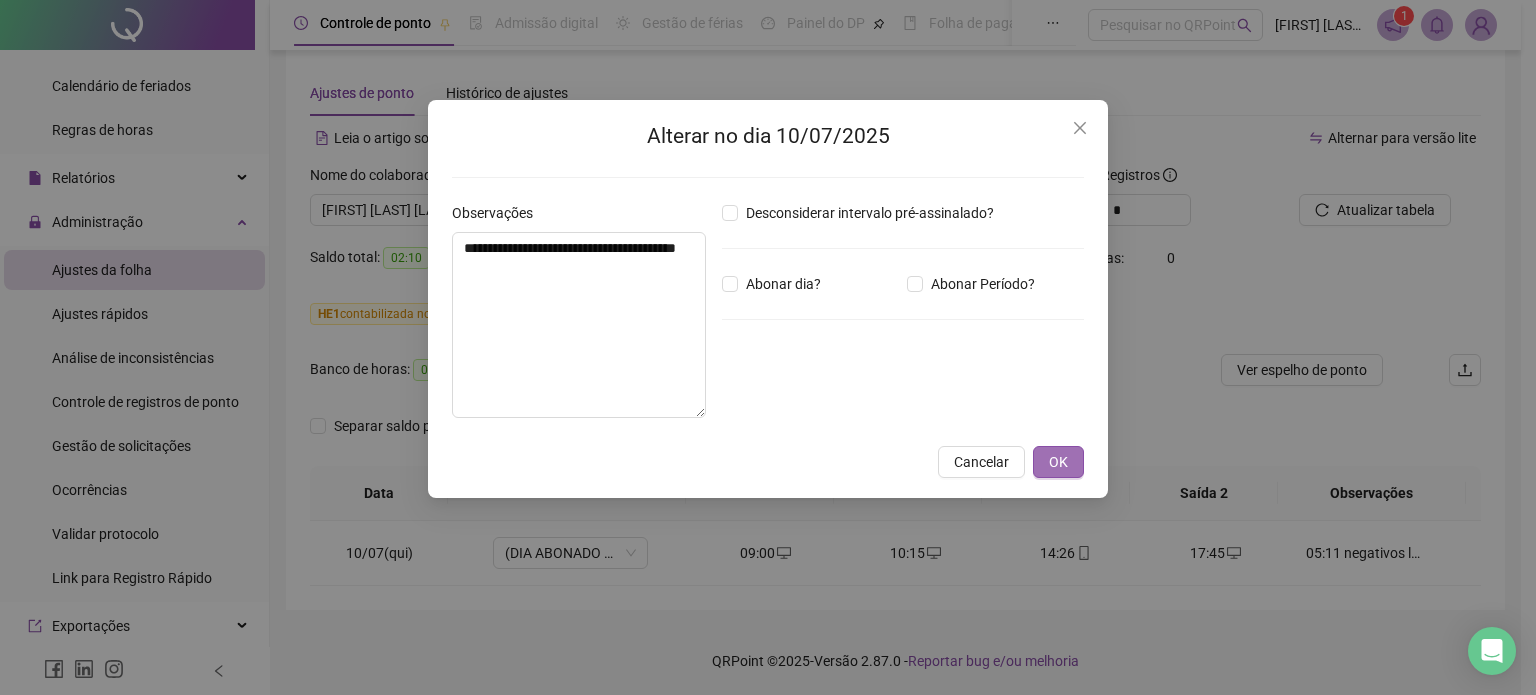 click on "OK" at bounding box center [1058, 462] 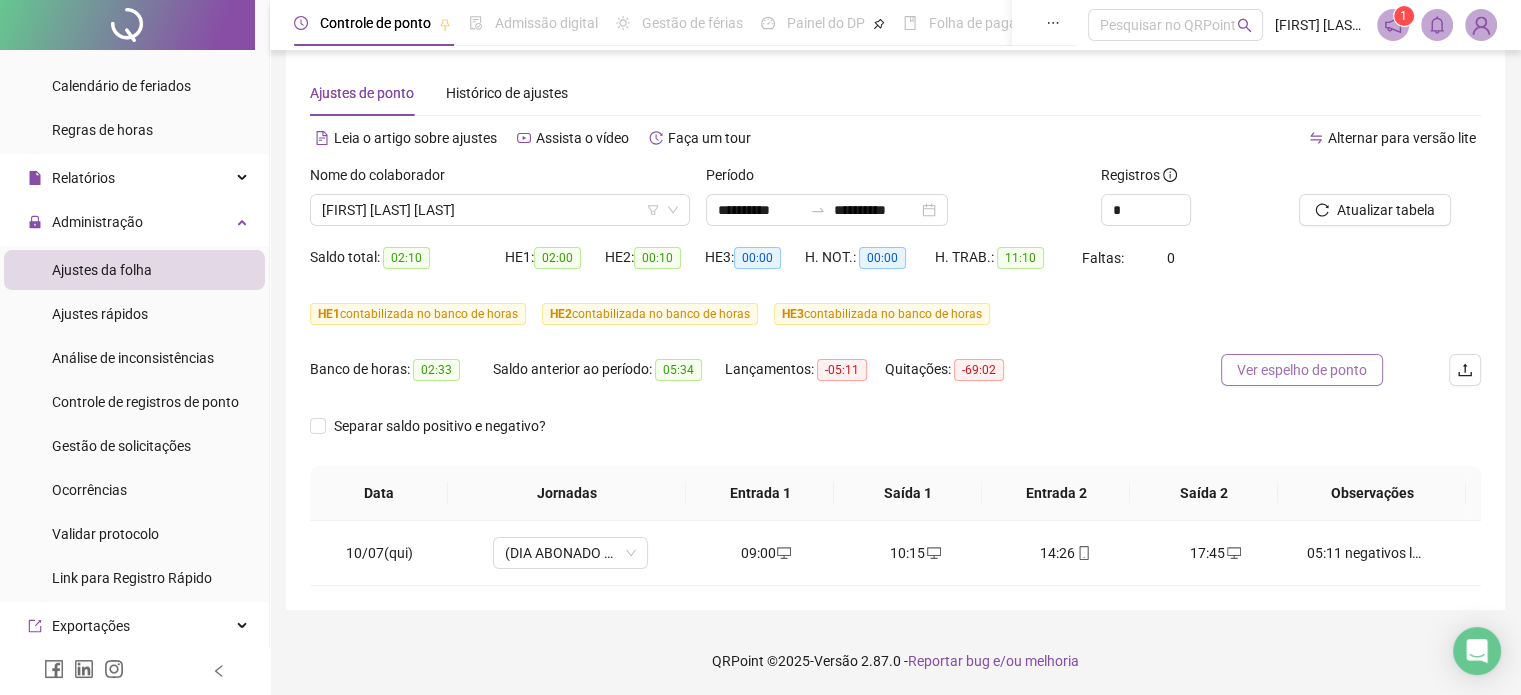 click on "Ver espelho de ponto" at bounding box center [1302, 370] 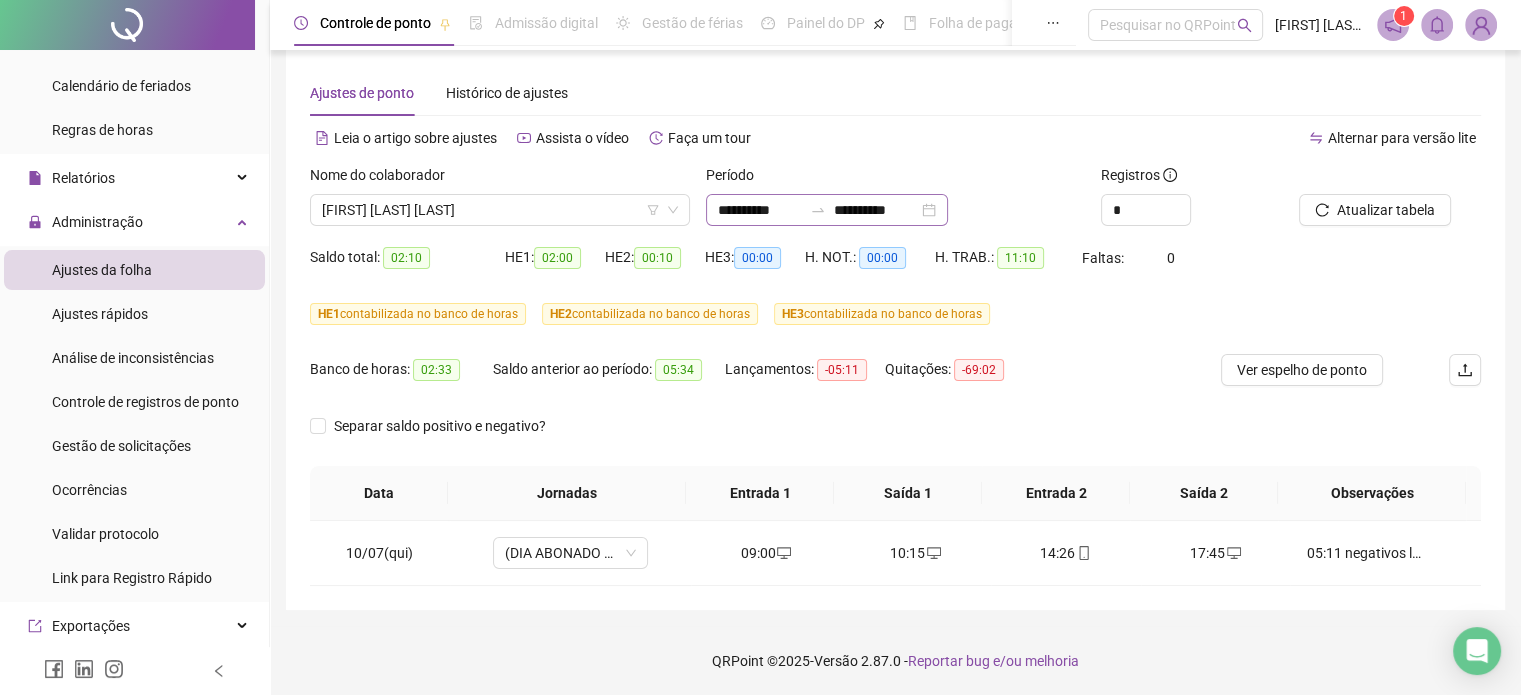 click on "**********" at bounding box center [827, 210] 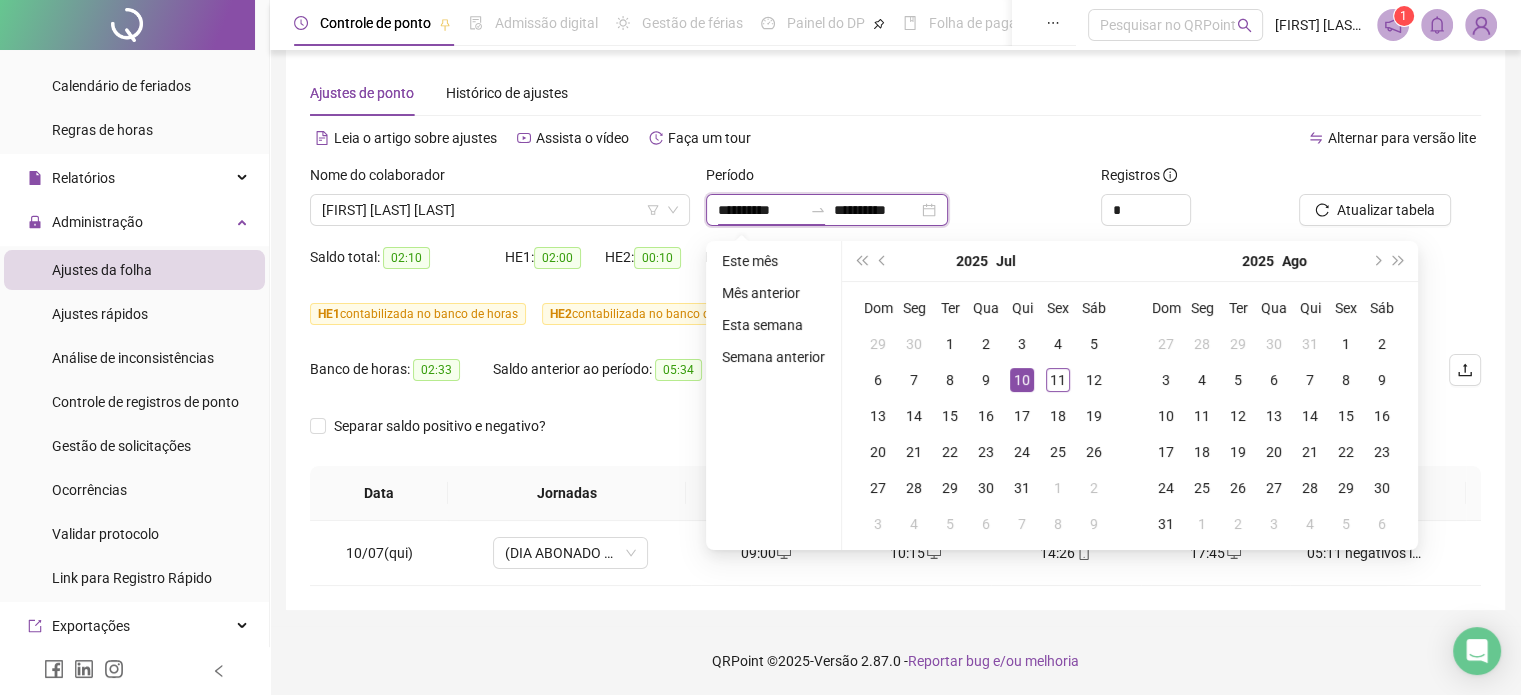 click on "**********" at bounding box center (760, 210) 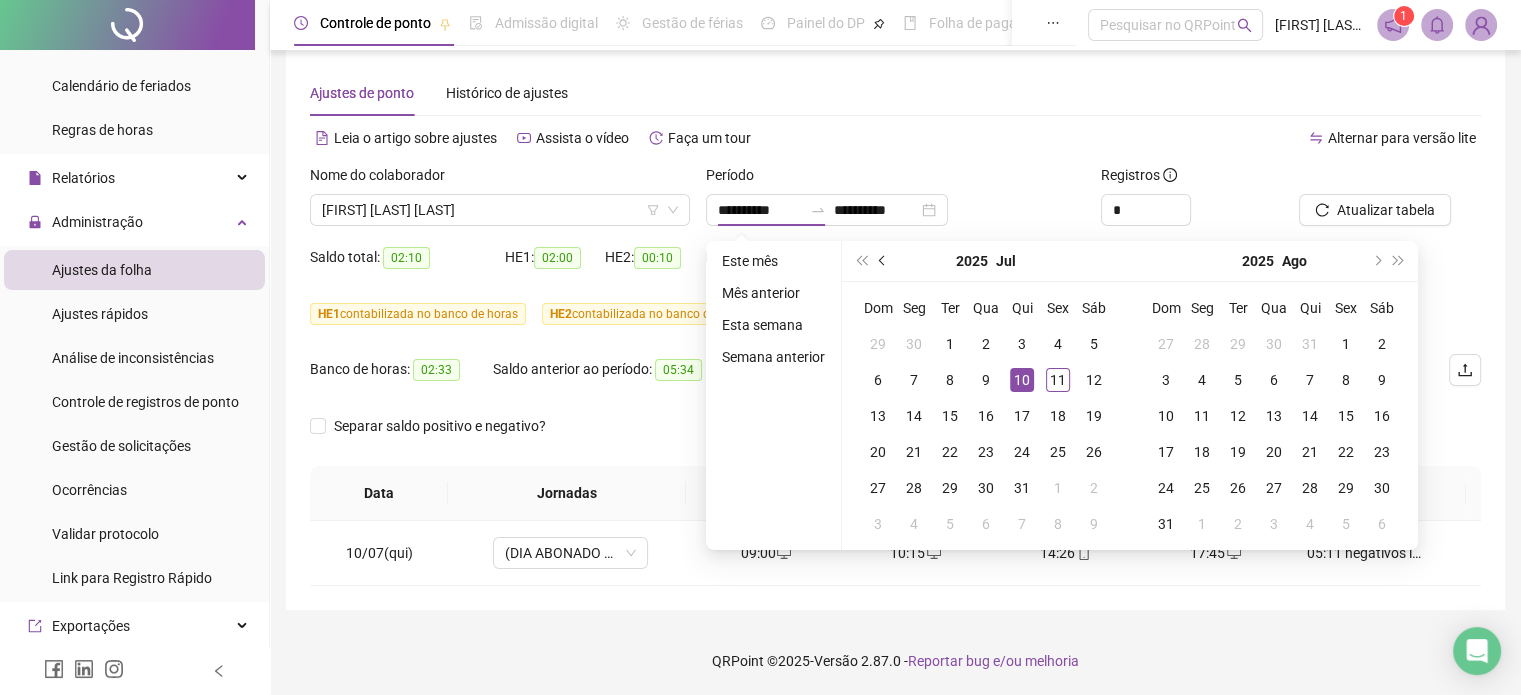 click at bounding box center (883, 261) 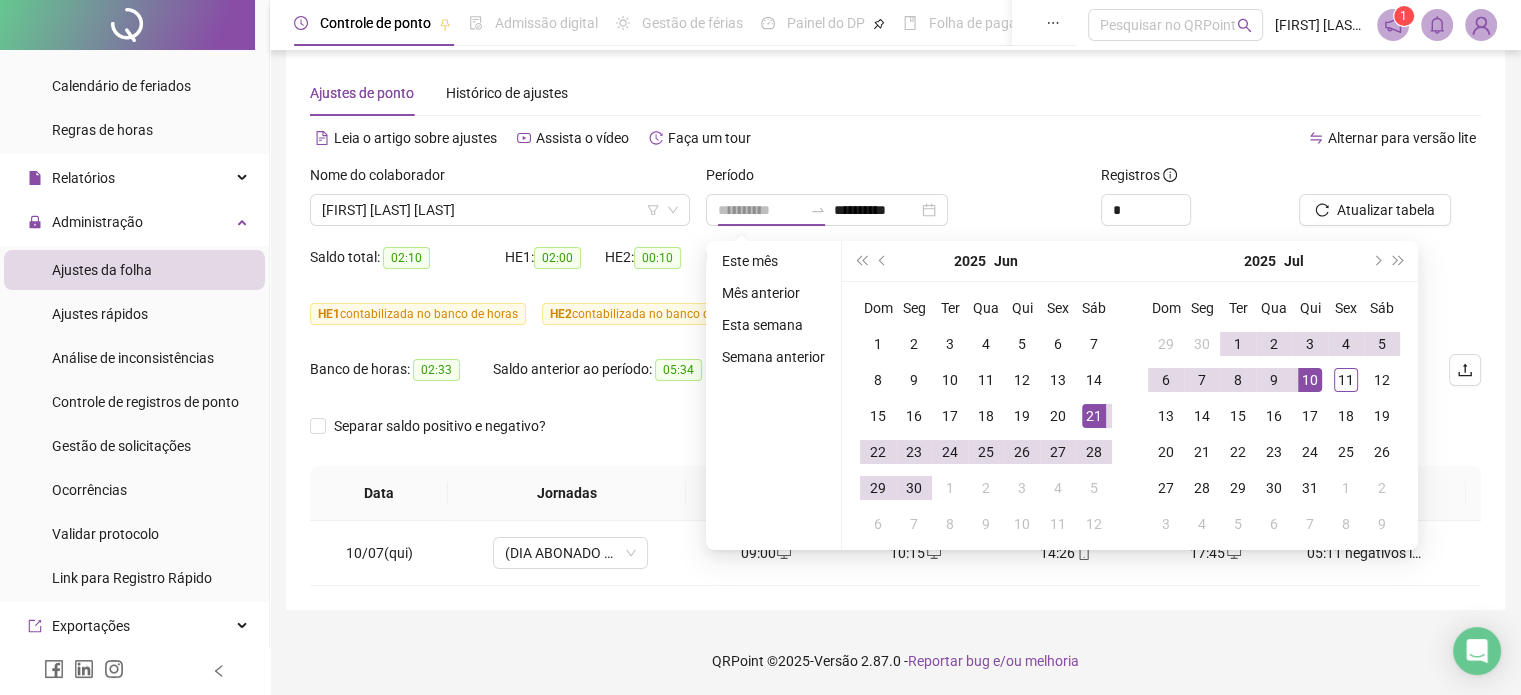 type on "**********" 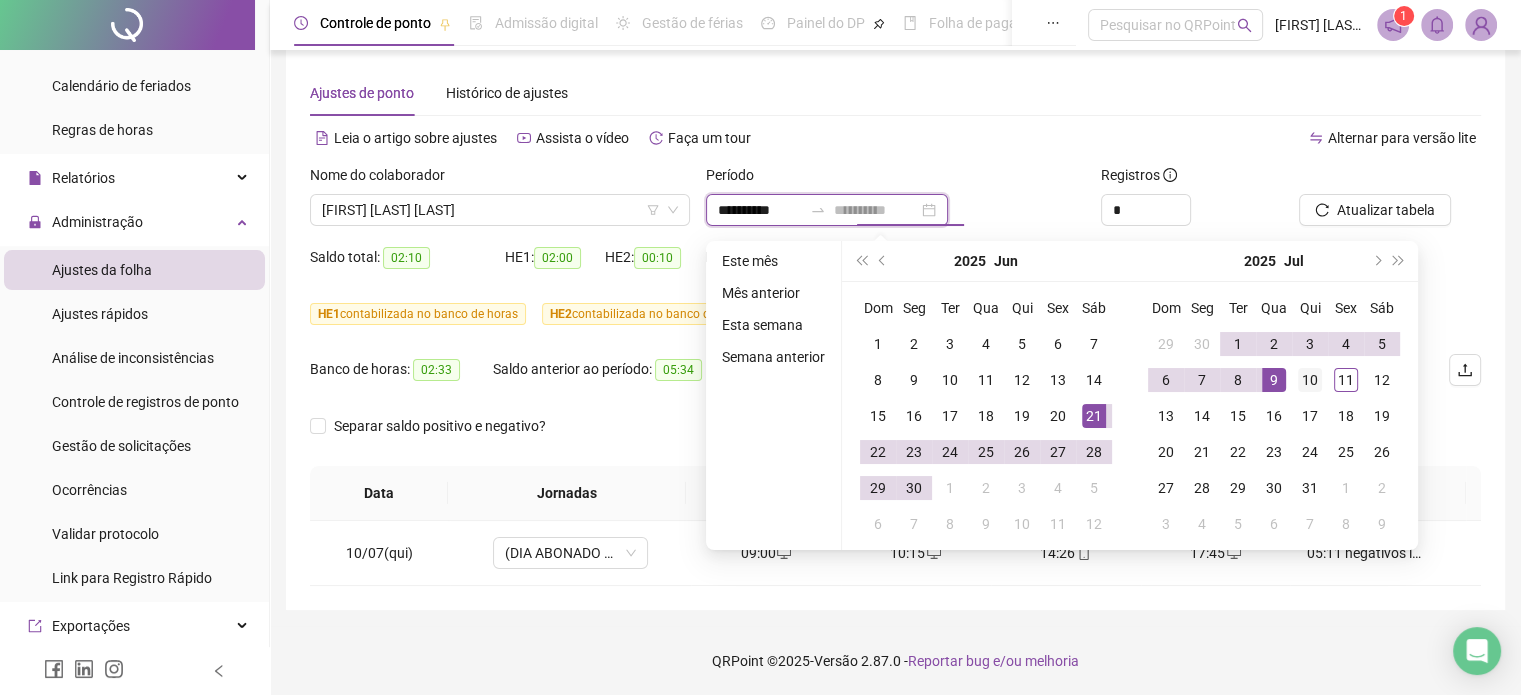 type on "**********" 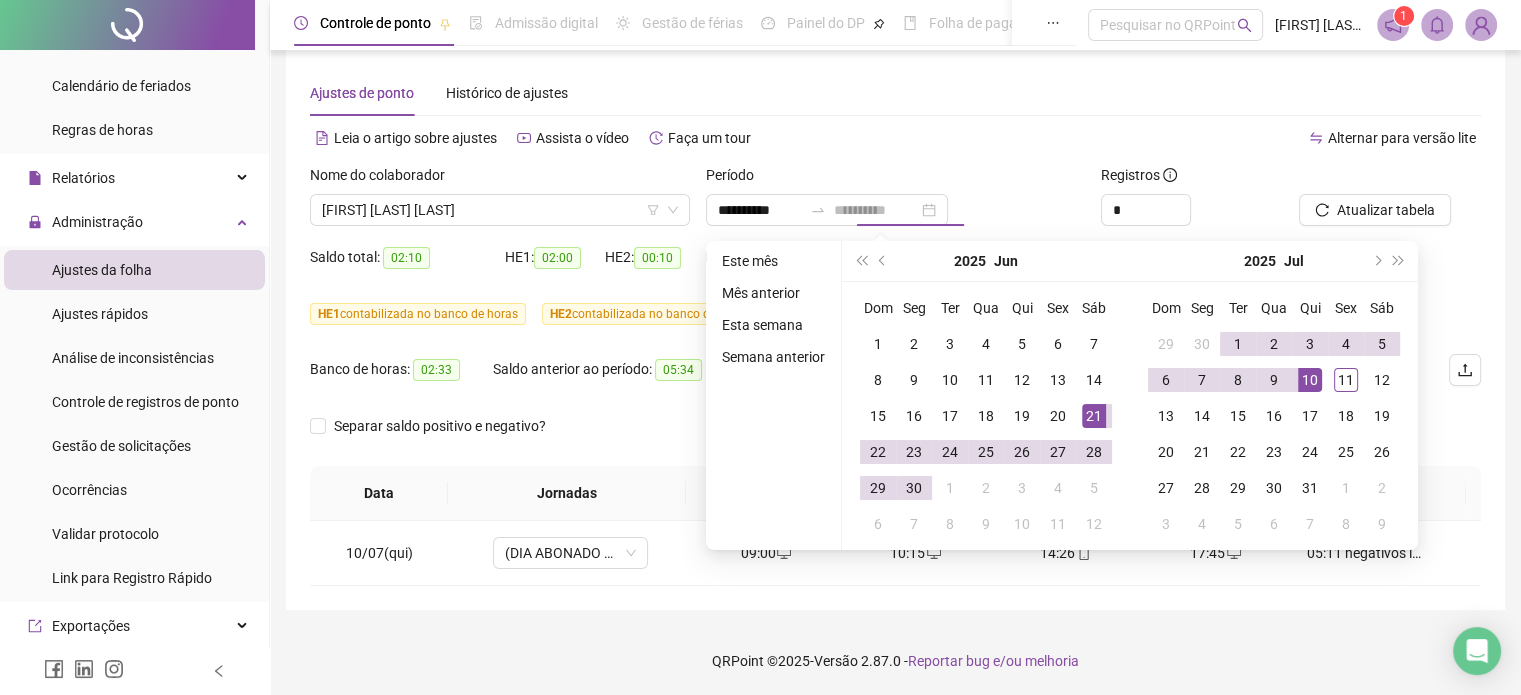click on "10" at bounding box center [1310, 380] 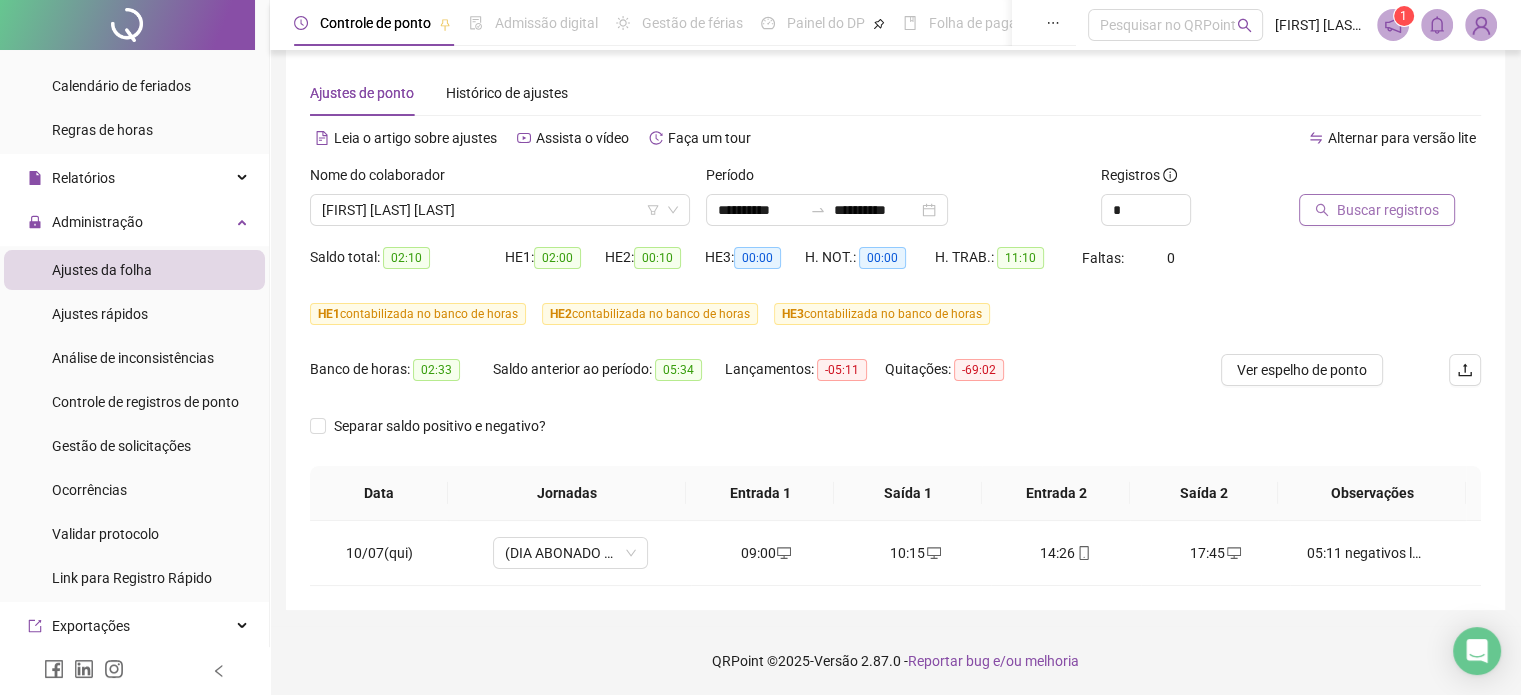 click on "Buscar registros" at bounding box center (1388, 210) 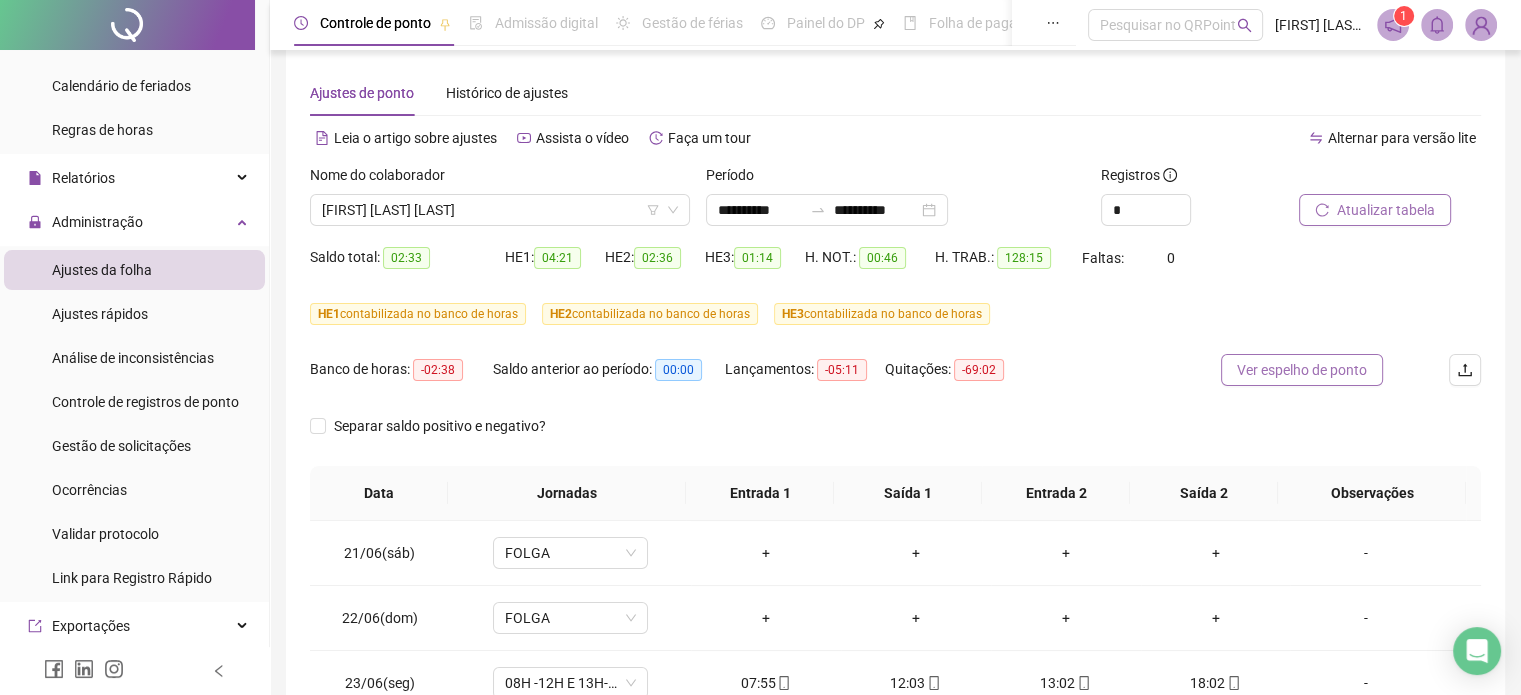 click on "Ver espelho de ponto" at bounding box center [1302, 370] 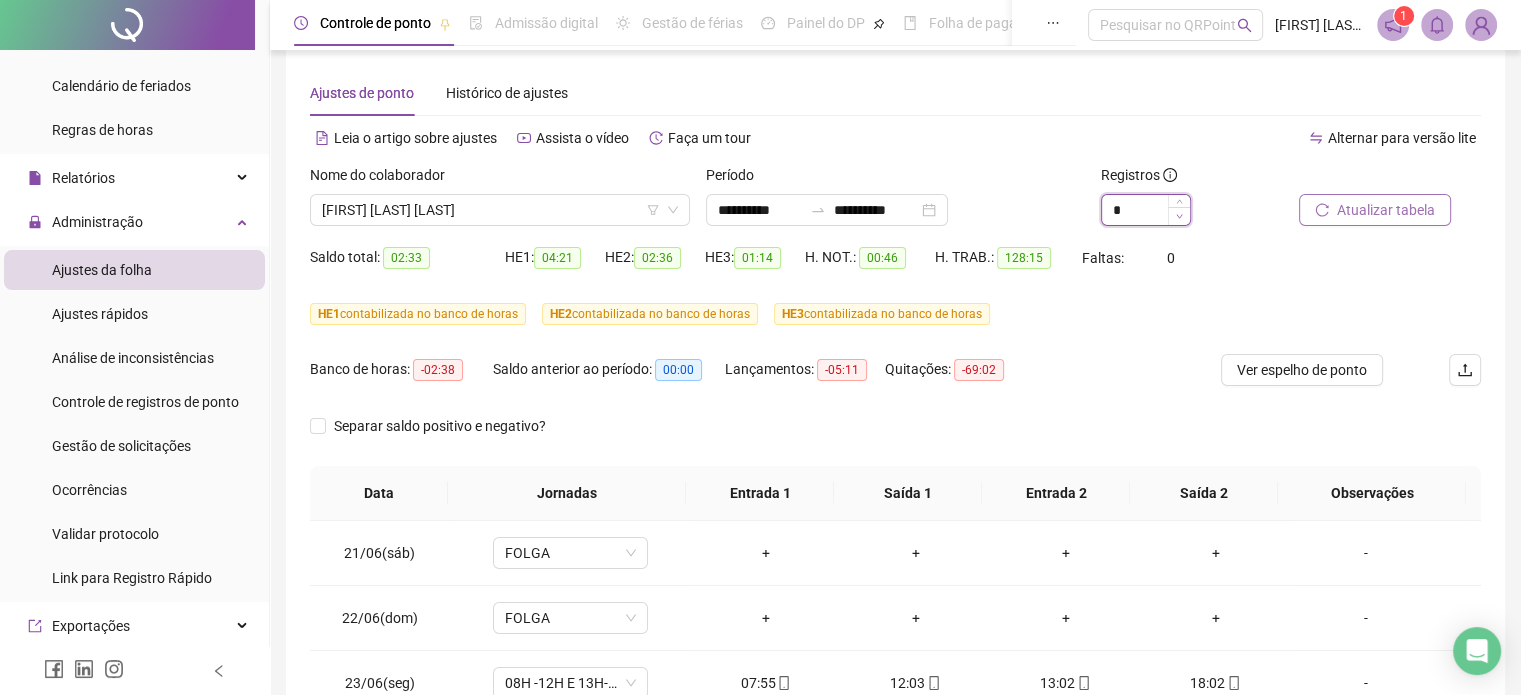 drag, startPoint x: 1148, startPoint y: 211, endPoint x: 1172, endPoint y: 209, distance: 24.083189 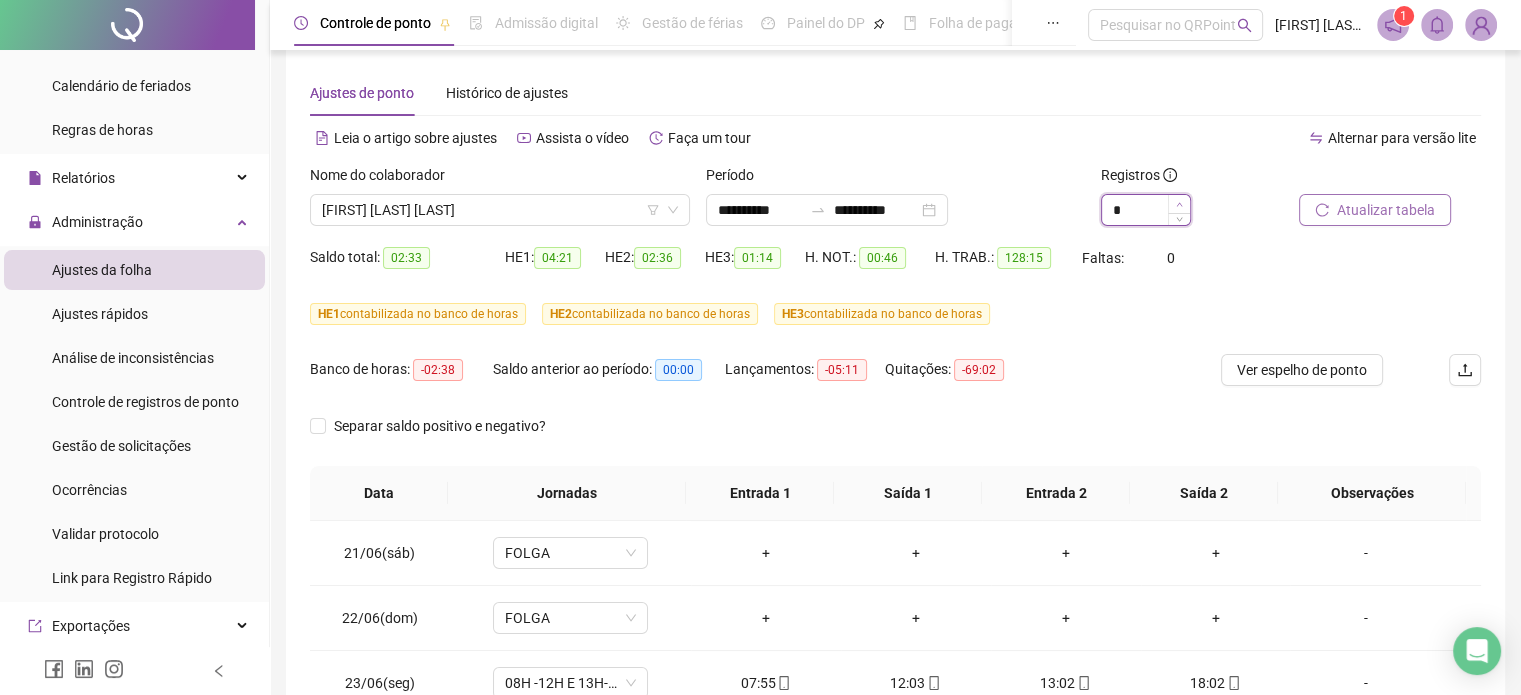 click 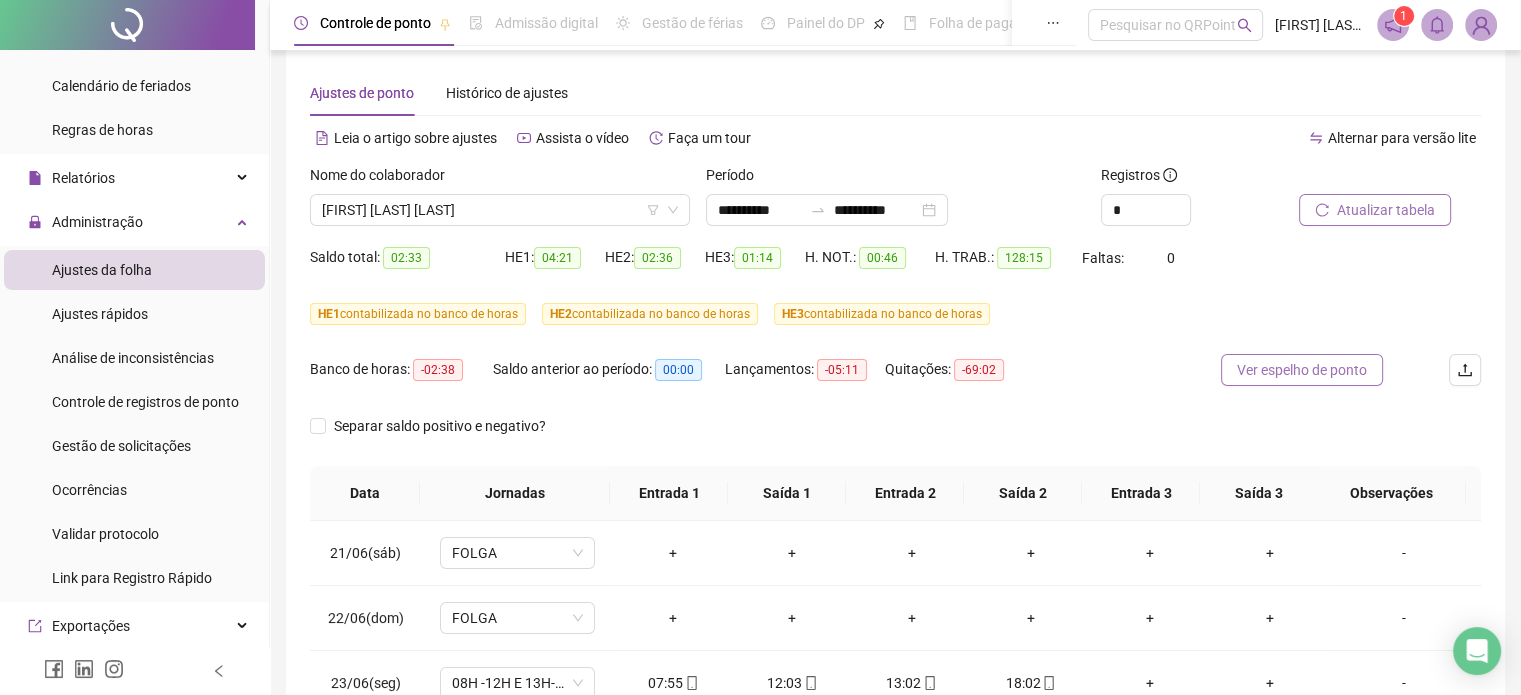 click on "Ver espelho de ponto" at bounding box center (1302, 370) 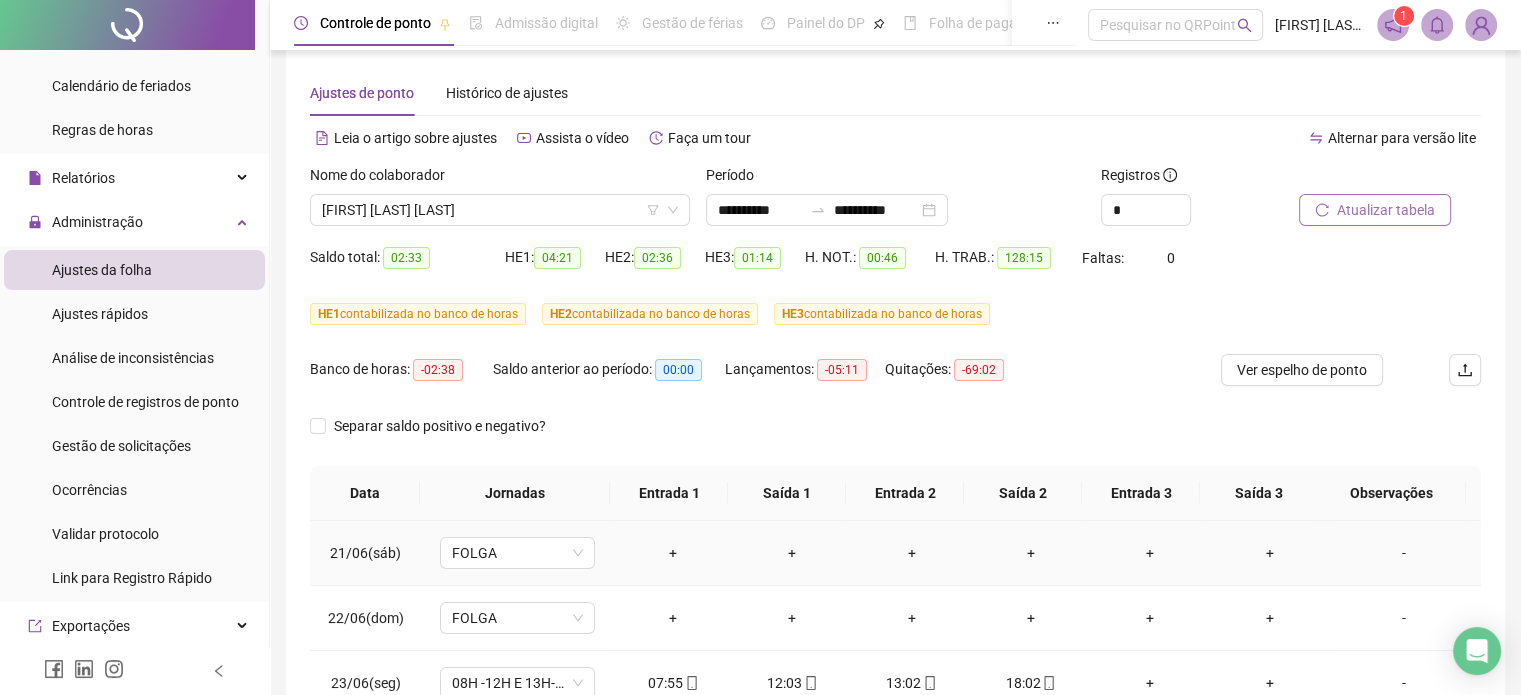 scroll, scrollTop: 220, scrollLeft: 0, axis: vertical 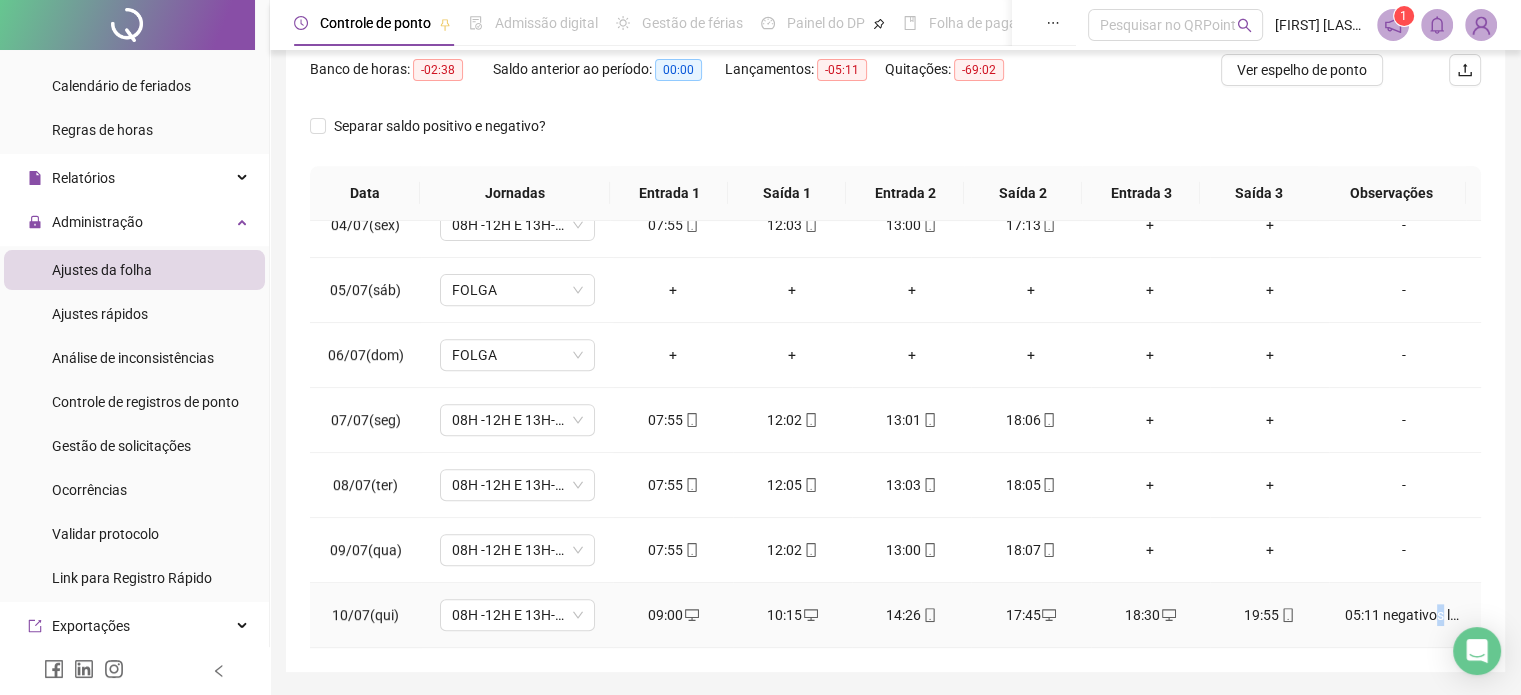 click on "05:11 negativos lançados manualmente no BH" at bounding box center [1404, 615] 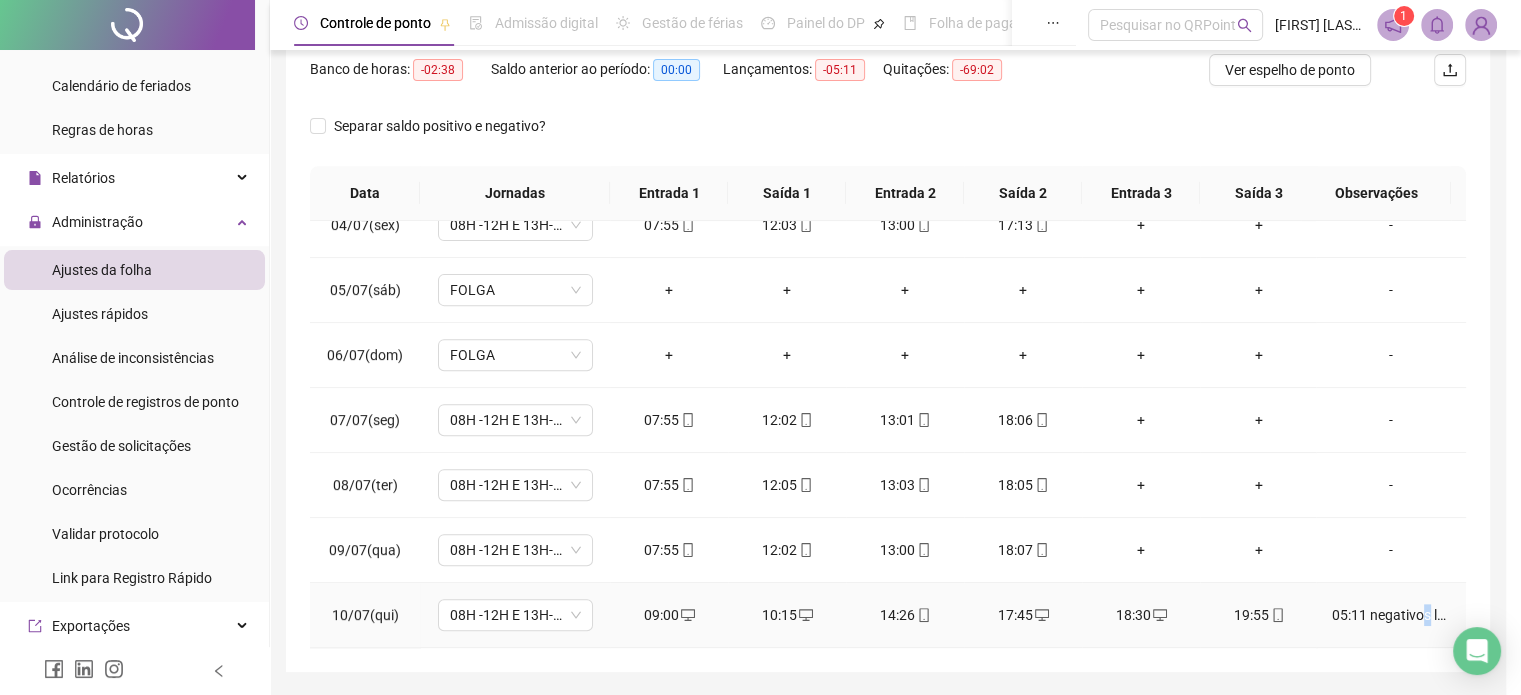 type 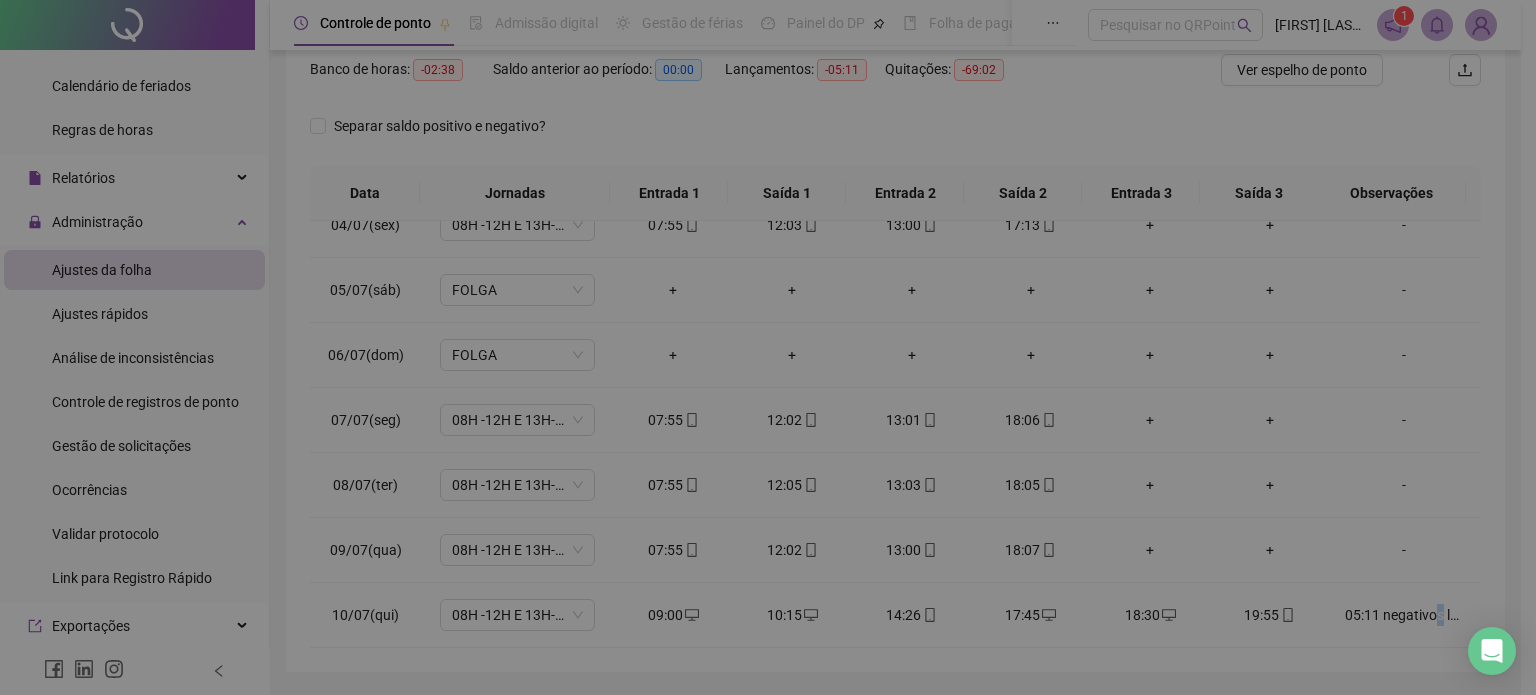 type on "**********" 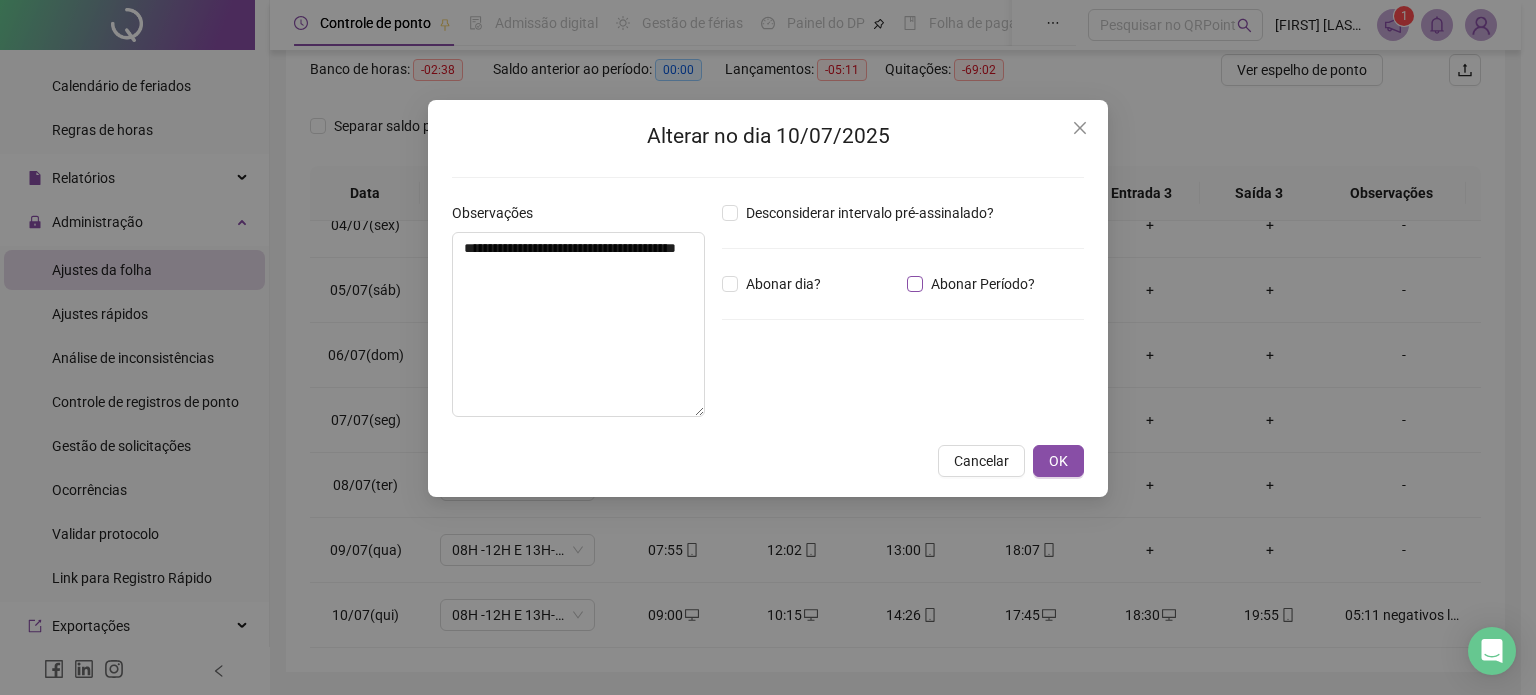 click on "Abonar Período?" at bounding box center (983, 284) 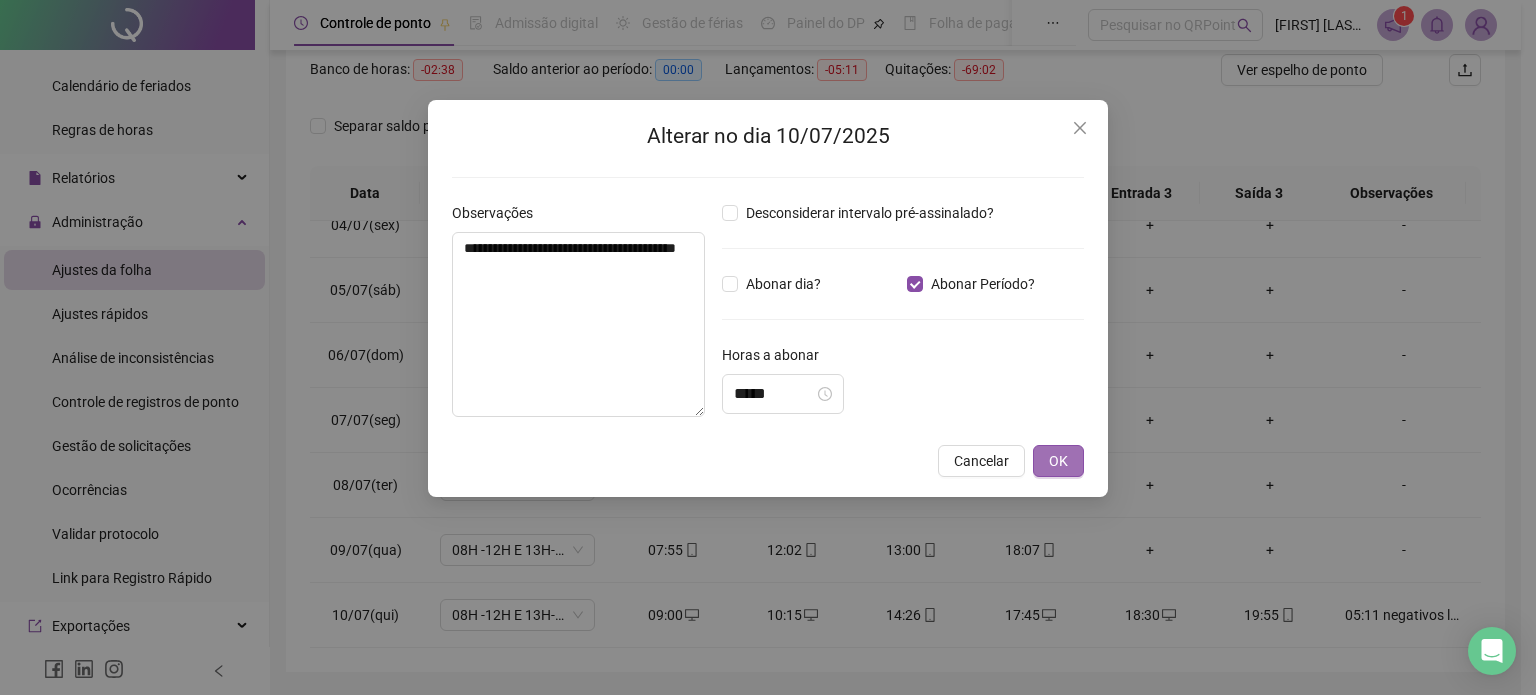 click on "OK" at bounding box center [1058, 461] 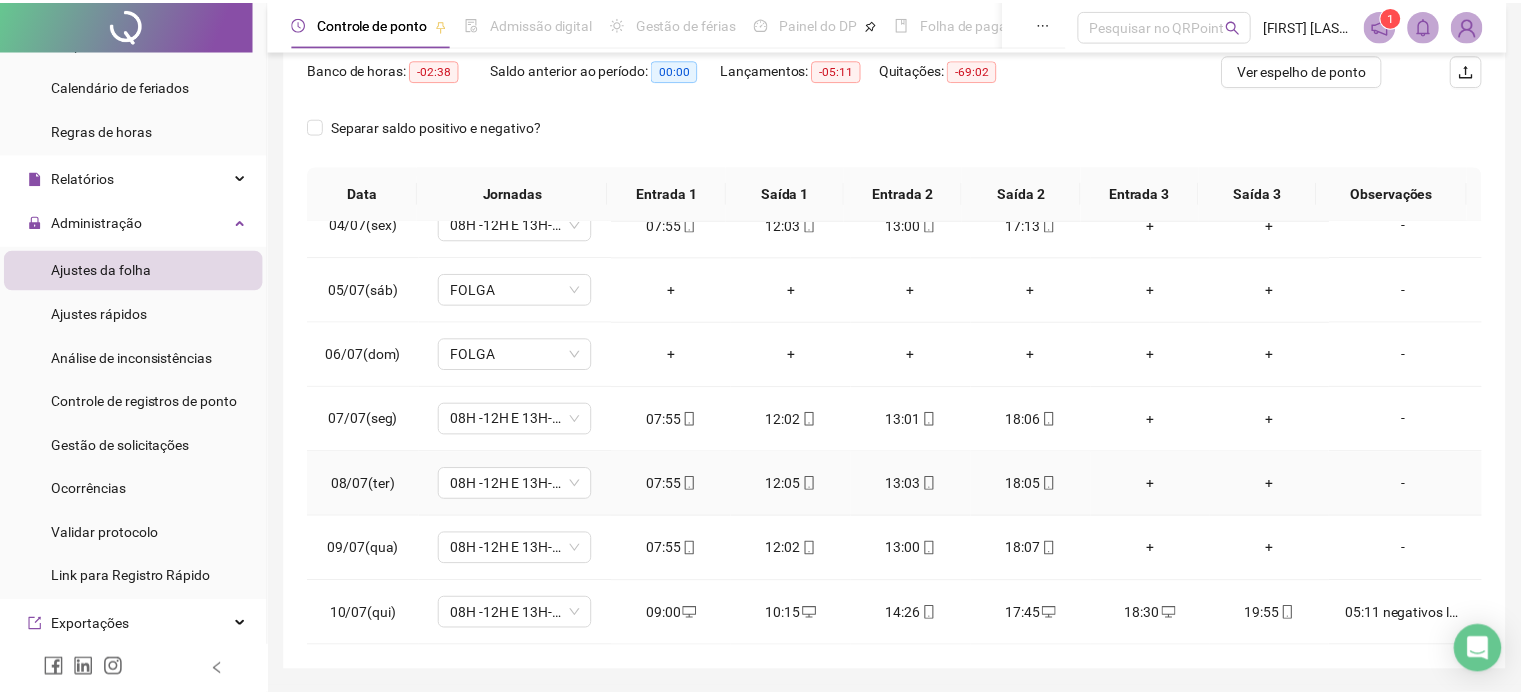 scroll, scrollTop: 868, scrollLeft: 0, axis: vertical 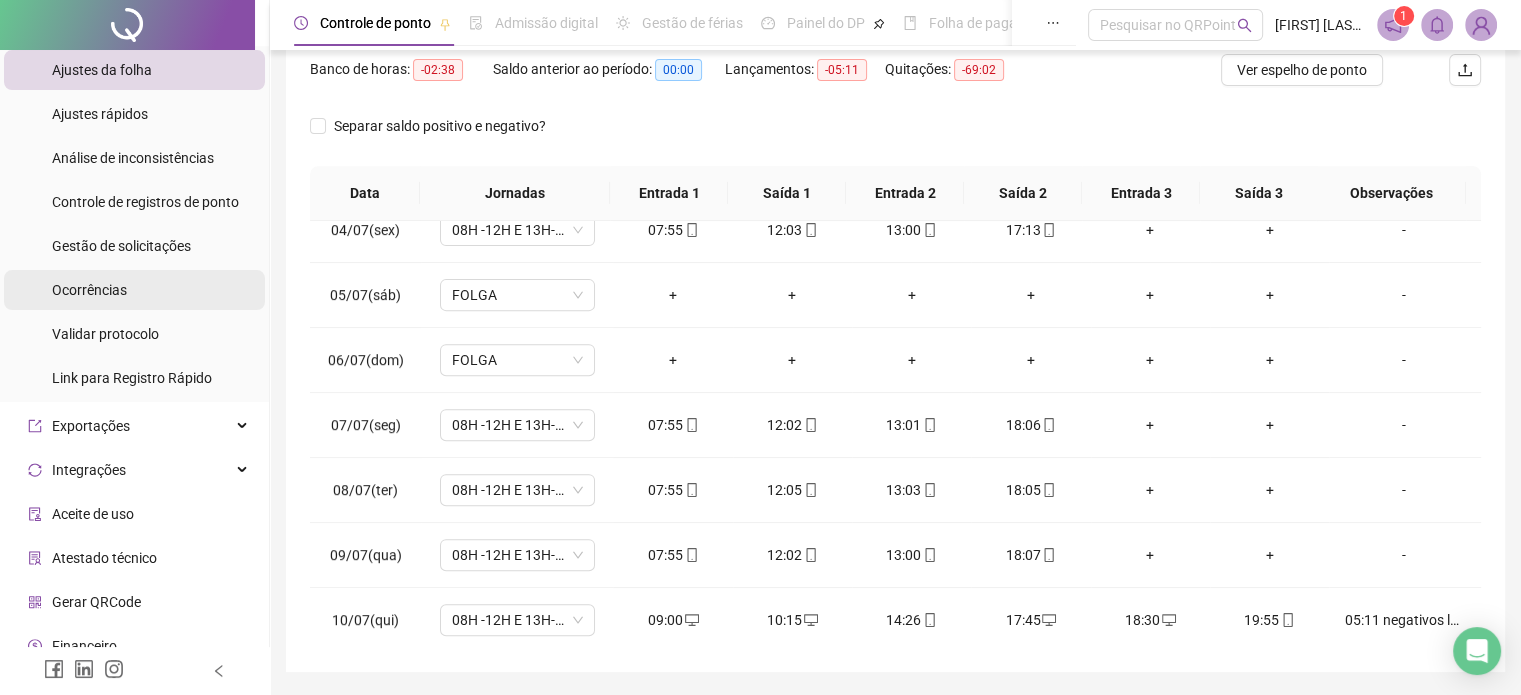 click on "Ocorrências" at bounding box center [134, 290] 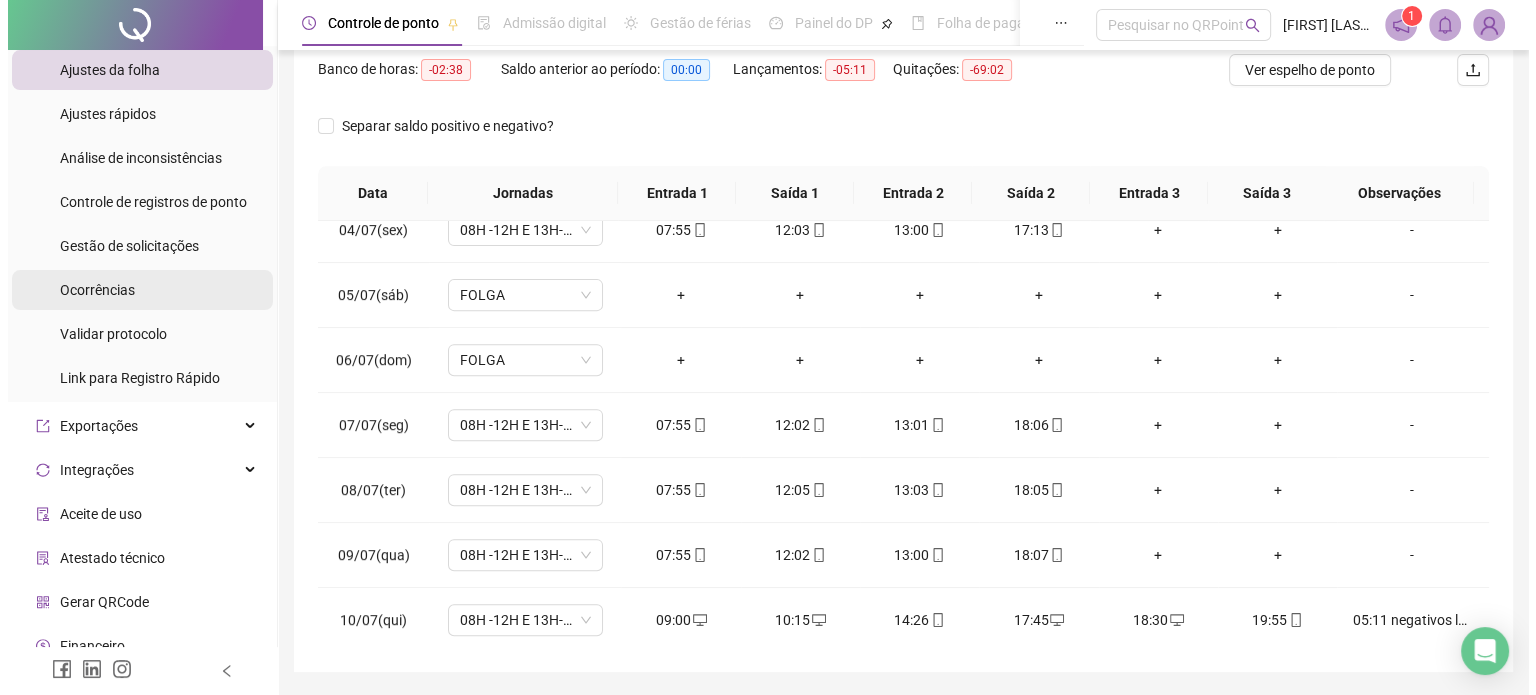 scroll, scrollTop: 0, scrollLeft: 0, axis: both 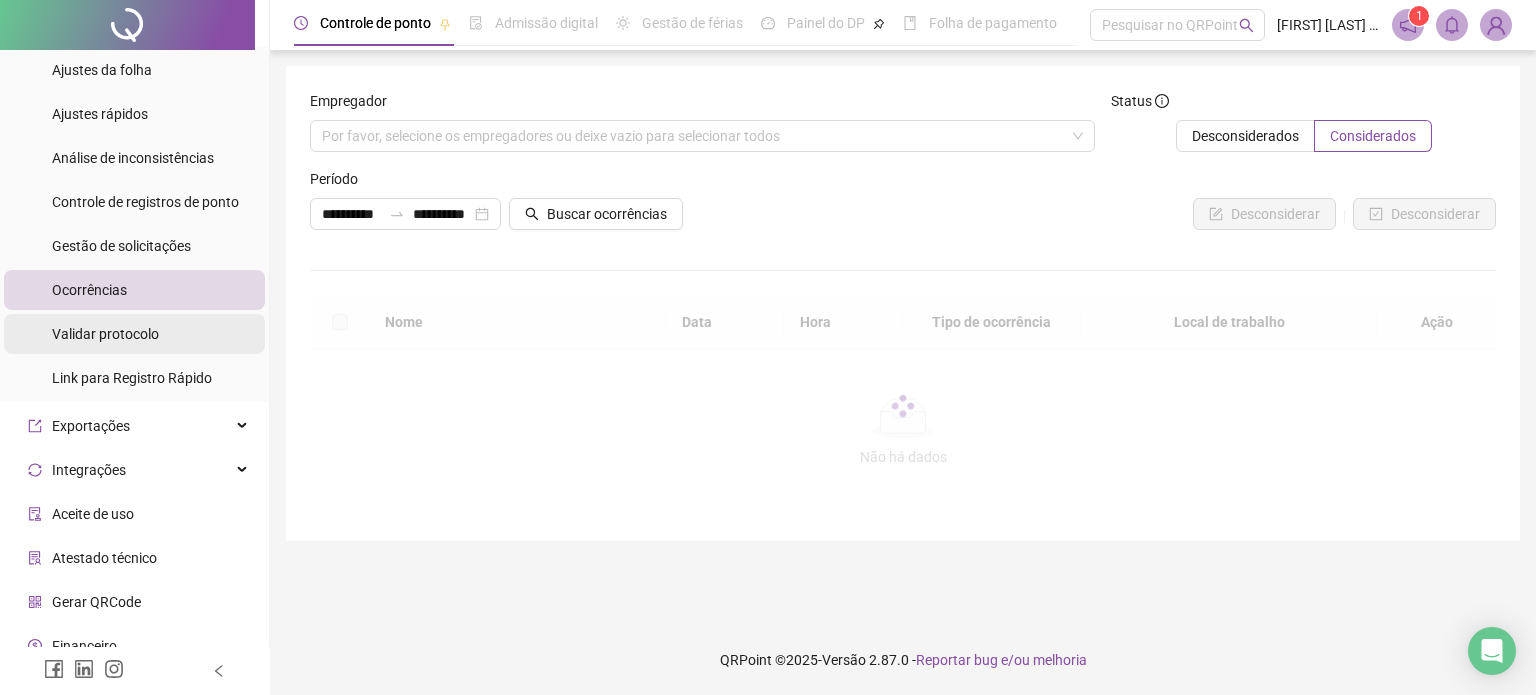 click on "Validar protocolo" at bounding box center (105, 334) 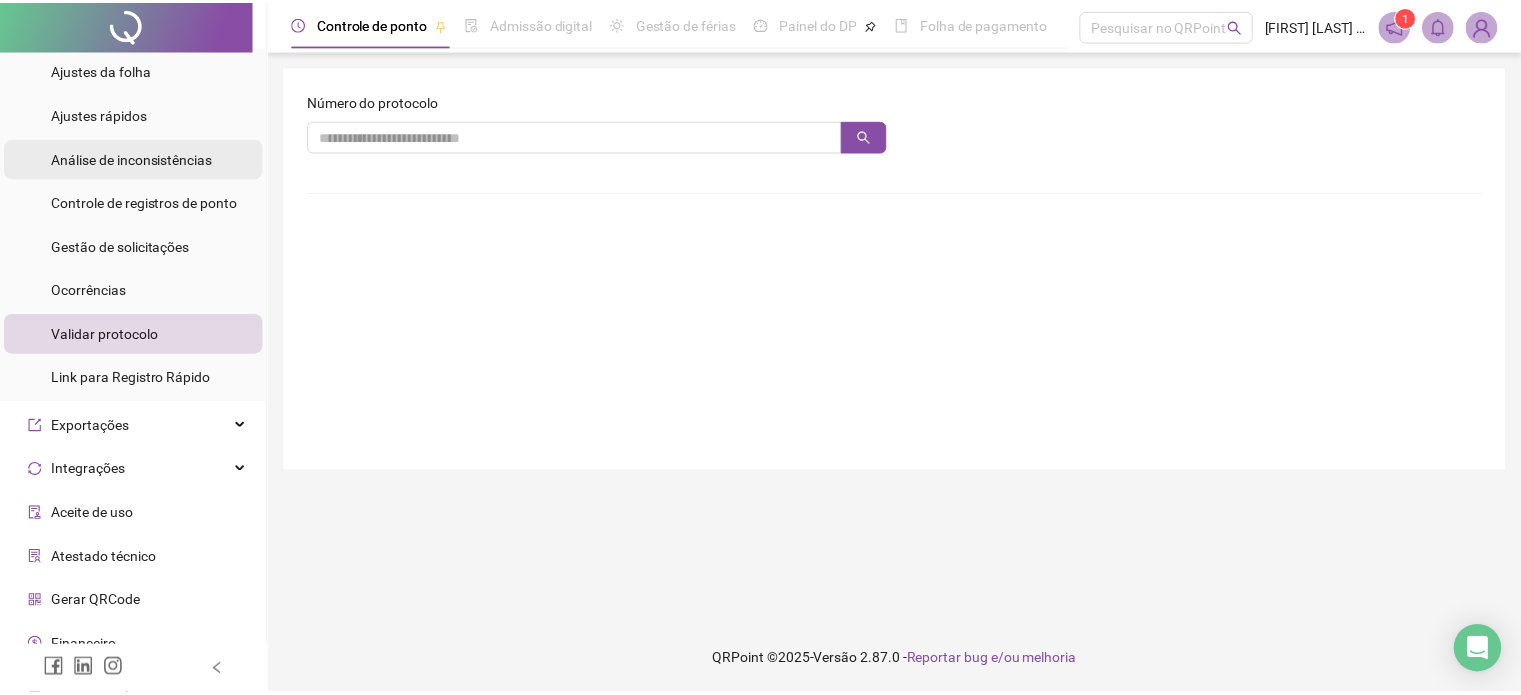 scroll, scrollTop: 400, scrollLeft: 0, axis: vertical 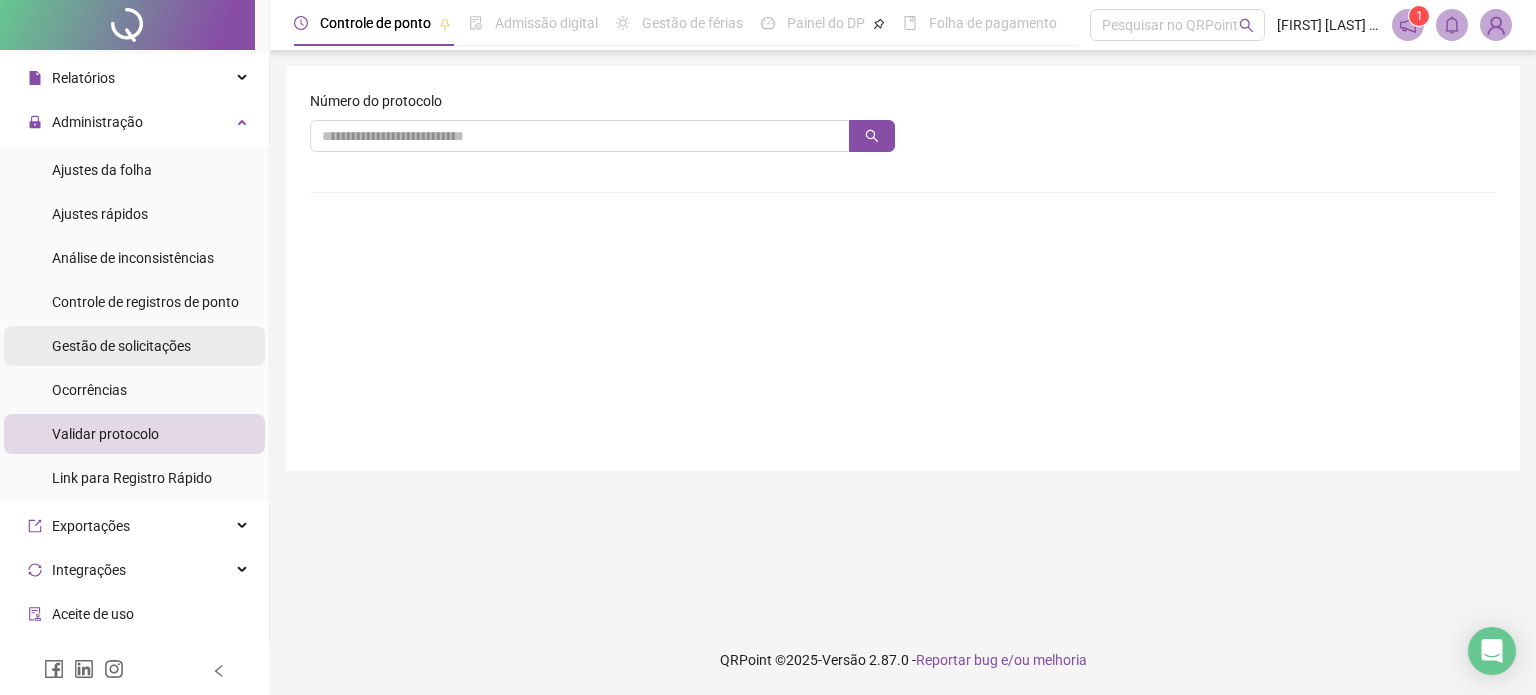 click on "Gestão de solicitações" at bounding box center (121, 346) 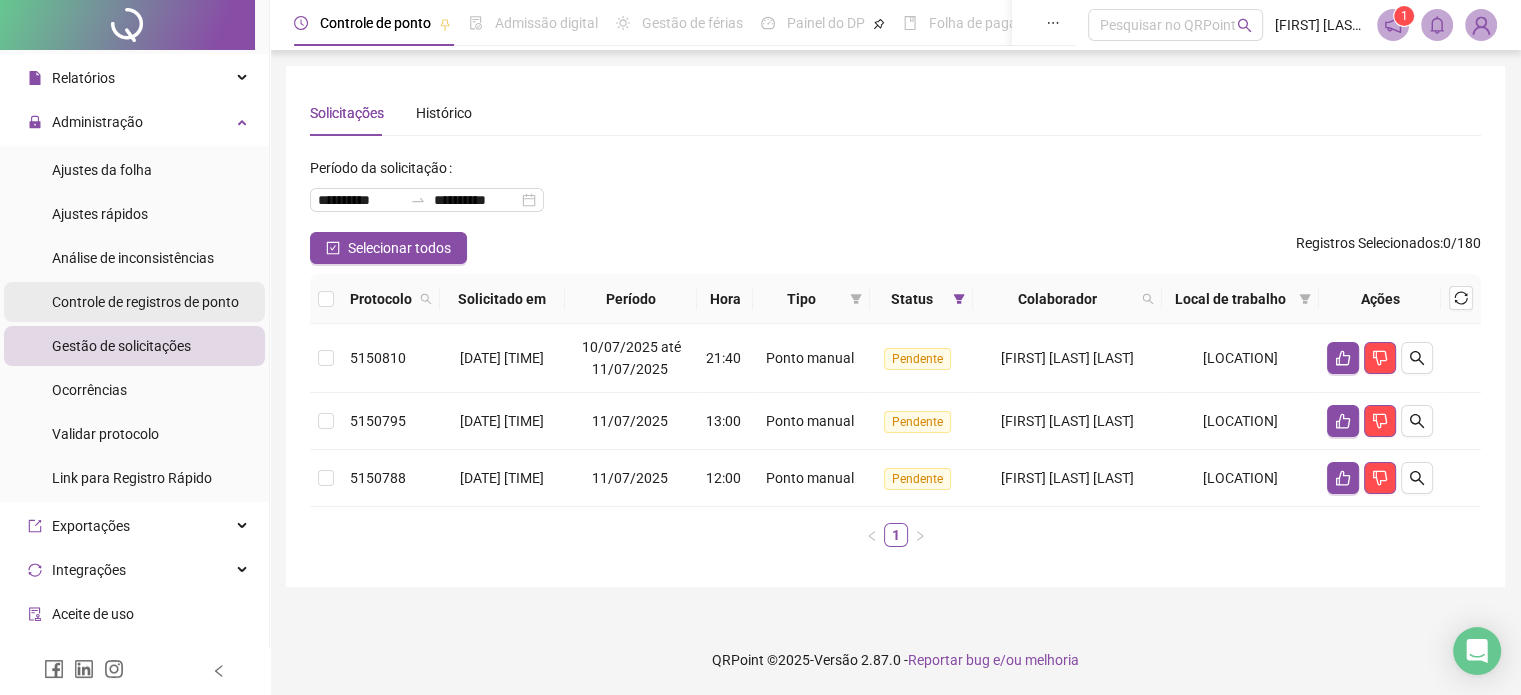 click on "Controle de registros de ponto" at bounding box center [145, 302] 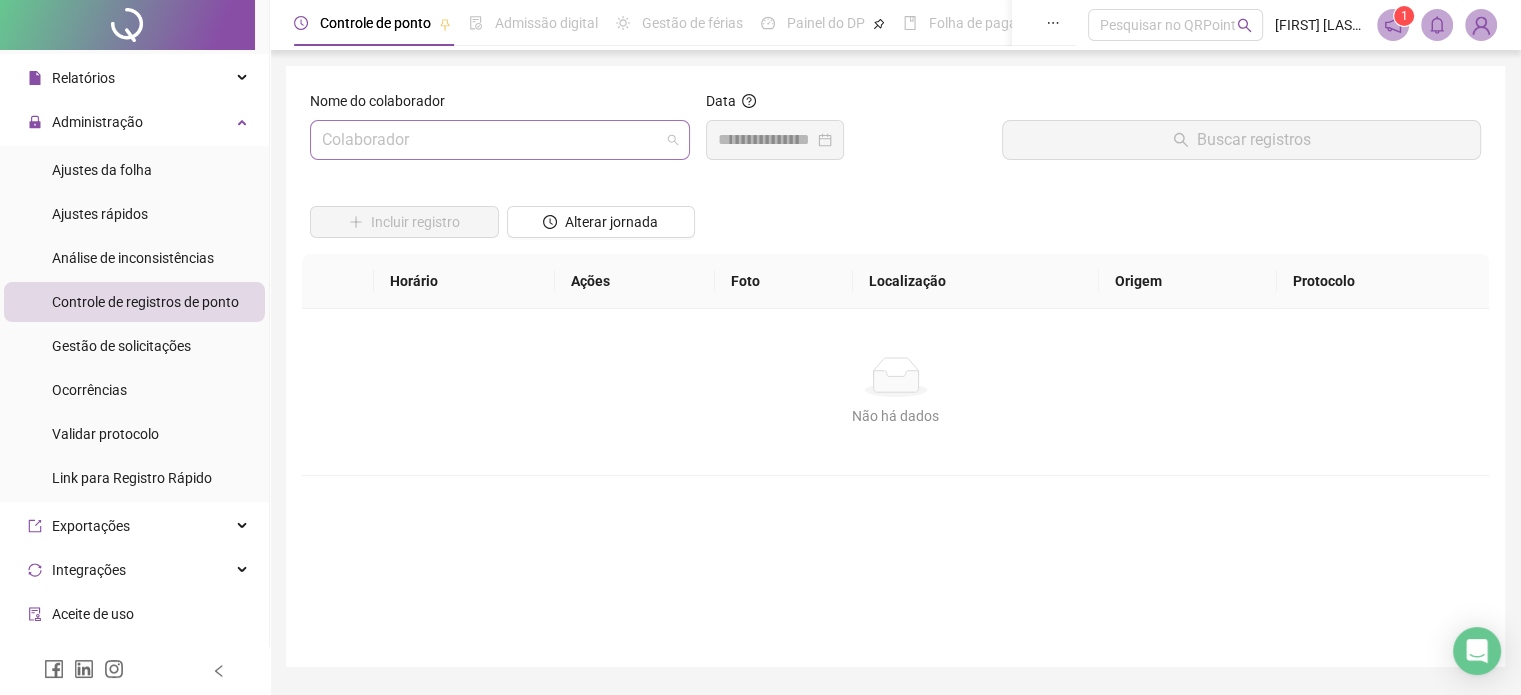 click at bounding box center [494, 140] 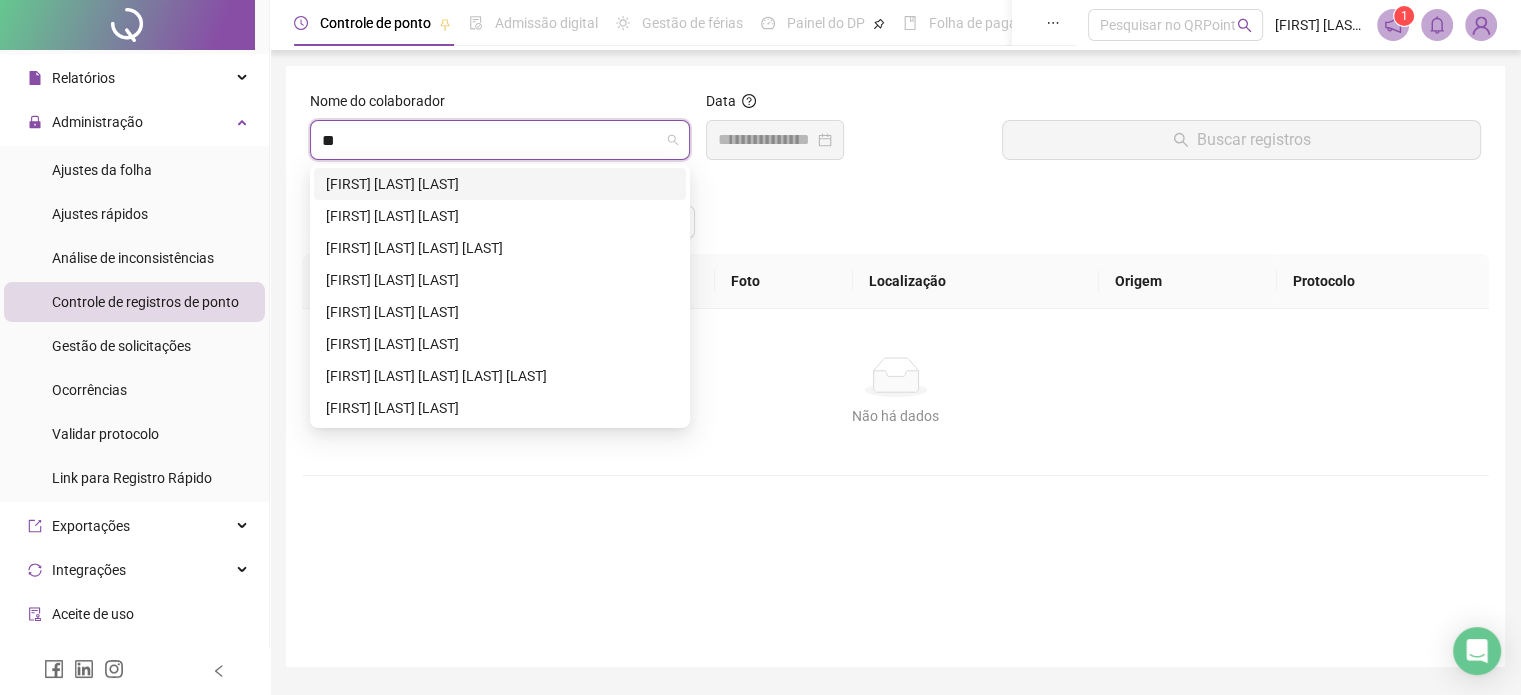 type on "*" 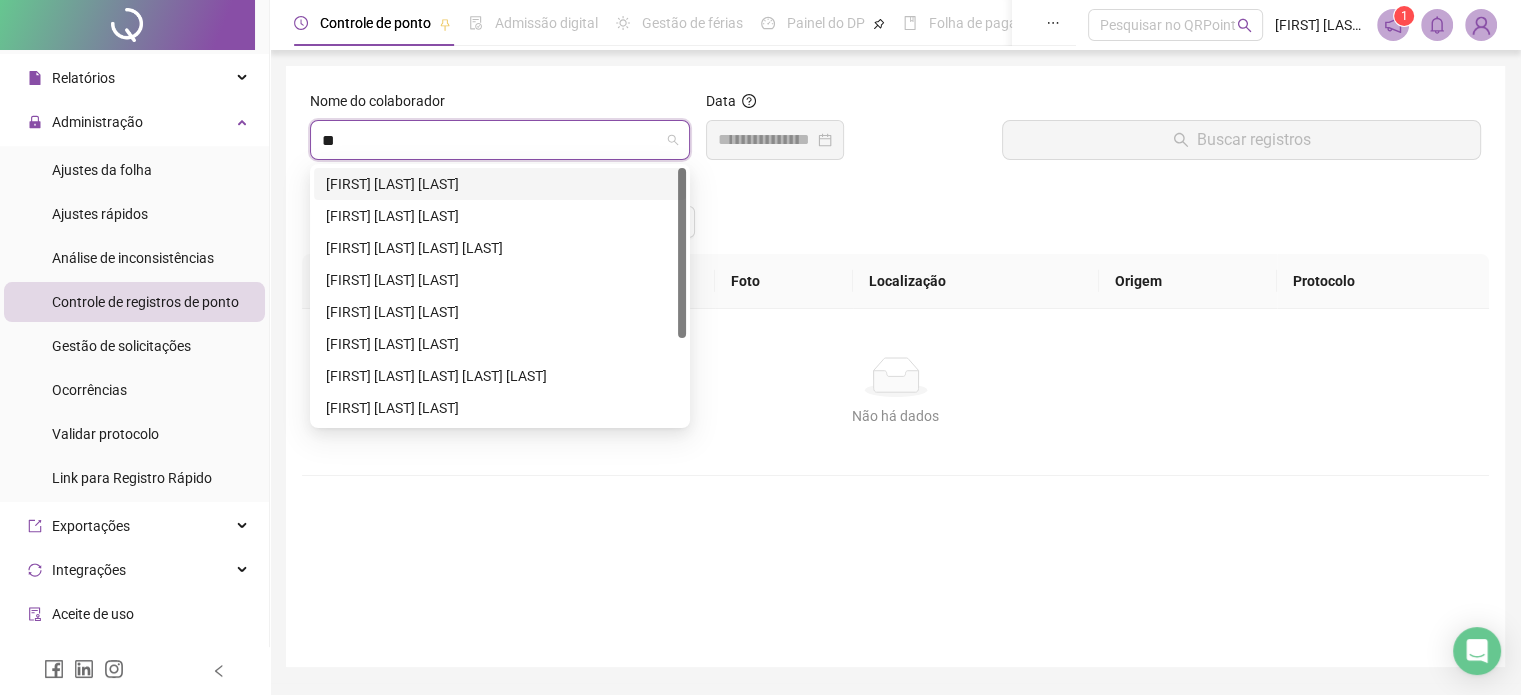 type on "*" 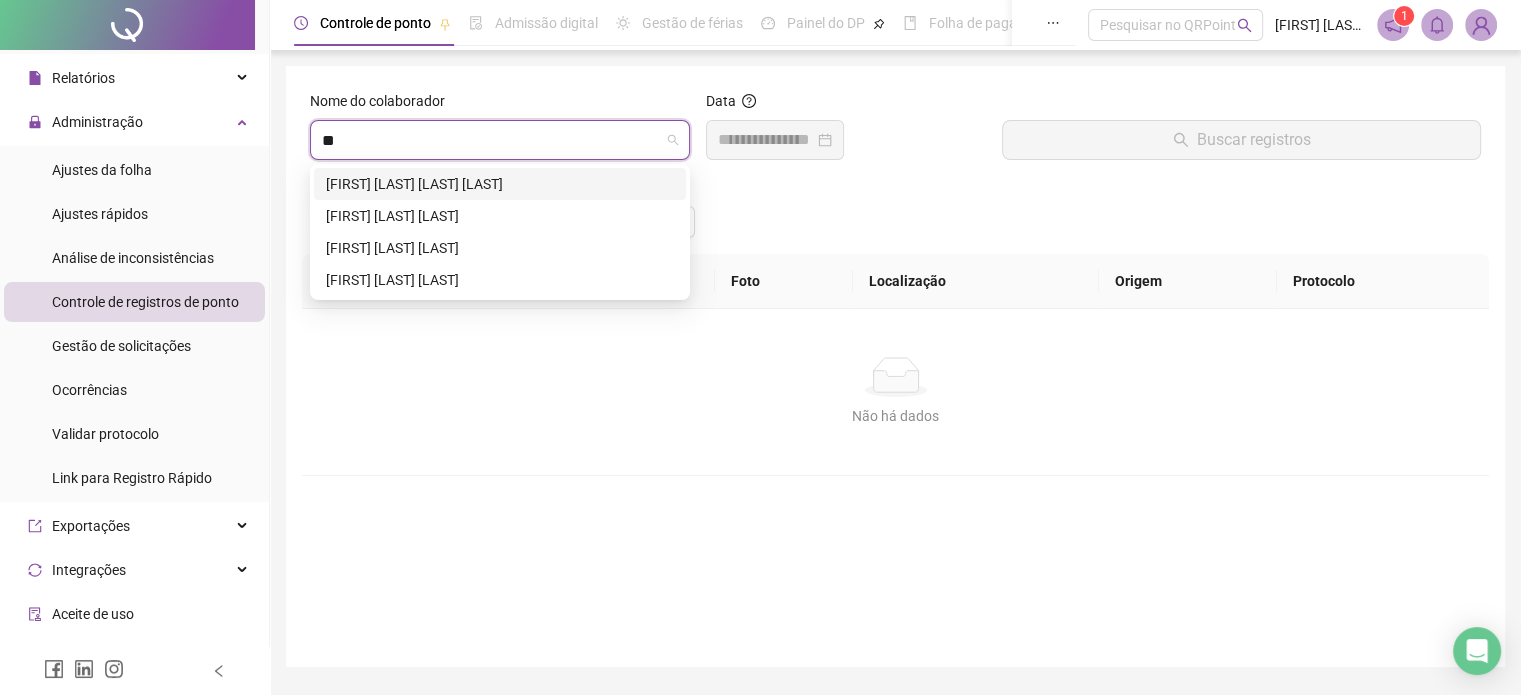 type on "*" 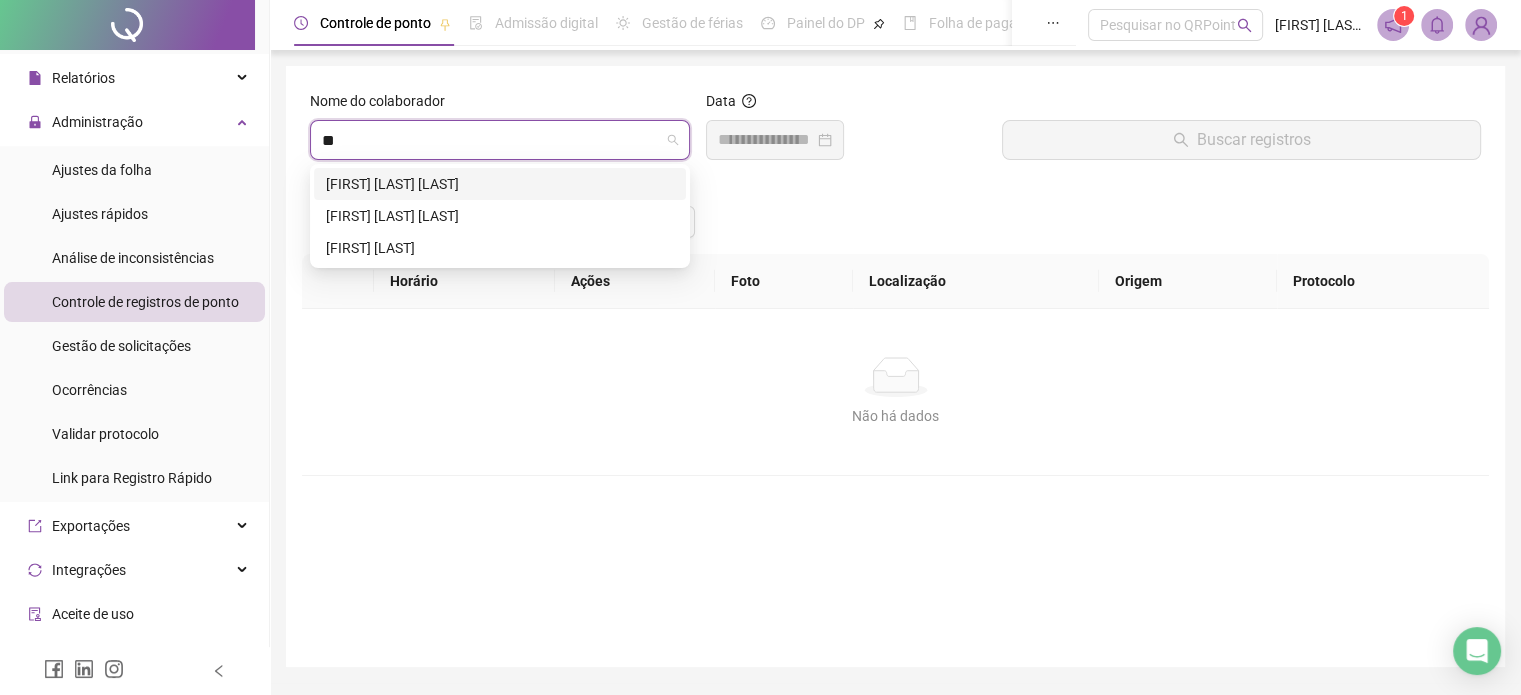 type on "*" 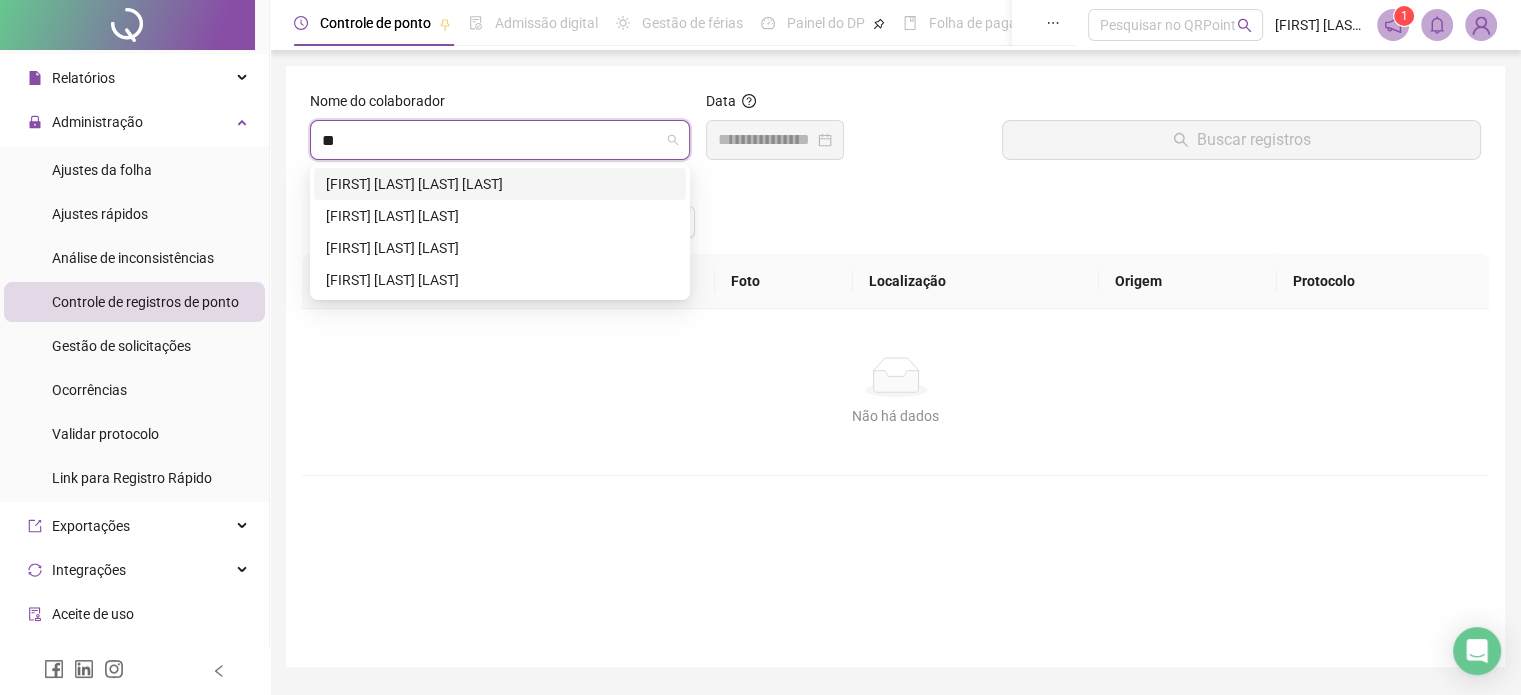 type on "*" 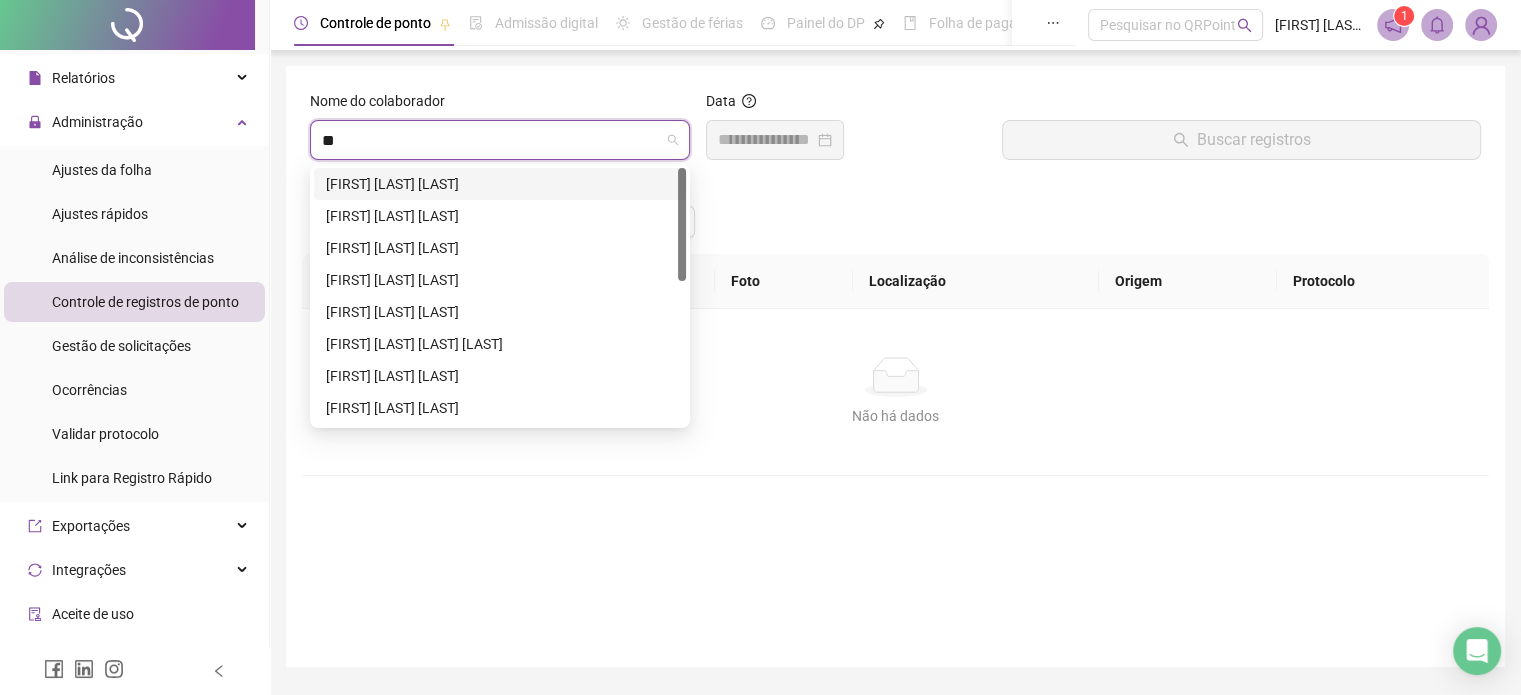 type on "***" 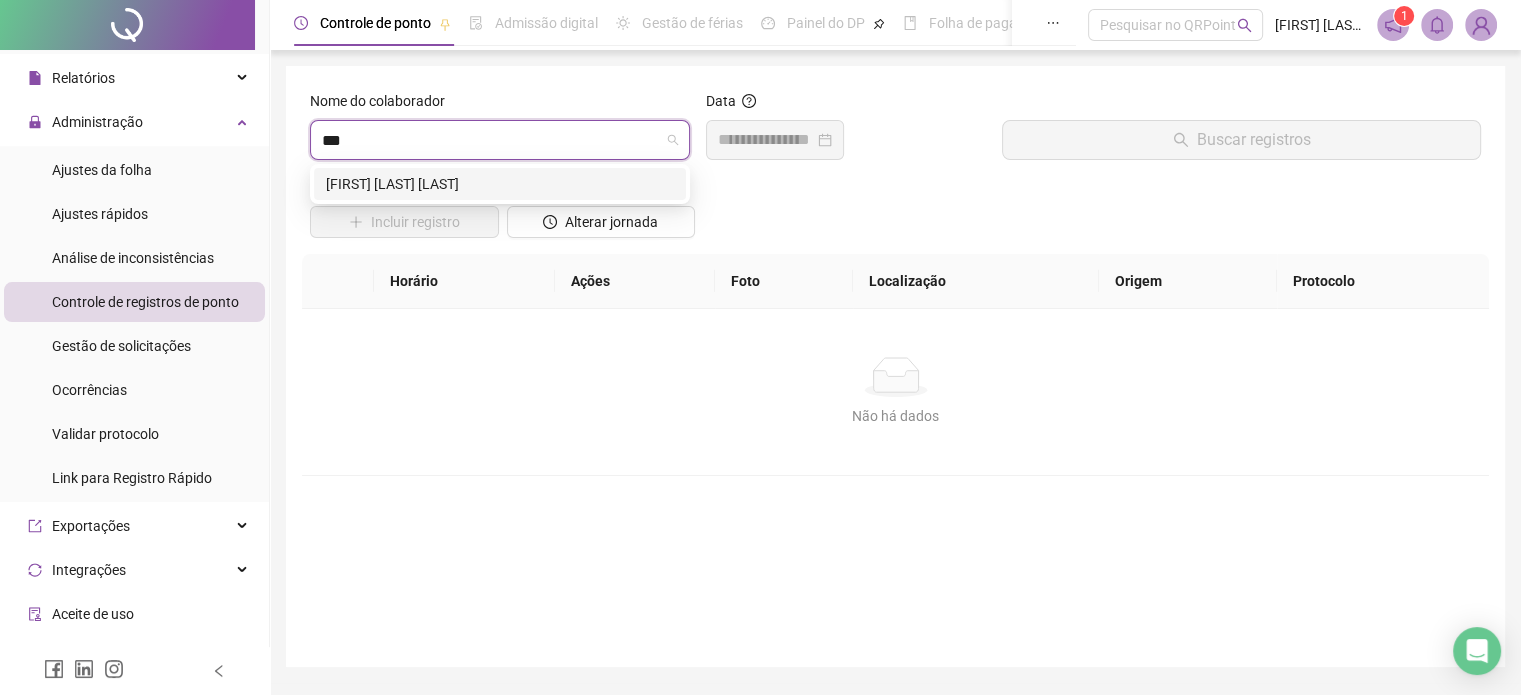 click on "[FIRST] [LAST] [LAST]" at bounding box center (500, 184) 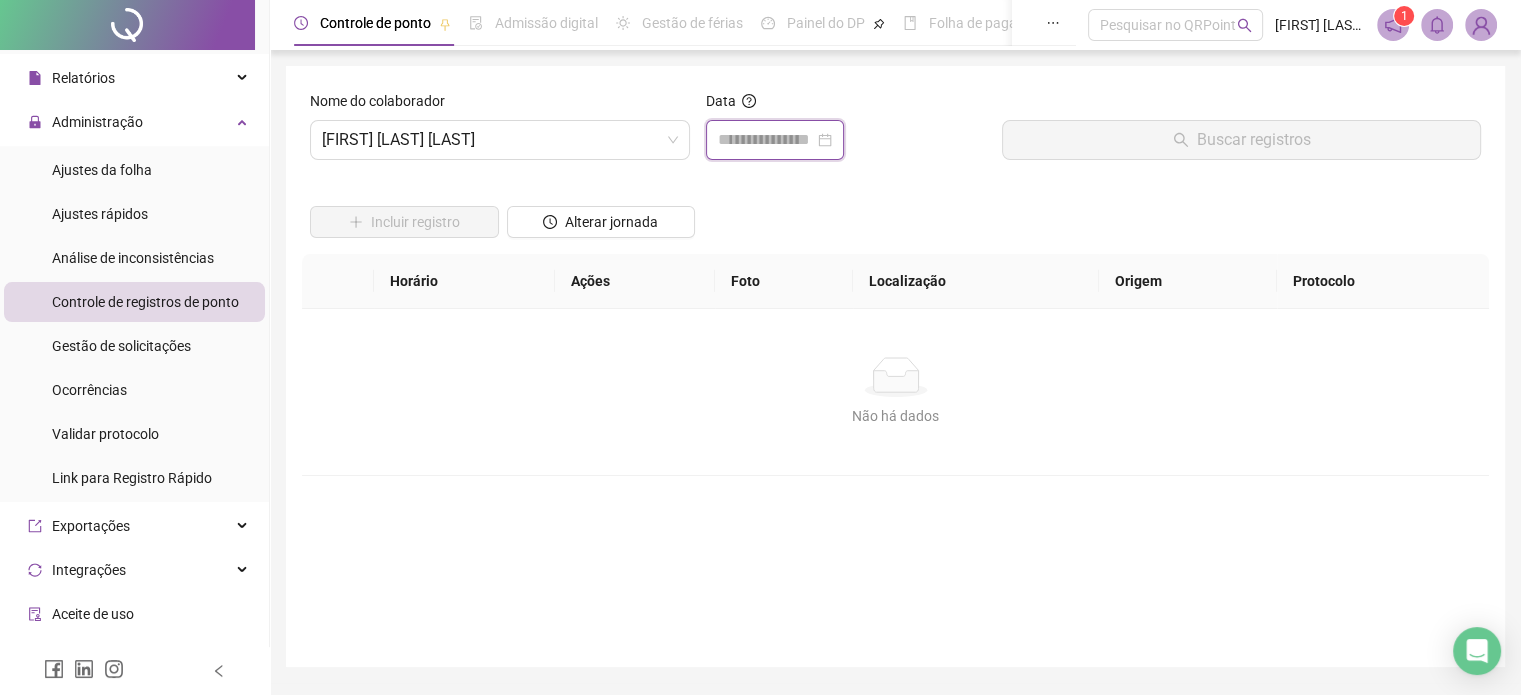 click at bounding box center (766, 140) 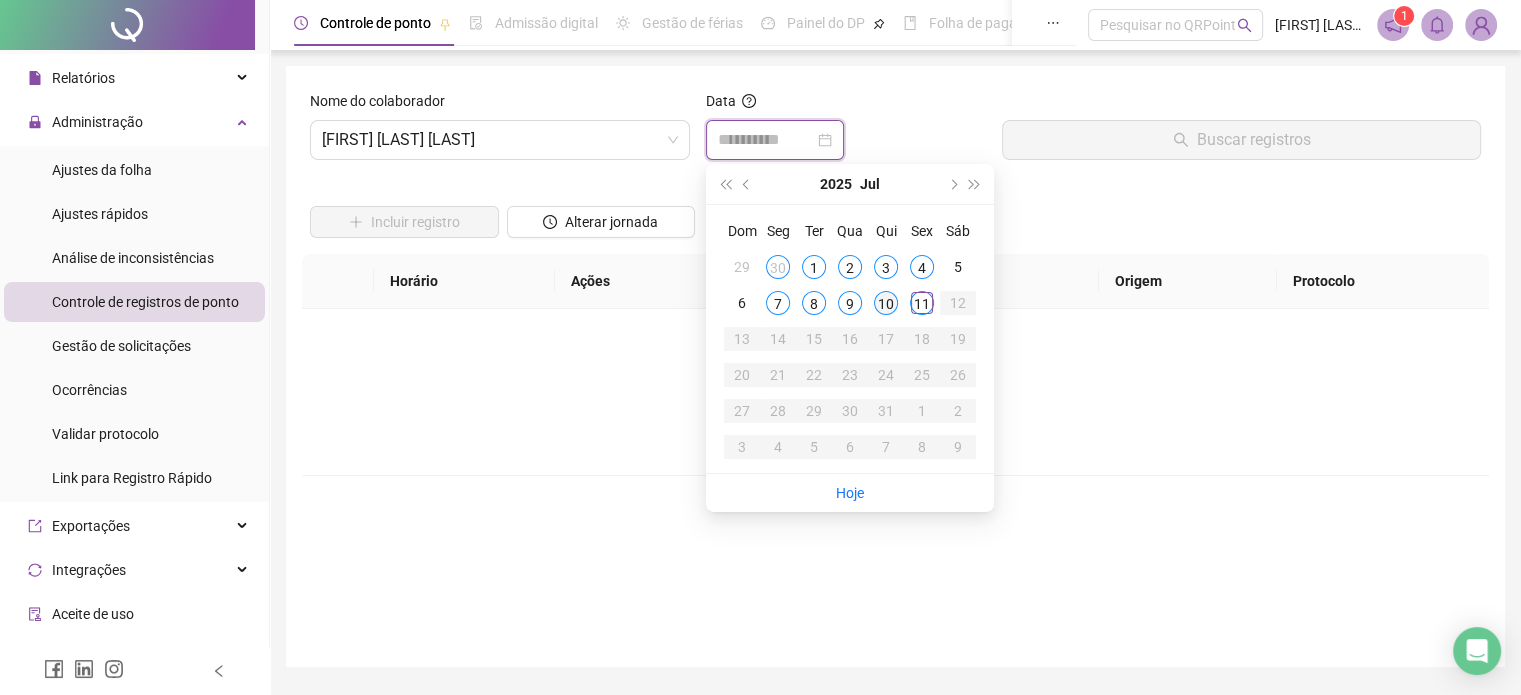 type on "**********" 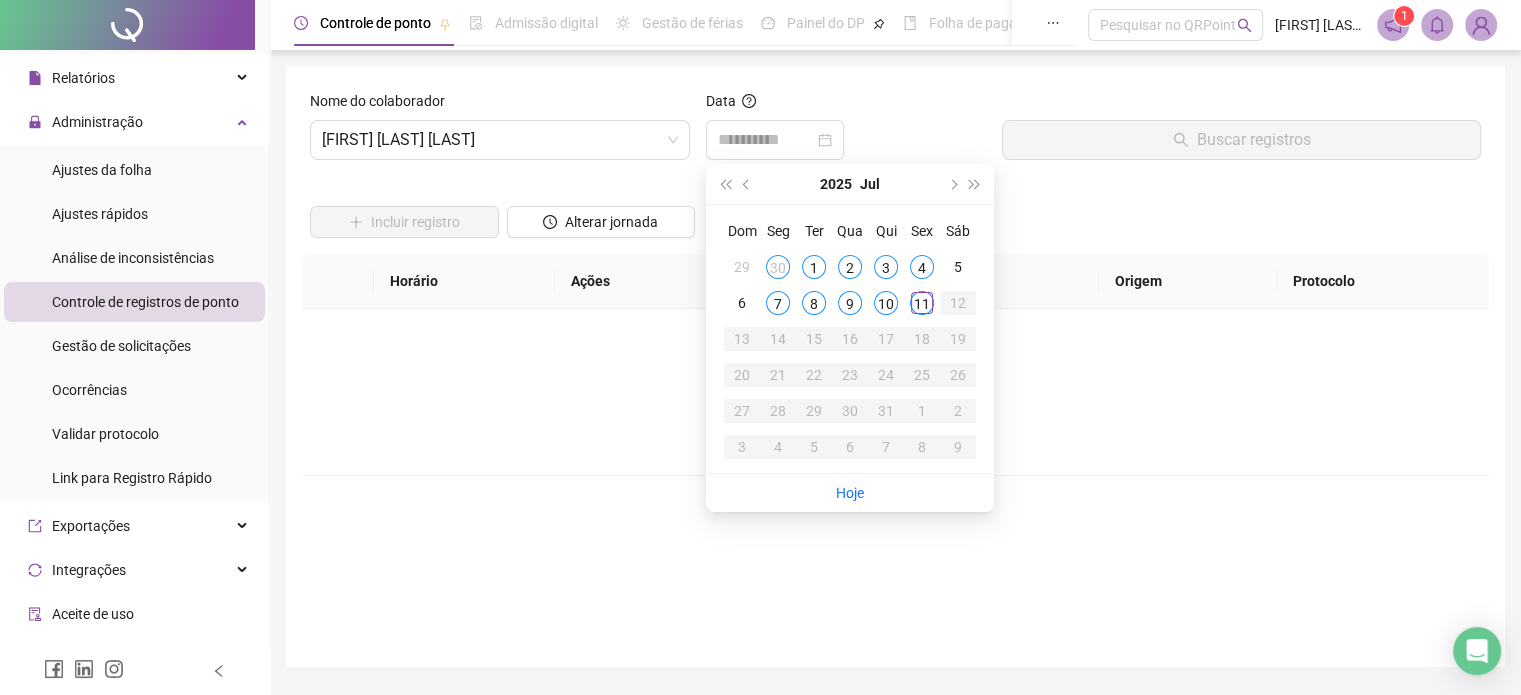 click on "10" at bounding box center (886, 303) 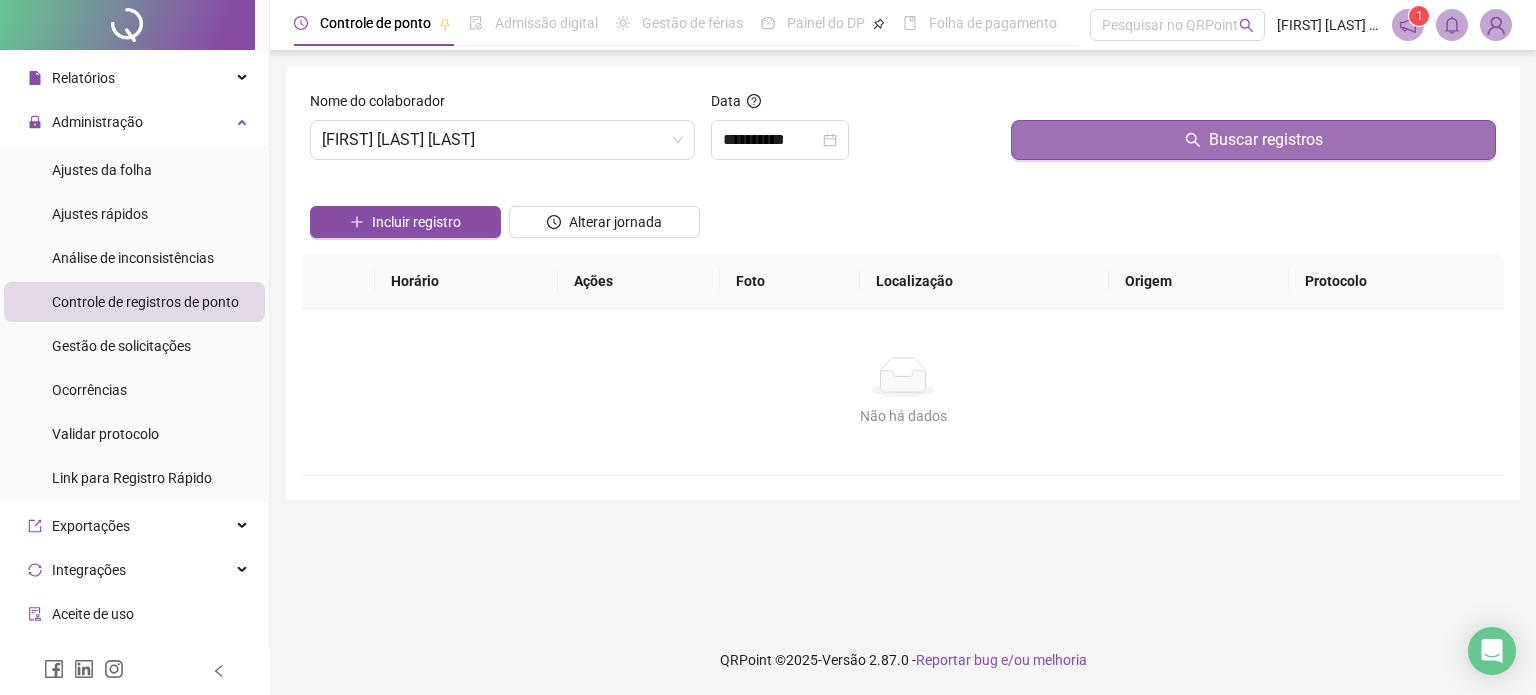 click on "Buscar registros" at bounding box center [1253, 140] 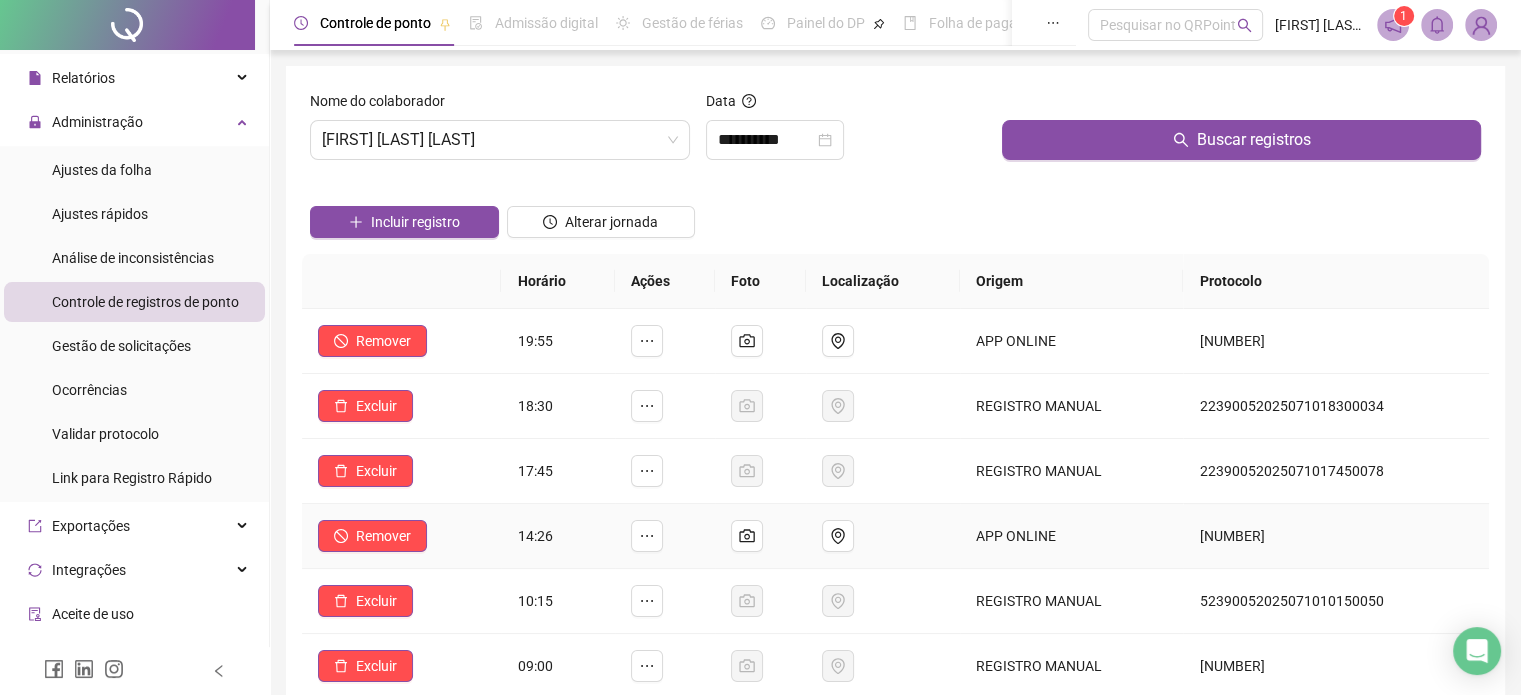 scroll, scrollTop: 100, scrollLeft: 0, axis: vertical 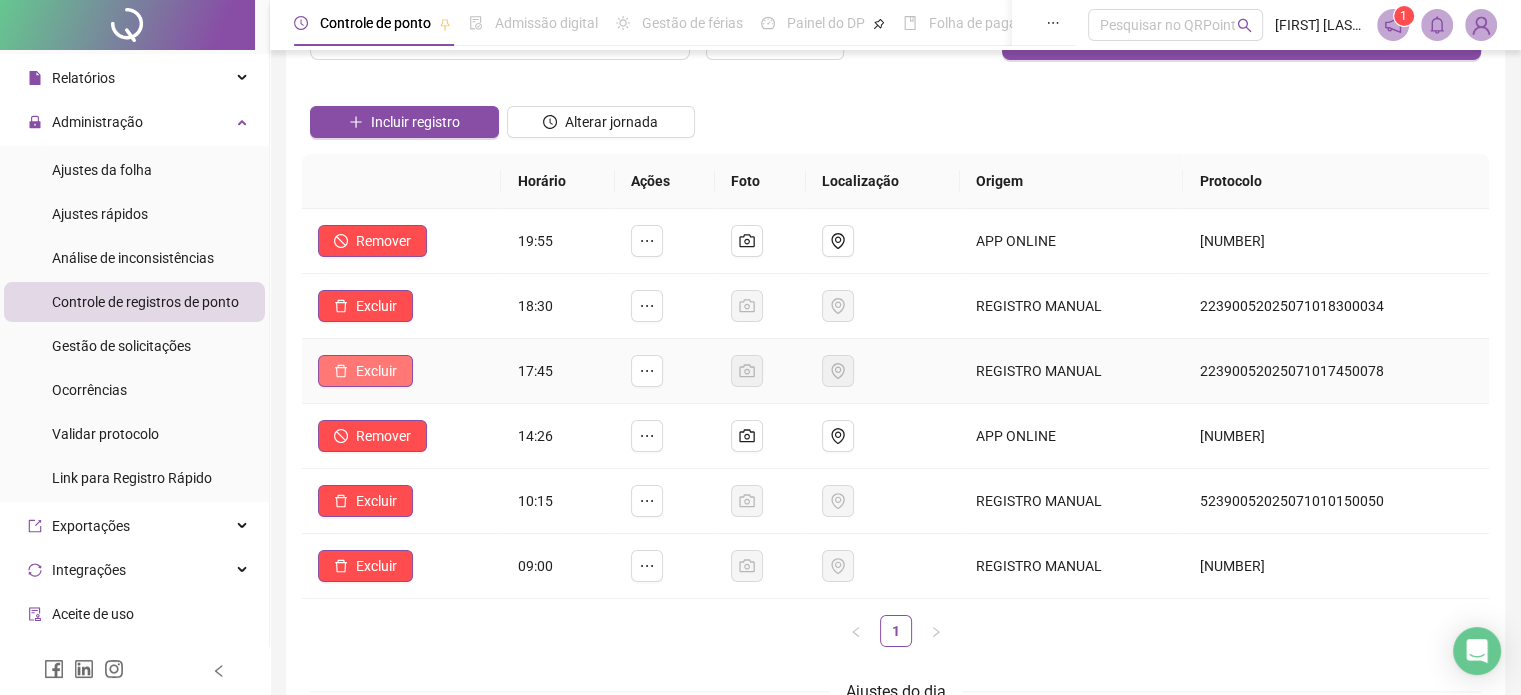 click on "Excluir" at bounding box center [365, 371] 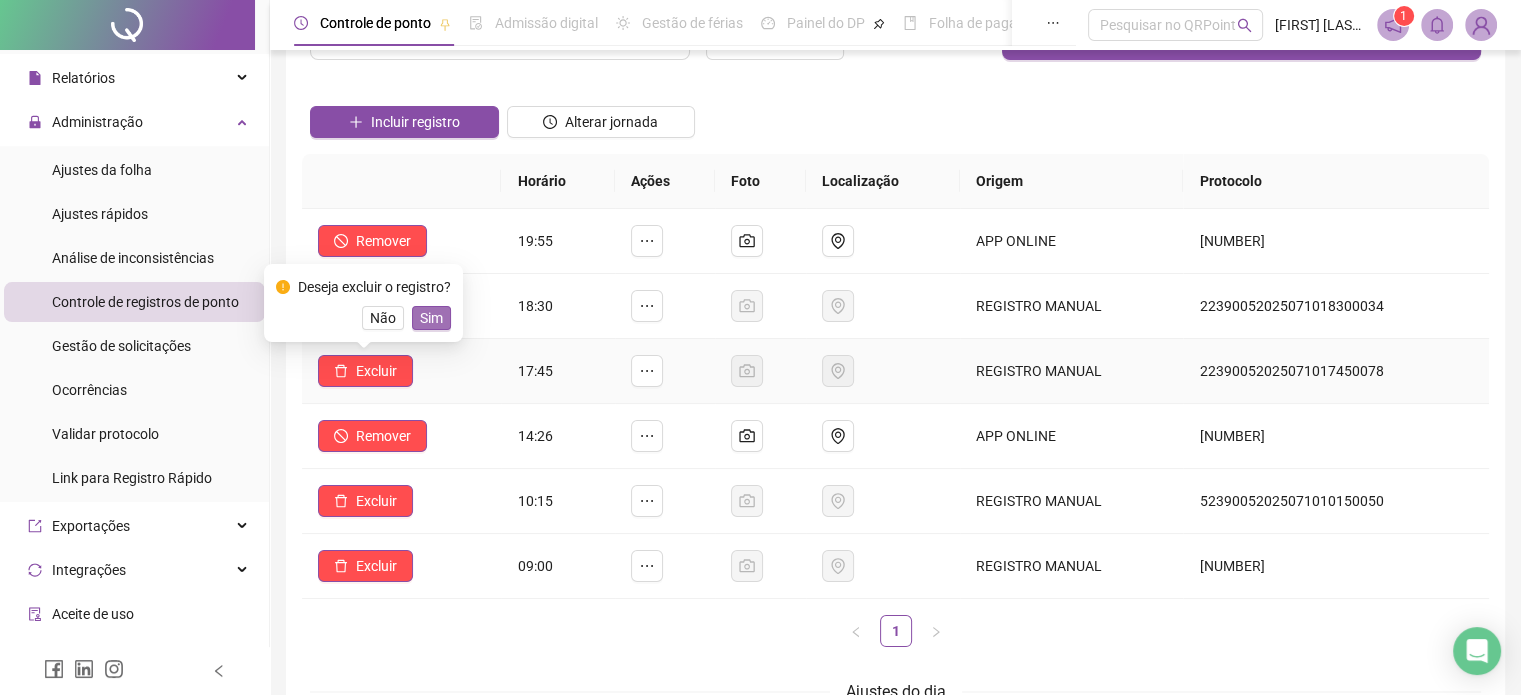 click on "Sim" at bounding box center [431, 318] 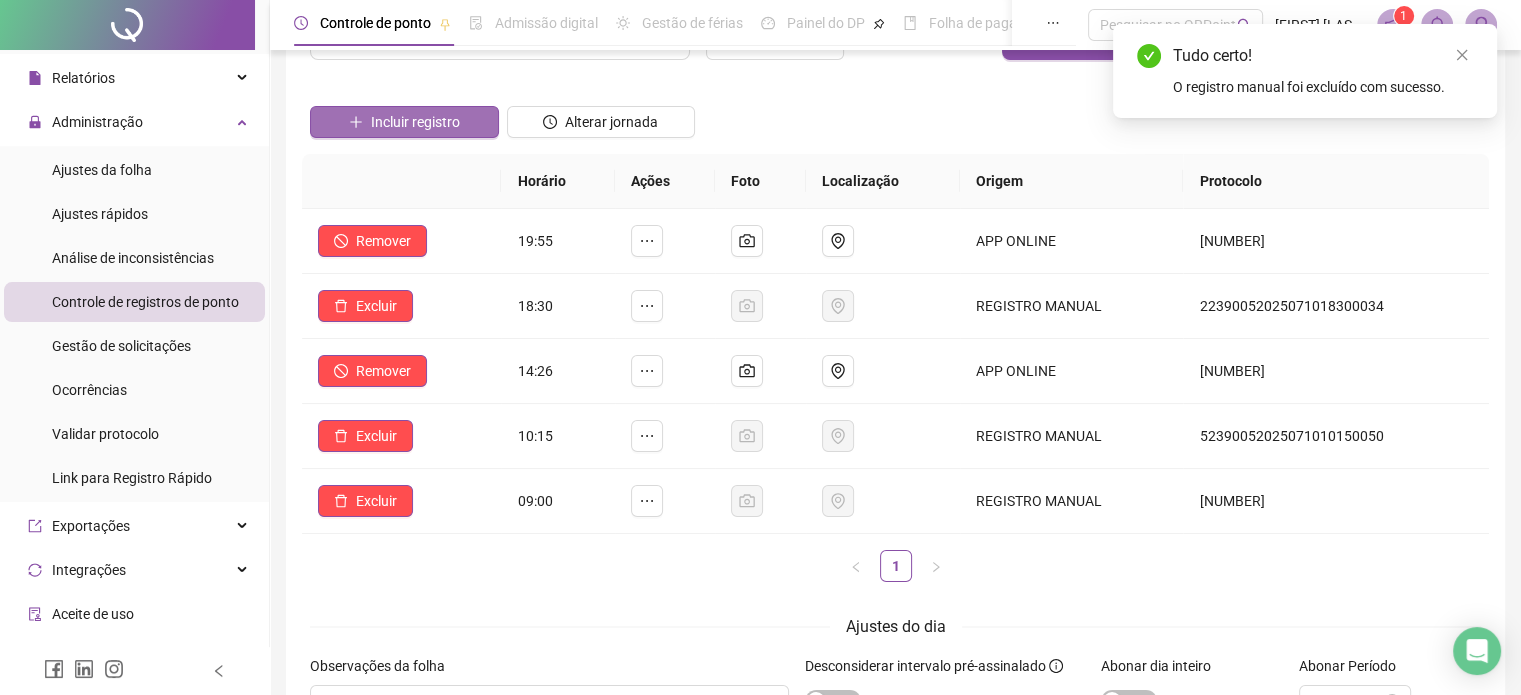 click on "Incluir registro" at bounding box center [415, 122] 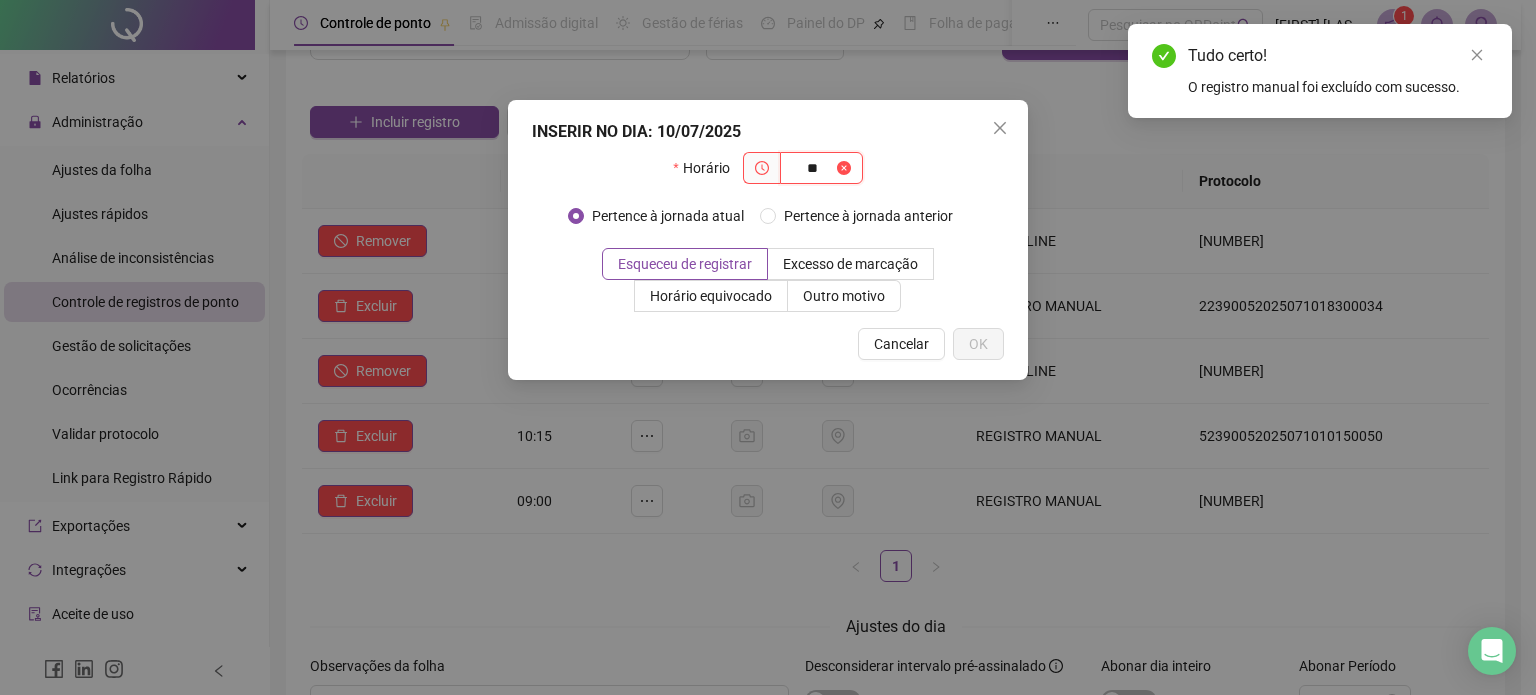 type on "*" 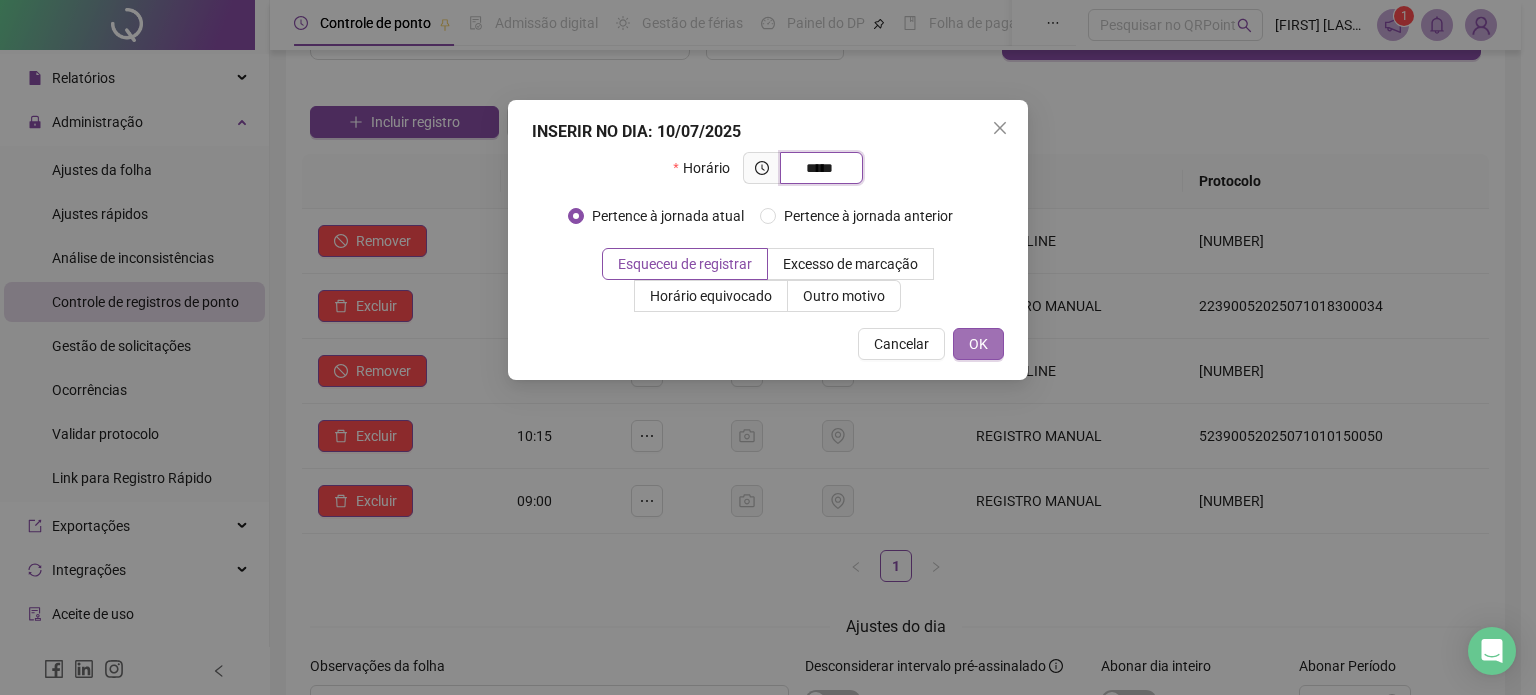 type on "*****" 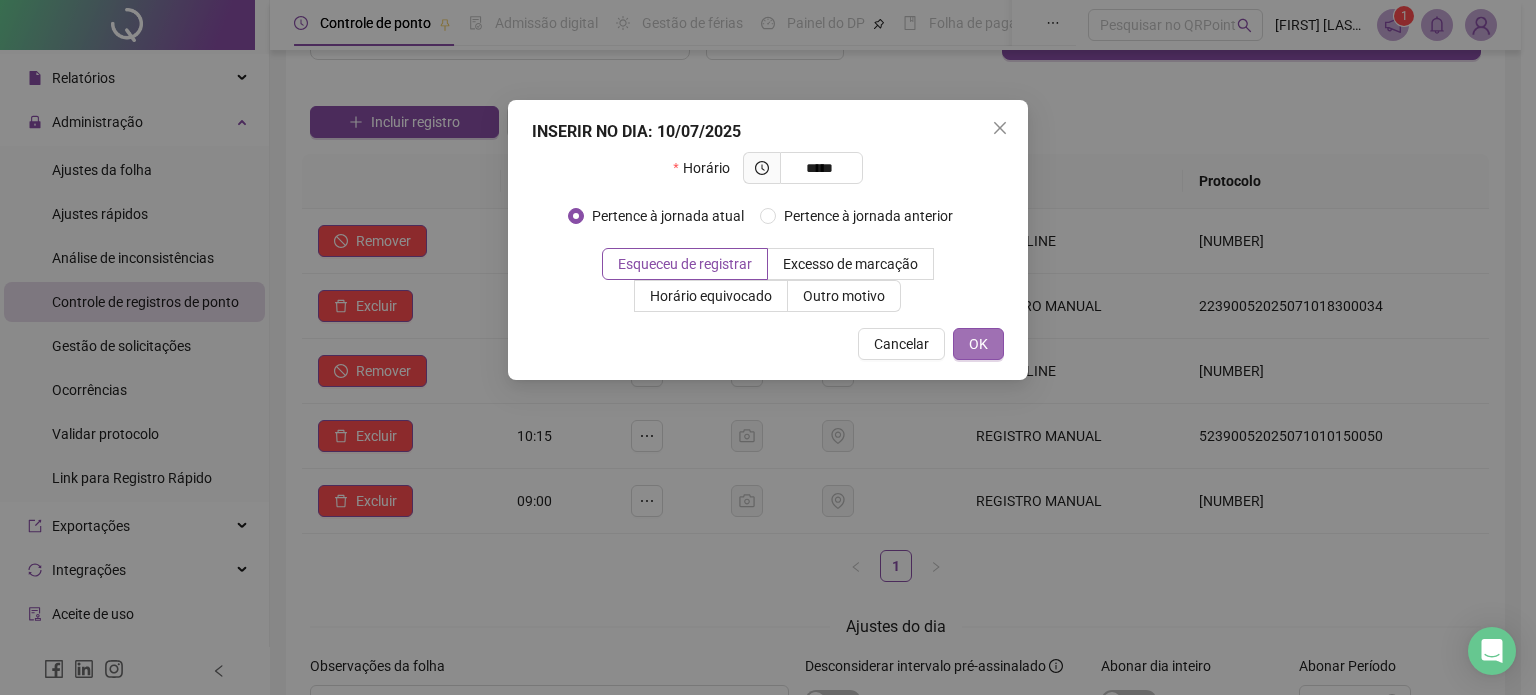 click on "OK" at bounding box center (978, 344) 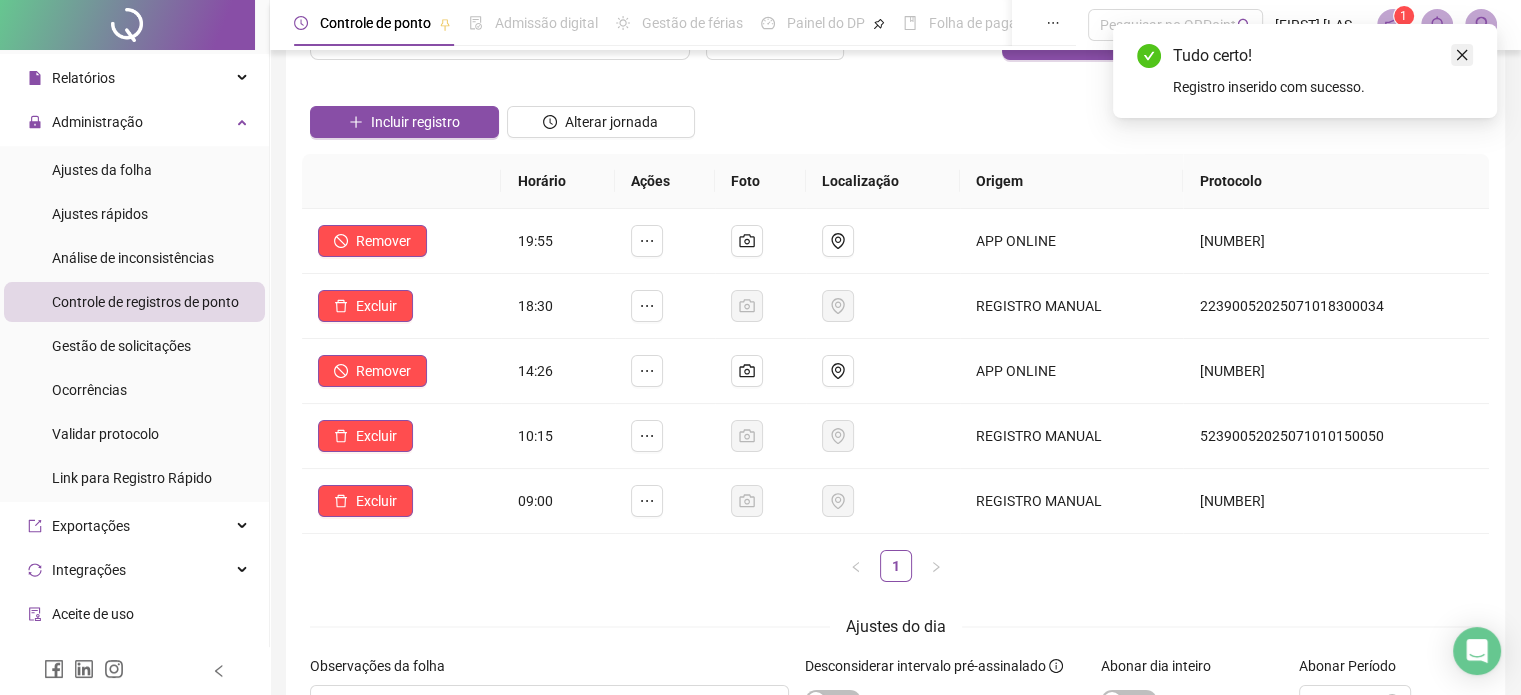 click 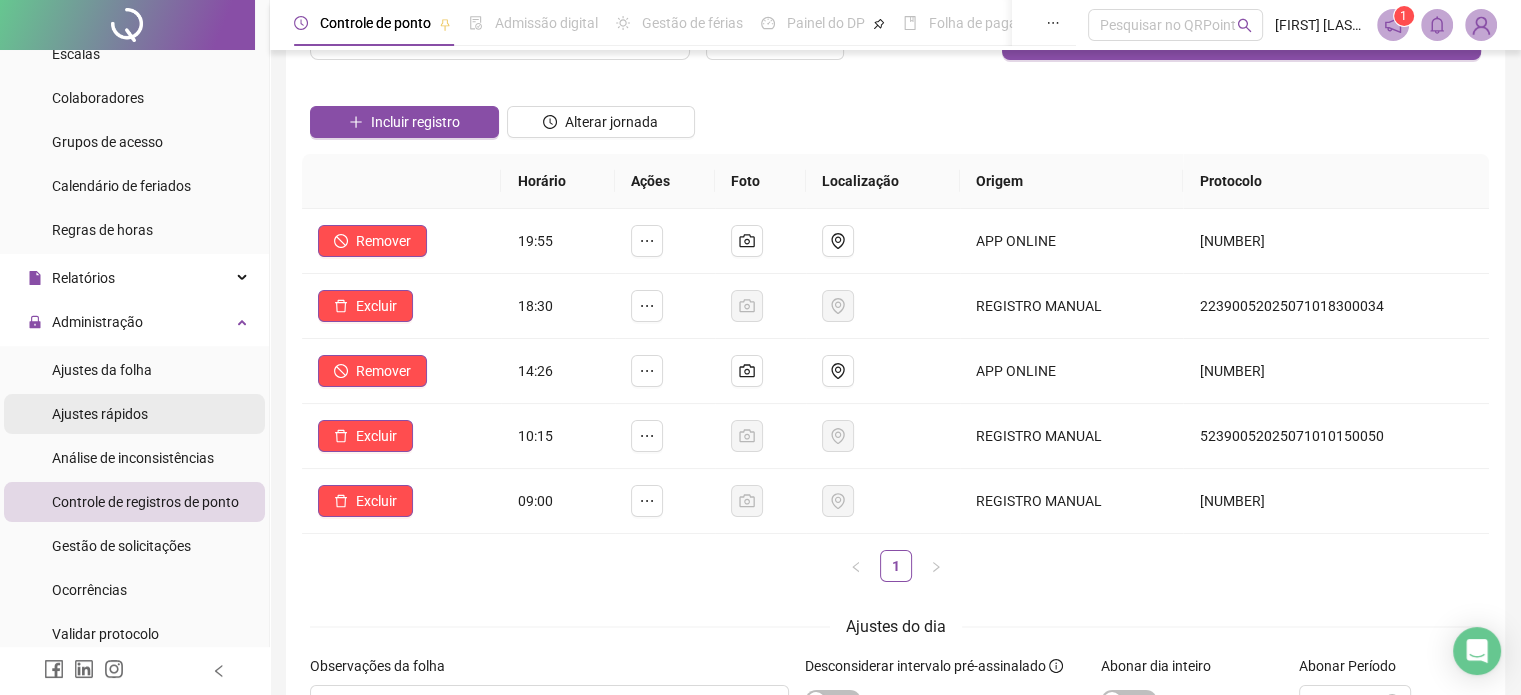 scroll, scrollTop: 0, scrollLeft: 0, axis: both 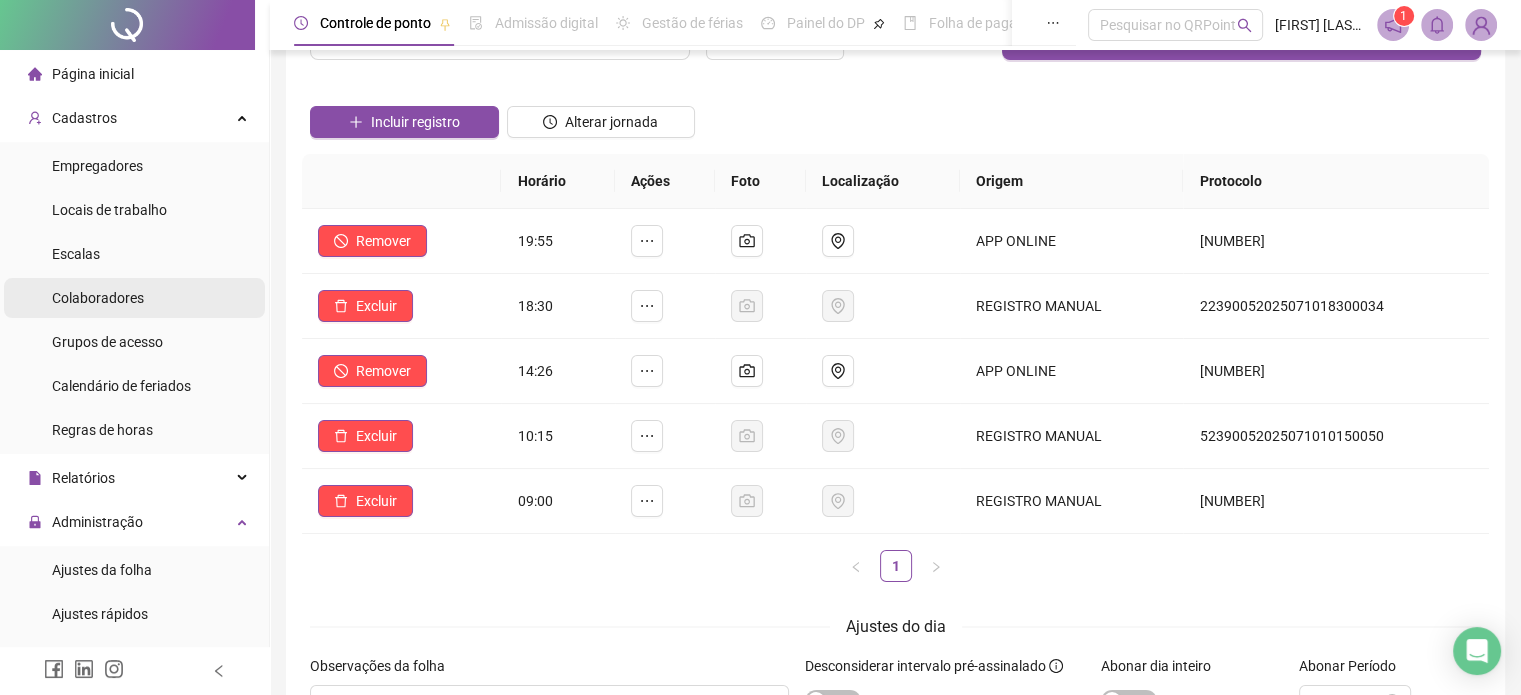click on "Colaboradores" at bounding box center [98, 298] 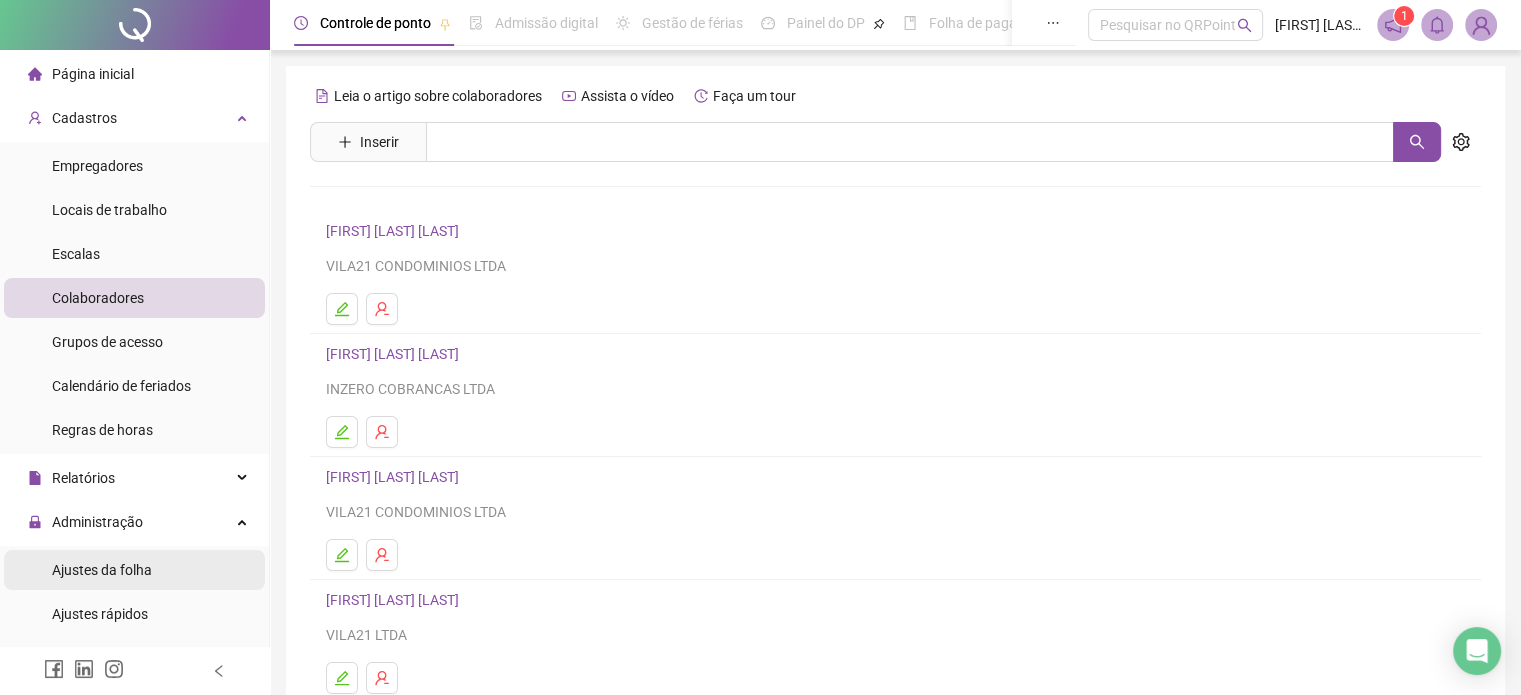 scroll, scrollTop: 200, scrollLeft: 0, axis: vertical 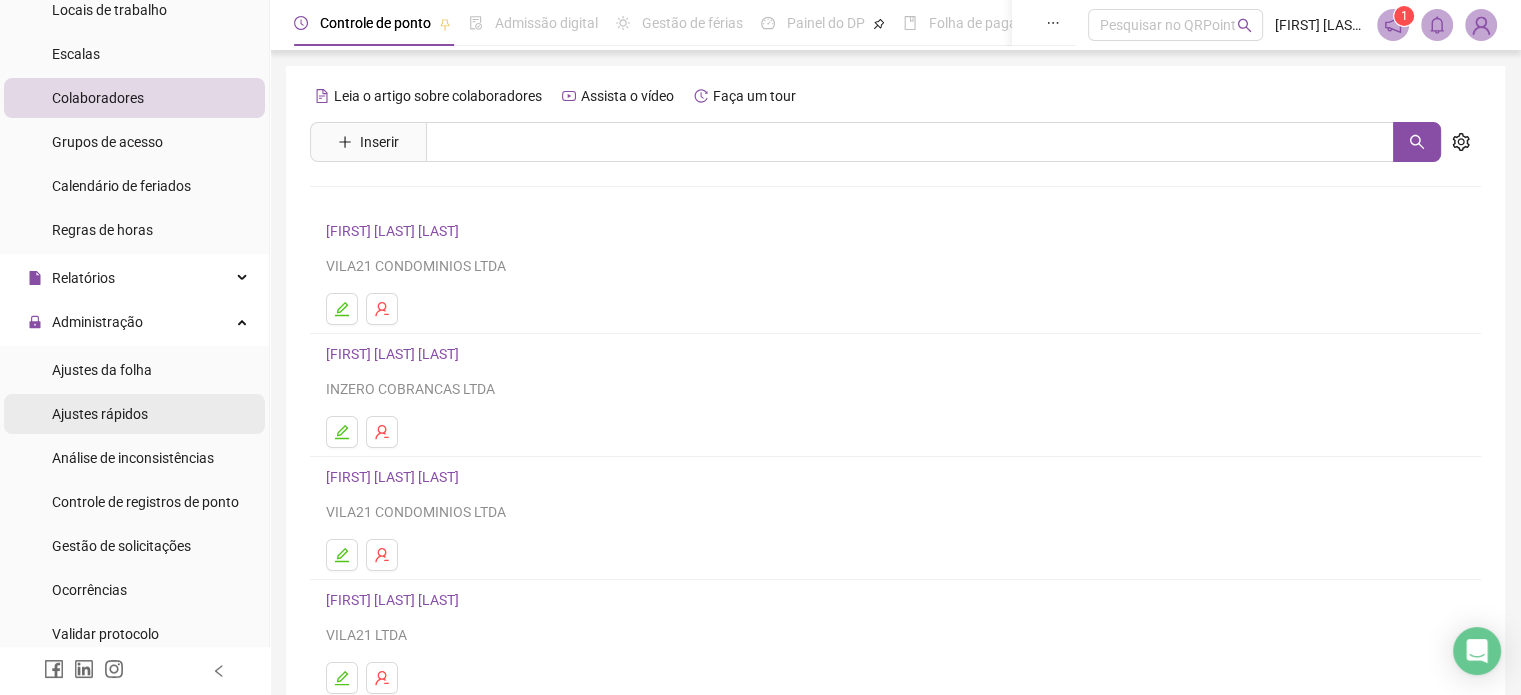 click on "Ajustes rápidos" at bounding box center [100, 414] 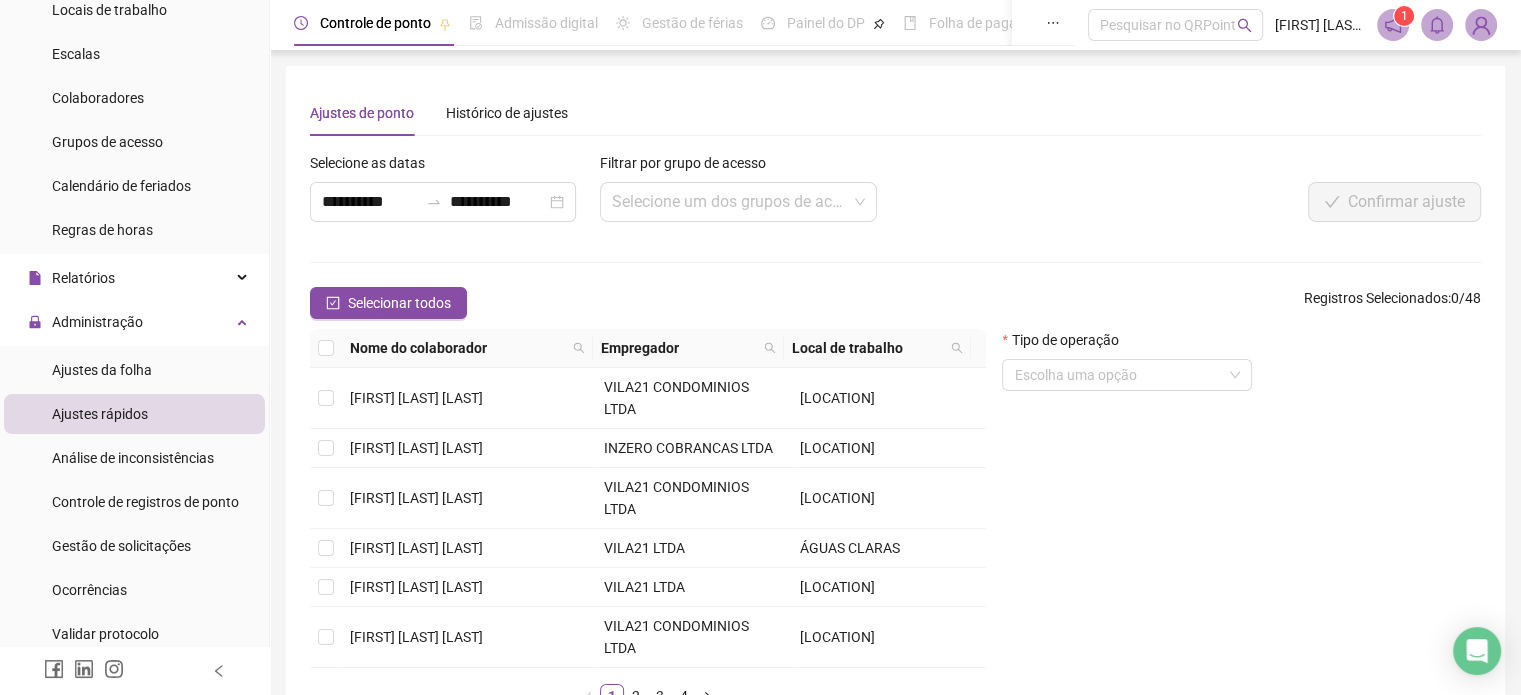 click on "Ajustes de ponto Histórico de ajustes" at bounding box center [895, 113] 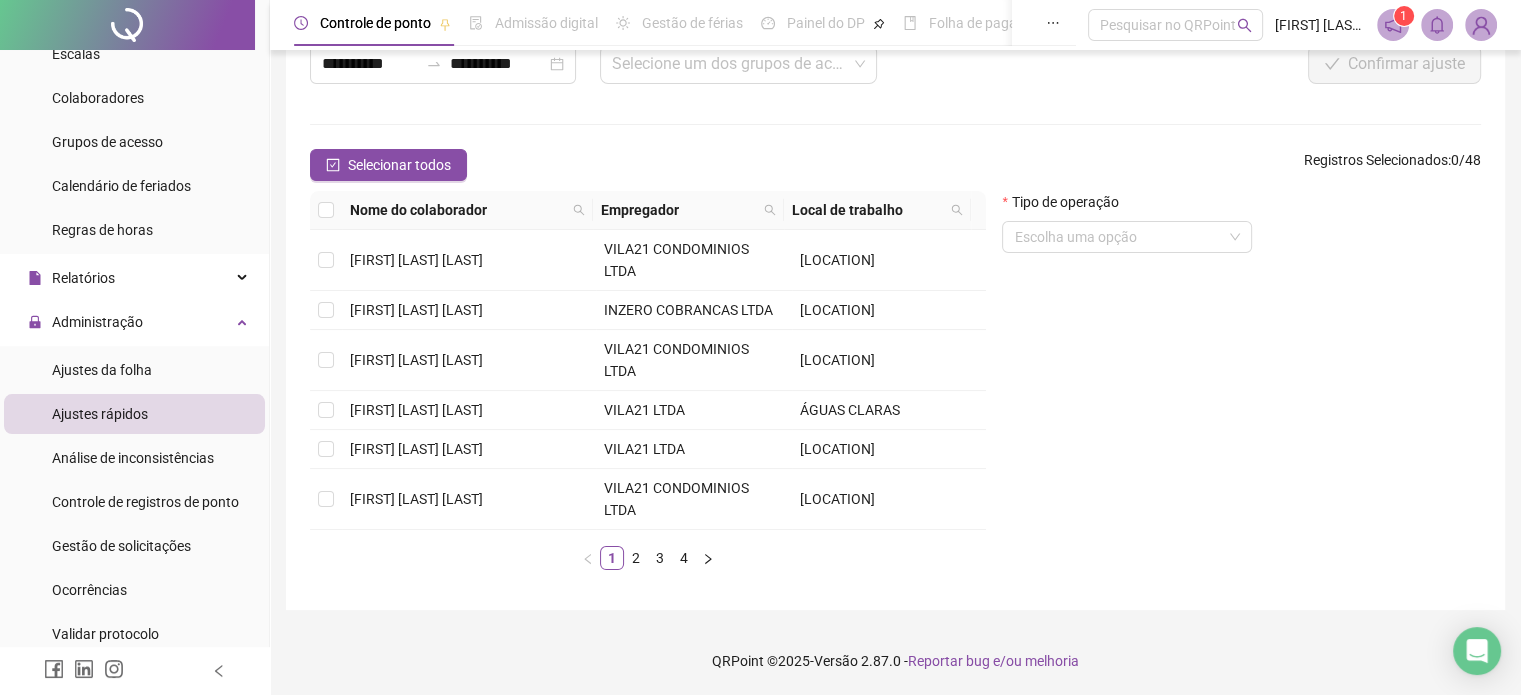 scroll, scrollTop: 0, scrollLeft: 0, axis: both 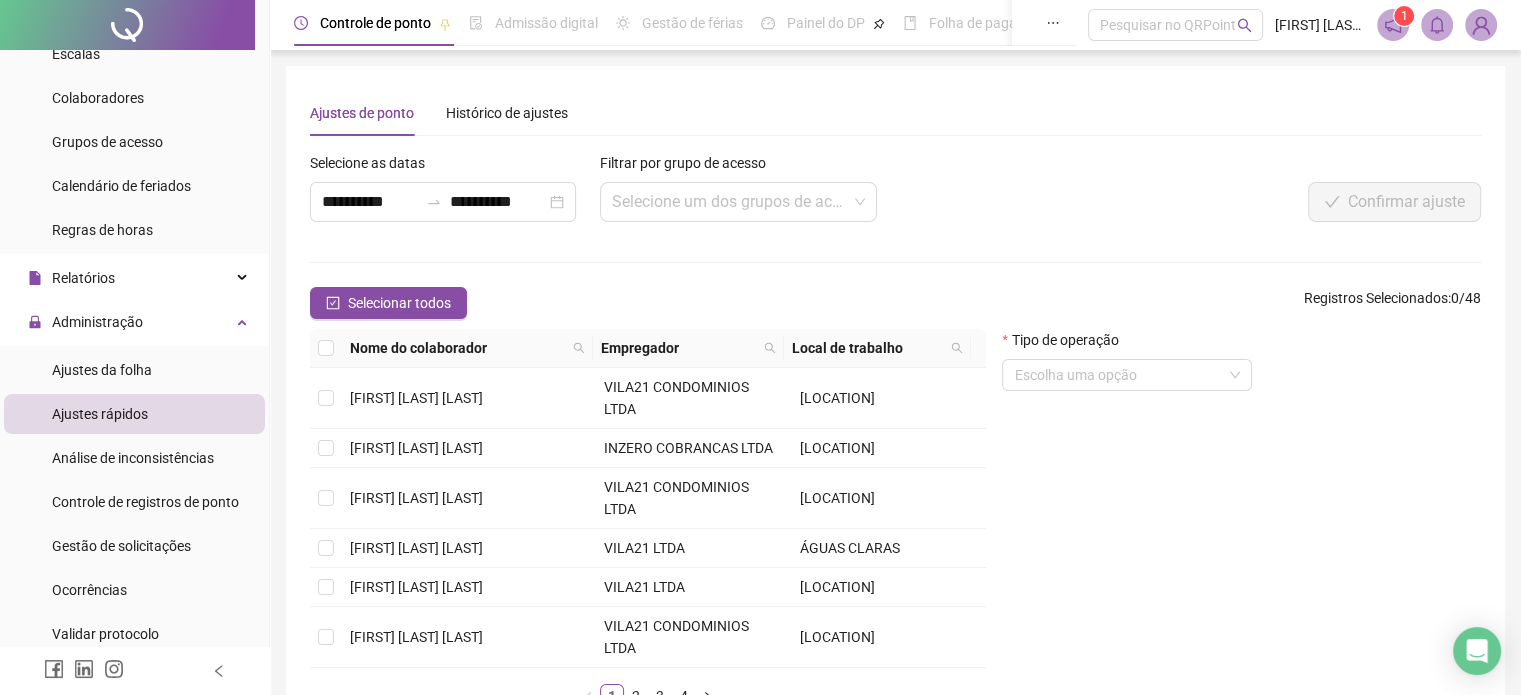 click on "**********" at bounding box center (895, 407) 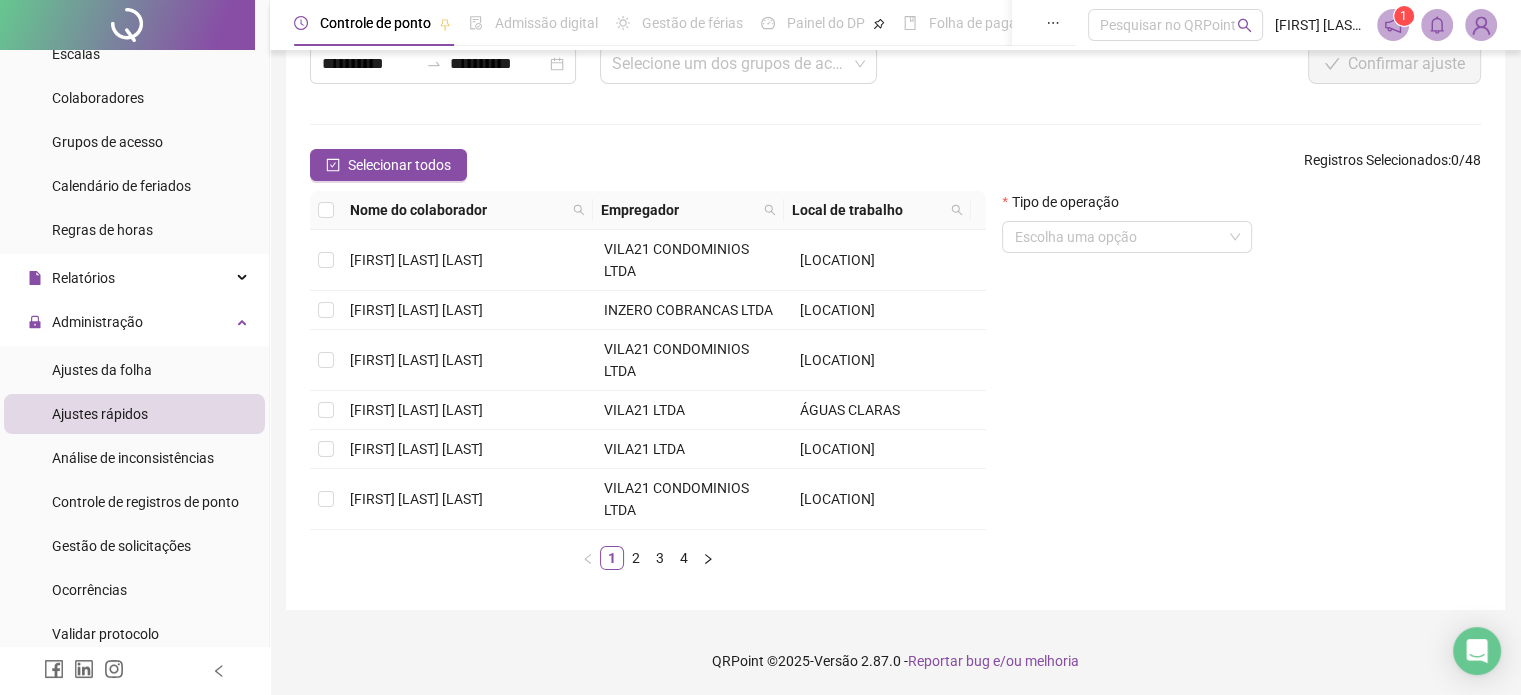 scroll, scrollTop: 0, scrollLeft: 0, axis: both 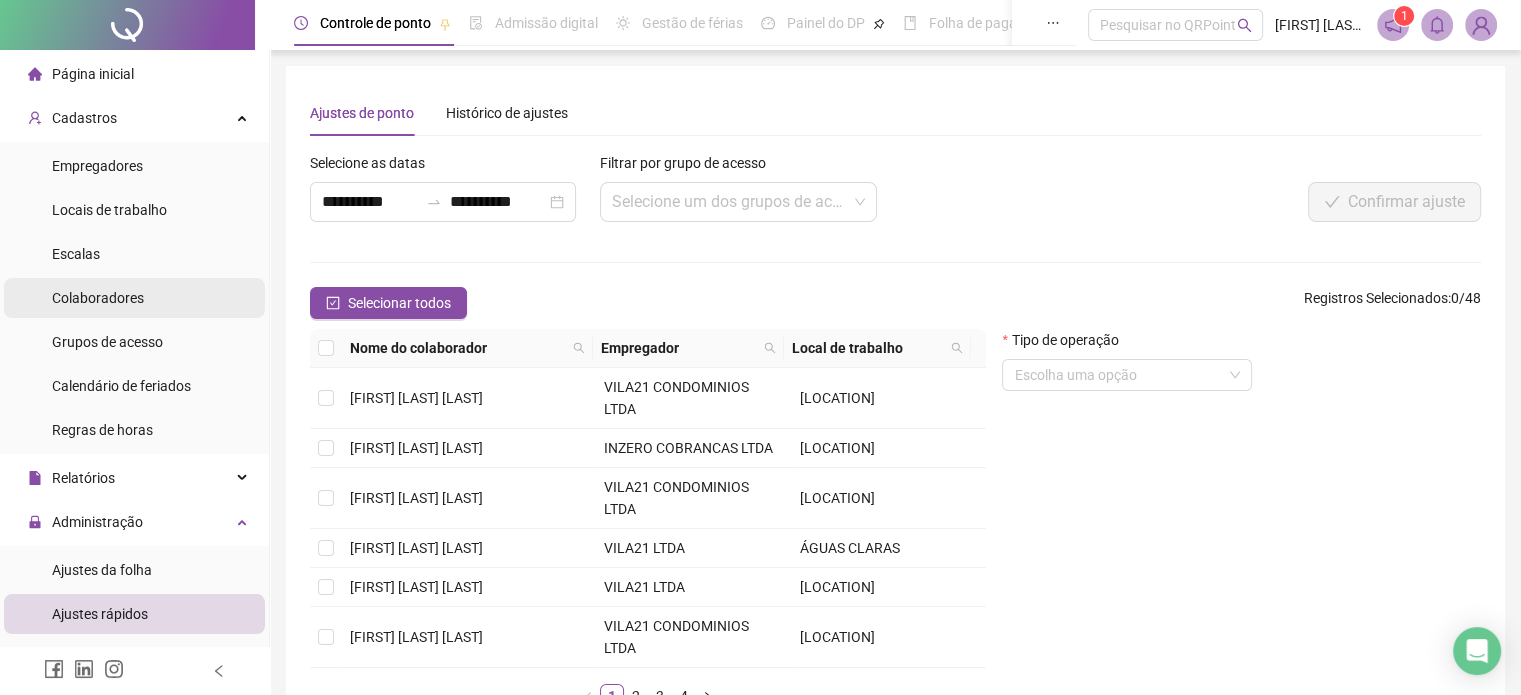 click on "Colaboradores" at bounding box center [98, 298] 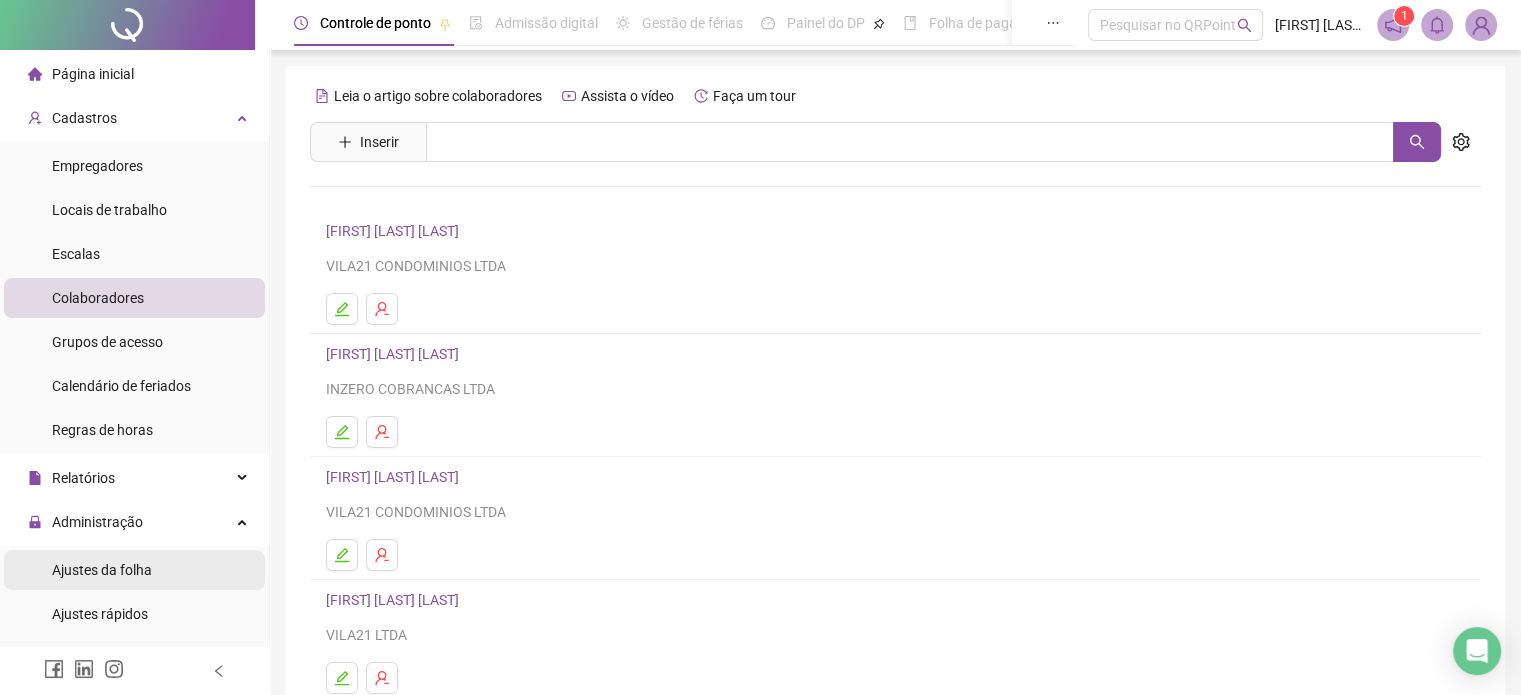 drag, startPoint x: 100, startPoint y: 564, endPoint x: 118, endPoint y: 574, distance: 20.59126 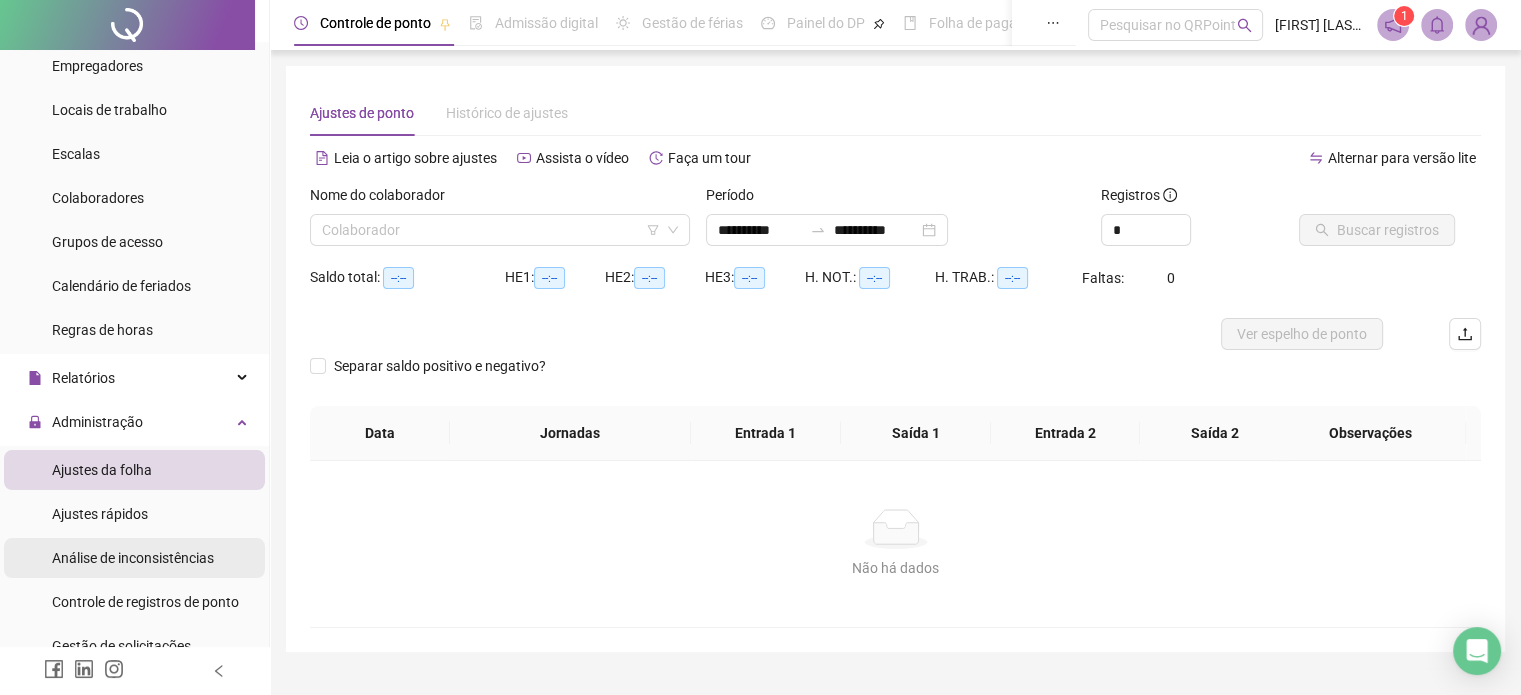 scroll, scrollTop: 300, scrollLeft: 0, axis: vertical 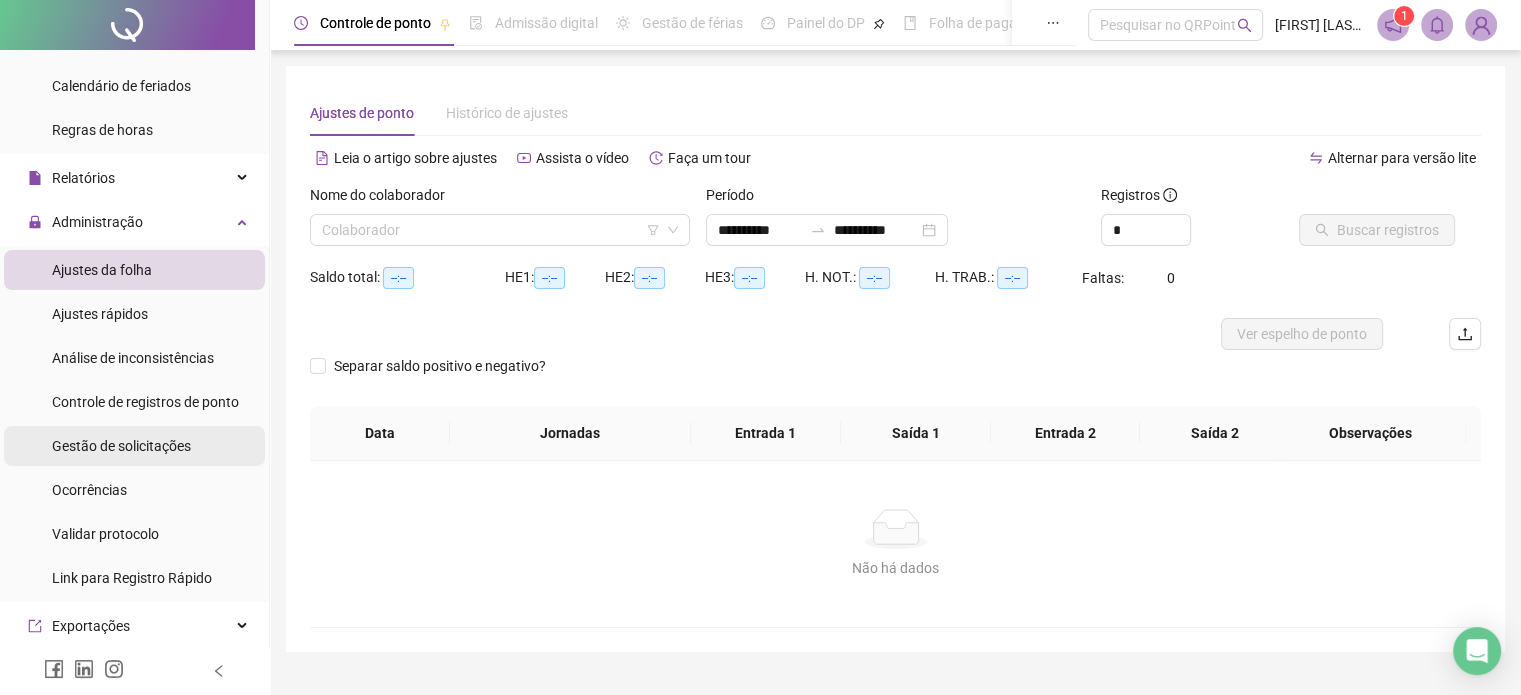click on "Gestão de solicitações" at bounding box center (121, 446) 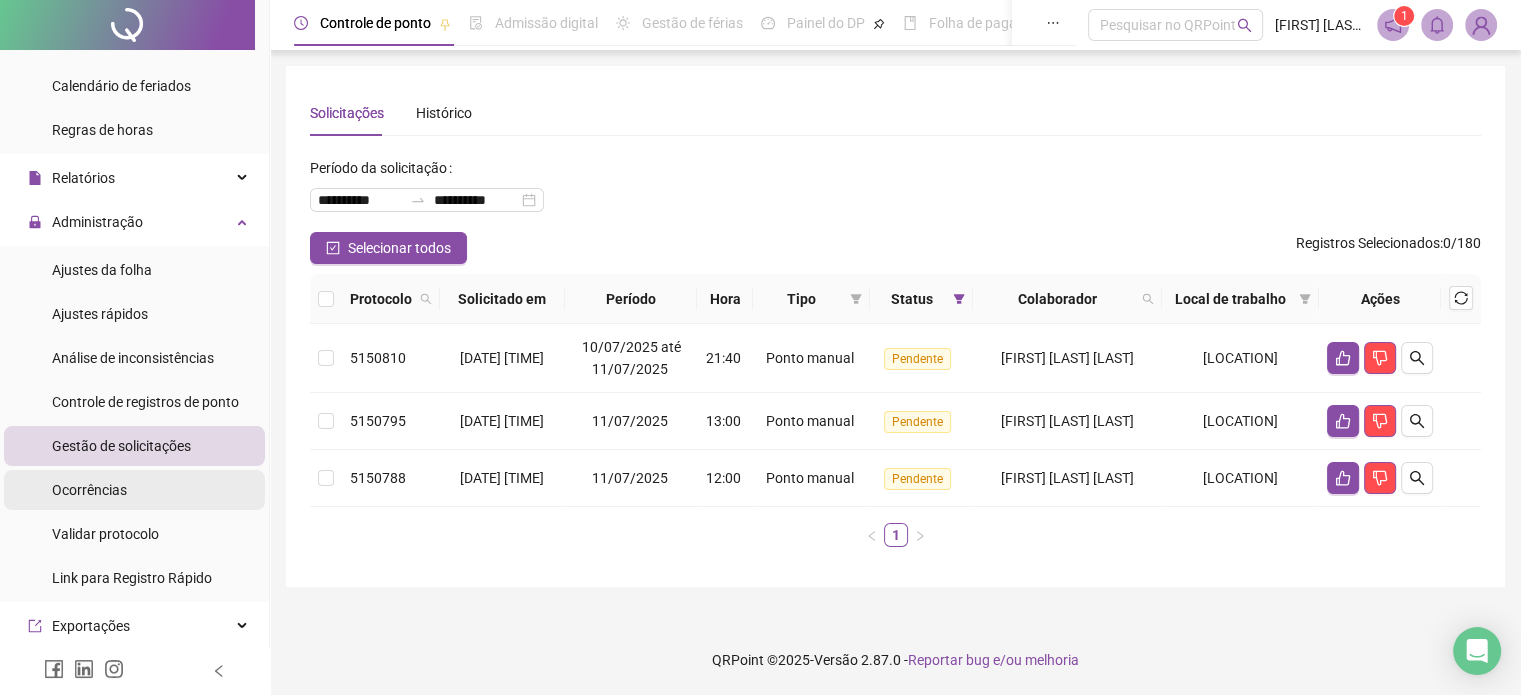 click on "Ocorrências" at bounding box center (89, 490) 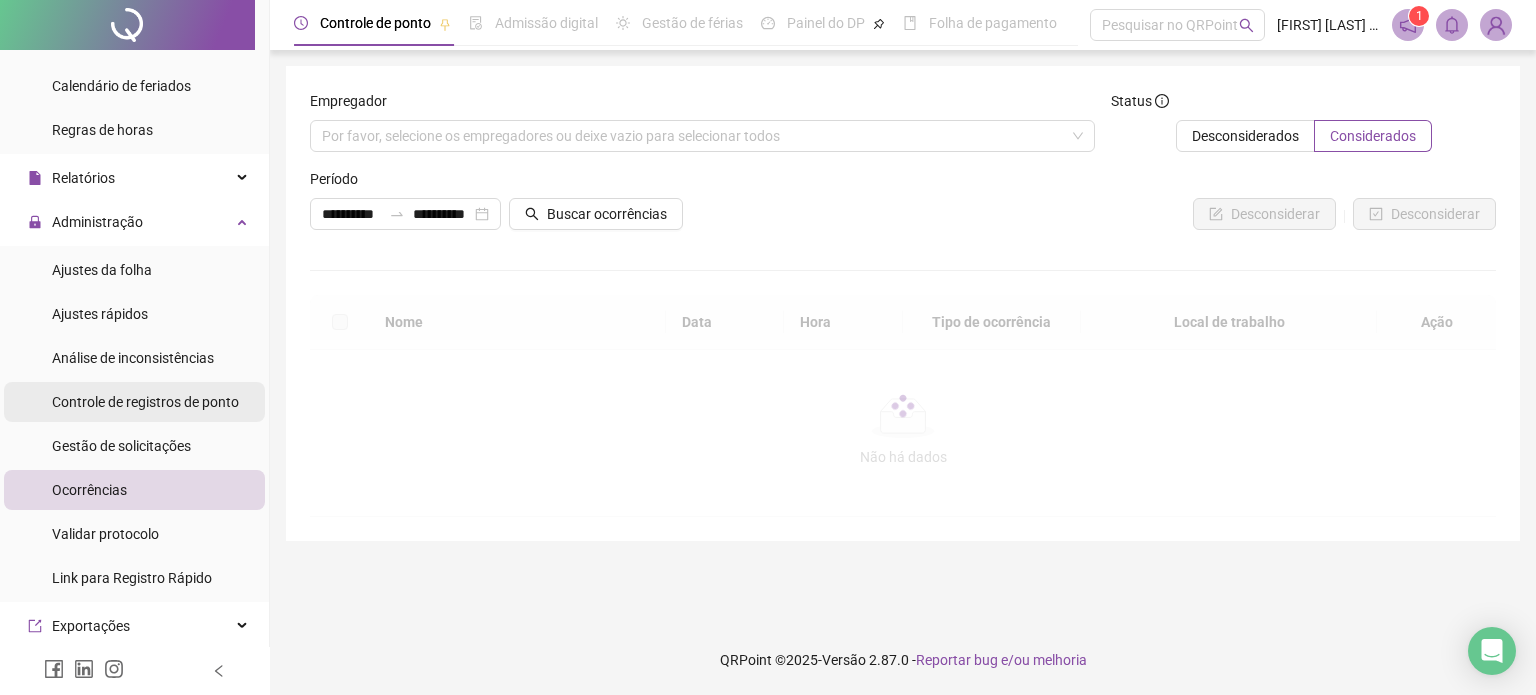 click on "Controle de registros de ponto" at bounding box center [145, 402] 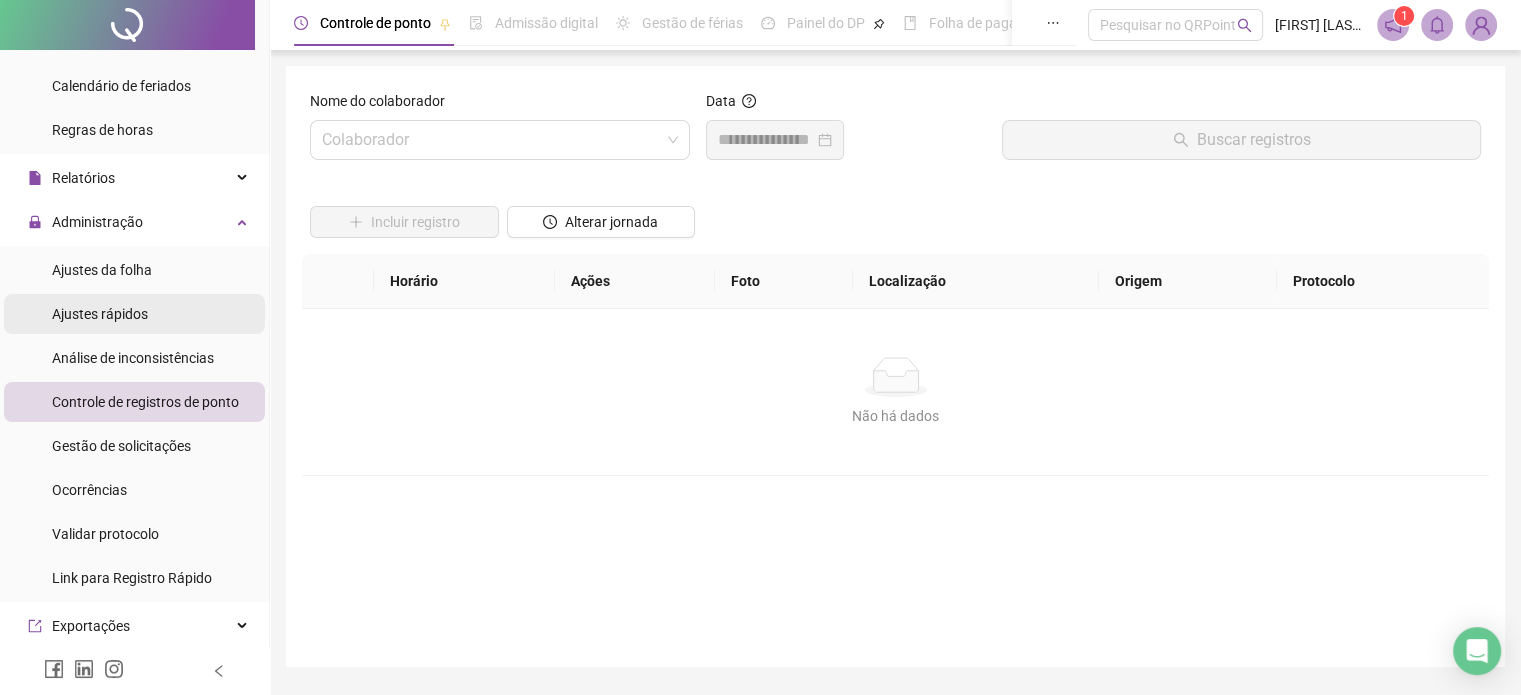 click on "Ajustes rápidos" at bounding box center (100, 314) 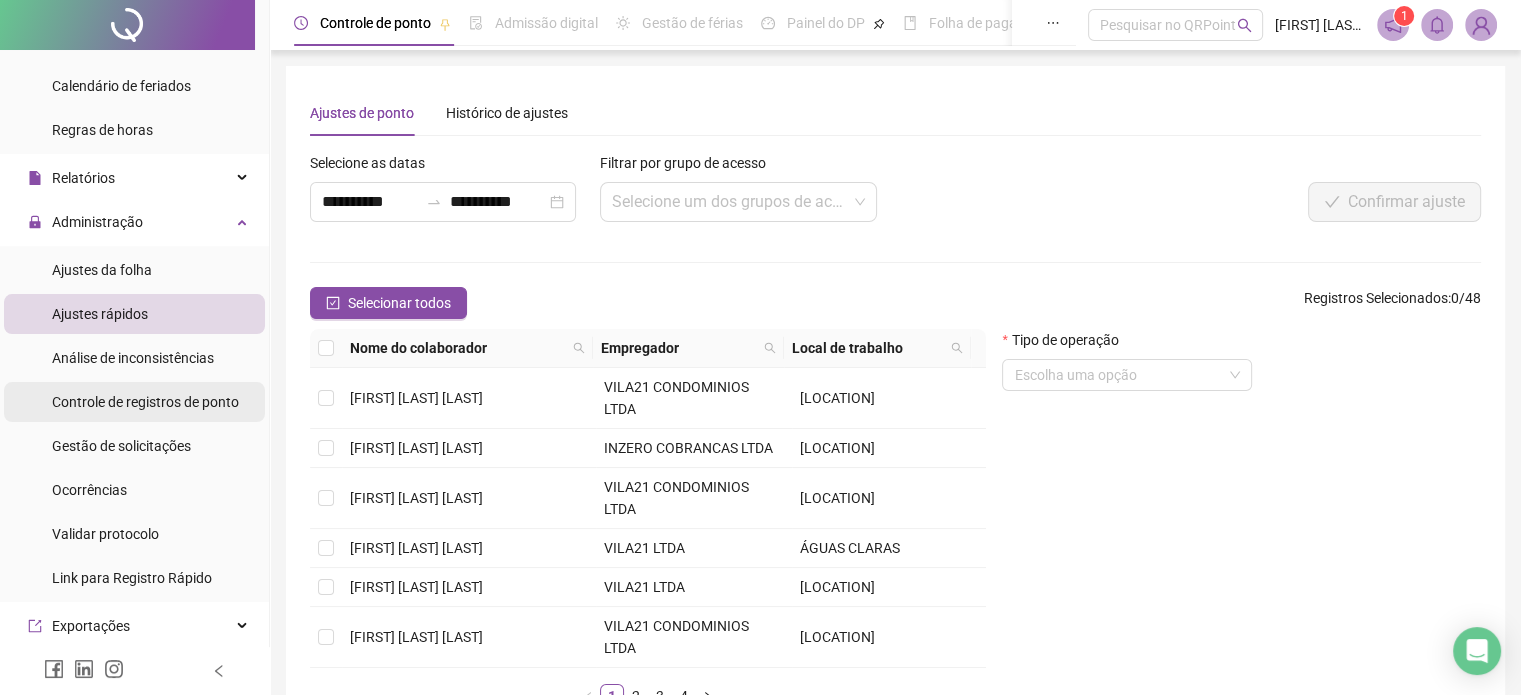 click on "Controle de registros de ponto" at bounding box center [145, 402] 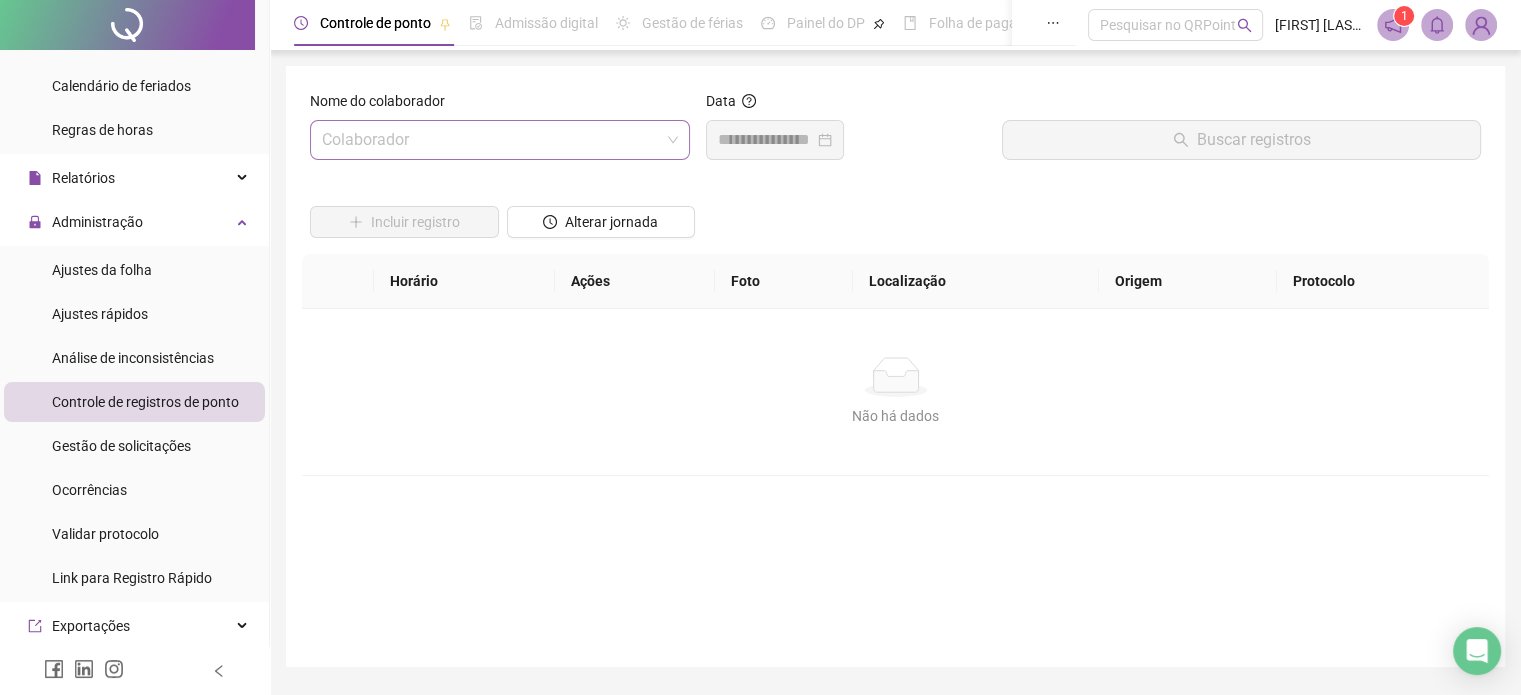 click at bounding box center (494, 140) 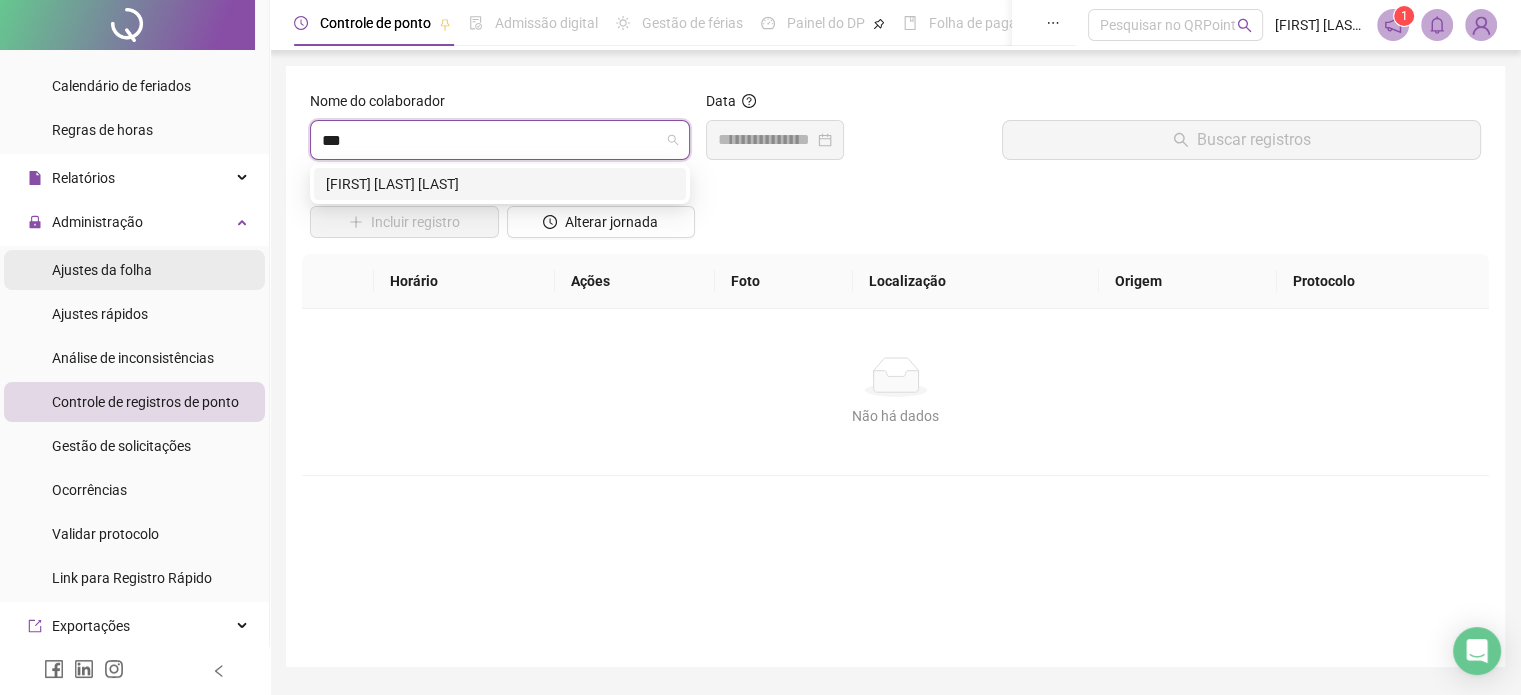 type on "***" 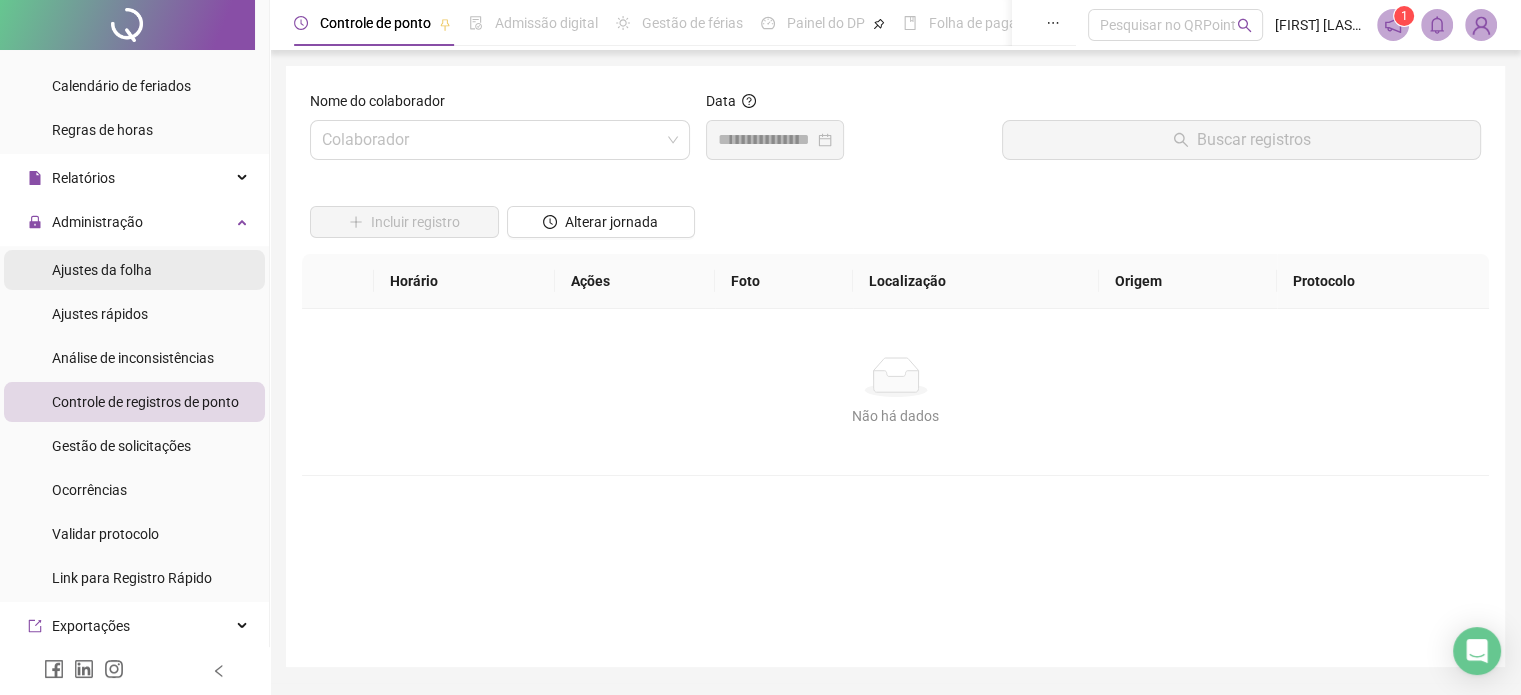 click on "Ajustes da folha" at bounding box center (102, 270) 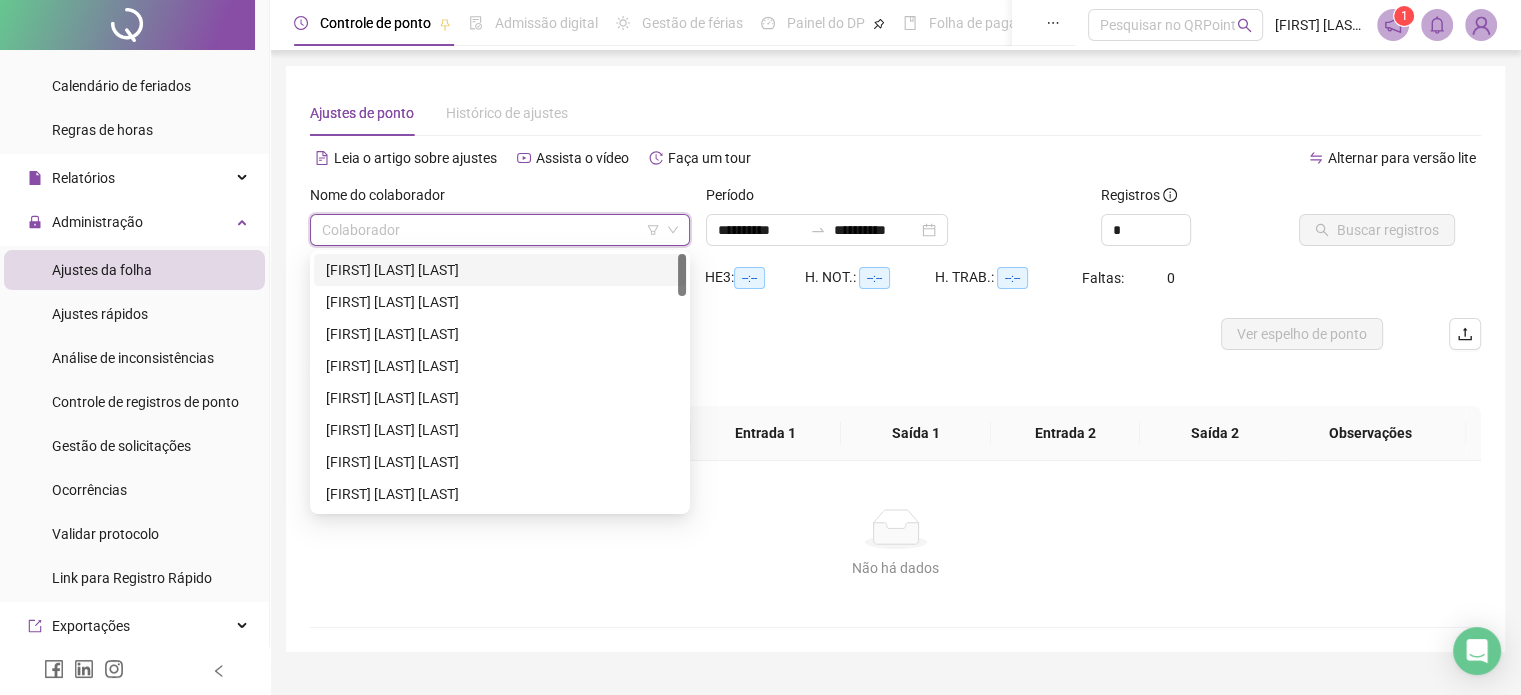 click at bounding box center [494, 230] 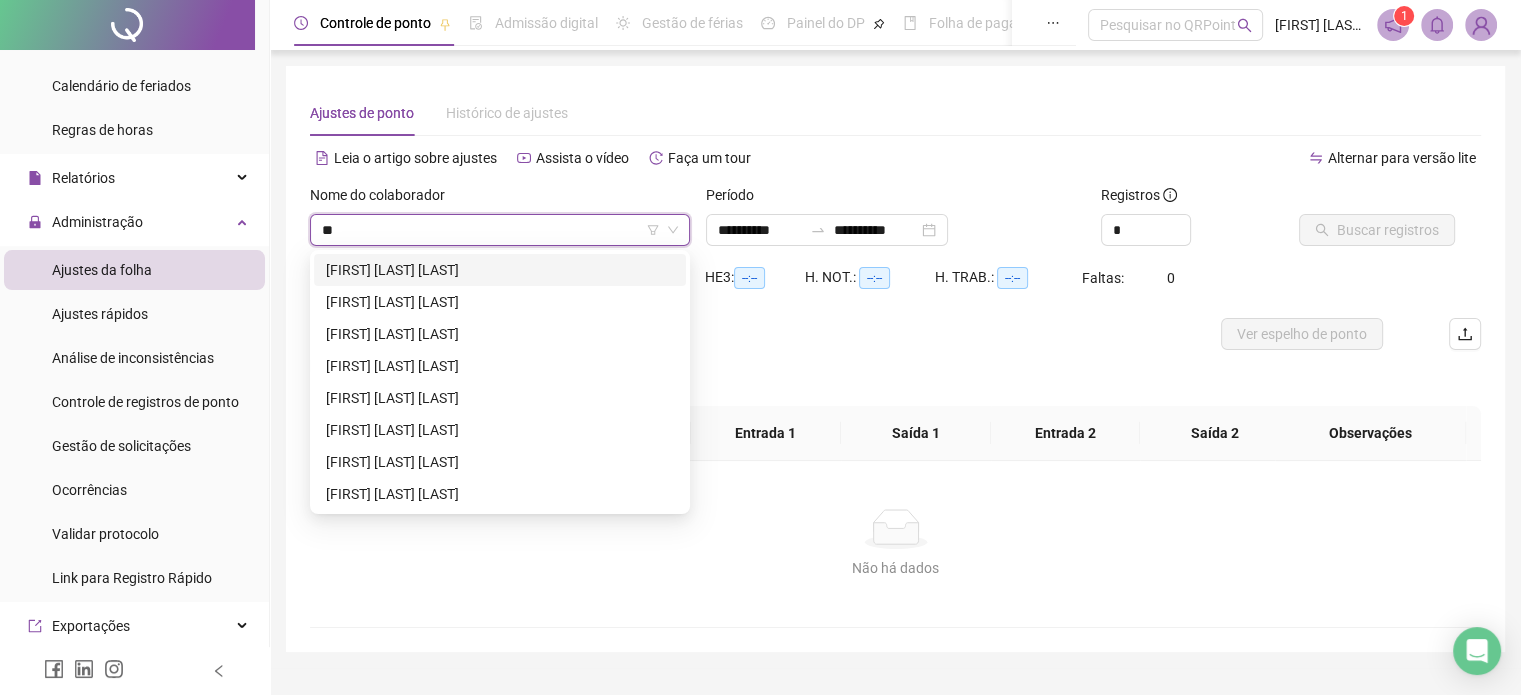 type on "***" 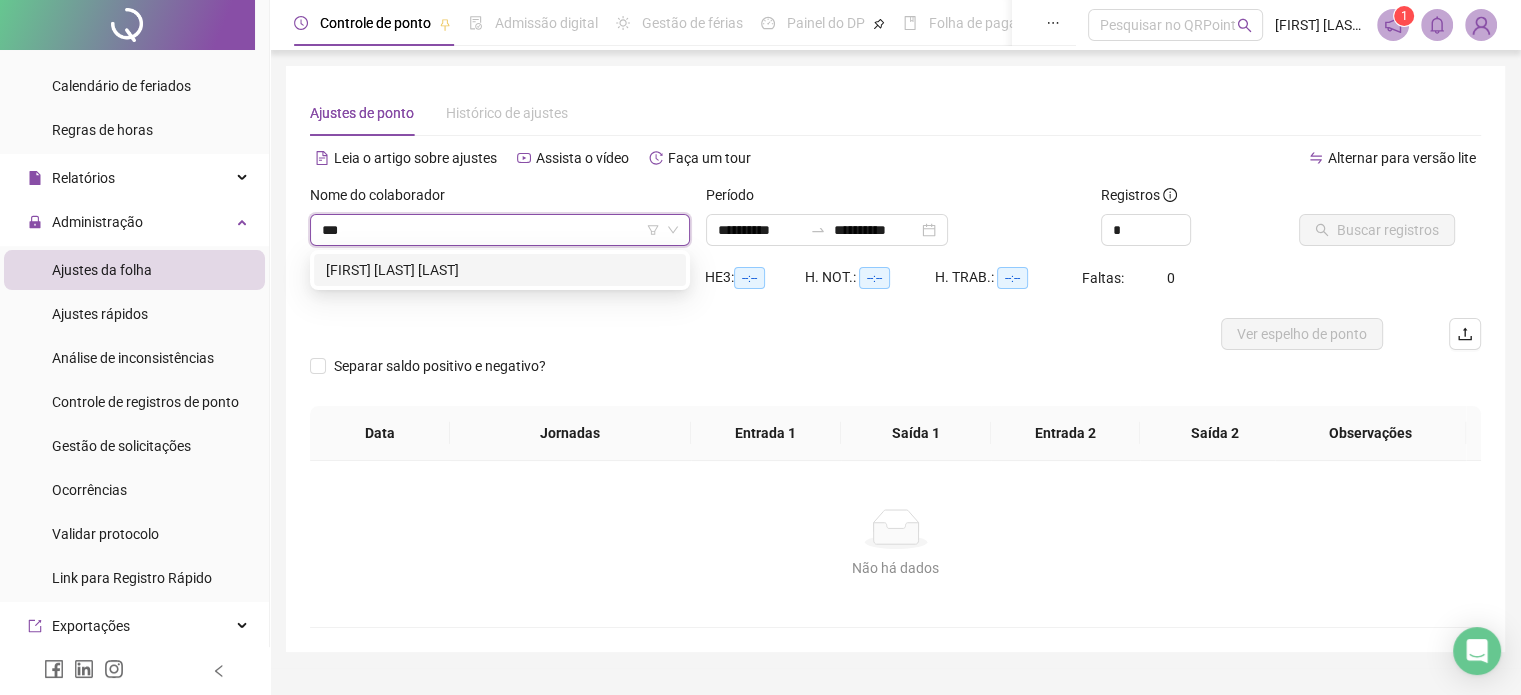 click on "[FIRST] [LAST] [LAST]" at bounding box center [500, 270] 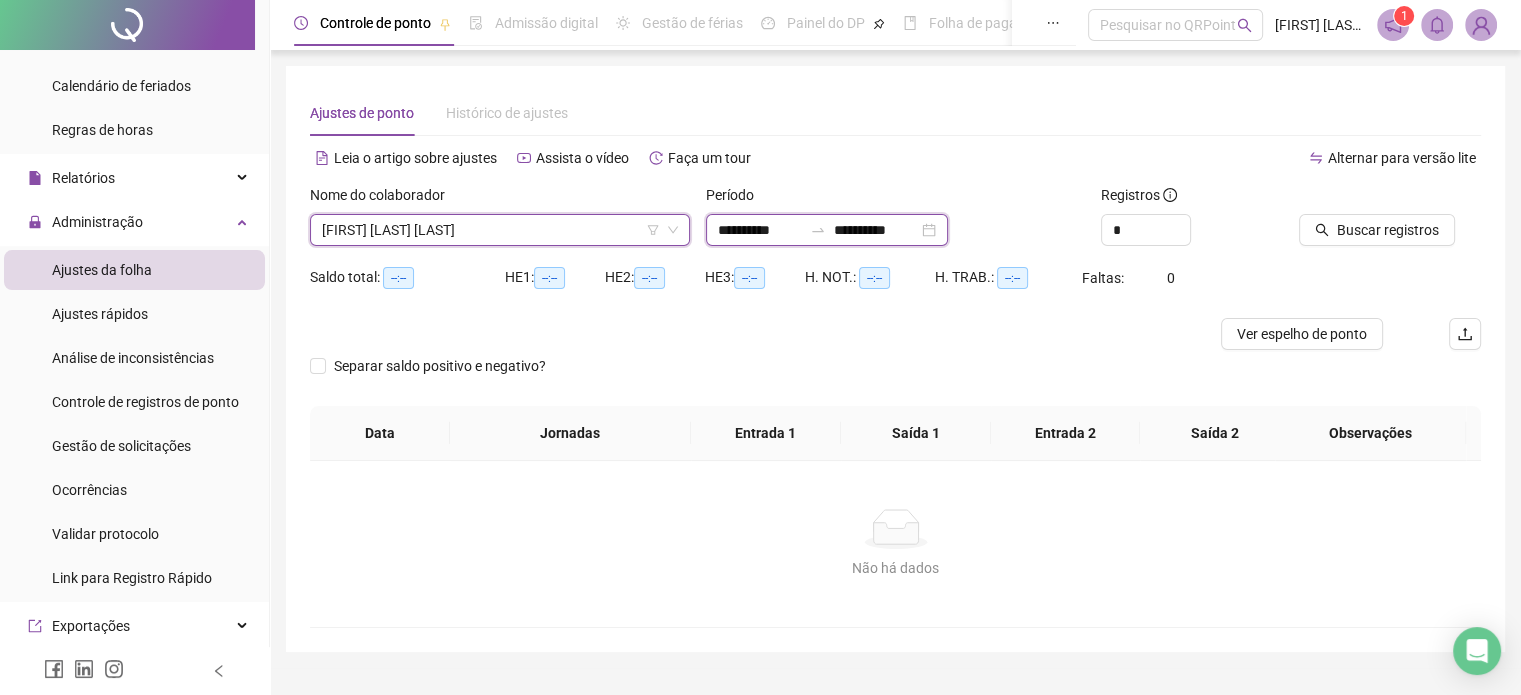 click on "**********" at bounding box center [760, 230] 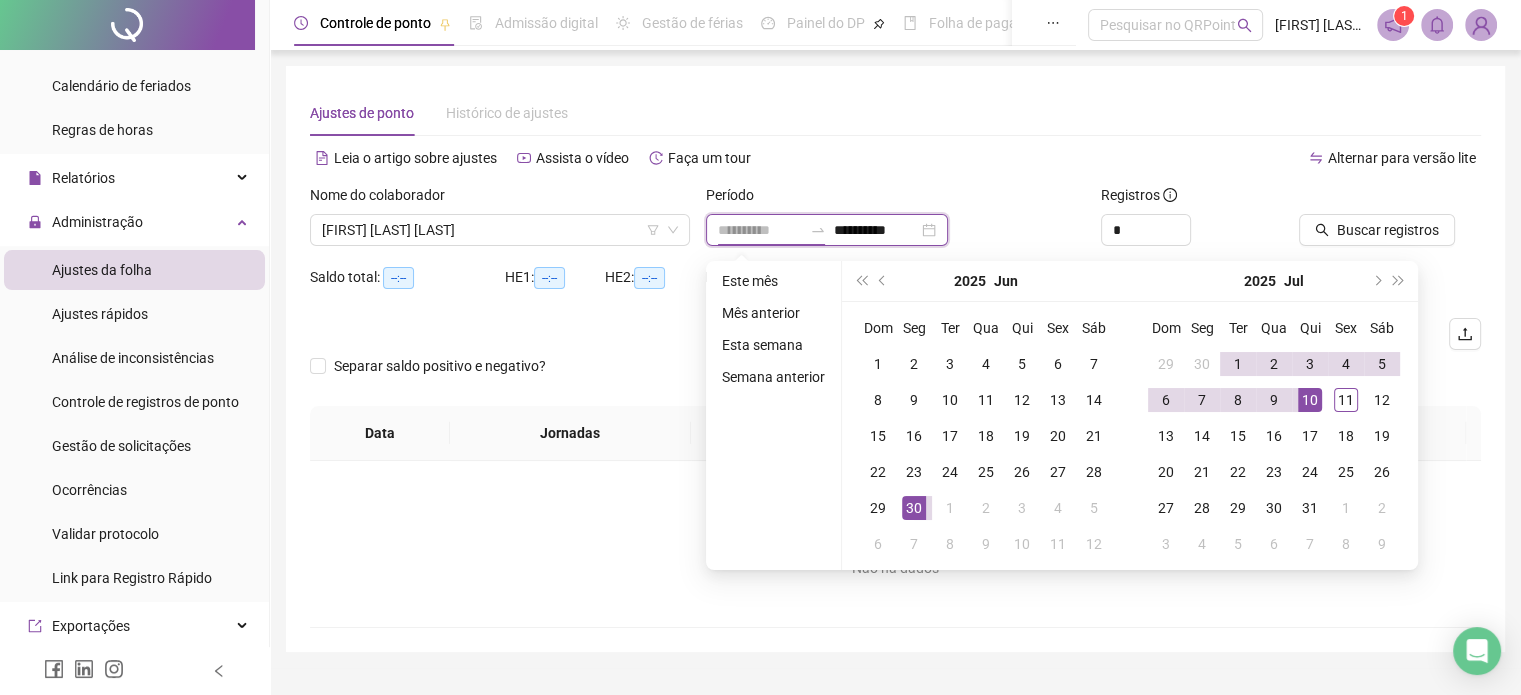 type on "**********" 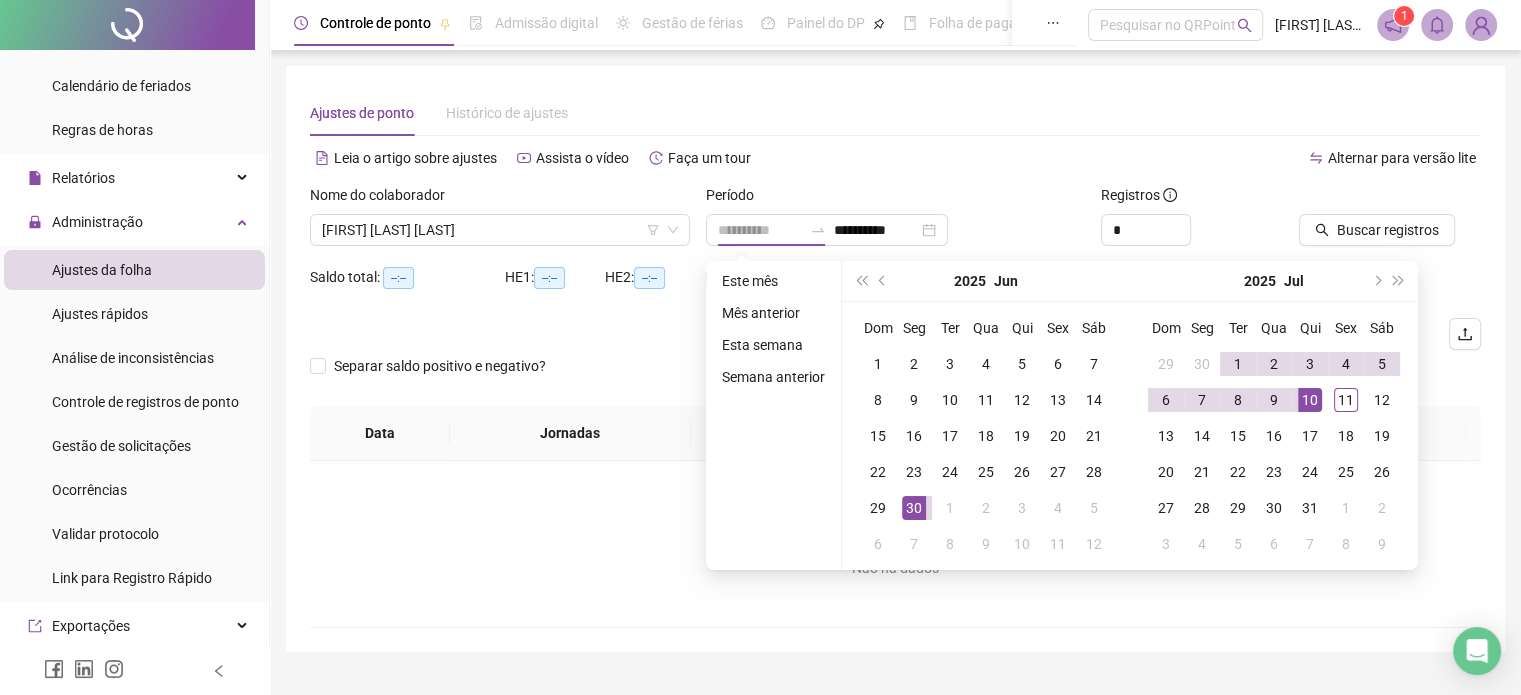 click on "10" at bounding box center [1310, 400] 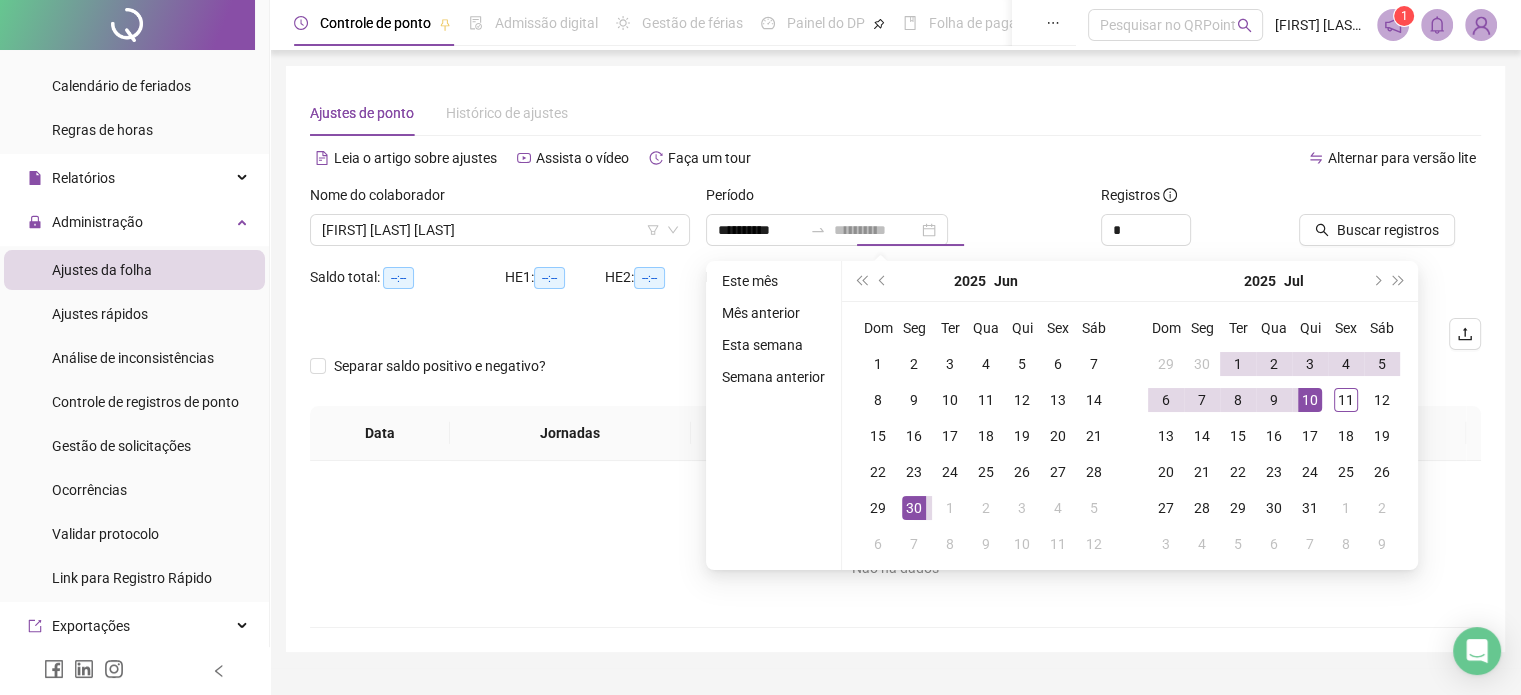 click on "10" at bounding box center (1310, 400) 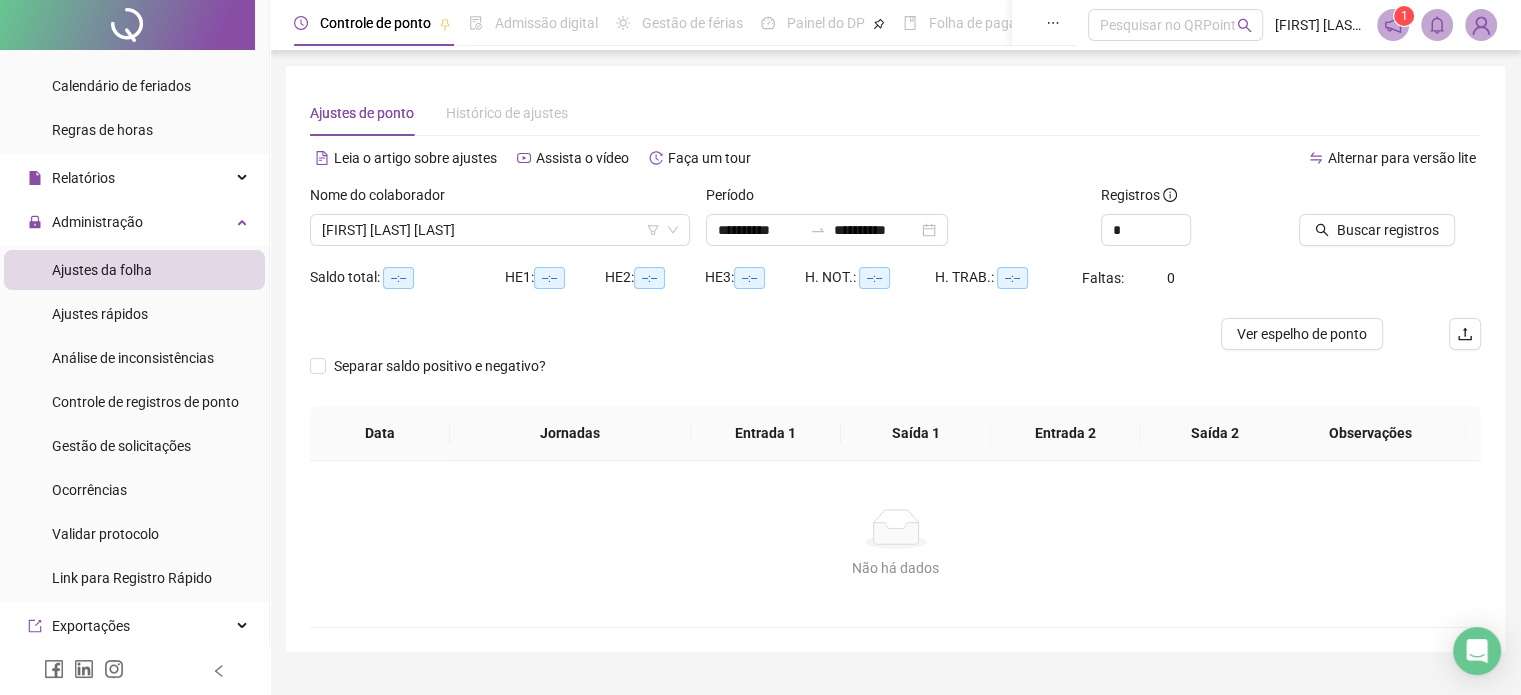 scroll, scrollTop: 563, scrollLeft: 0, axis: vertical 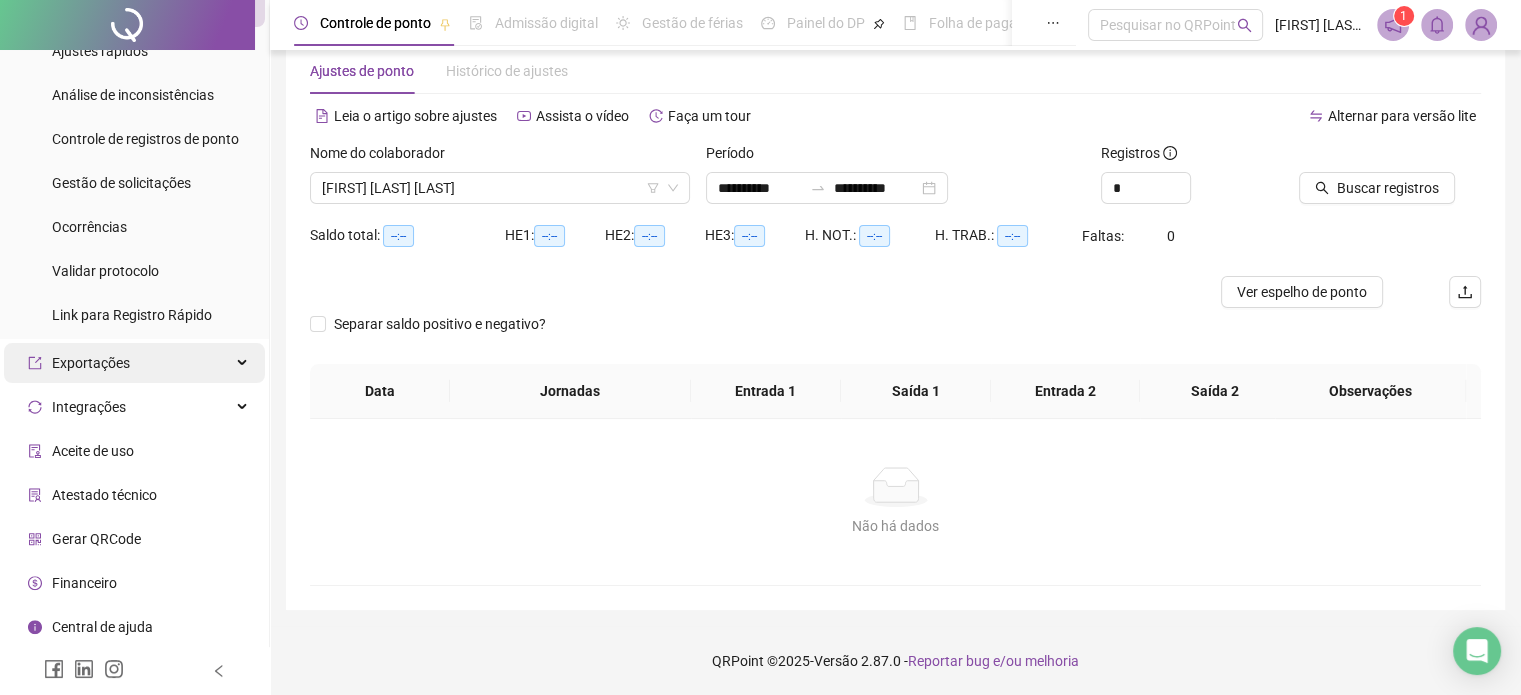 click on "Exportações" at bounding box center [79, 363] 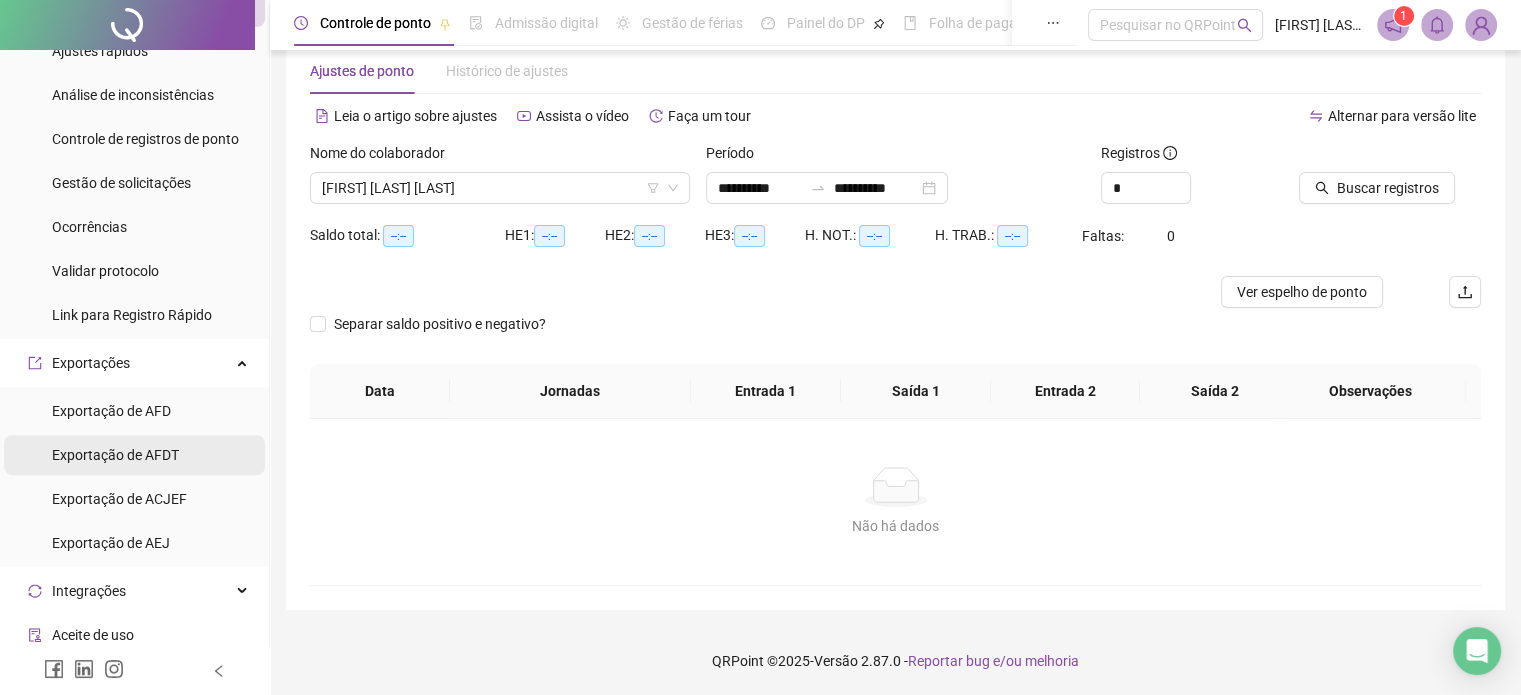 scroll, scrollTop: 747, scrollLeft: 0, axis: vertical 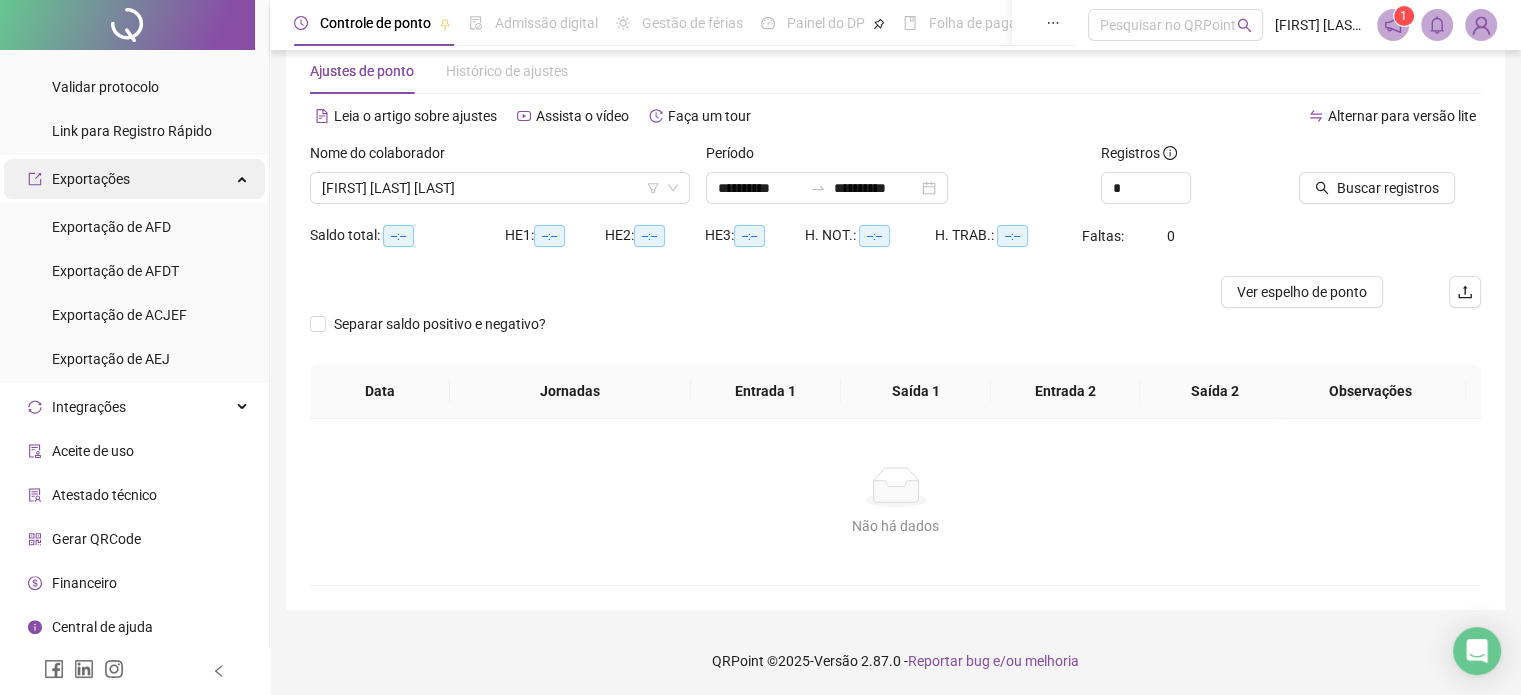 click on "Exportações" at bounding box center [134, 179] 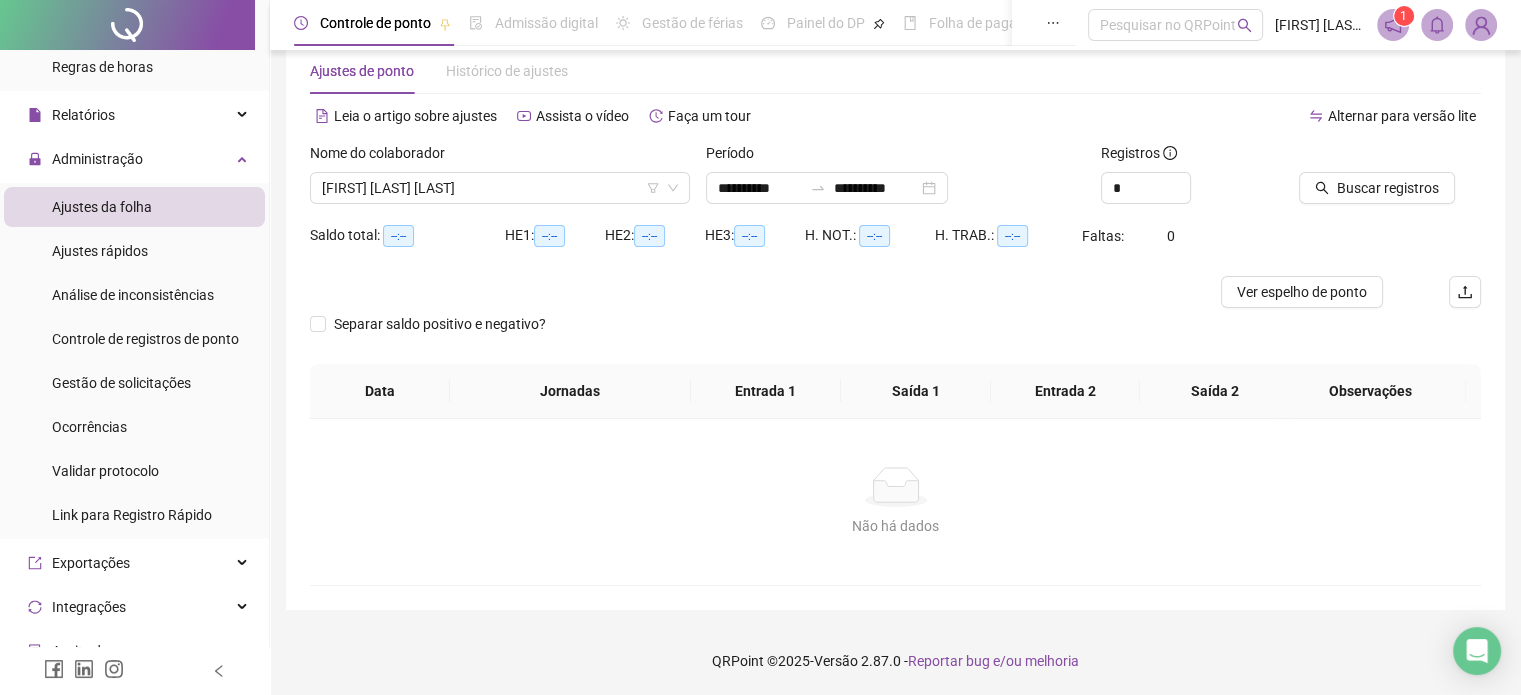 scroll, scrollTop: 263, scrollLeft: 0, axis: vertical 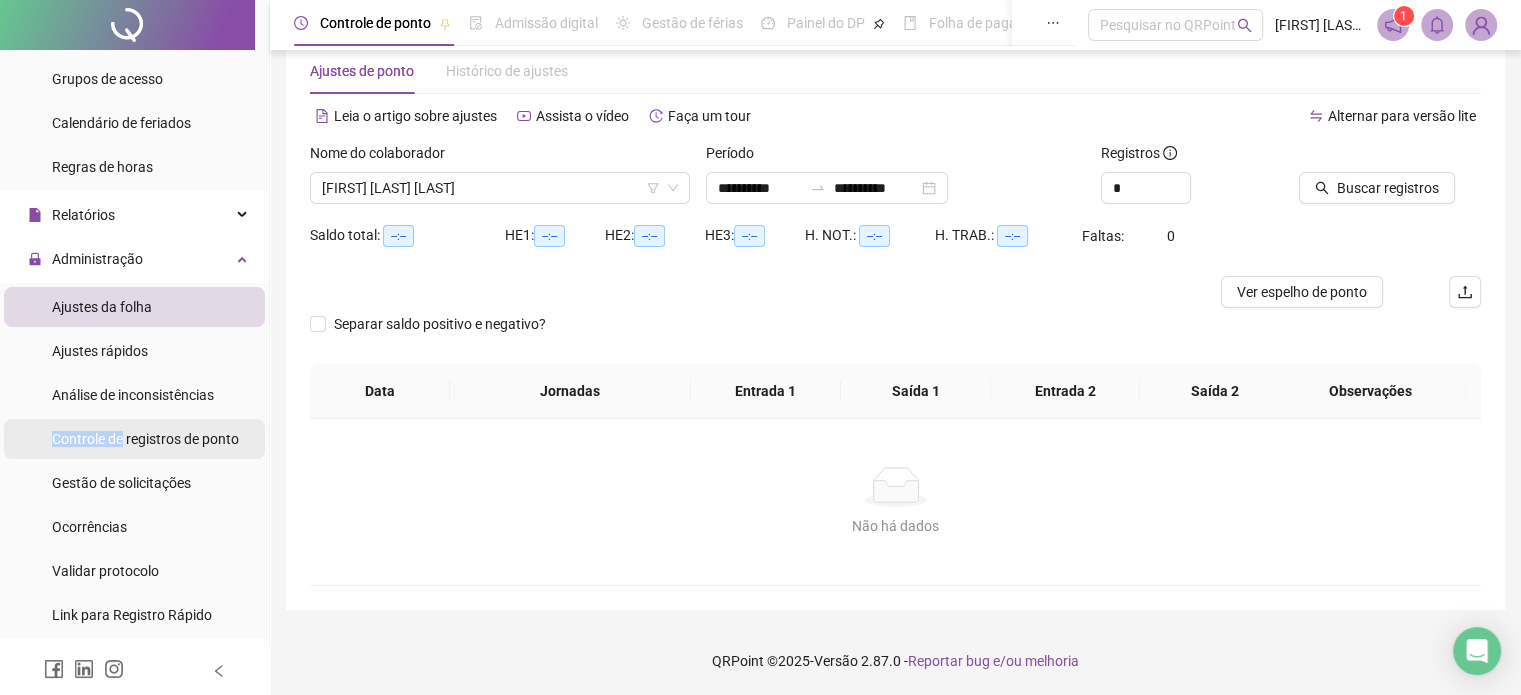 click on "Controle de registros de ponto" at bounding box center [145, 439] 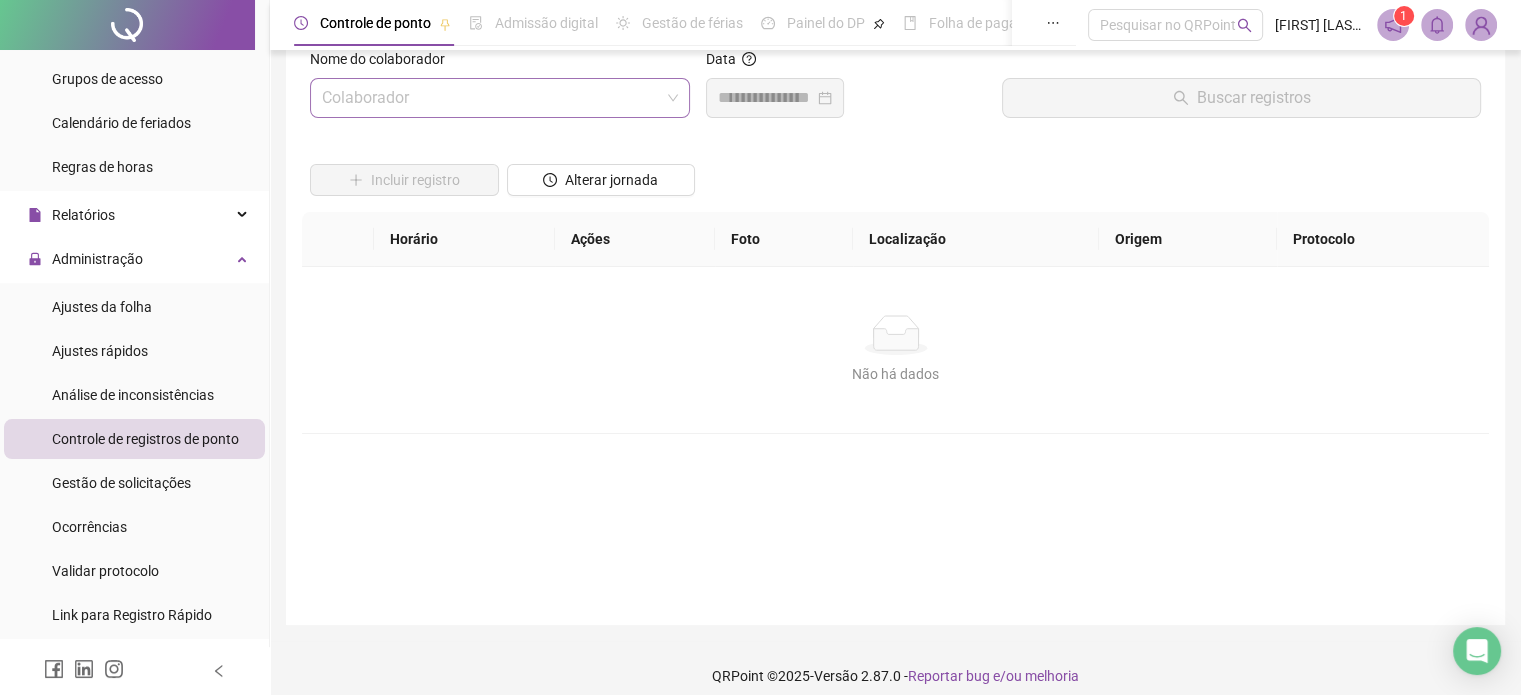 click at bounding box center (494, 98) 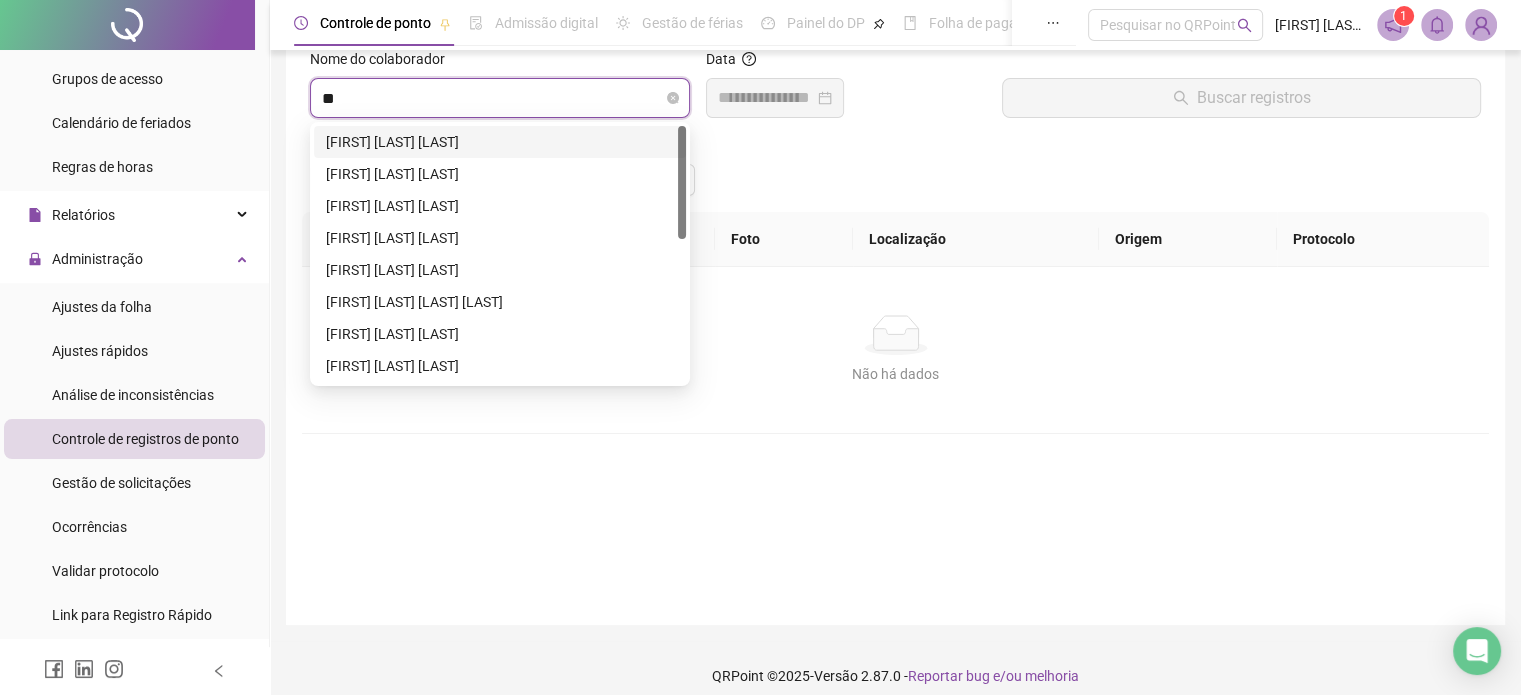 type on "***" 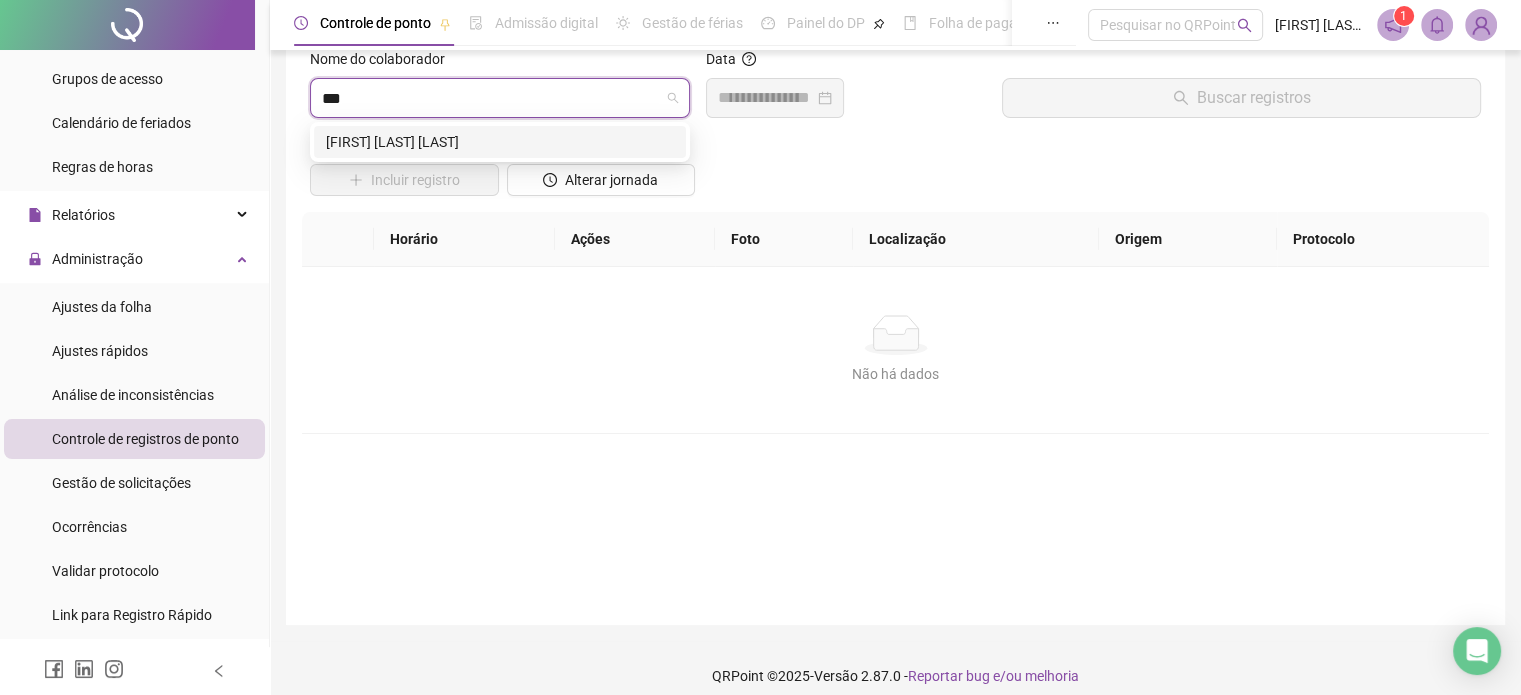 click on "[FIRST] [LAST] [LAST]" at bounding box center [500, 142] 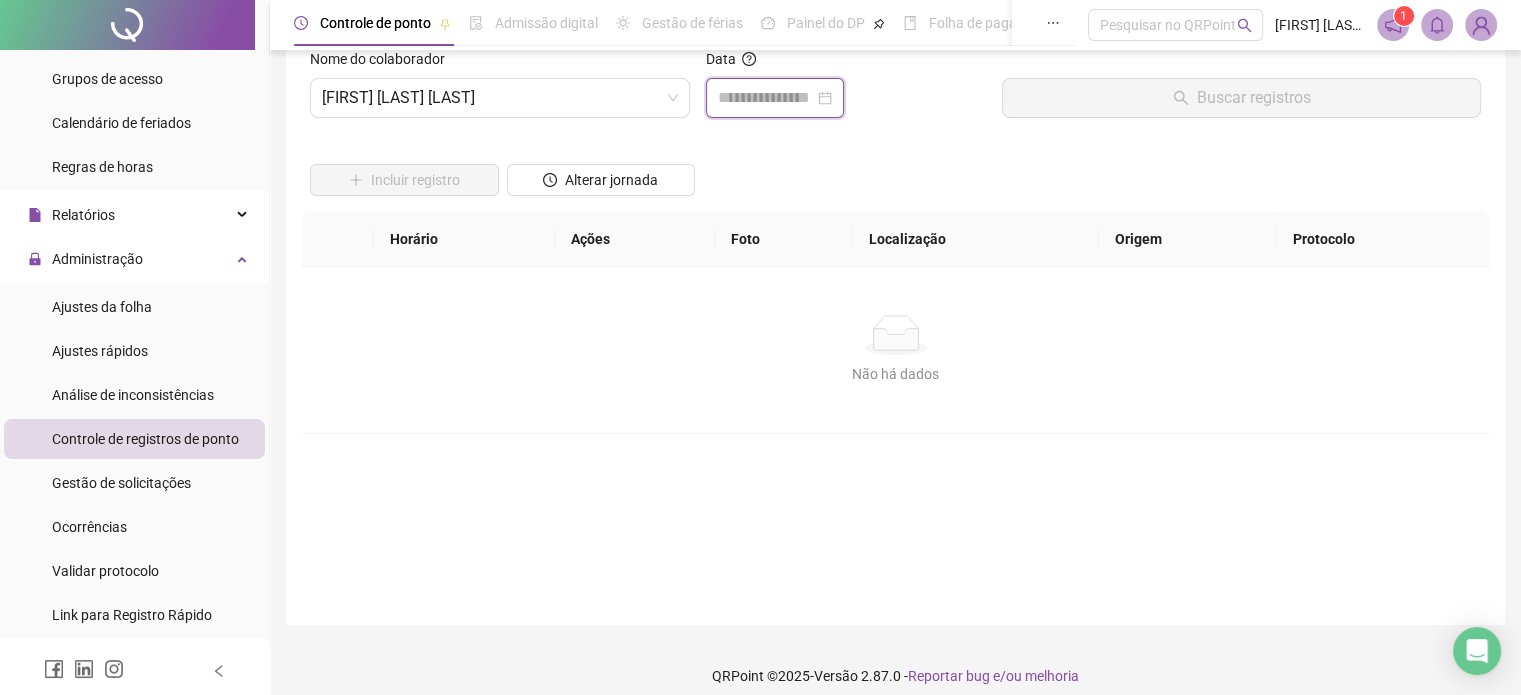 click at bounding box center [766, 98] 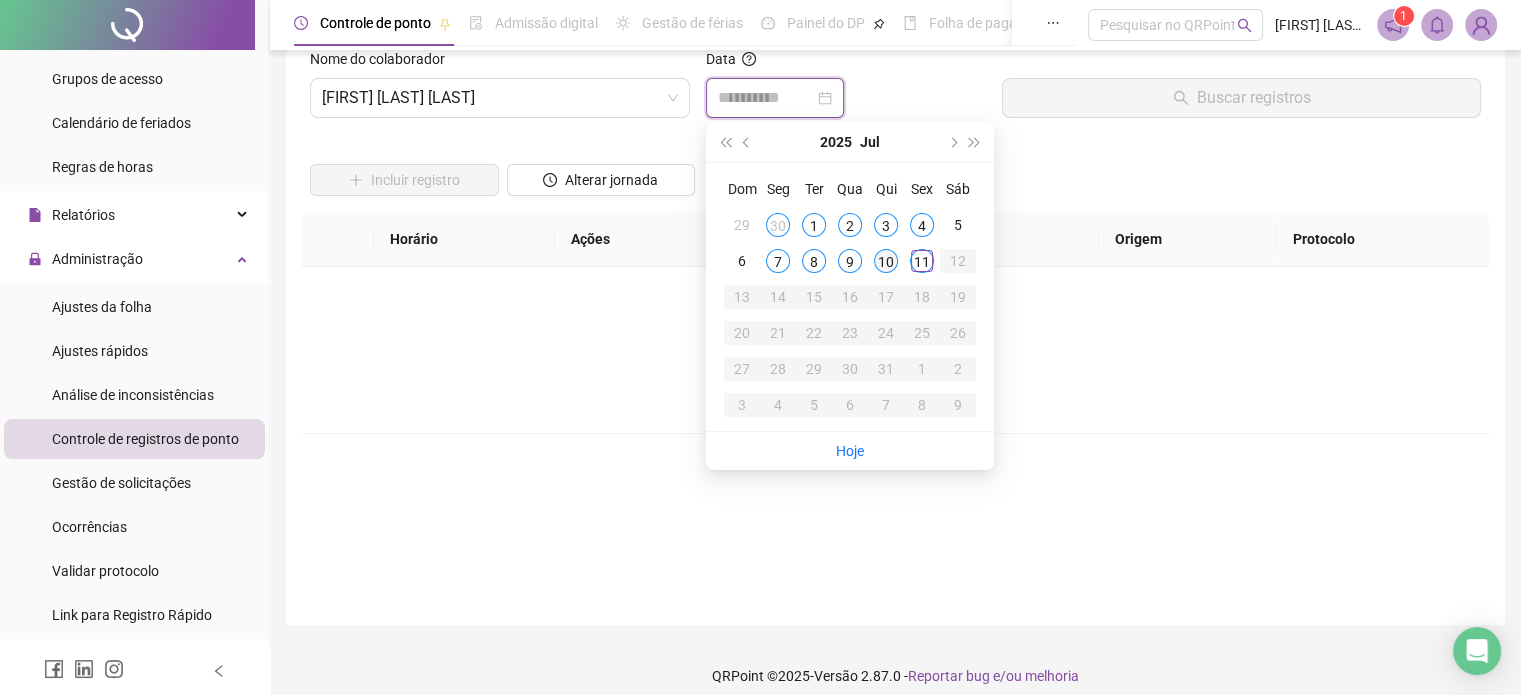type on "**********" 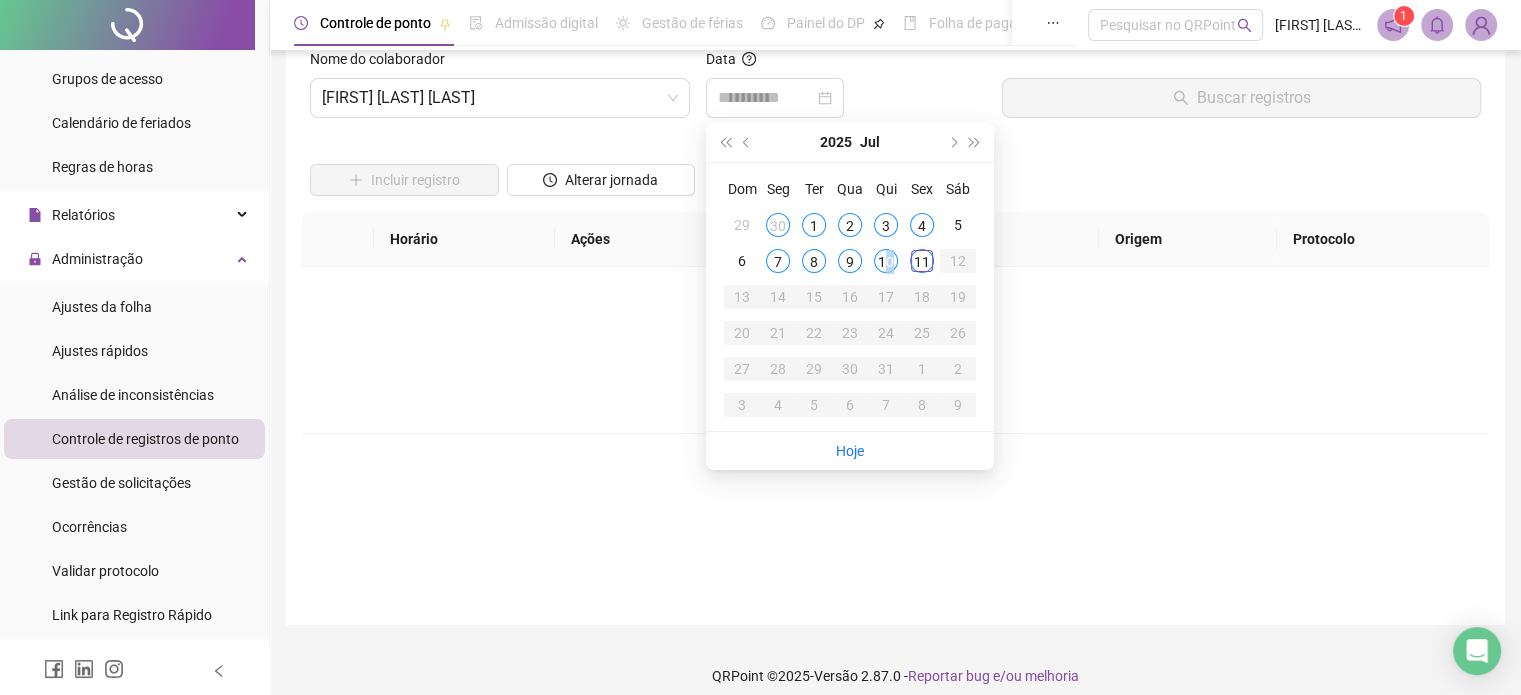 click on "10" at bounding box center (886, 261) 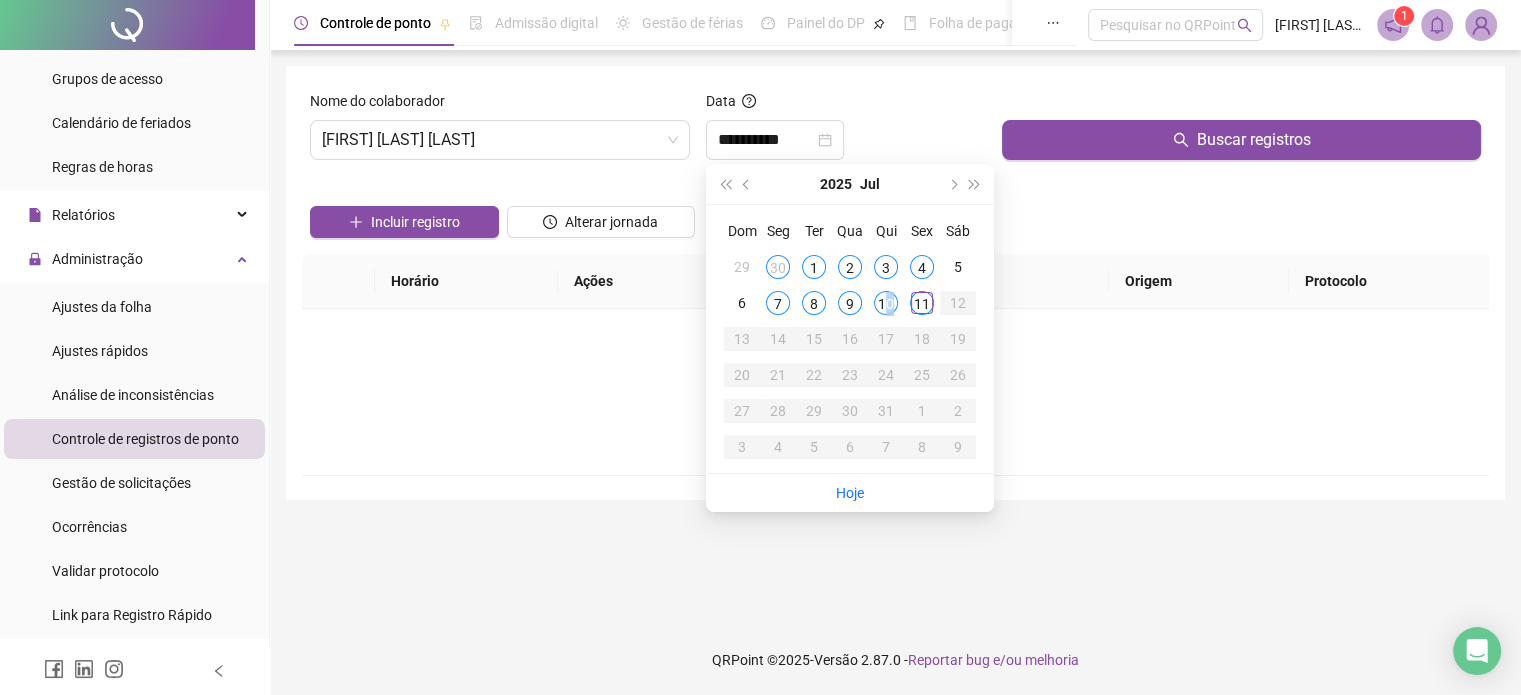 scroll, scrollTop: 0, scrollLeft: 0, axis: both 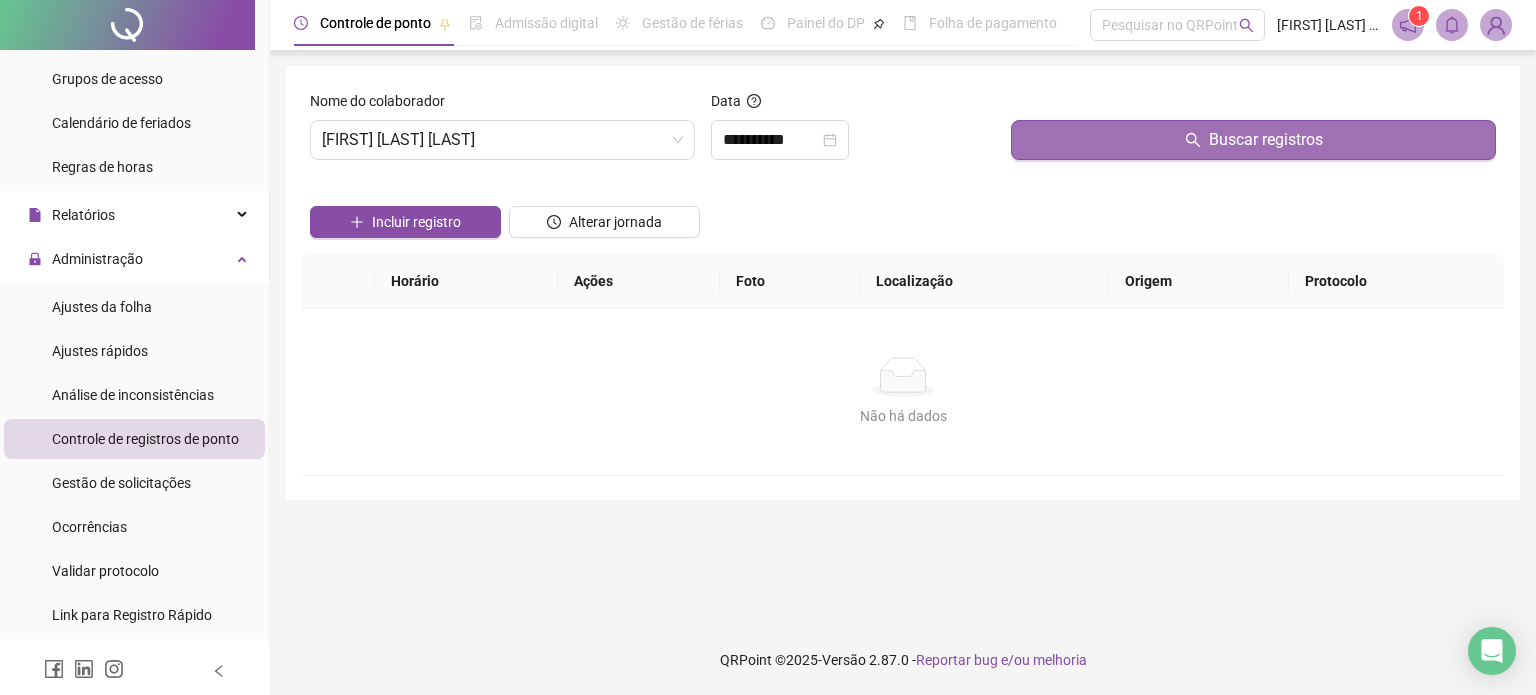 click on "Buscar registros" at bounding box center [1253, 140] 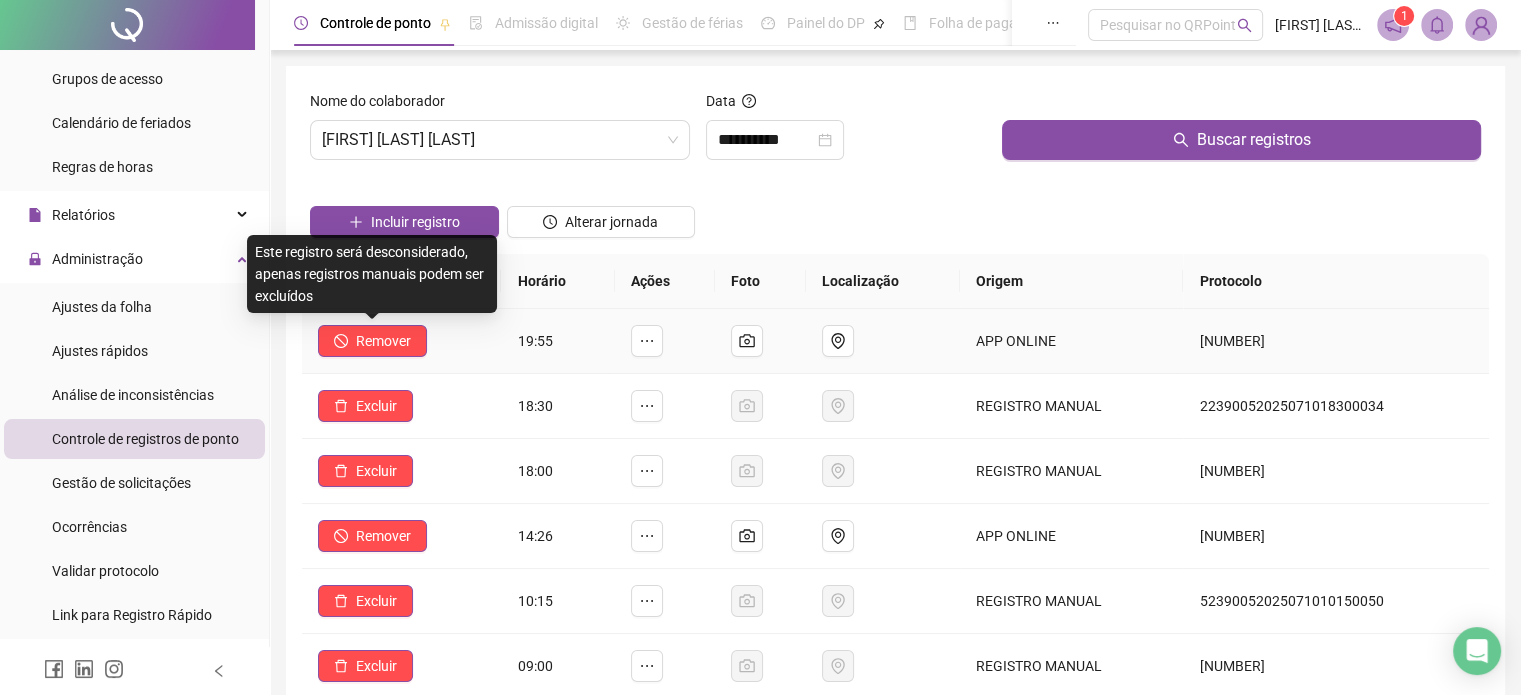 scroll, scrollTop: 100, scrollLeft: 0, axis: vertical 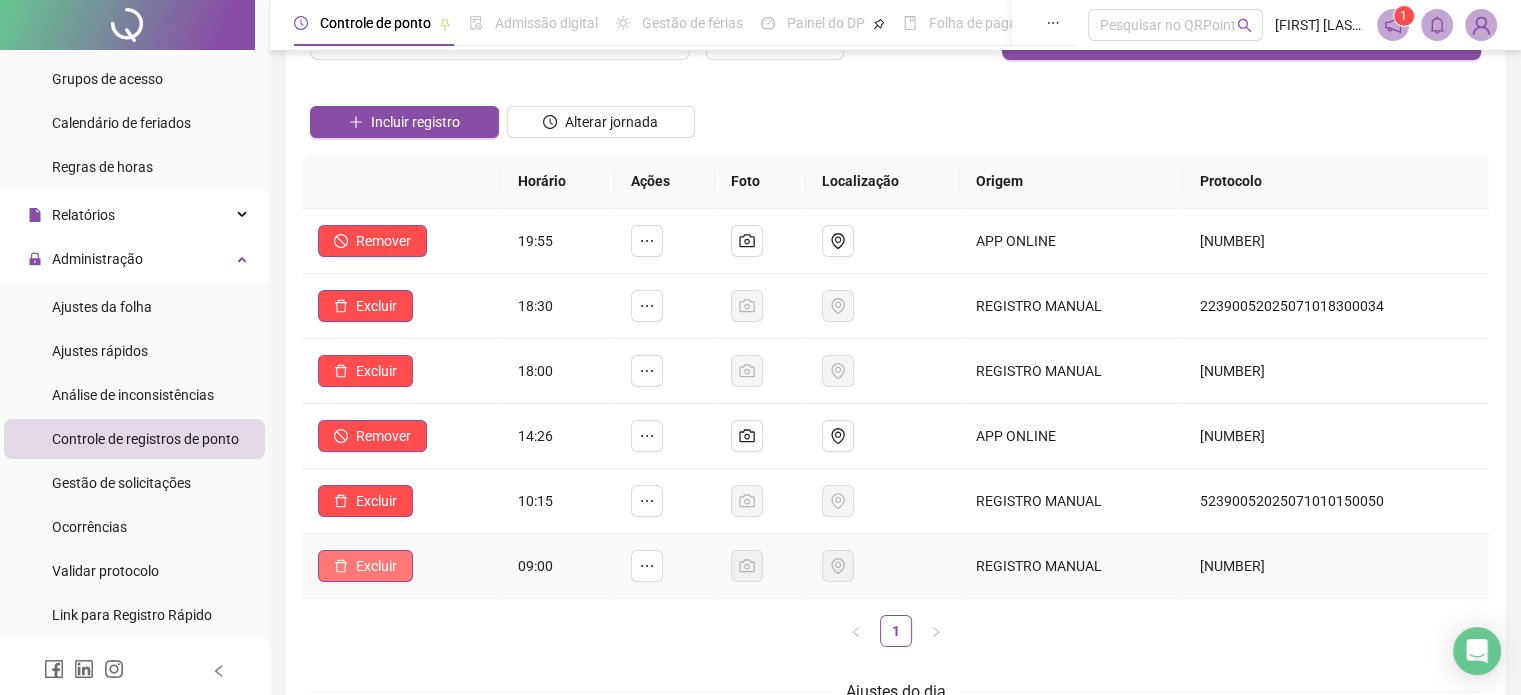 click on "Excluir" at bounding box center [365, 566] 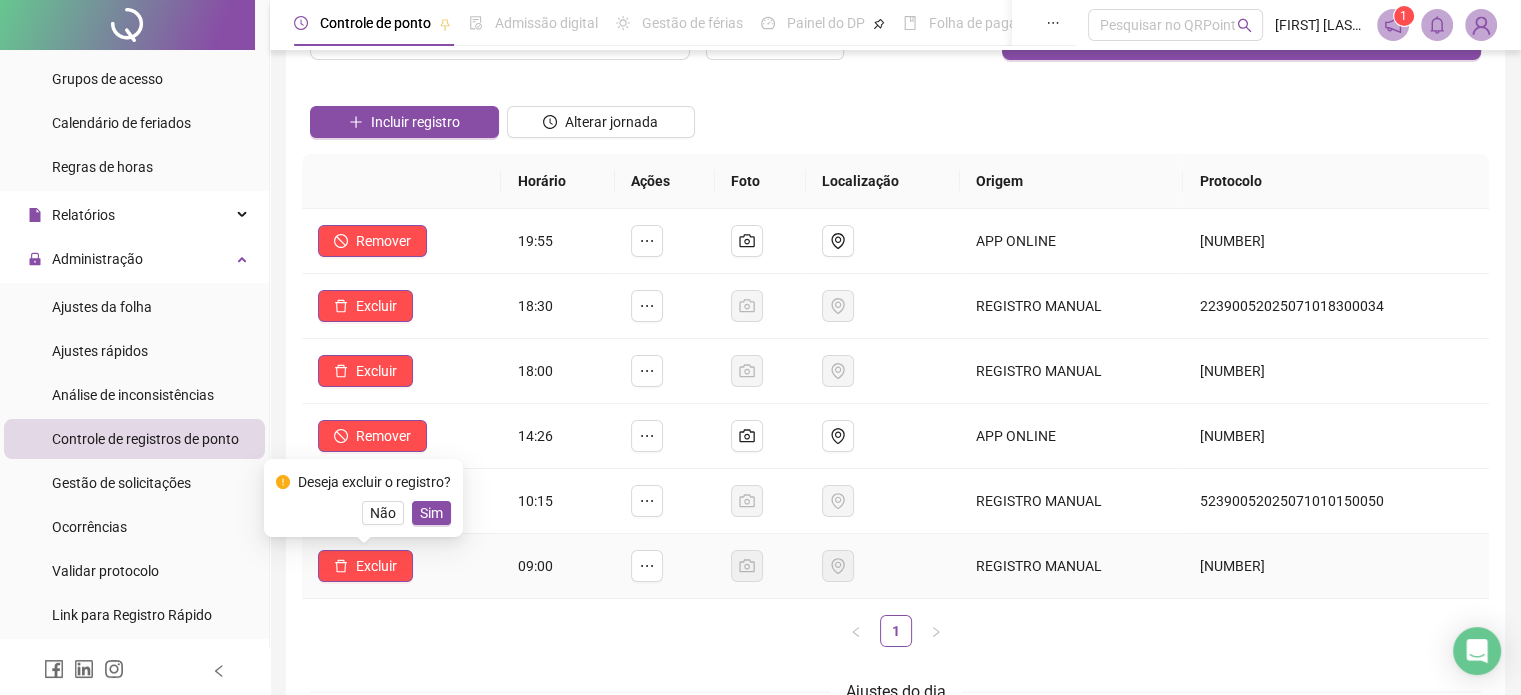 click on "Sim" at bounding box center [431, 513] 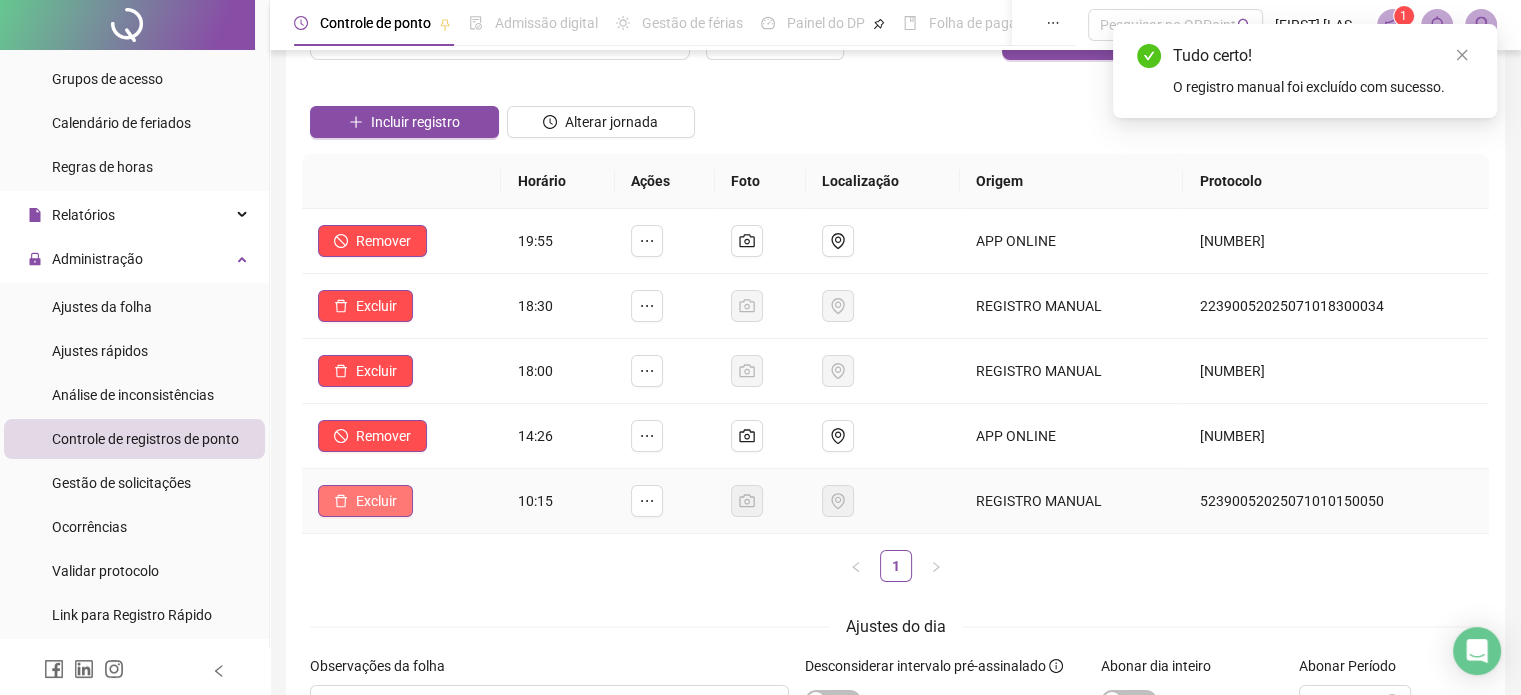 click on "Excluir" at bounding box center (376, 501) 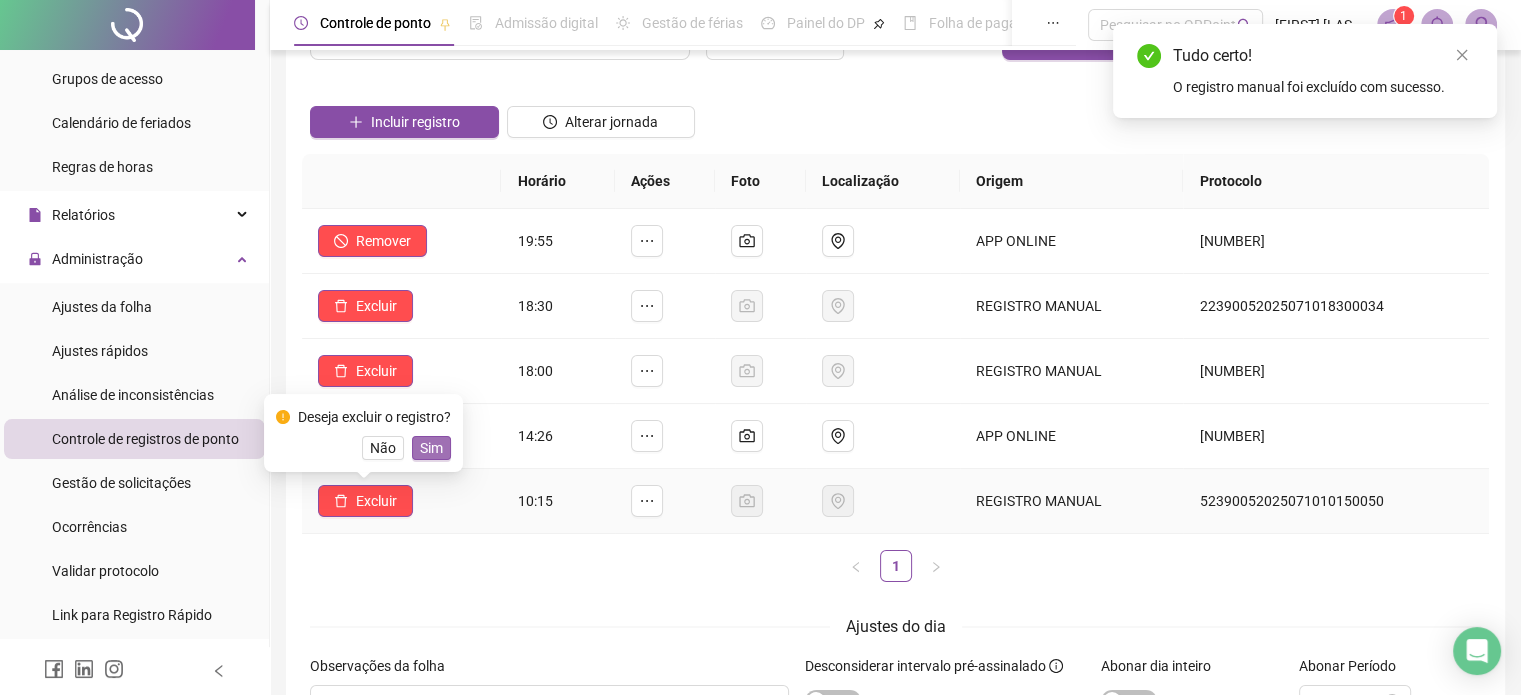click on "Sim" at bounding box center [431, 448] 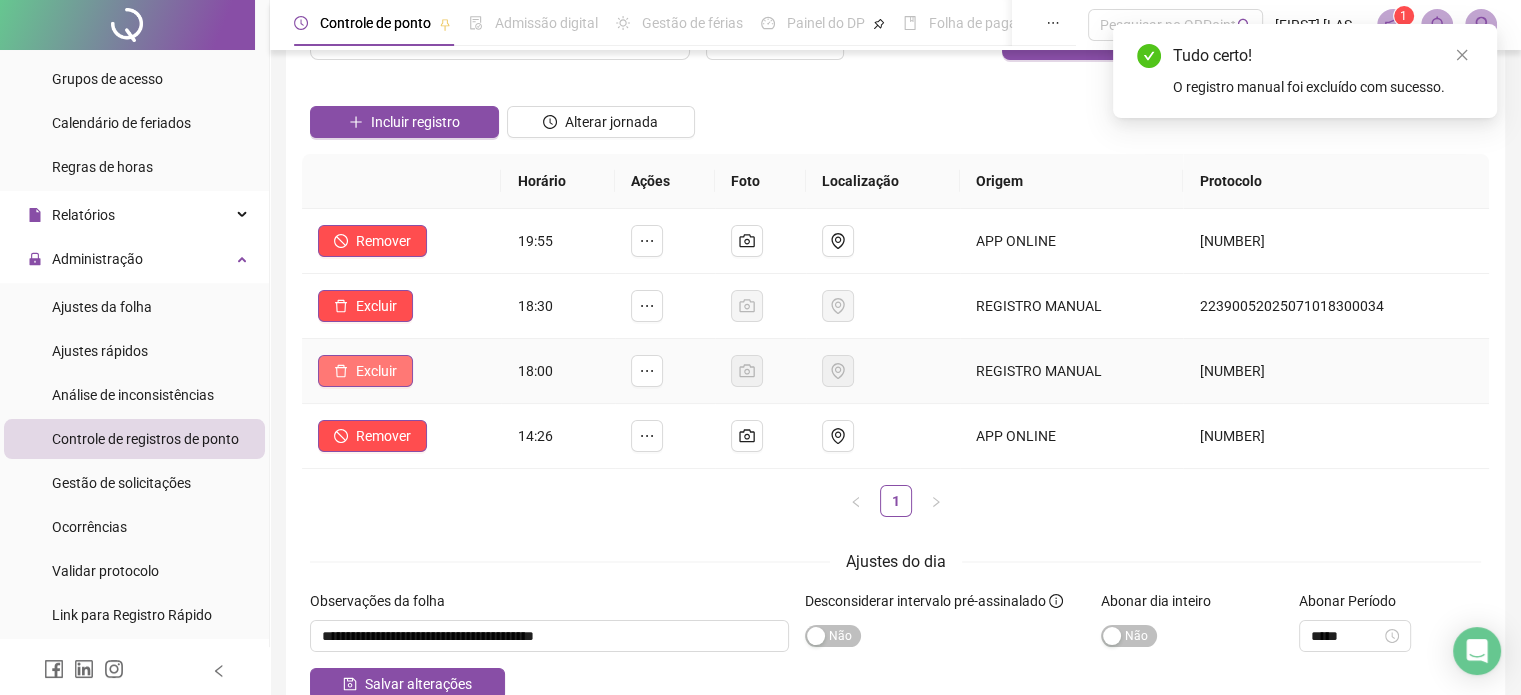 click on "Excluir" at bounding box center [376, 371] 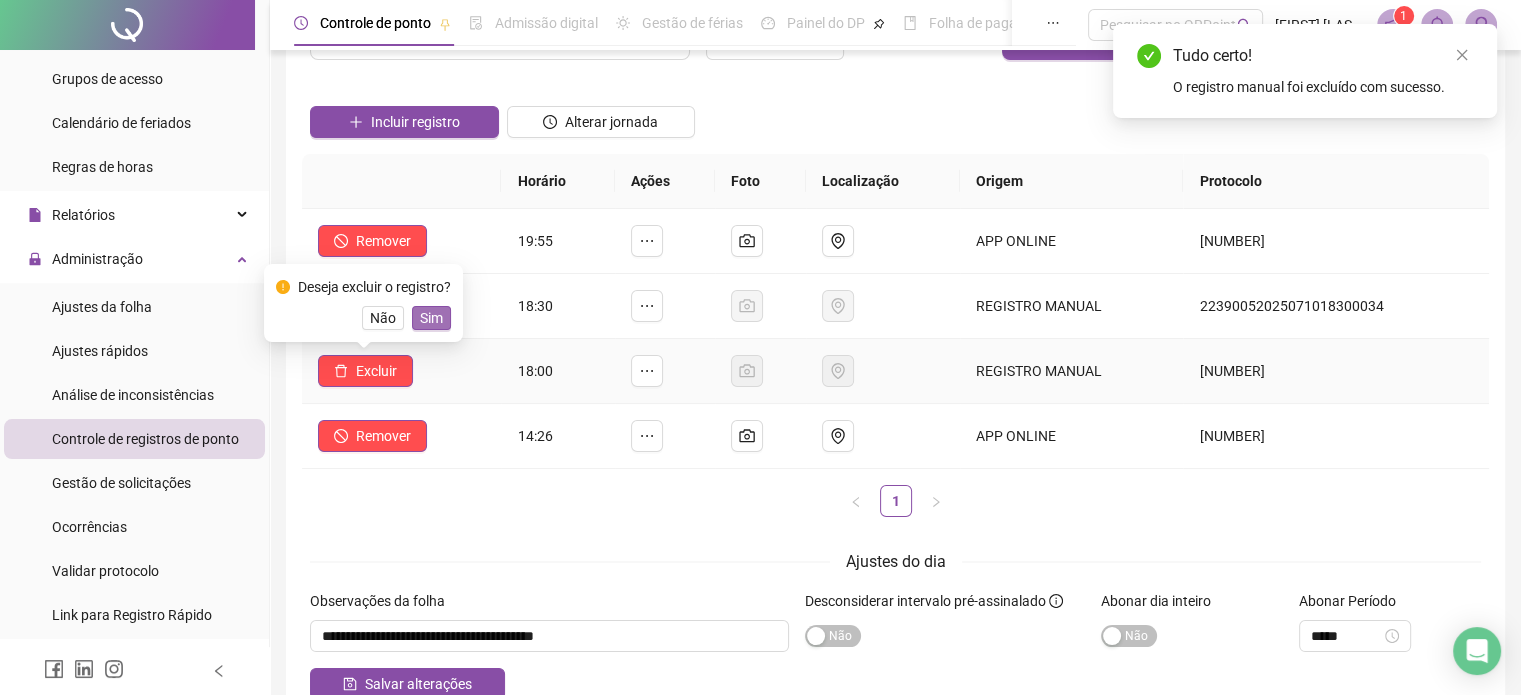 click on "Sim" at bounding box center (431, 318) 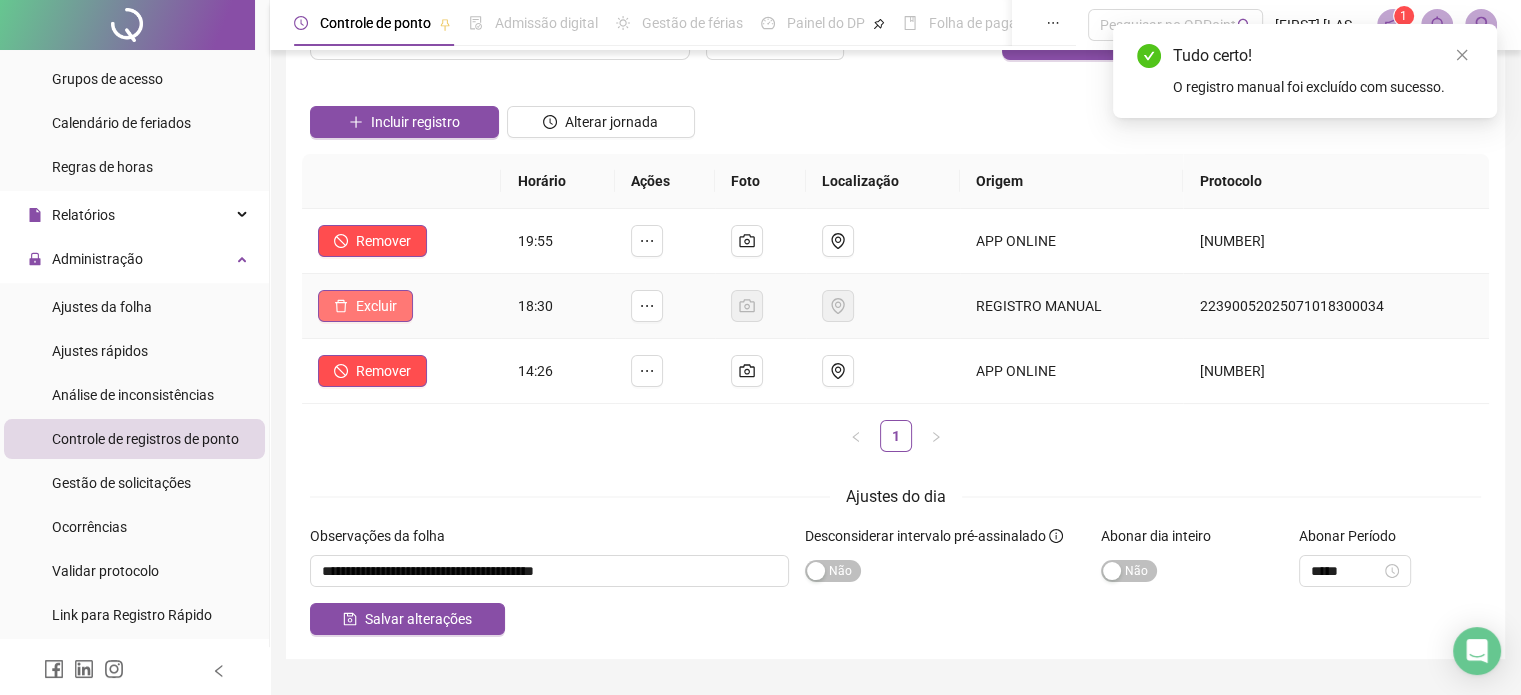 click on "Excluir" at bounding box center (376, 306) 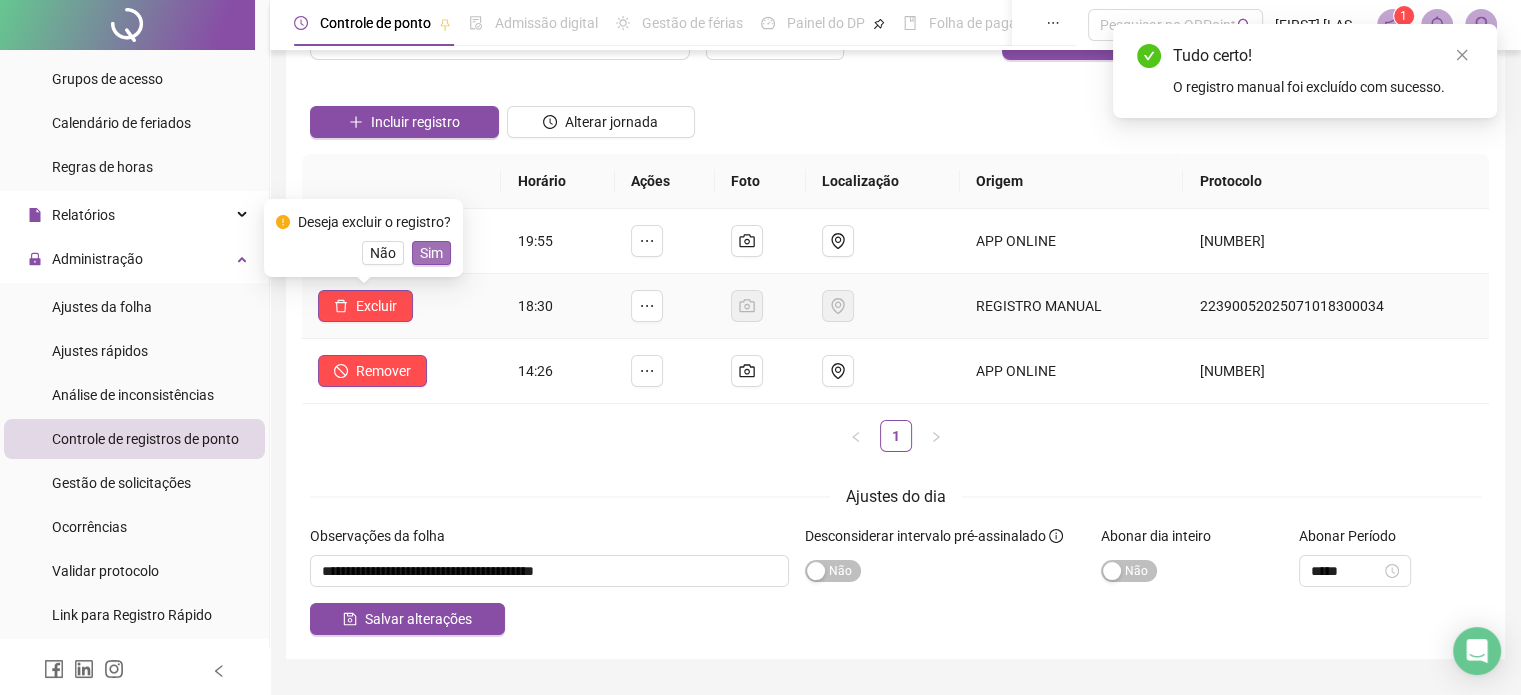 click on "Sim" at bounding box center (431, 253) 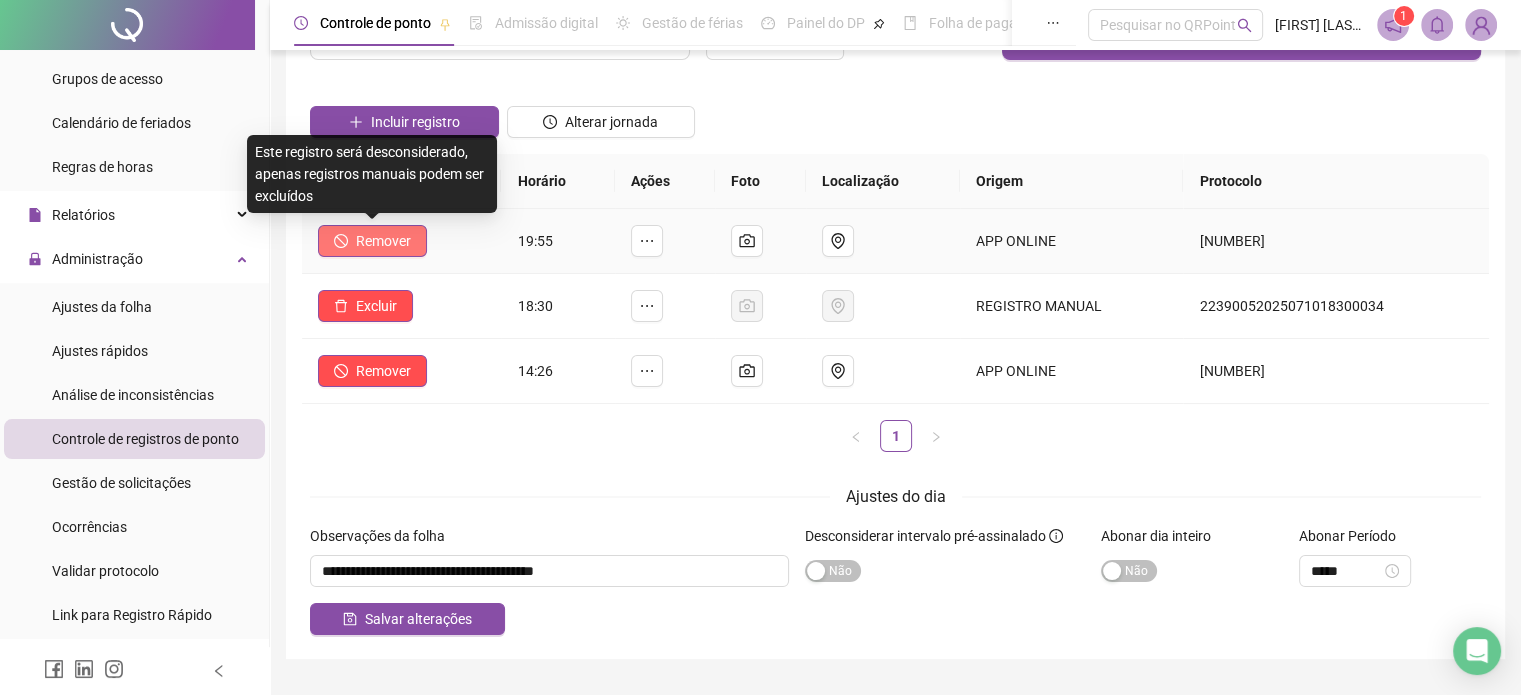scroll, scrollTop: 84, scrollLeft: 0, axis: vertical 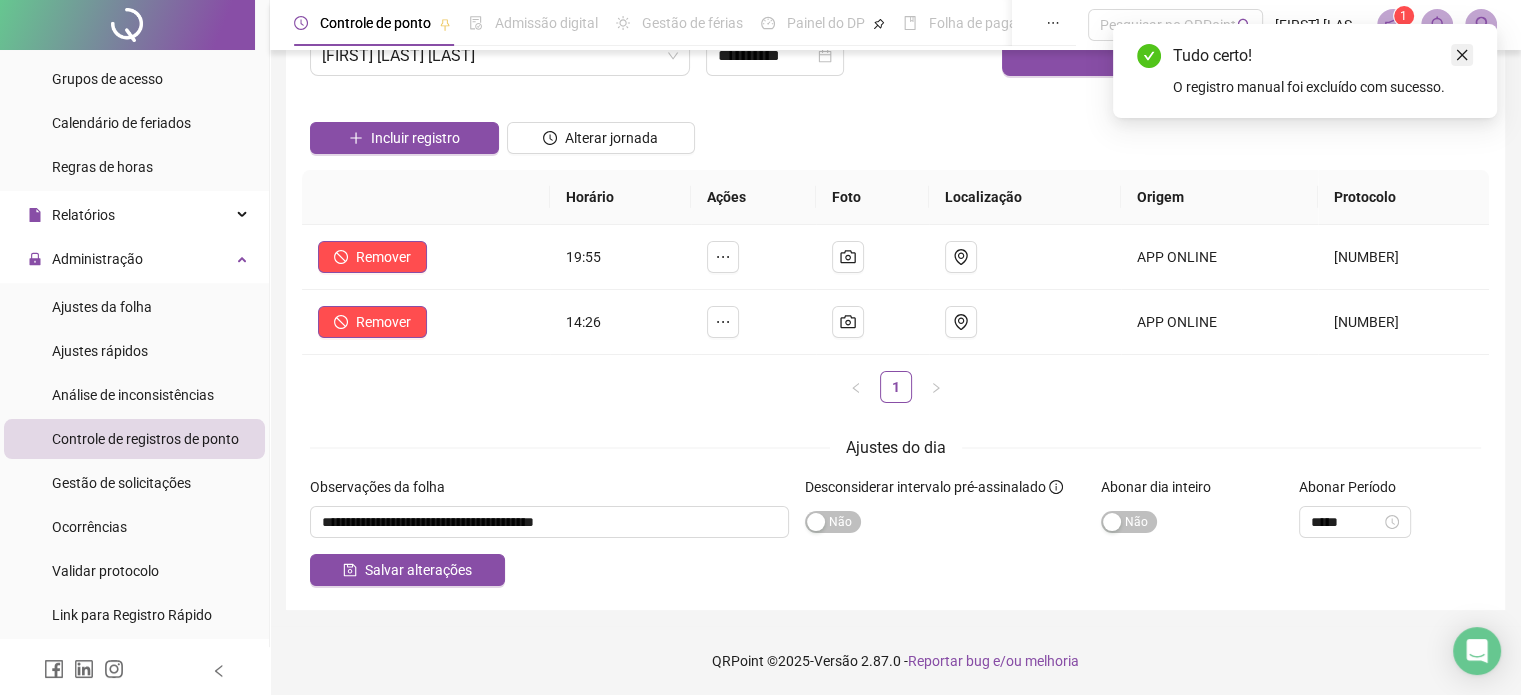 click 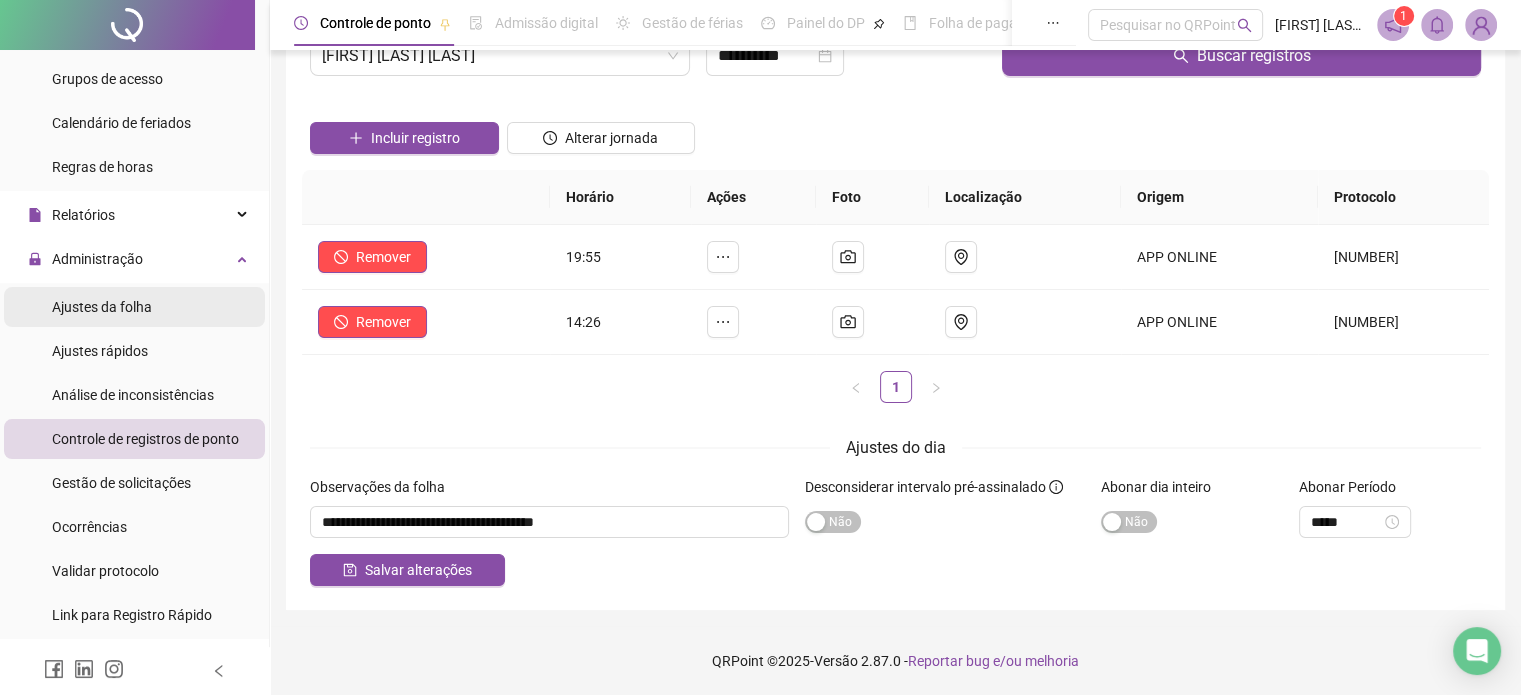 click on "Ajustes da folha" at bounding box center (102, 307) 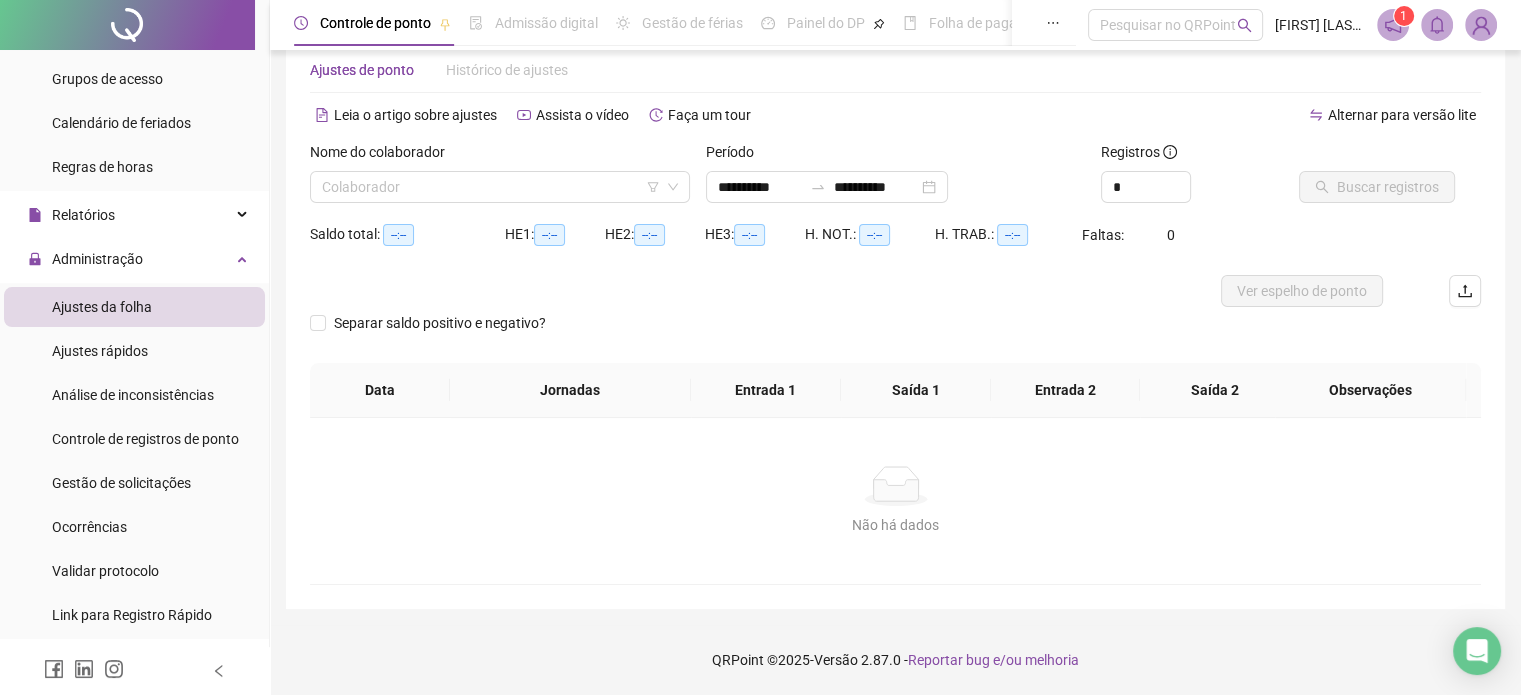 scroll, scrollTop: 42, scrollLeft: 0, axis: vertical 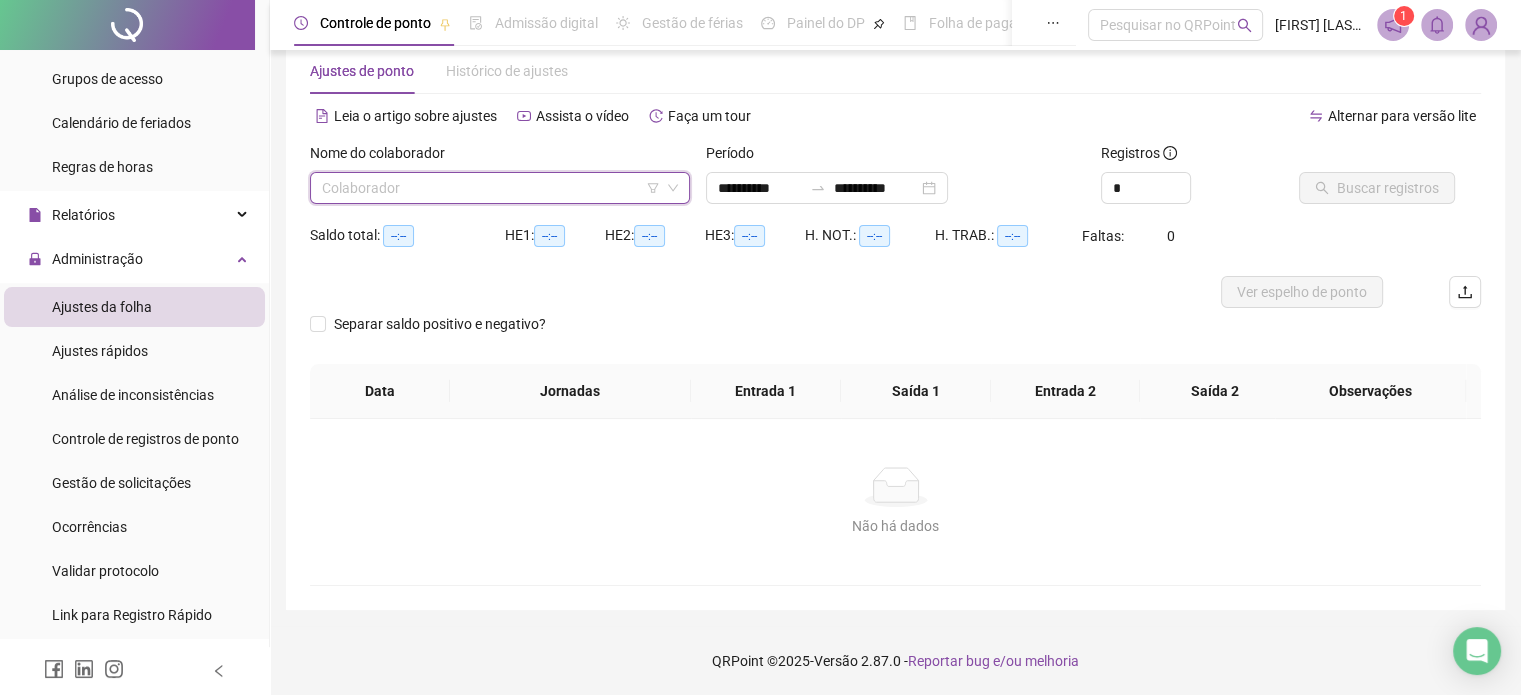 click at bounding box center [494, 188] 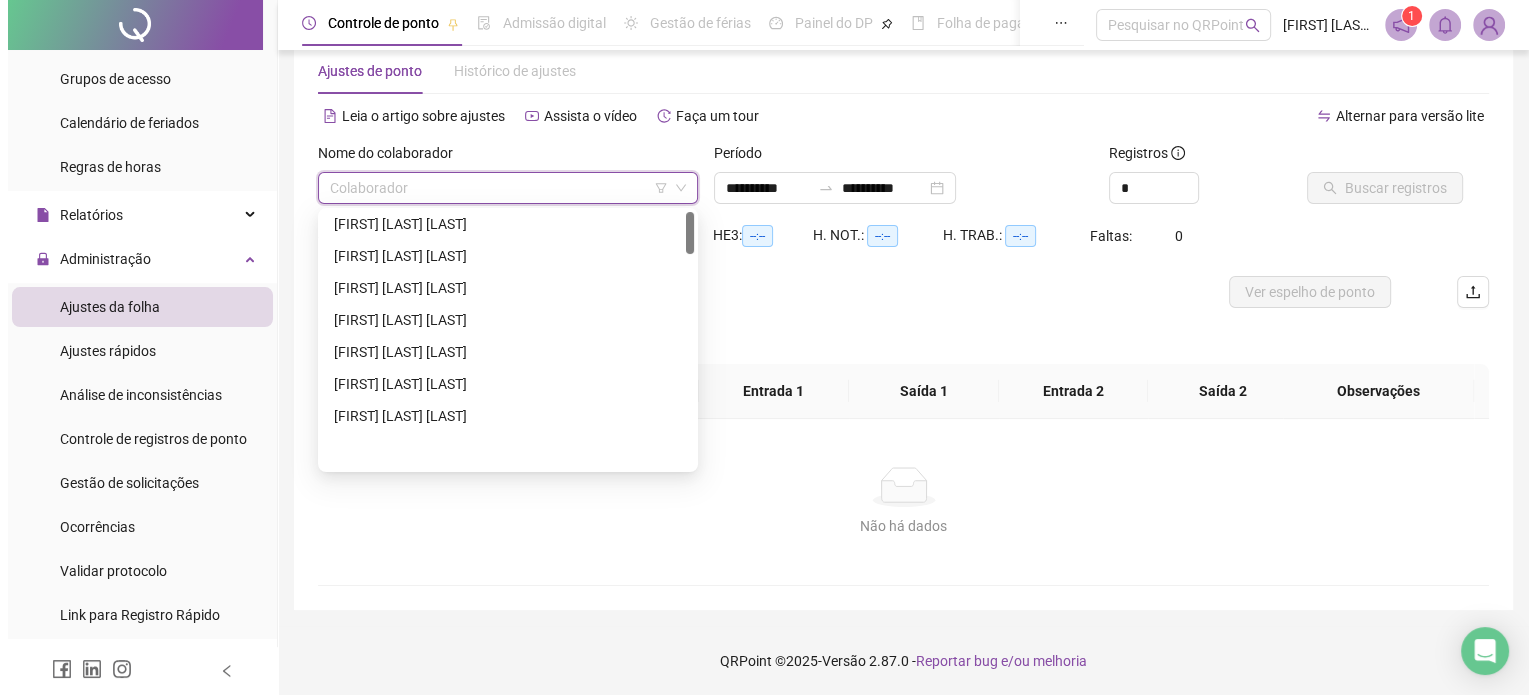 scroll, scrollTop: 0, scrollLeft: 0, axis: both 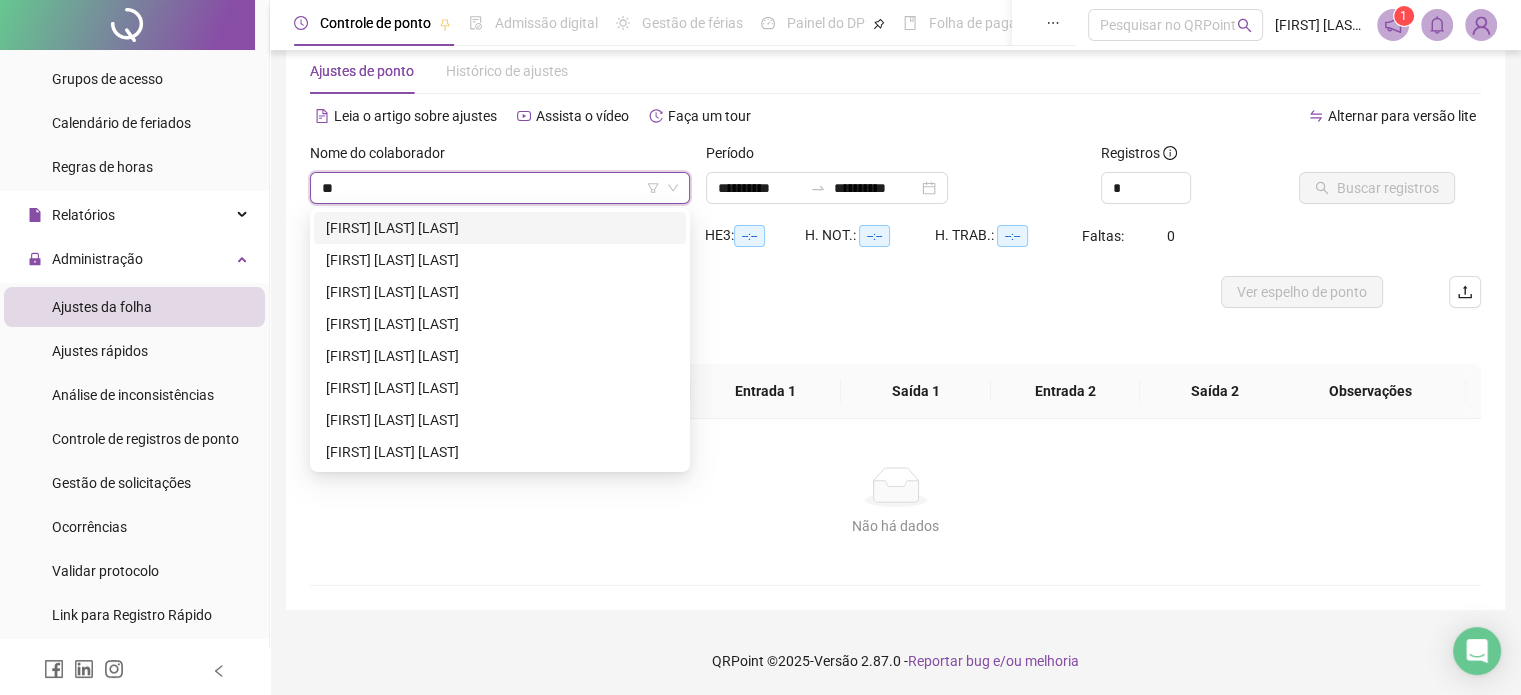 type on "***" 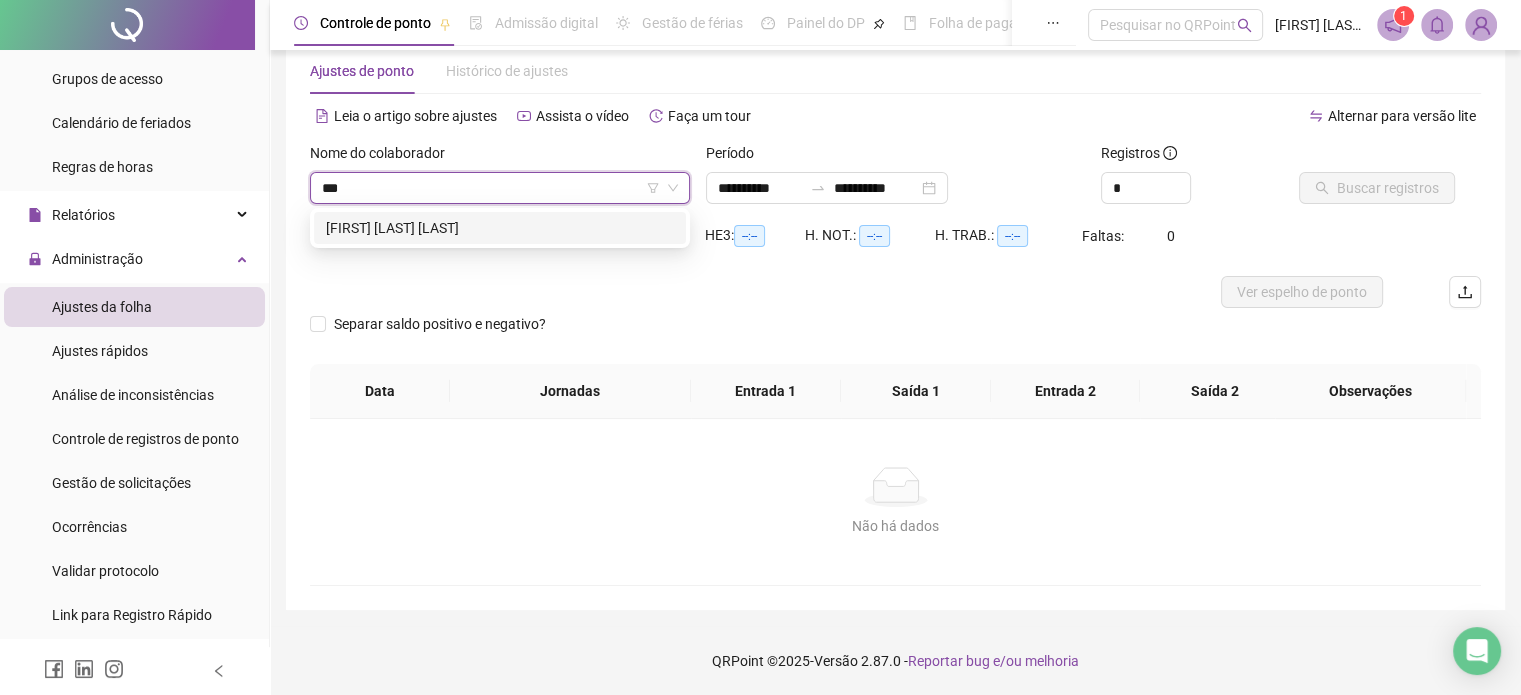click on "[FIRST] [LAST] [LAST]" at bounding box center [500, 228] 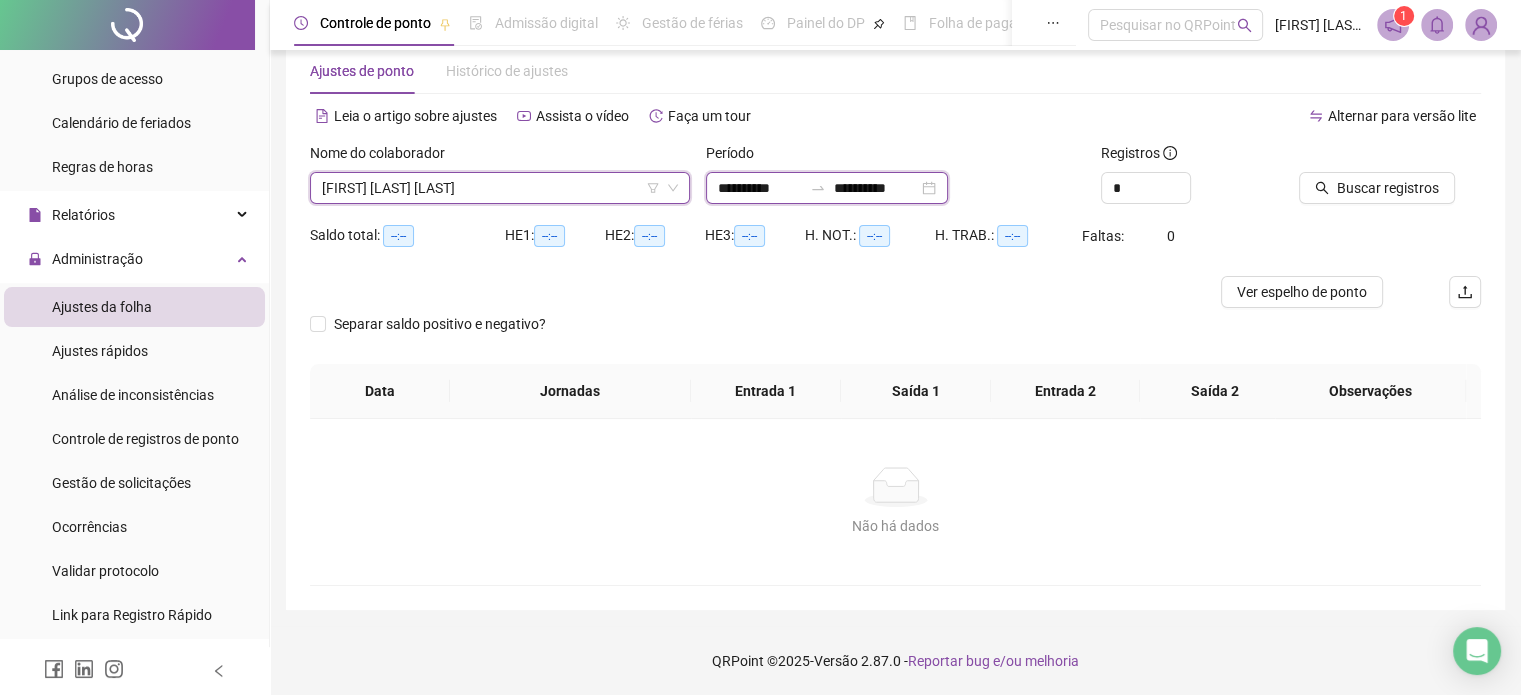 click on "**********" at bounding box center [760, 188] 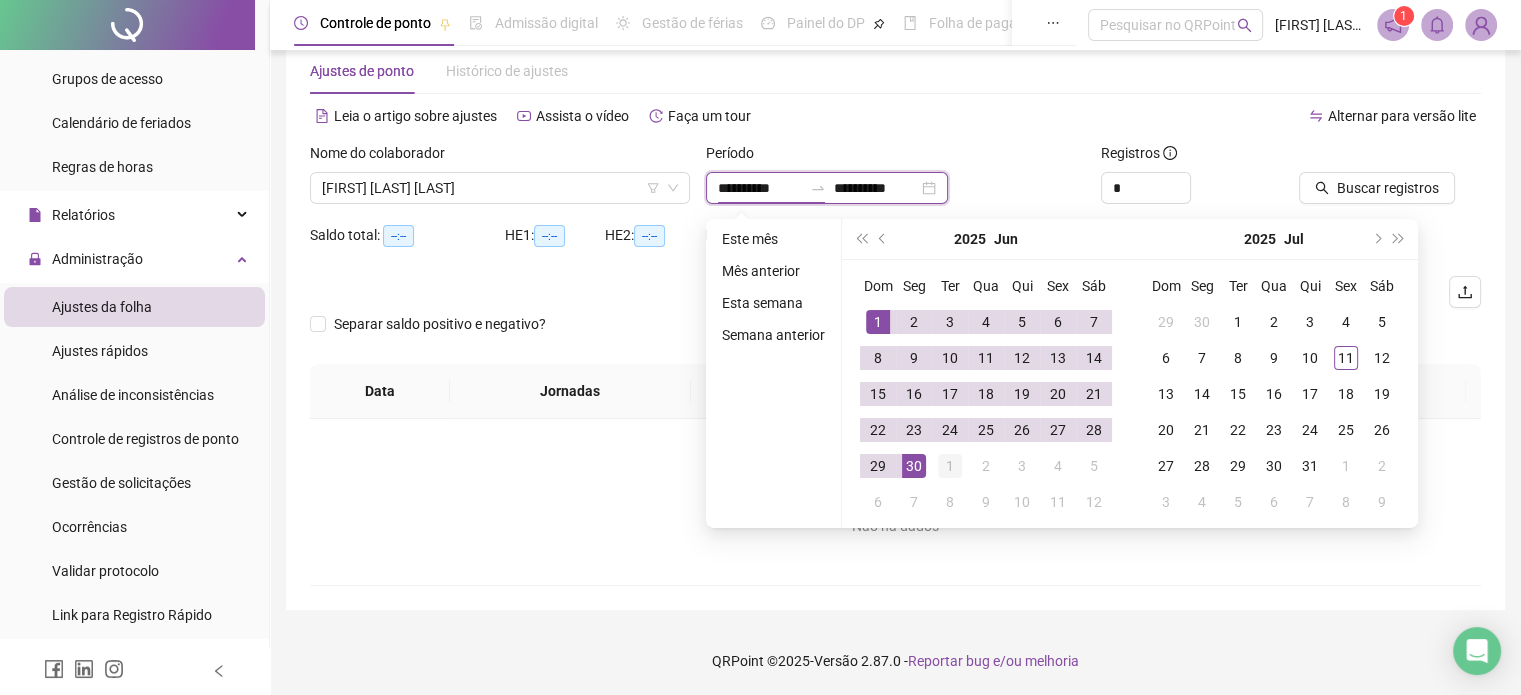 type on "**********" 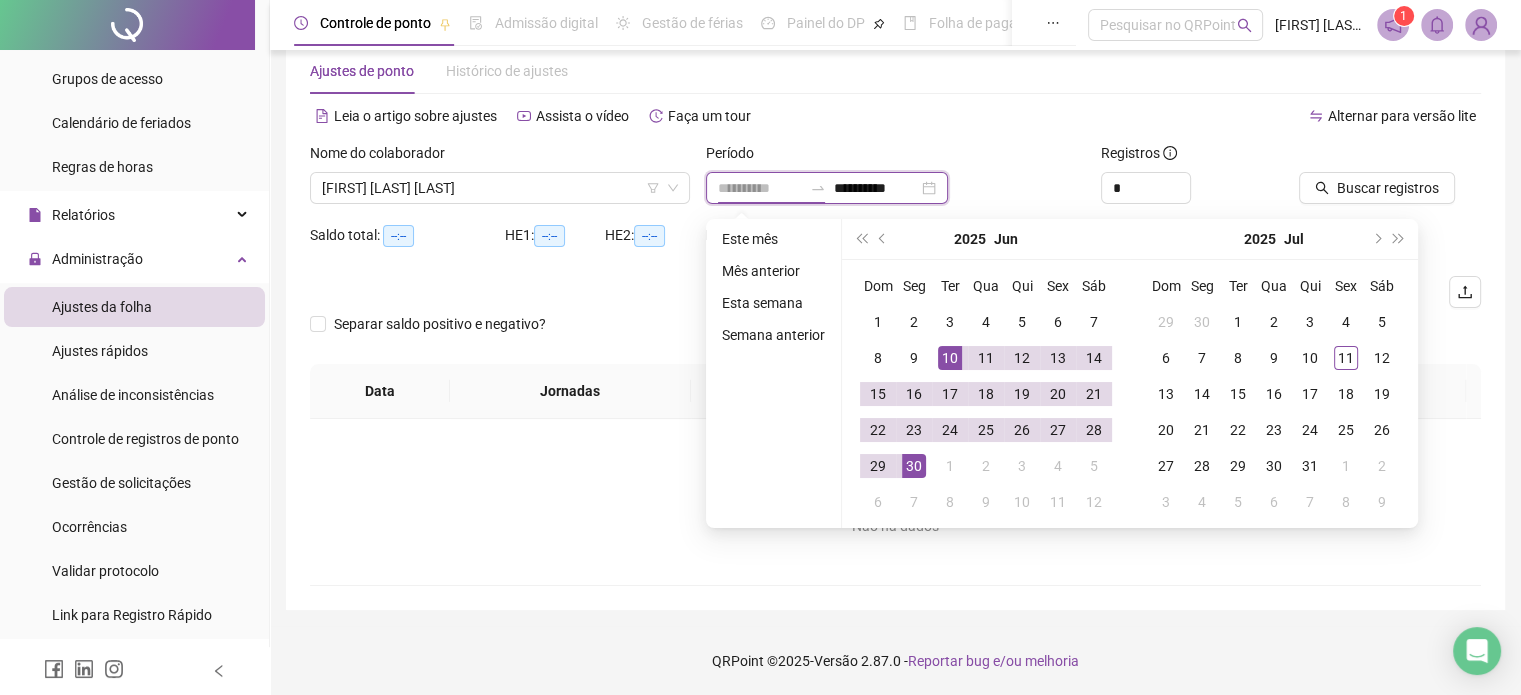 type on "**********" 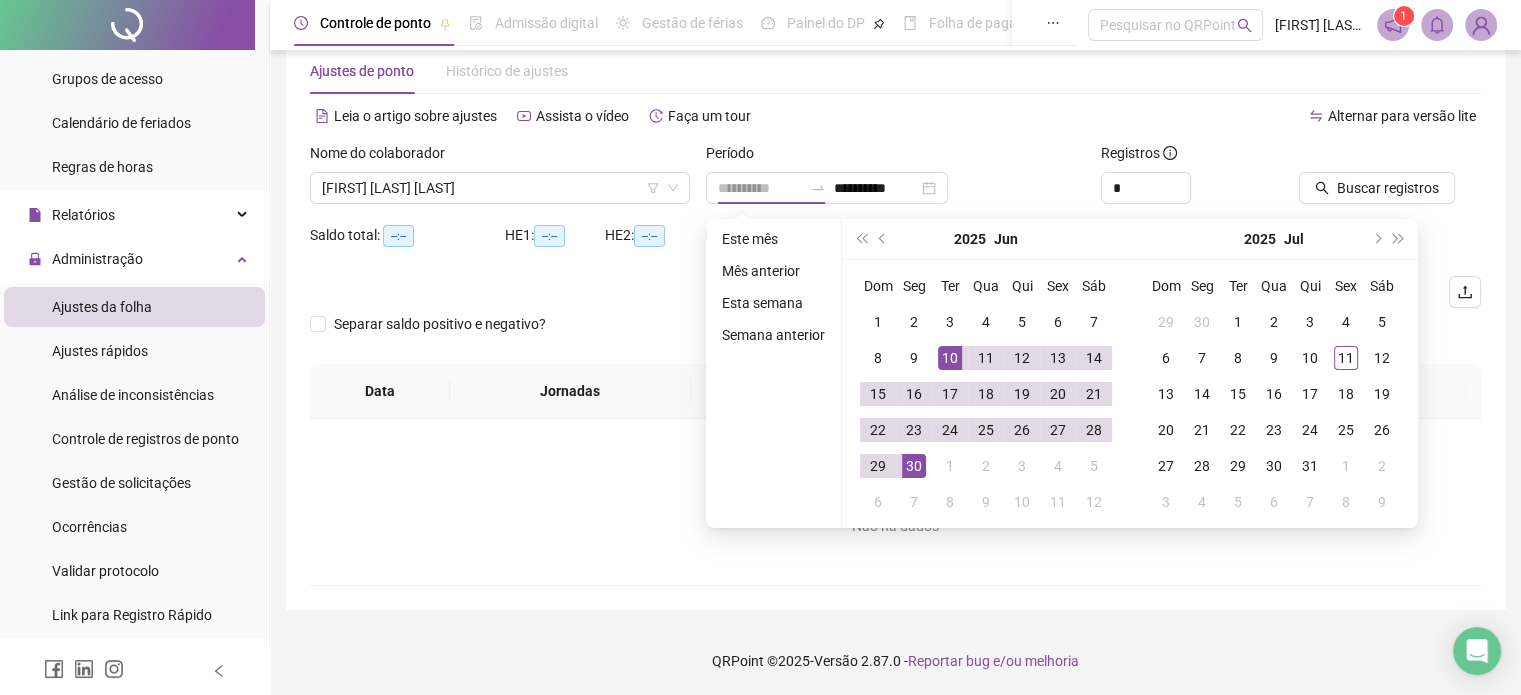 click on "10" at bounding box center (950, 358) 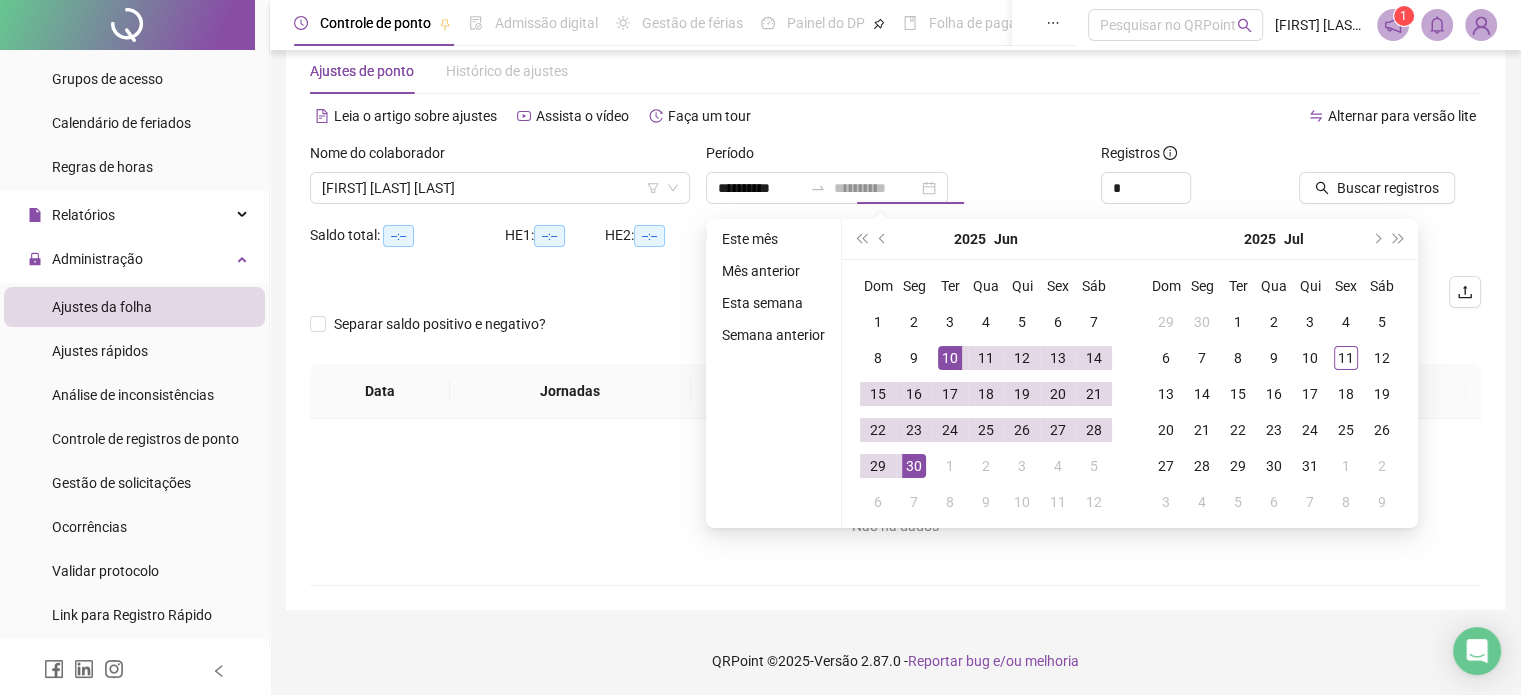 click on "10" at bounding box center (950, 358) 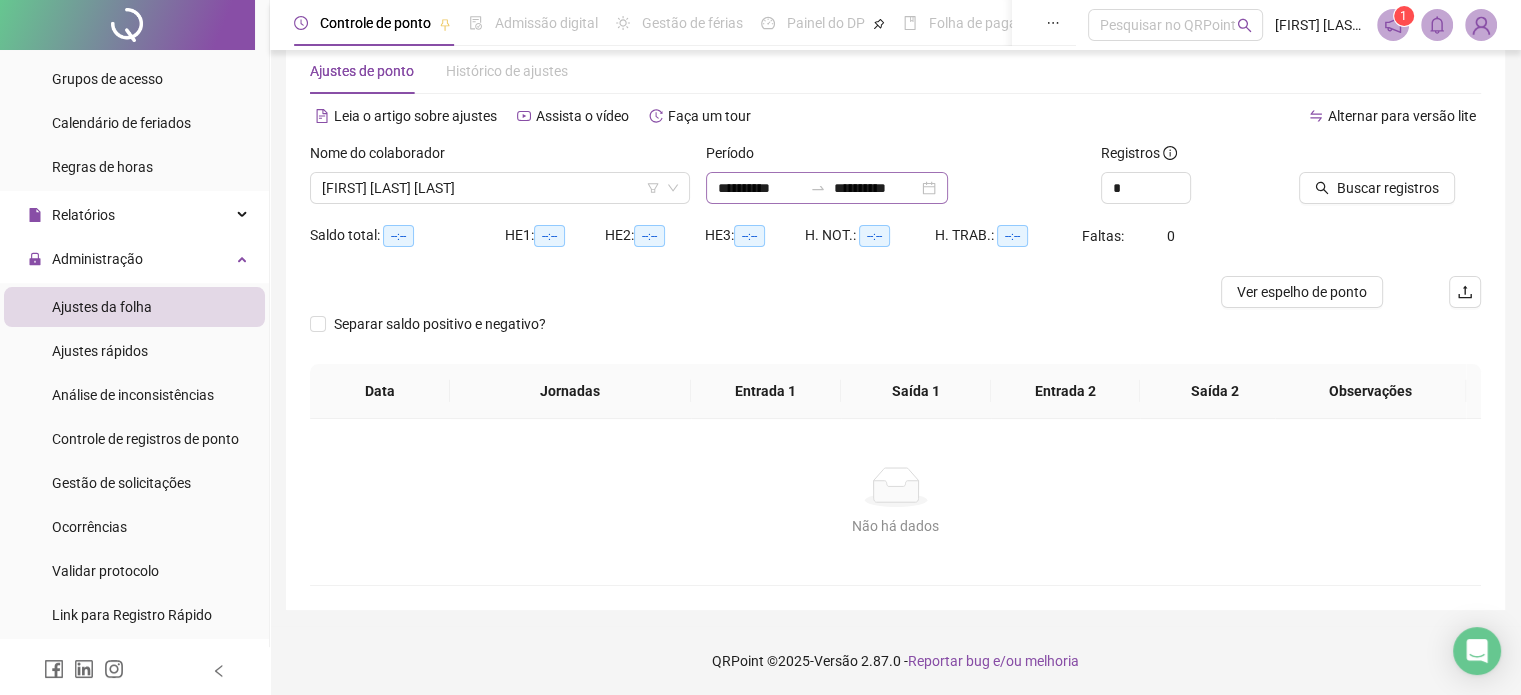 click at bounding box center [818, 188] 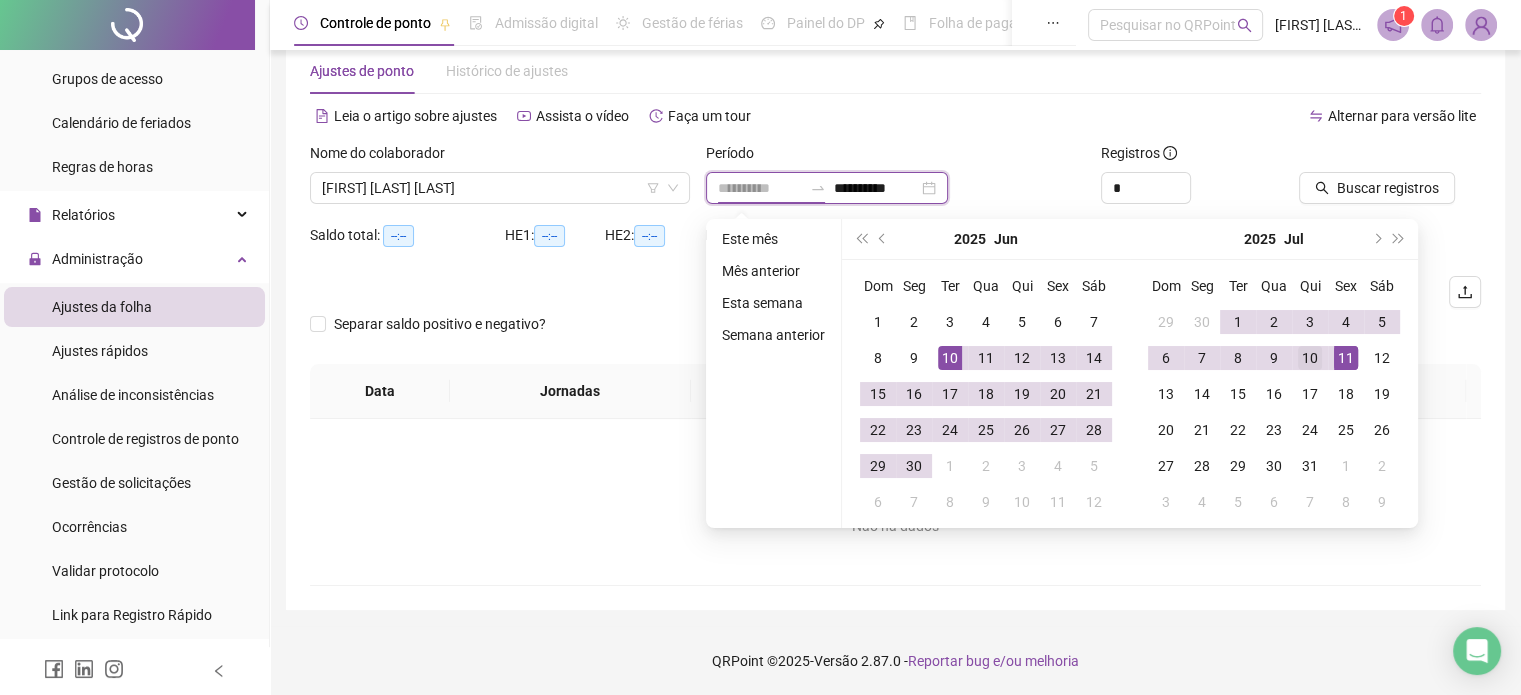 type on "**********" 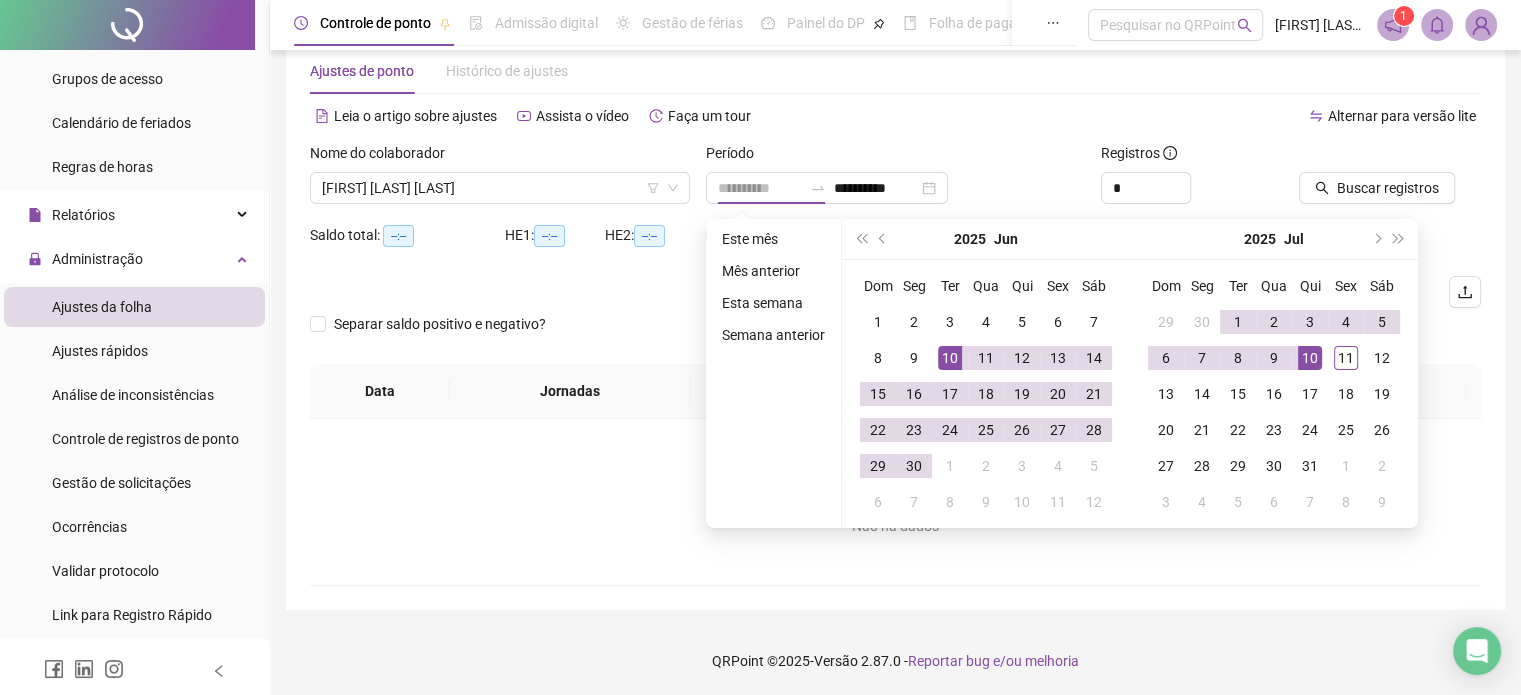 click on "10" at bounding box center [1310, 358] 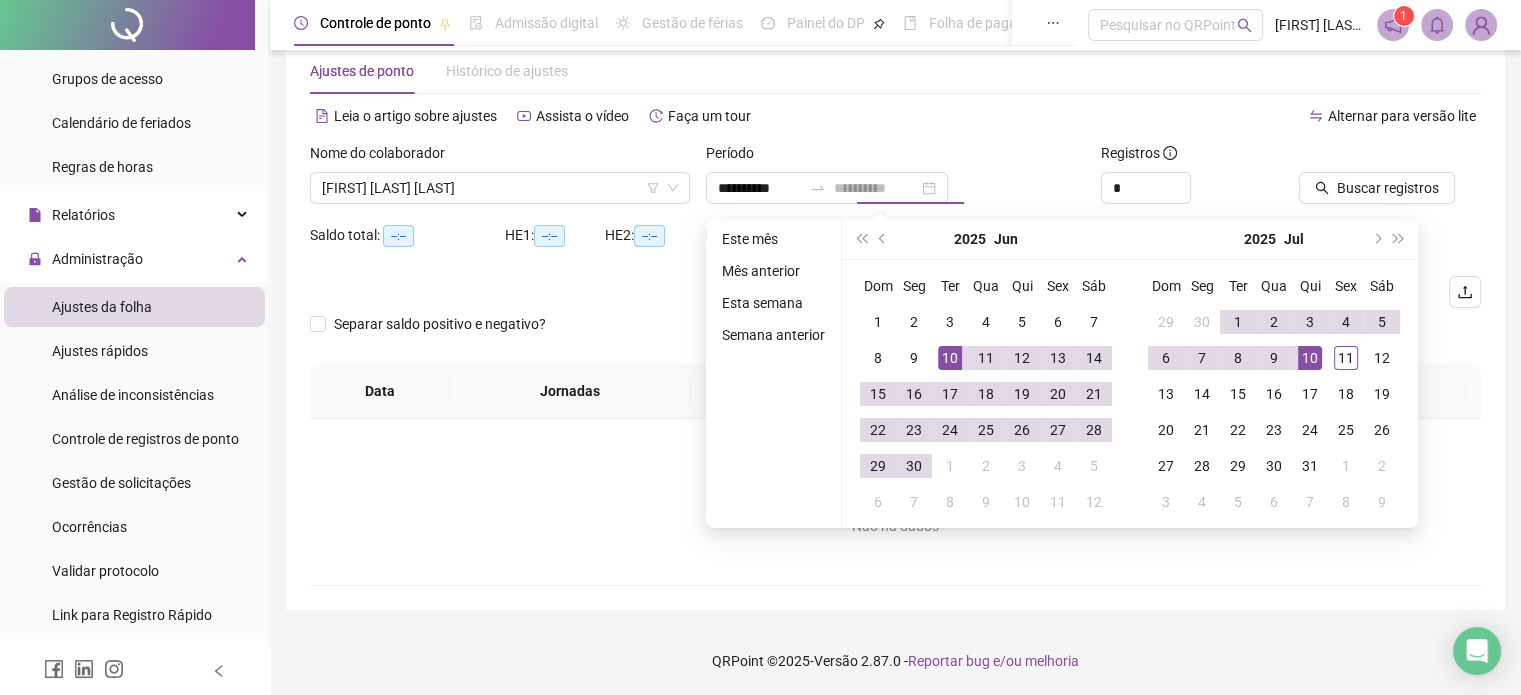 click on "10" at bounding box center [1310, 358] 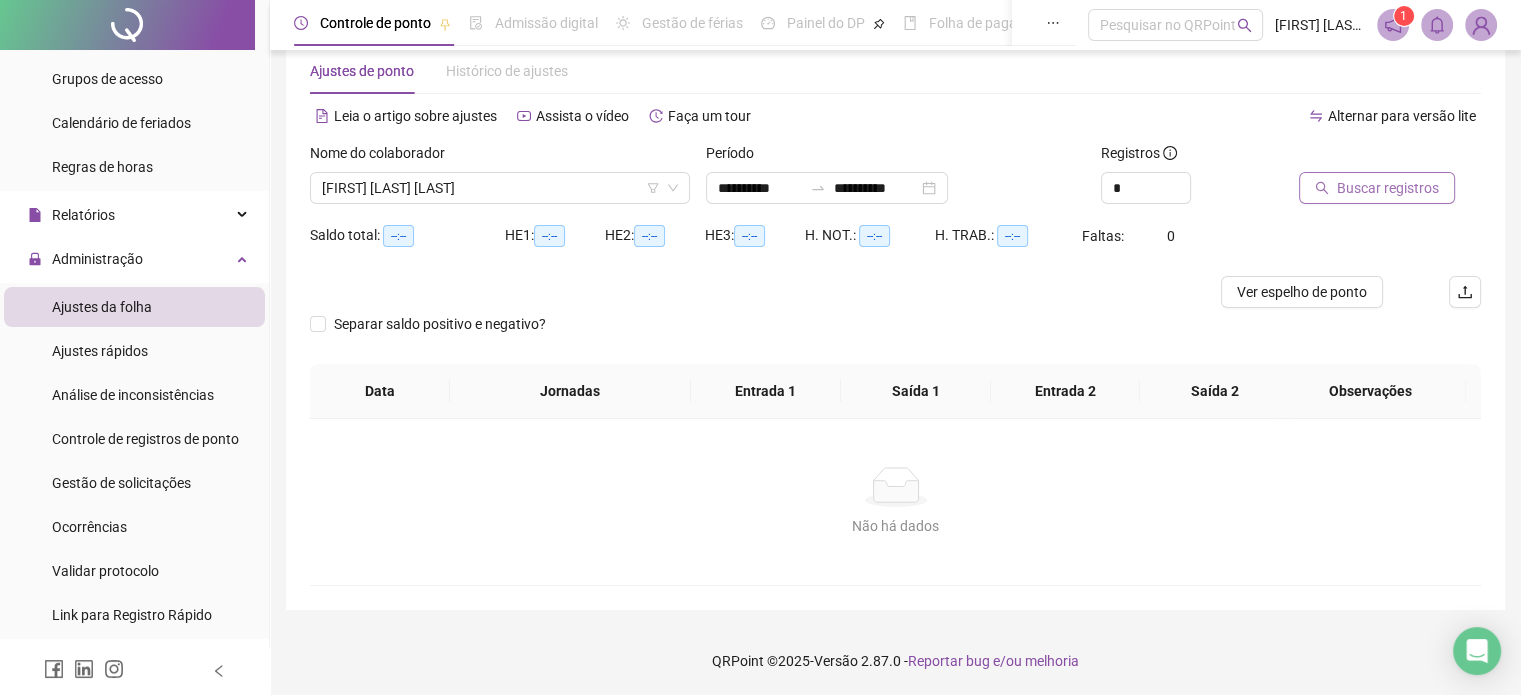 click on "Buscar registros" at bounding box center (1388, 188) 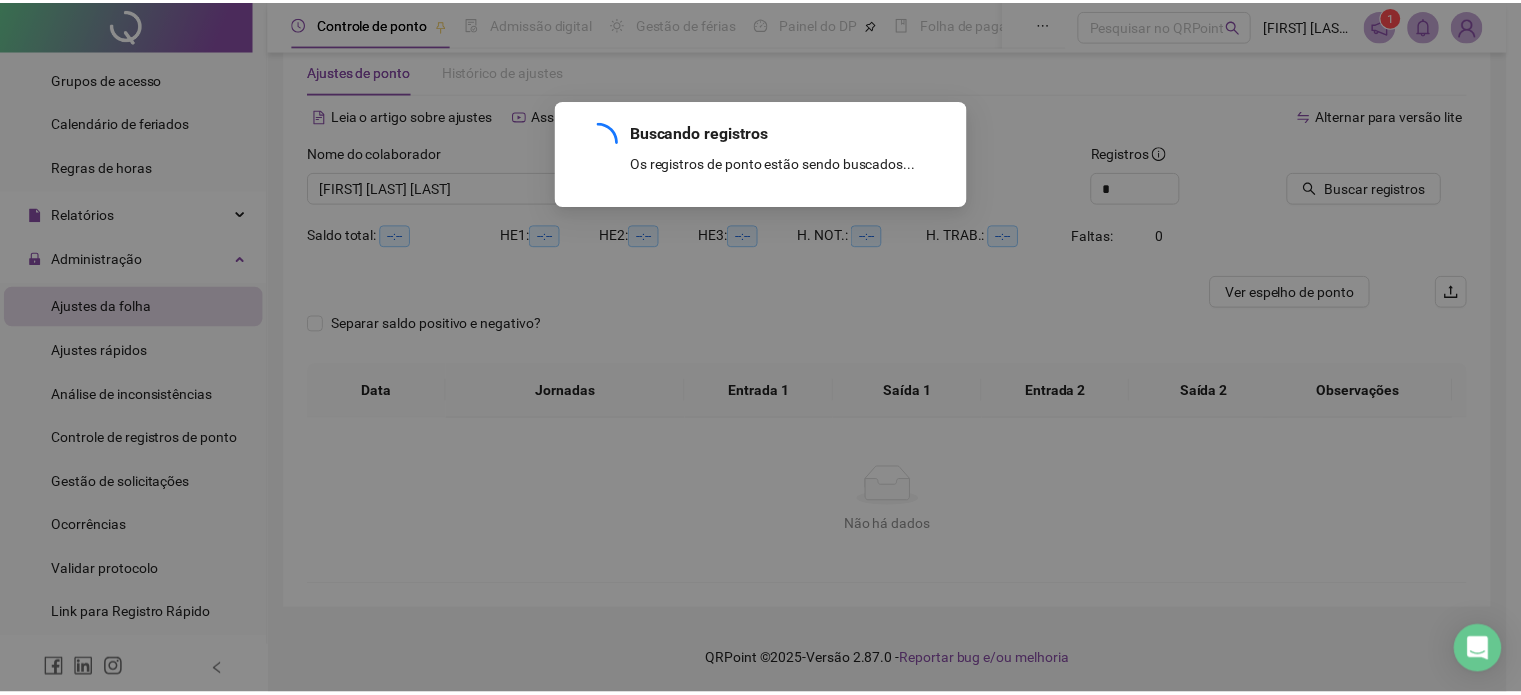 scroll, scrollTop: 20, scrollLeft: 0, axis: vertical 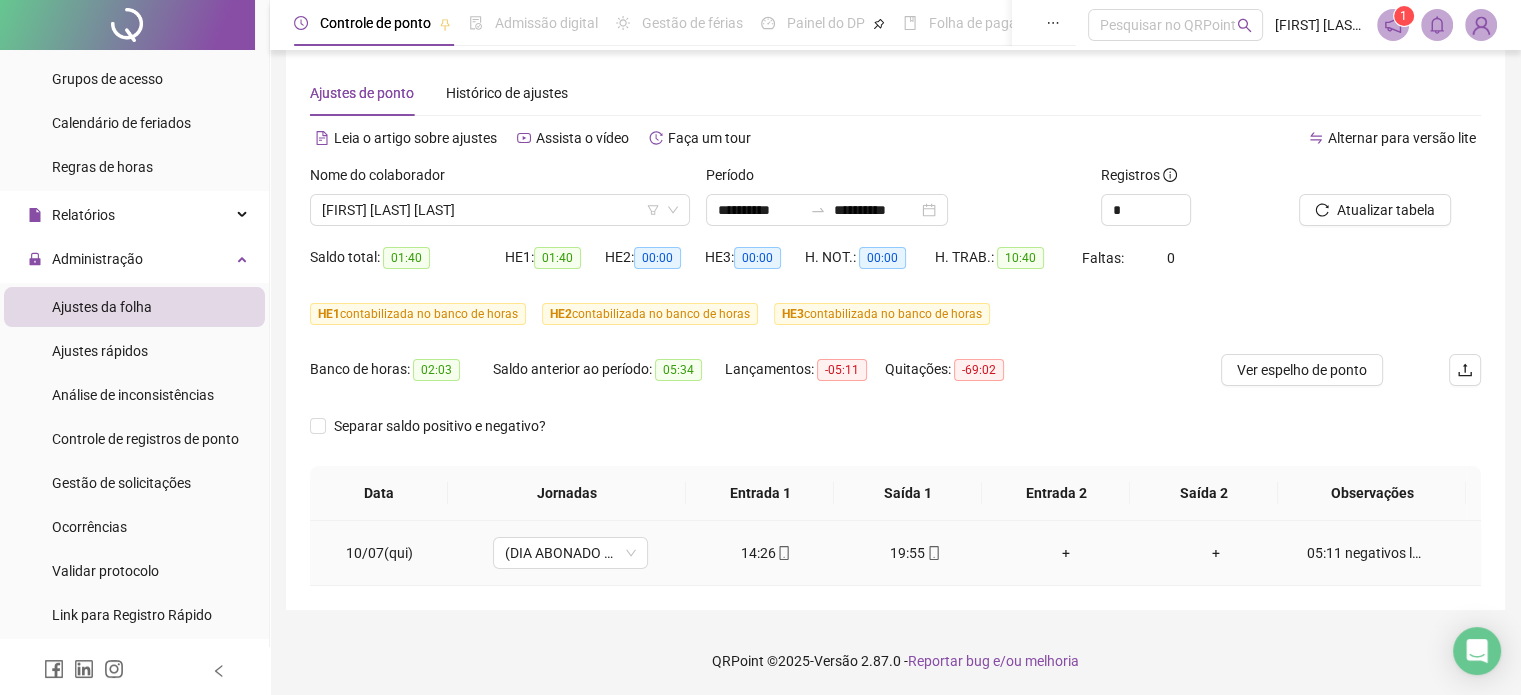 click on "05:11 negativos lançados manualmente no BH" at bounding box center [1365, 553] 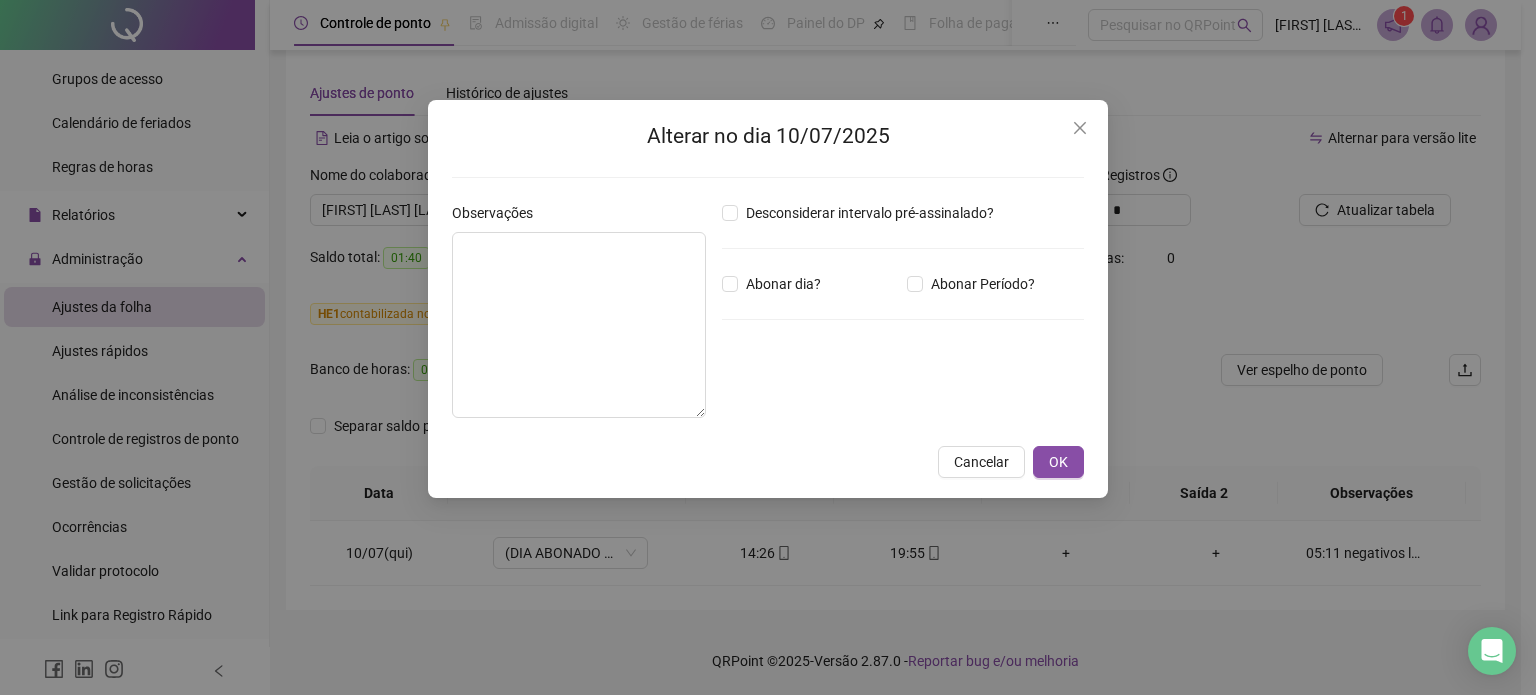 type on "**********" 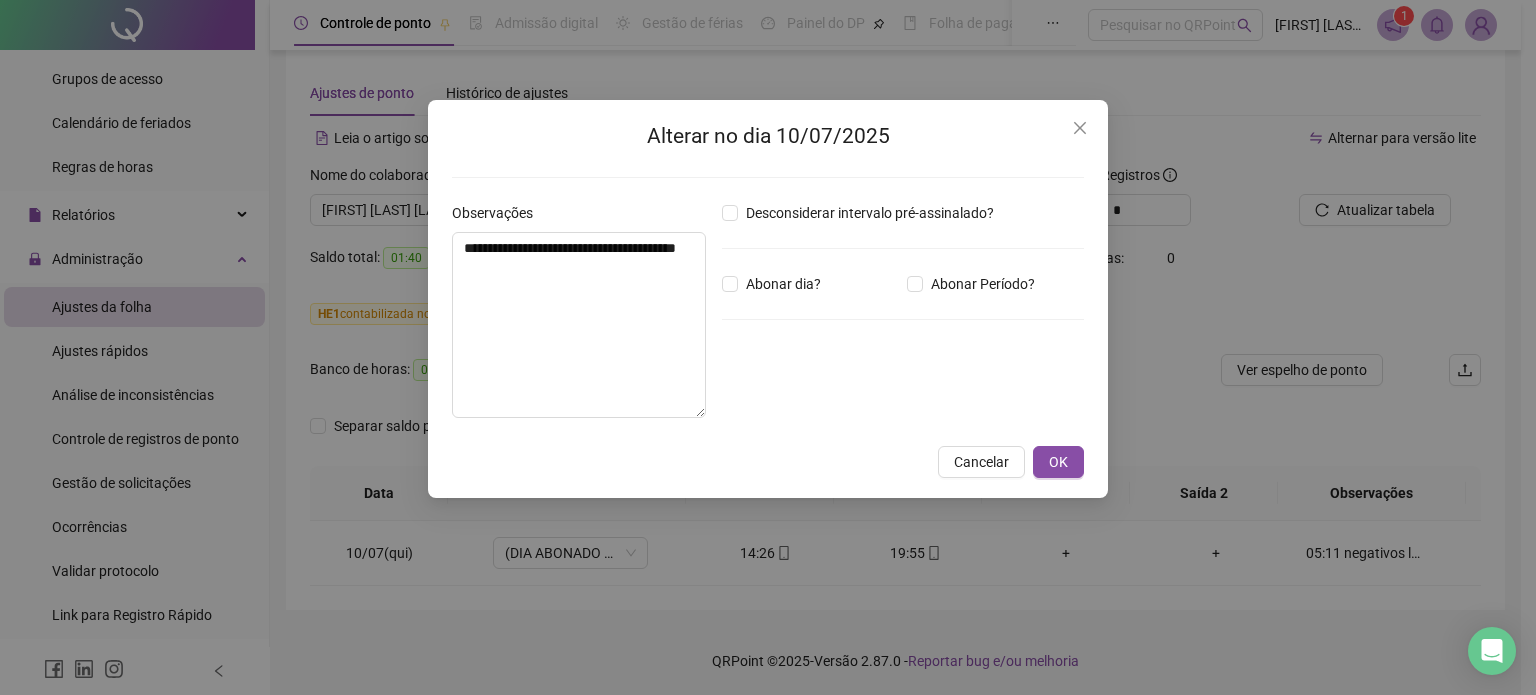 type on "*****" 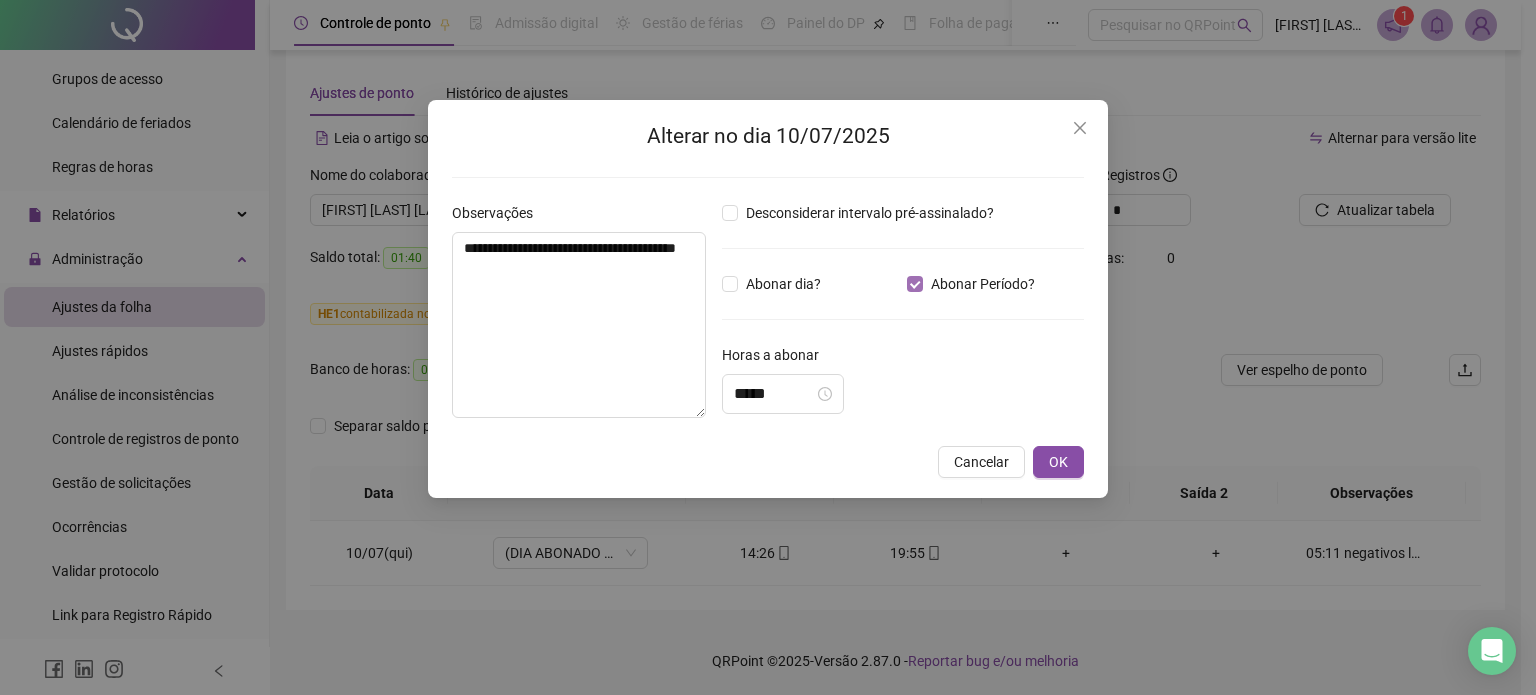 click on "Abonar Período?" at bounding box center (983, 284) 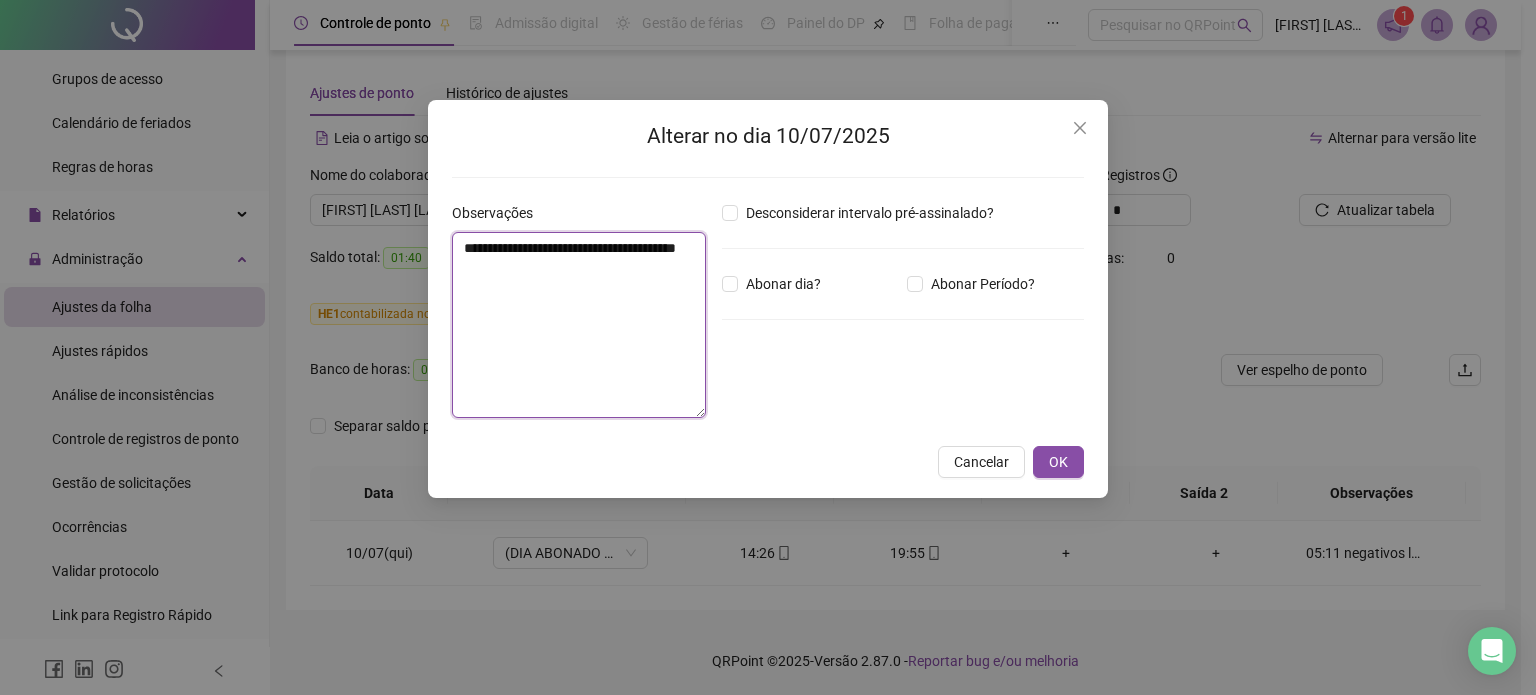 drag, startPoint x: 602, startPoint y: 271, endPoint x: 426, endPoint y: 239, distance: 178.88544 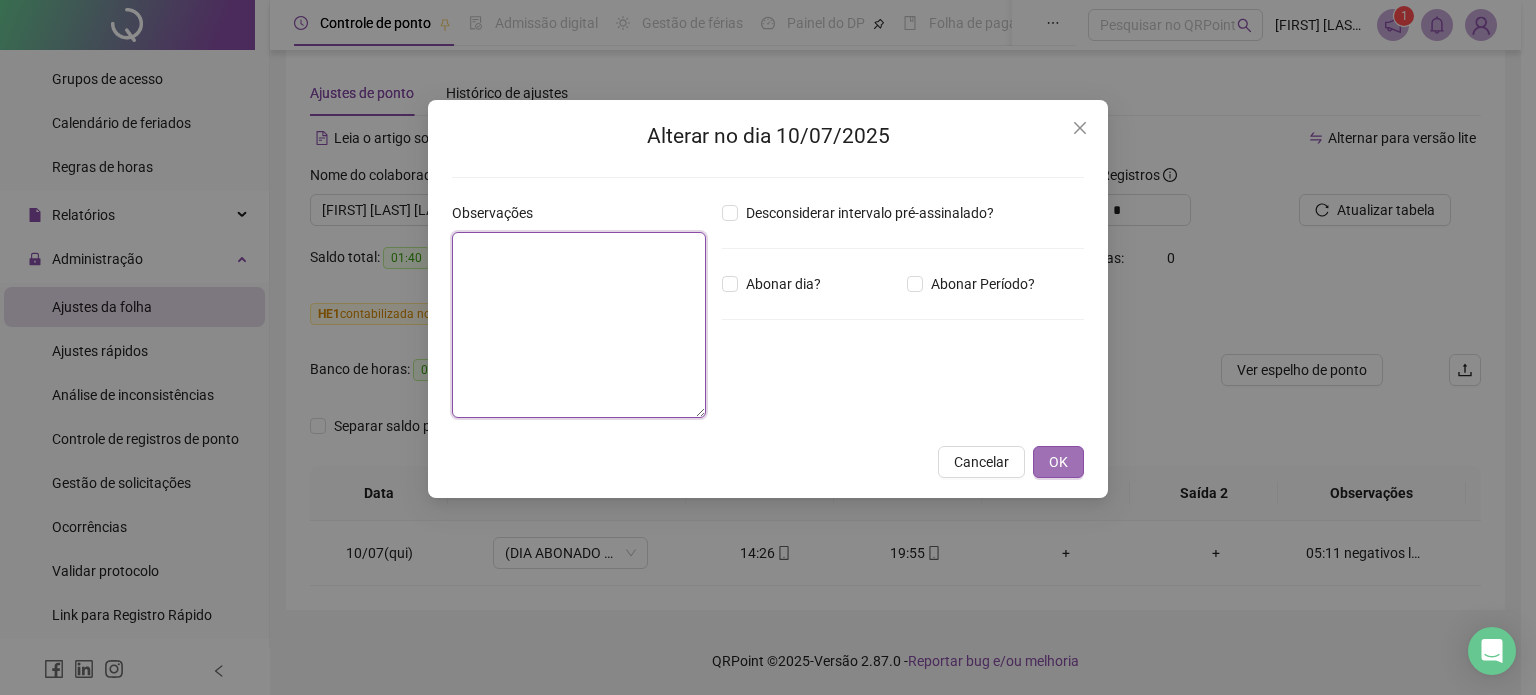 type 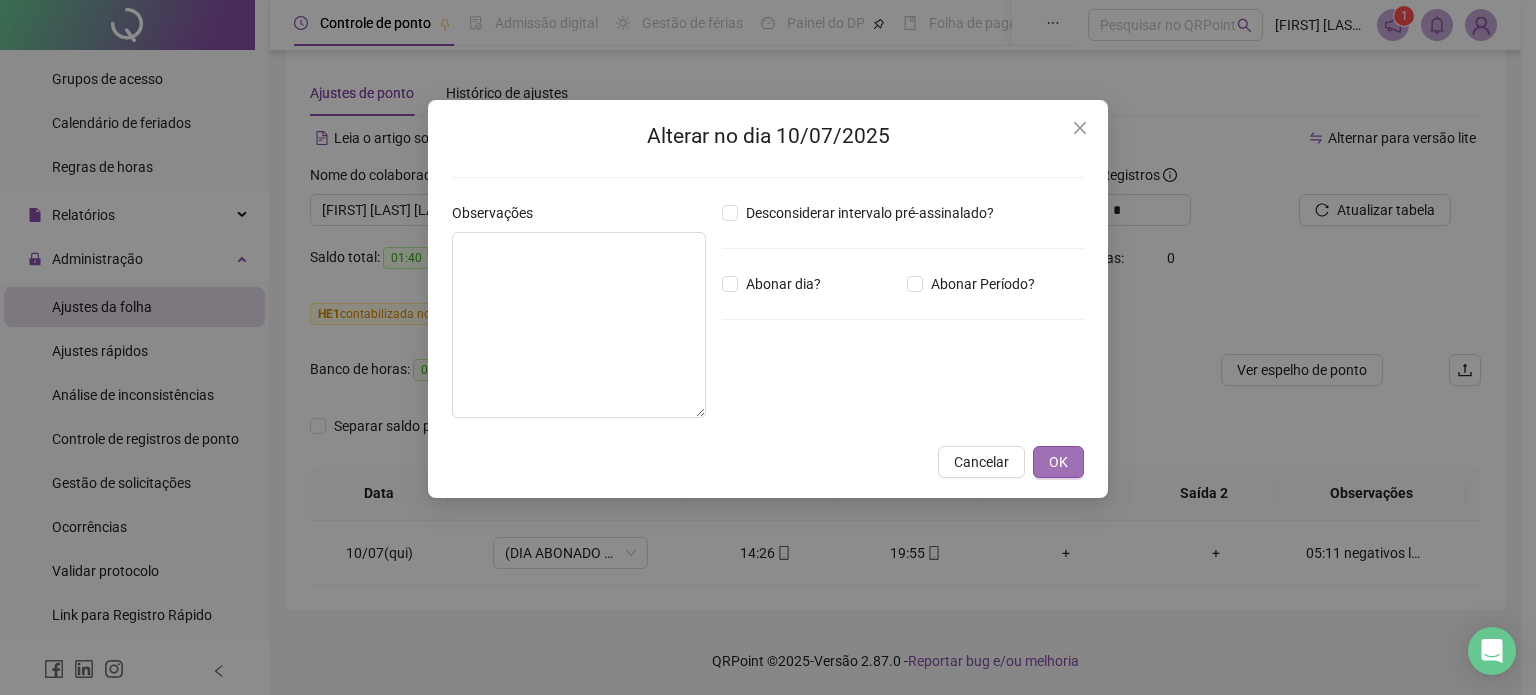 click on "OK" at bounding box center (1058, 462) 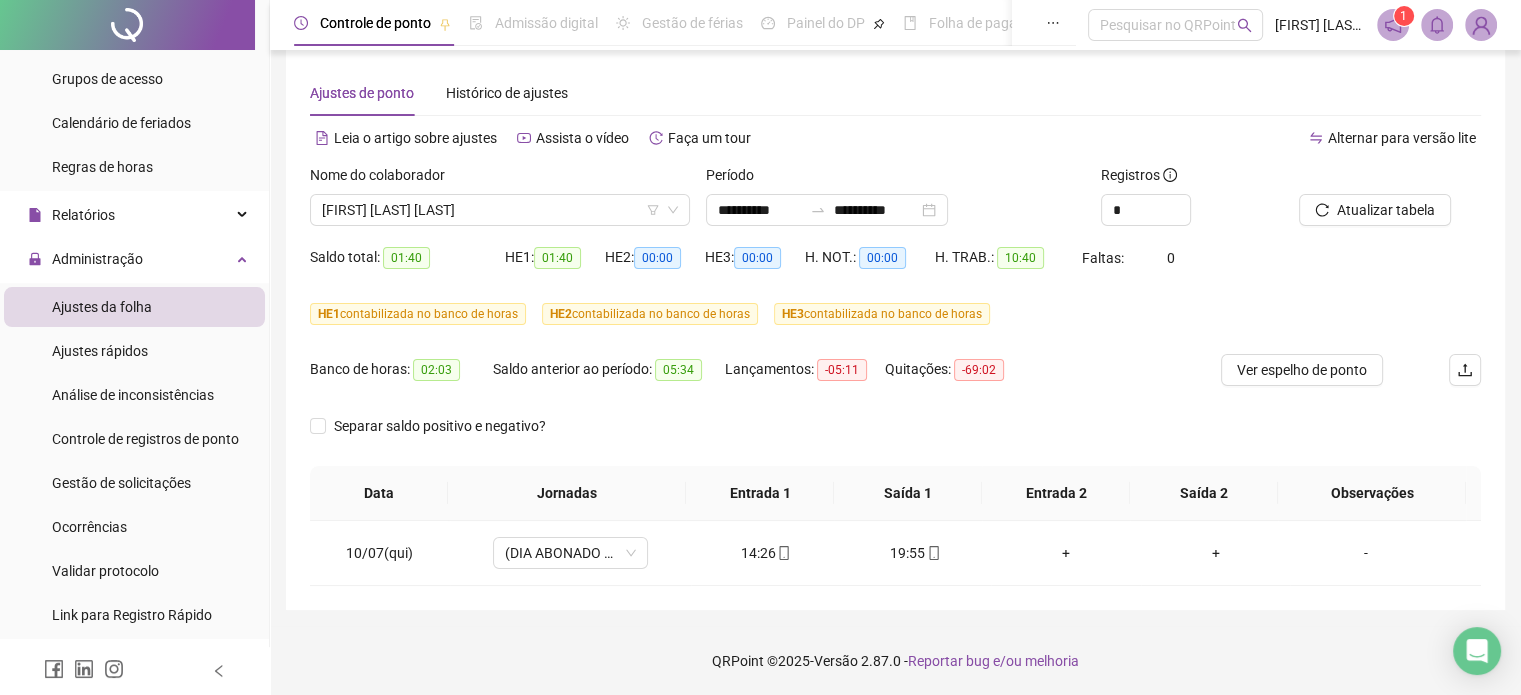 scroll, scrollTop: 0, scrollLeft: 0, axis: both 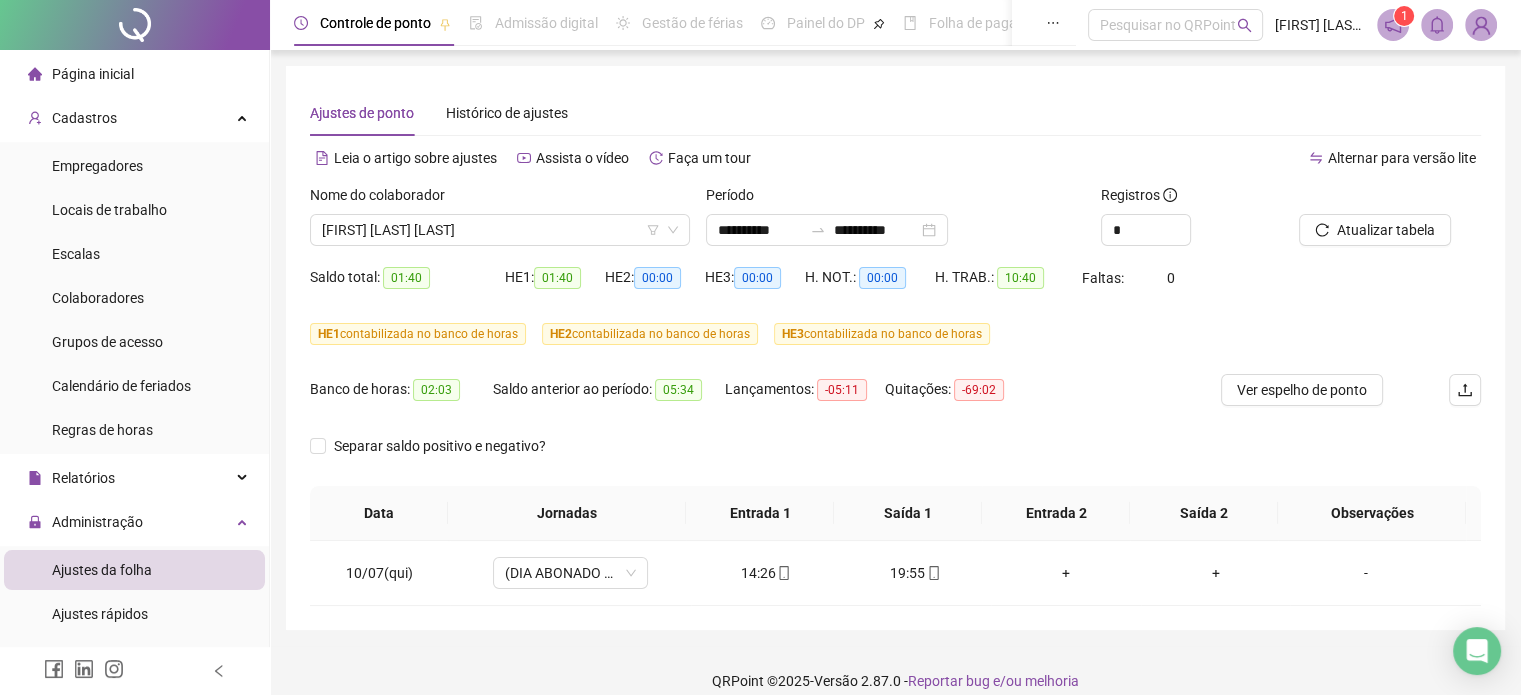 click on "Ajustes de ponto Histórico de ajustes" at bounding box center [895, 113] 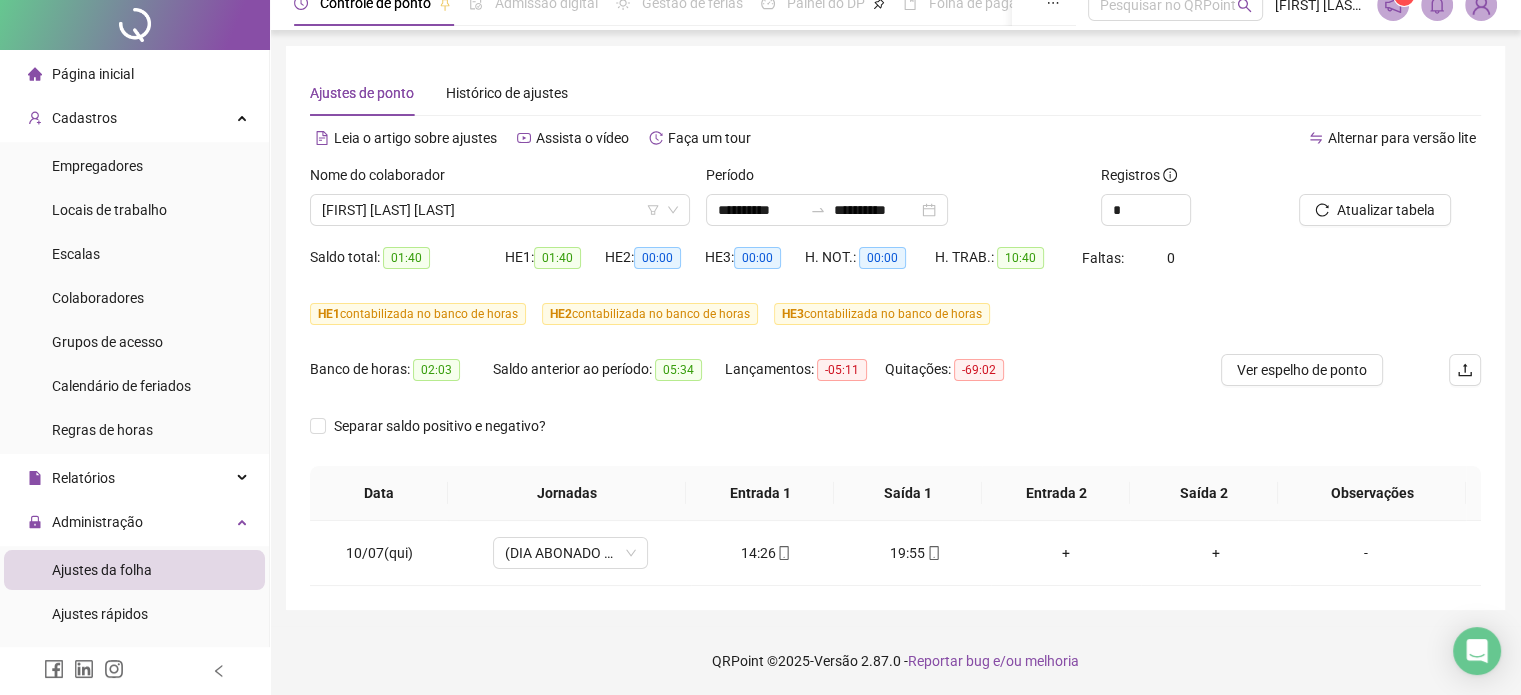 scroll, scrollTop: 0, scrollLeft: 0, axis: both 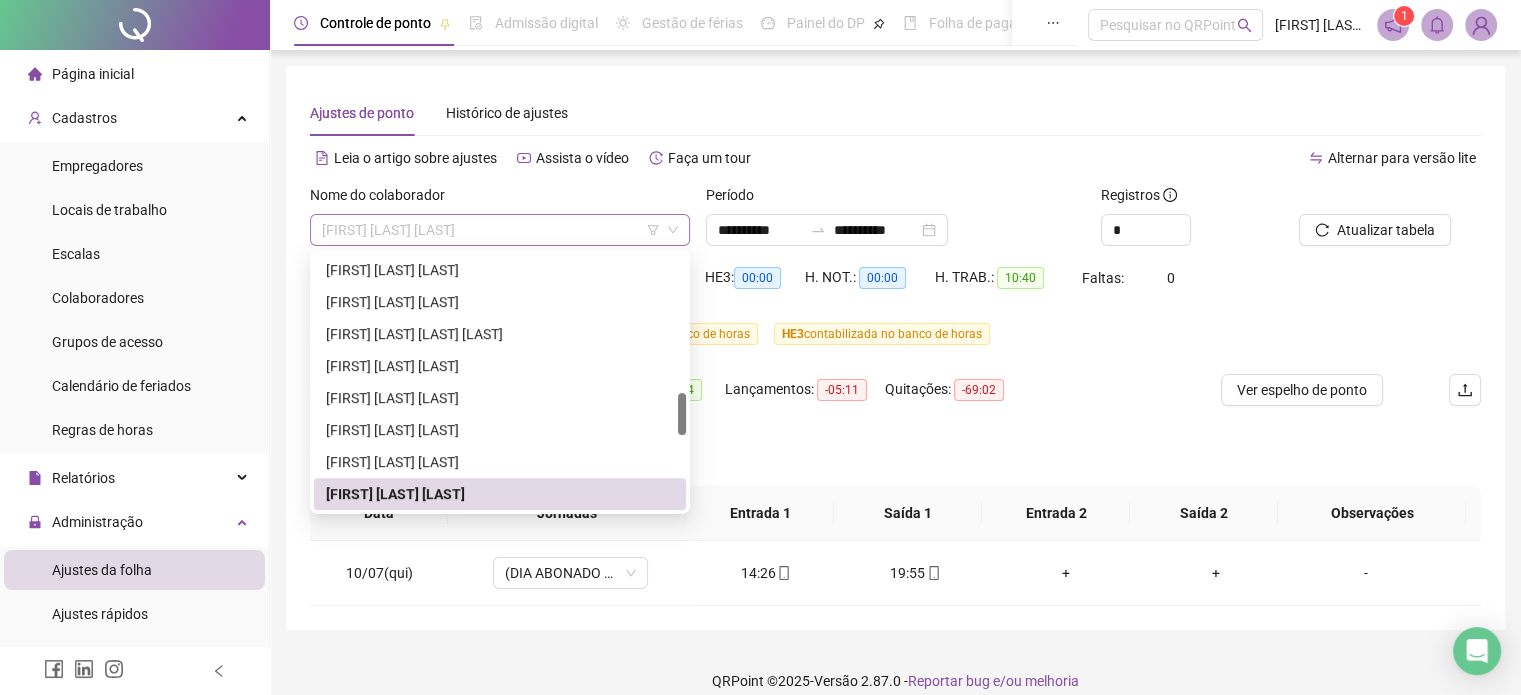 click on "[FIRST] [LAST] [LAST]" at bounding box center [500, 230] 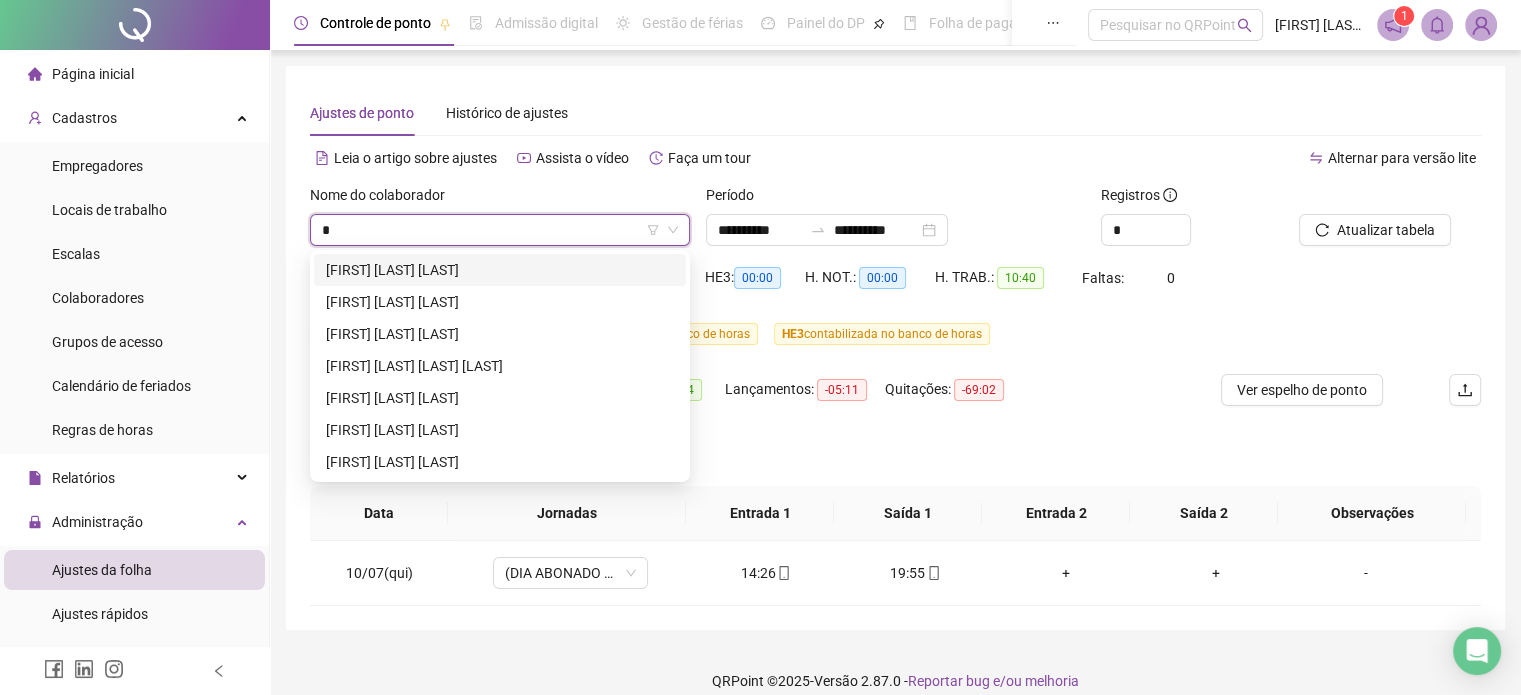 scroll, scrollTop: 0, scrollLeft: 0, axis: both 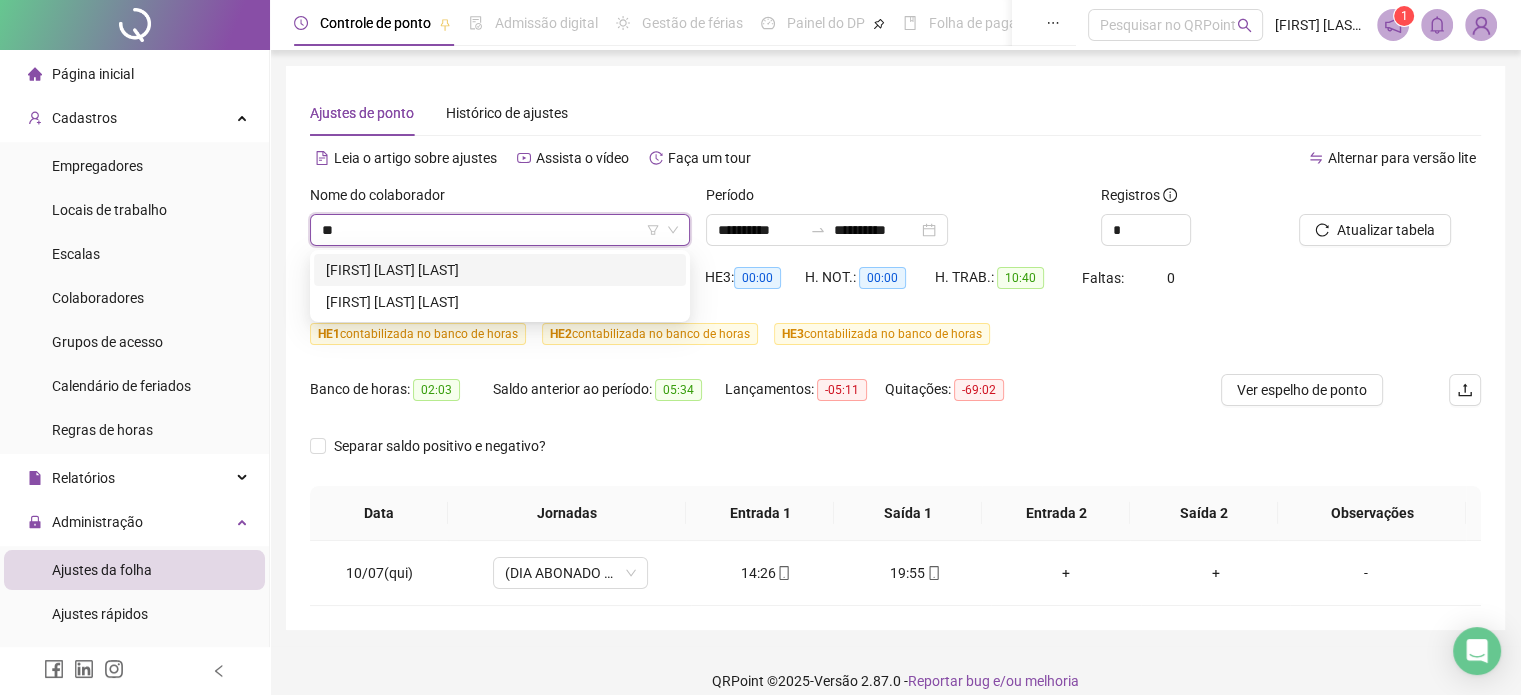 type on "***" 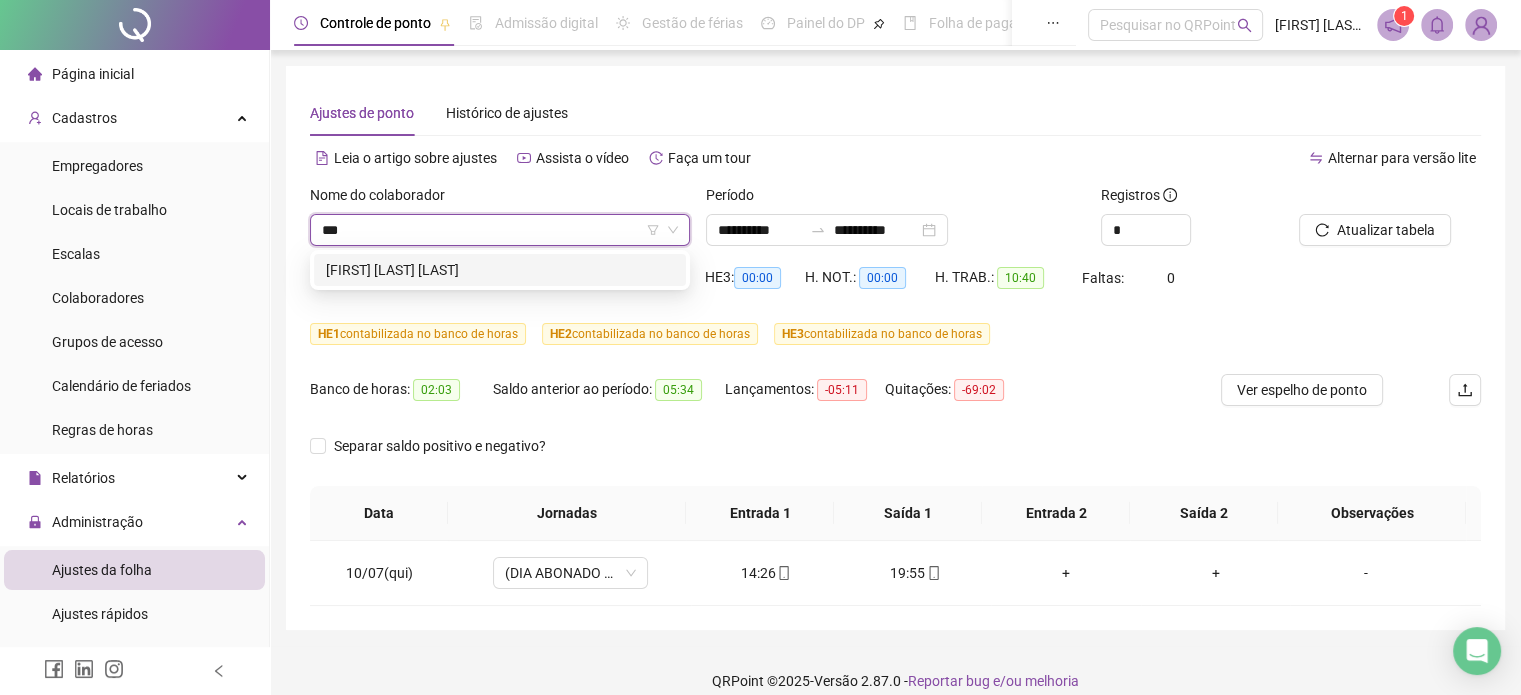 click on "[FIRST] [LAST] [LAST]" at bounding box center [500, 270] 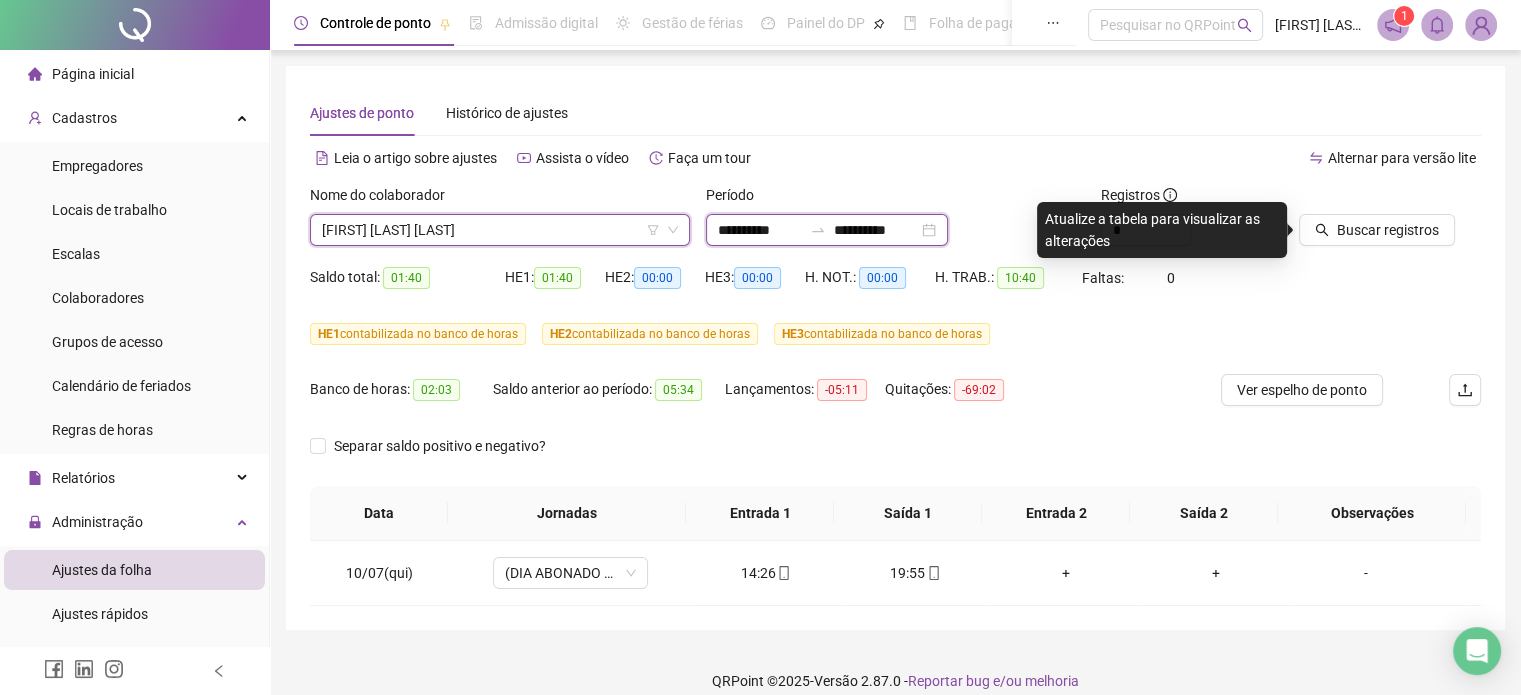 click on "**********" at bounding box center (760, 230) 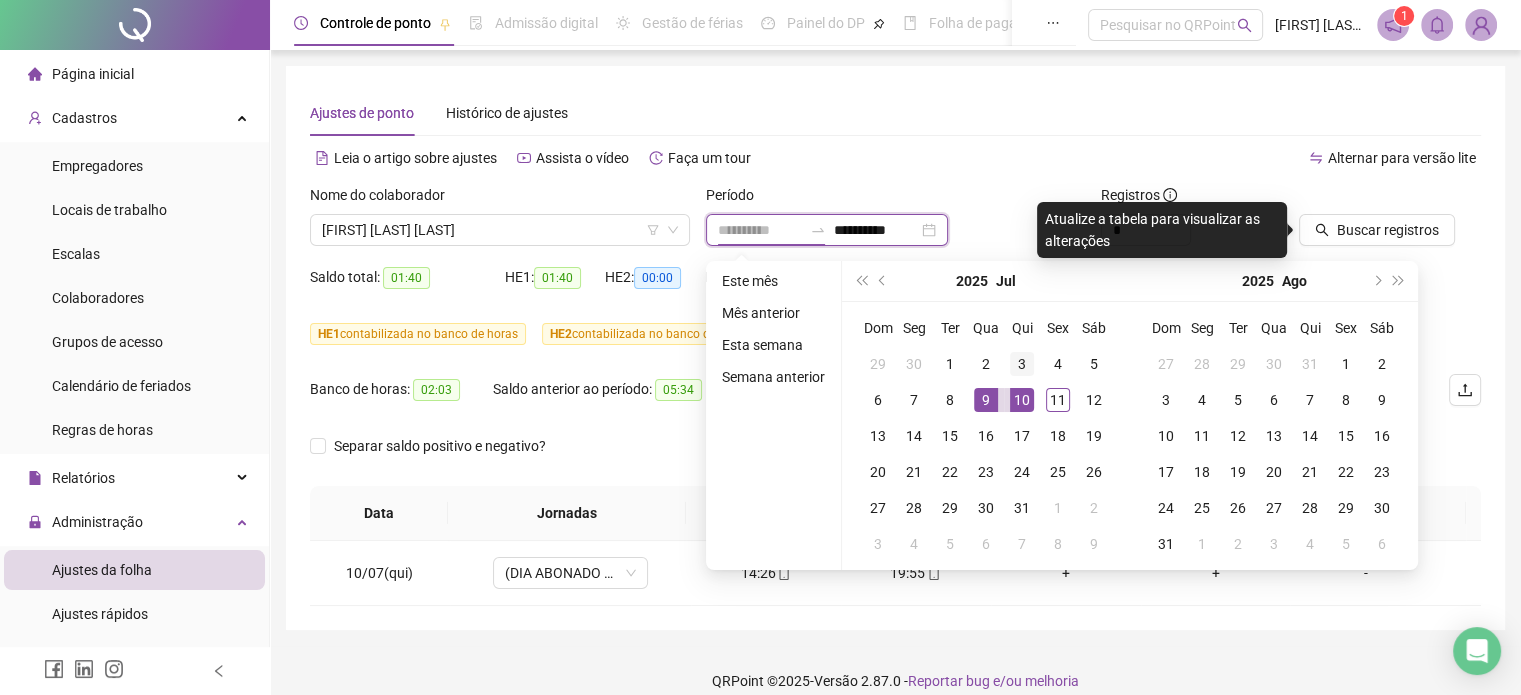 type on "**********" 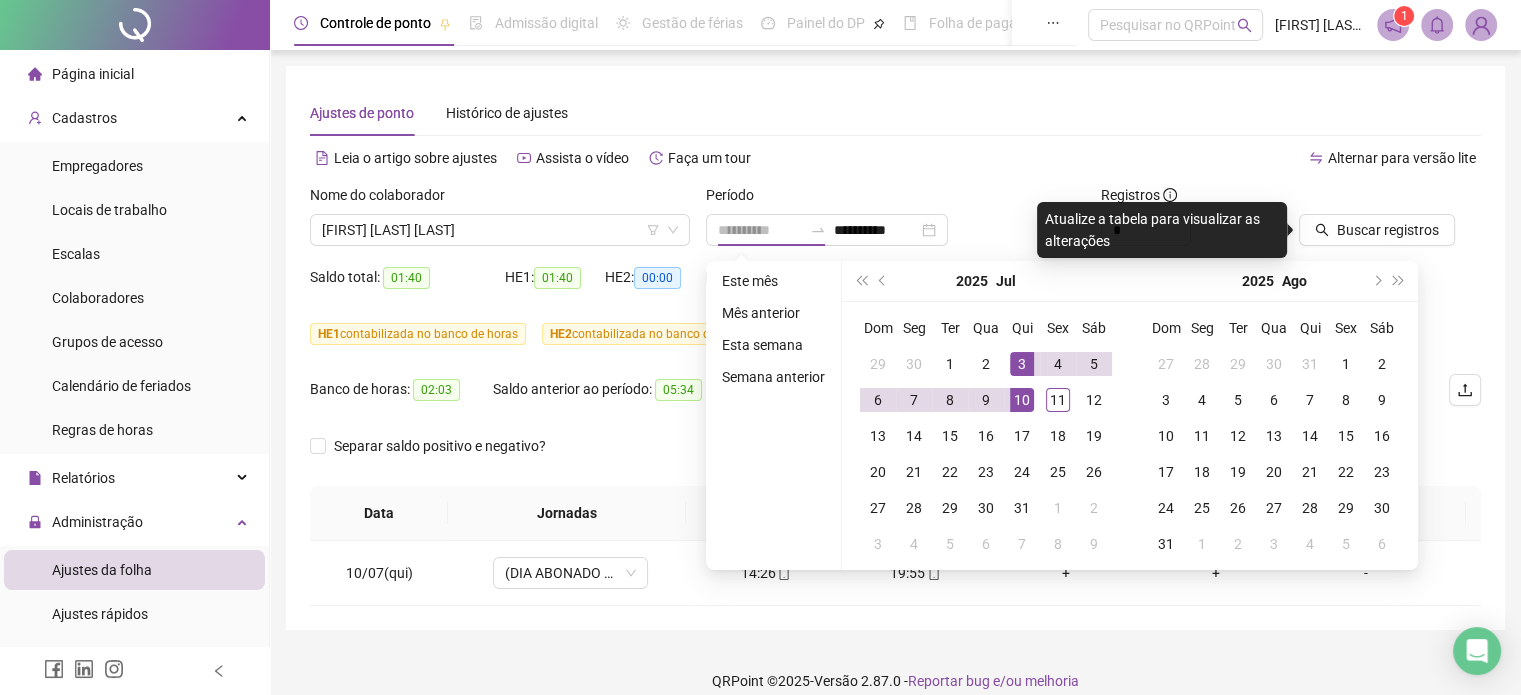 click on "3" at bounding box center (1022, 364) 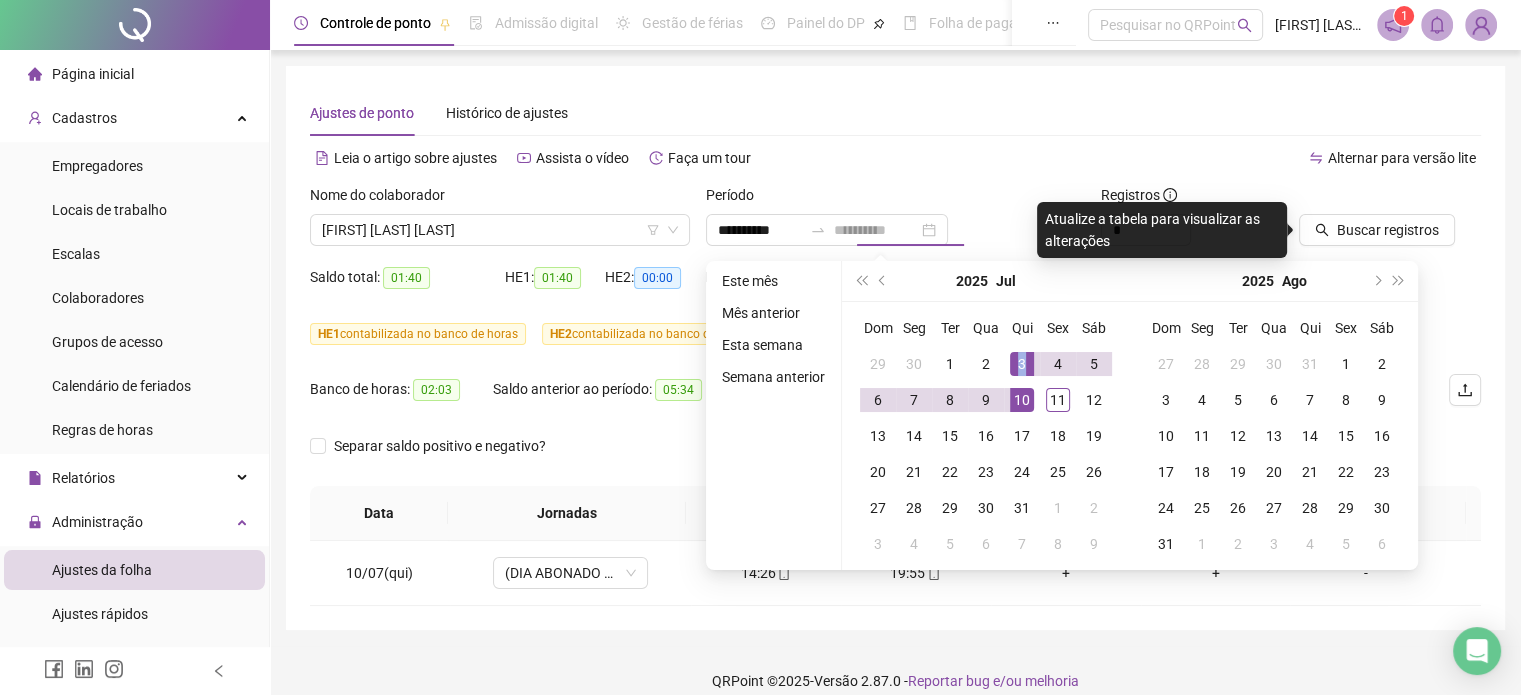 click on "3" at bounding box center (1022, 364) 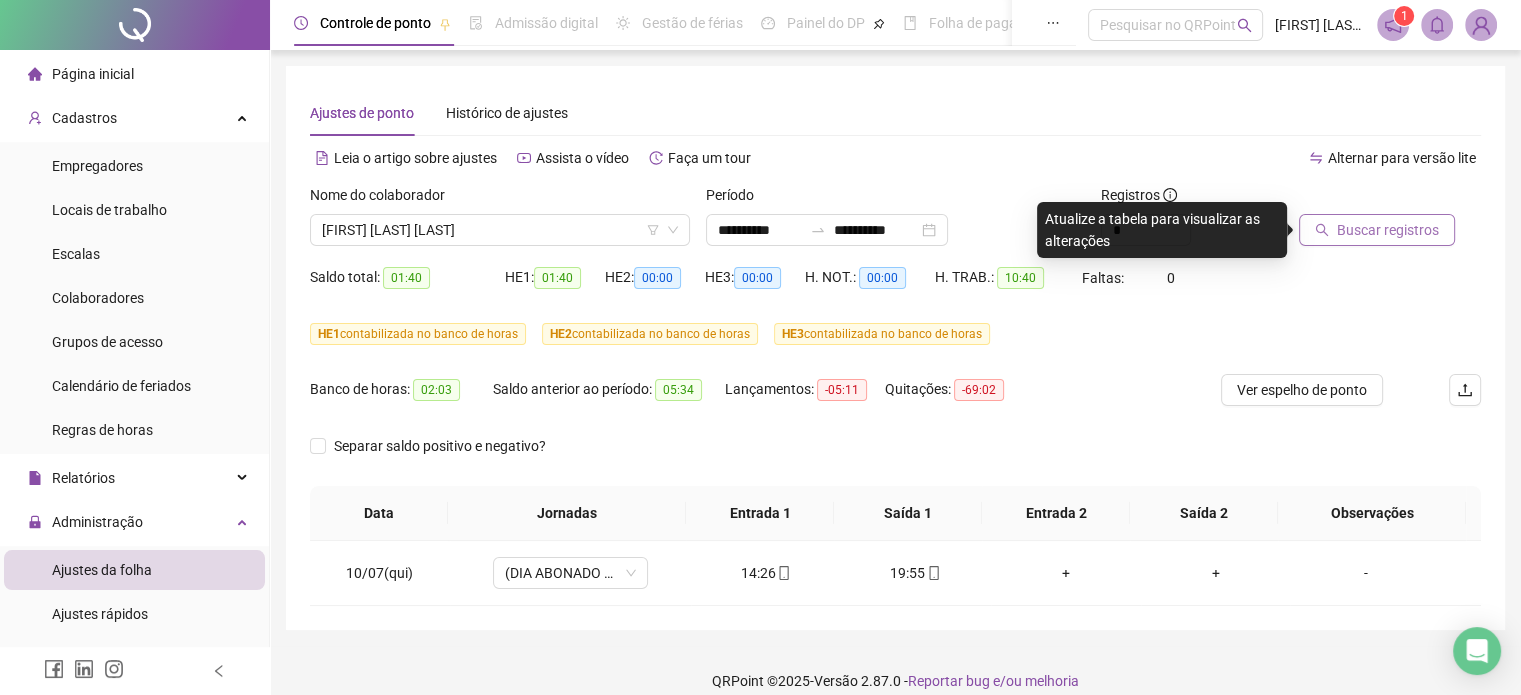 click on "Buscar registros" at bounding box center (1388, 230) 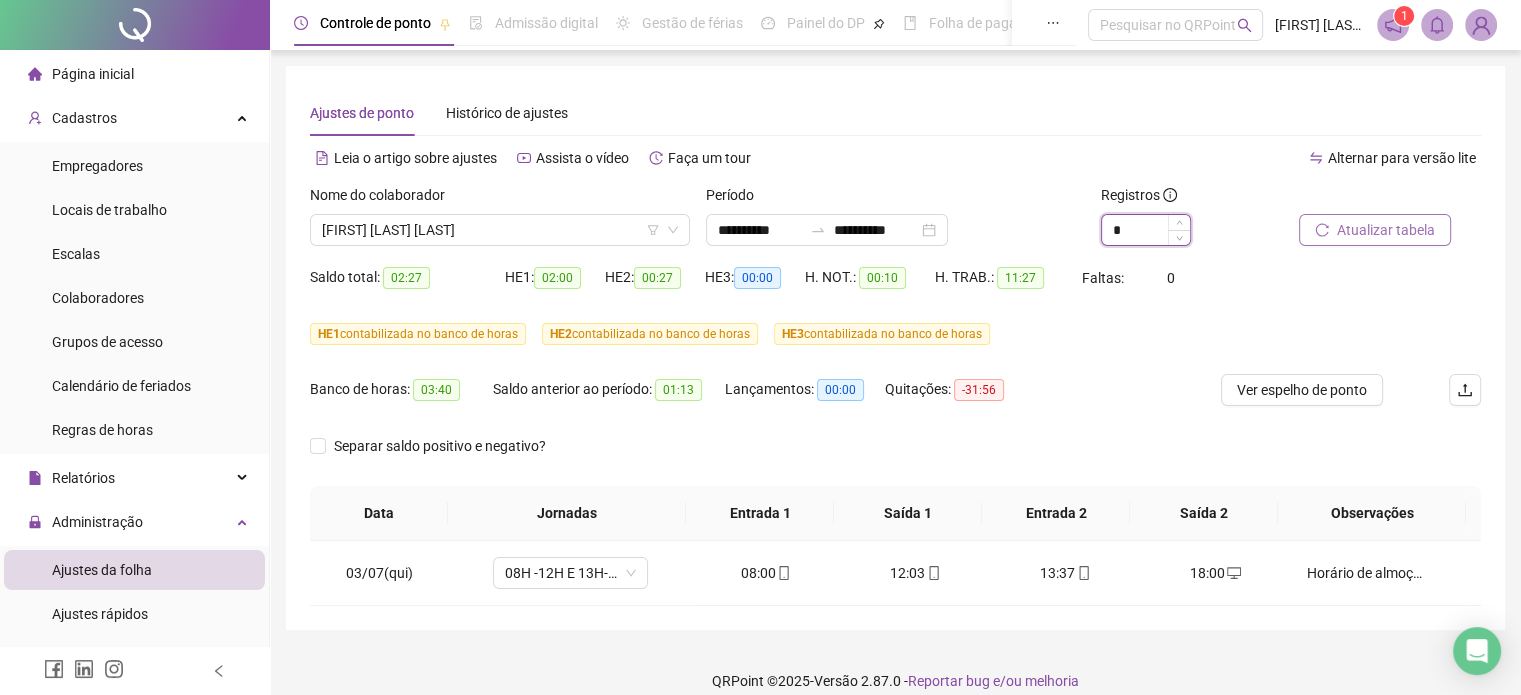 click on "*" at bounding box center (1146, 230) 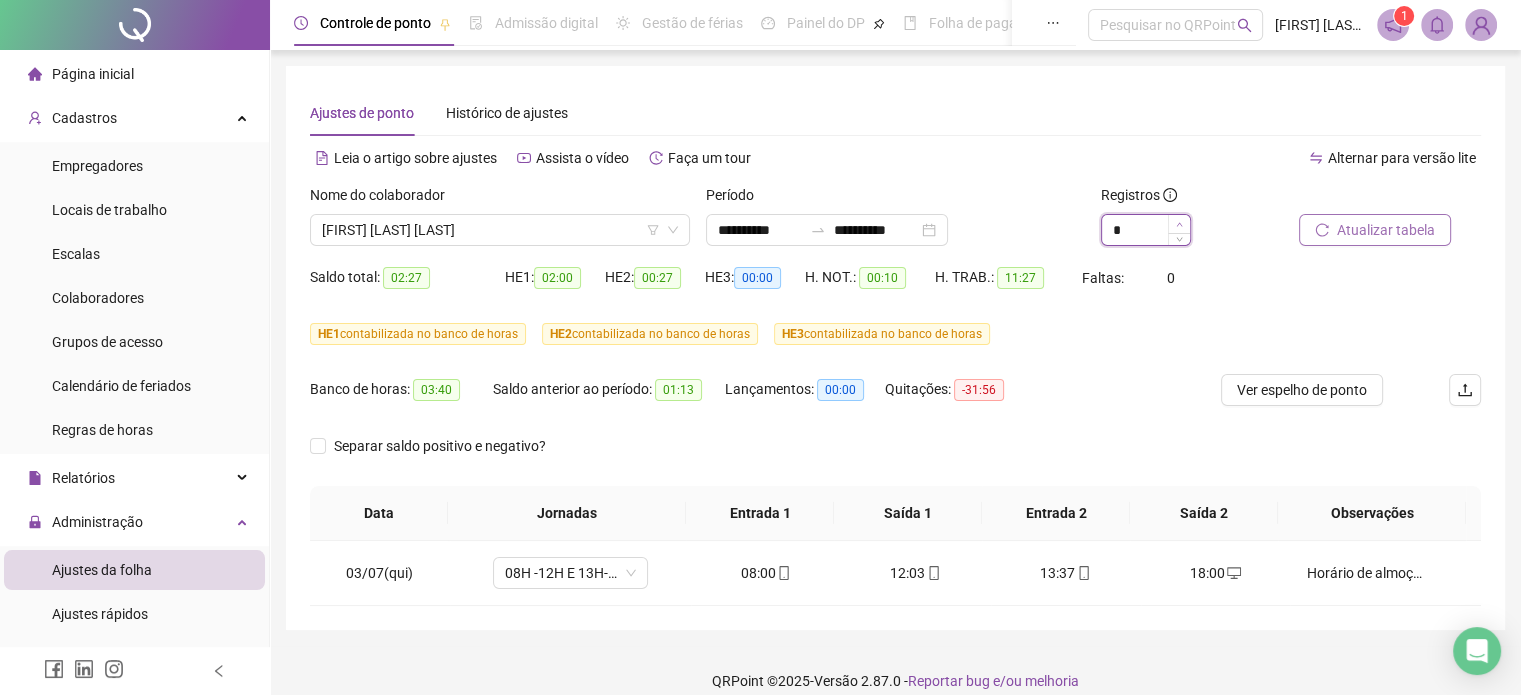 type on "*" 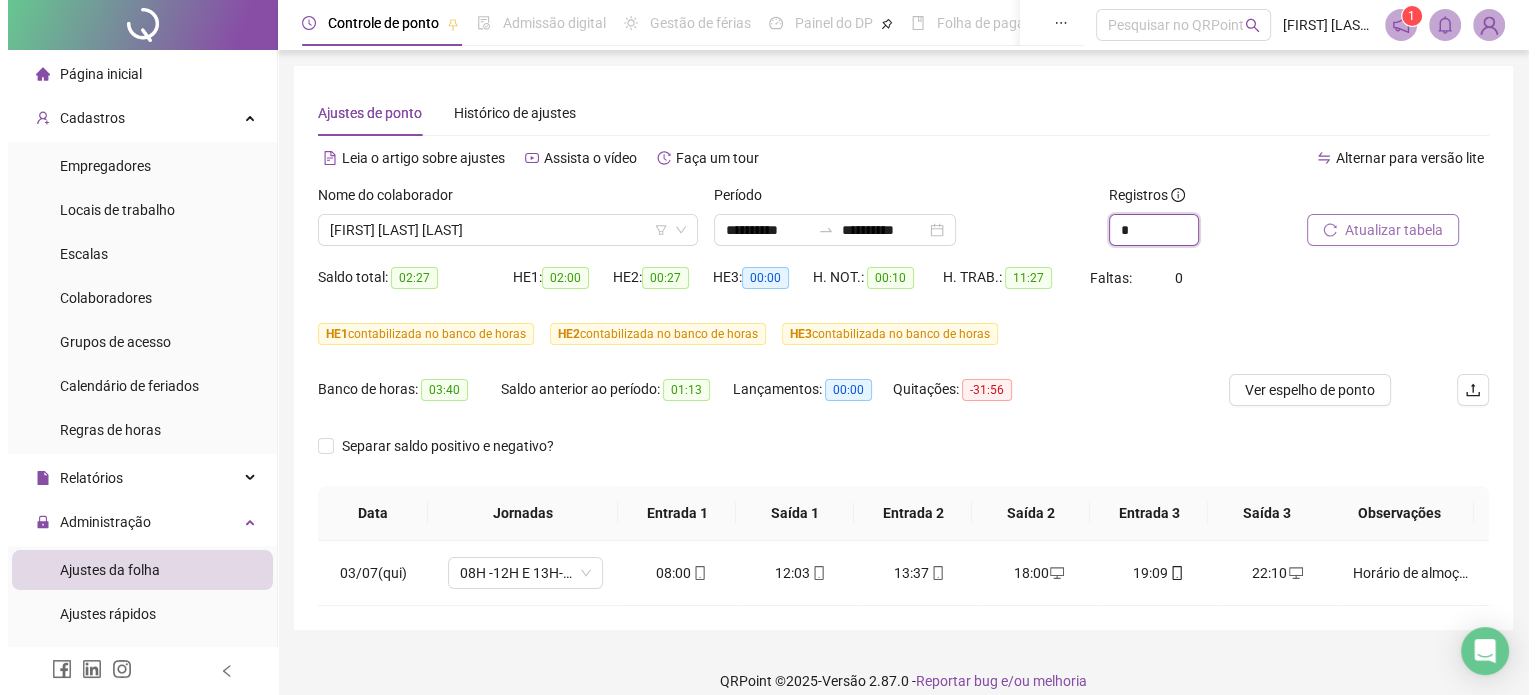 scroll, scrollTop: 36, scrollLeft: 0, axis: vertical 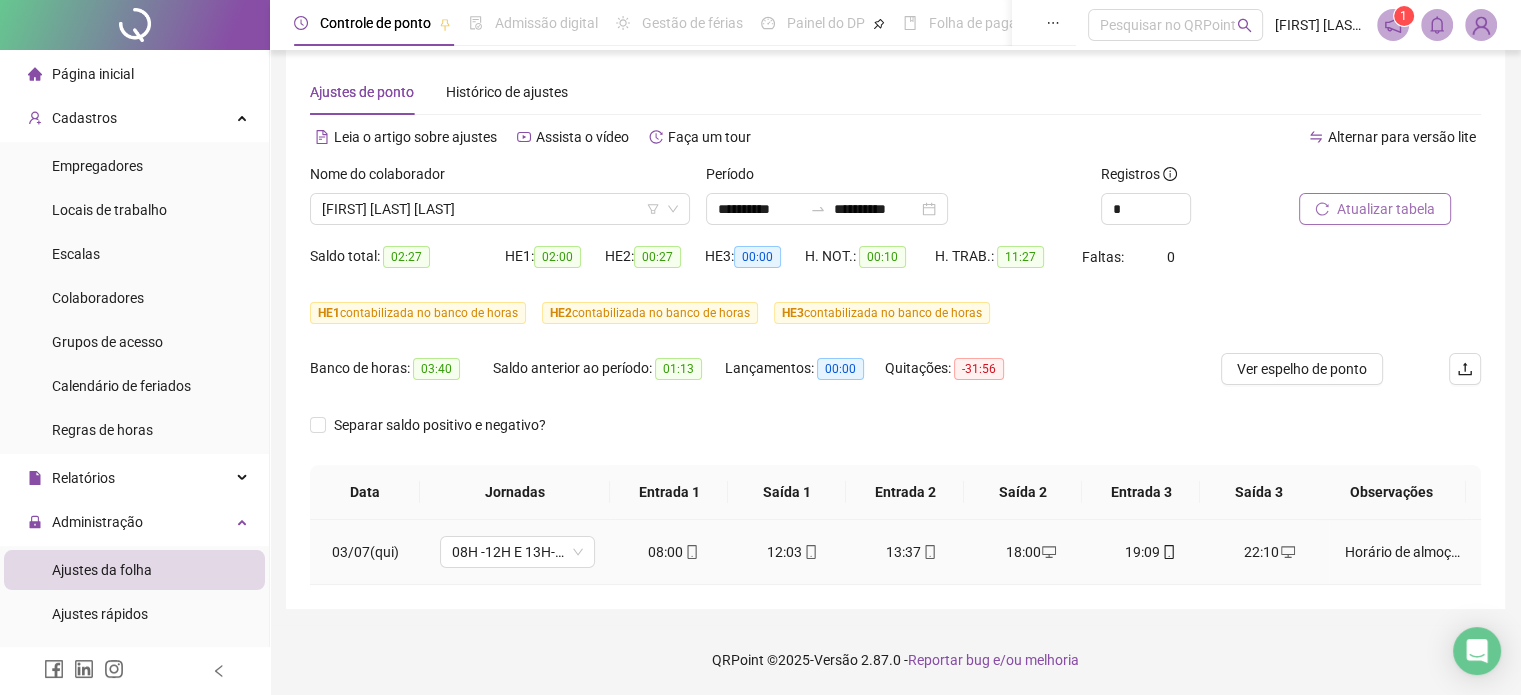 click on "Horário de almoço estendido para resolução de assuntos pessoais. Autorizado pela [FIRST]. Compensação via banco de horas" at bounding box center (1404, 552) 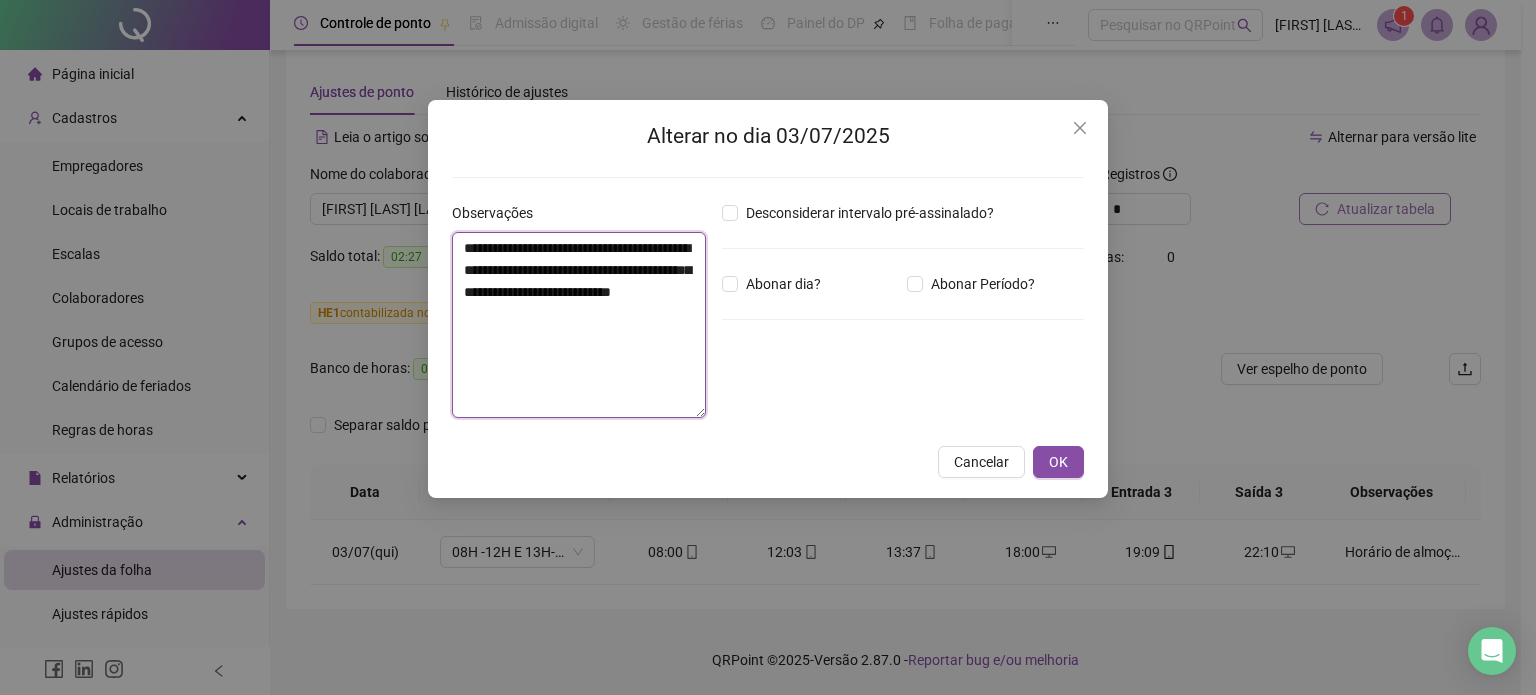 drag, startPoint x: 464, startPoint y: 311, endPoint x: 572, endPoint y: 323, distance: 108.66462 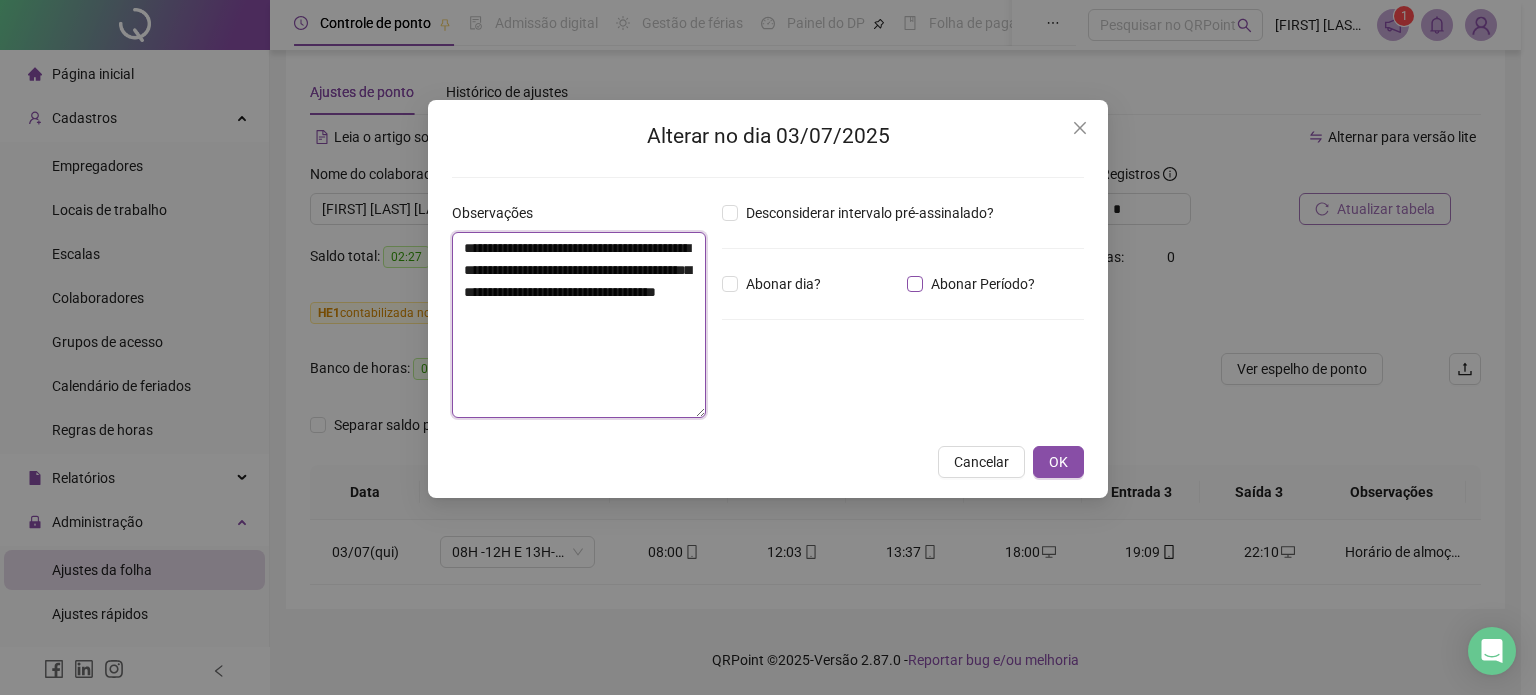 type on "**********" 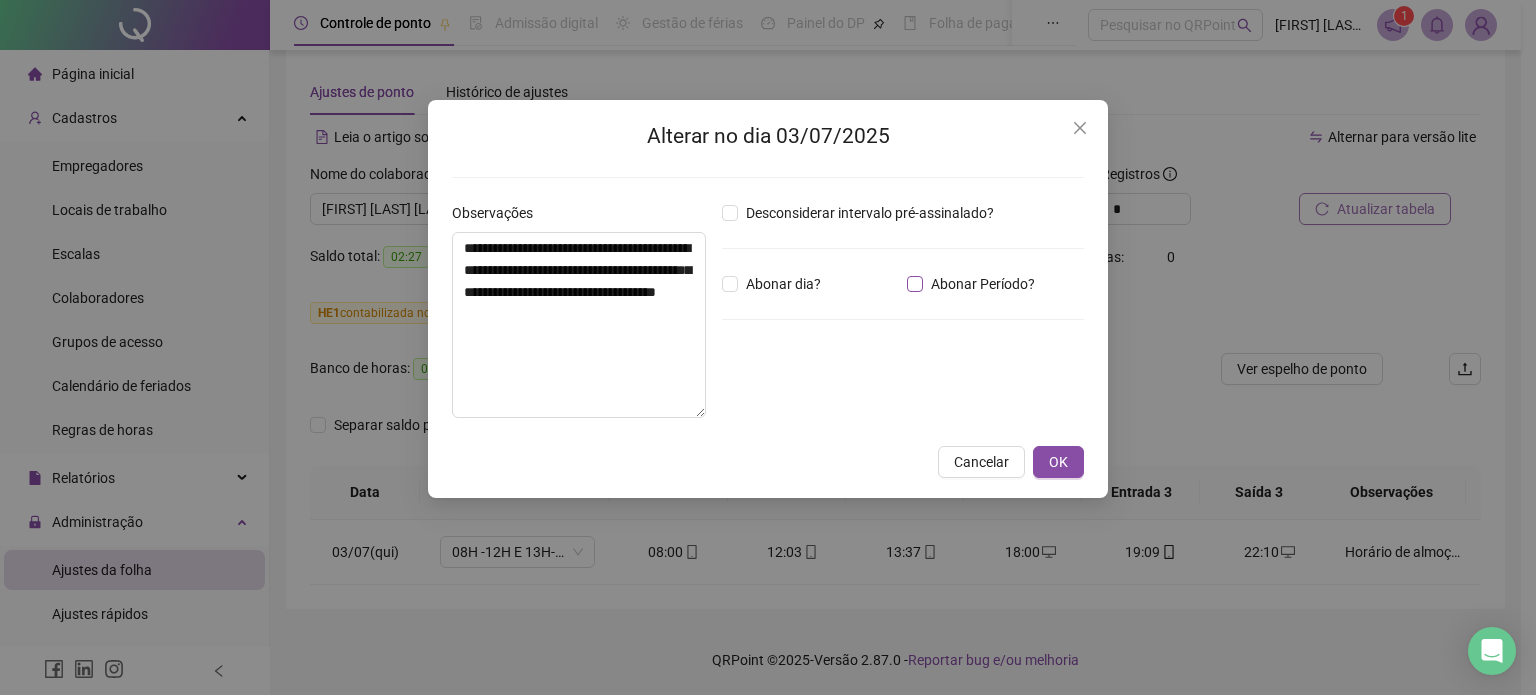 click on "Abonar Período?" at bounding box center [983, 284] 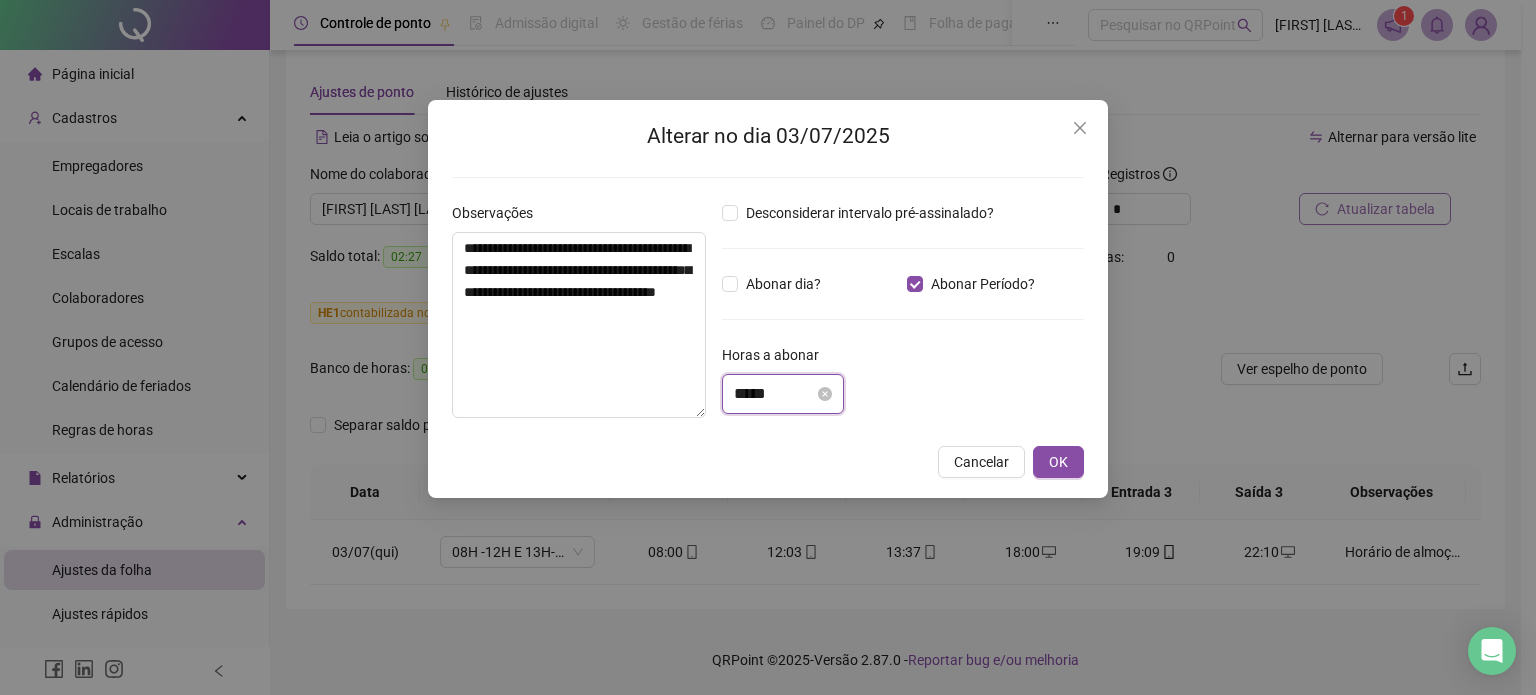 click on "*****" at bounding box center (774, 394) 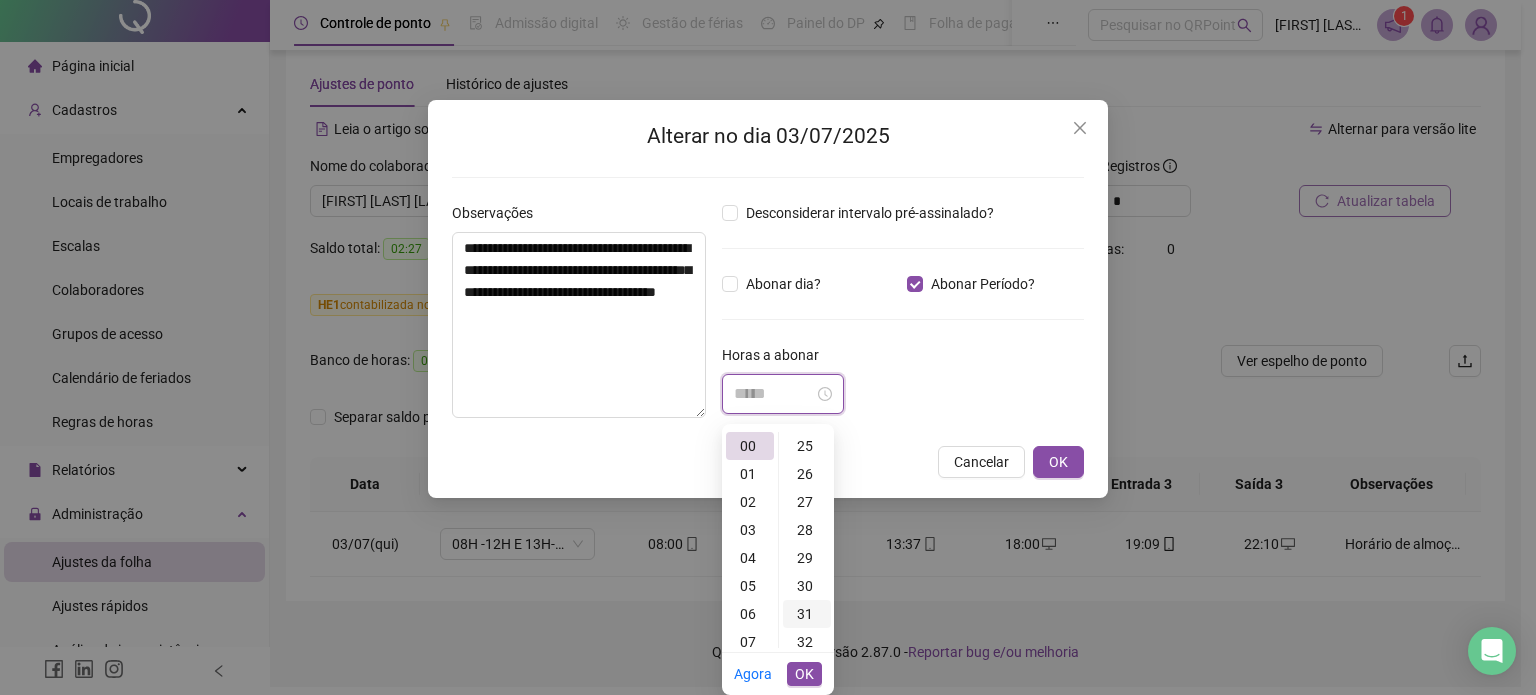 scroll, scrollTop: 900, scrollLeft: 0, axis: vertical 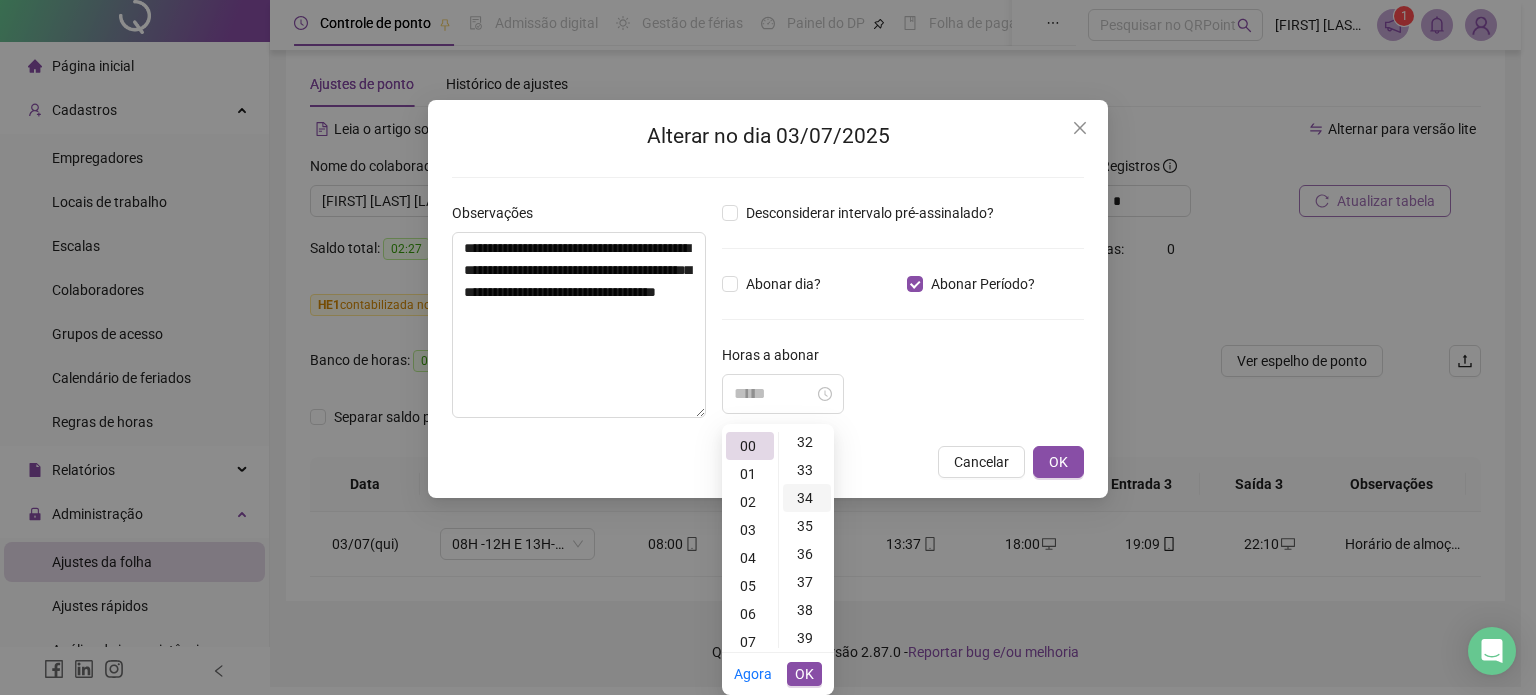click on "34" at bounding box center (807, 498) 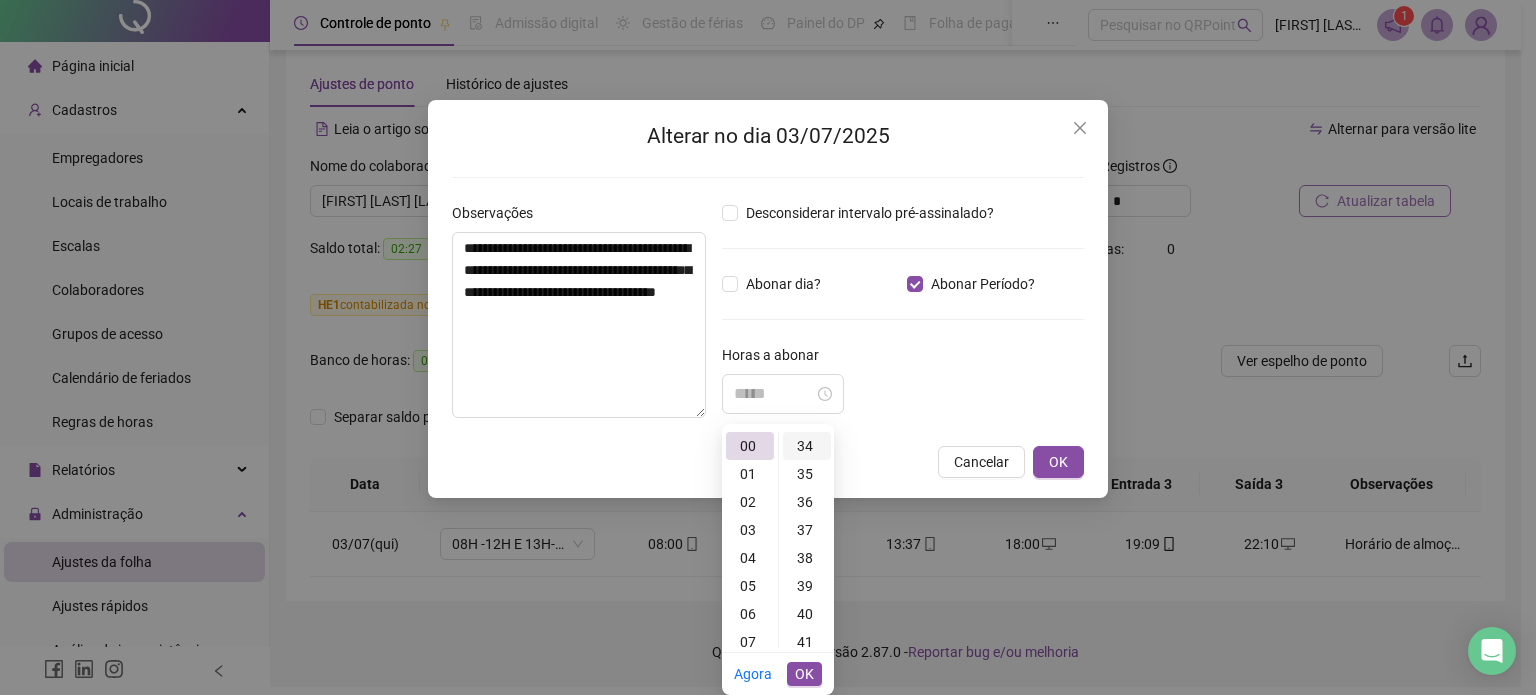 scroll, scrollTop: 952, scrollLeft: 0, axis: vertical 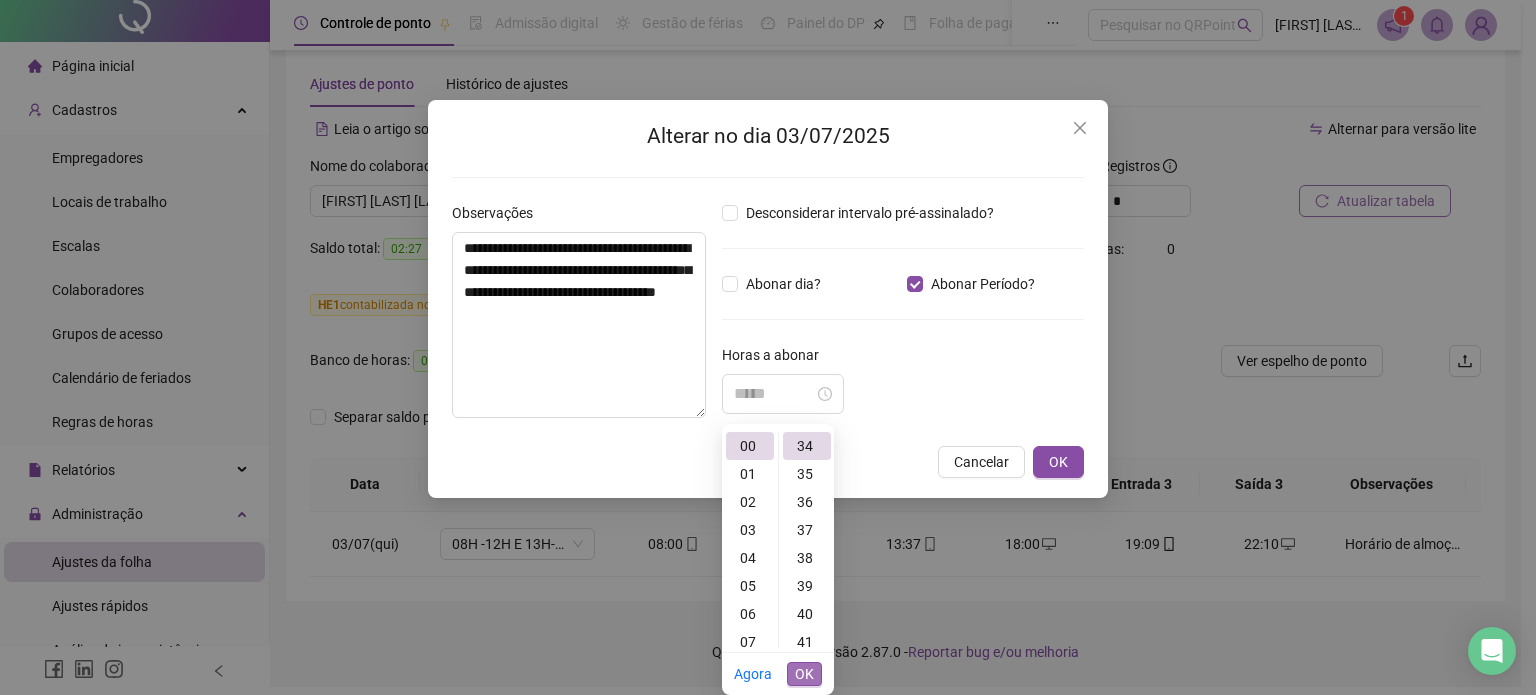 type on "*****" 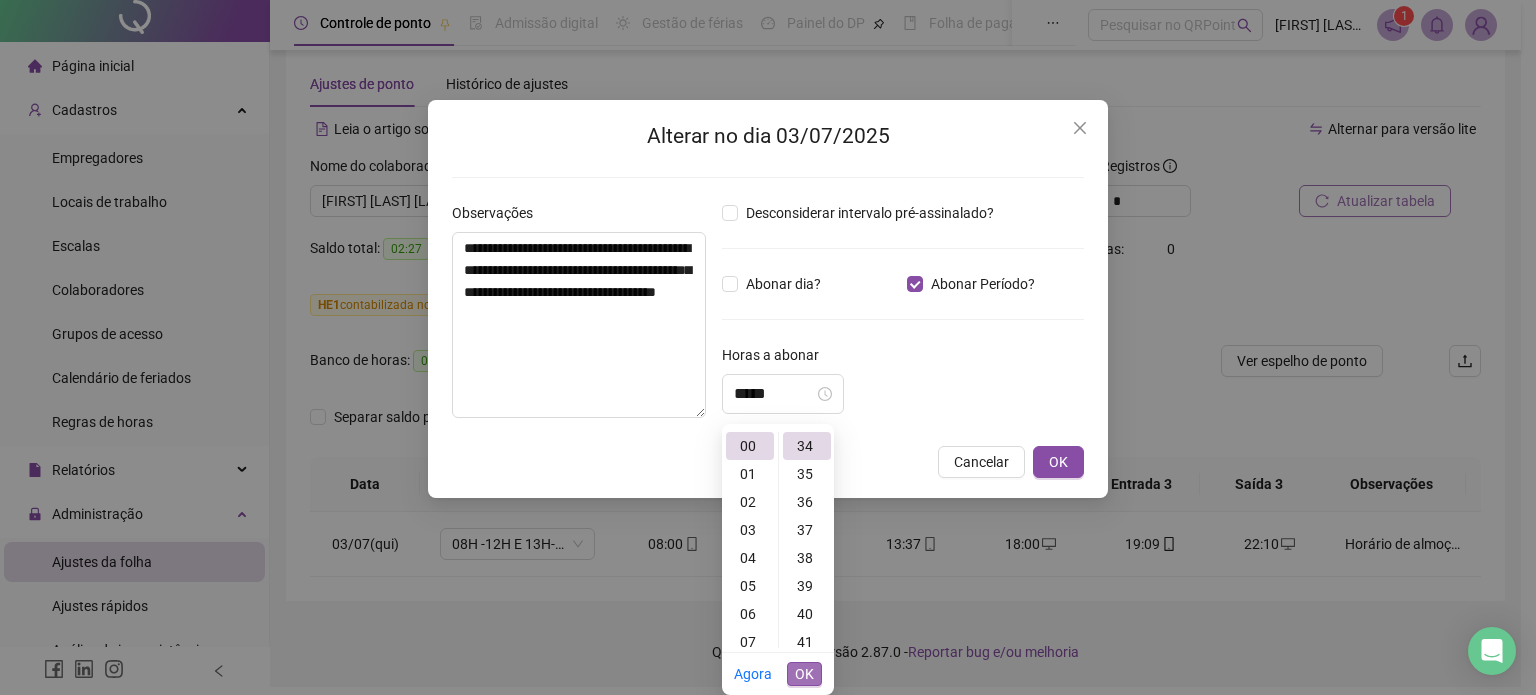 click on "OK" at bounding box center (804, 674) 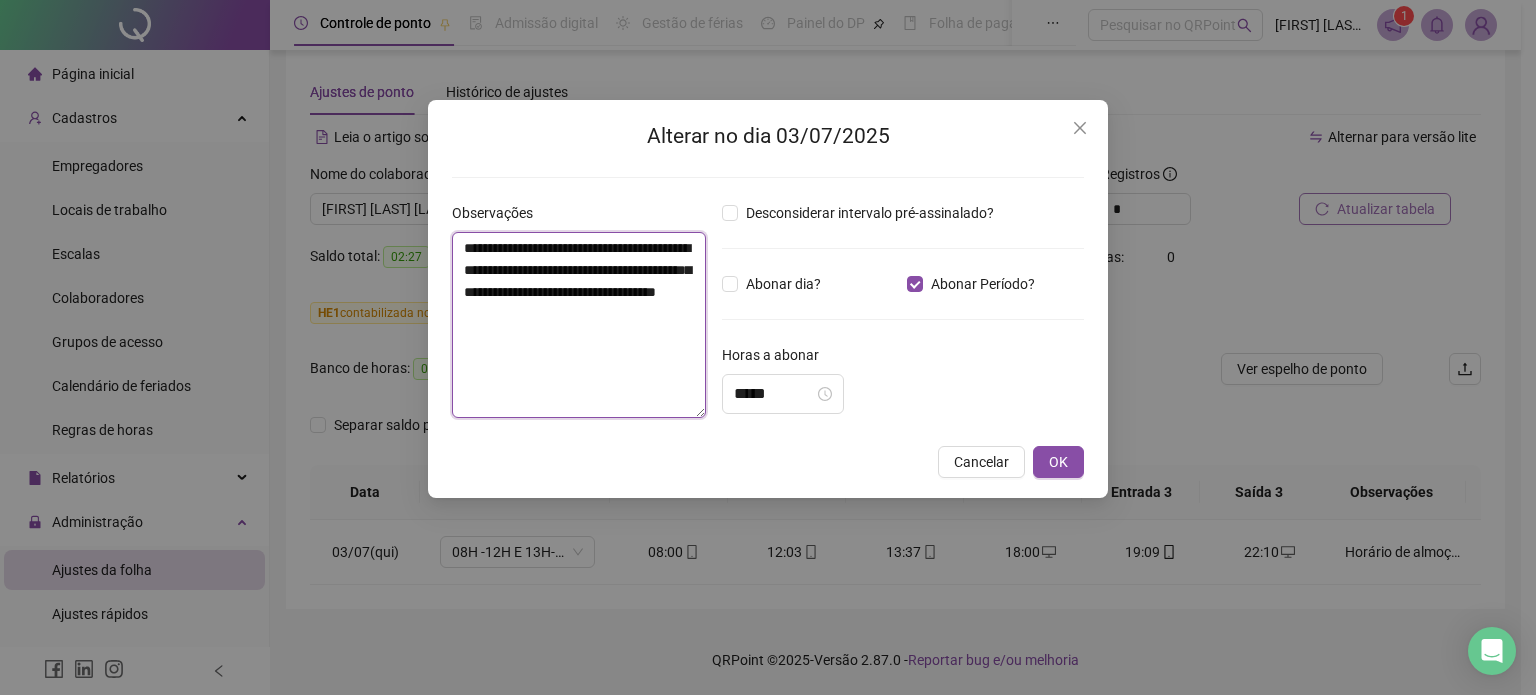 drag, startPoint x: 689, startPoint y: 311, endPoint x: 455, endPoint y: 227, distance: 248.6202 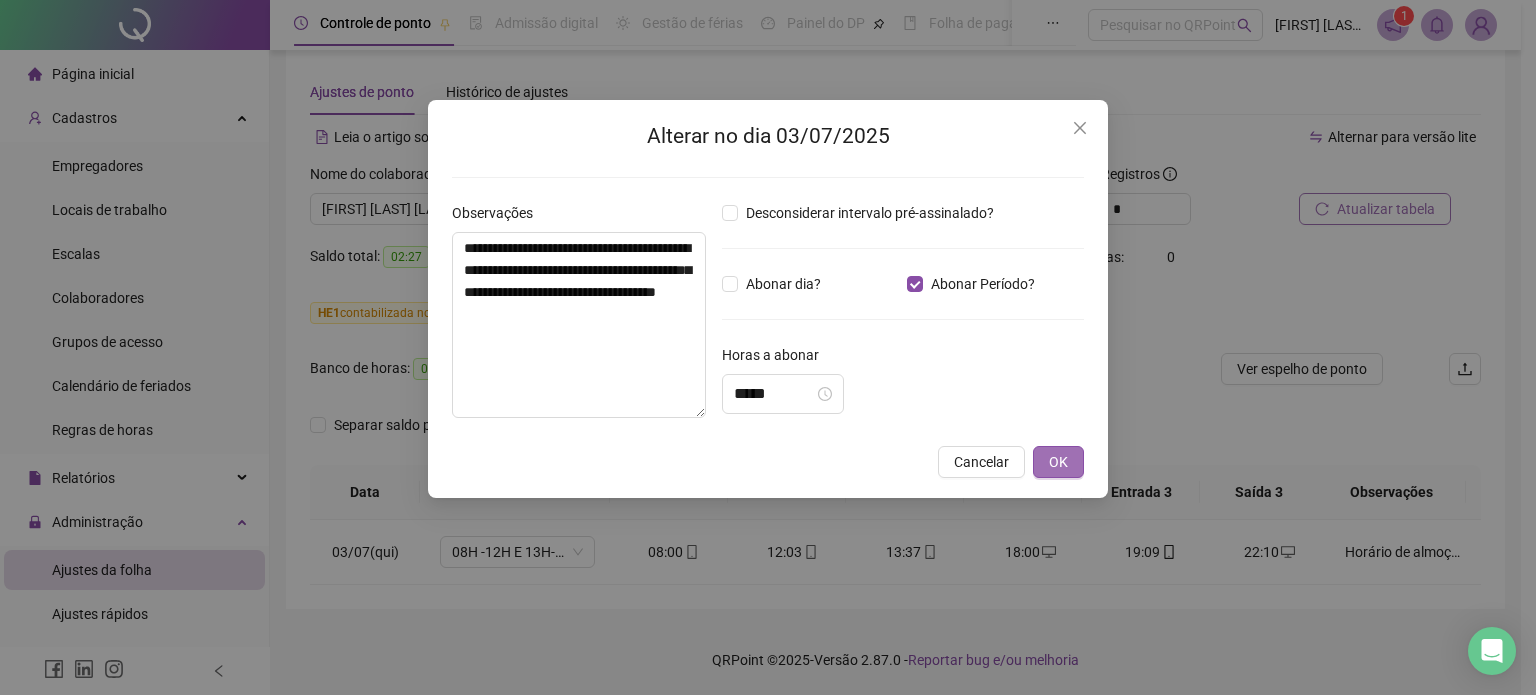 click on "OK" at bounding box center [1058, 462] 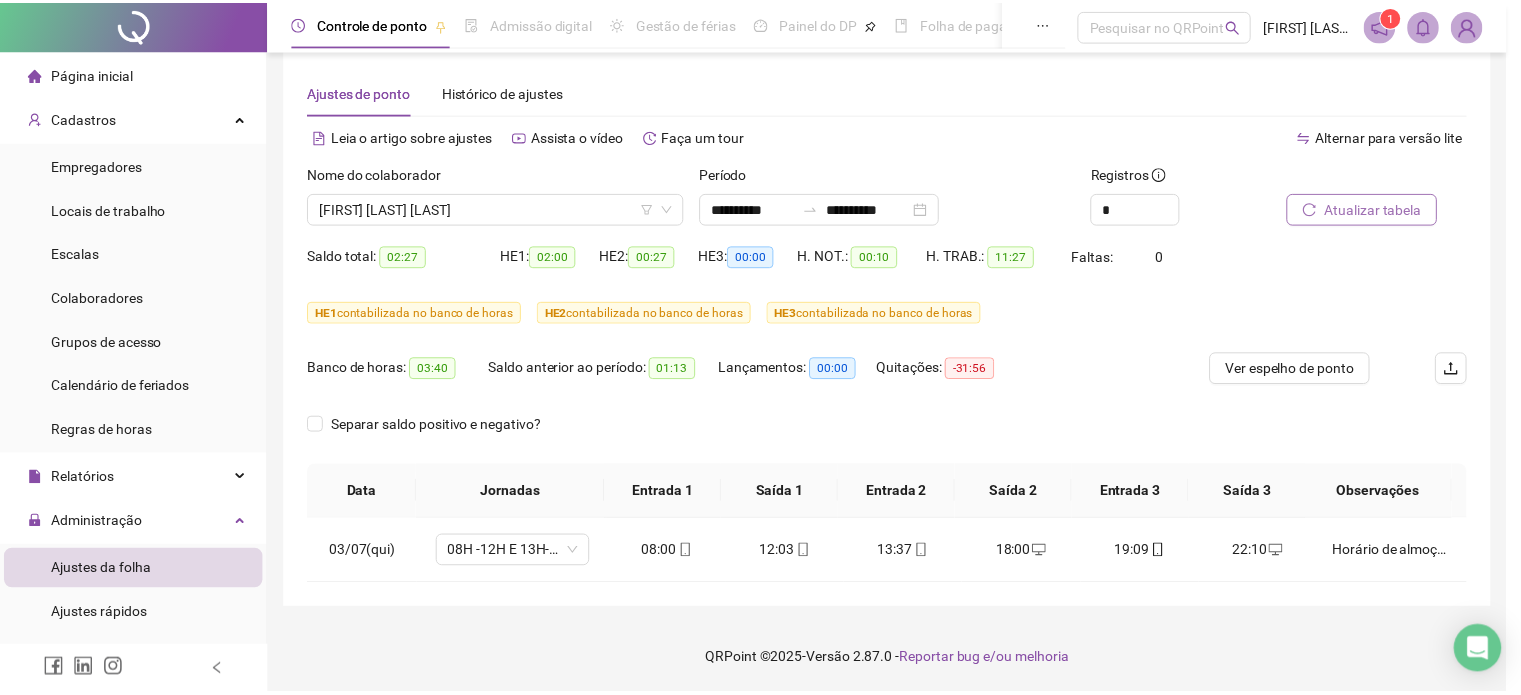 scroll, scrollTop: 20, scrollLeft: 0, axis: vertical 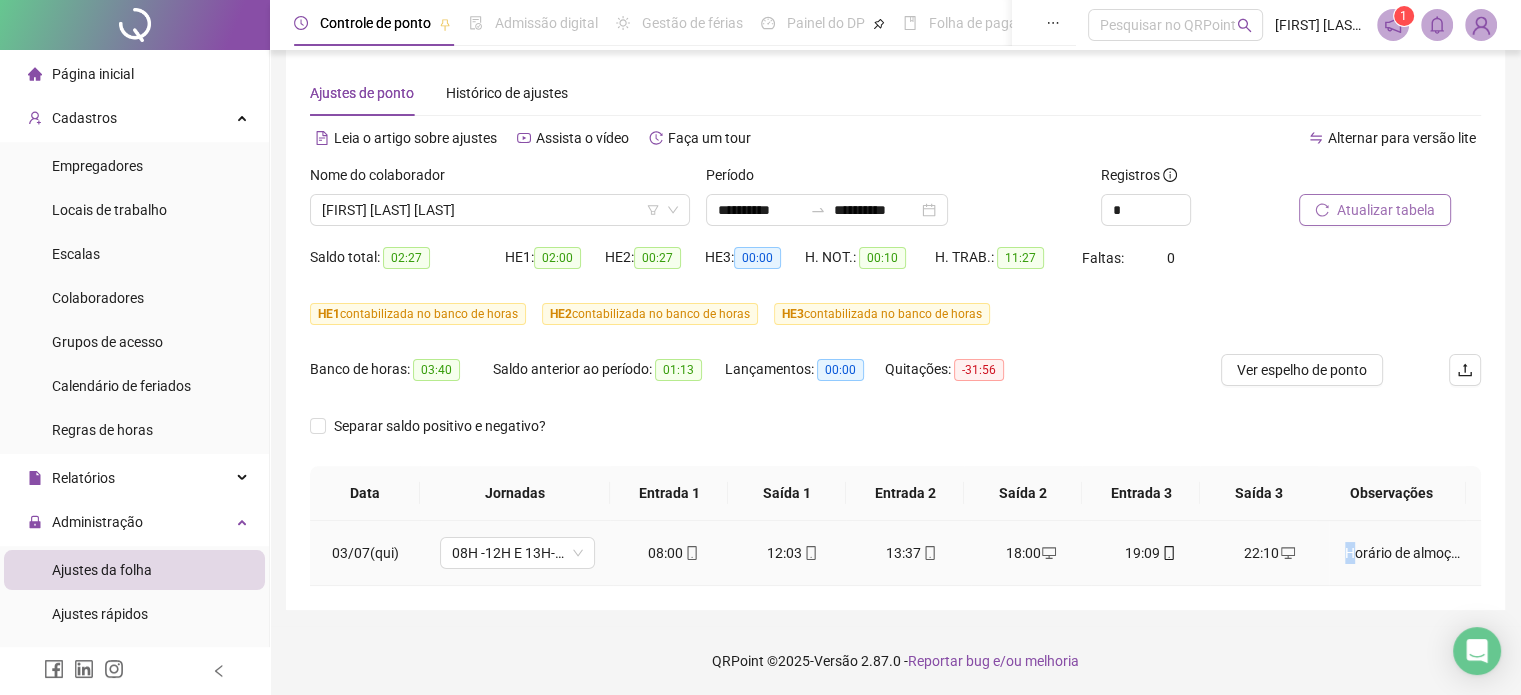 click on "Horário de almoço estendido para resolução de assuntos pessoais. Autorizado pela [FIRST]. 00:34 negativos lançados banco de horas" at bounding box center [1404, 553] 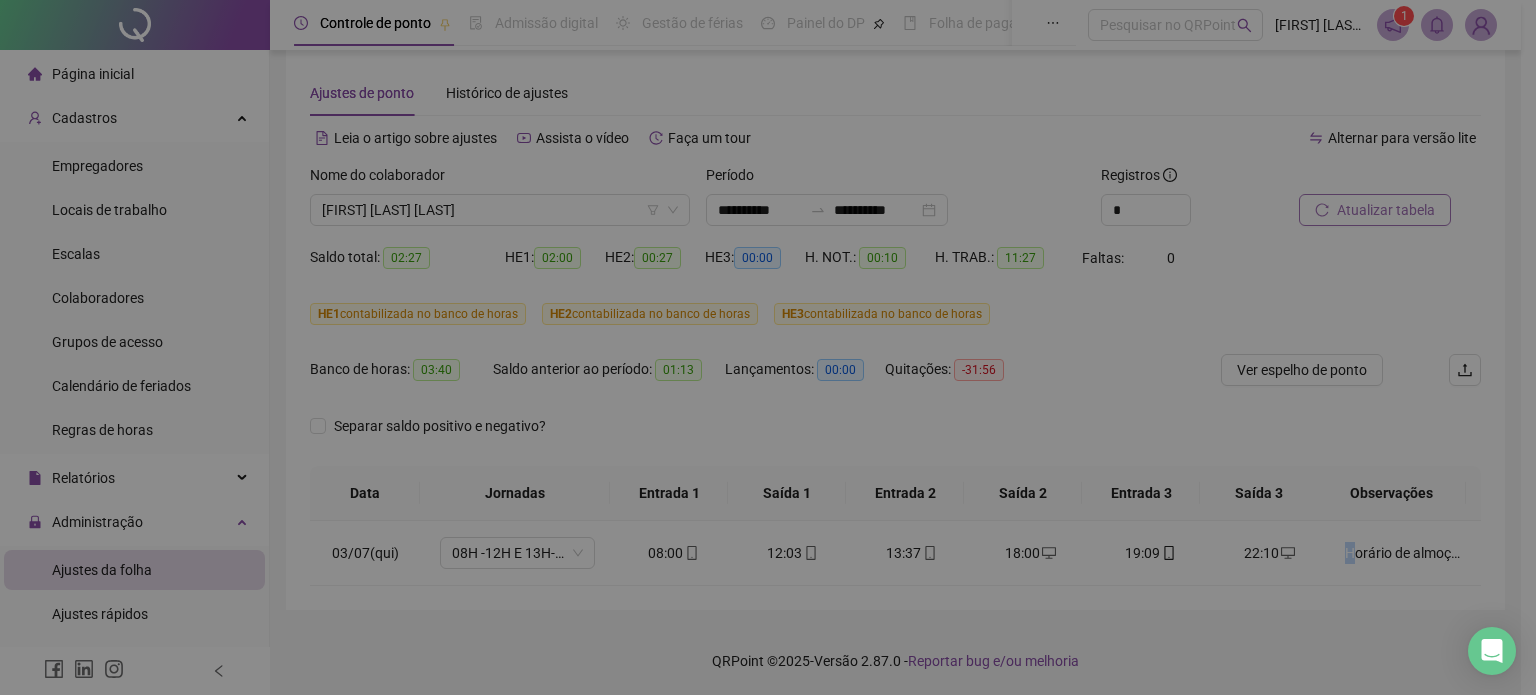 type on "**********" 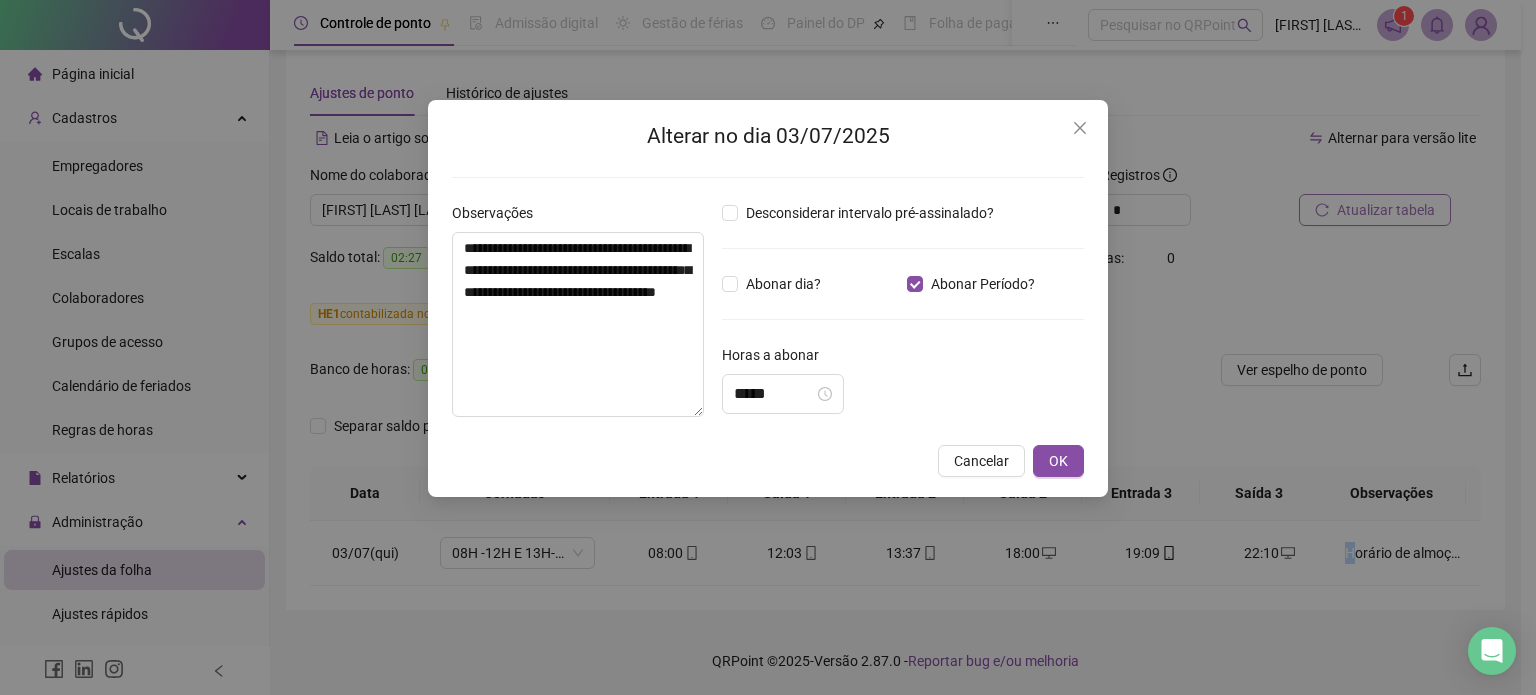 click 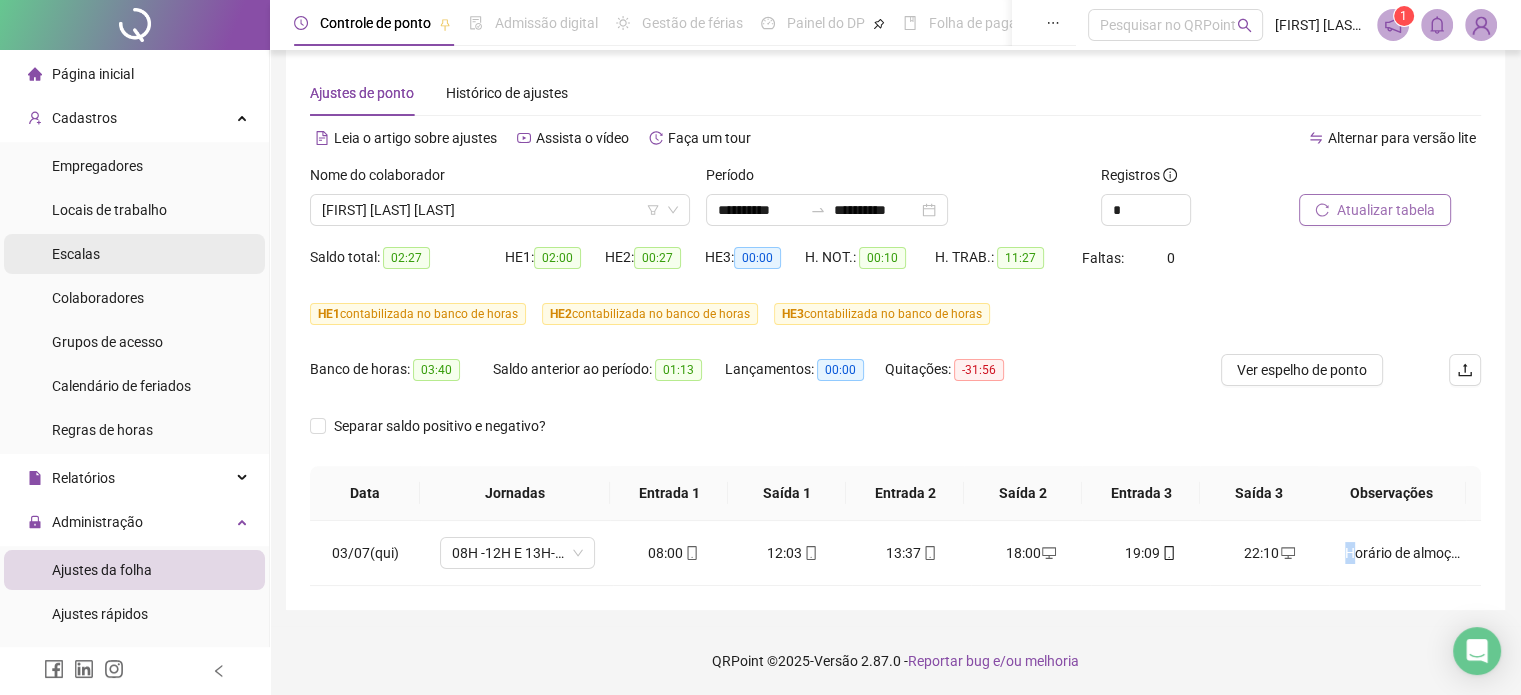 scroll, scrollTop: 0, scrollLeft: 0, axis: both 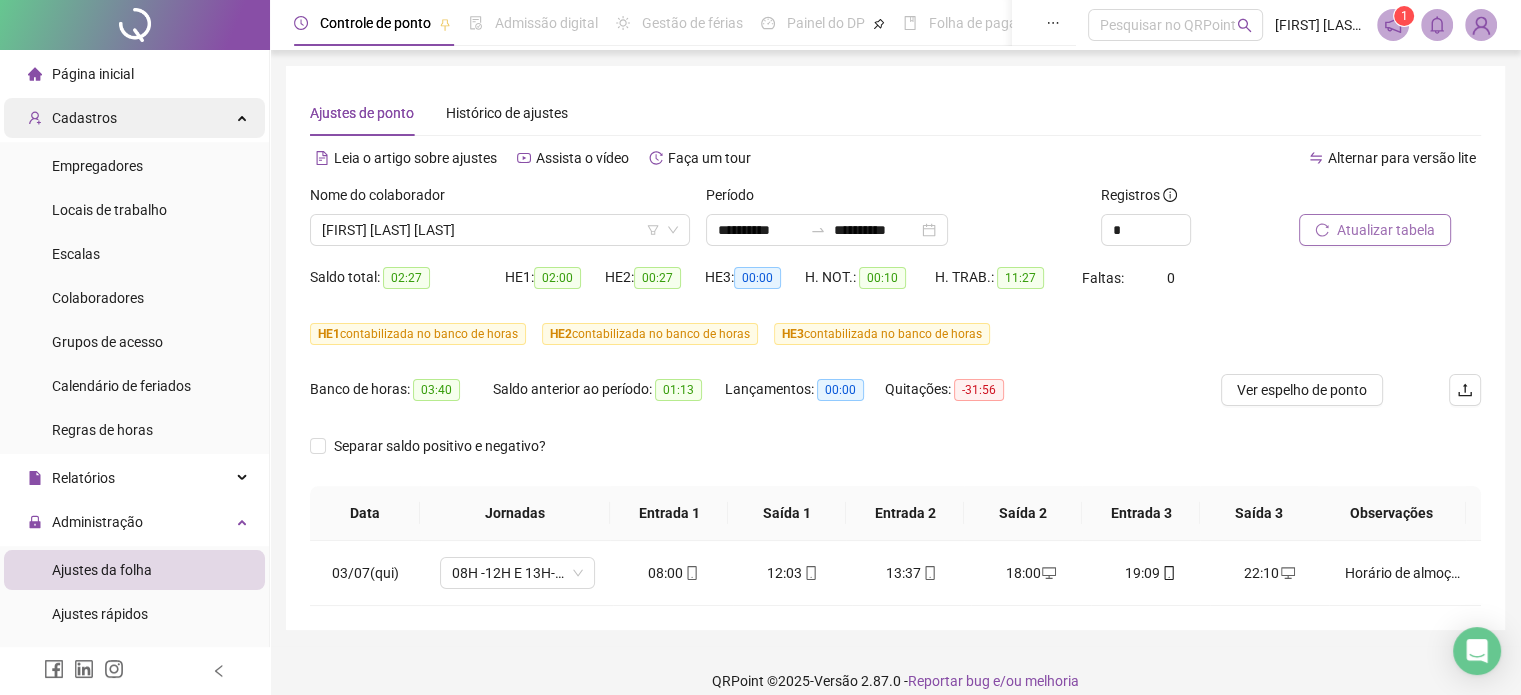 click on "Cadastros" at bounding box center [134, 118] 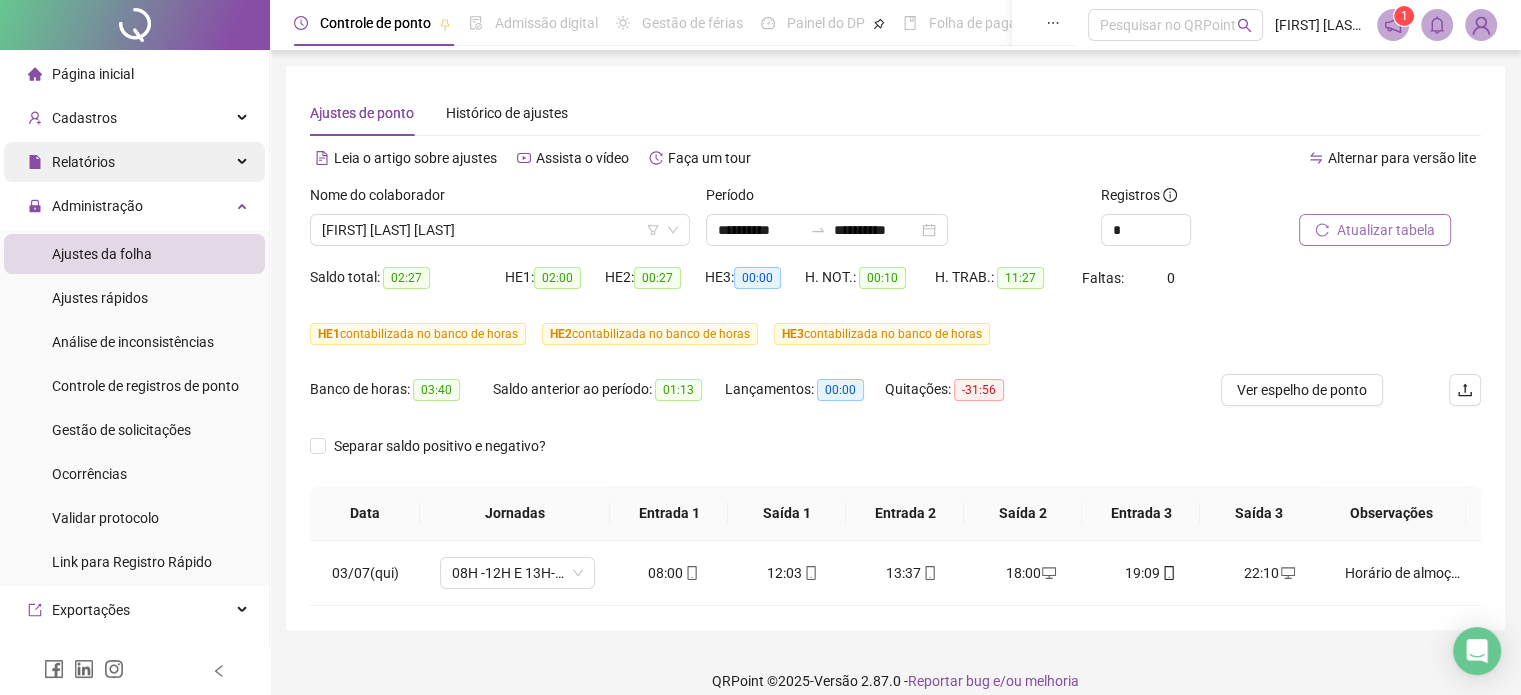click at bounding box center [244, 162] 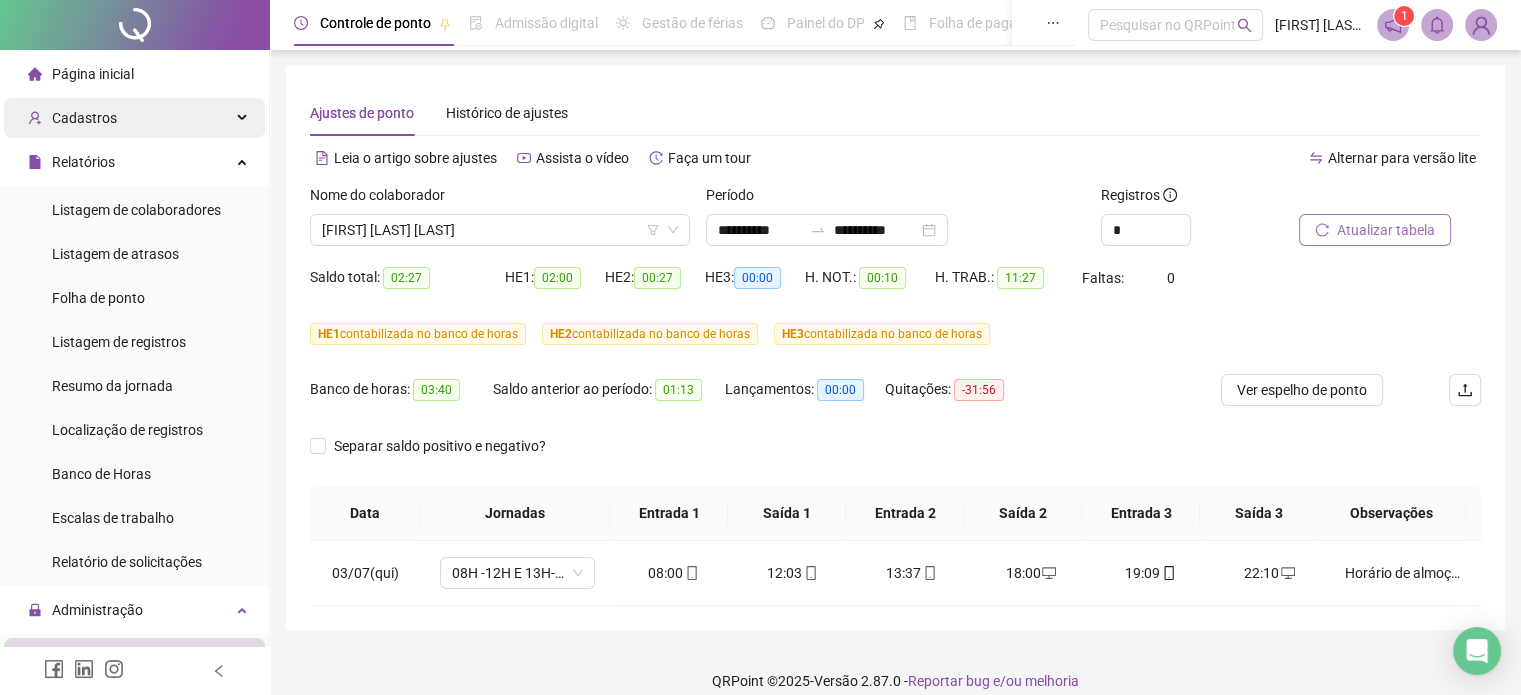 click at bounding box center (244, 118) 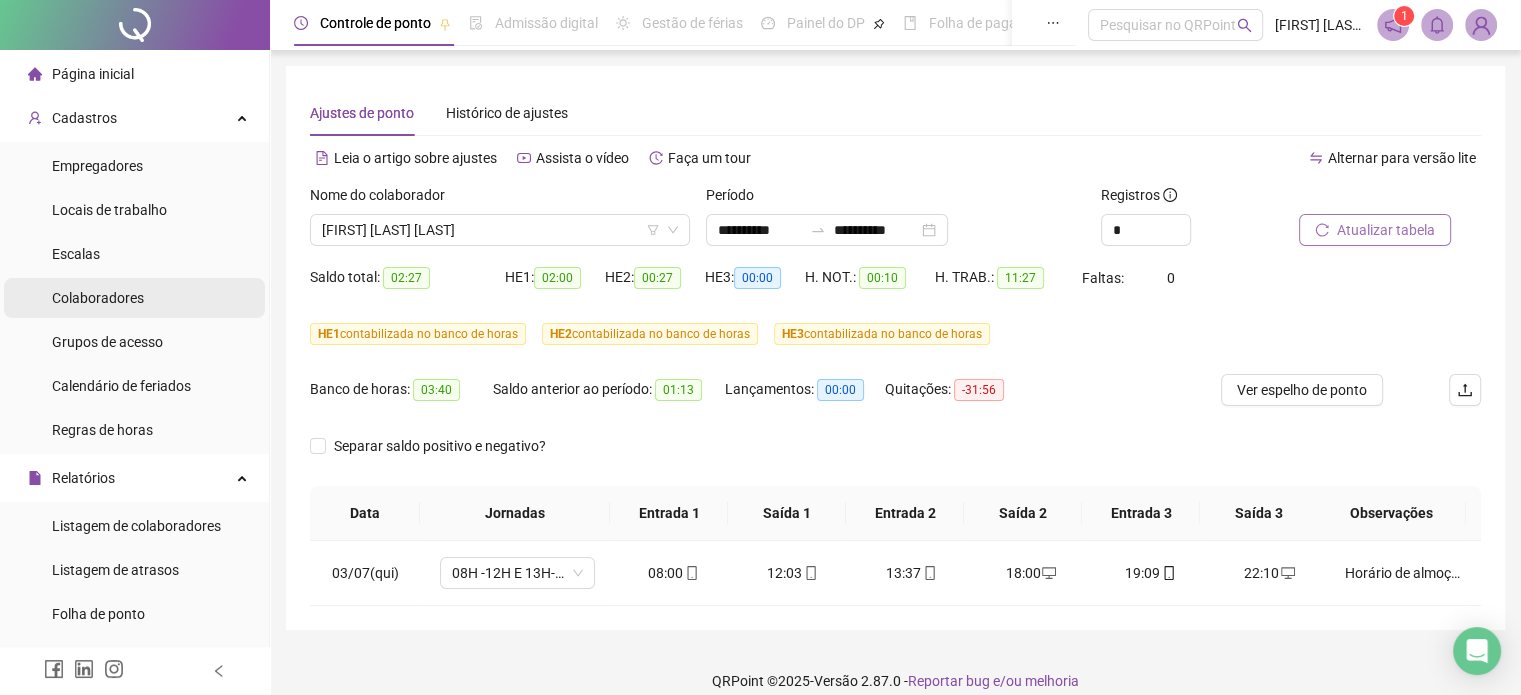 click on "Colaboradores" at bounding box center [98, 298] 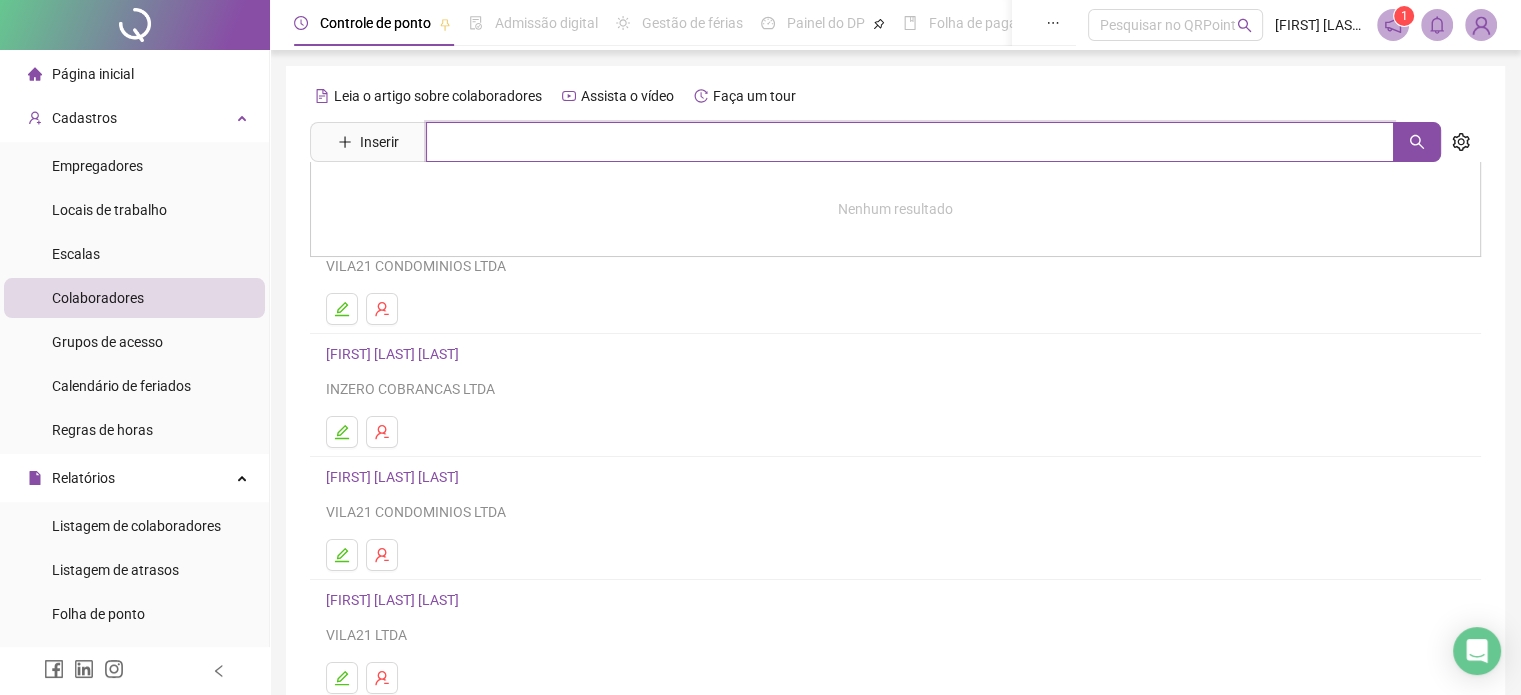 click at bounding box center (910, 142) 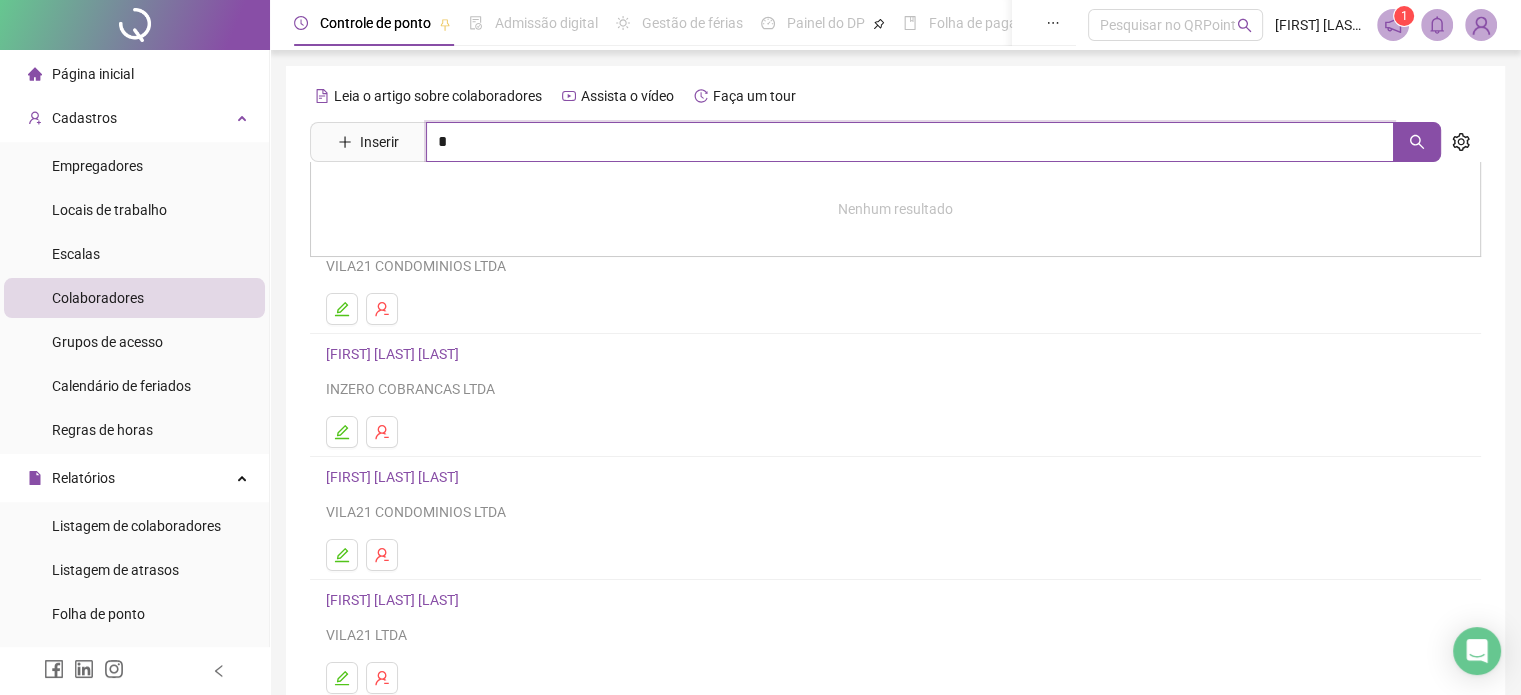 type 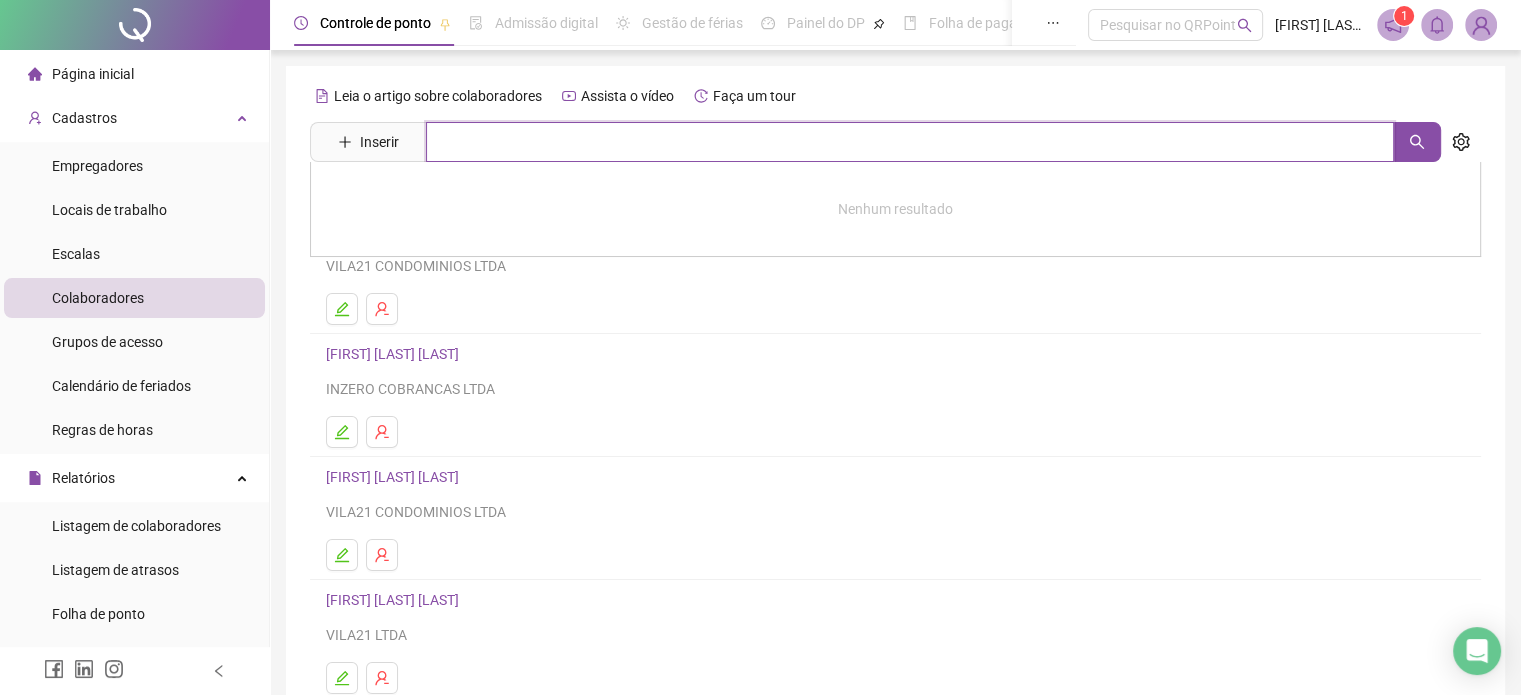 scroll, scrollTop: 271, scrollLeft: 0, axis: vertical 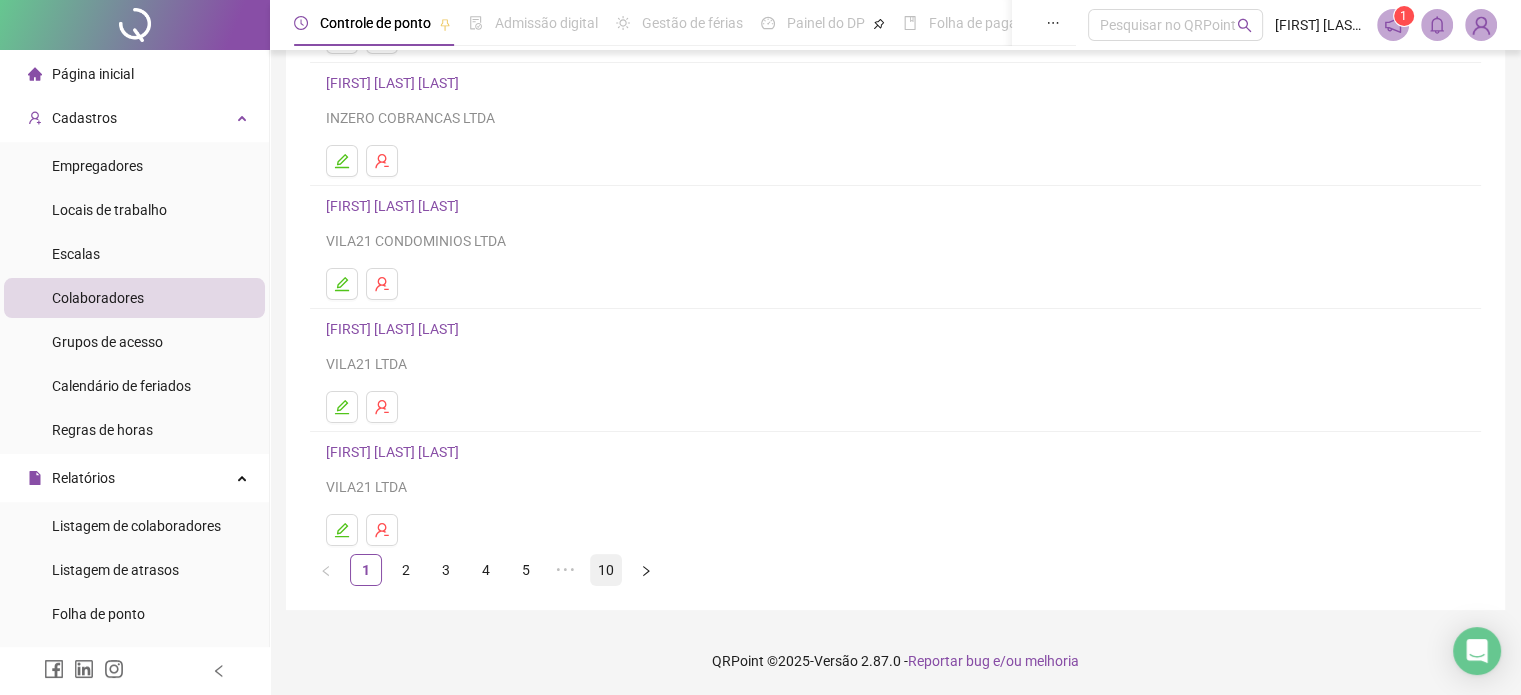 click on "10" at bounding box center [606, 570] 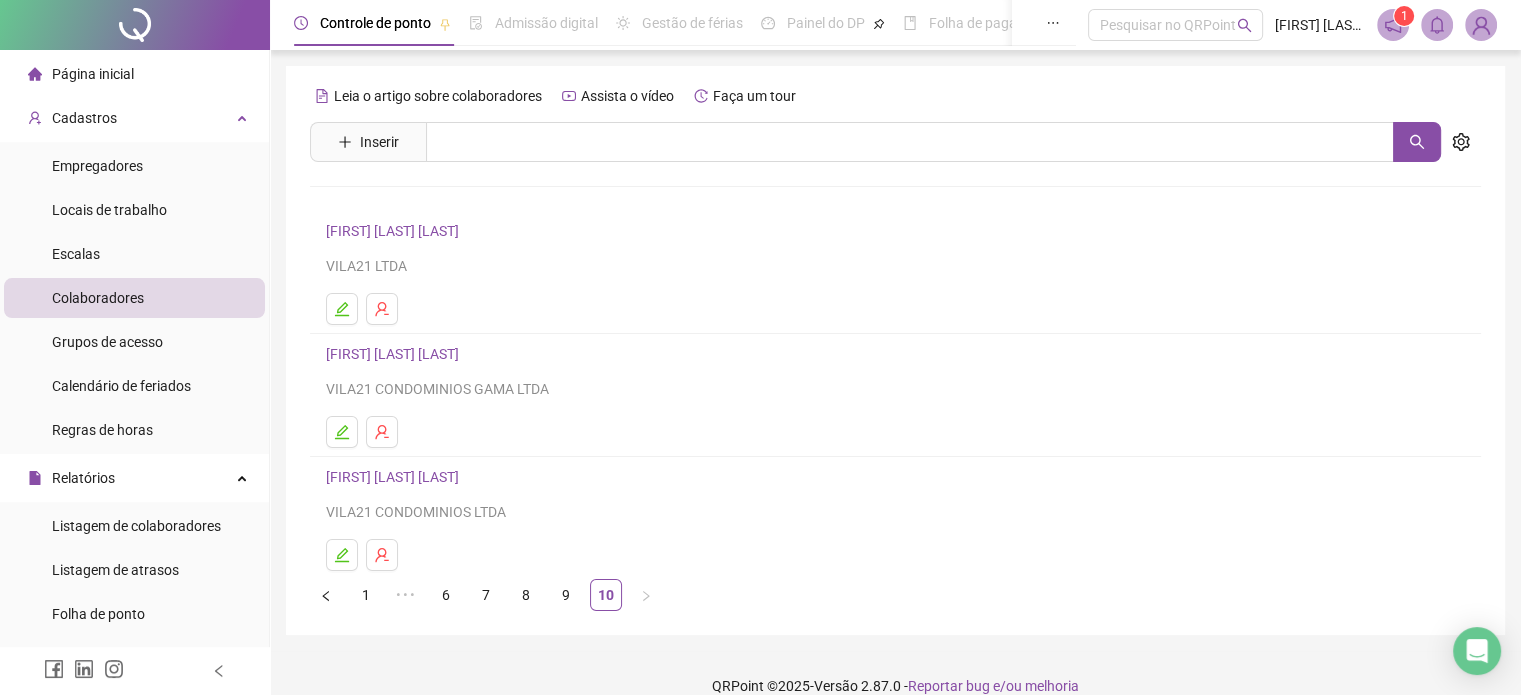 click on "[FIRST] [LAST] [LAST]" at bounding box center (395, 477) 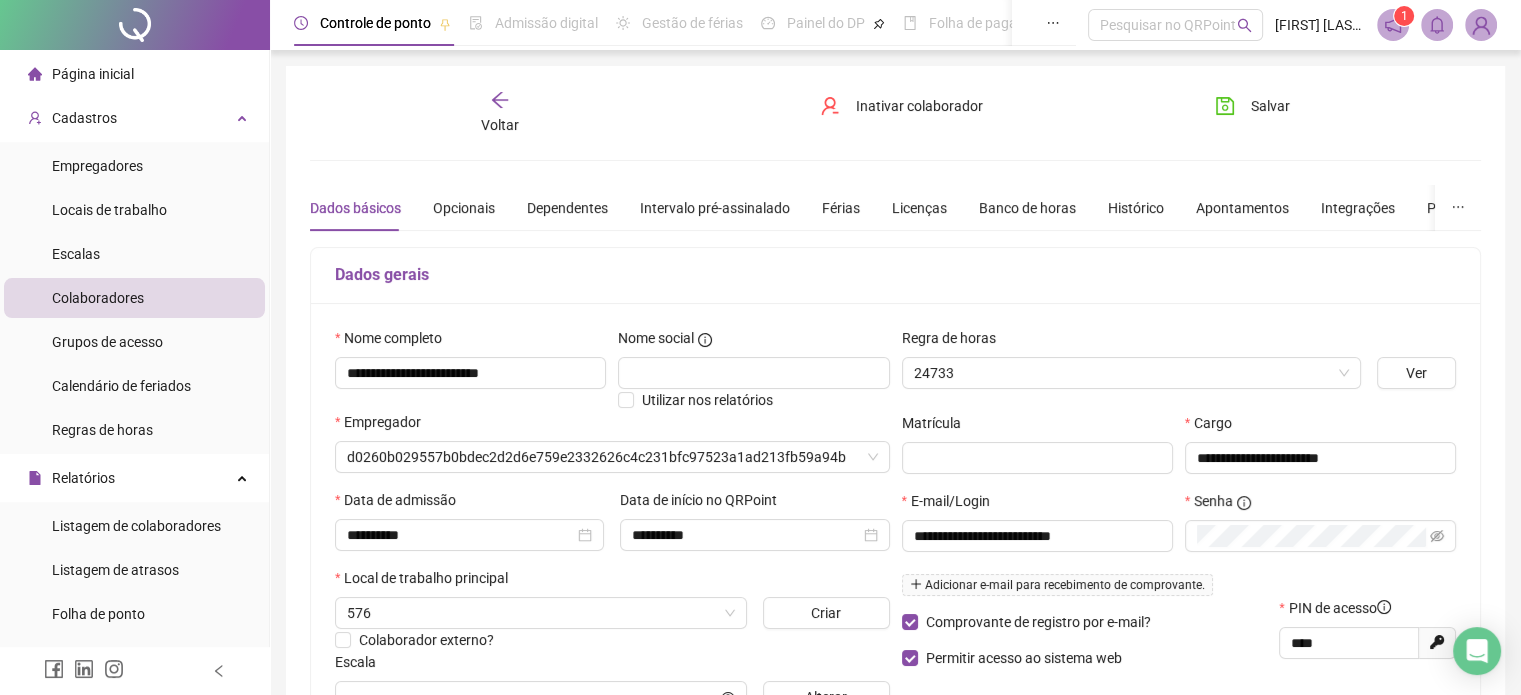 type on "**********" 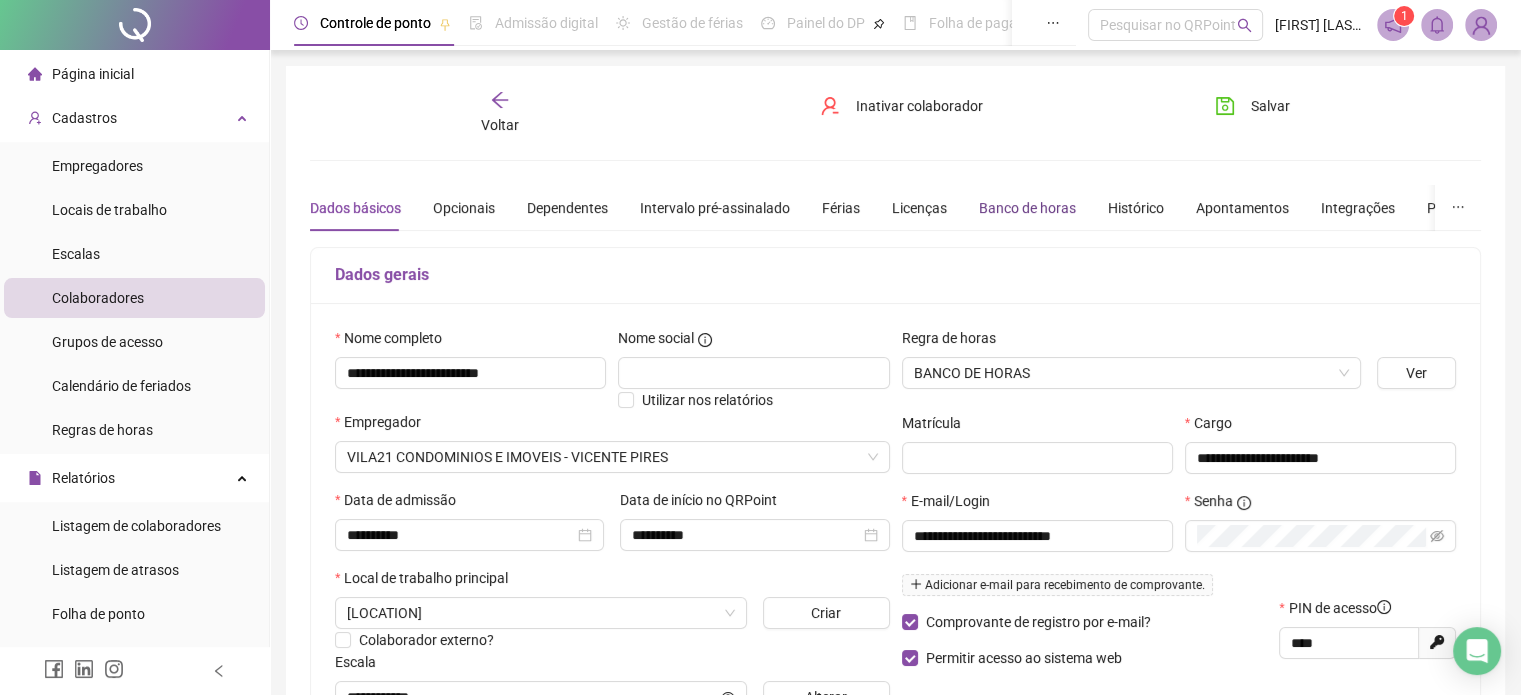 click on "Banco de horas" at bounding box center (1027, 208) 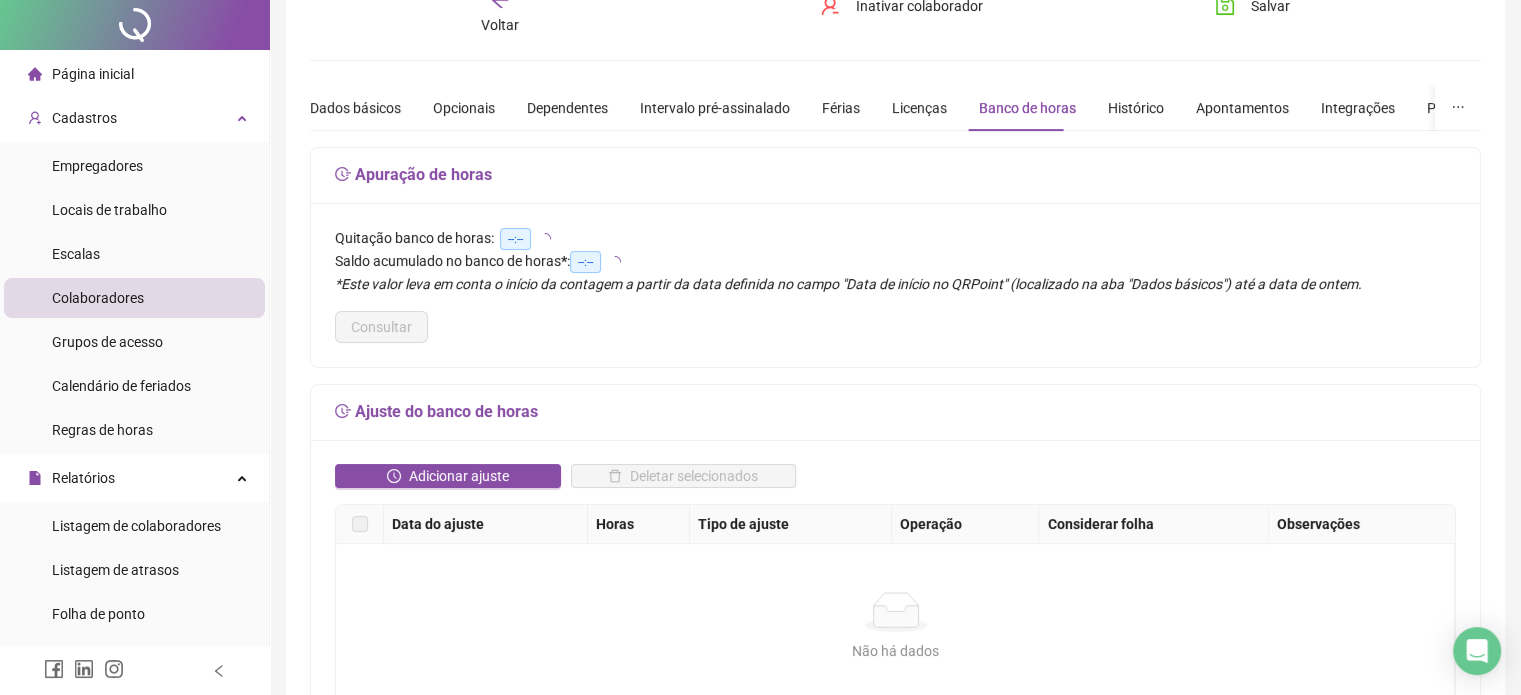 scroll, scrollTop: 200, scrollLeft: 0, axis: vertical 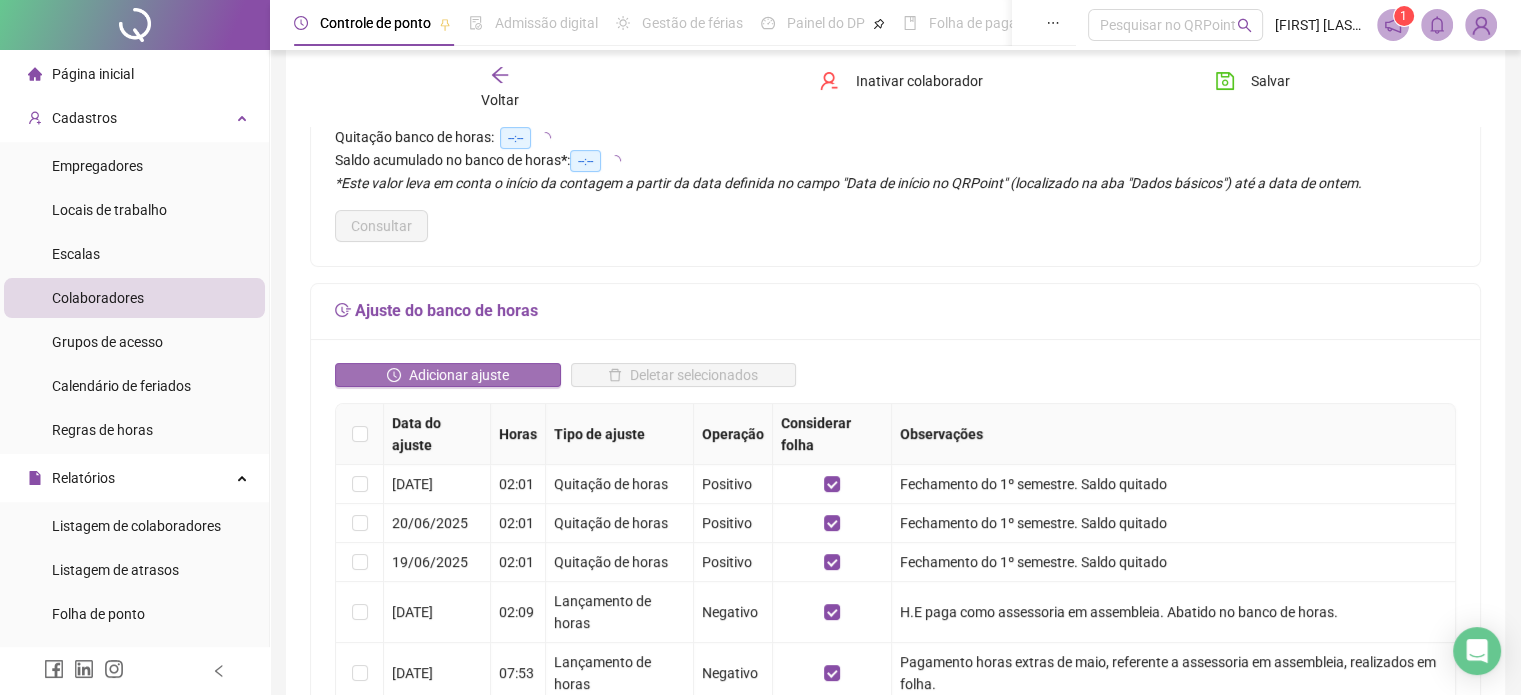 click on "Adicionar ajuste" at bounding box center [448, 375] 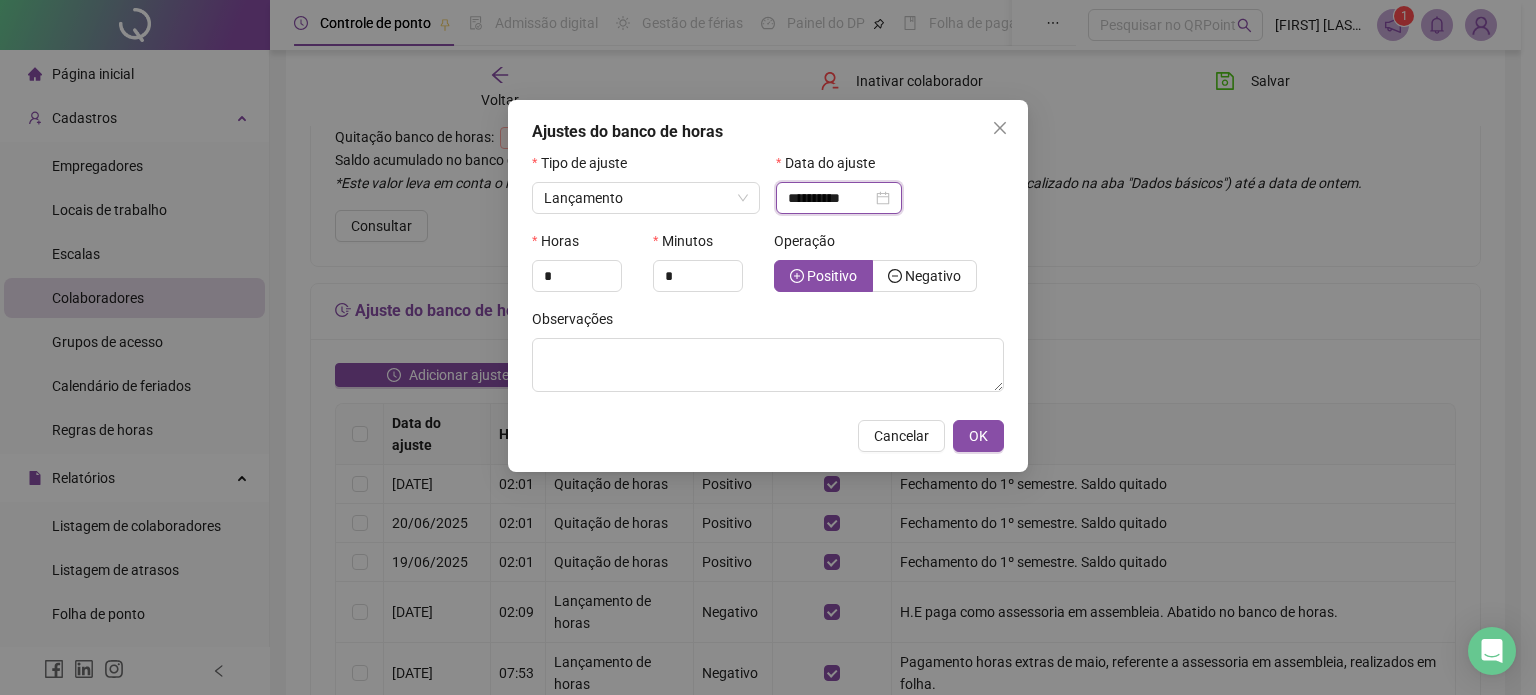 click on "**********" at bounding box center [830, 198] 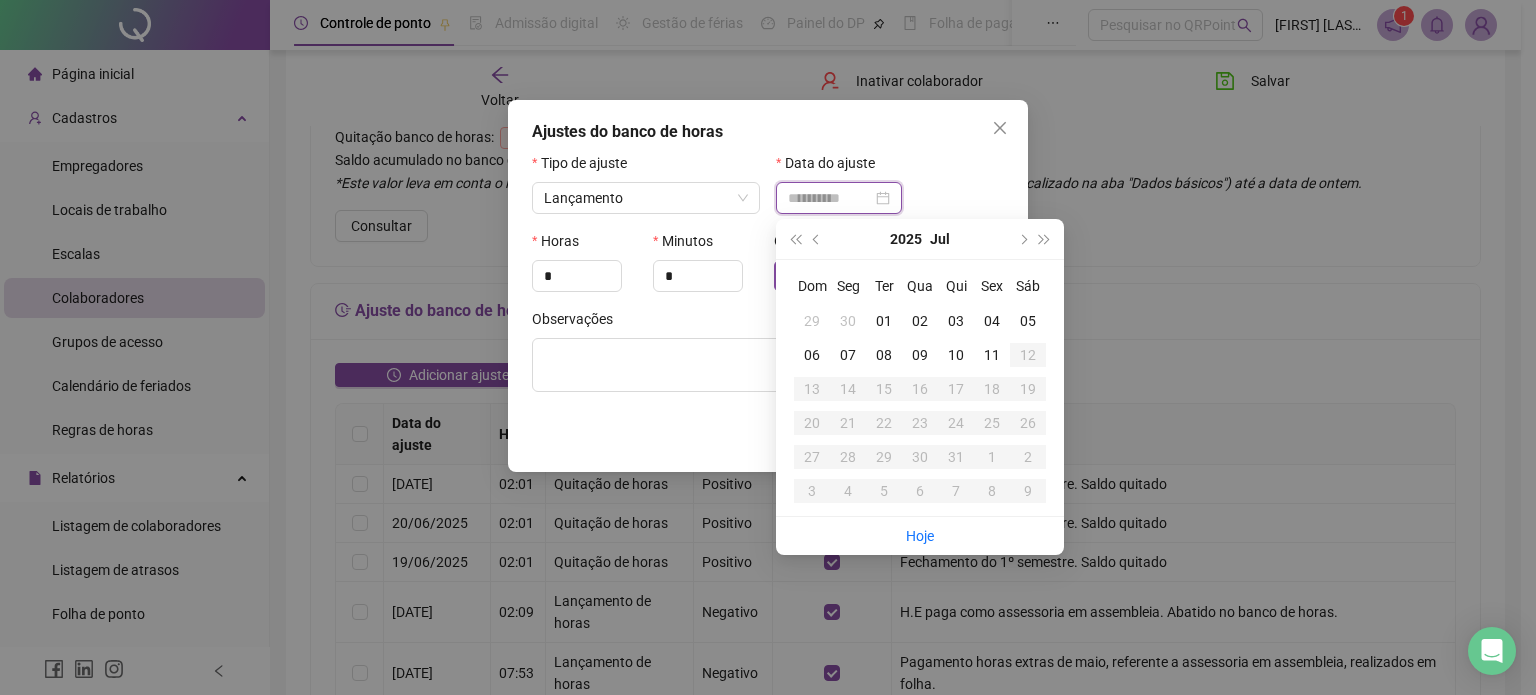 type on "**********" 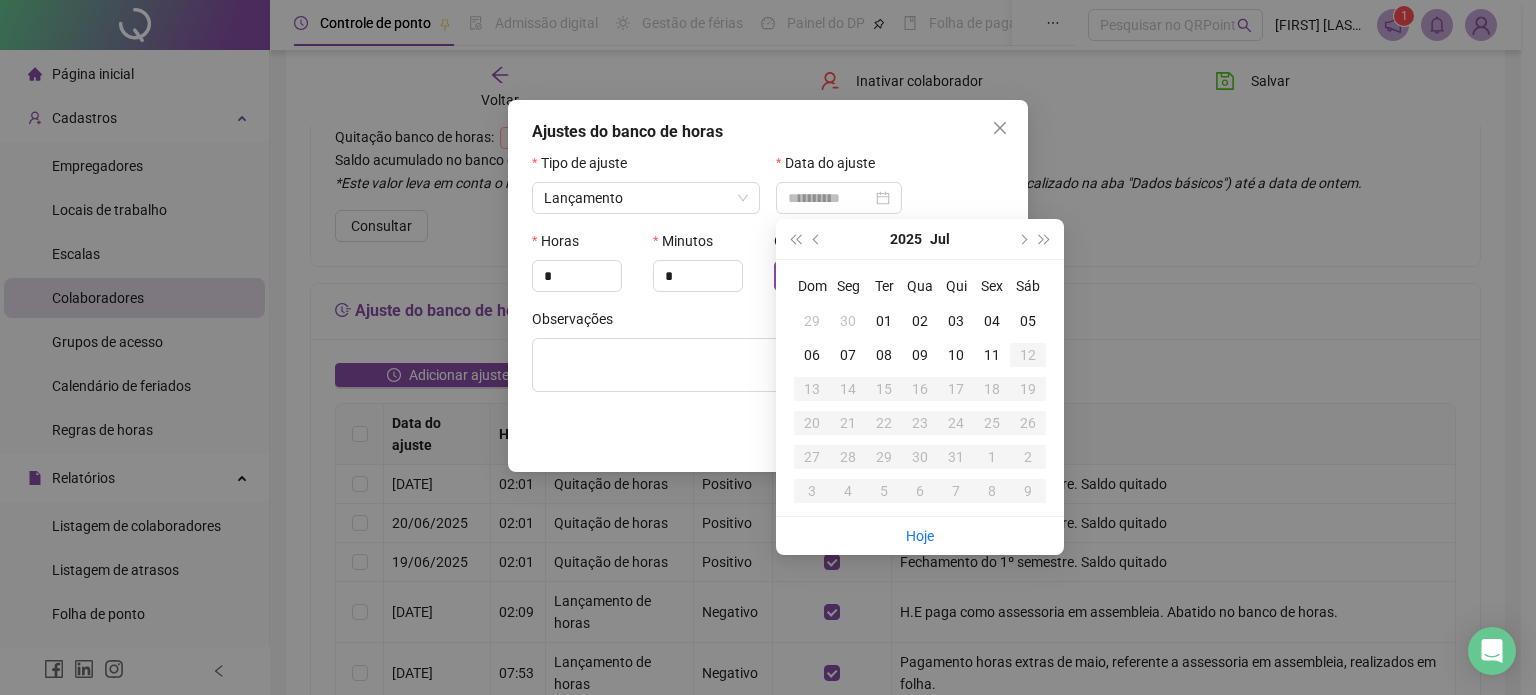 click on "03" at bounding box center (956, 321) 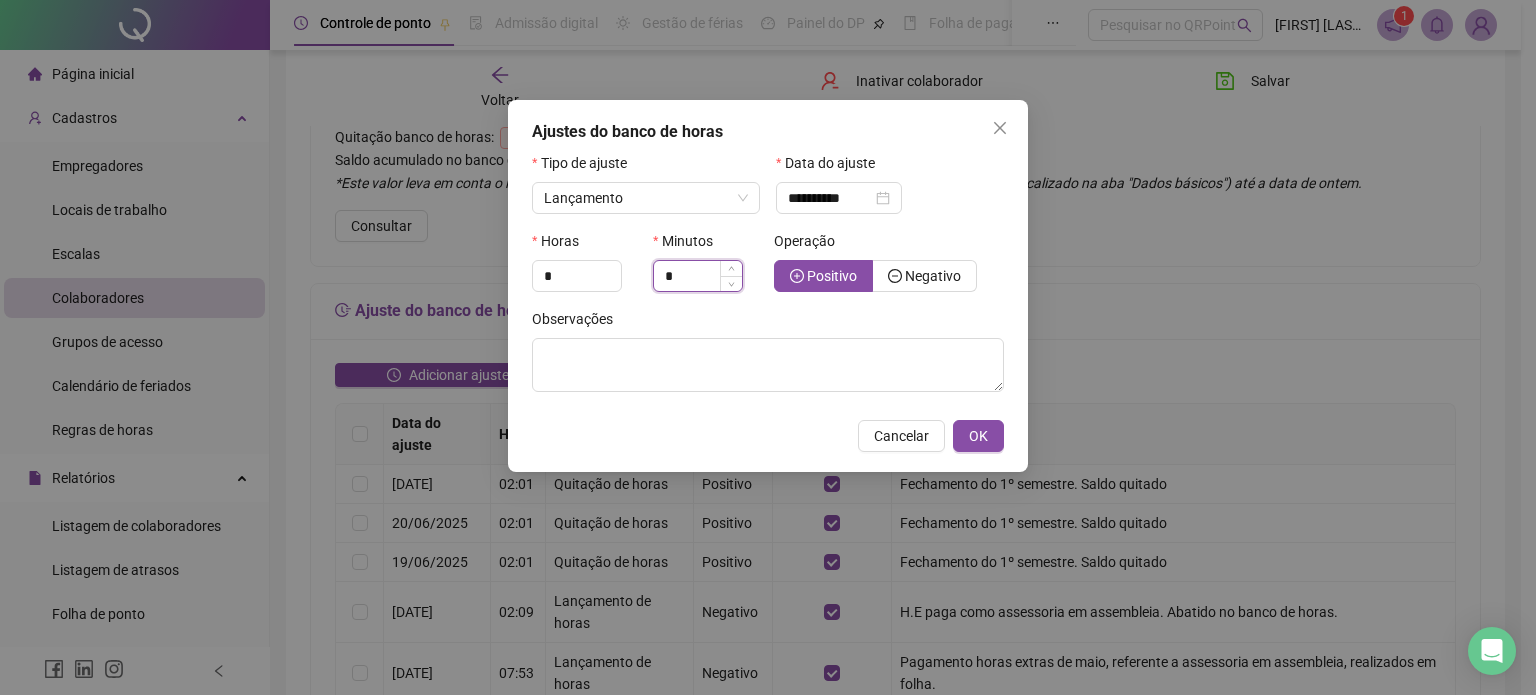 click on "*" at bounding box center [698, 276] 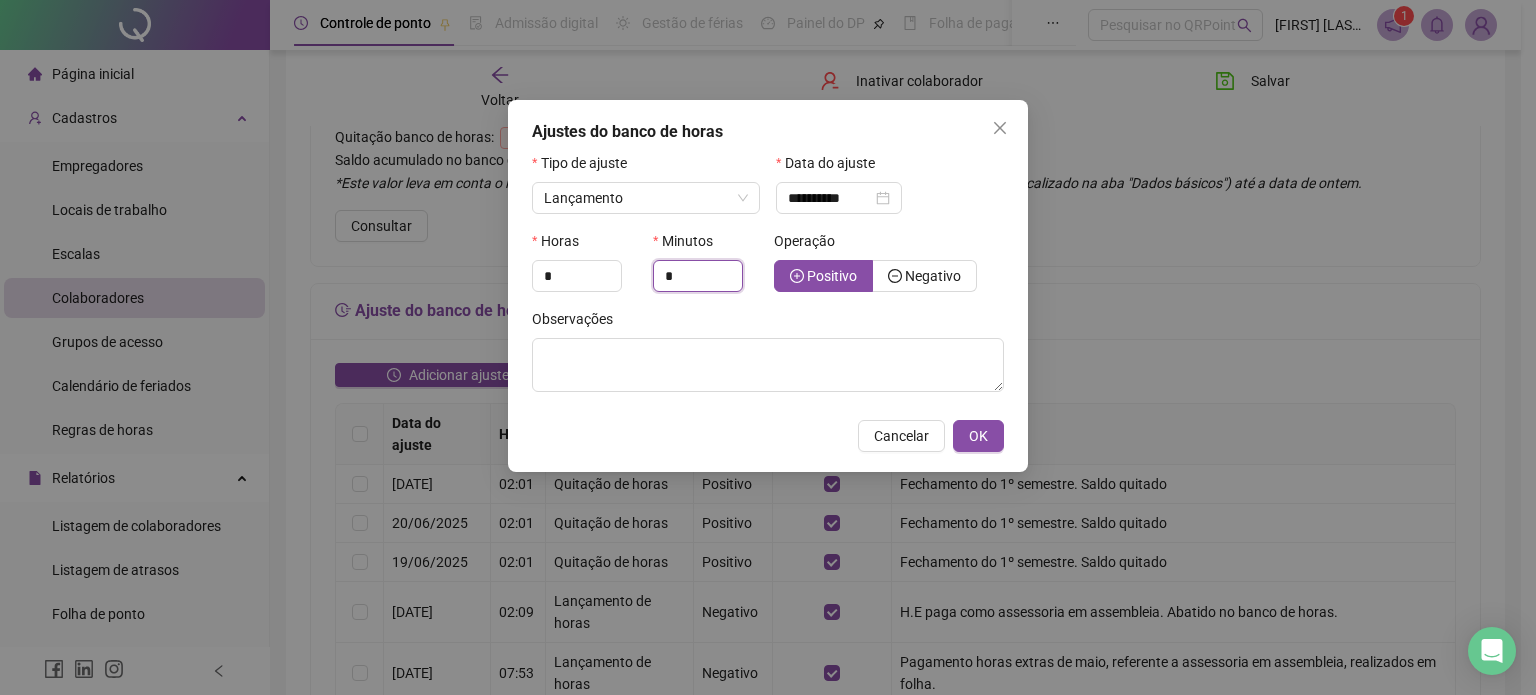 drag, startPoint x: 664, startPoint y: 282, endPoint x: 747, endPoint y: 249, distance: 89.31965 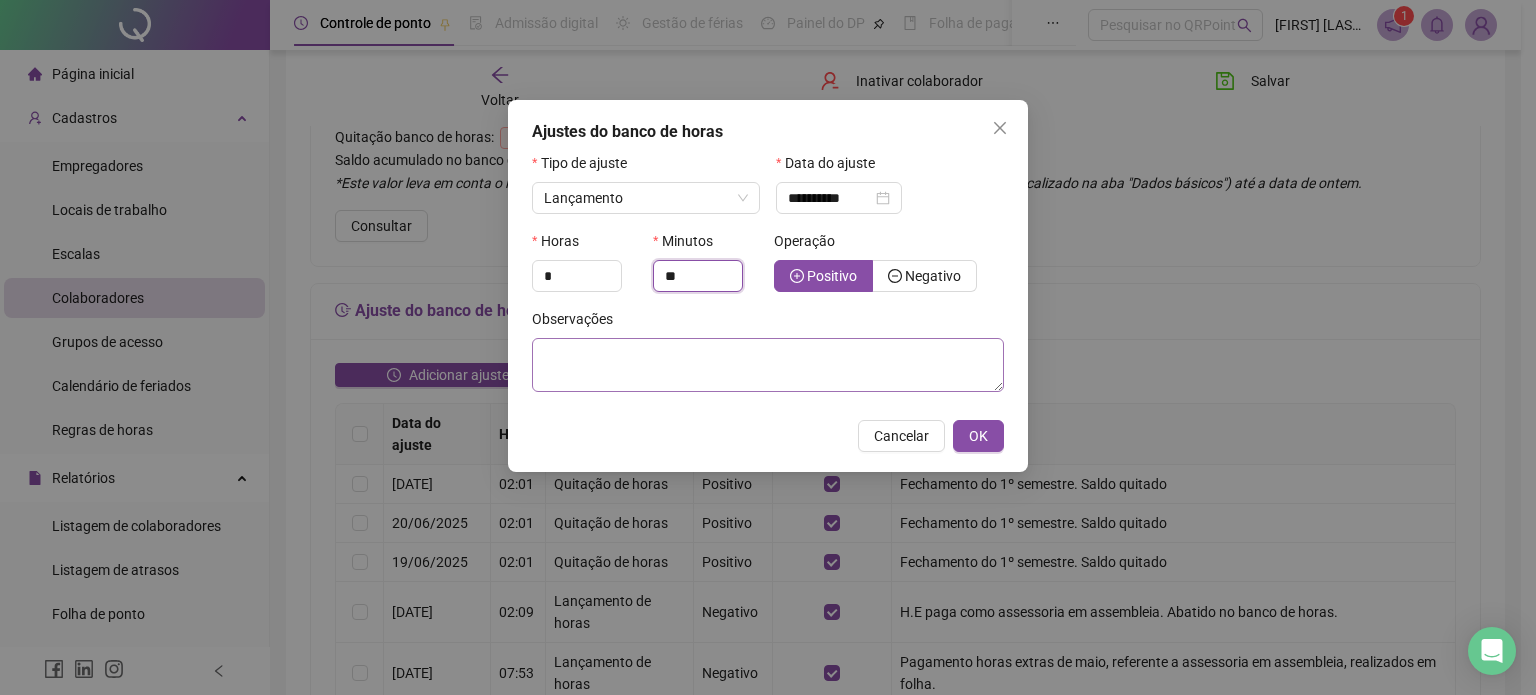 type on "**" 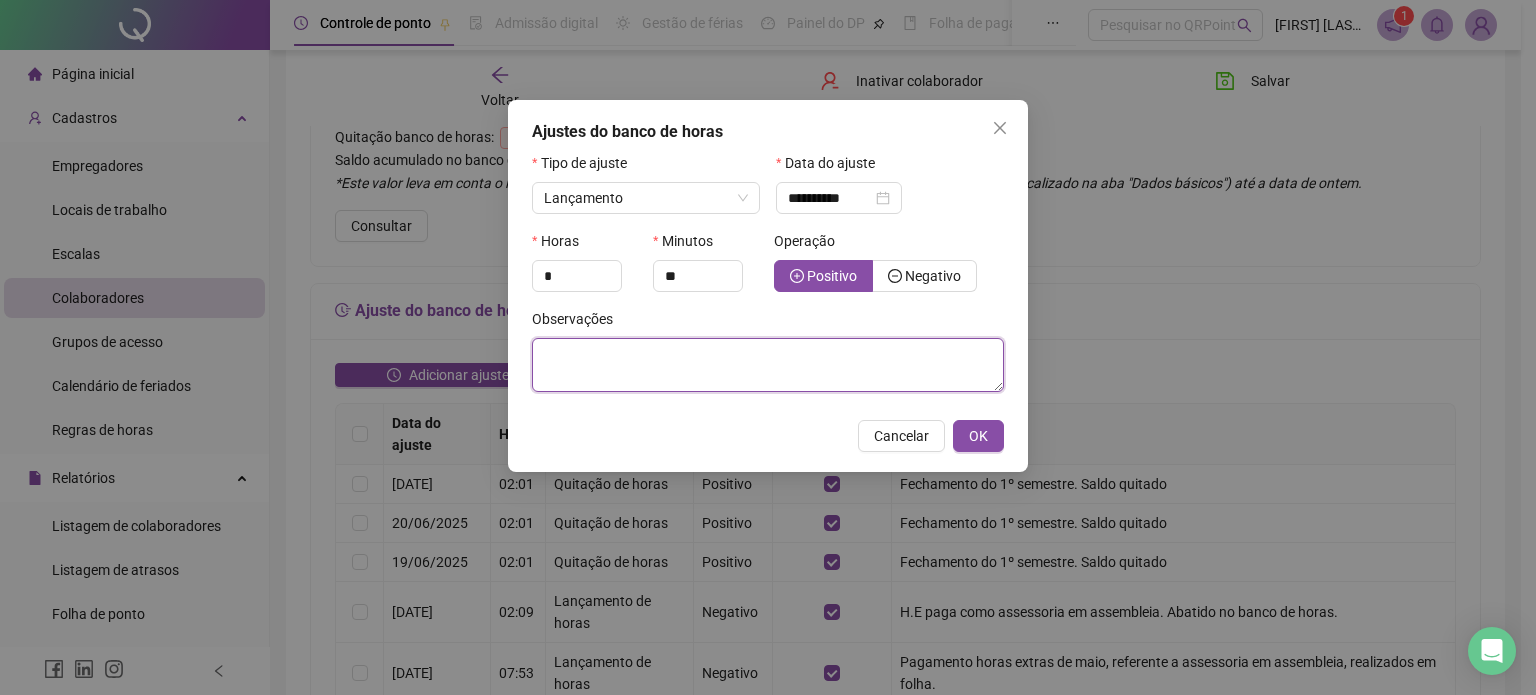 click at bounding box center (768, 365) 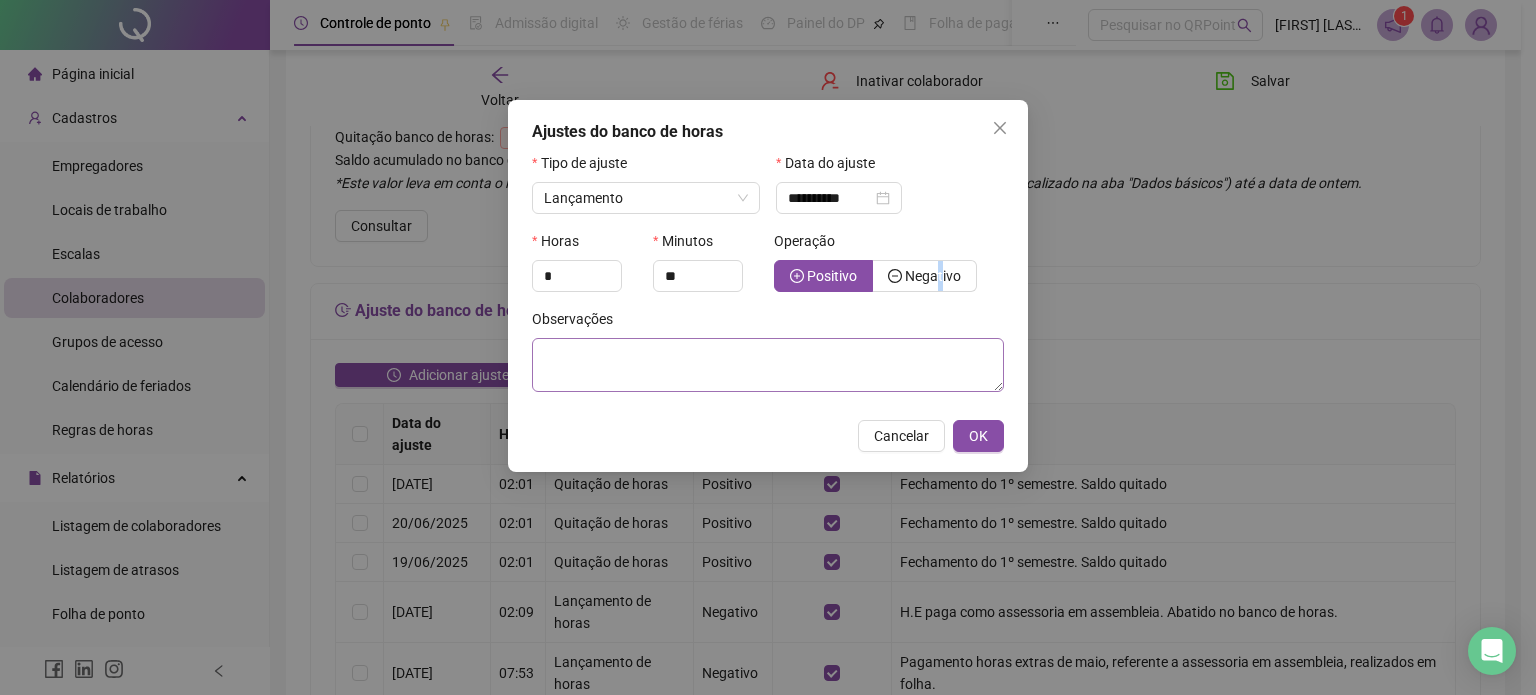 drag, startPoint x: 940, startPoint y: 284, endPoint x: 737, endPoint y: 346, distance: 212.25691 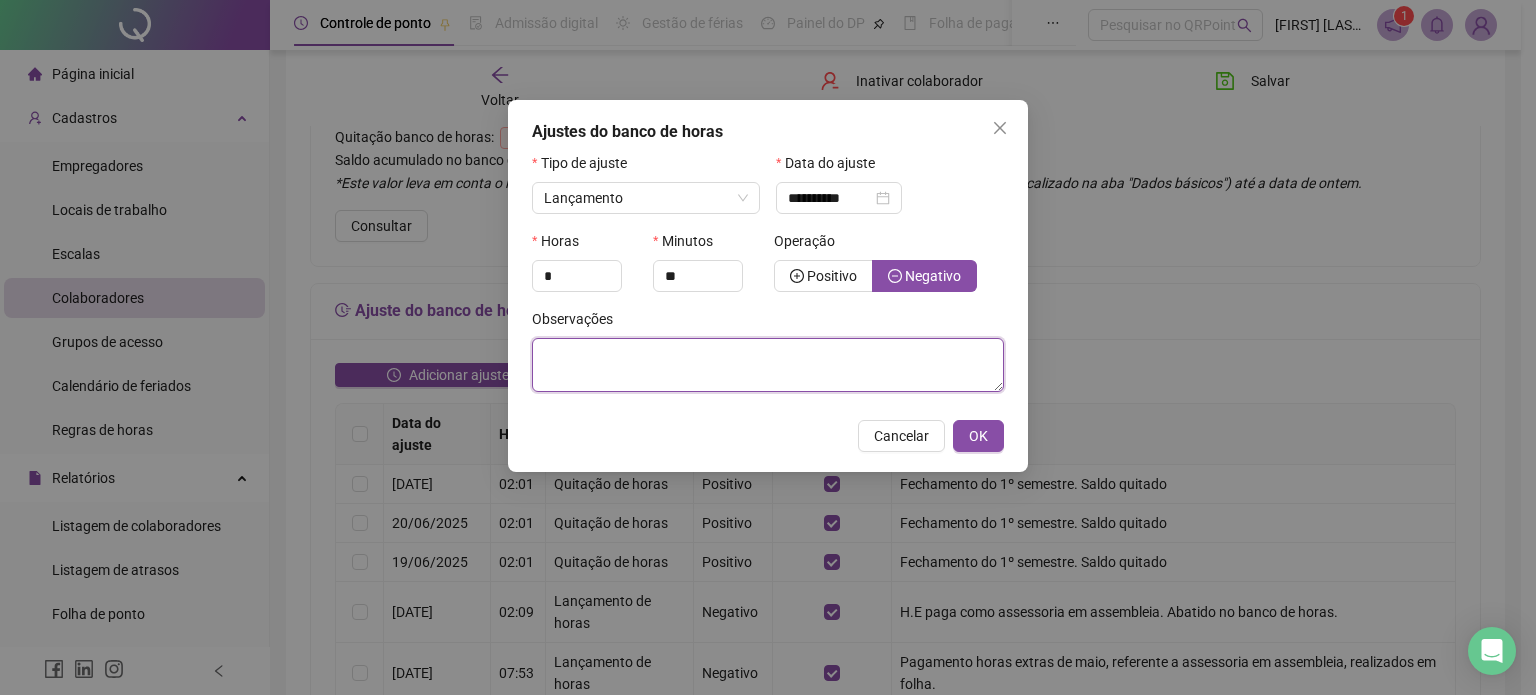 click at bounding box center (768, 365) 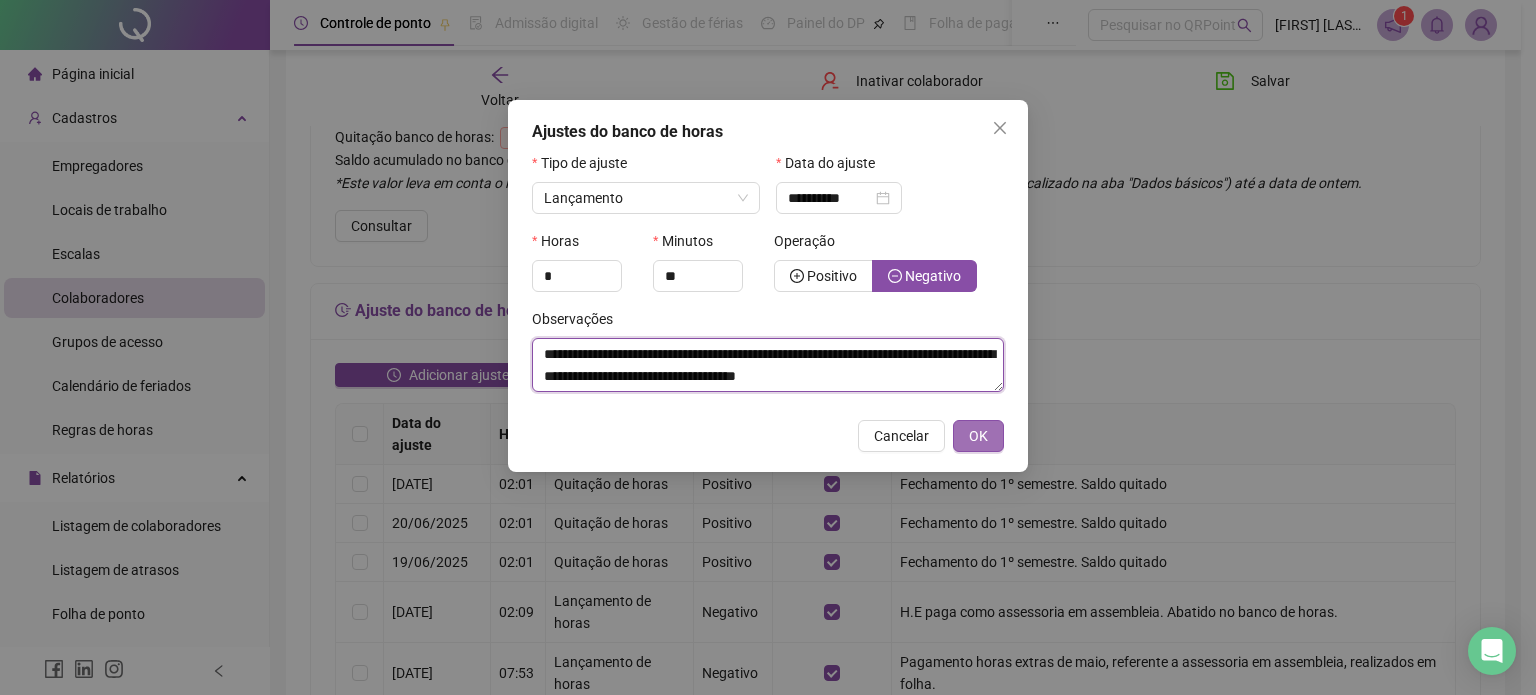 type on "**********" 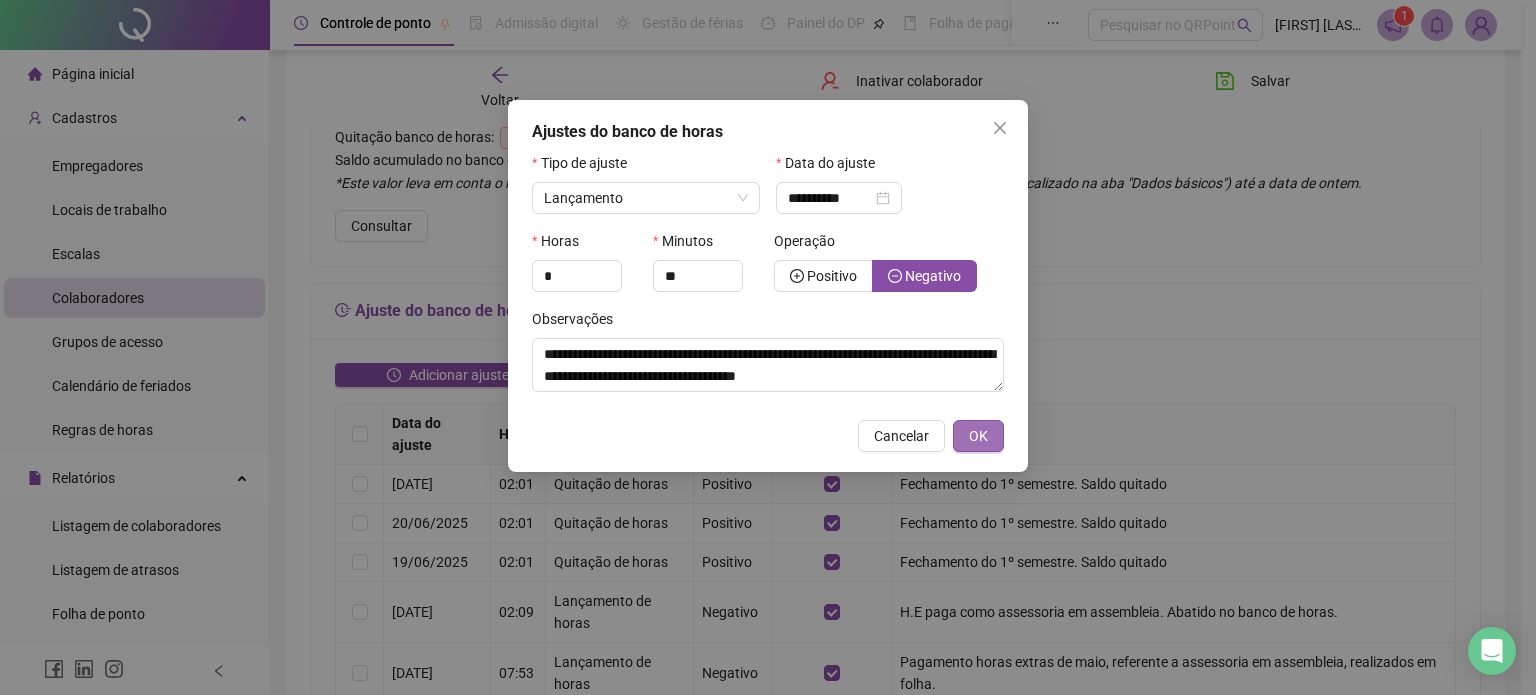 click on "OK" at bounding box center (978, 436) 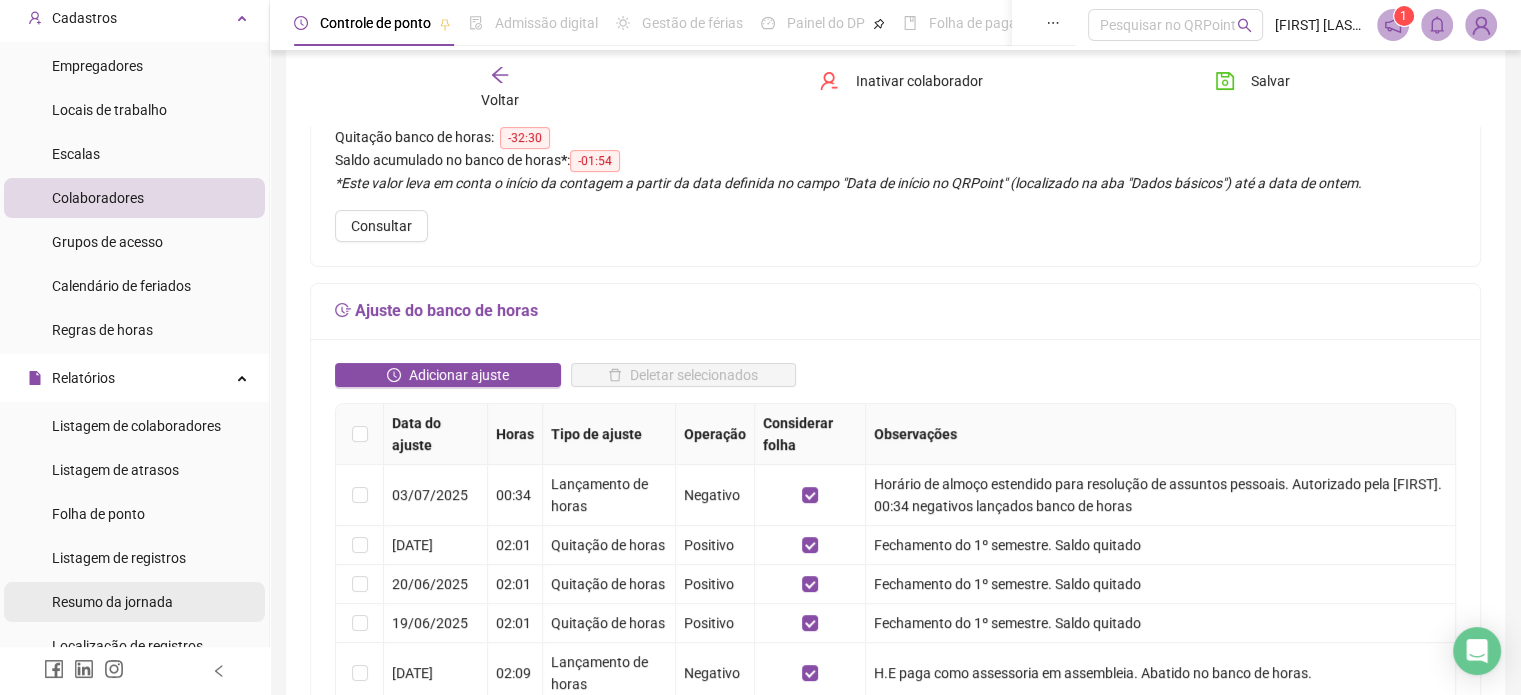 scroll, scrollTop: 400, scrollLeft: 0, axis: vertical 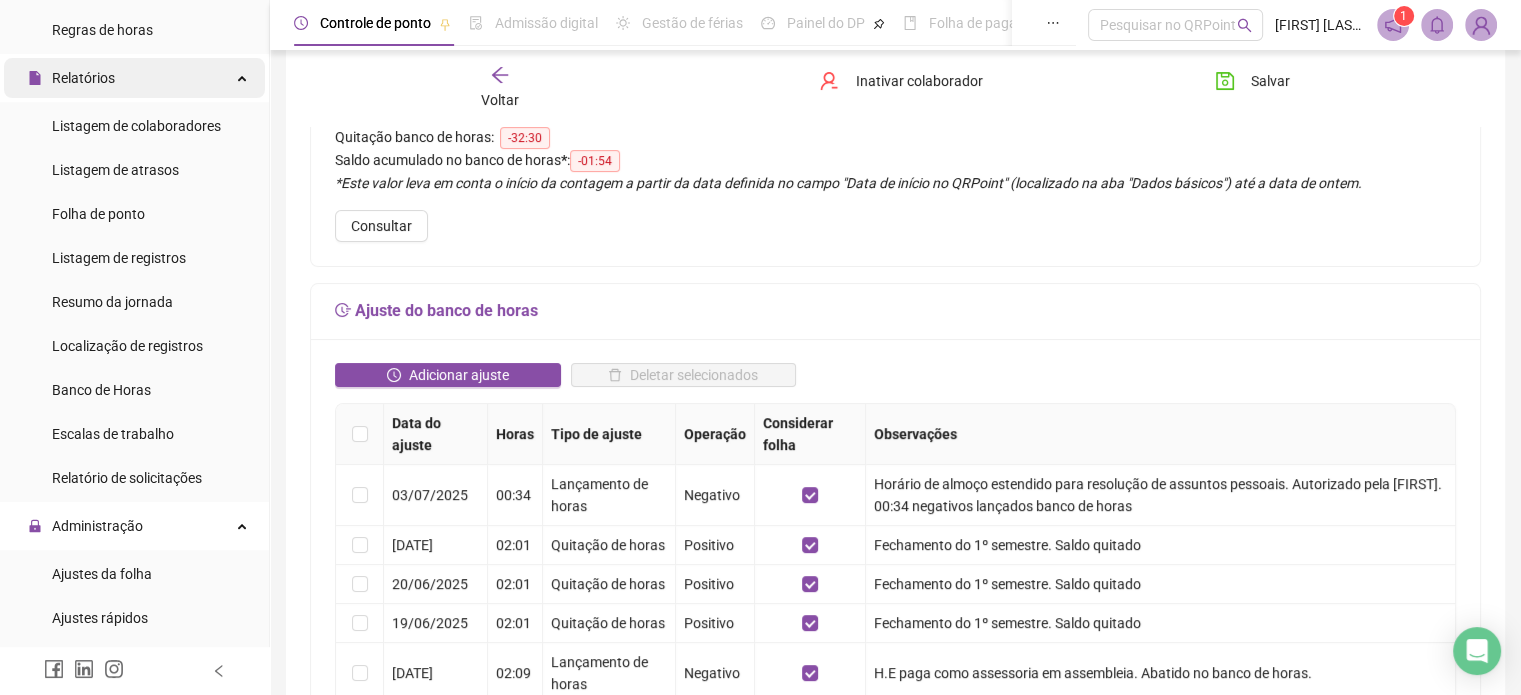 click on "Relatórios" at bounding box center [134, 78] 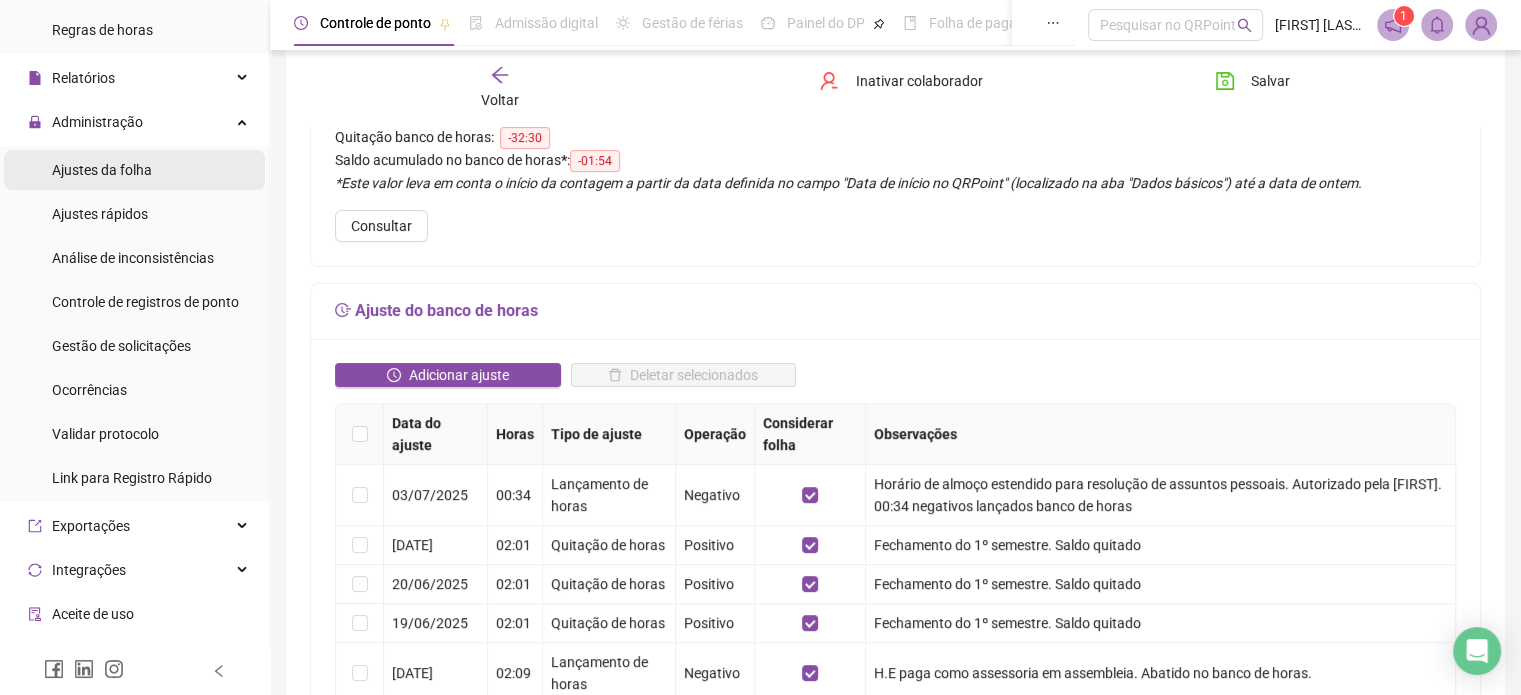click on "Ajustes da folha" at bounding box center [102, 170] 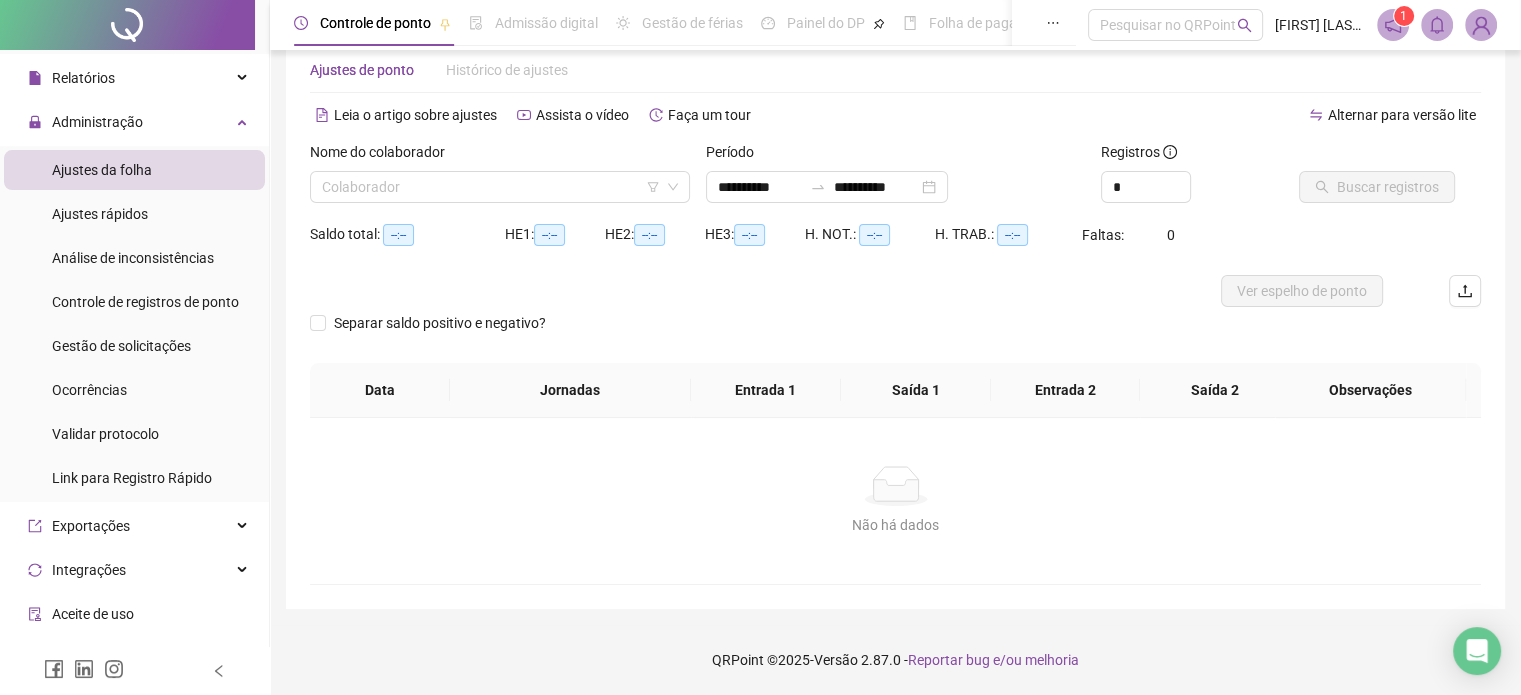 scroll, scrollTop: 42, scrollLeft: 0, axis: vertical 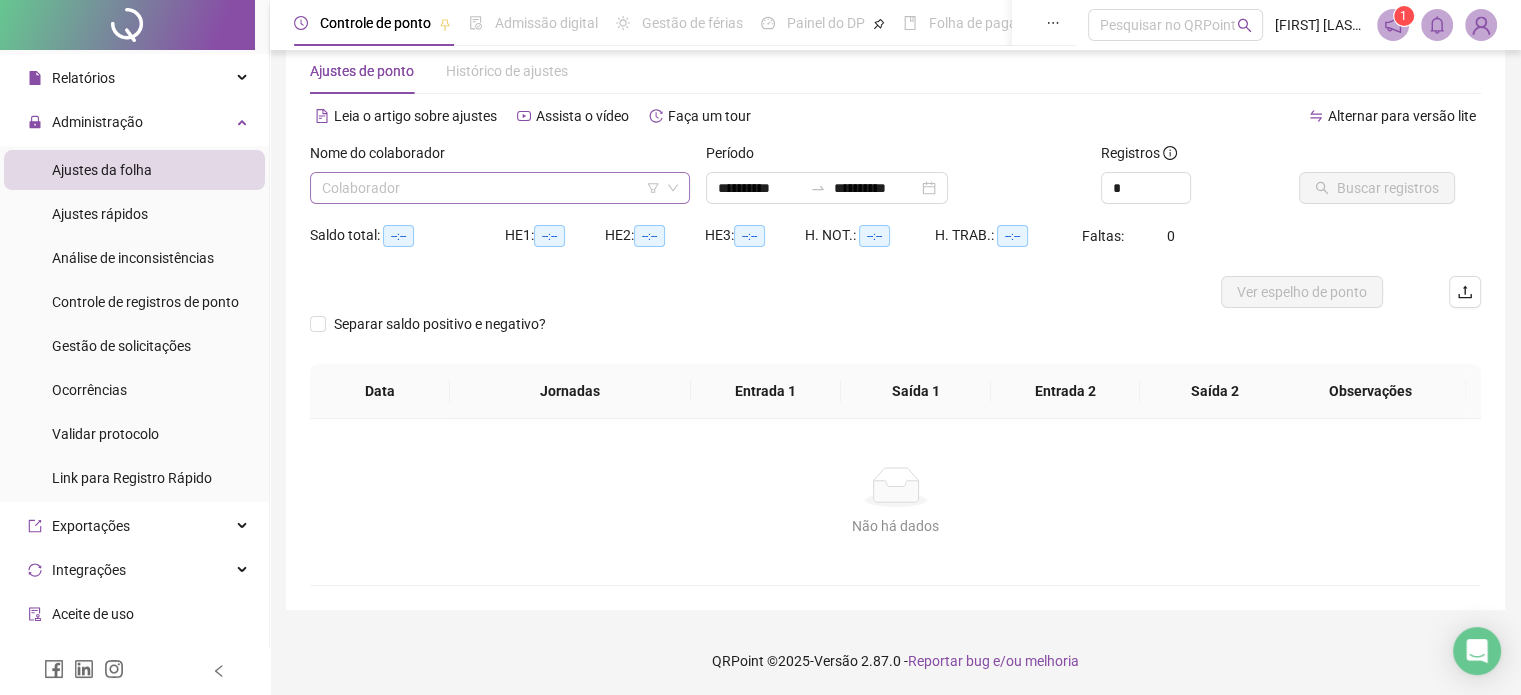 click at bounding box center [494, 188] 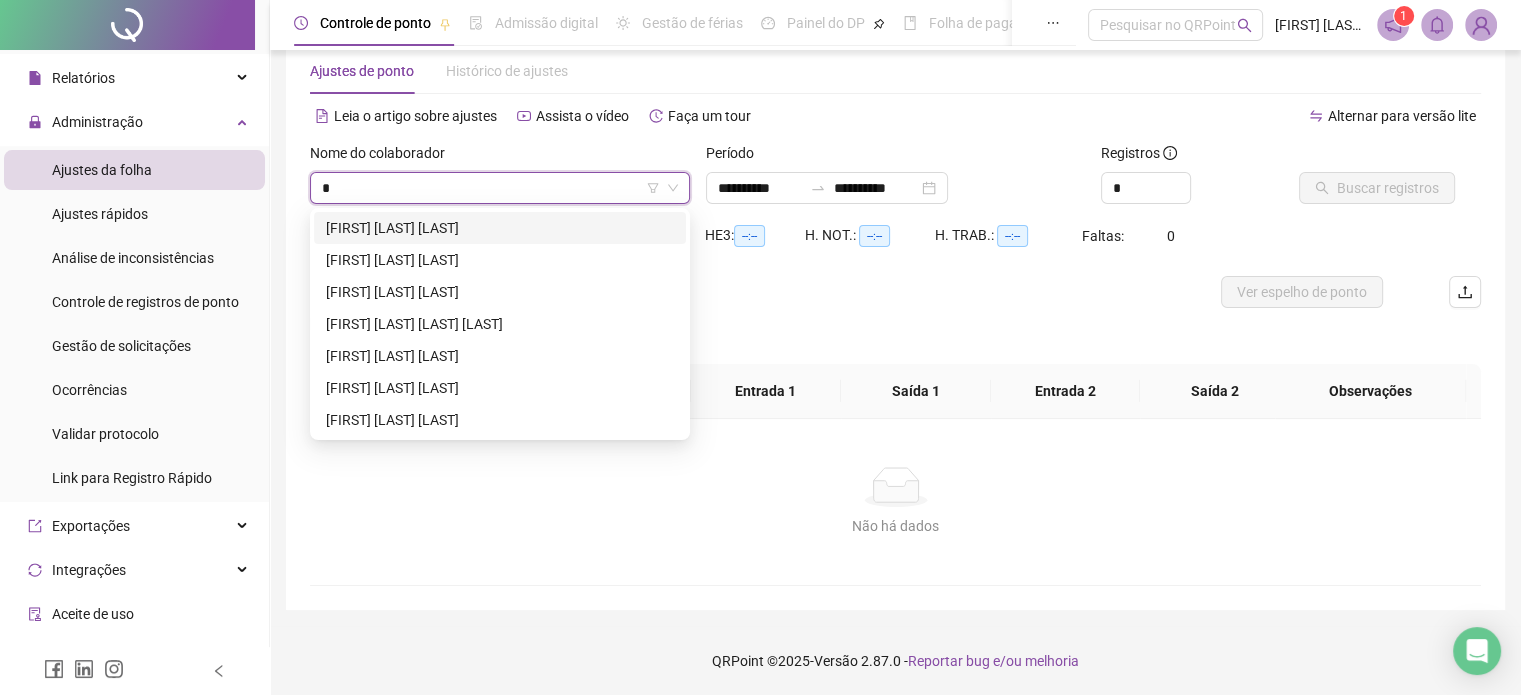 type on "**" 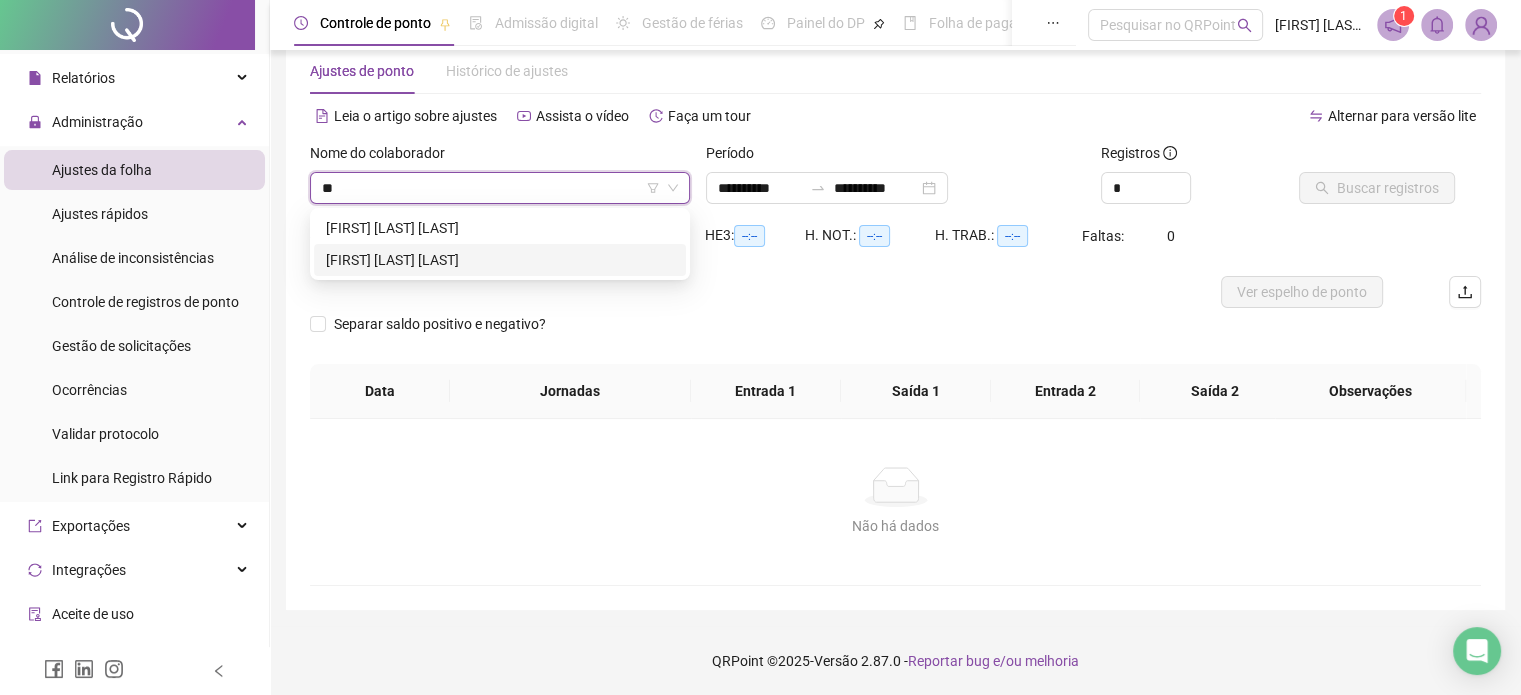 click on "[FIRST] [LAST] [LAST]" at bounding box center [500, 260] 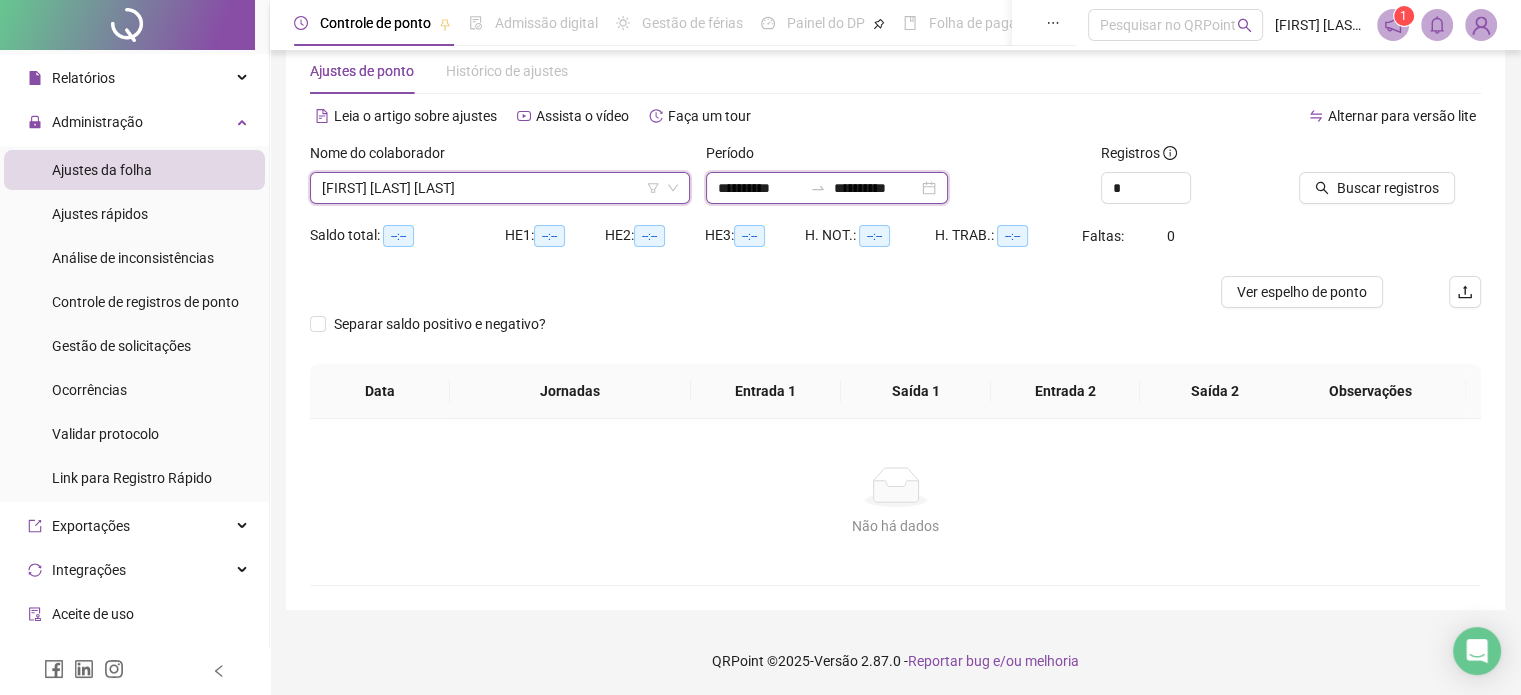 click on "**********" at bounding box center [760, 188] 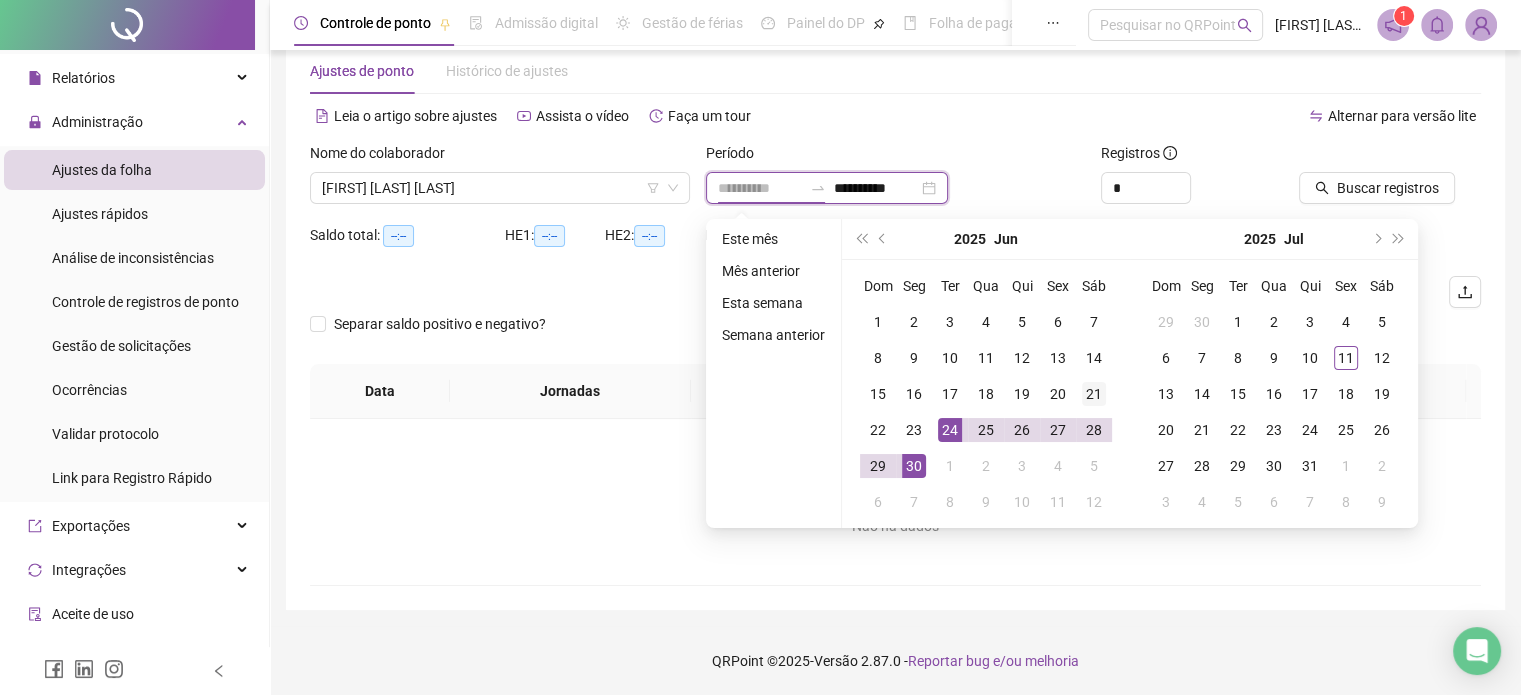 type on "**********" 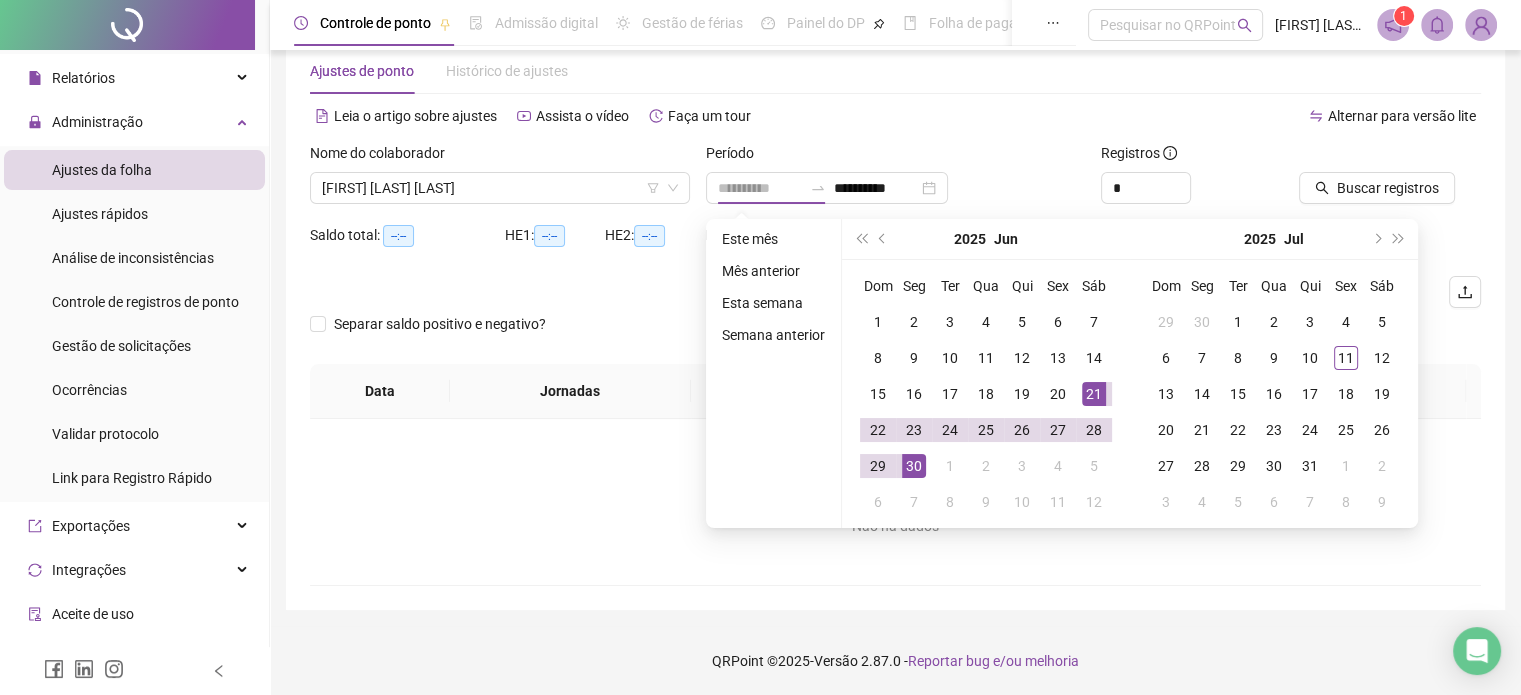 click on "21" at bounding box center [1094, 394] 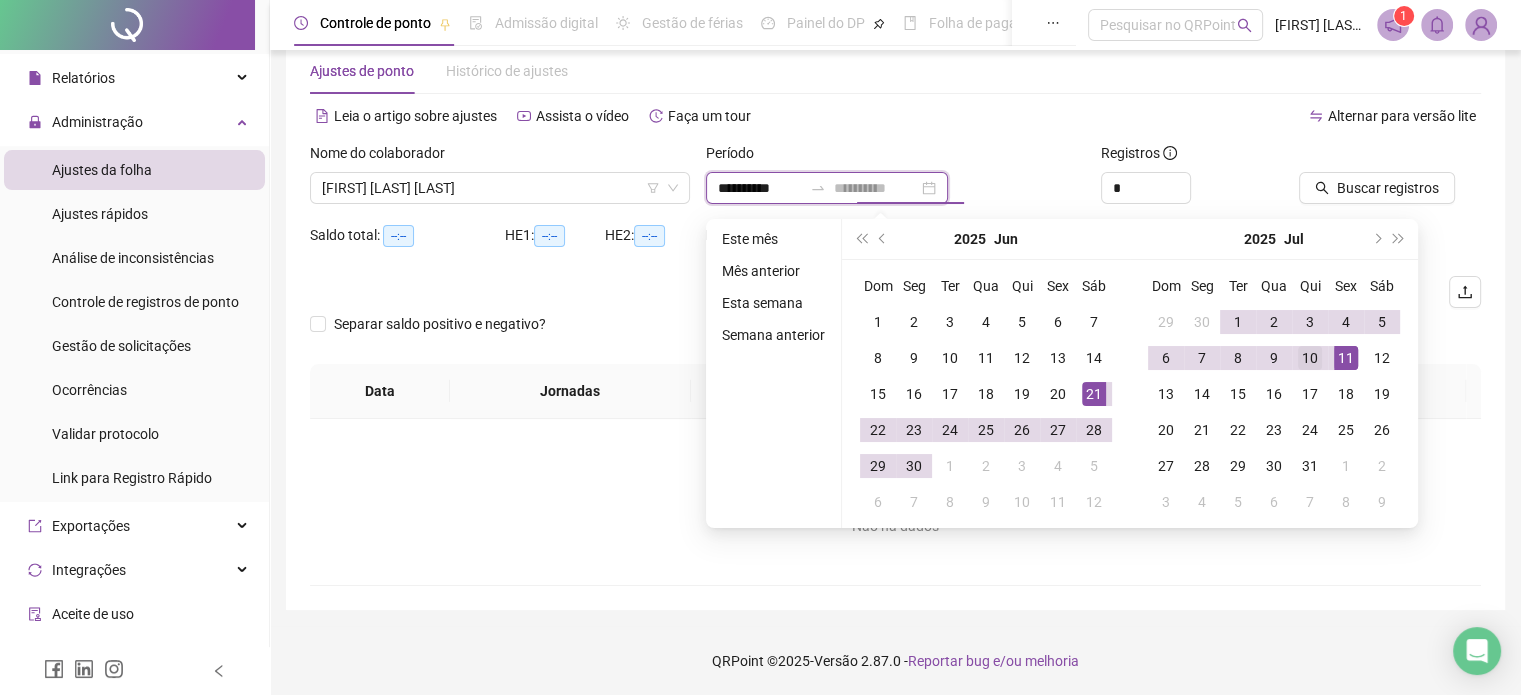 type on "**********" 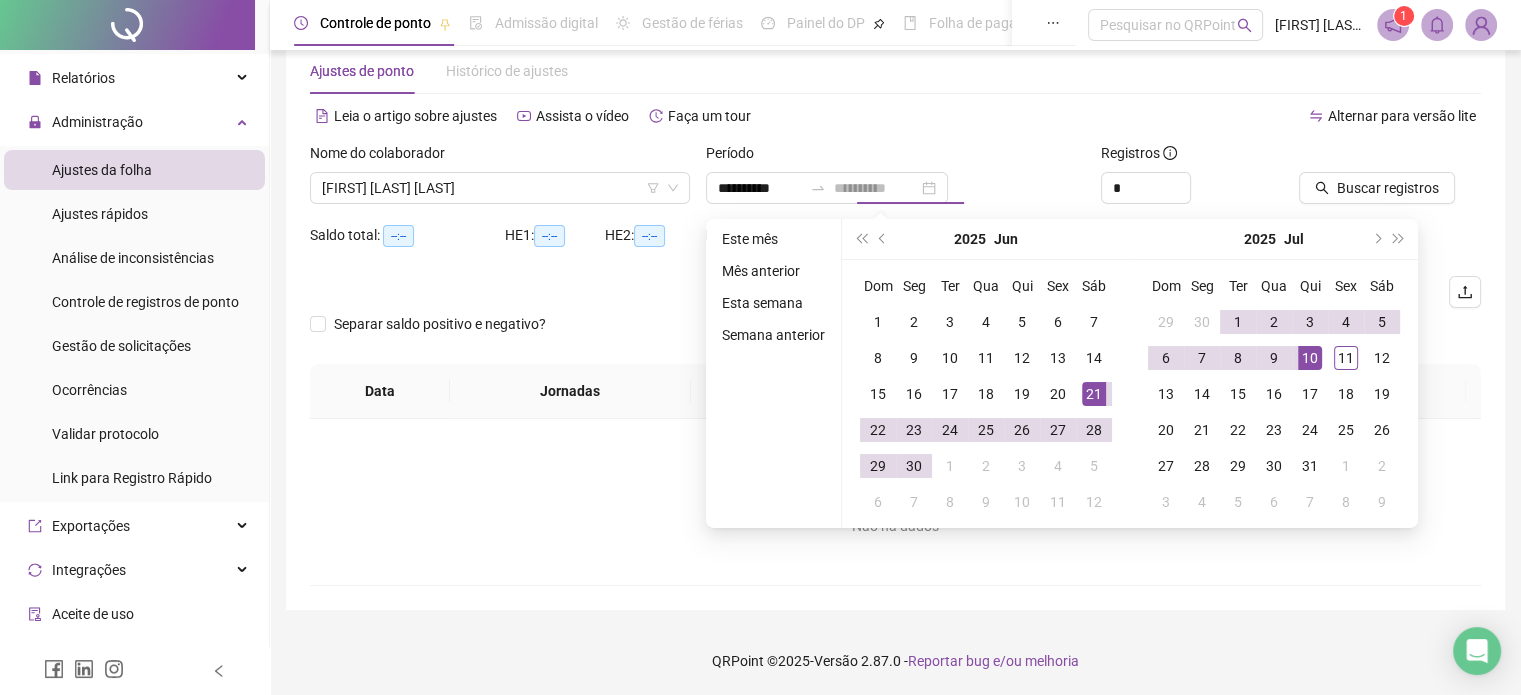 click on "10" at bounding box center (1310, 358) 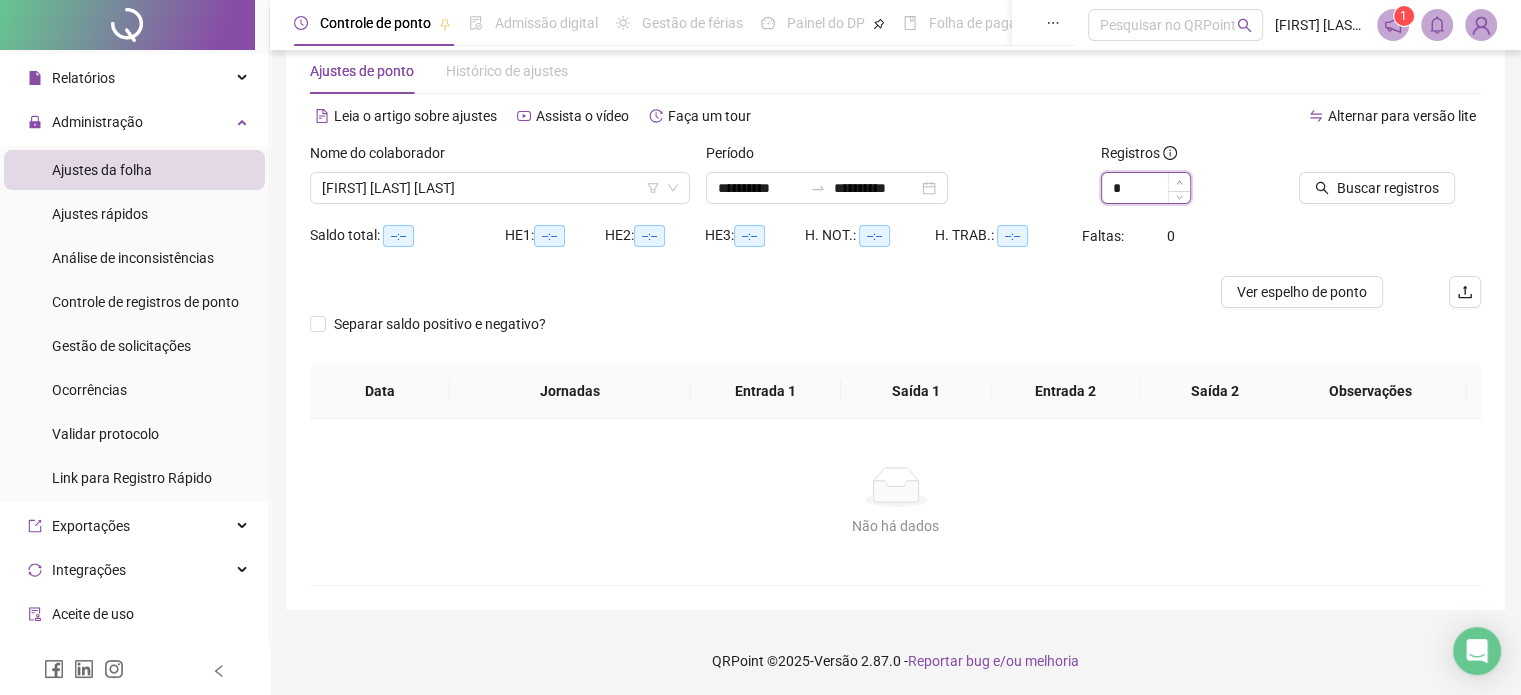 click at bounding box center (1179, 182) 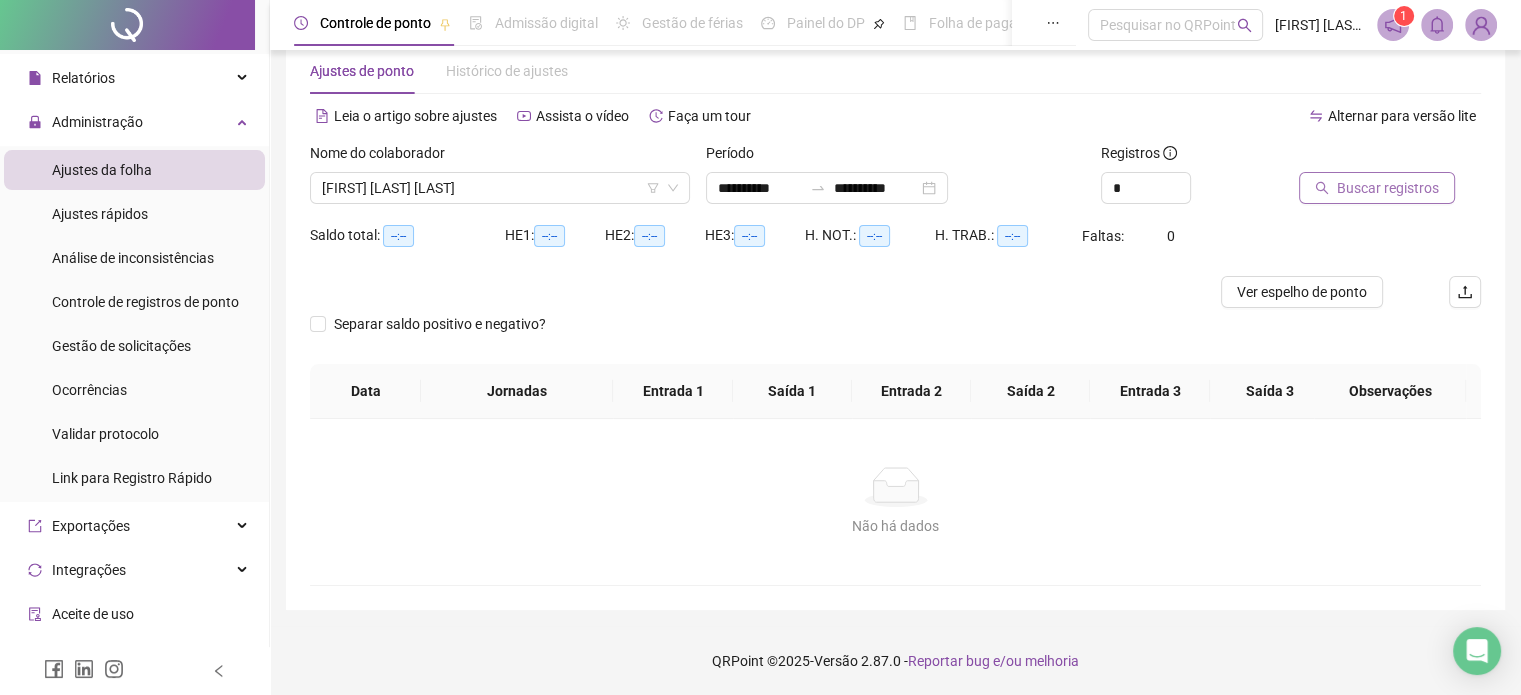 click on "Buscar registros" at bounding box center (1388, 188) 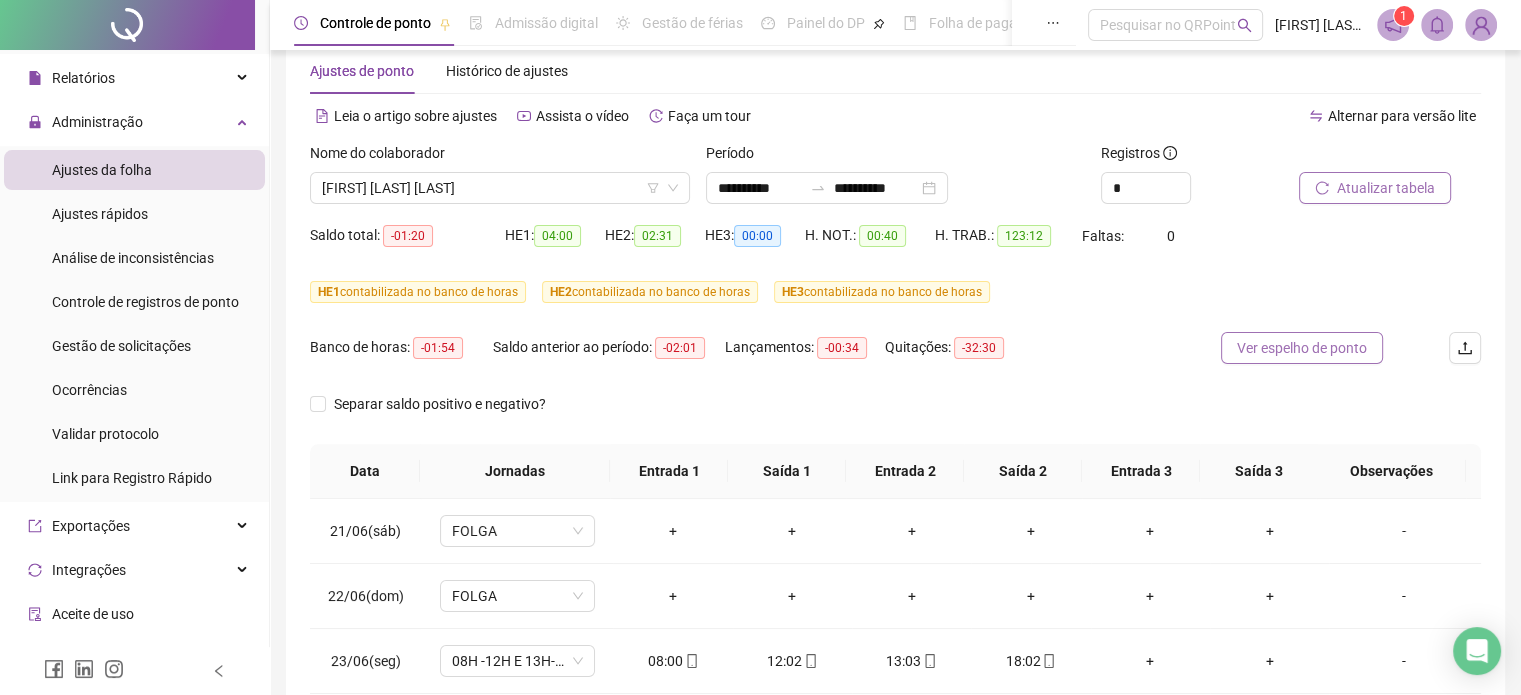 click on "Ver espelho de ponto" at bounding box center (1302, 348) 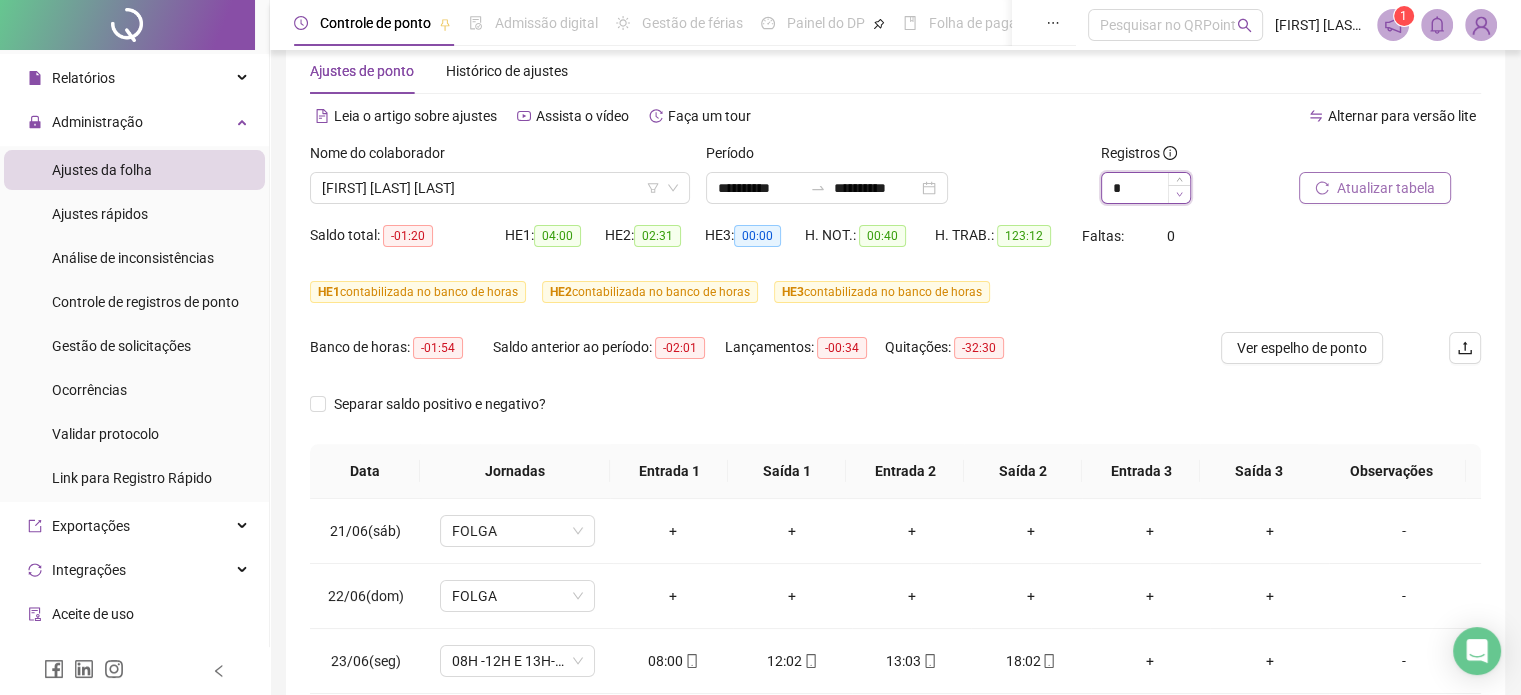 click 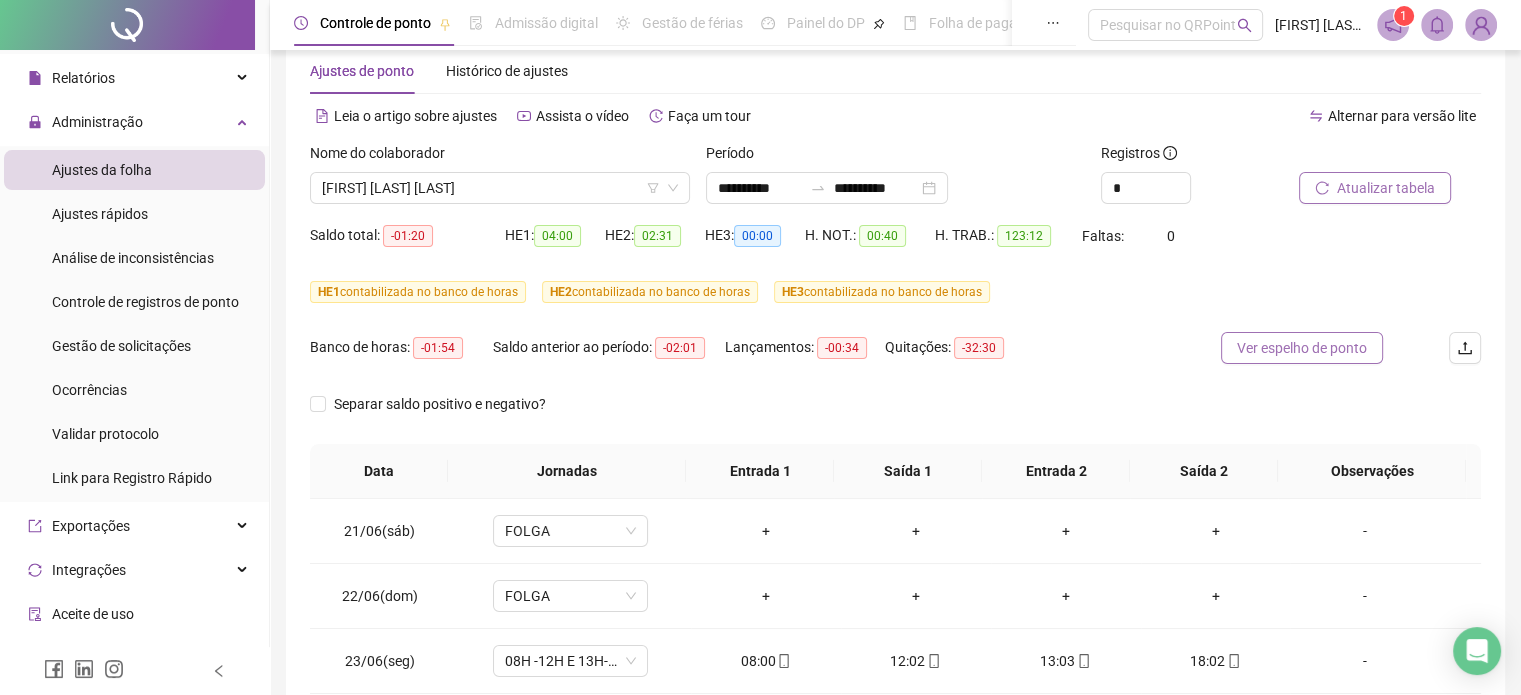 click on "Ver espelho de ponto" at bounding box center [1302, 348] 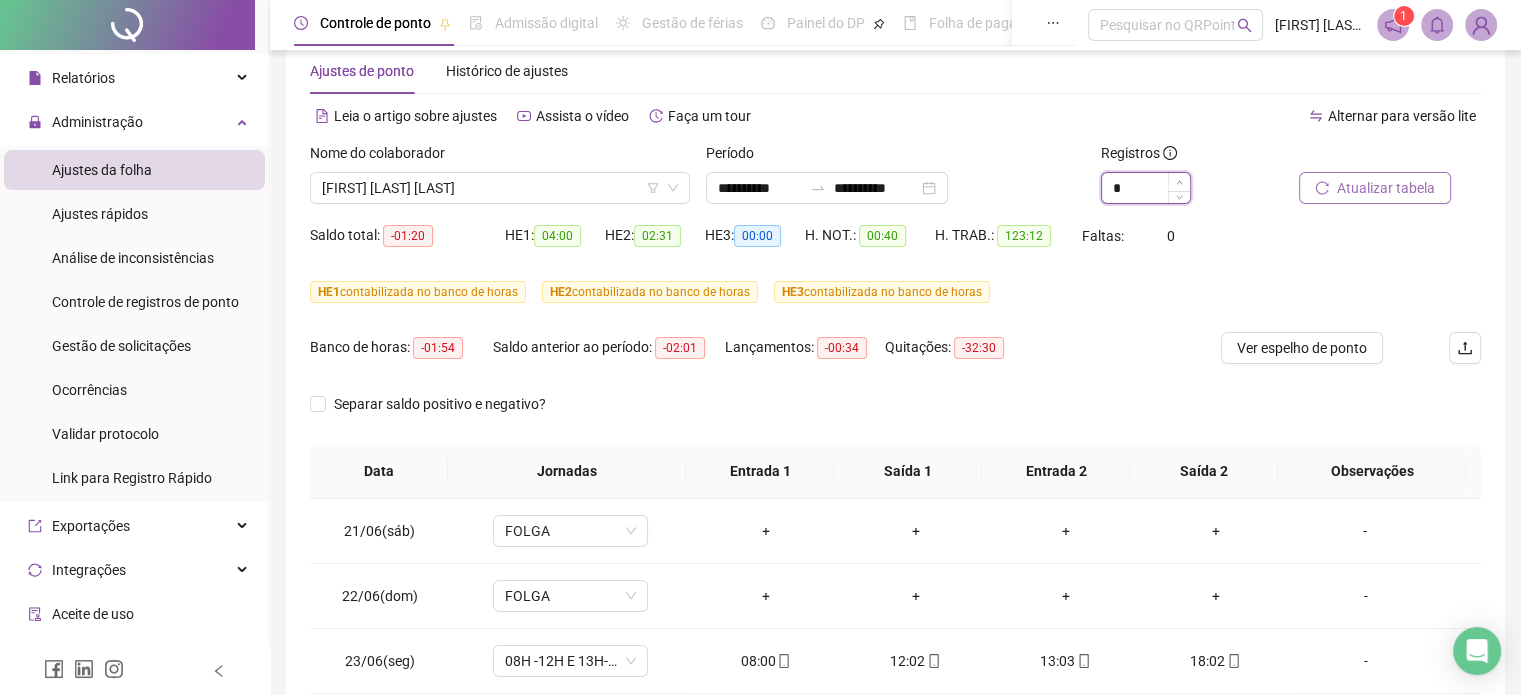 click 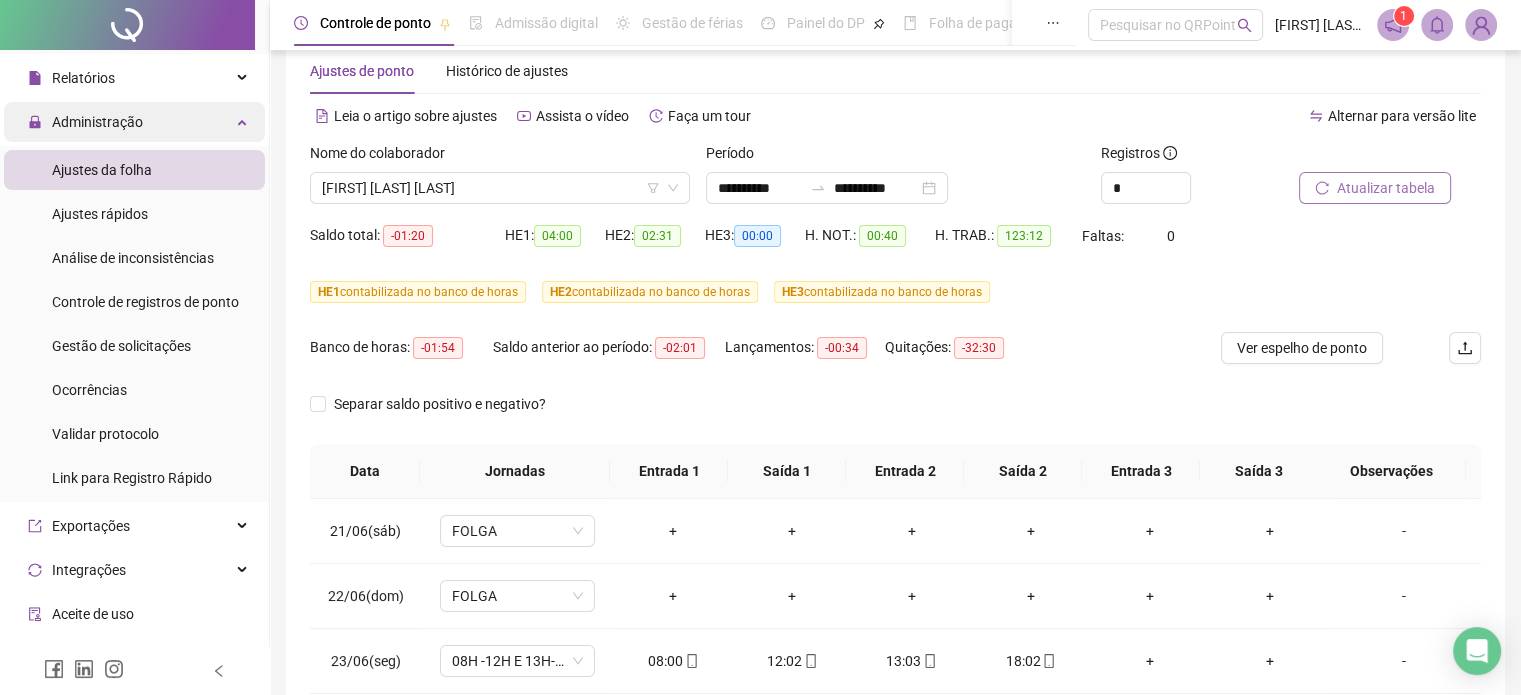 click on "Administração" at bounding box center (134, 122) 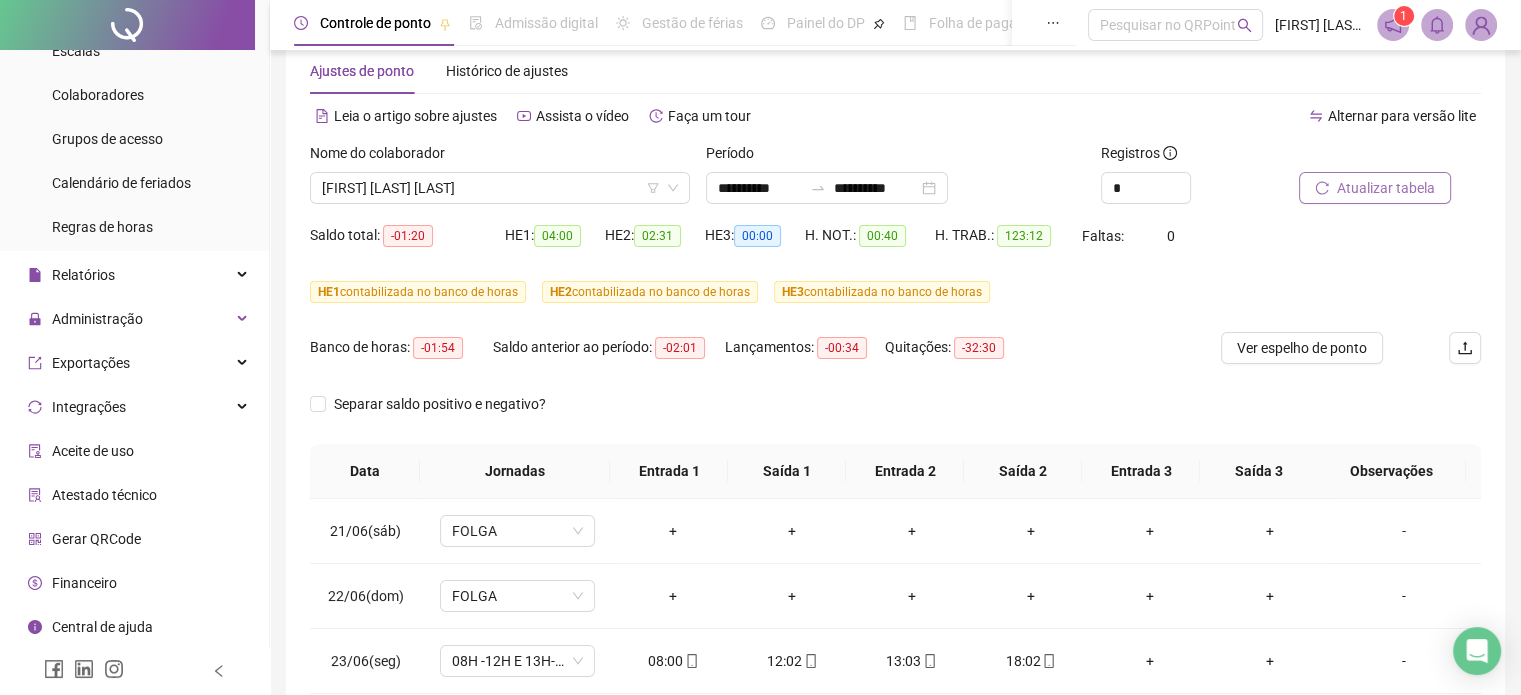 scroll, scrollTop: 3, scrollLeft: 0, axis: vertical 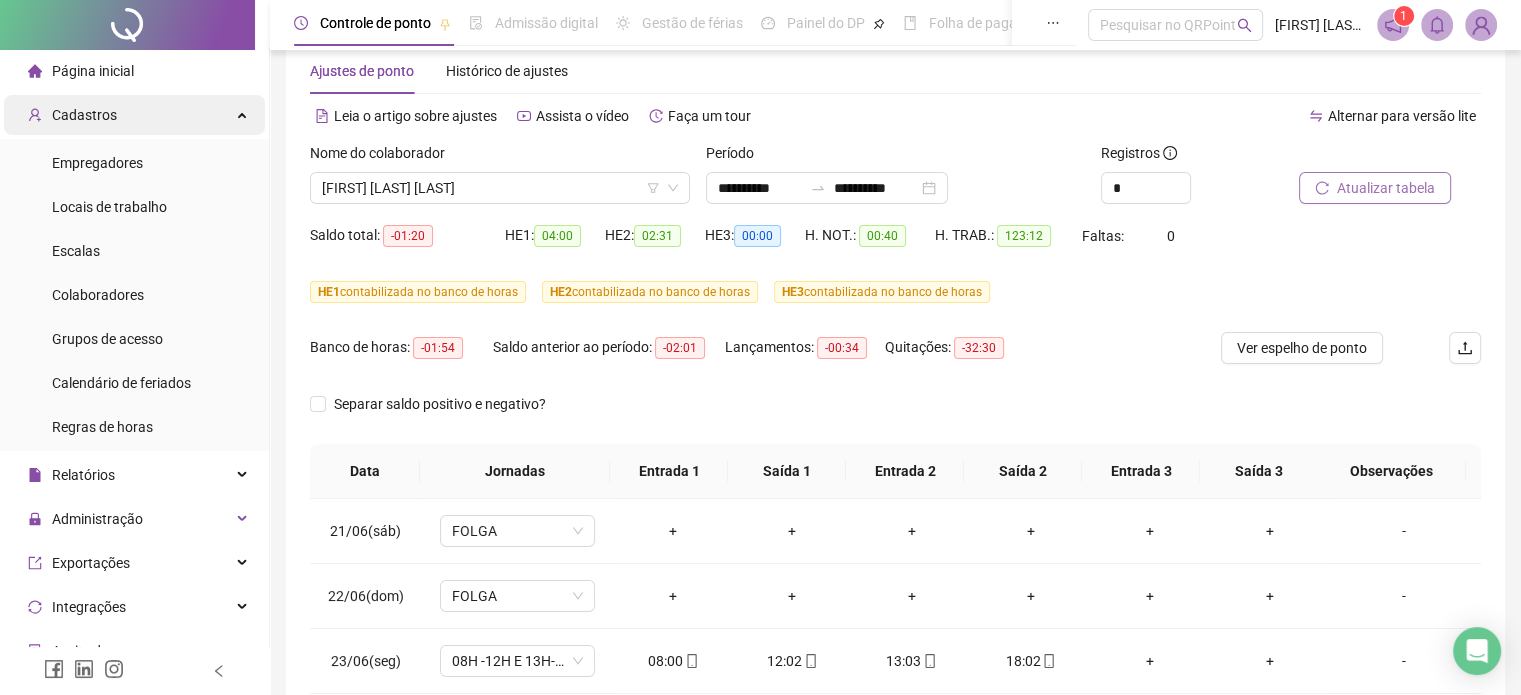 click on "Cadastros" at bounding box center (134, 115) 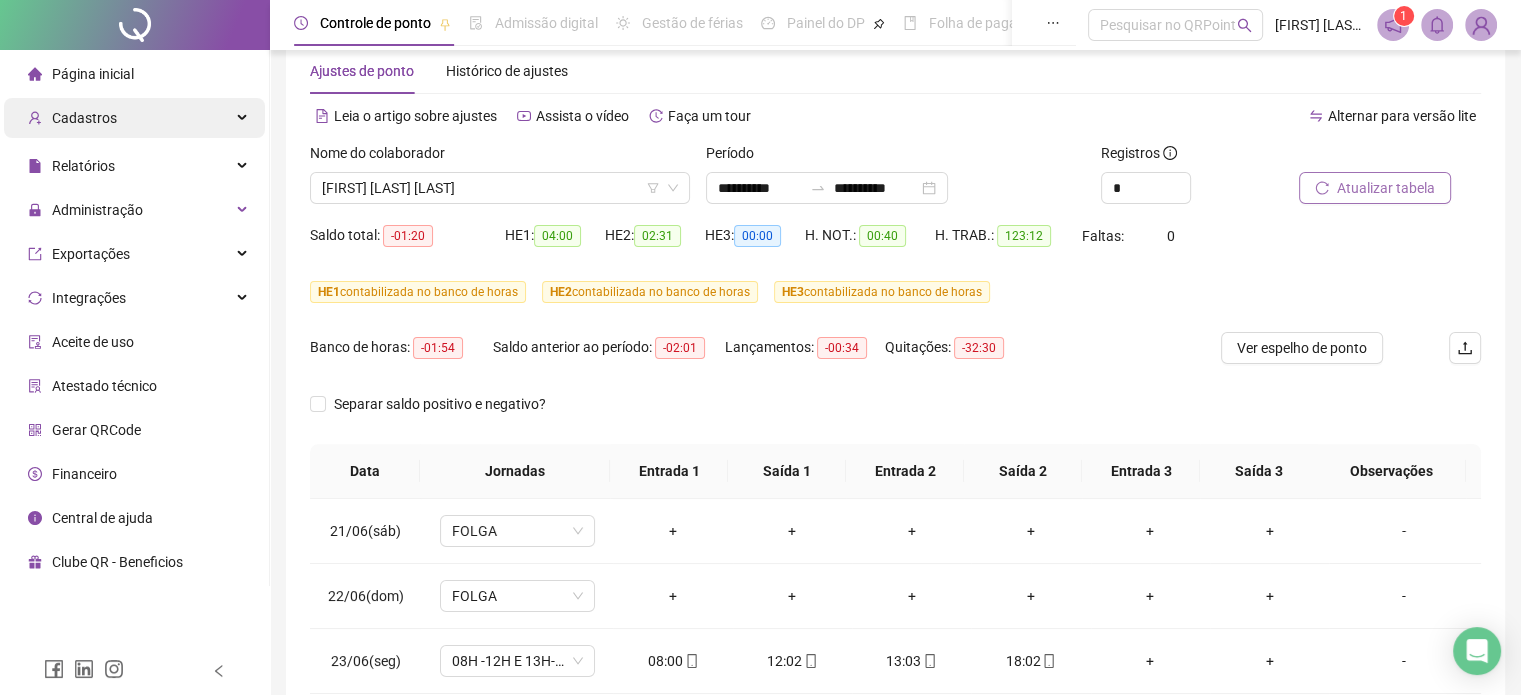 scroll, scrollTop: 0, scrollLeft: 0, axis: both 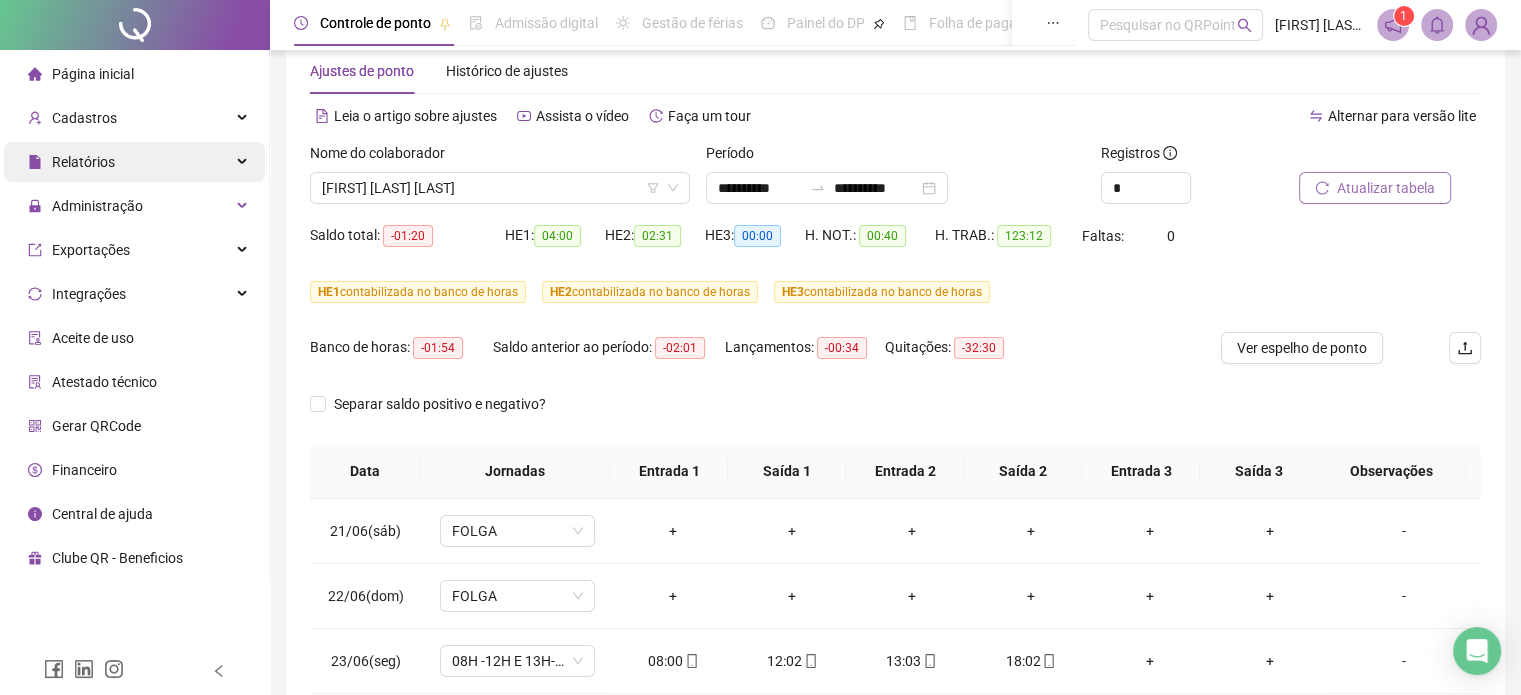 click on "Relatórios" at bounding box center (134, 162) 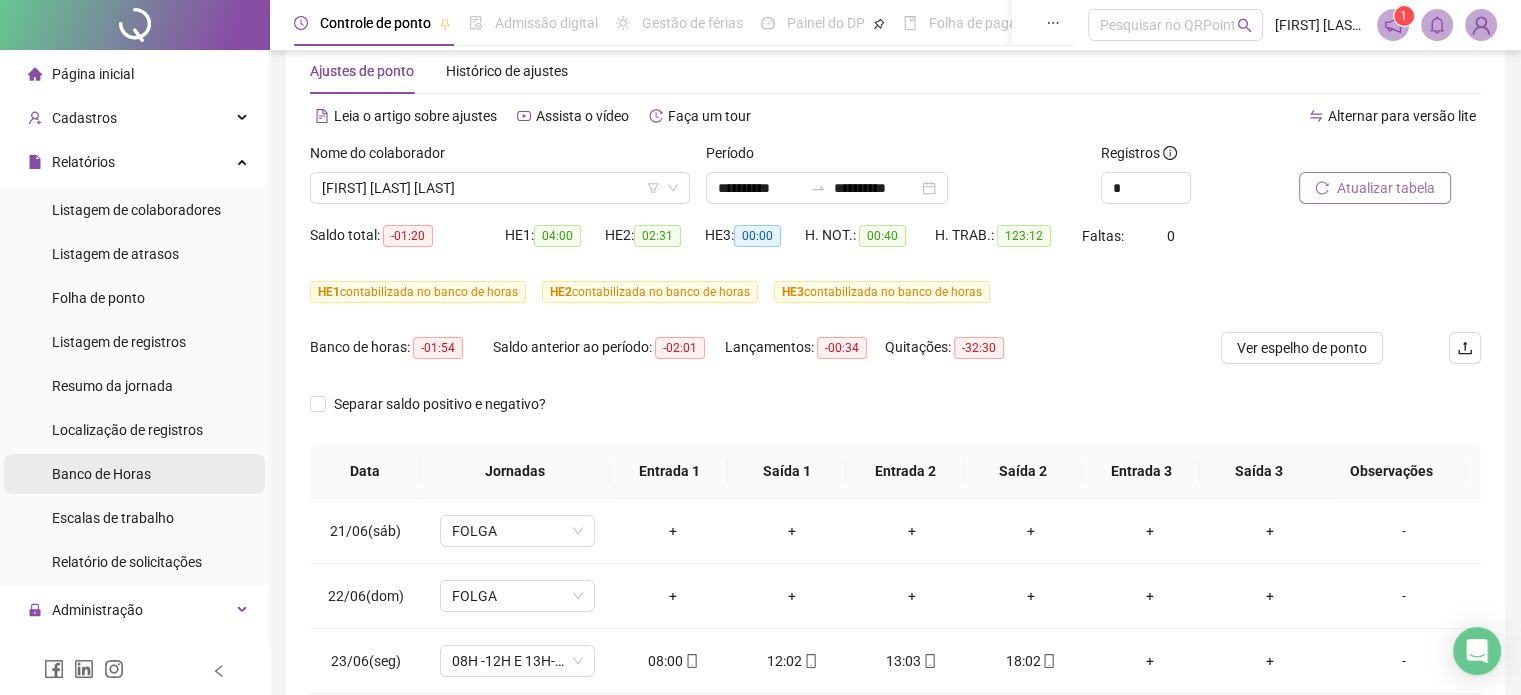 click on "Banco de Horas" at bounding box center (101, 474) 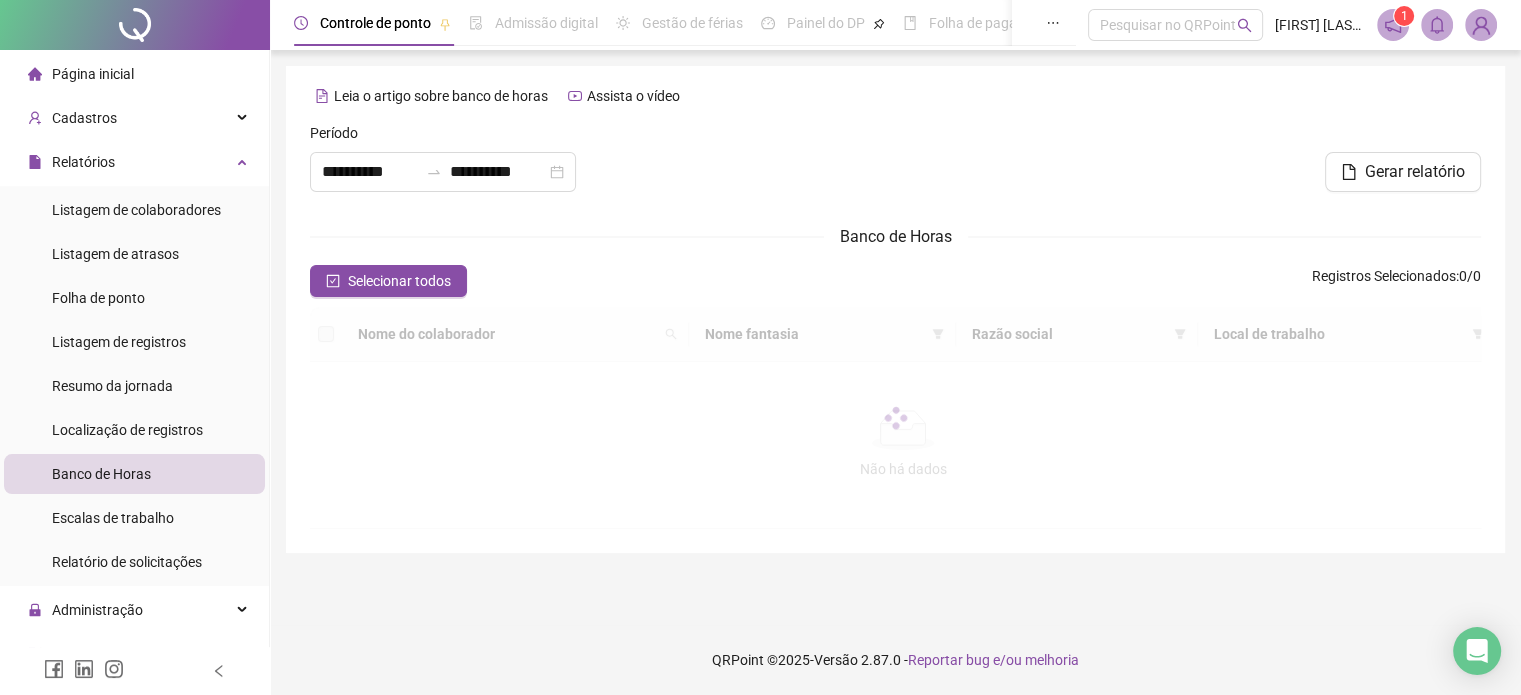 scroll, scrollTop: 0, scrollLeft: 0, axis: both 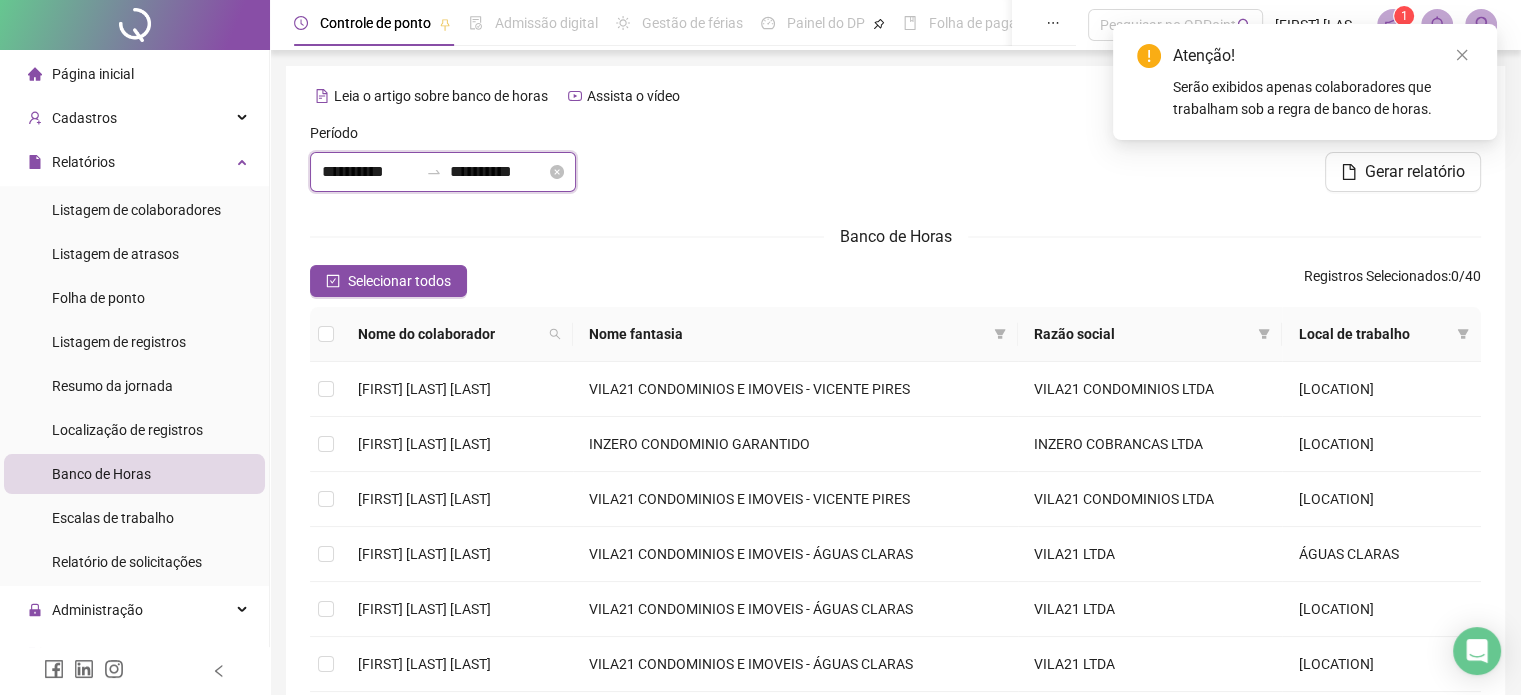 click on "**********" at bounding box center (370, 172) 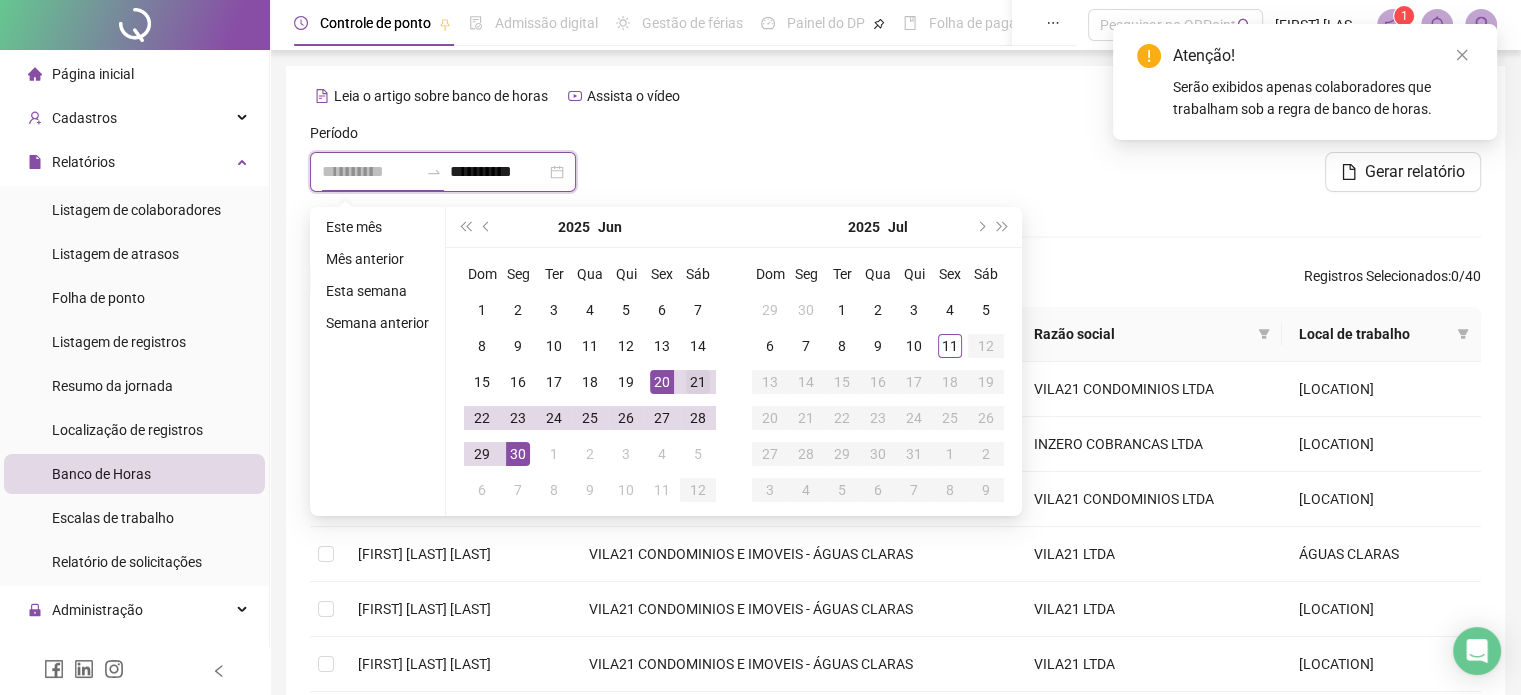 type on "**********" 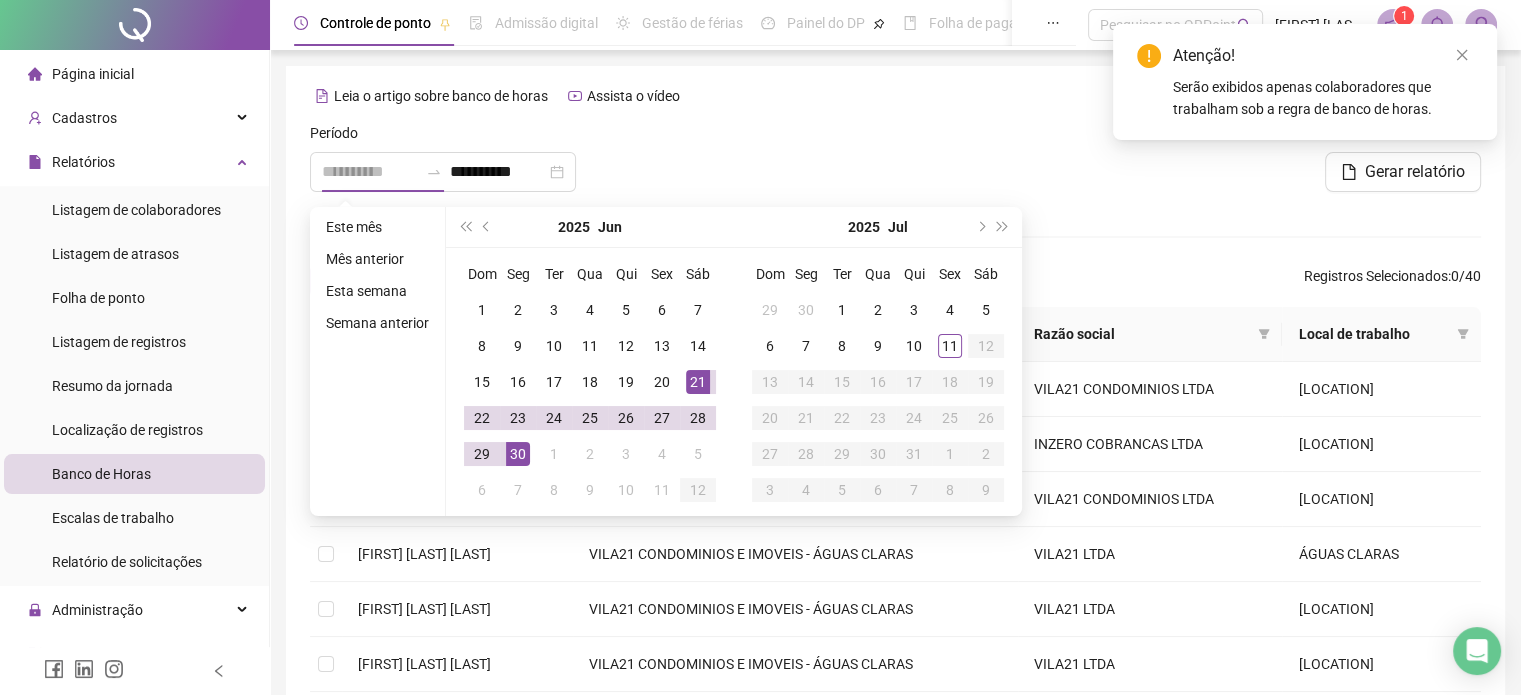 click on "21" at bounding box center [698, 382] 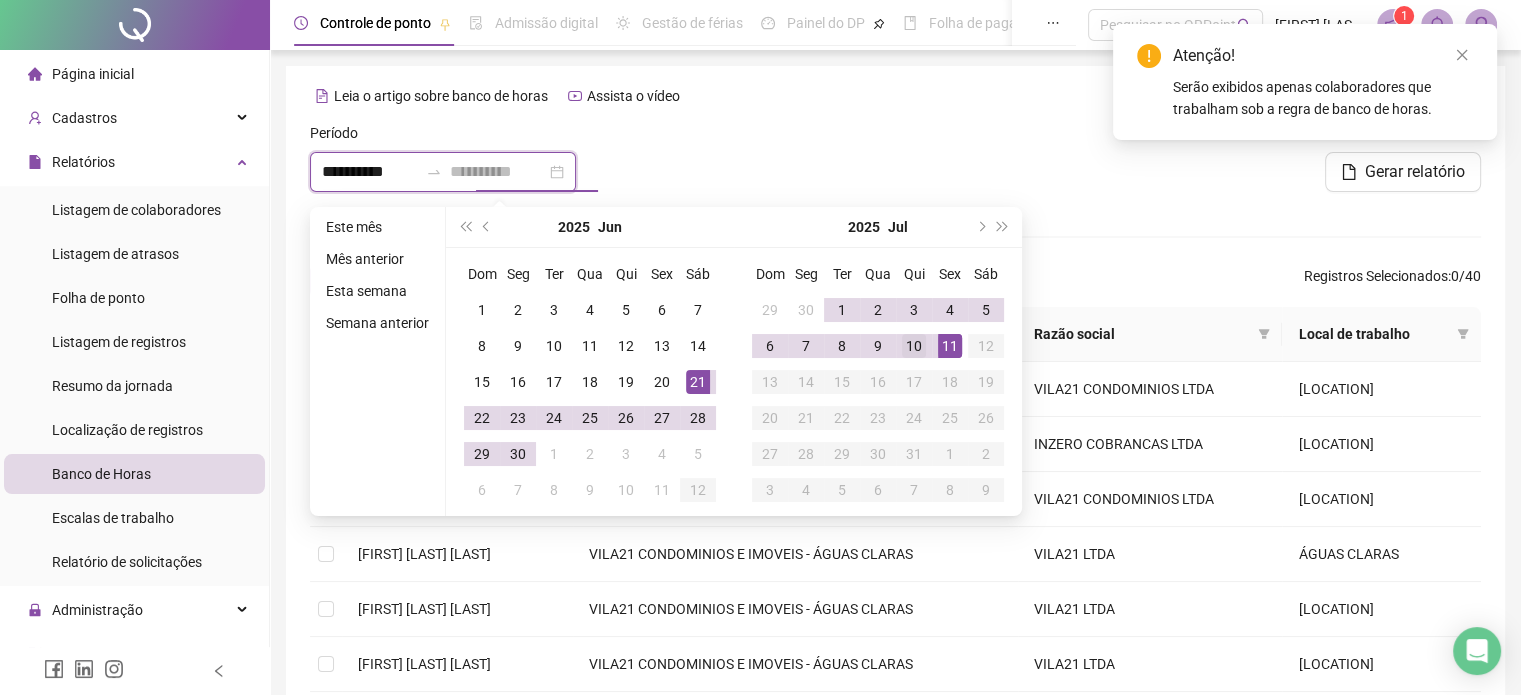 type on "**********" 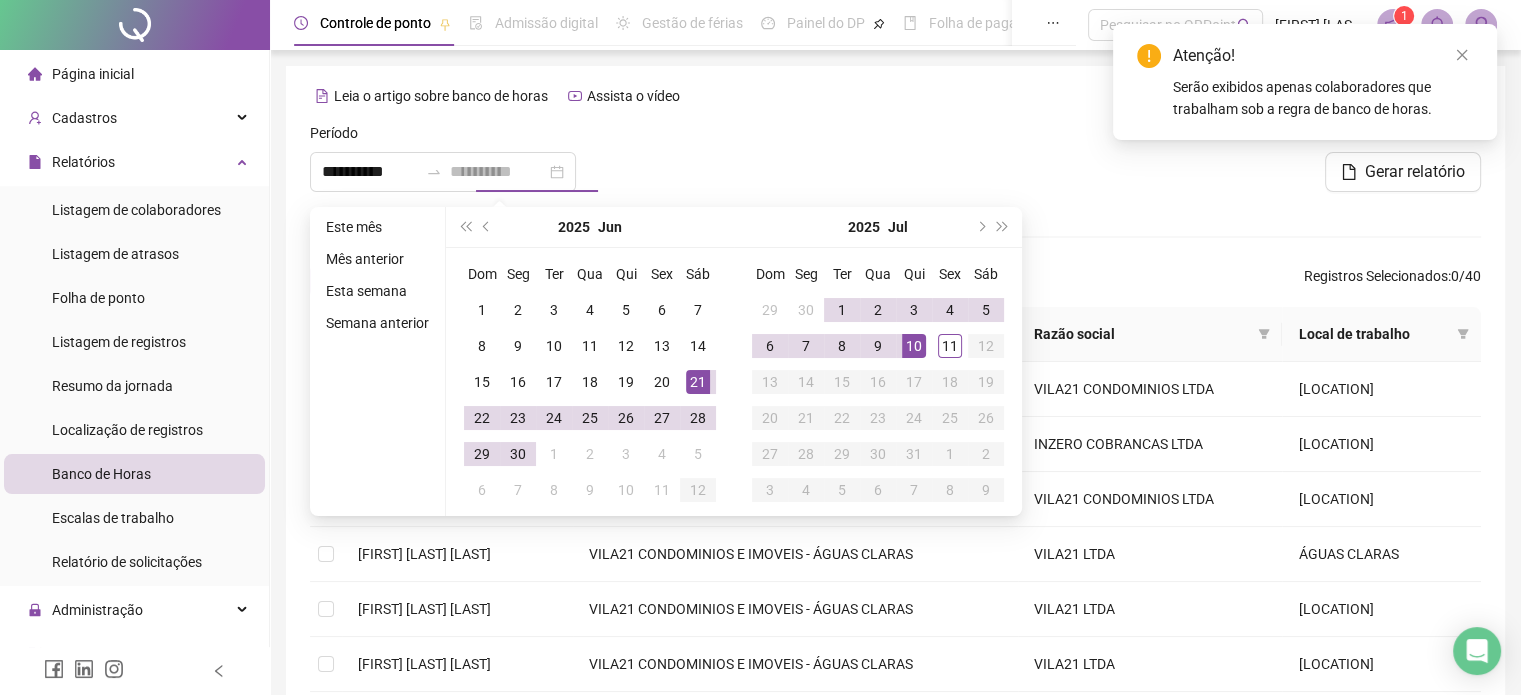 click on "10" at bounding box center (914, 346) 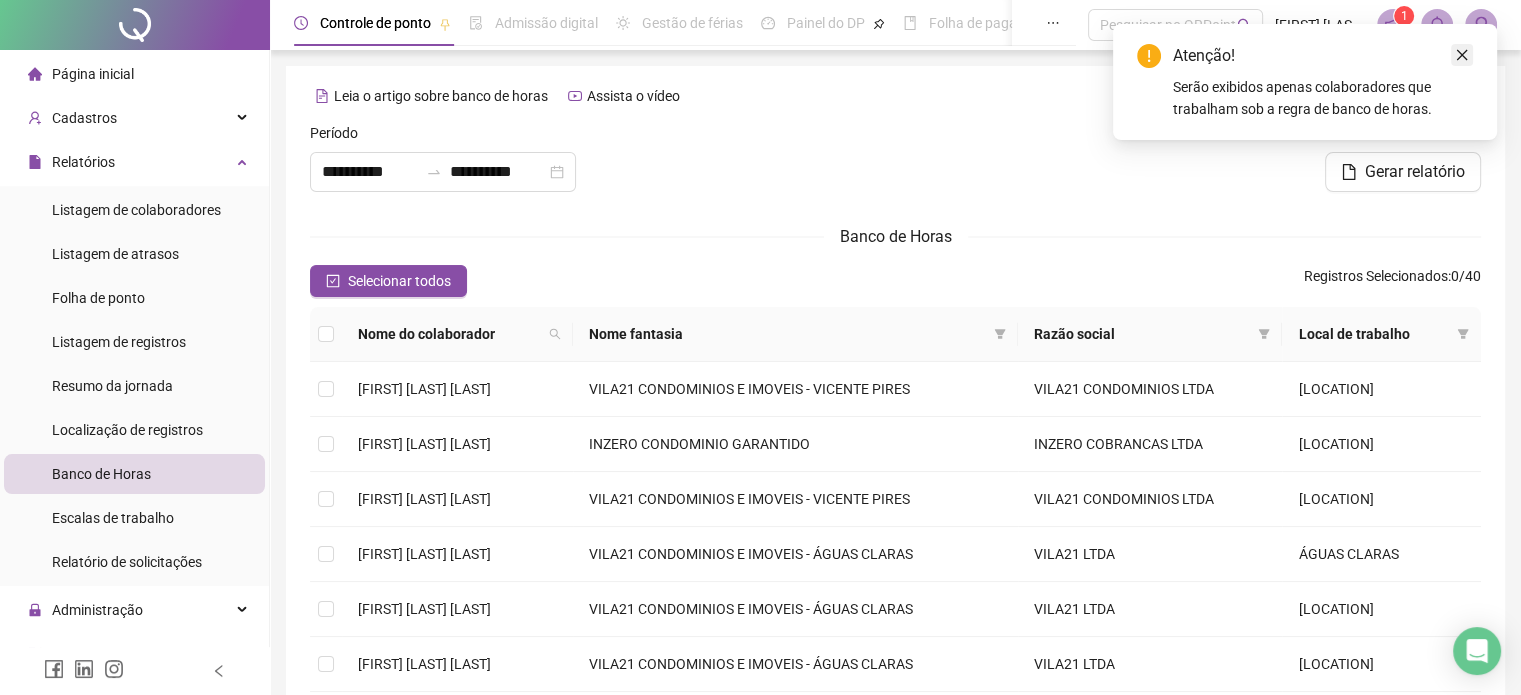 click at bounding box center [1462, 55] 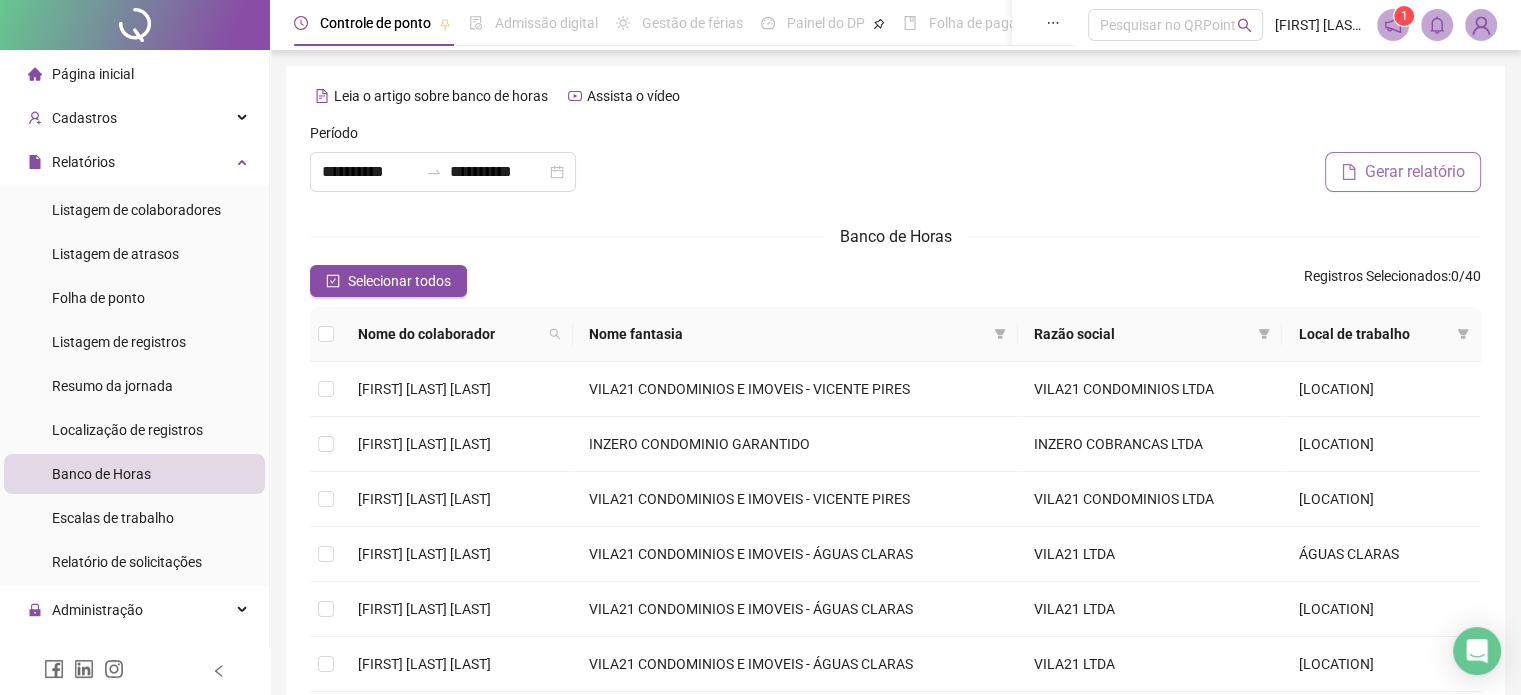 click on "Gerar relatório" at bounding box center (1403, 172) 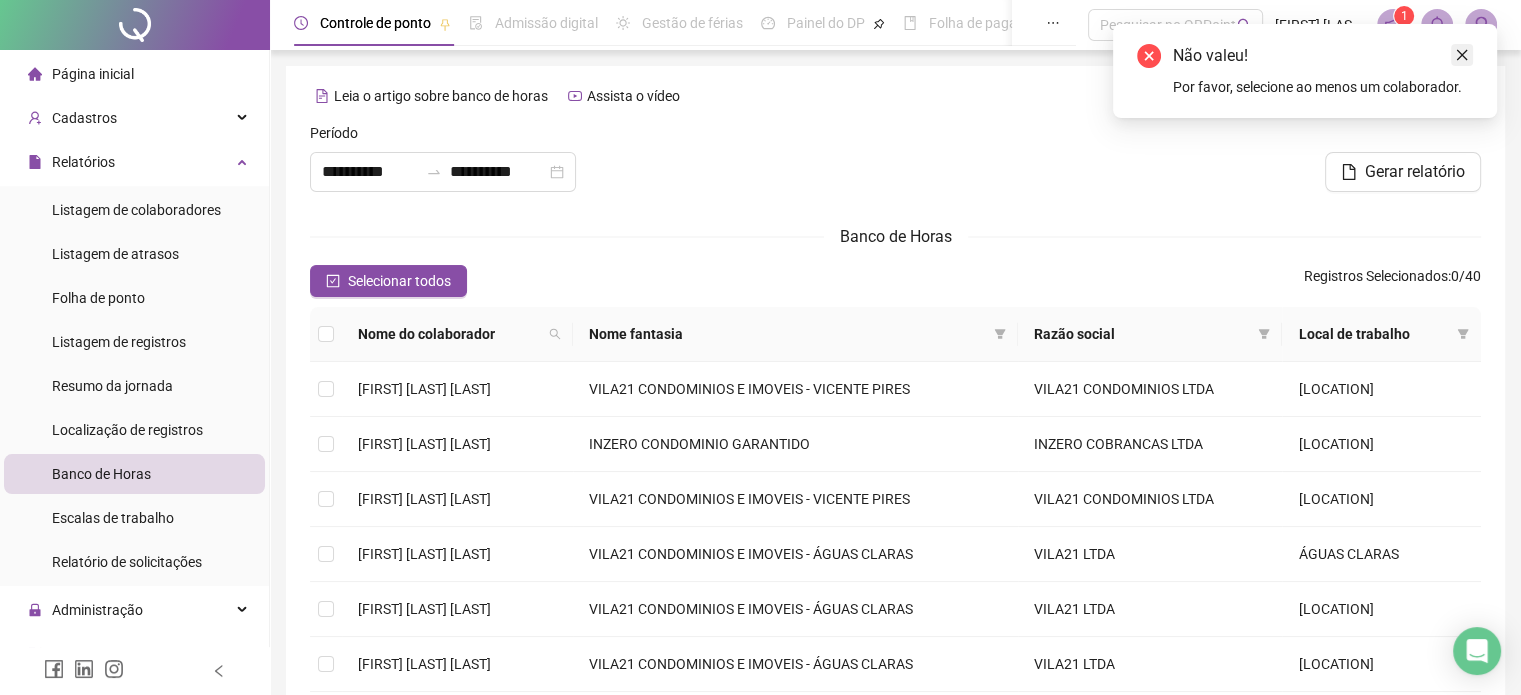 click at bounding box center (1462, 55) 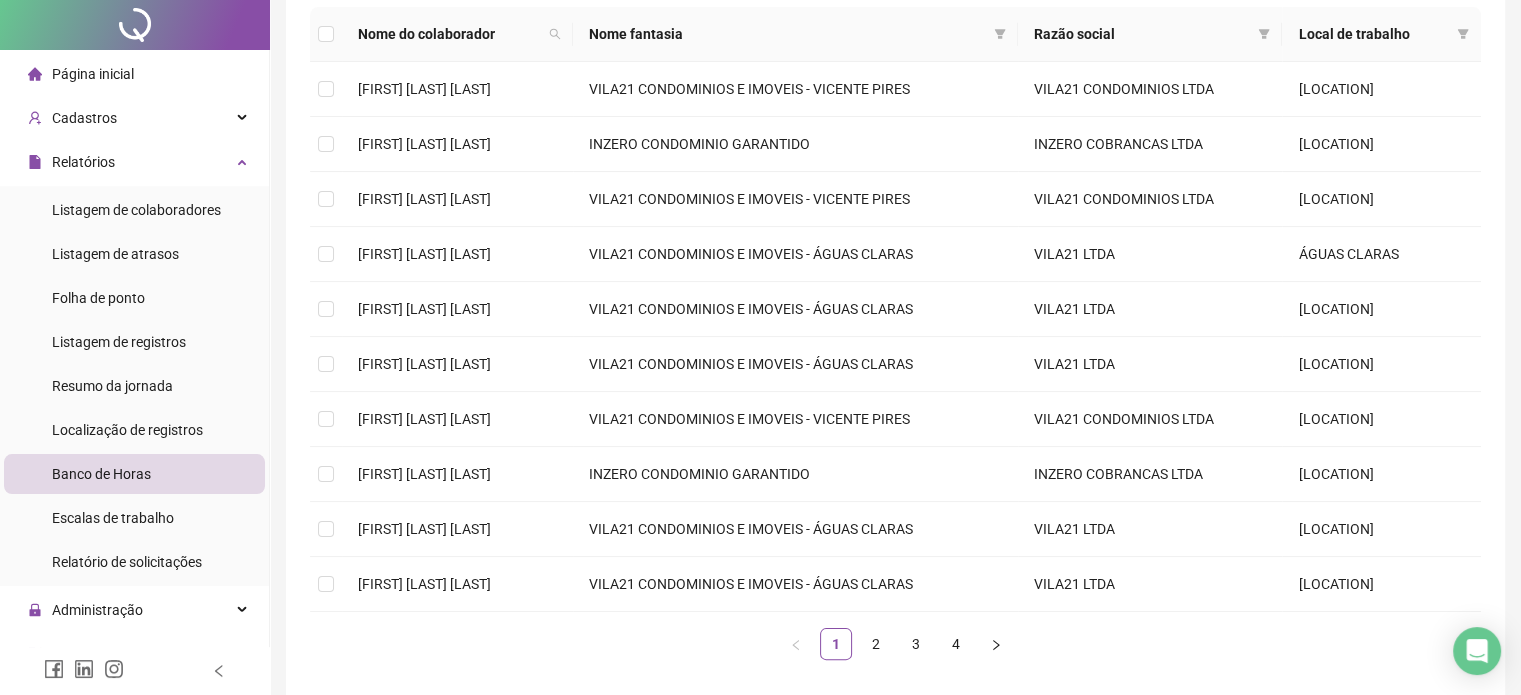 scroll, scrollTop: 388, scrollLeft: 0, axis: vertical 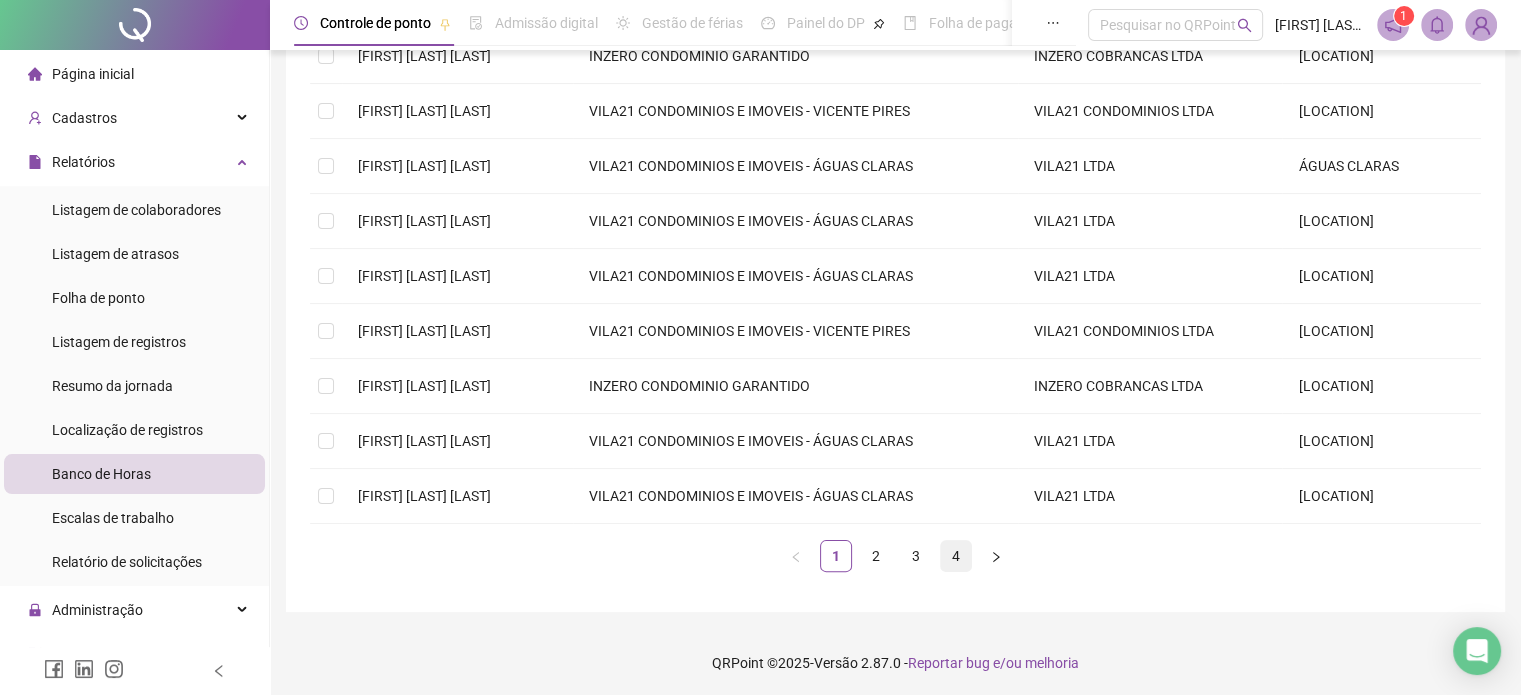 click on "4" at bounding box center [956, 556] 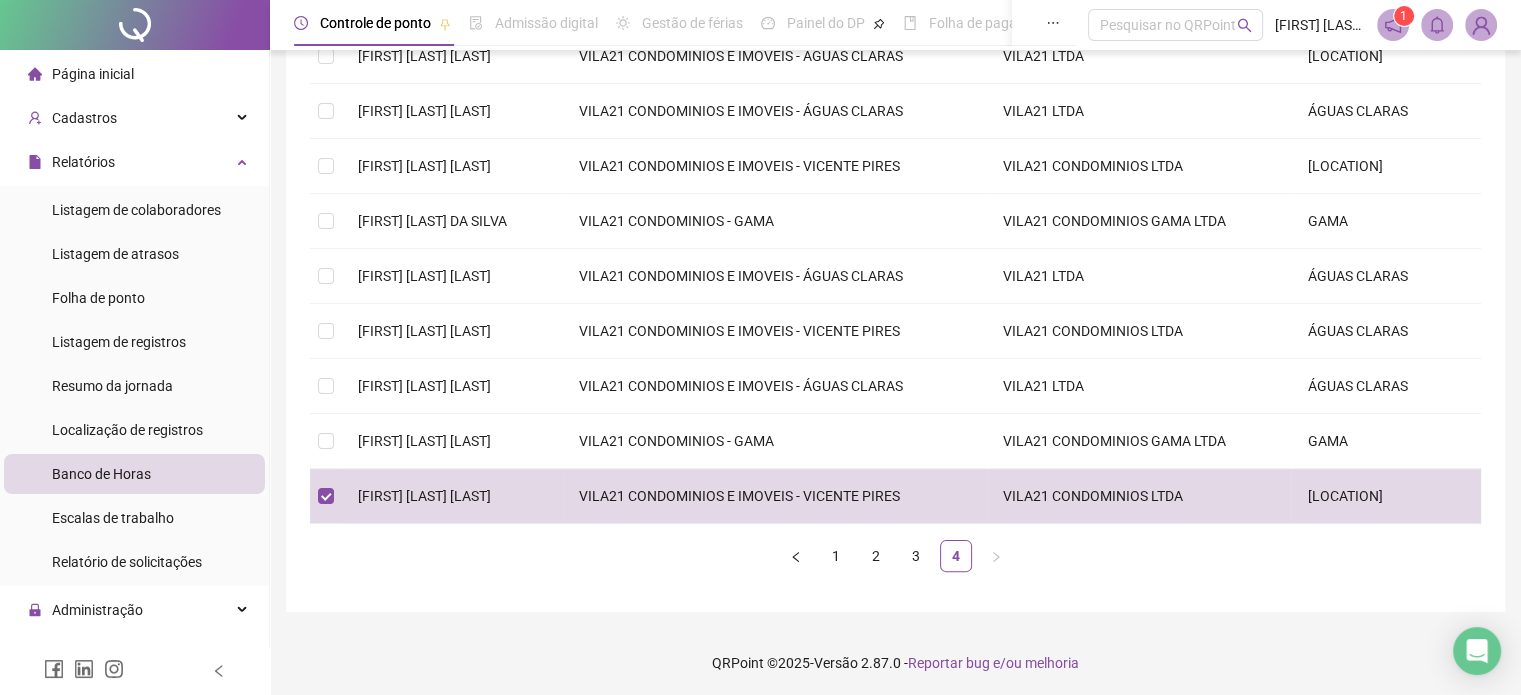 scroll, scrollTop: 0, scrollLeft: 0, axis: both 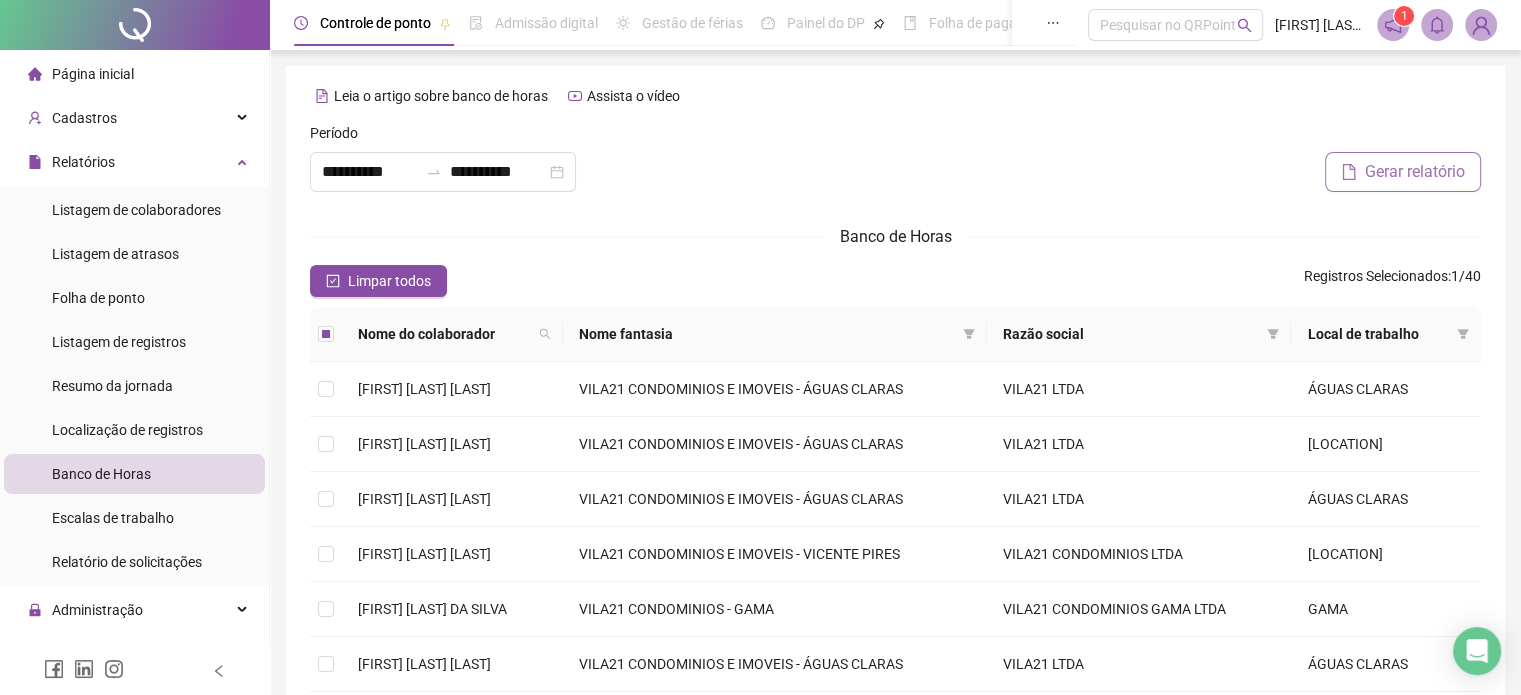click on "Gerar relatório" at bounding box center [1415, 172] 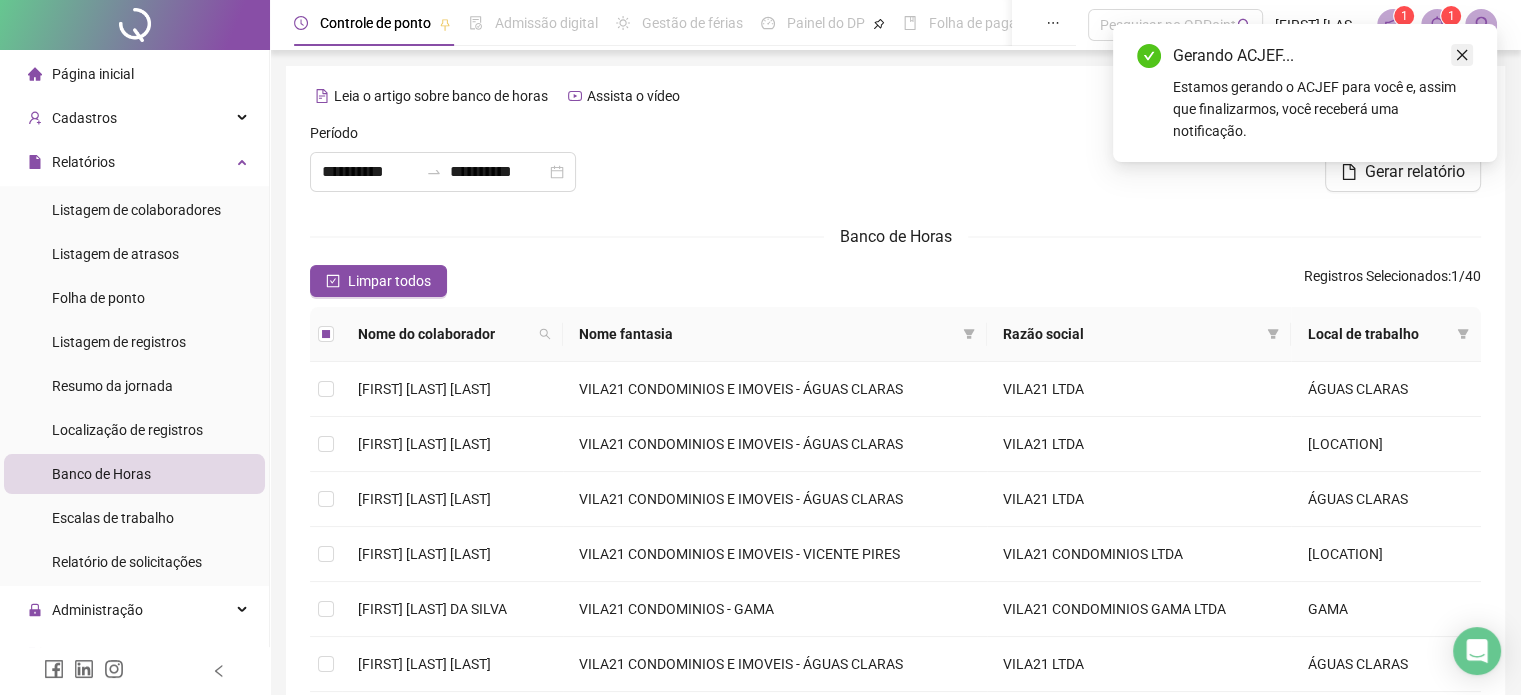 click at bounding box center [1462, 55] 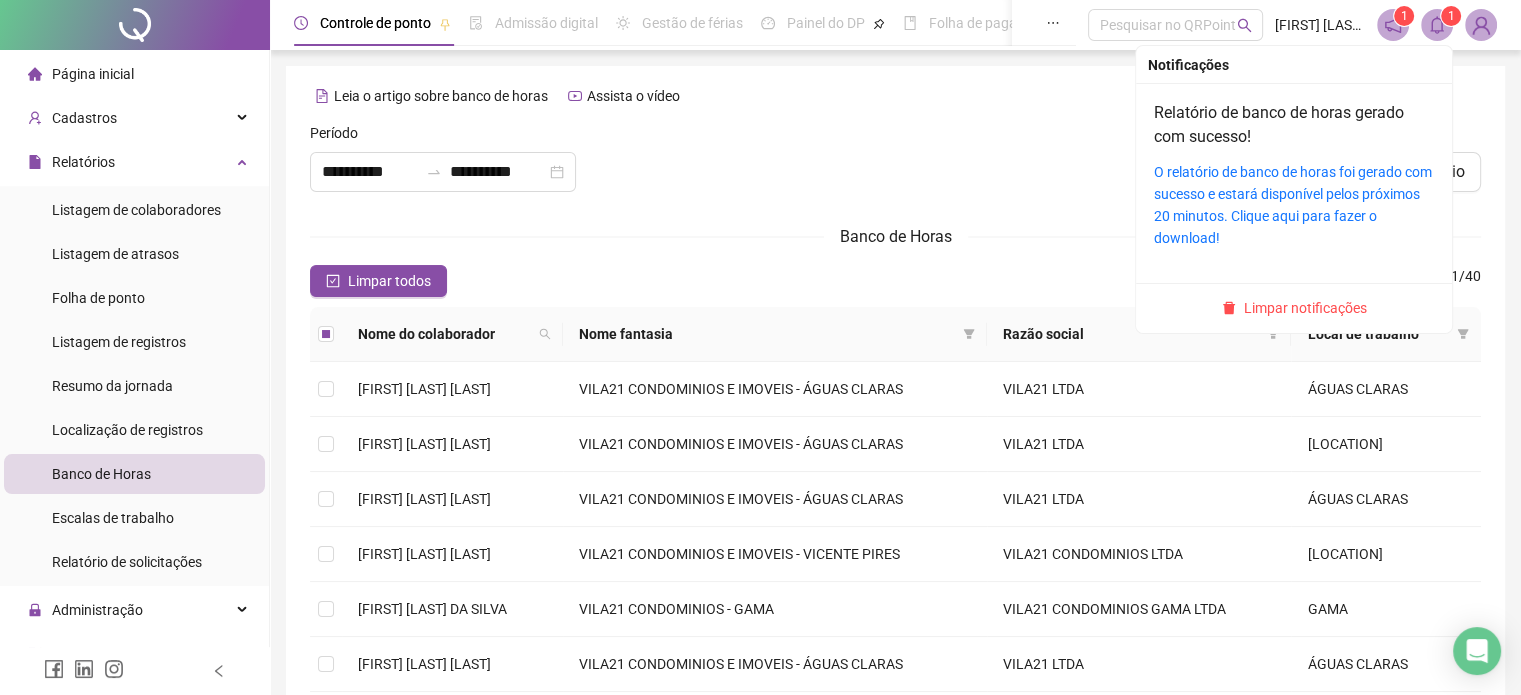 click on "1" at bounding box center (1451, 16) 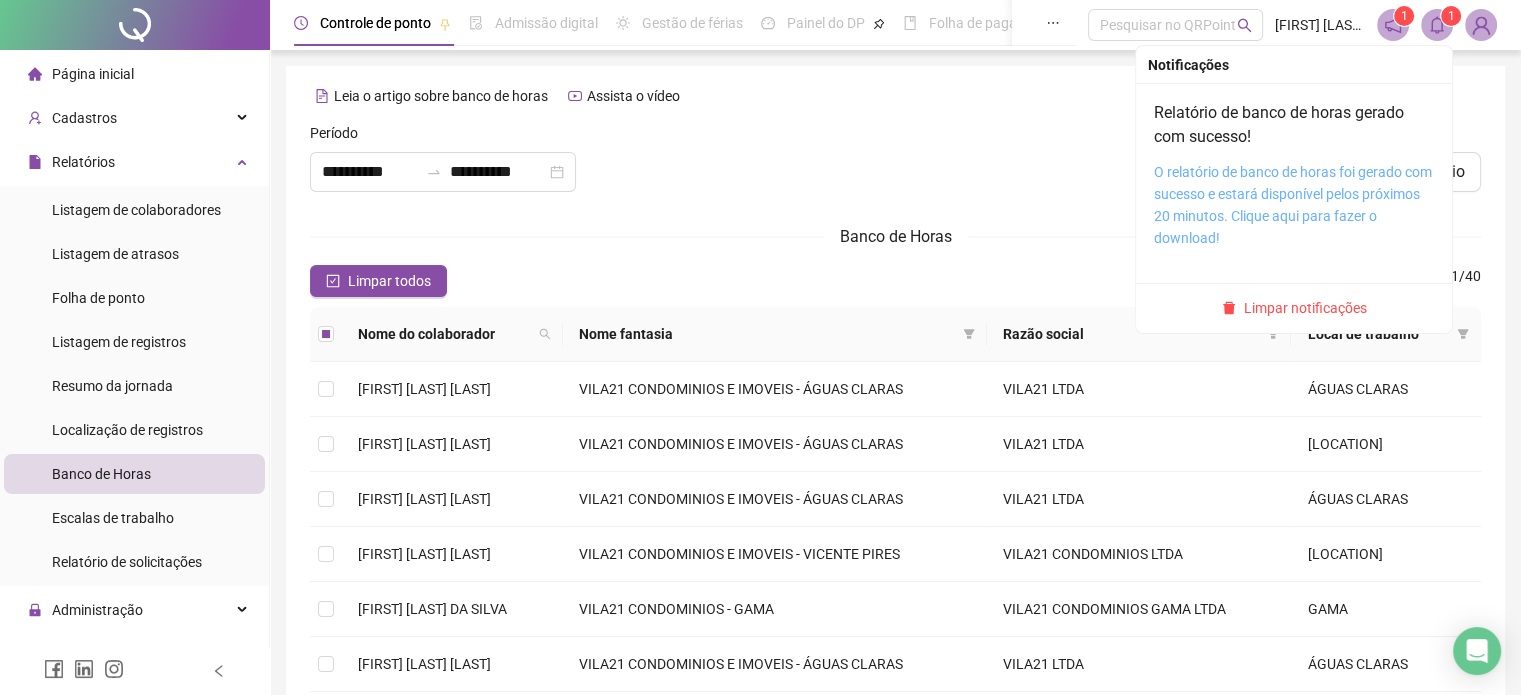 click on "O relatório de banco de horas foi gerado com sucesso e estará disponível pelos próximos 20 minutos.
Clique aqui para fazer o download!" at bounding box center [1293, 205] 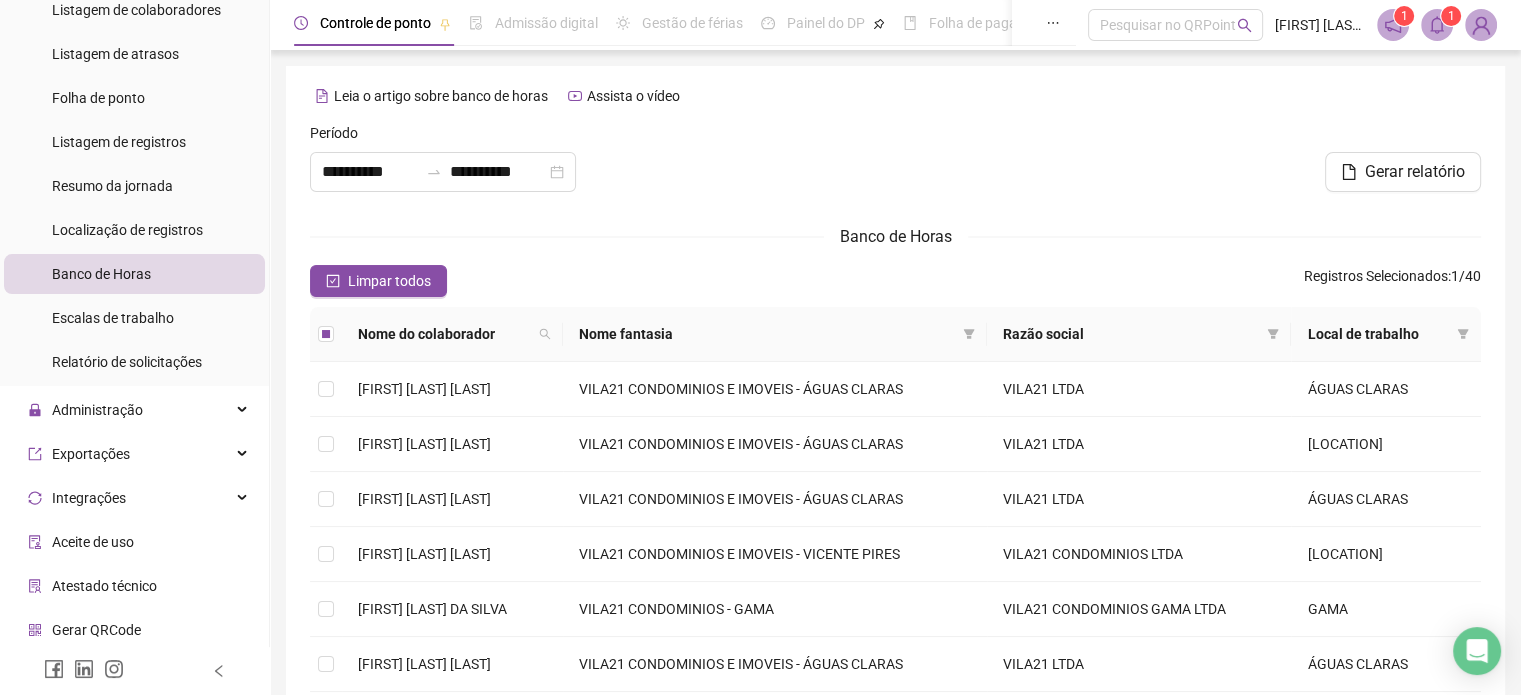 scroll, scrollTop: 291, scrollLeft: 0, axis: vertical 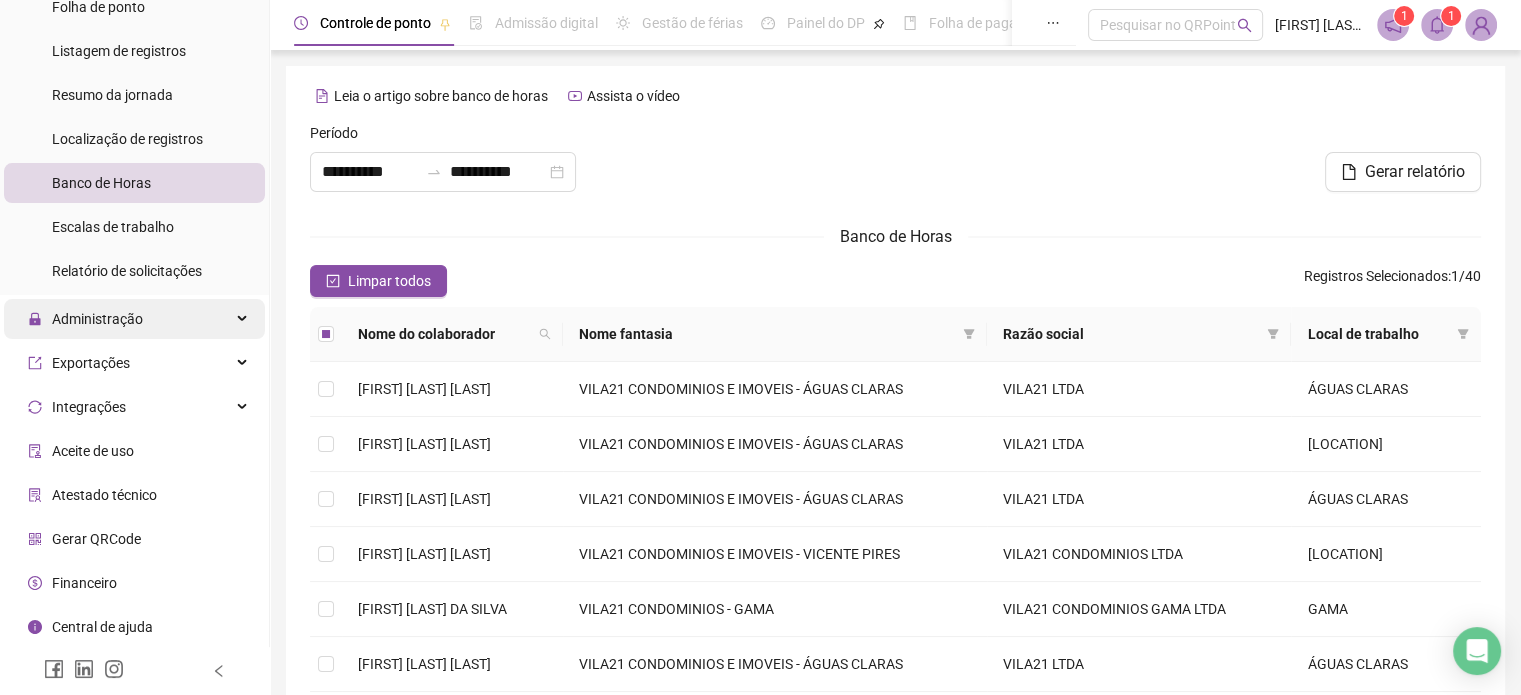 click on "Administração" at bounding box center [134, 319] 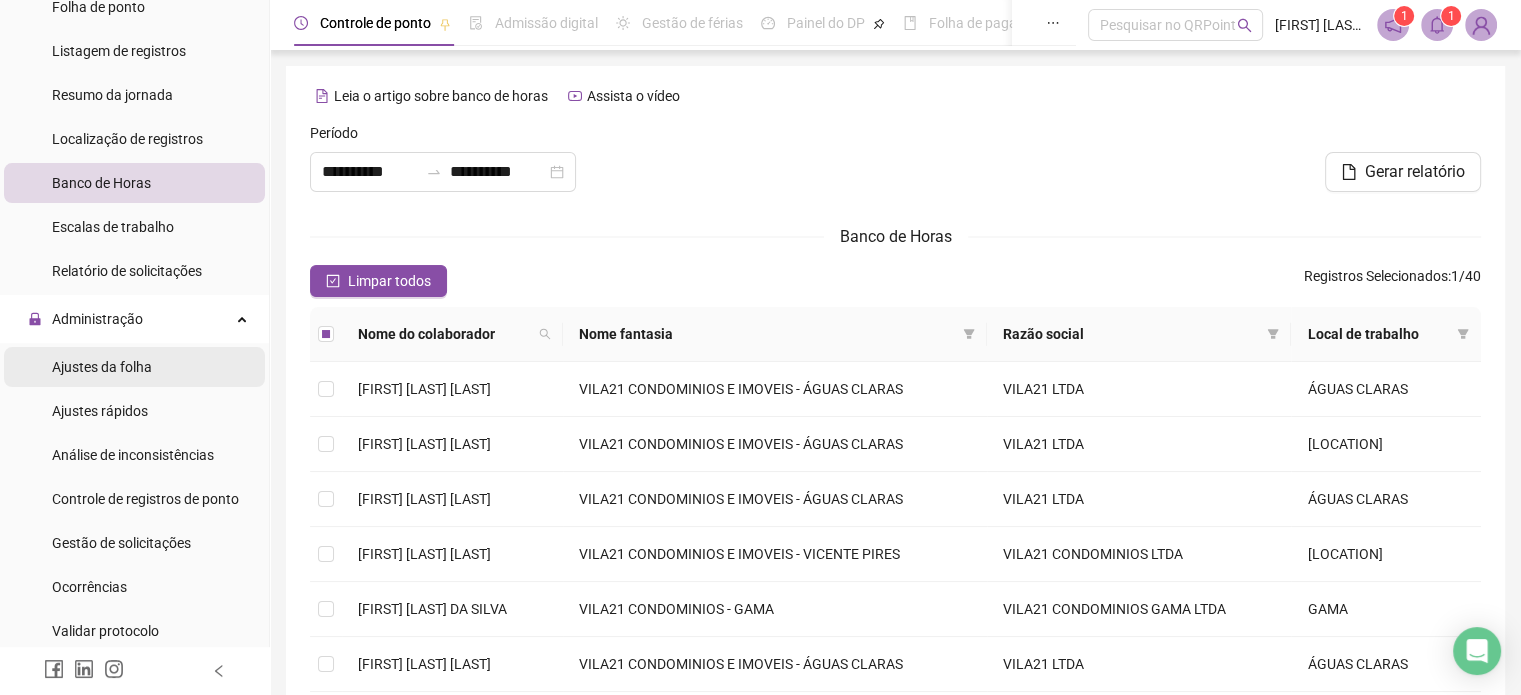 click on "Ajustes da folha" at bounding box center (102, 367) 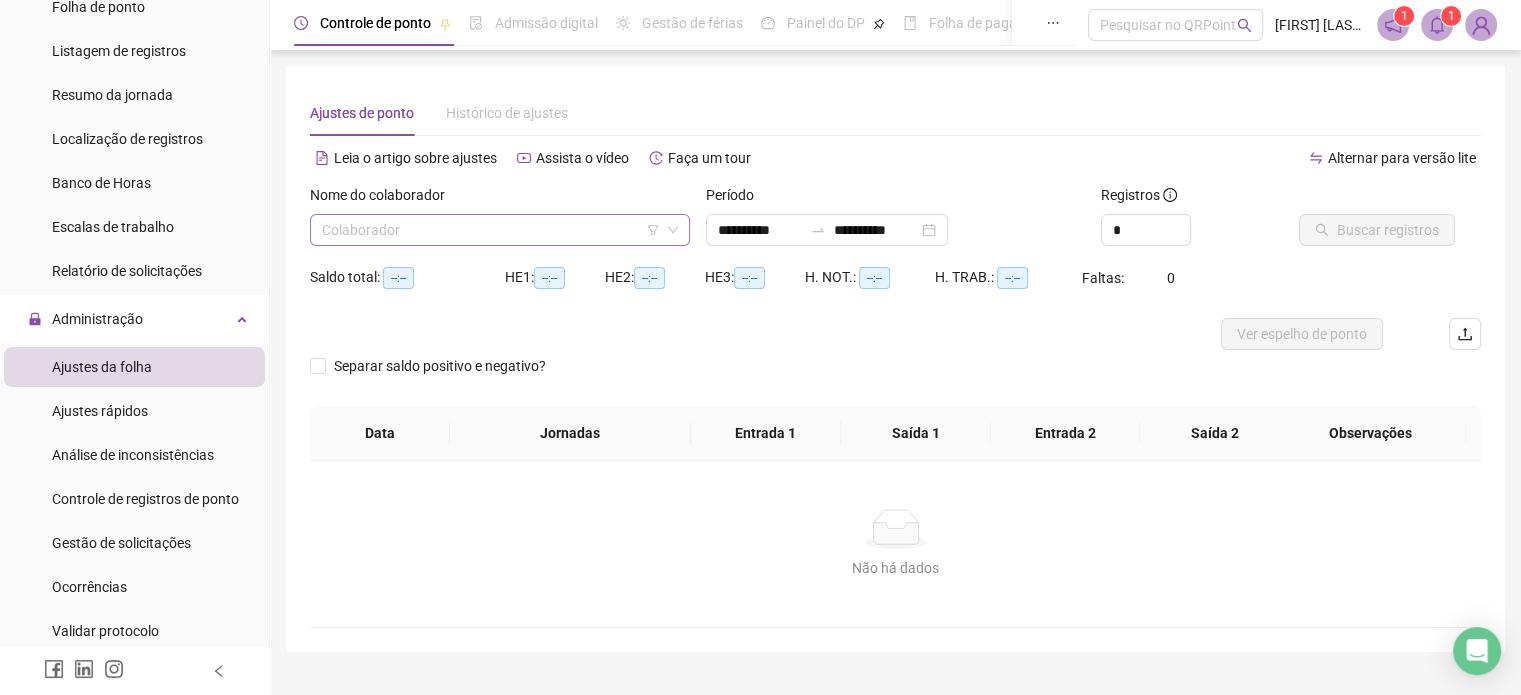 drag, startPoint x: 473, startPoint y: 226, endPoint x: 470, endPoint y: 216, distance: 10.440307 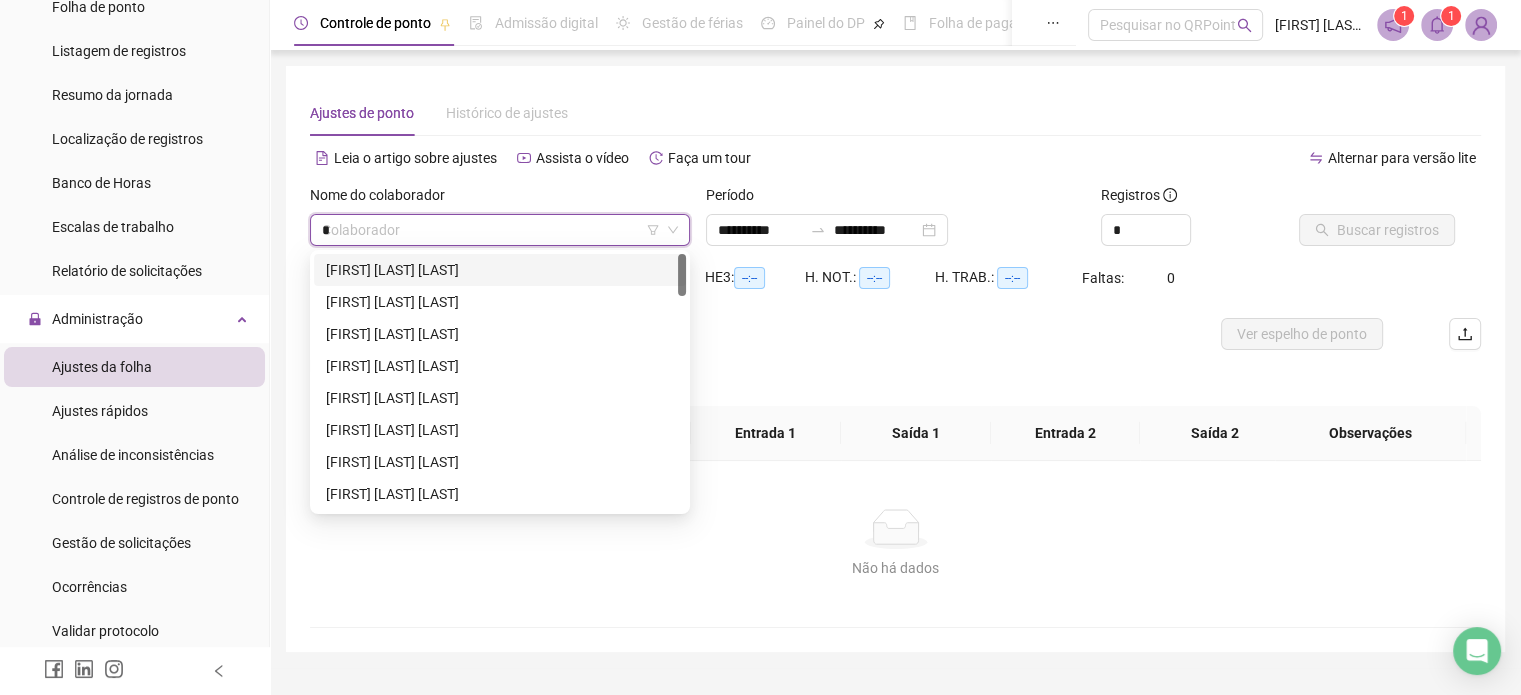 type on "**" 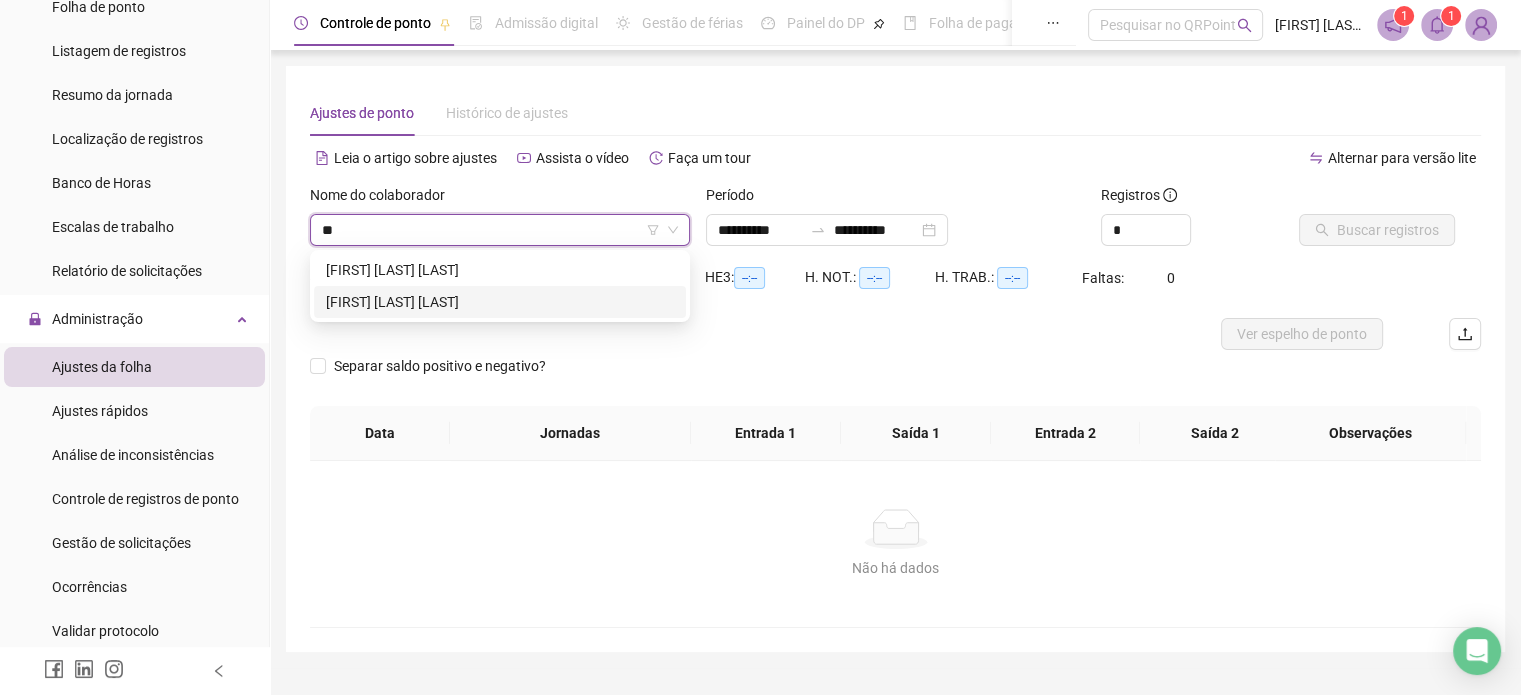 drag, startPoint x: 480, startPoint y: 307, endPoint x: 722, endPoint y: 263, distance: 245.96748 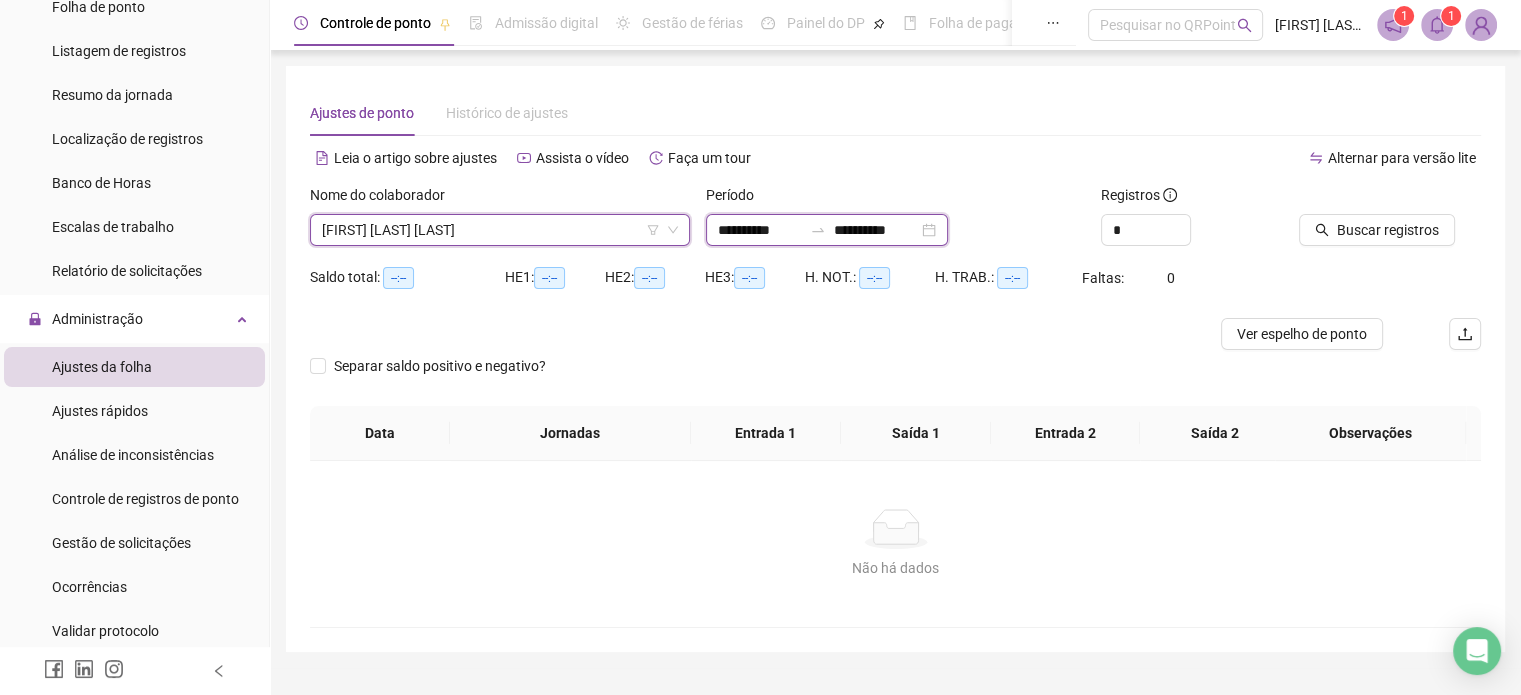click on "**********" at bounding box center [760, 230] 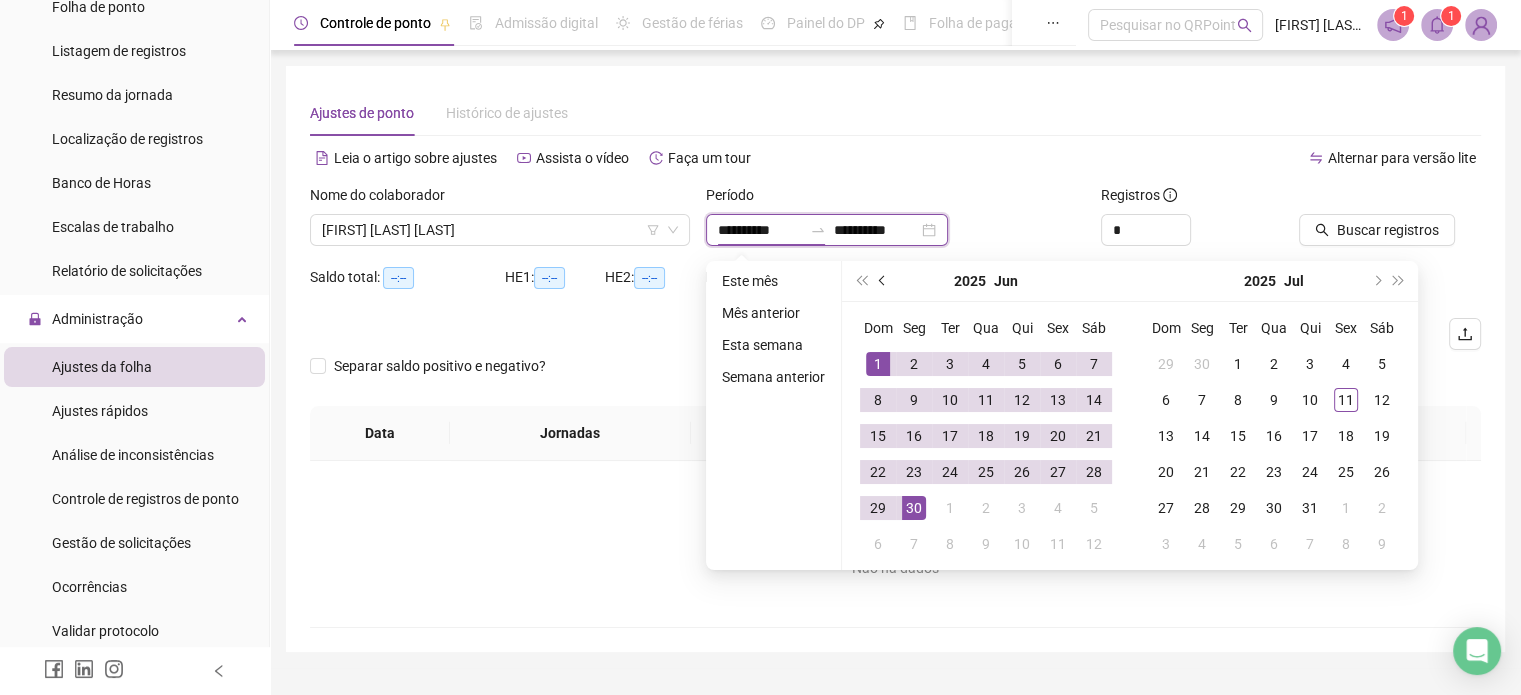 type on "**********" 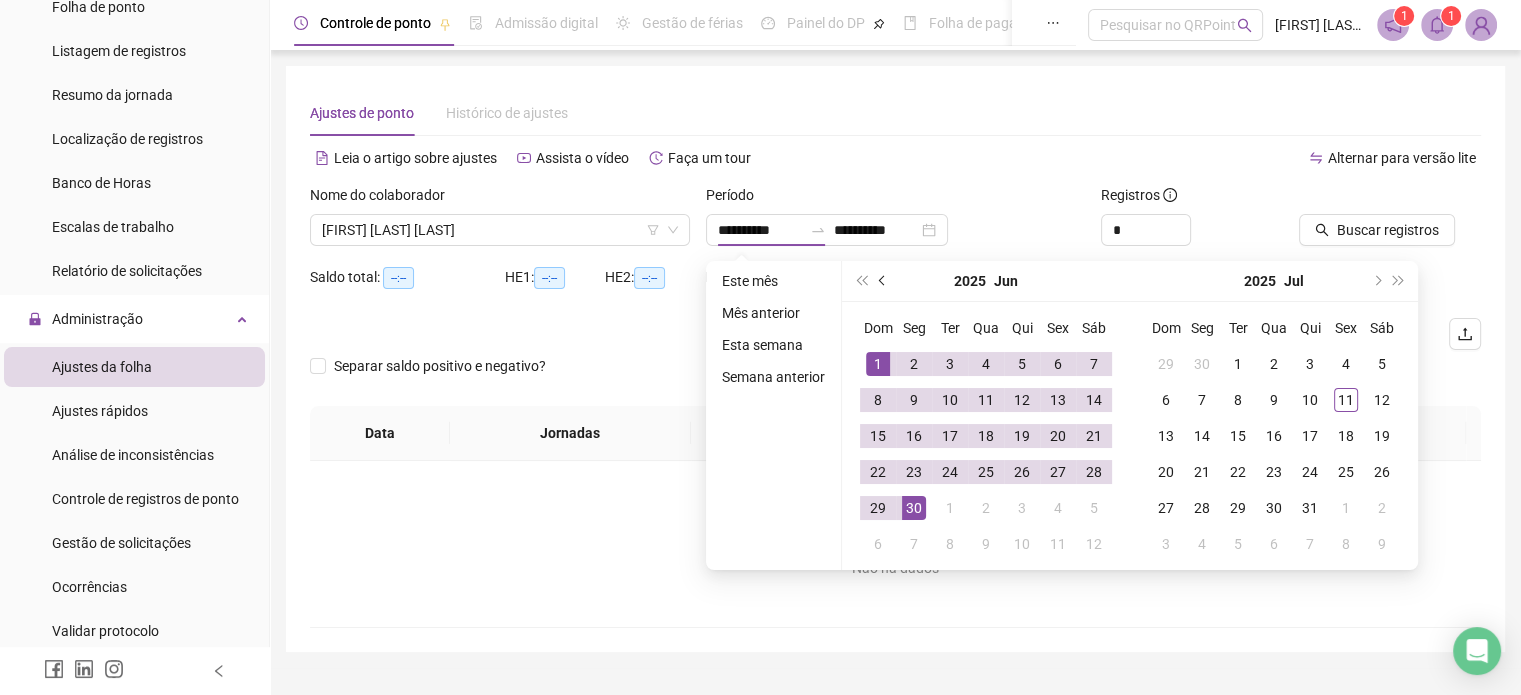 click at bounding box center [884, 281] 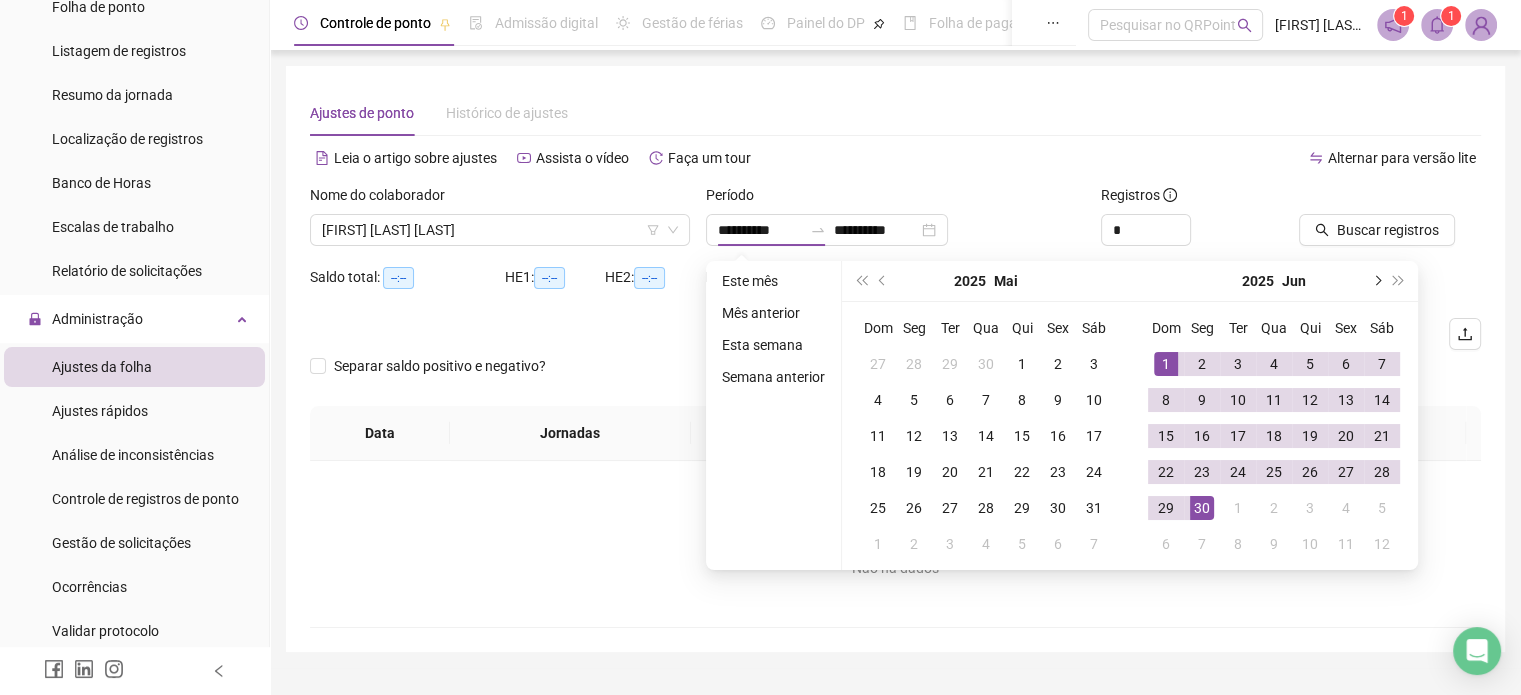 click at bounding box center [1376, 281] 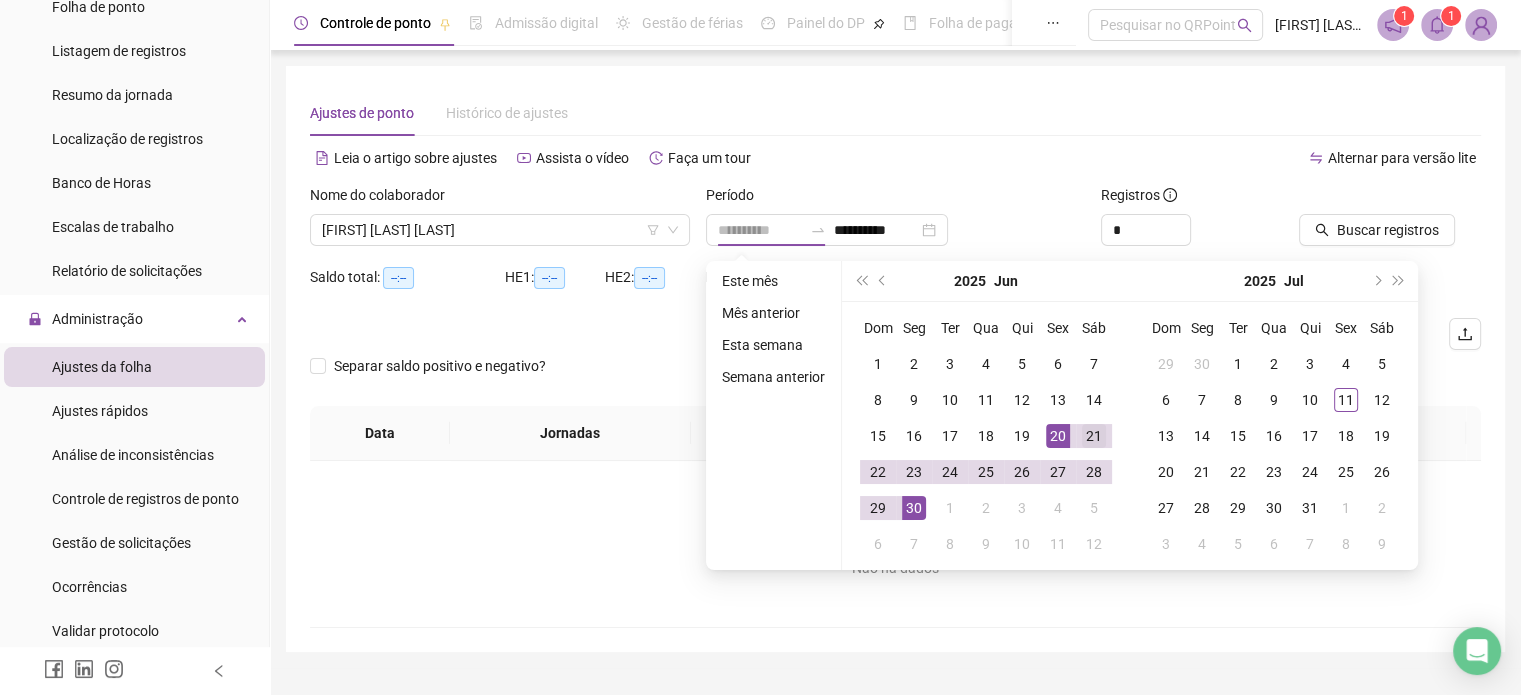 type on "**********" 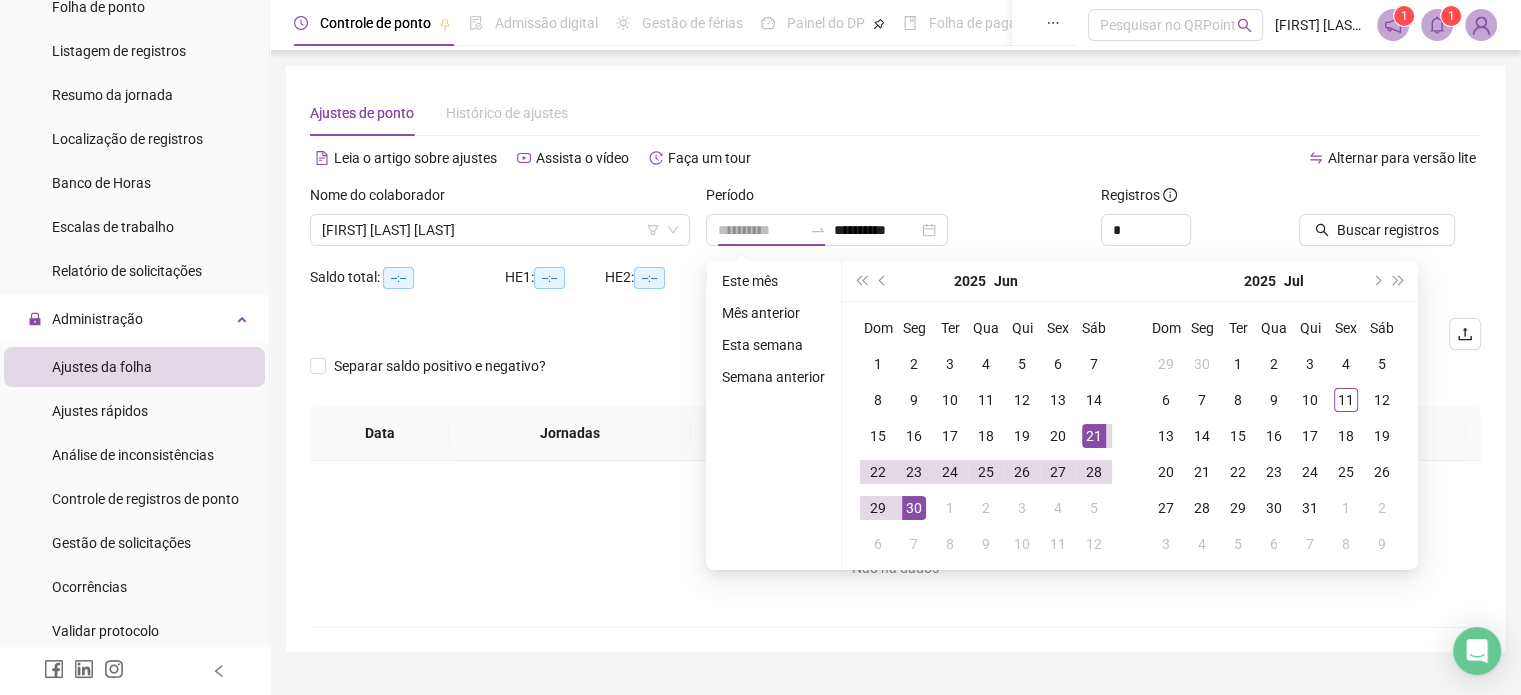 click on "21" at bounding box center [1094, 436] 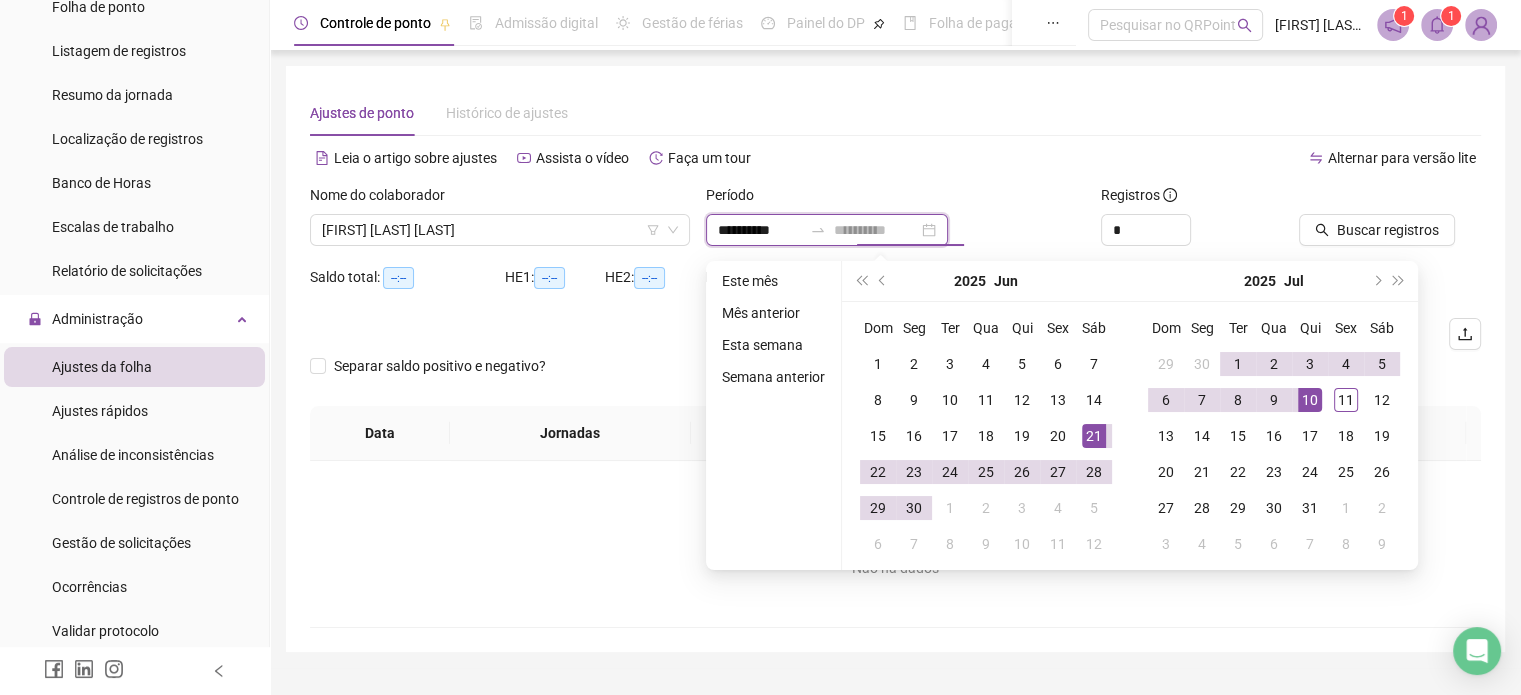 type on "**********" 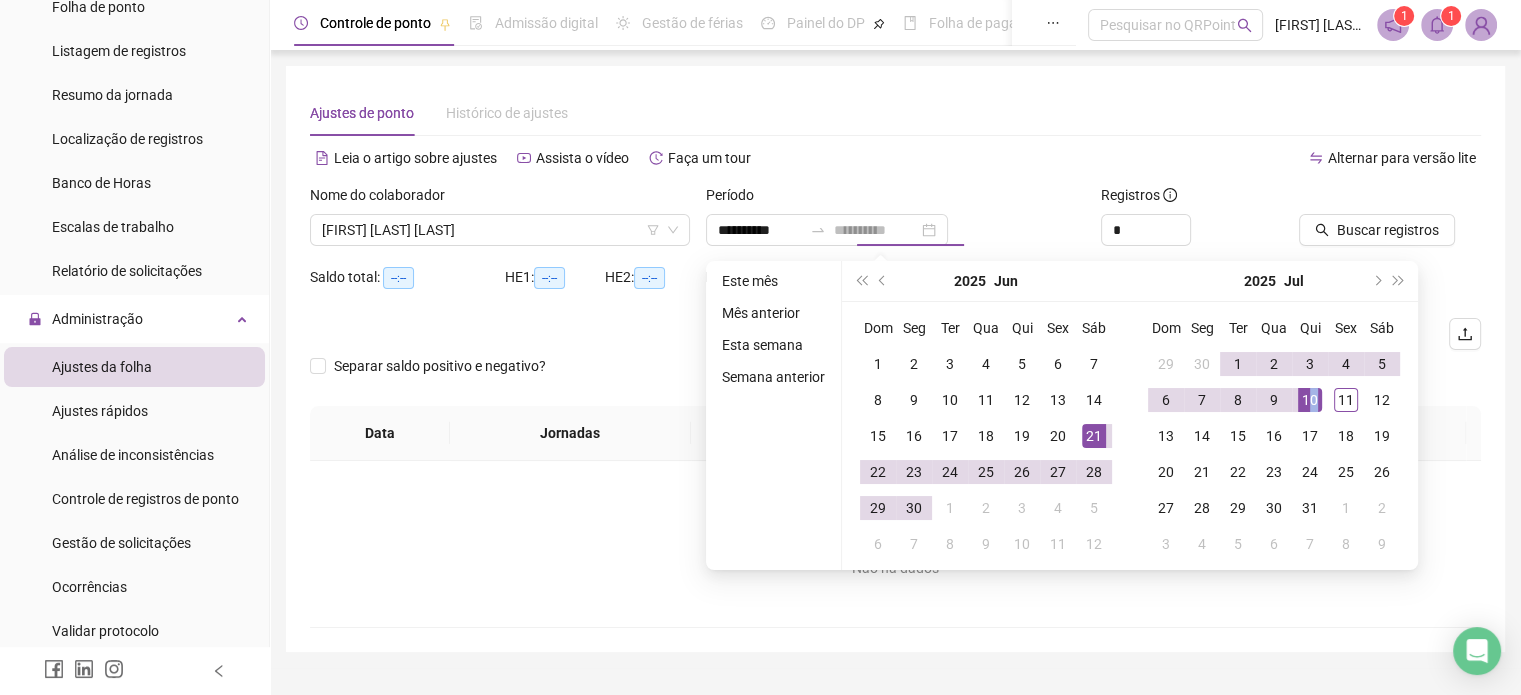 click on "10" at bounding box center [1310, 400] 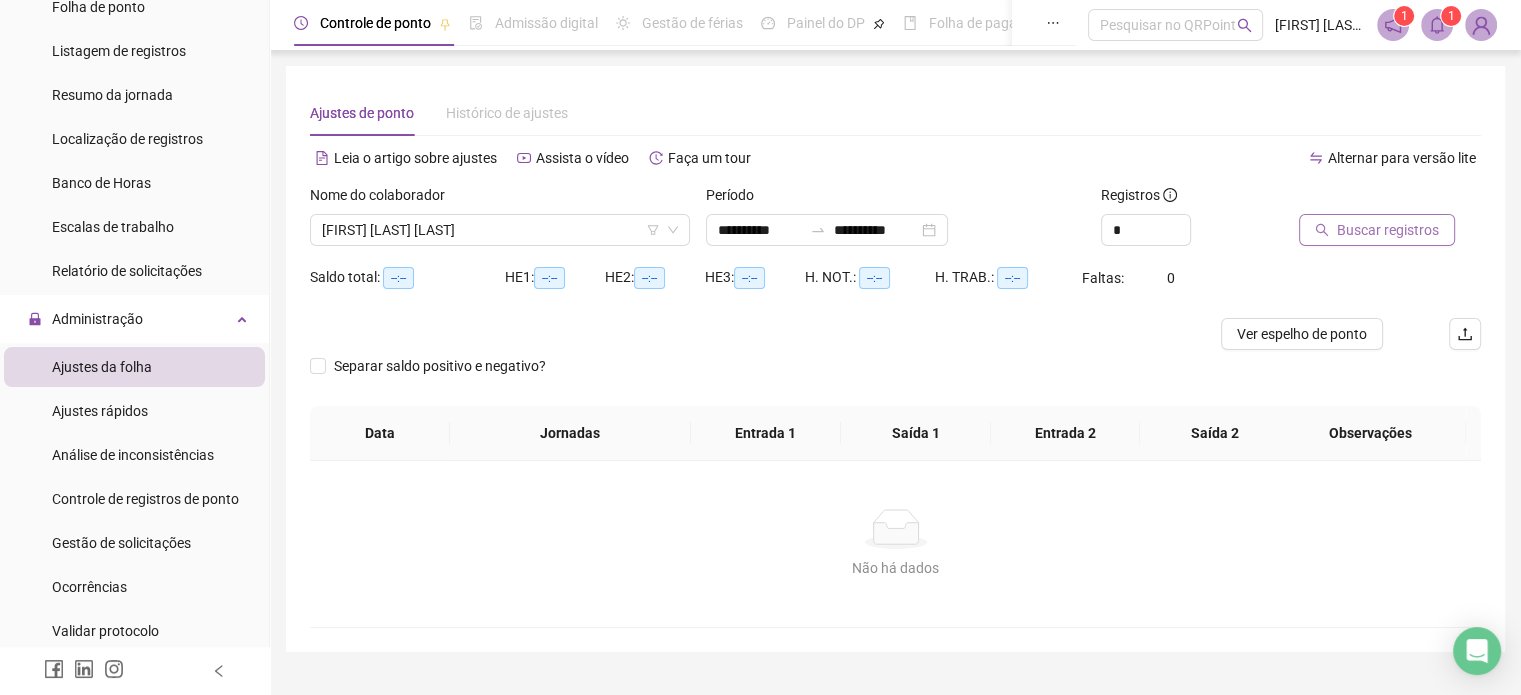 click on "Buscar registros" at bounding box center [1388, 230] 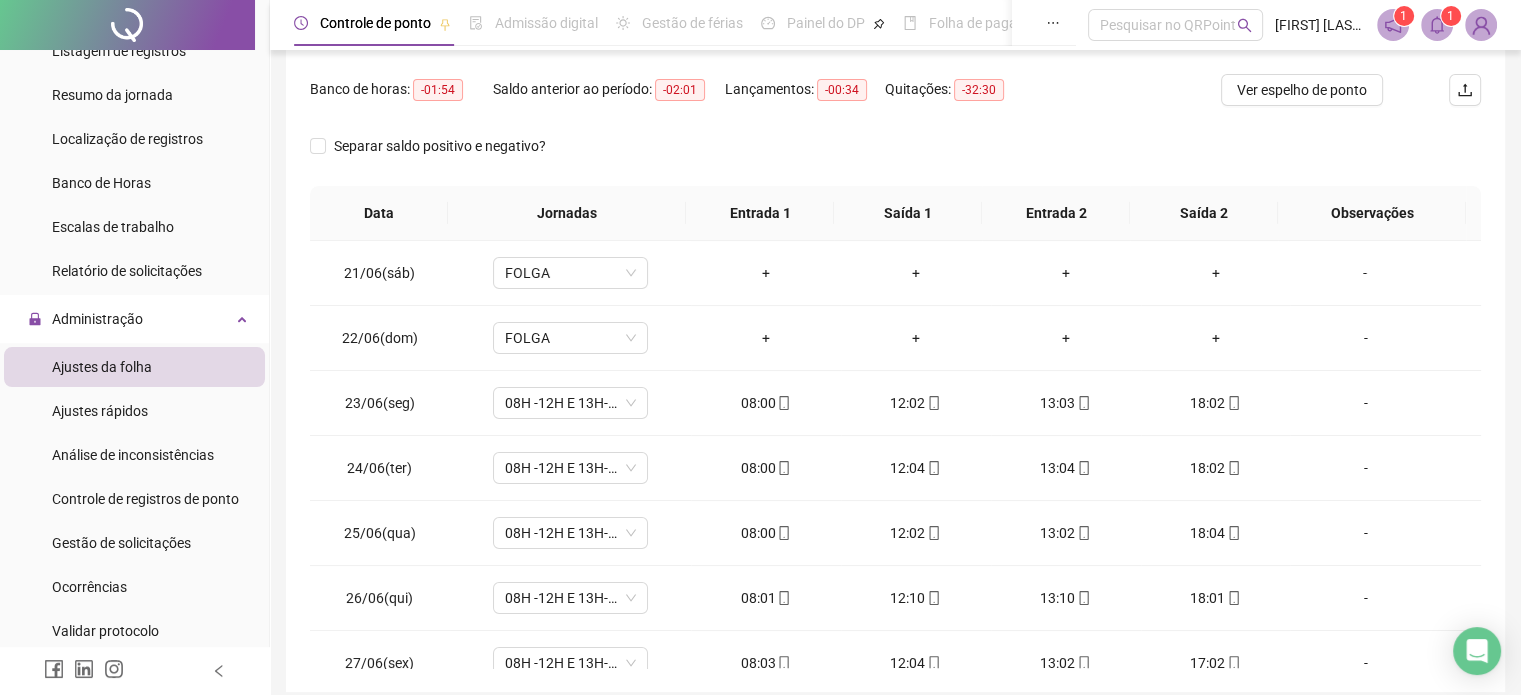 scroll, scrollTop: 382, scrollLeft: 0, axis: vertical 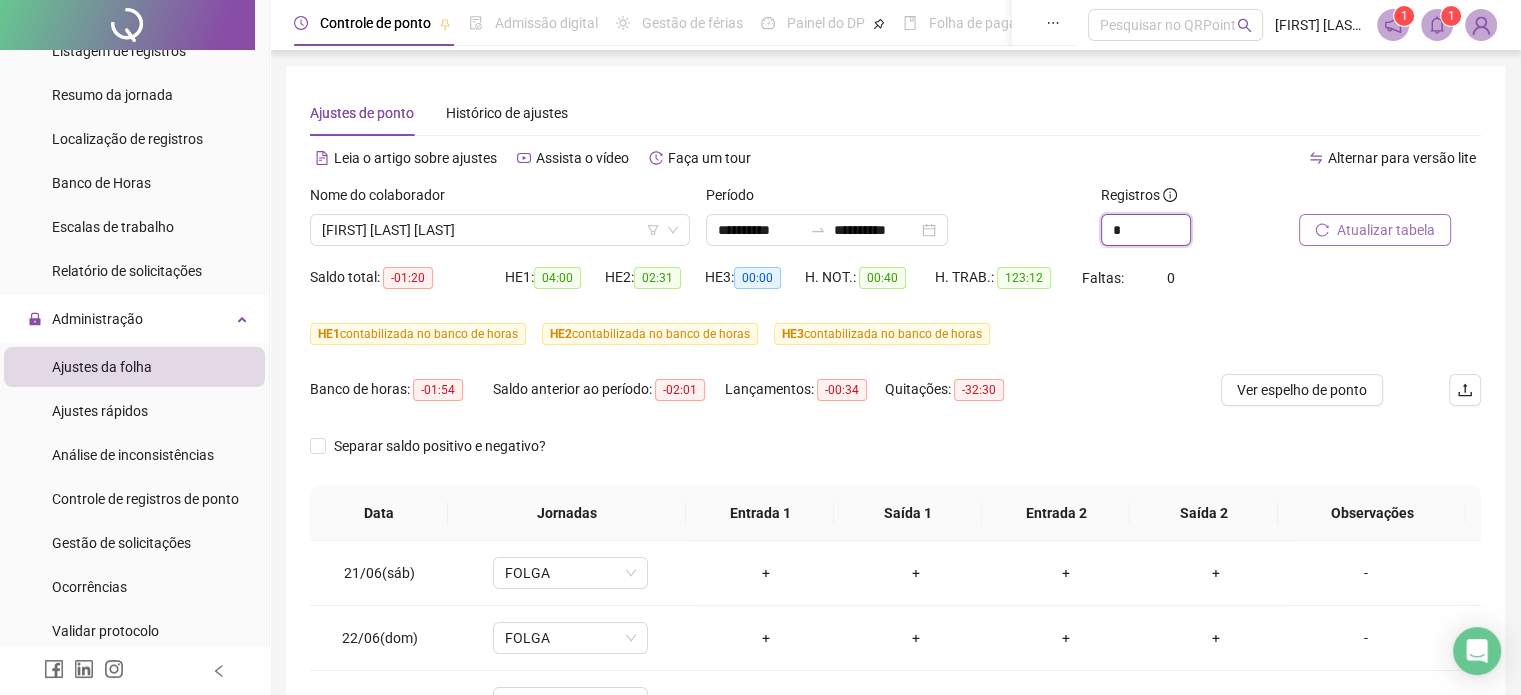 click 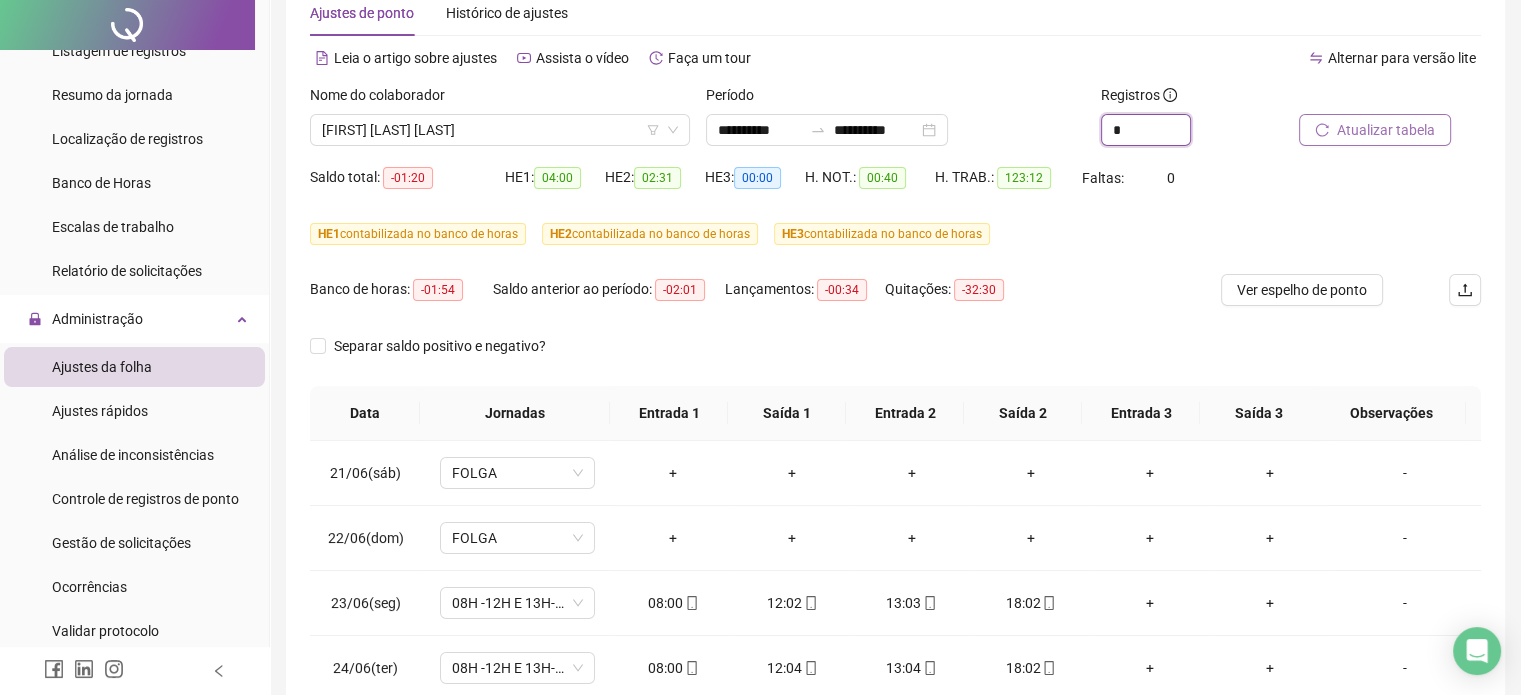scroll, scrollTop: 300, scrollLeft: 0, axis: vertical 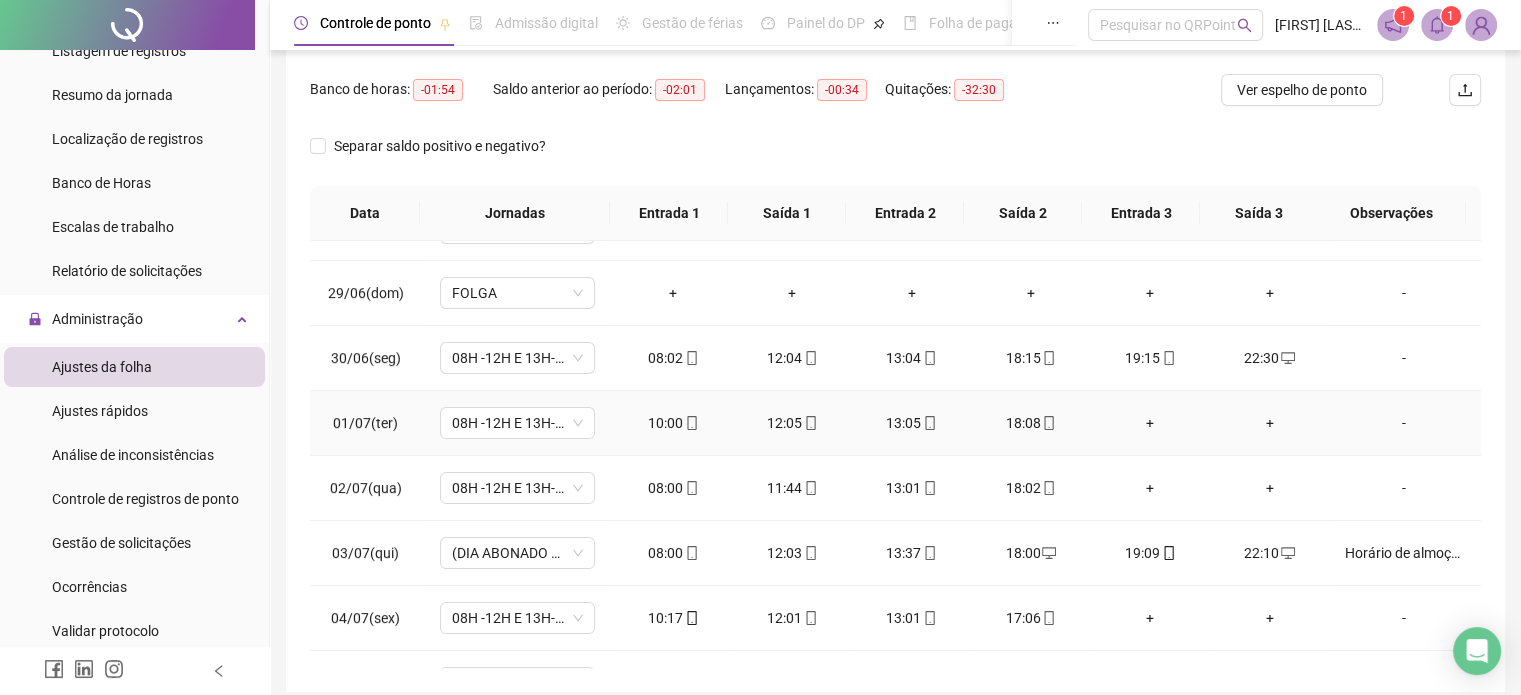 click on "-" at bounding box center [1404, 423] 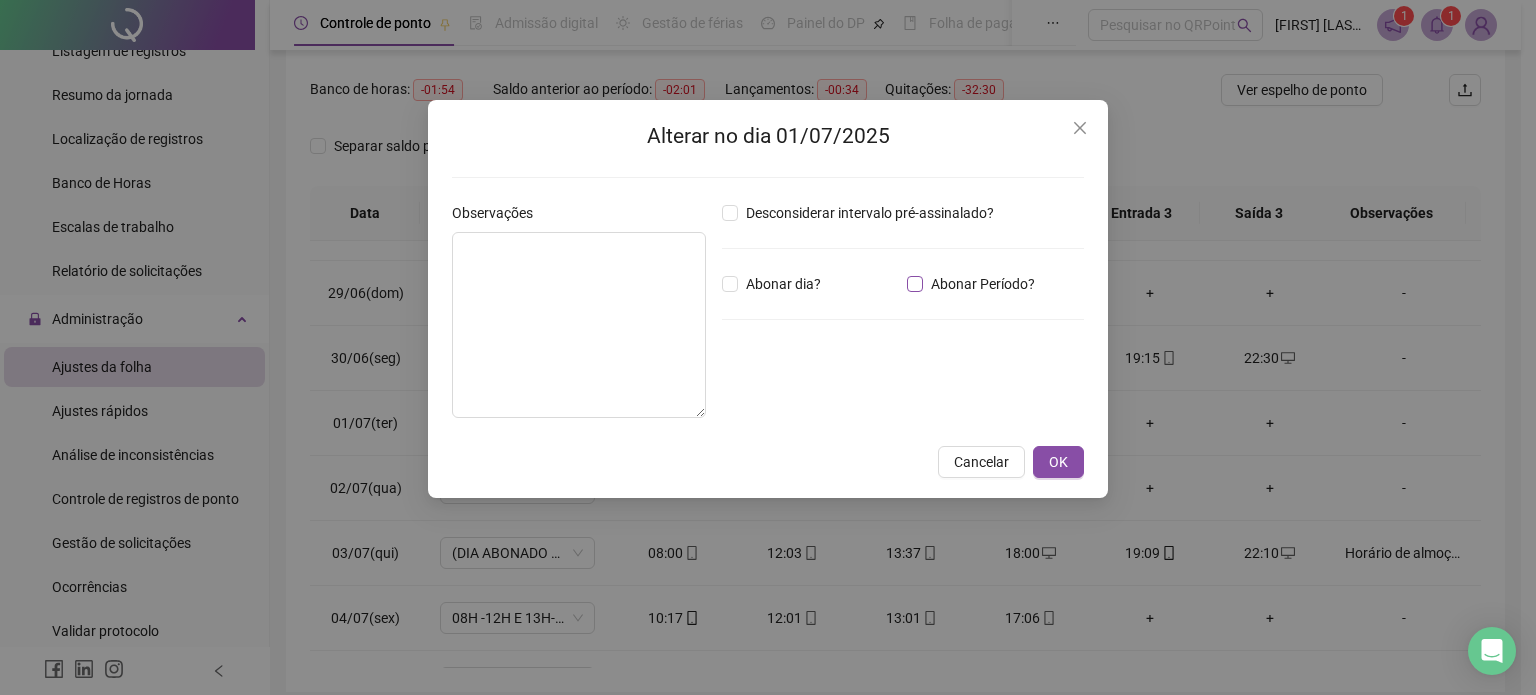 click on "Abonar Período?" at bounding box center (983, 284) 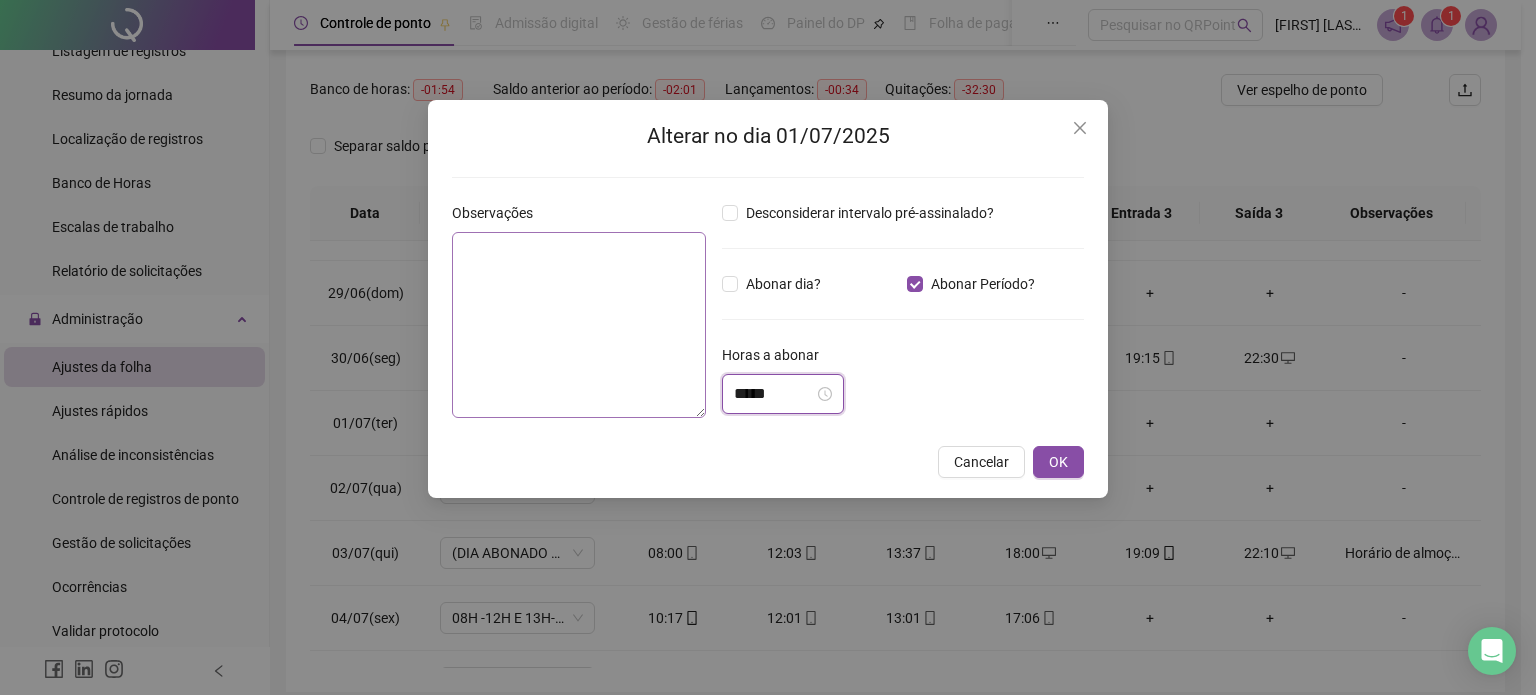 drag, startPoint x: 772, startPoint y: 391, endPoint x: 607, endPoint y: 395, distance: 165.04848 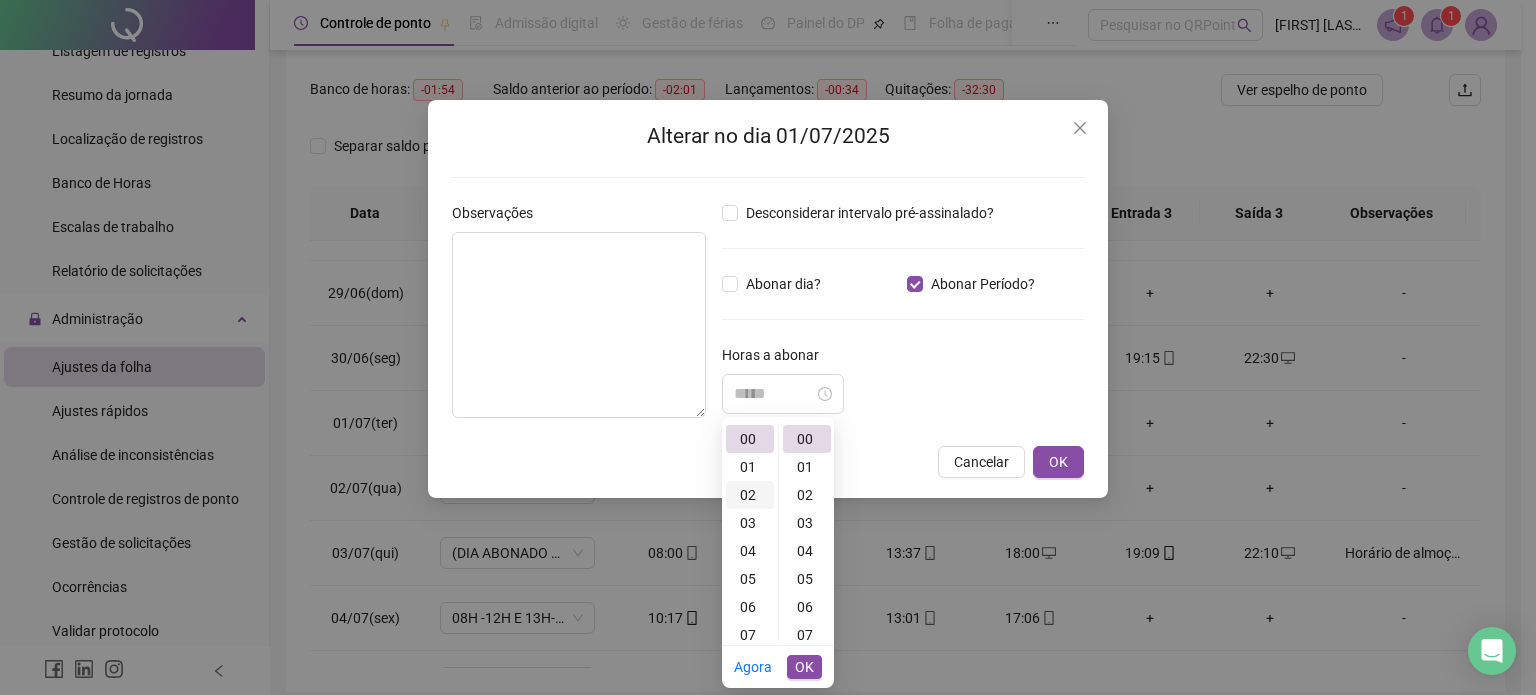 click on "02" at bounding box center (750, 495) 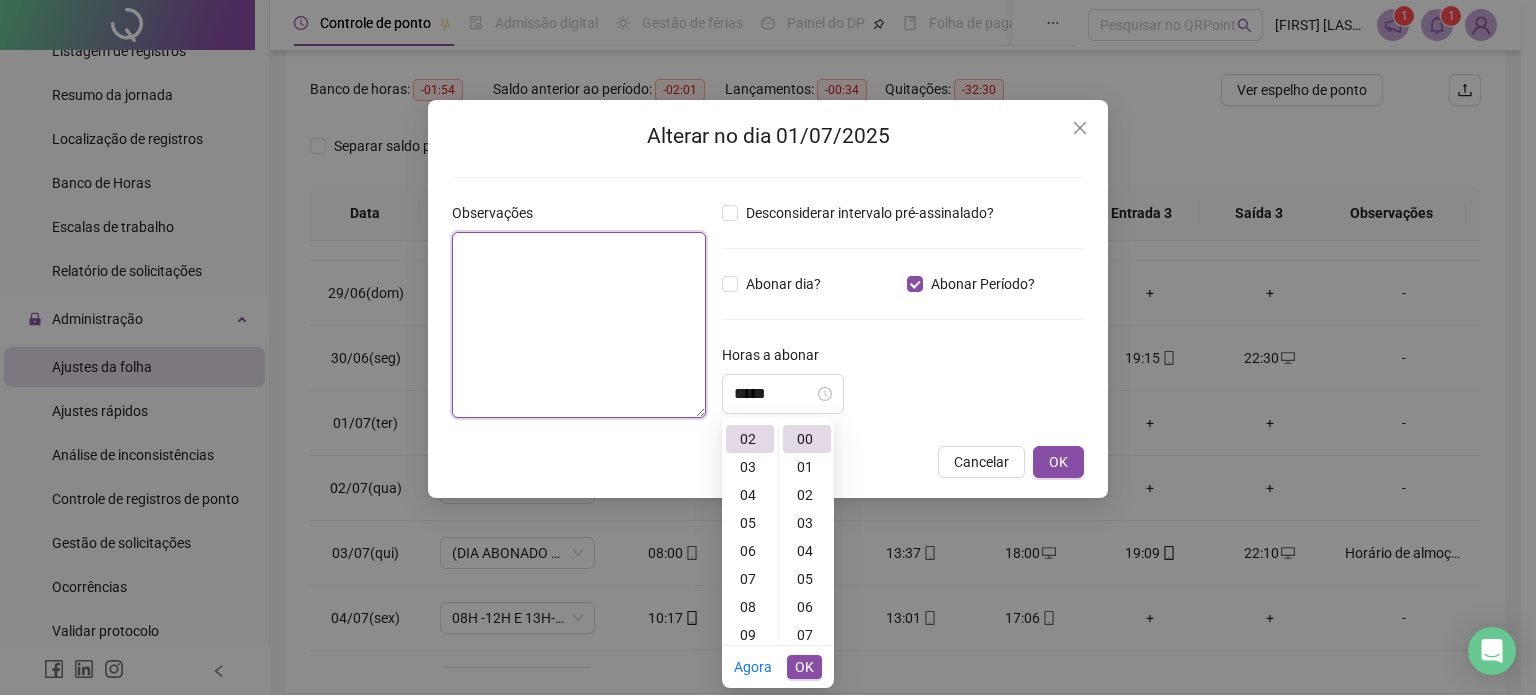 click at bounding box center [579, 325] 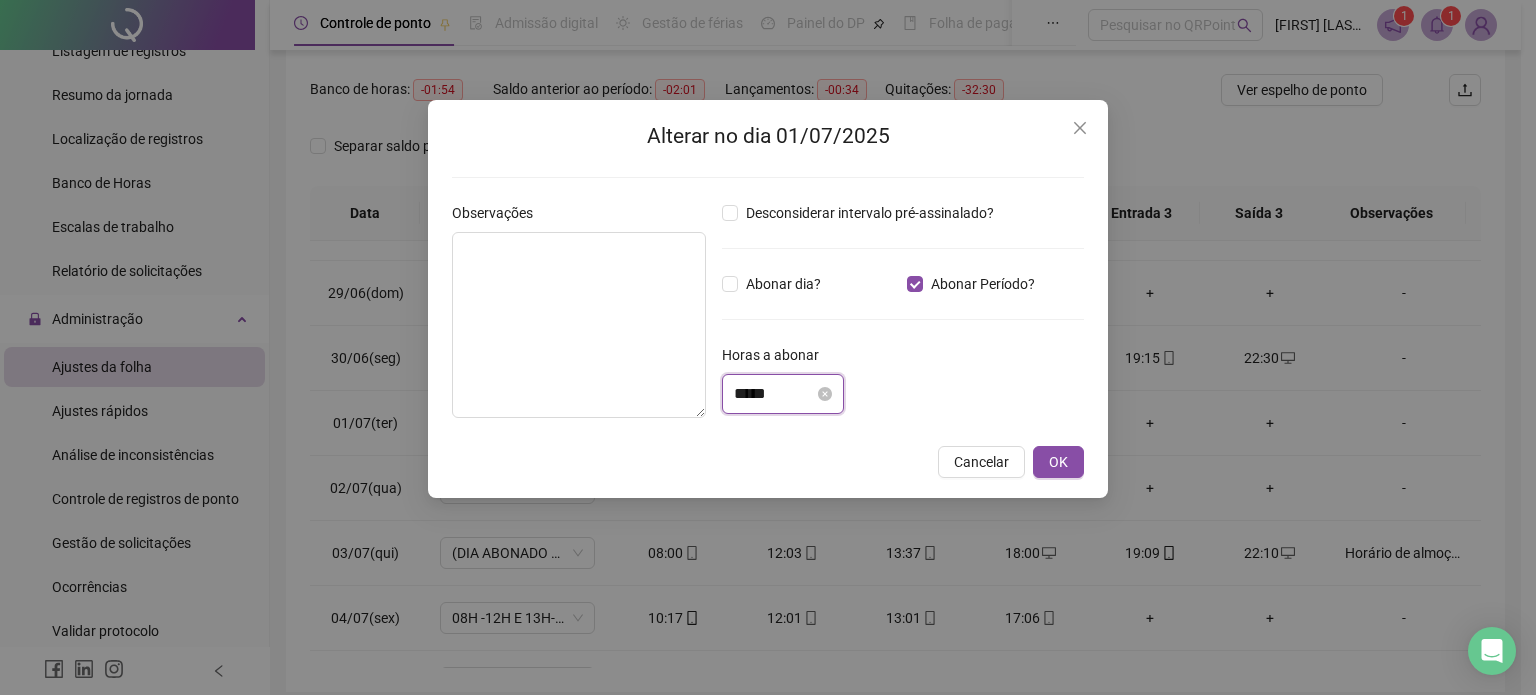 click on "*****" at bounding box center [774, 394] 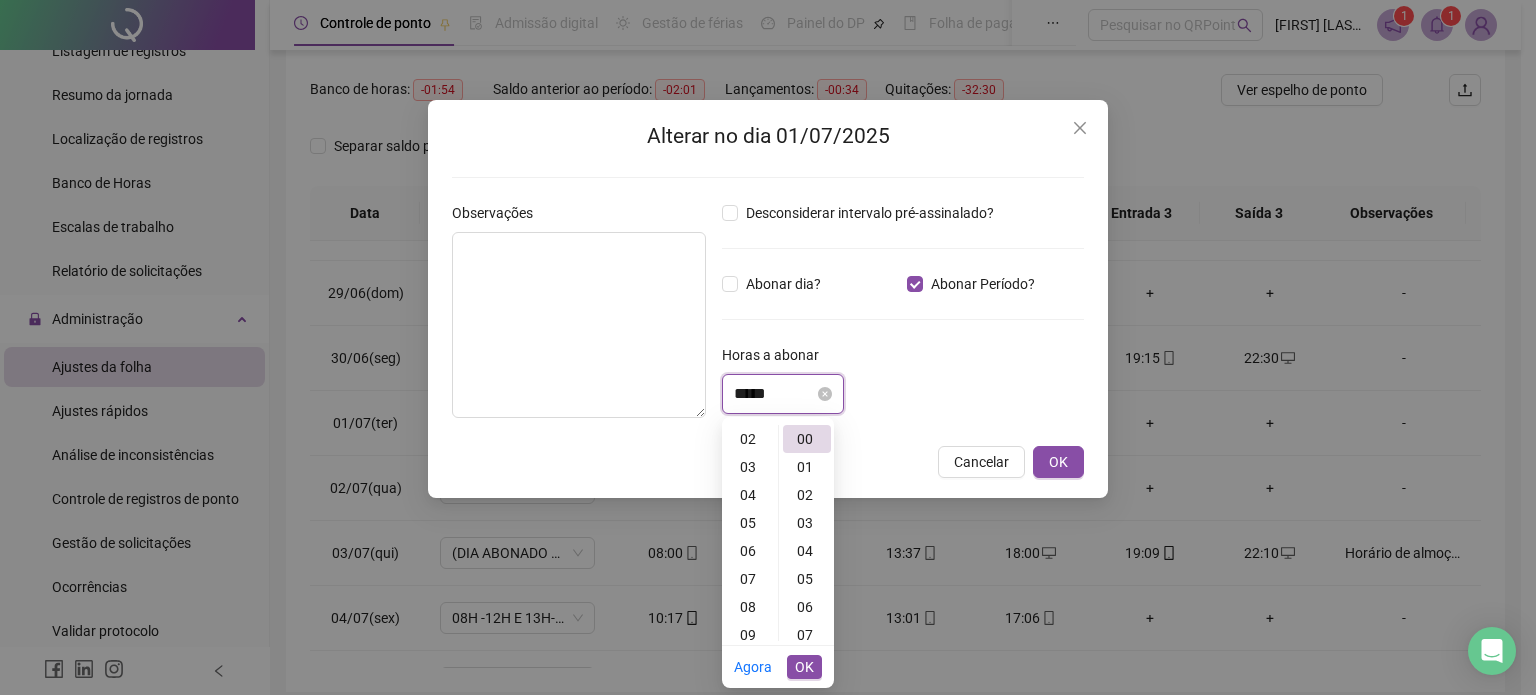 scroll, scrollTop: 0, scrollLeft: 0, axis: both 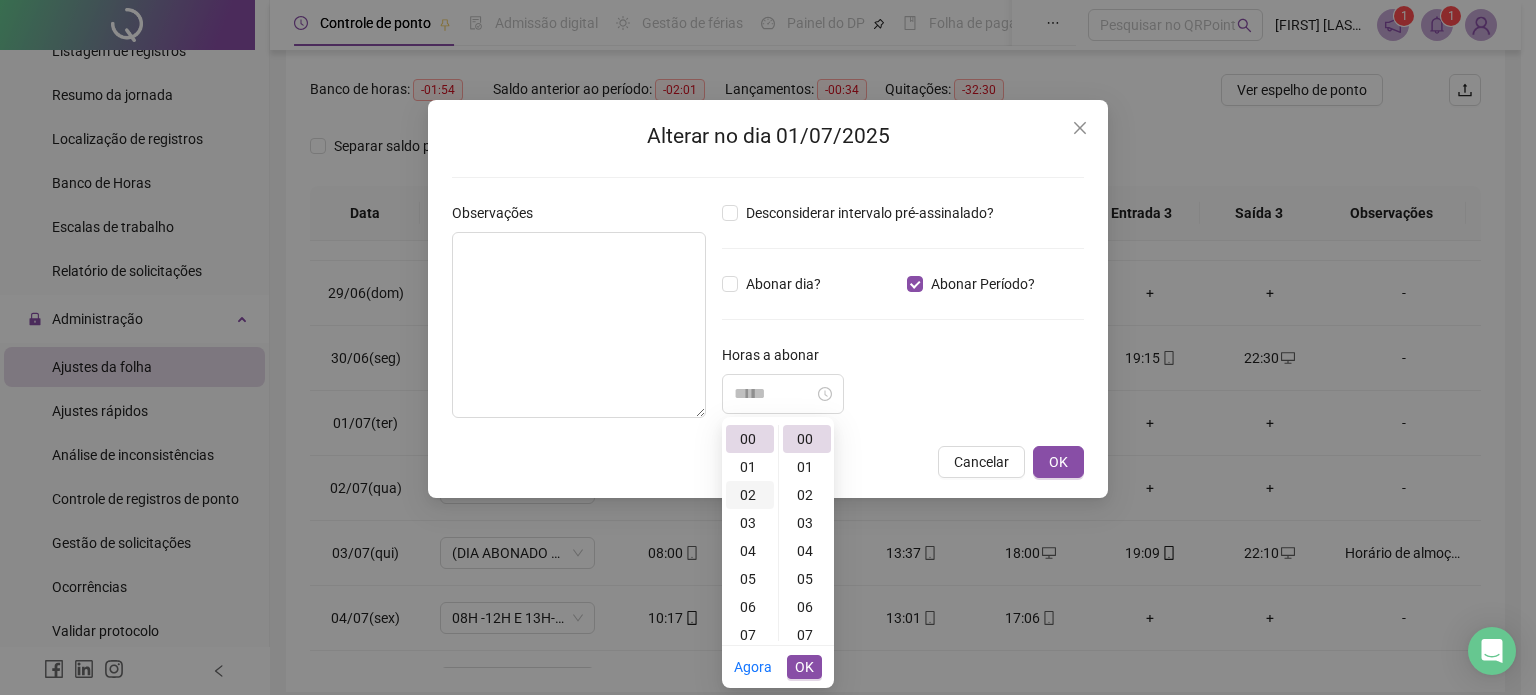 click on "02" at bounding box center [750, 495] 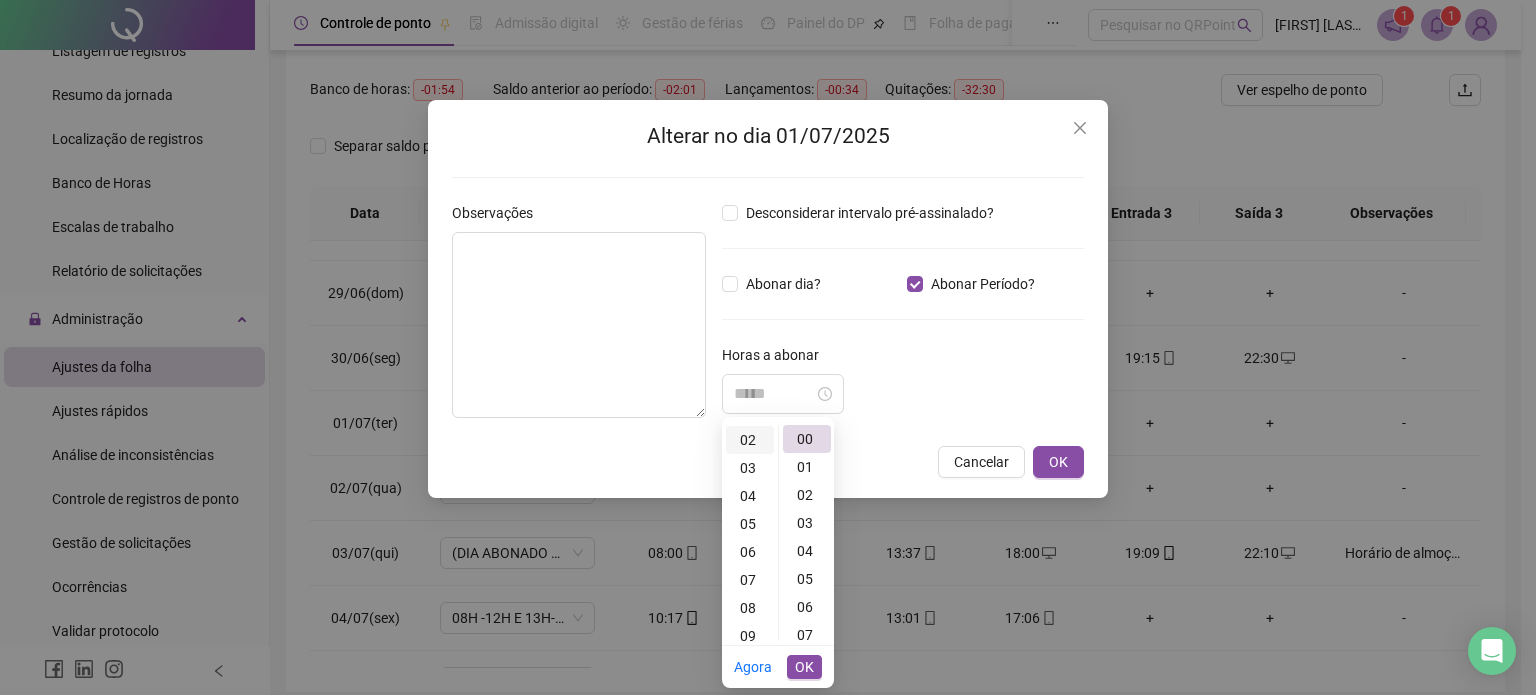 scroll, scrollTop: 56, scrollLeft: 0, axis: vertical 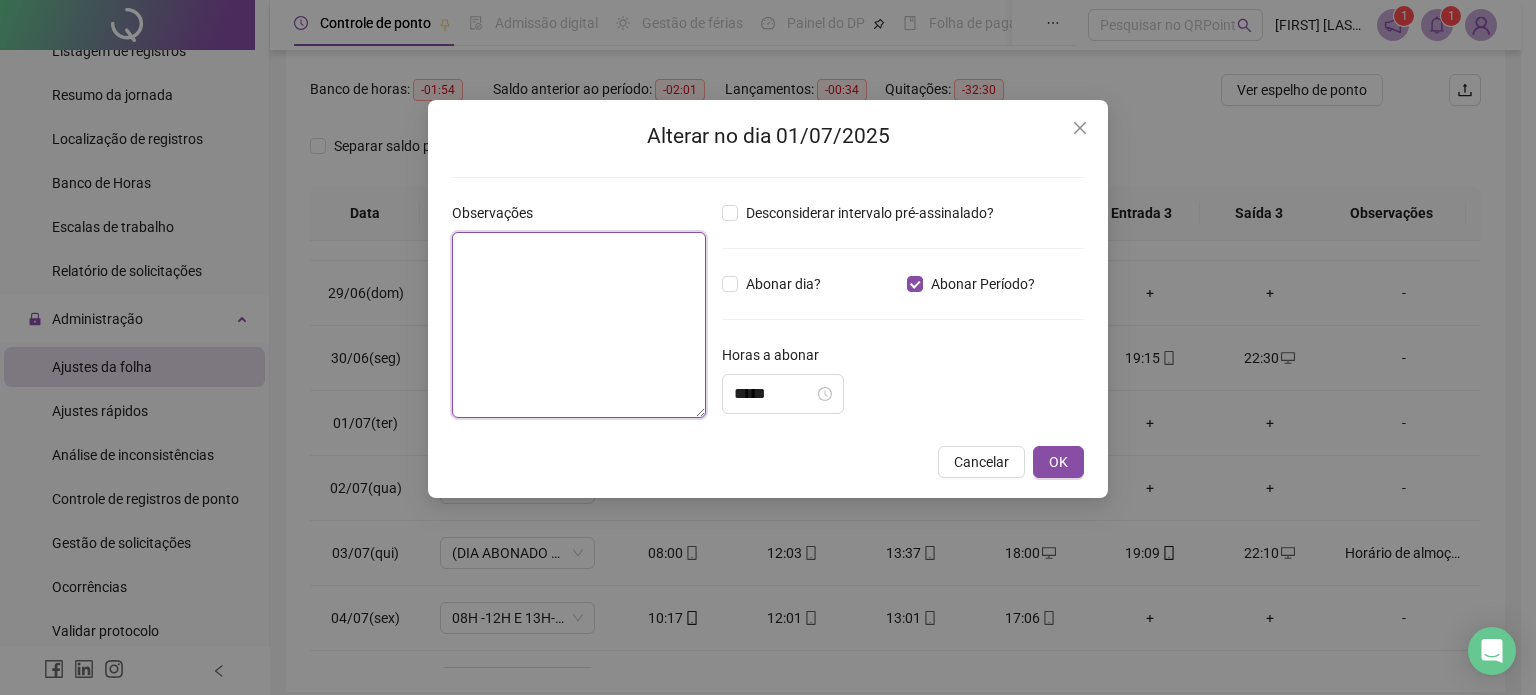 click at bounding box center [579, 325] 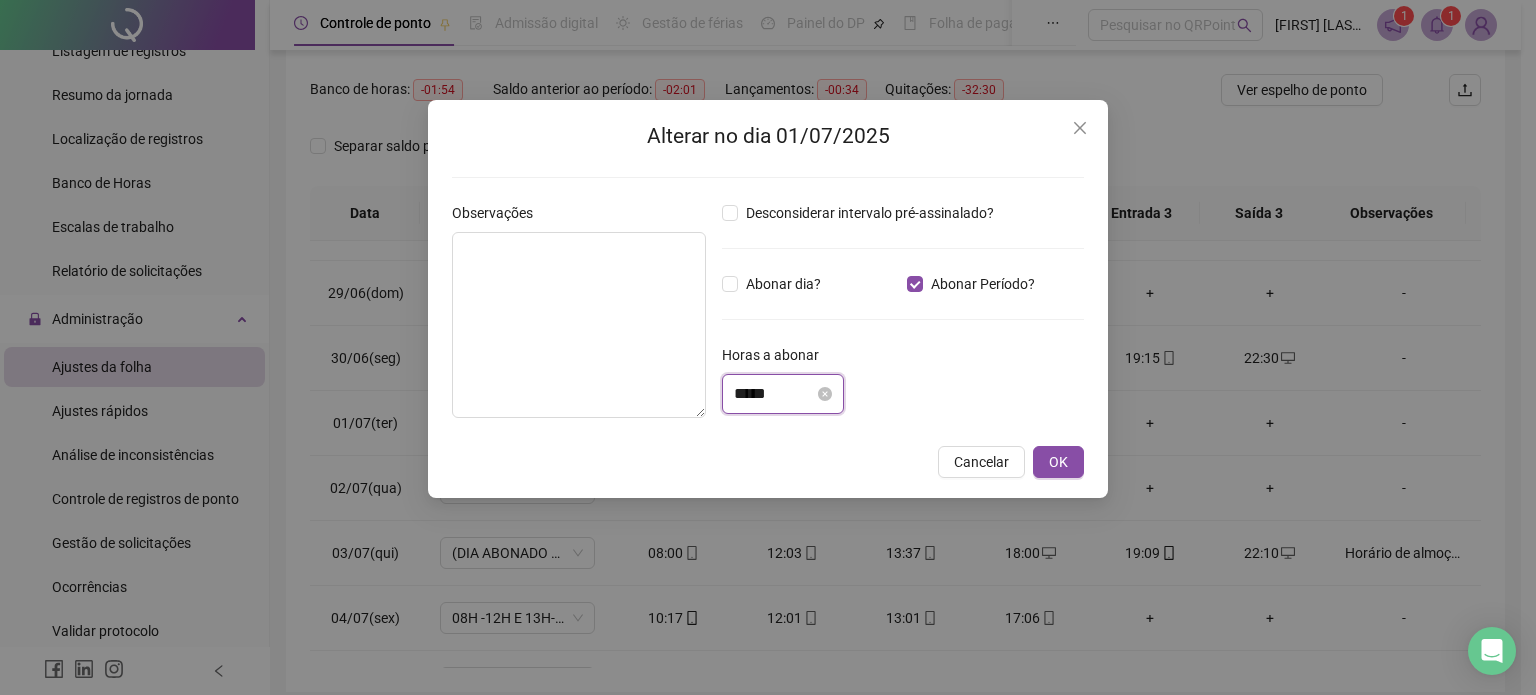 click on "*****" at bounding box center (774, 394) 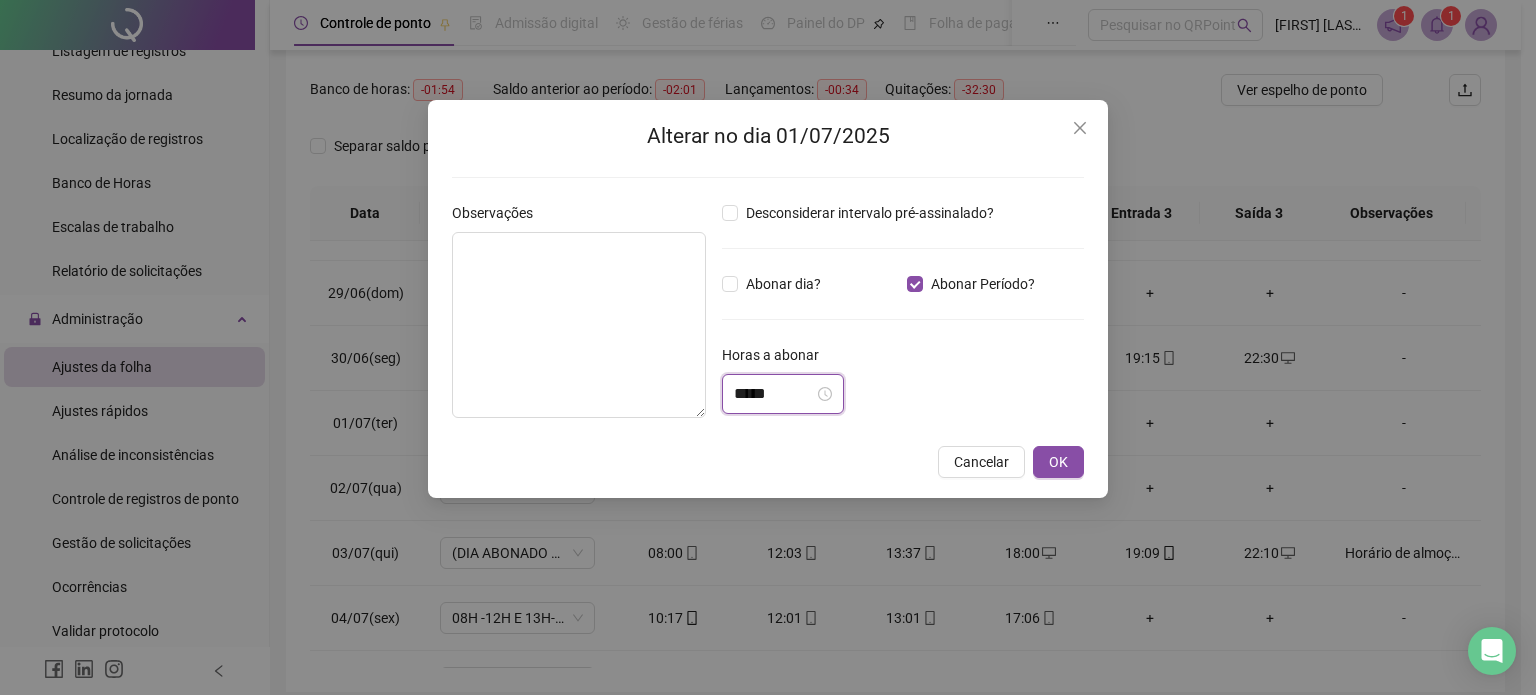 scroll, scrollTop: 0, scrollLeft: 0, axis: both 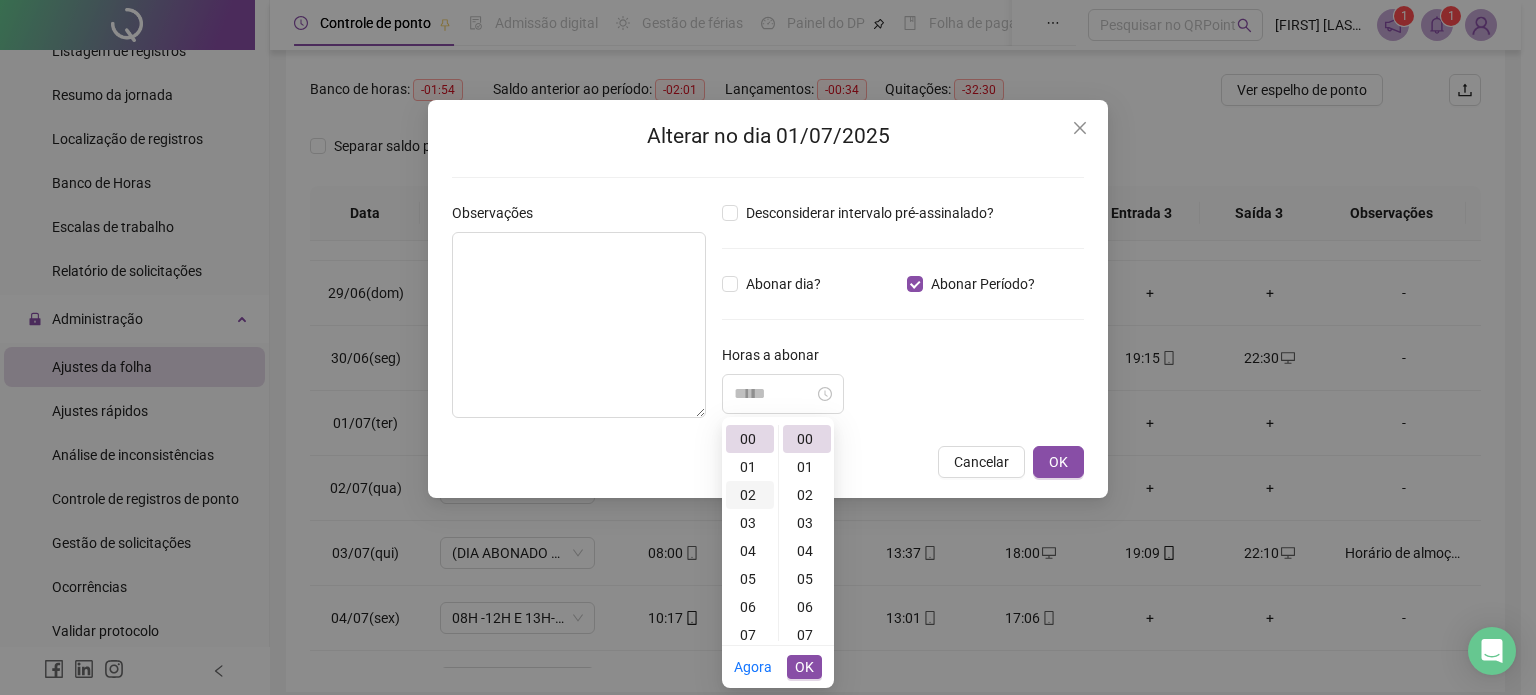 click on "02" at bounding box center [750, 495] 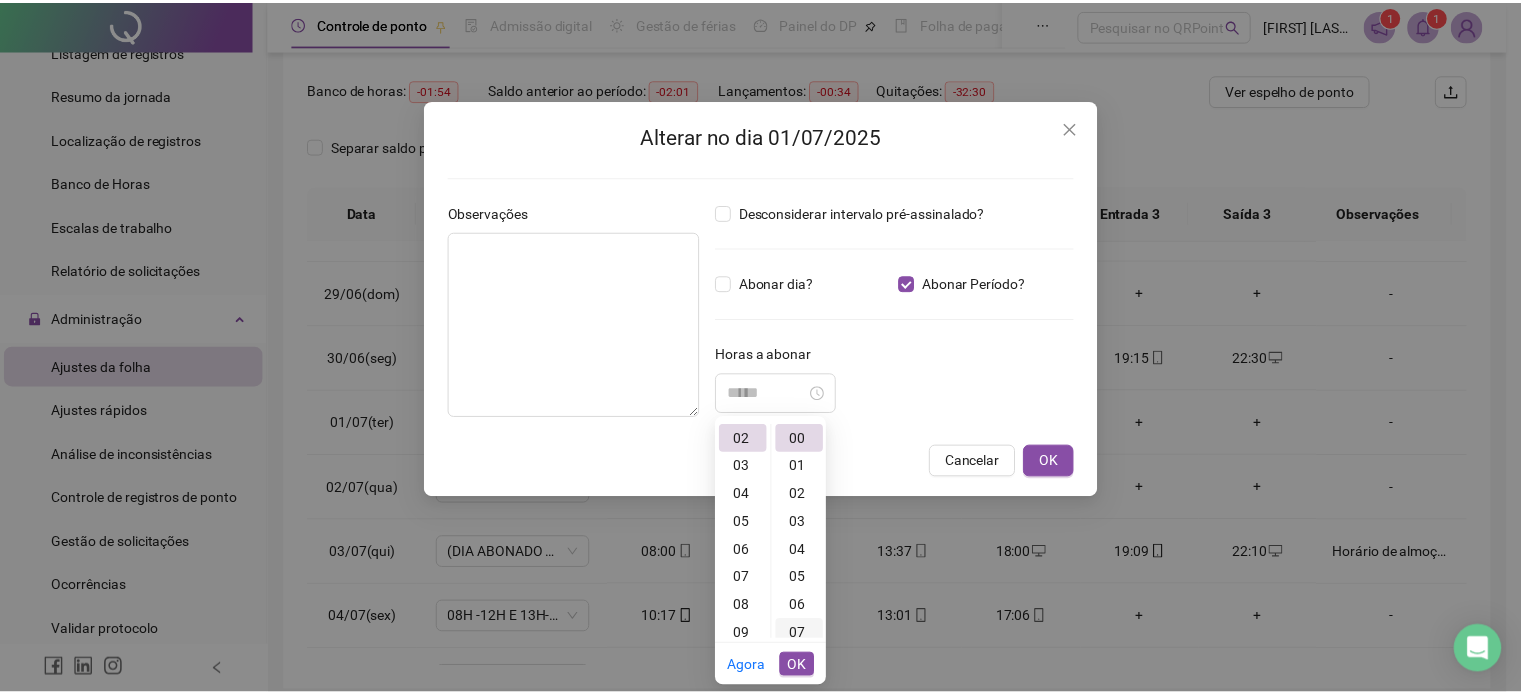 scroll, scrollTop: 56, scrollLeft: 0, axis: vertical 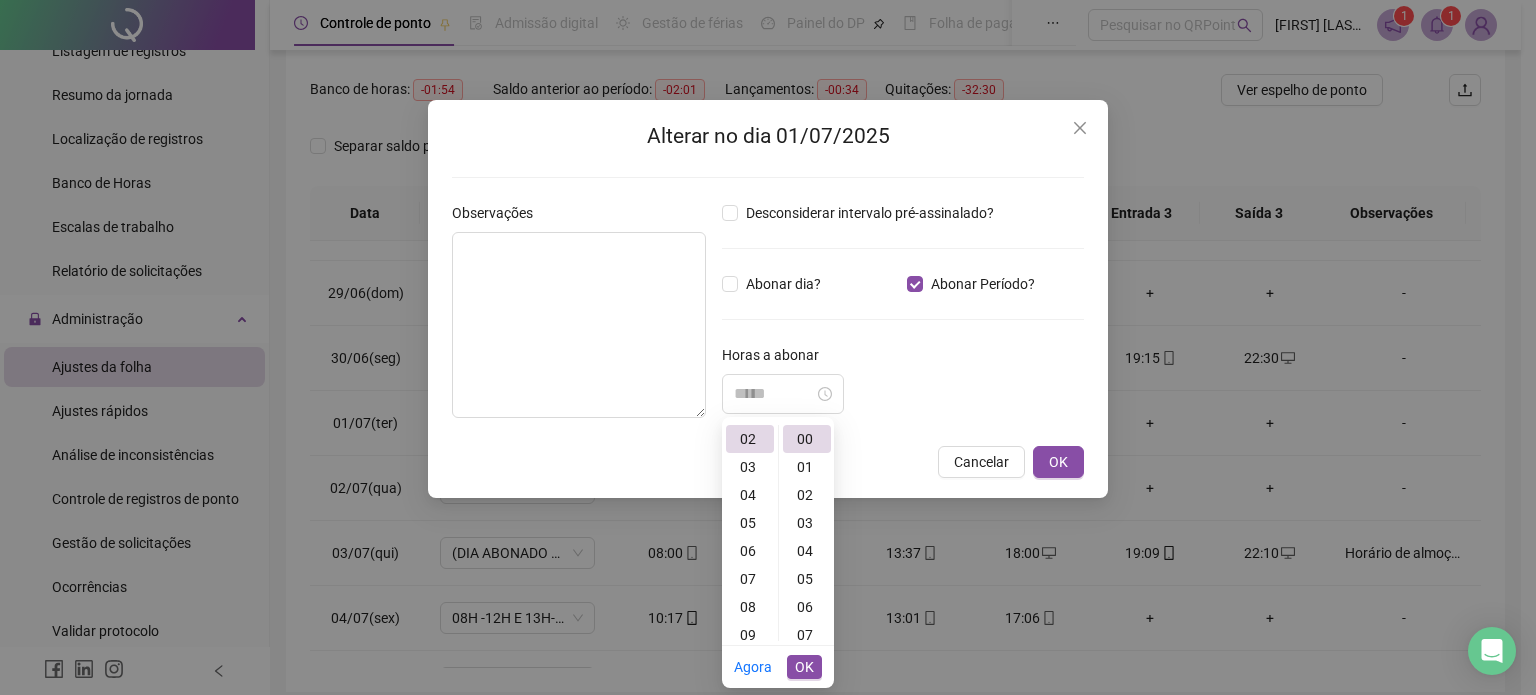 type on "*****" 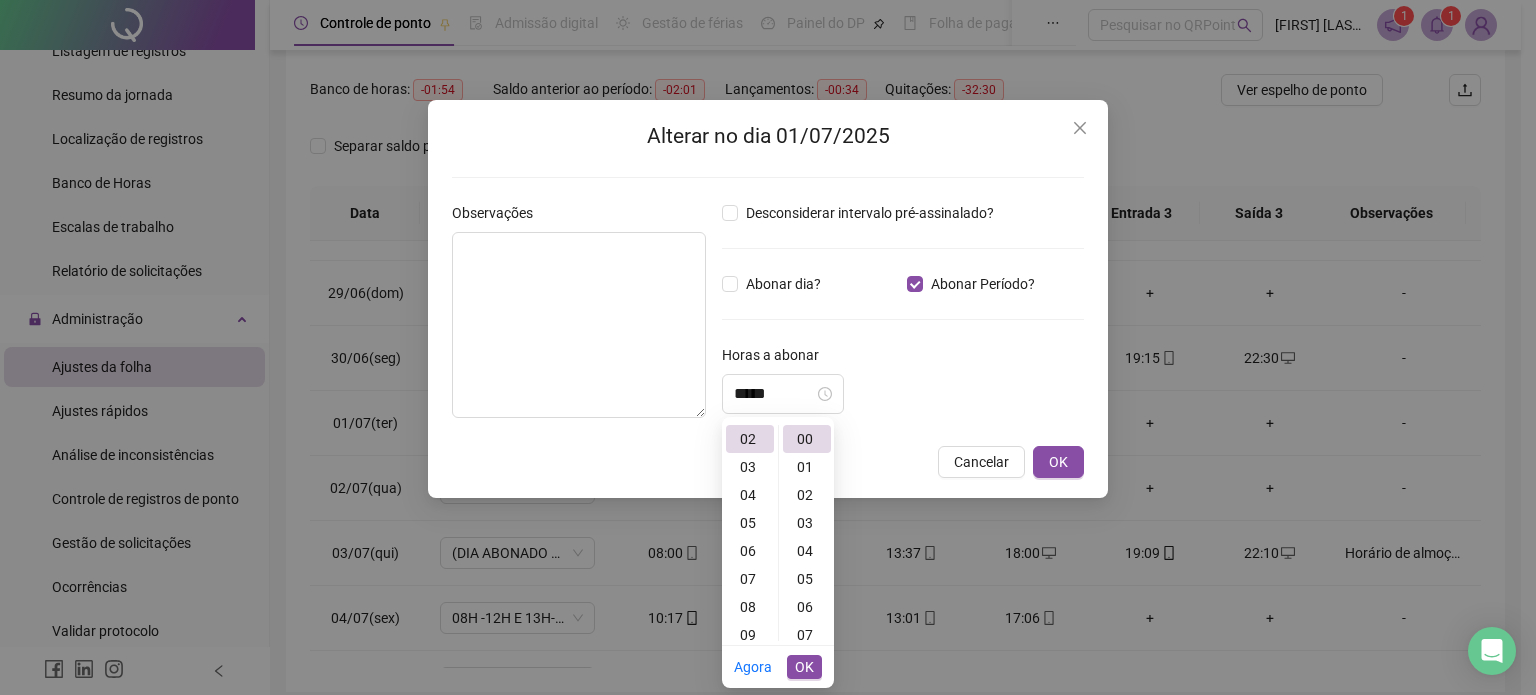 click on "OK" at bounding box center [804, 667] 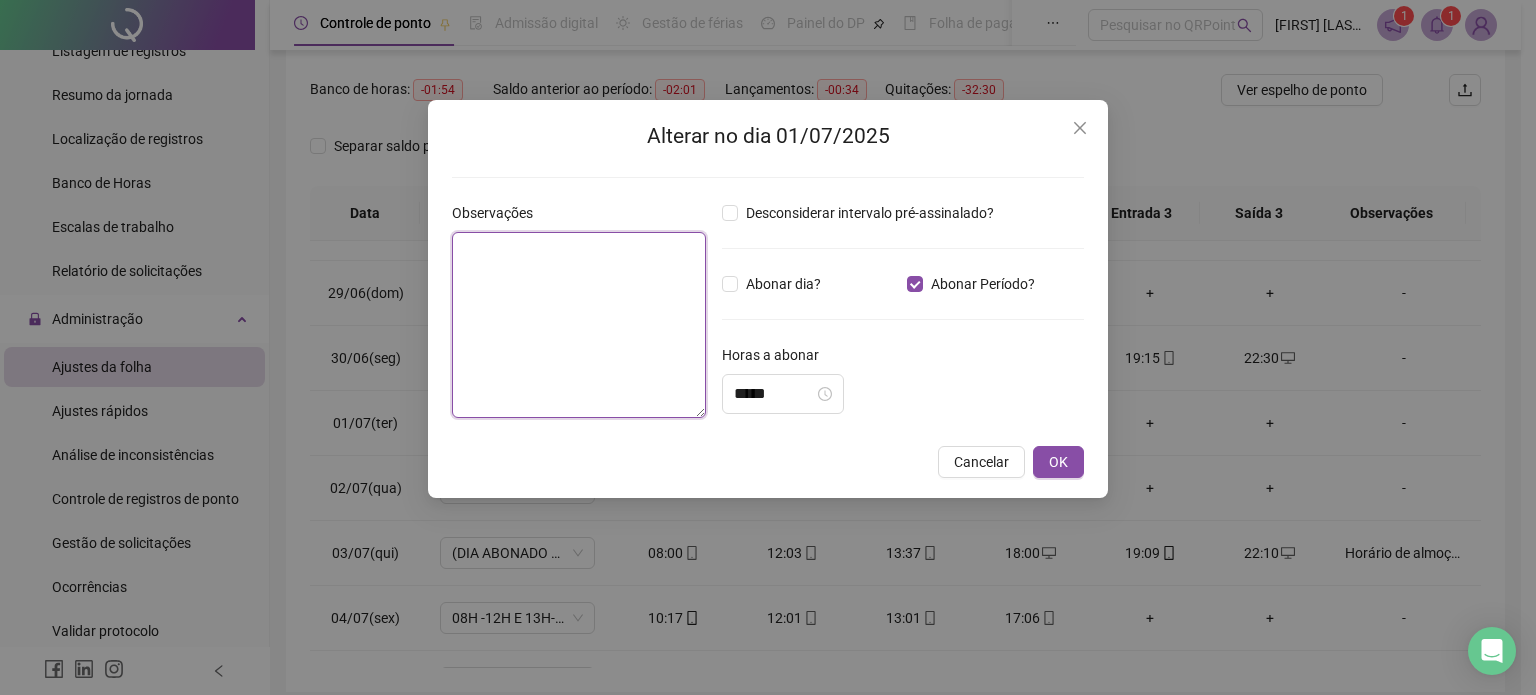 click at bounding box center (579, 325) 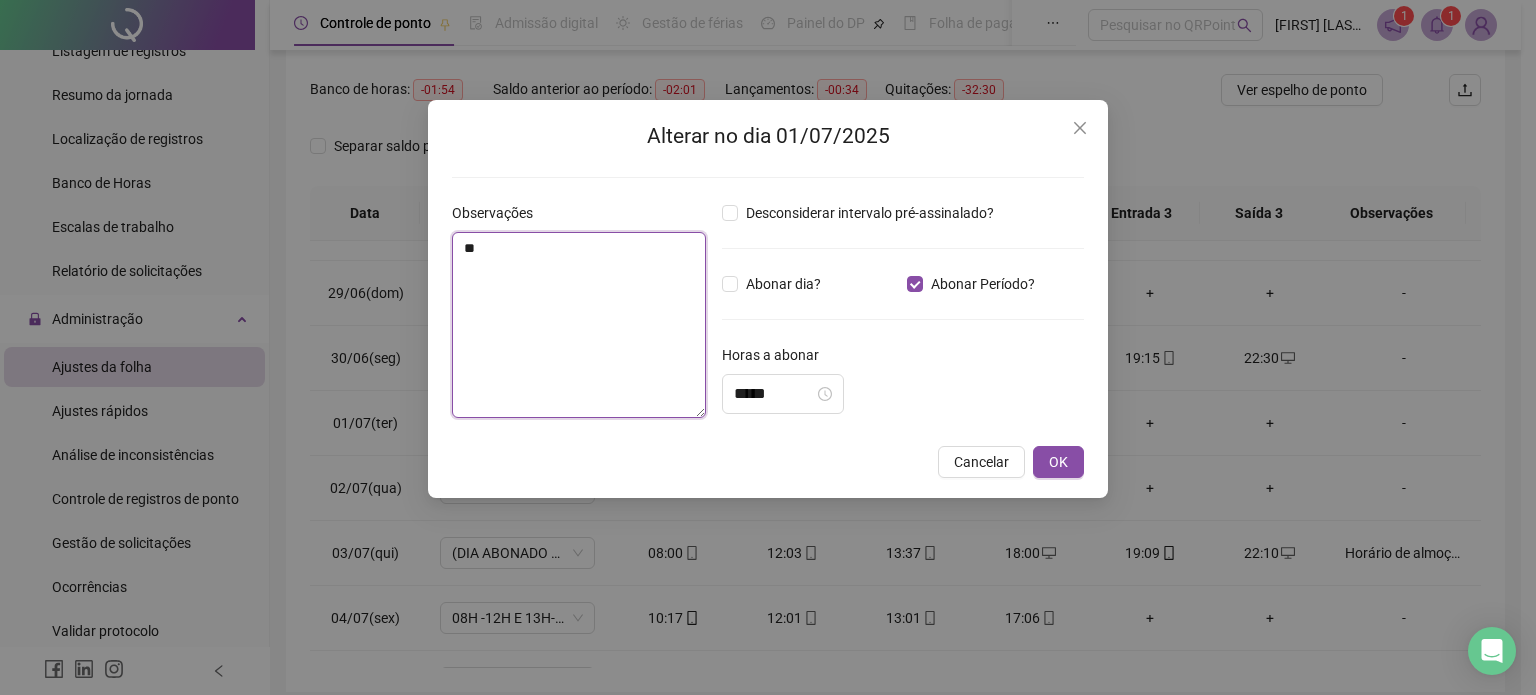 type on "*" 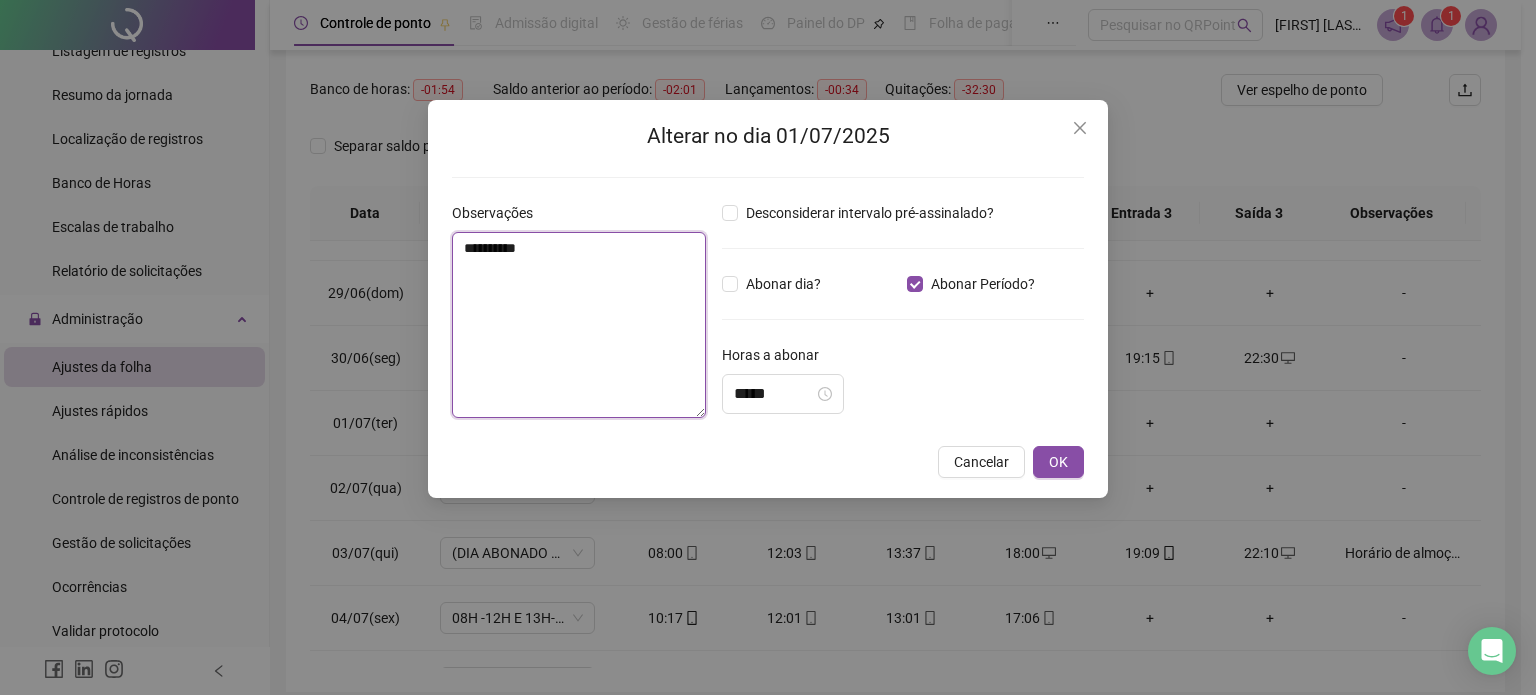 drag, startPoint x: 559, startPoint y: 251, endPoint x: 333, endPoint y: 273, distance: 227.06827 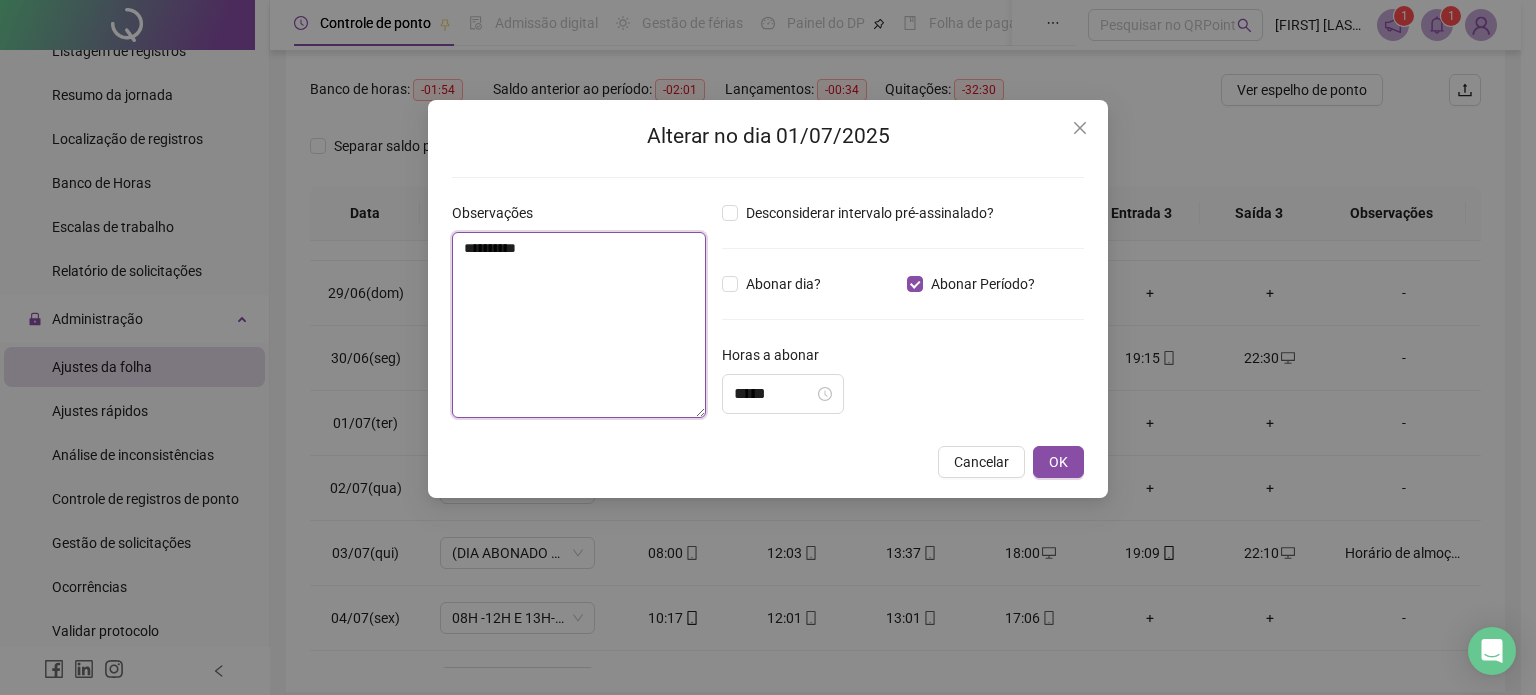 click on "**********" at bounding box center [579, 325] 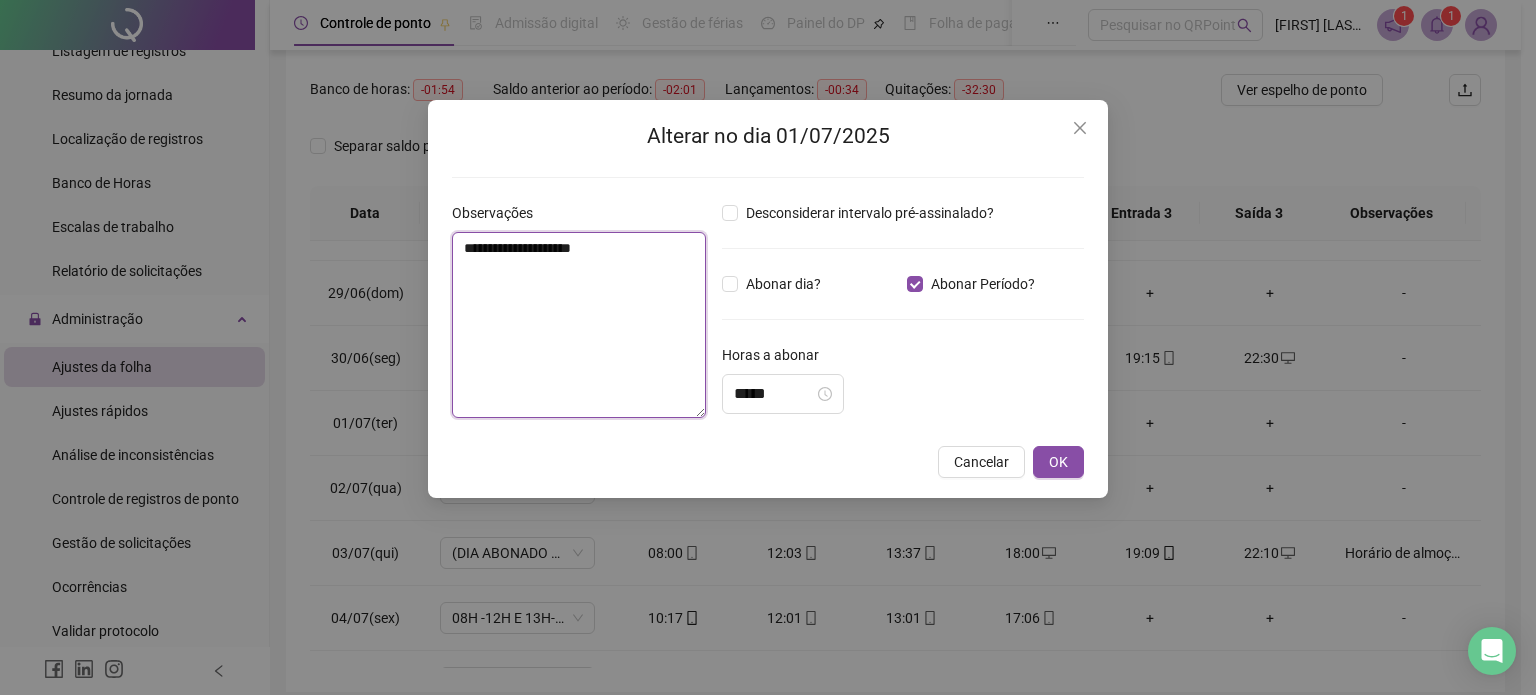 click on "**********" at bounding box center (579, 325) 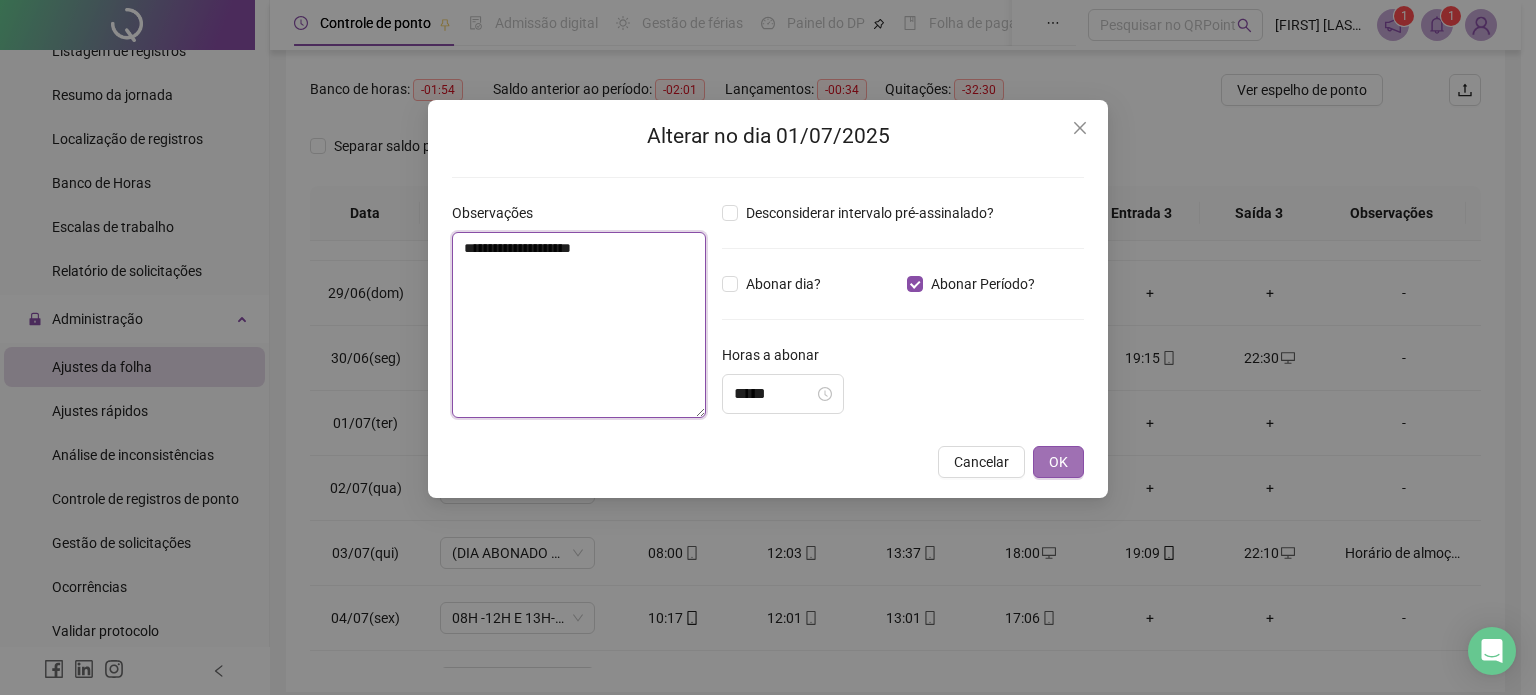 type on "**********" 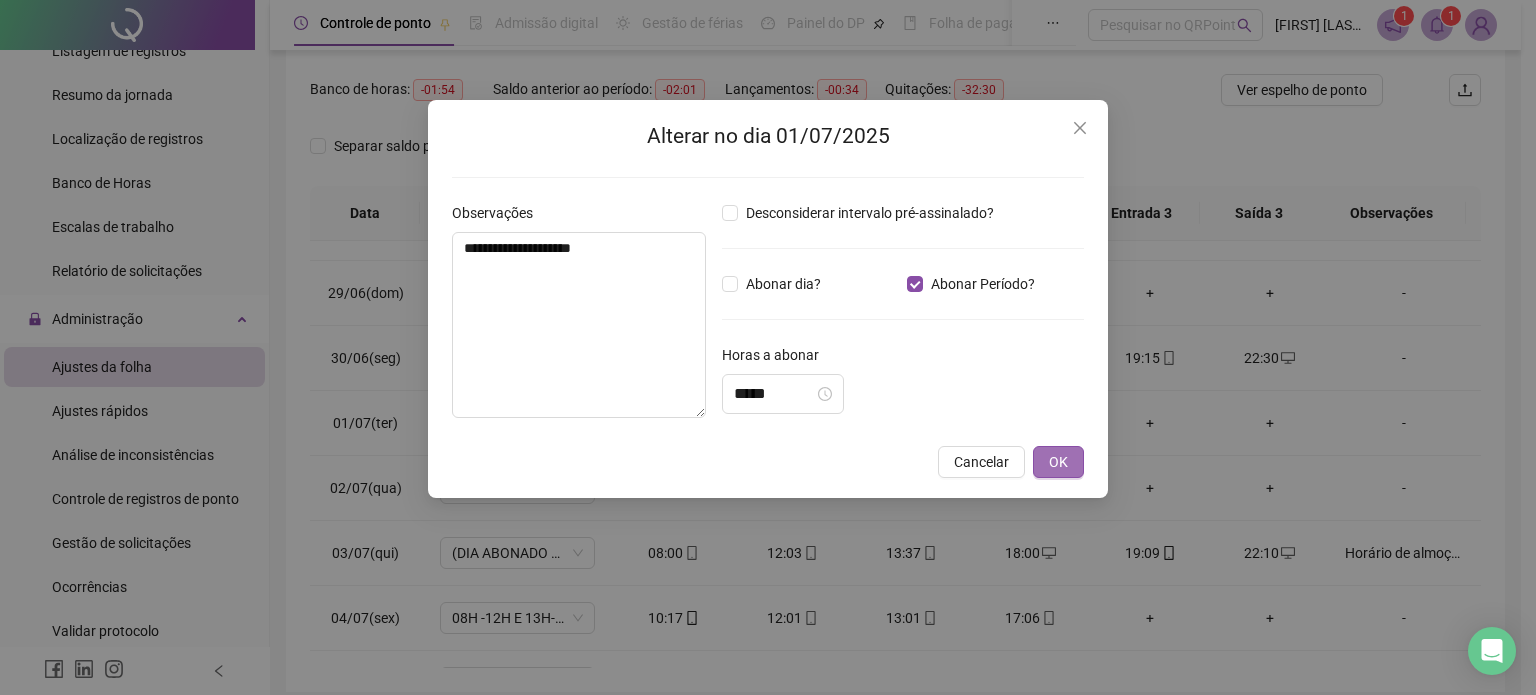 click on "OK" at bounding box center (1058, 462) 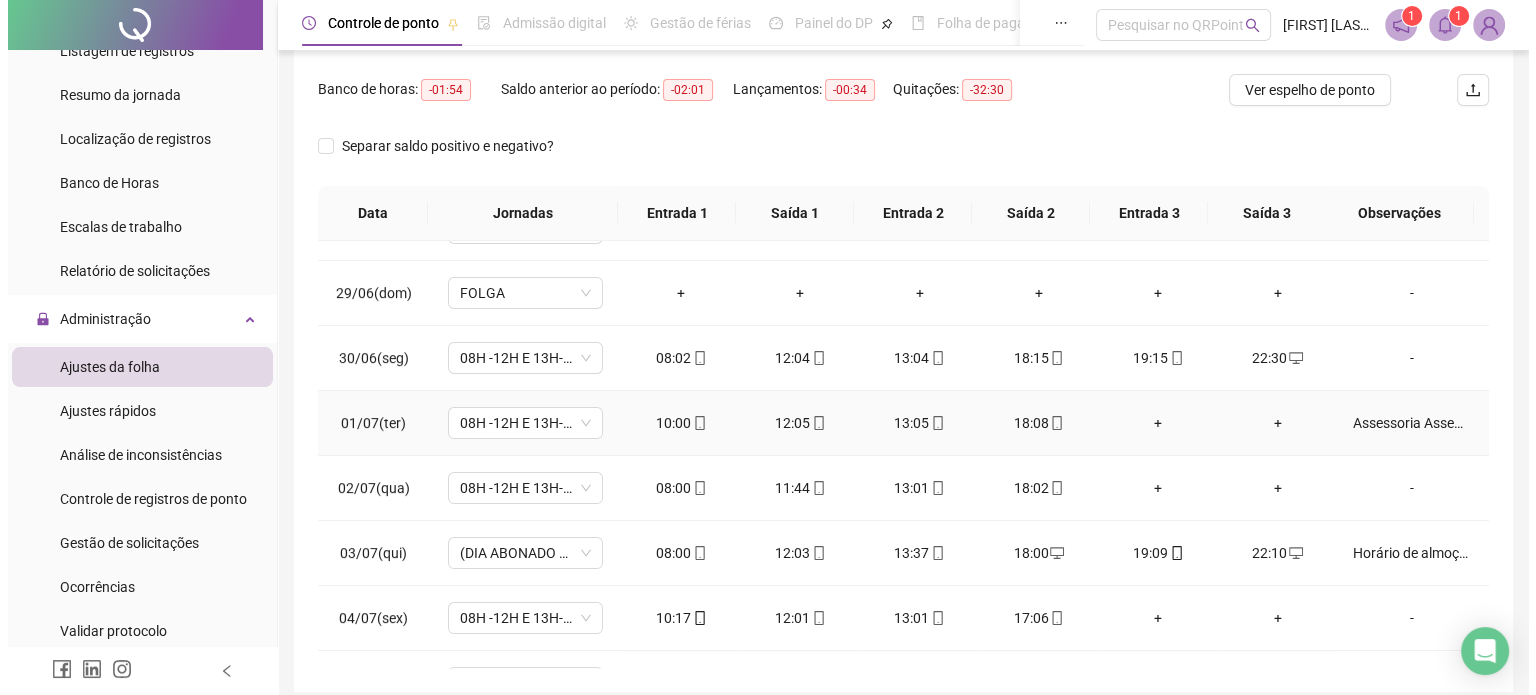 scroll, scrollTop: 600, scrollLeft: 0, axis: vertical 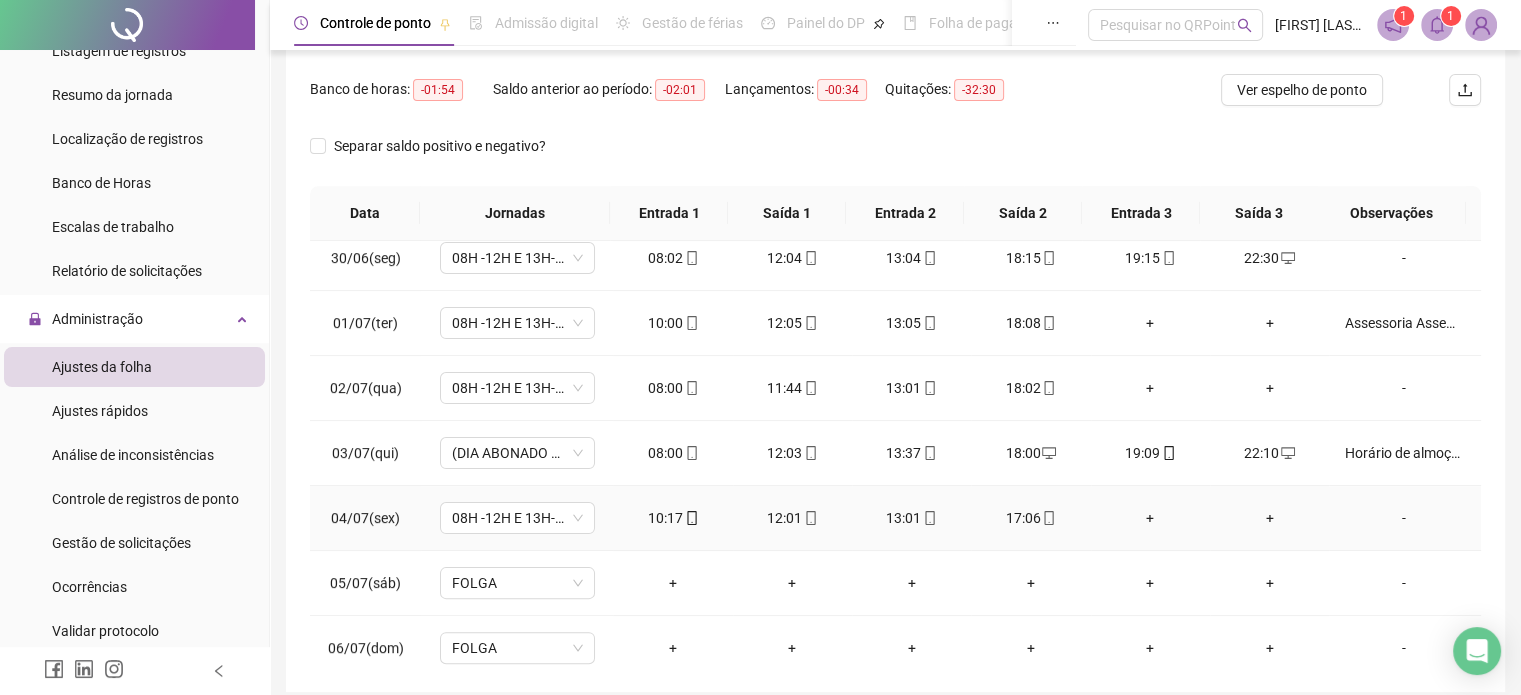 click on "-" at bounding box center (1404, 518) 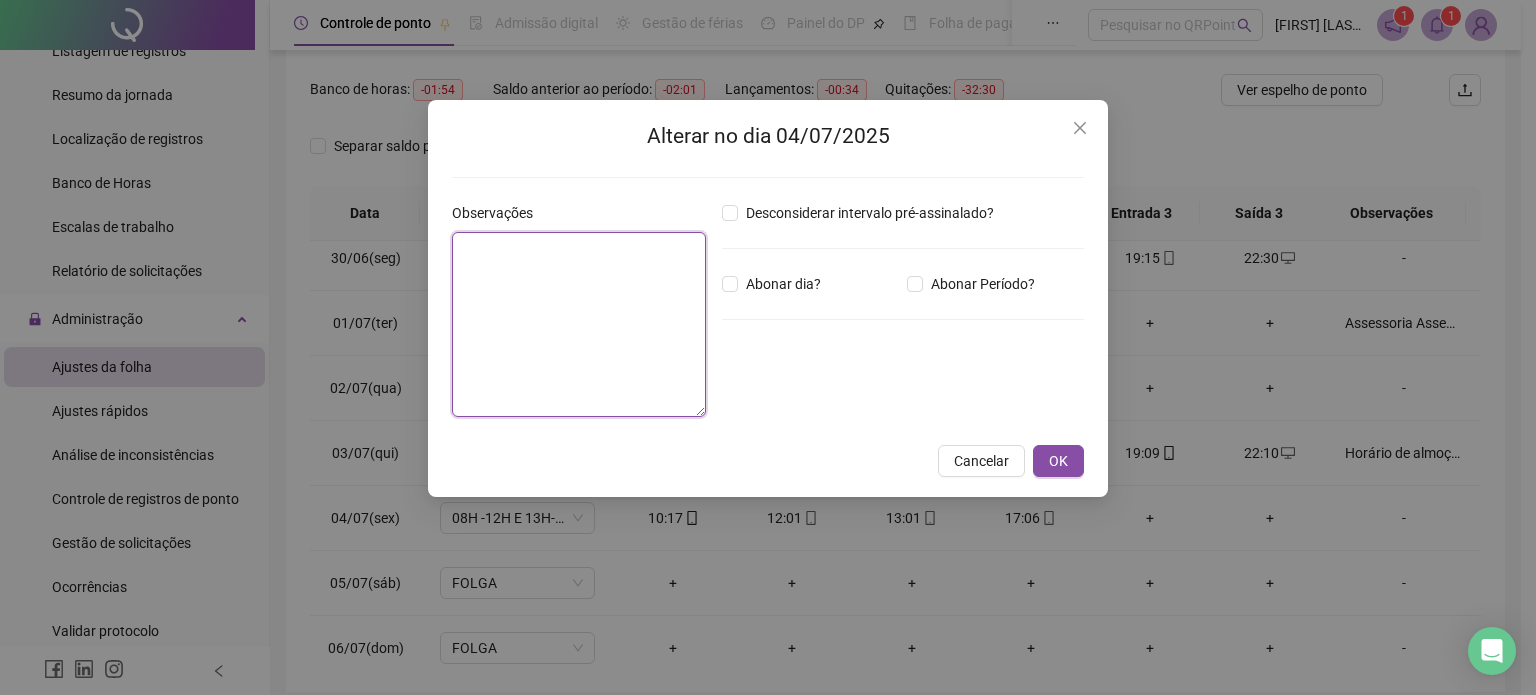 click at bounding box center (579, 324) 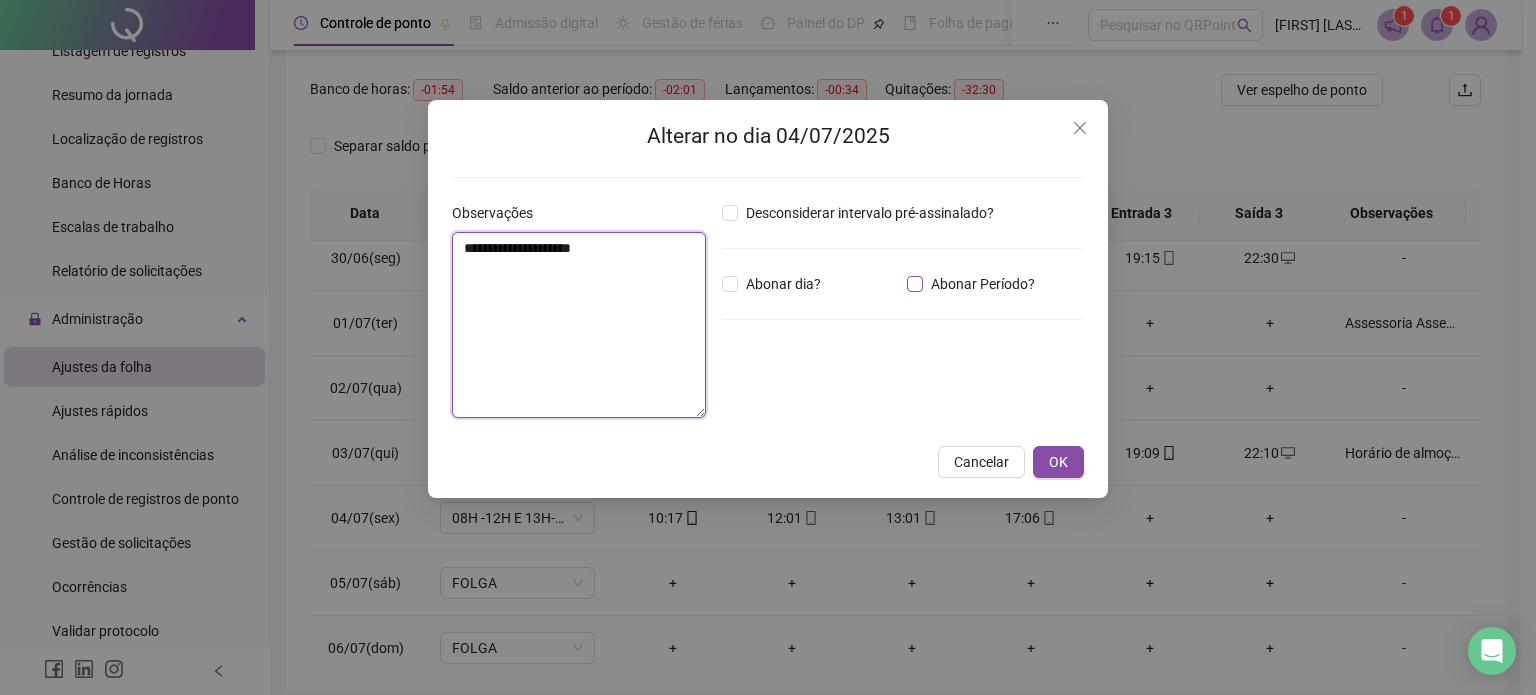 type on "**********" 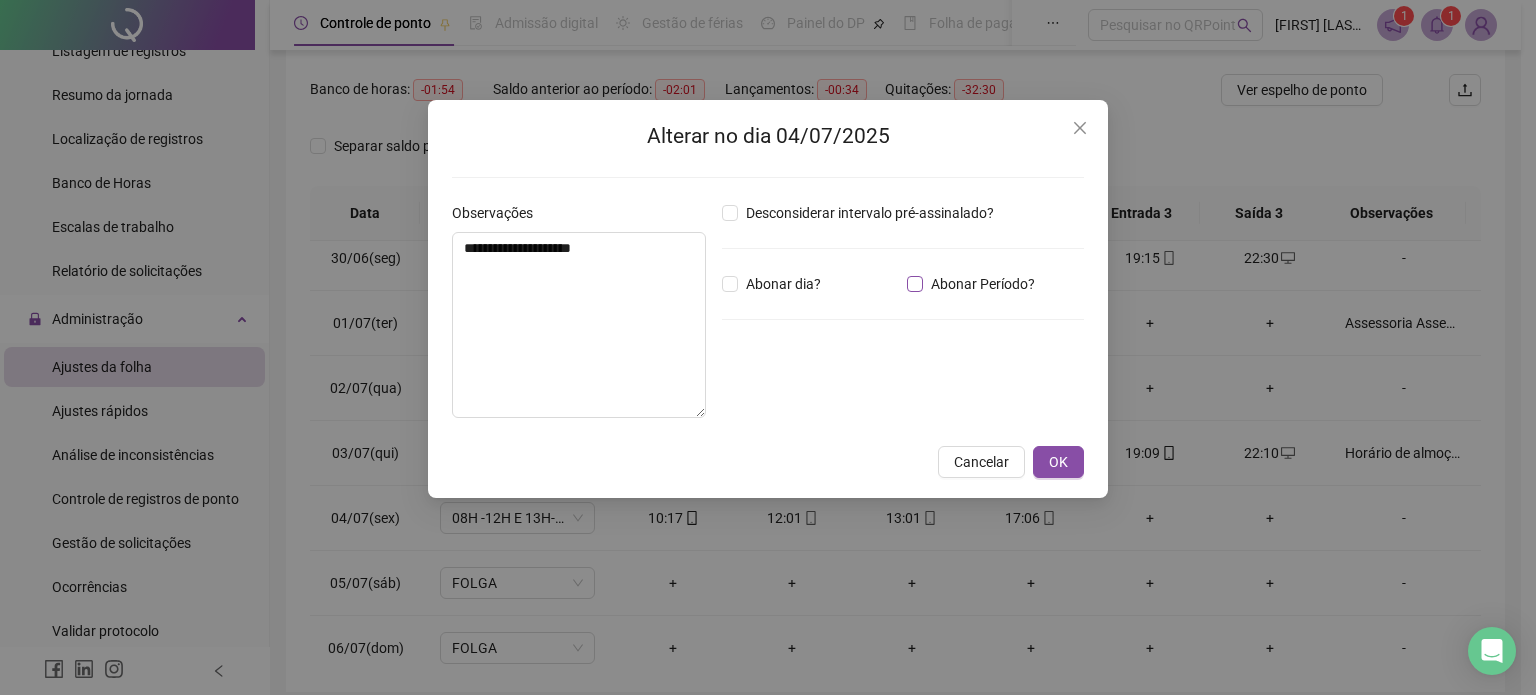 click on "Abonar Período?" at bounding box center [983, 284] 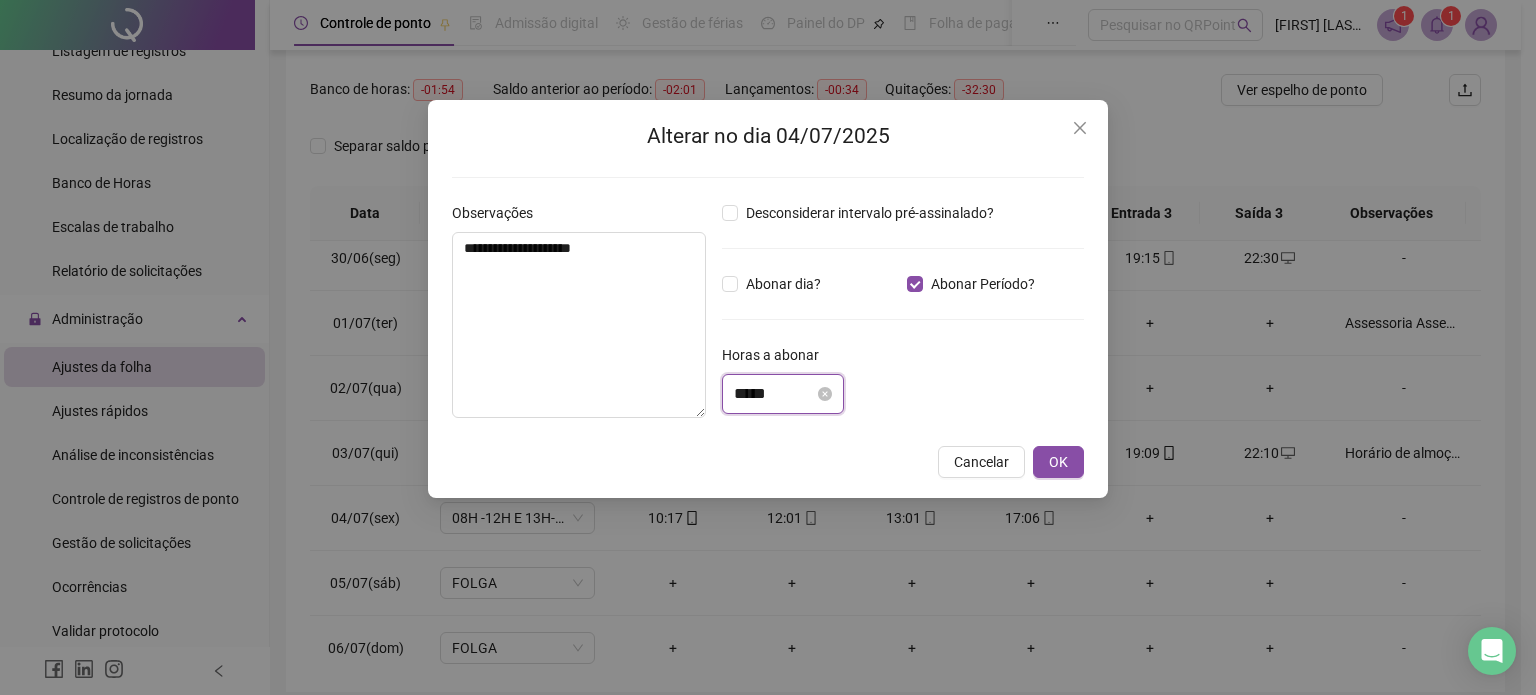 click on "*****" at bounding box center [774, 394] 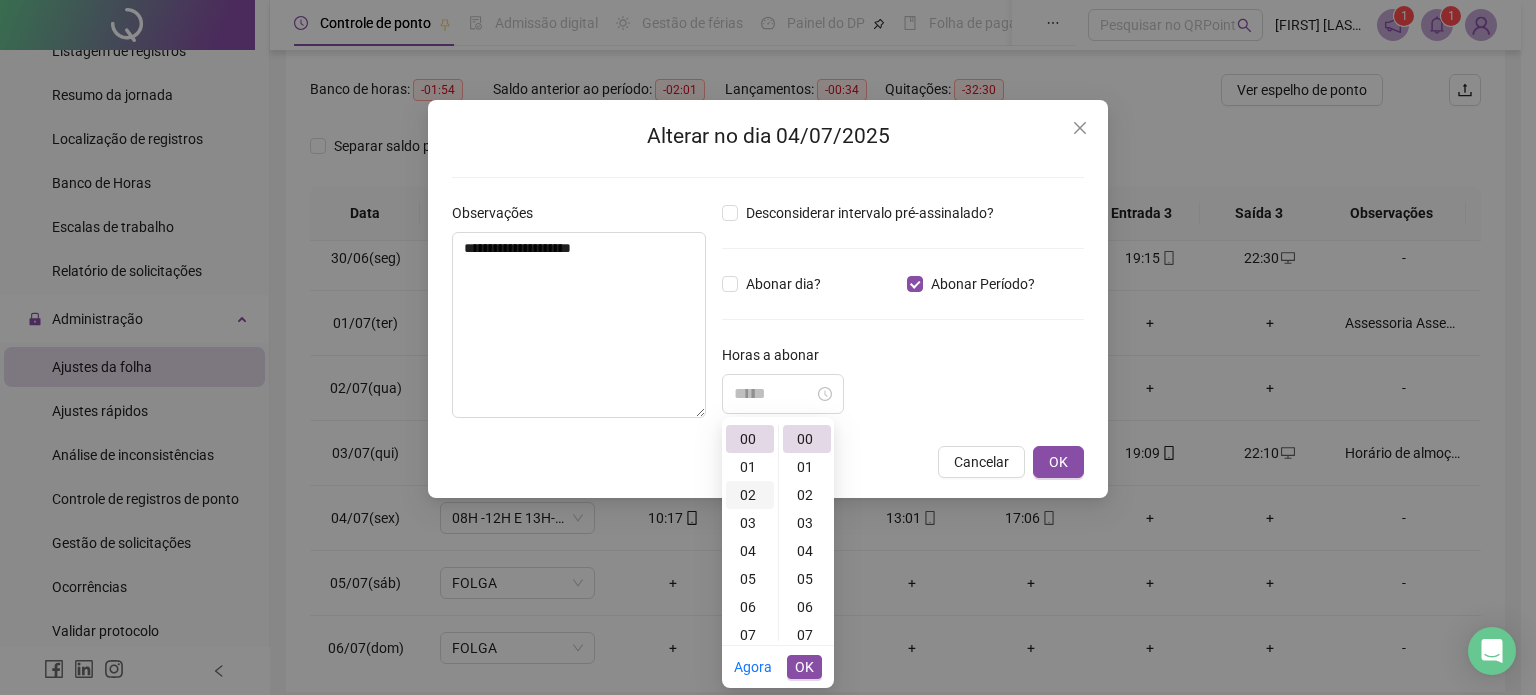 click on "02" at bounding box center [750, 495] 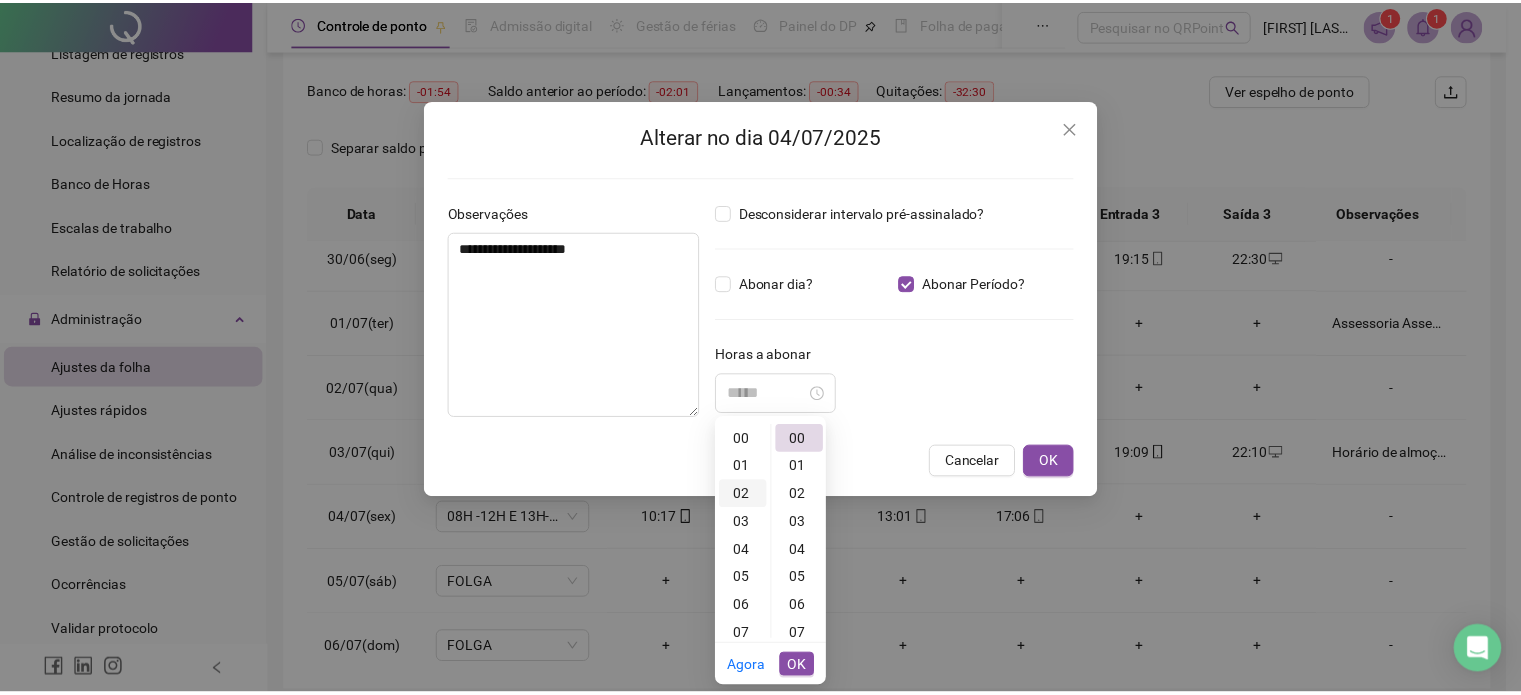 scroll, scrollTop: 56, scrollLeft: 0, axis: vertical 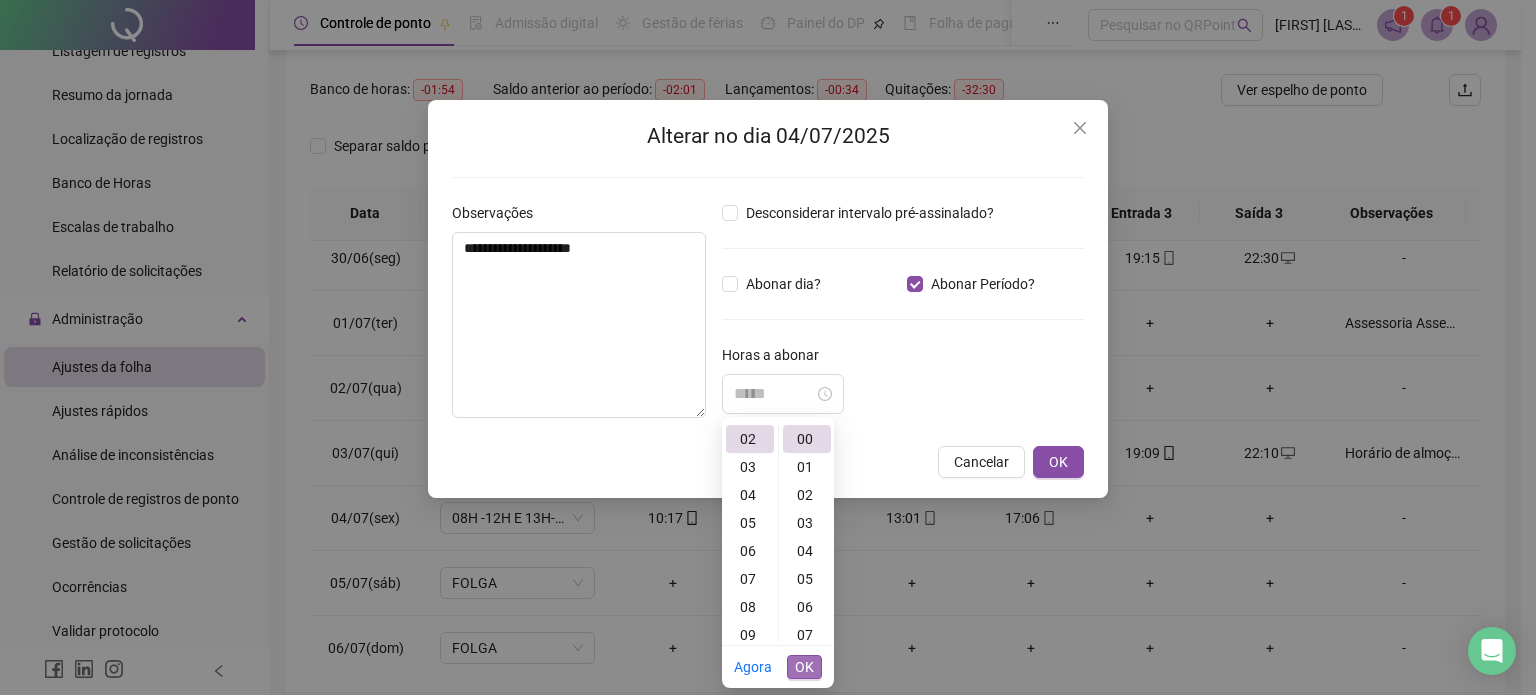 type on "*****" 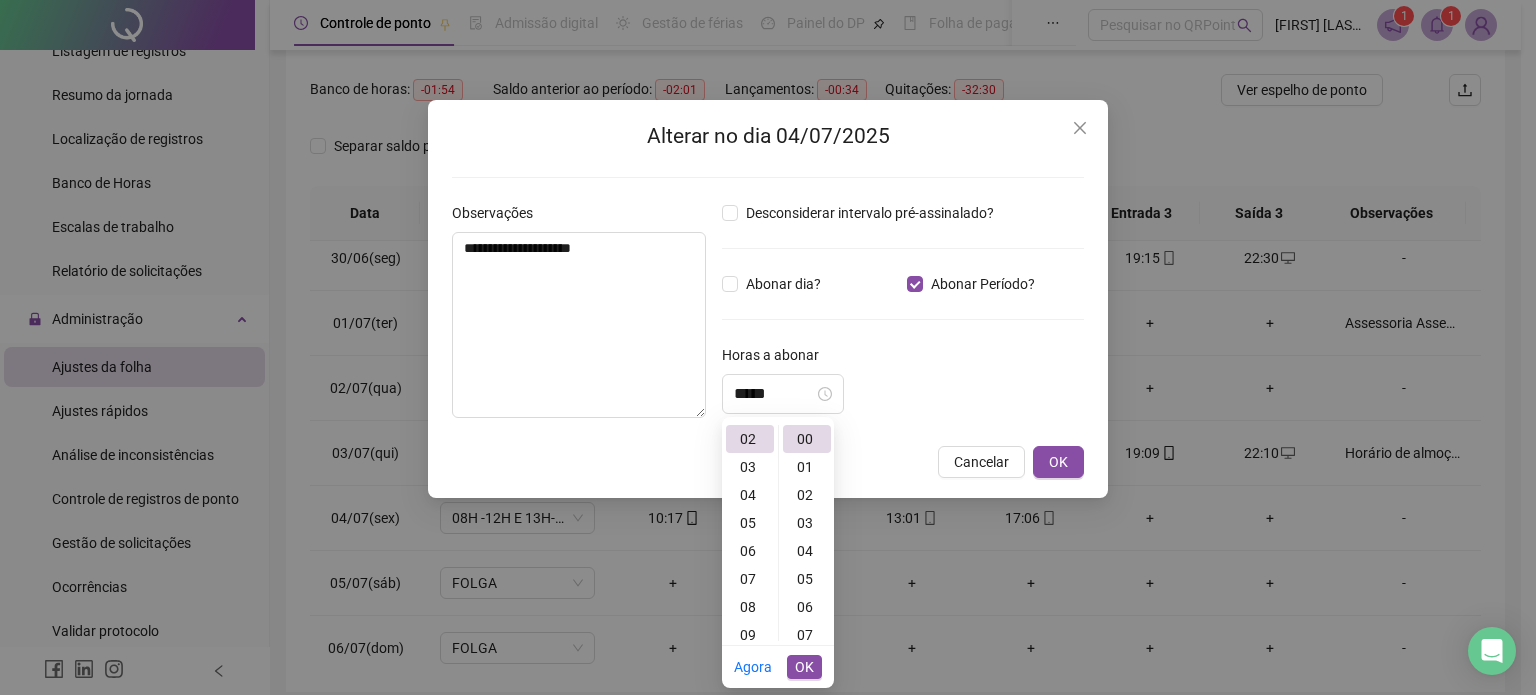click on "OK" at bounding box center (804, 667) 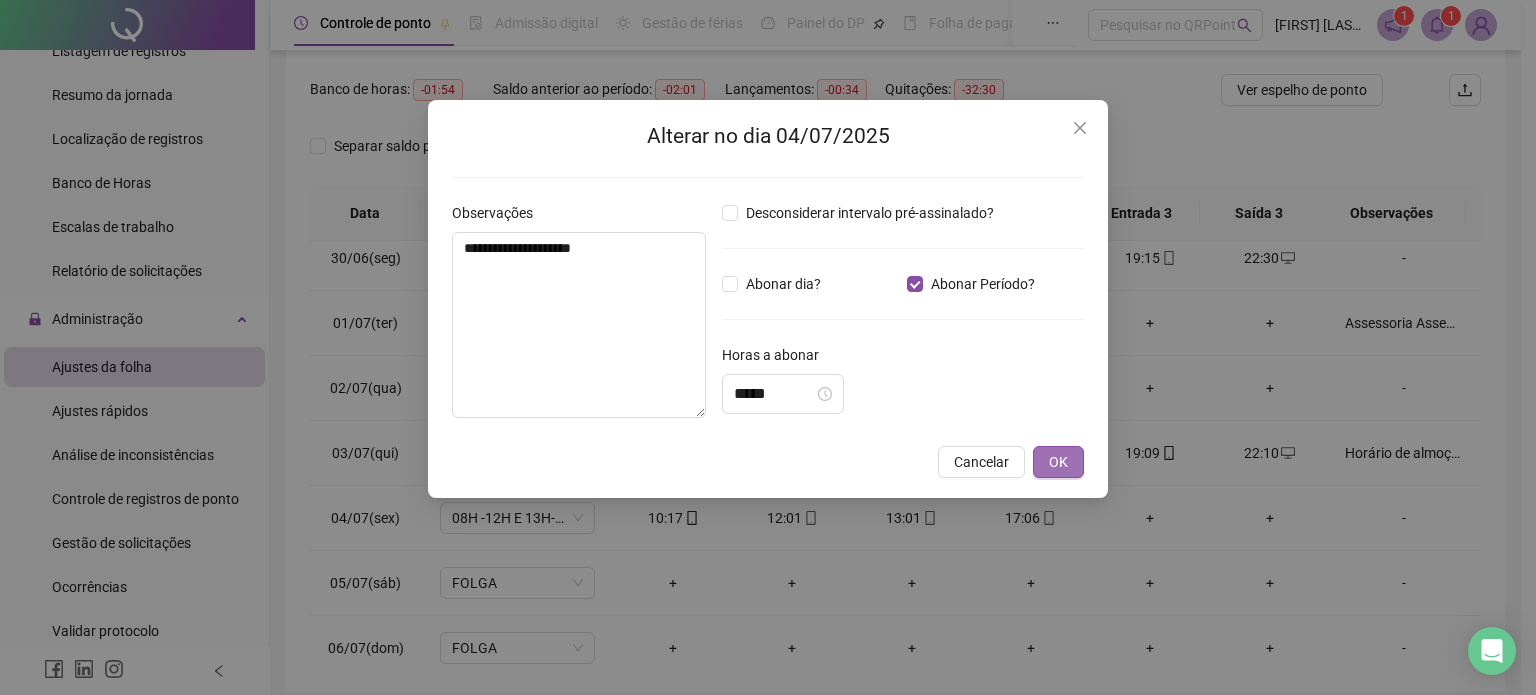 click on "OK" at bounding box center (1058, 462) 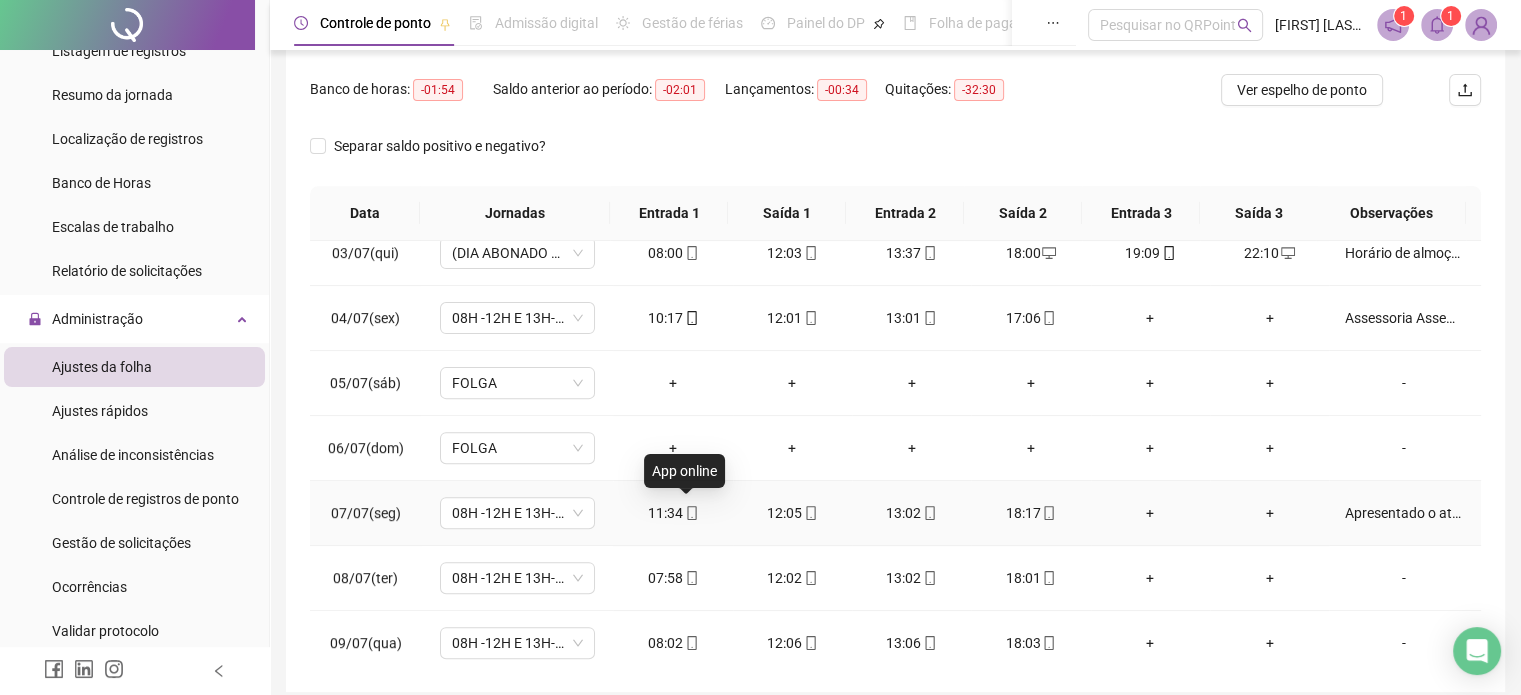 scroll, scrollTop: 868, scrollLeft: 0, axis: vertical 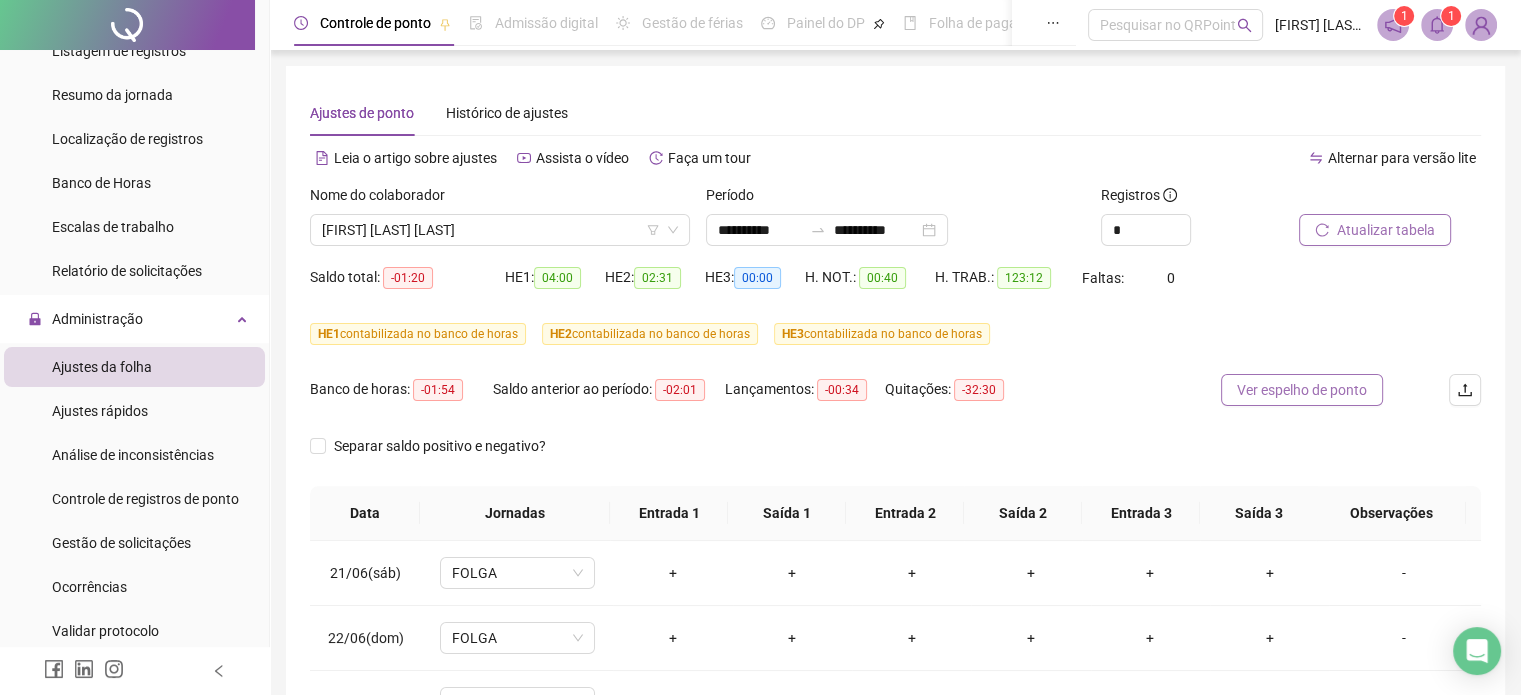 click on "Ver espelho de ponto" at bounding box center (1302, 390) 